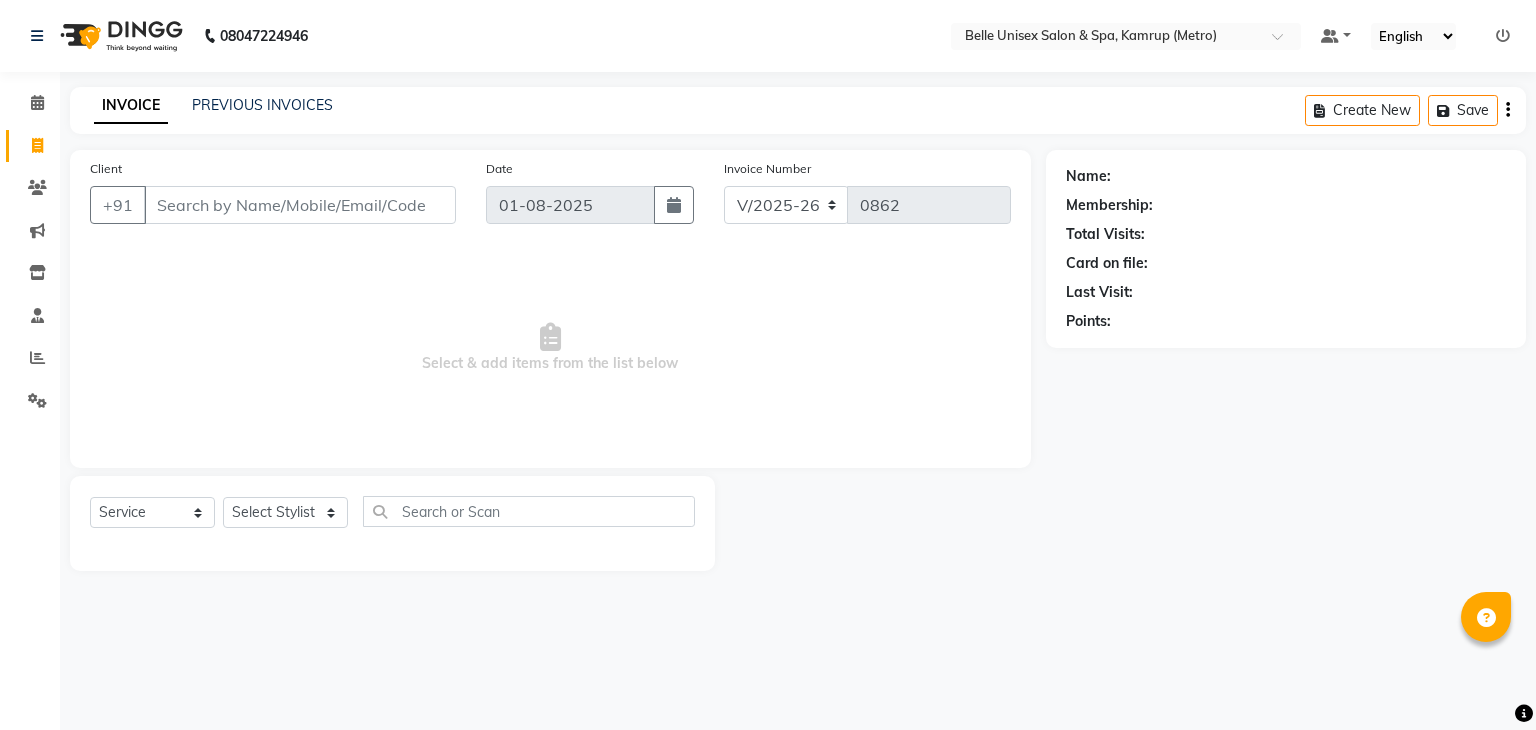 select on "7291" 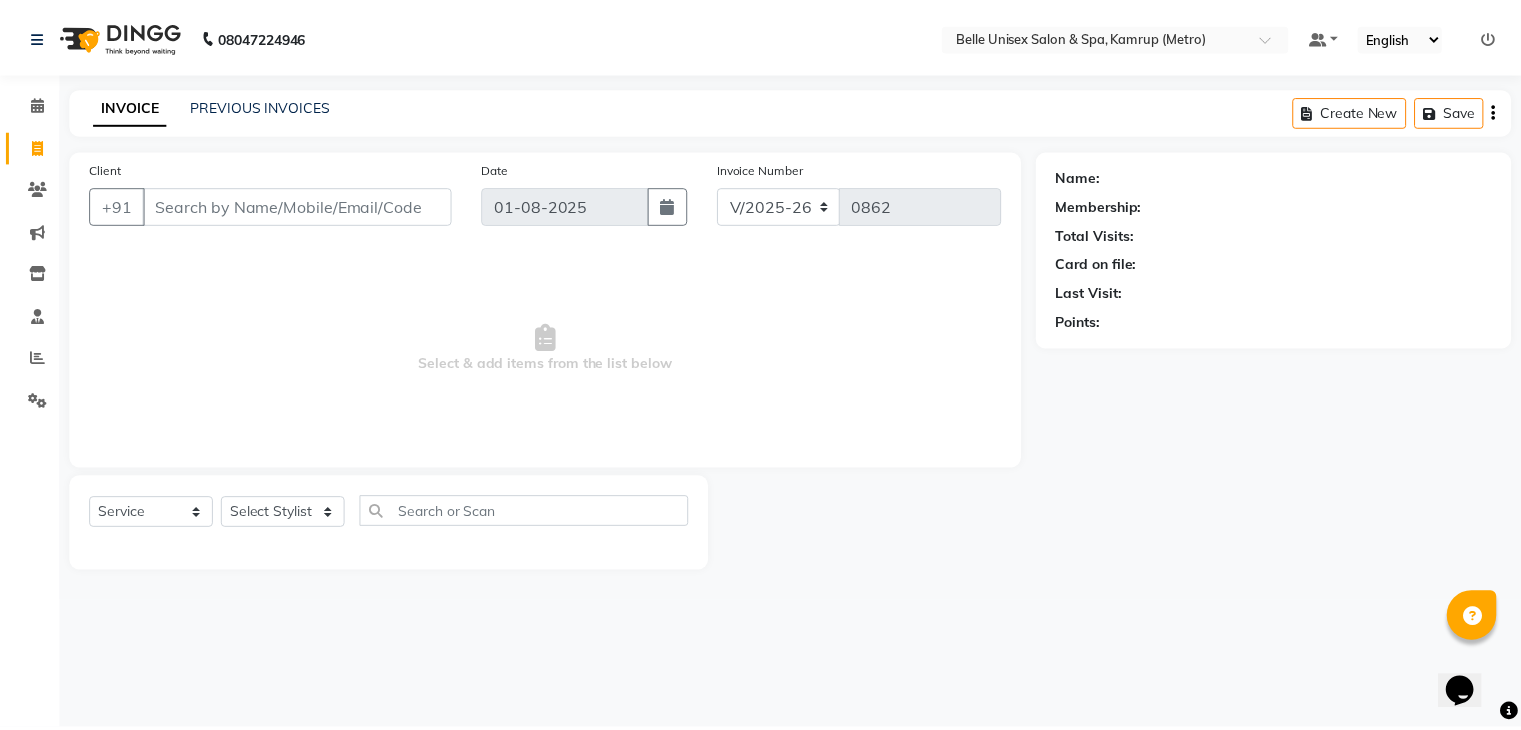 scroll, scrollTop: 0, scrollLeft: 0, axis: both 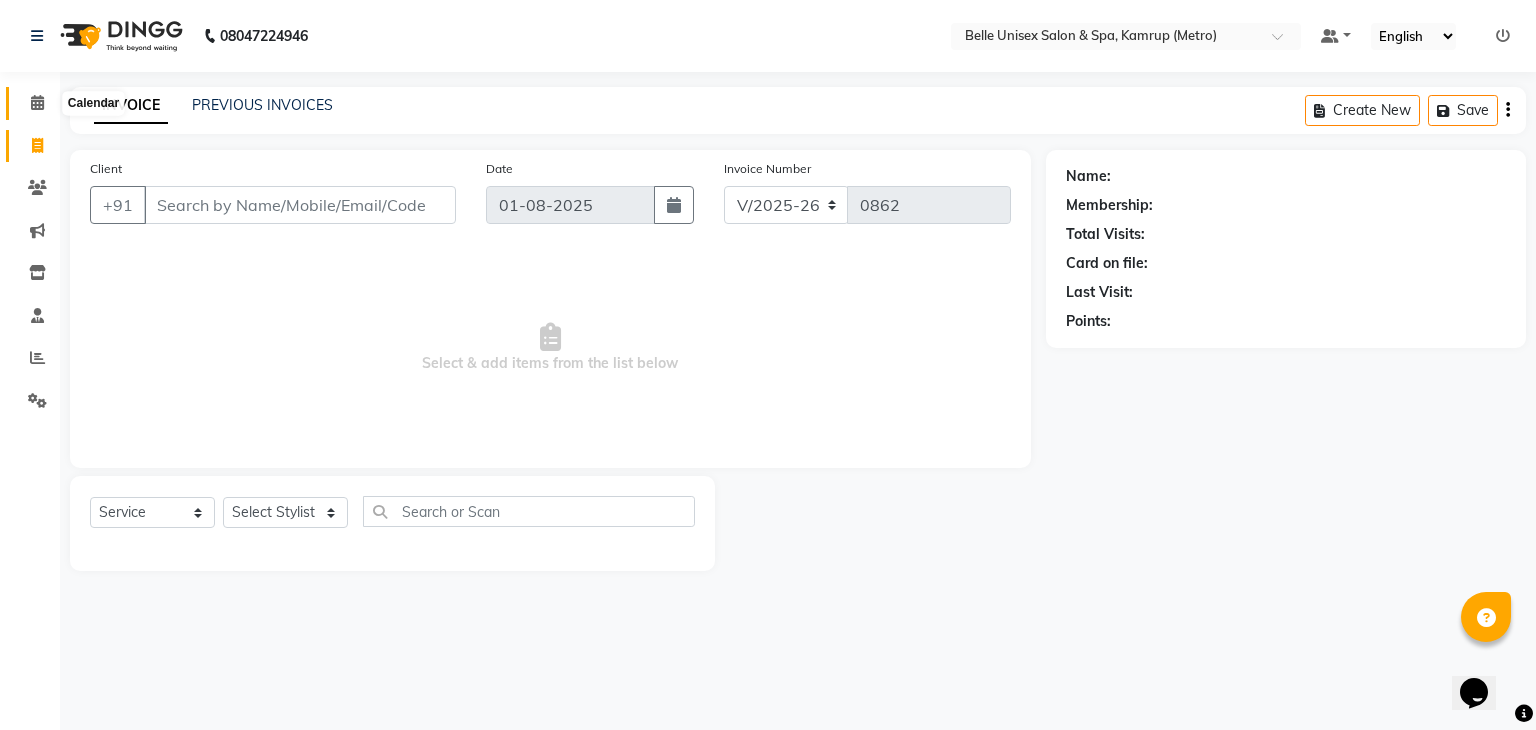 click 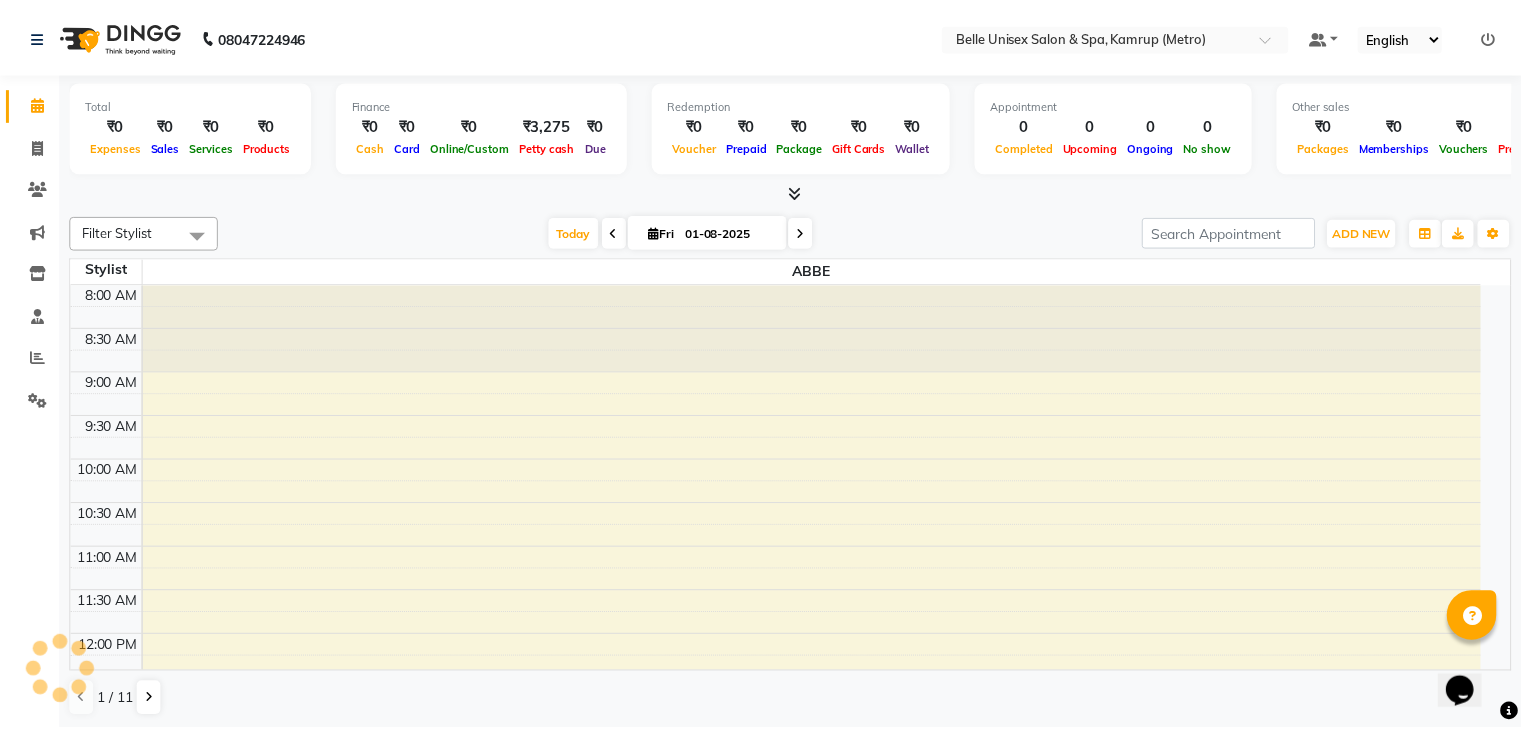 scroll, scrollTop: 0, scrollLeft: 0, axis: both 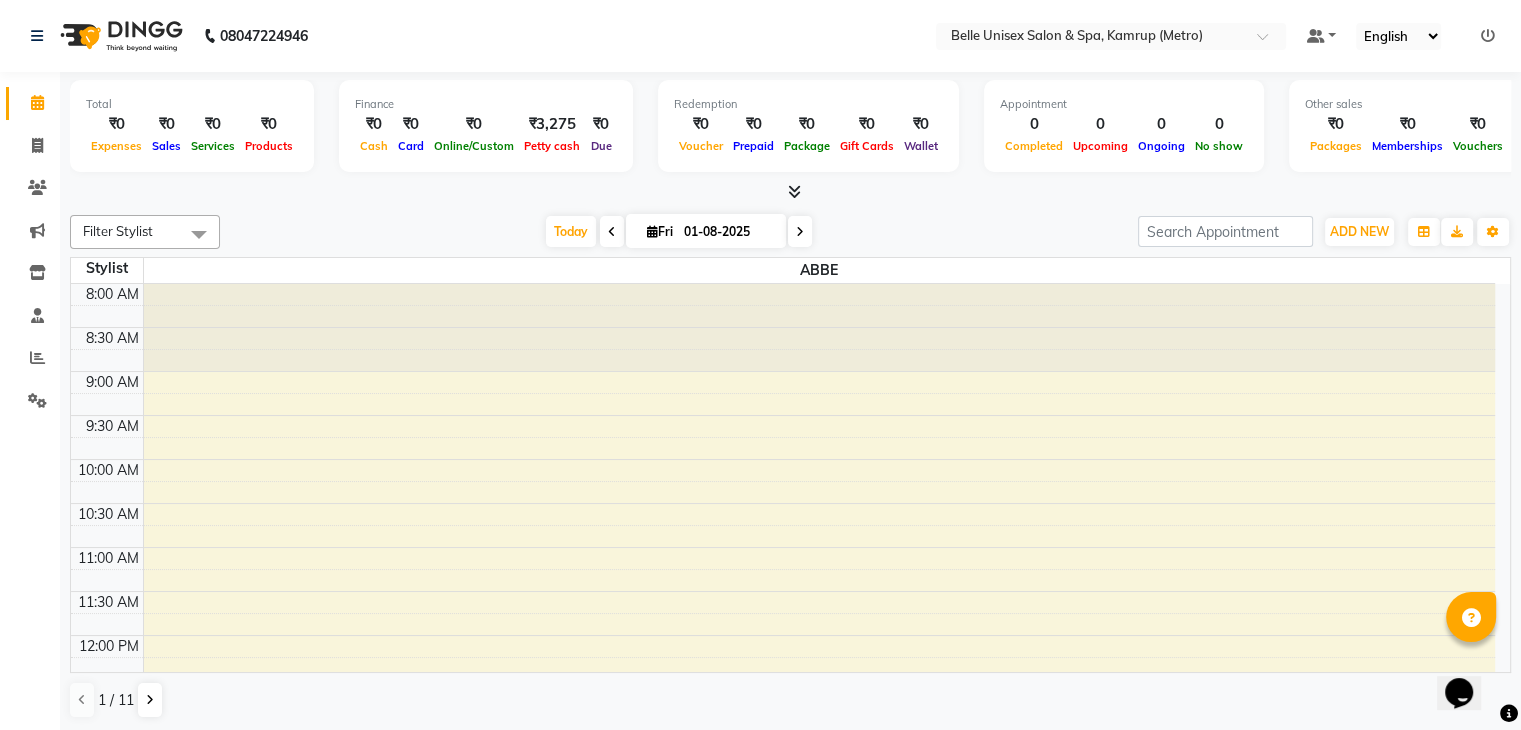click at bounding box center [790, 192] 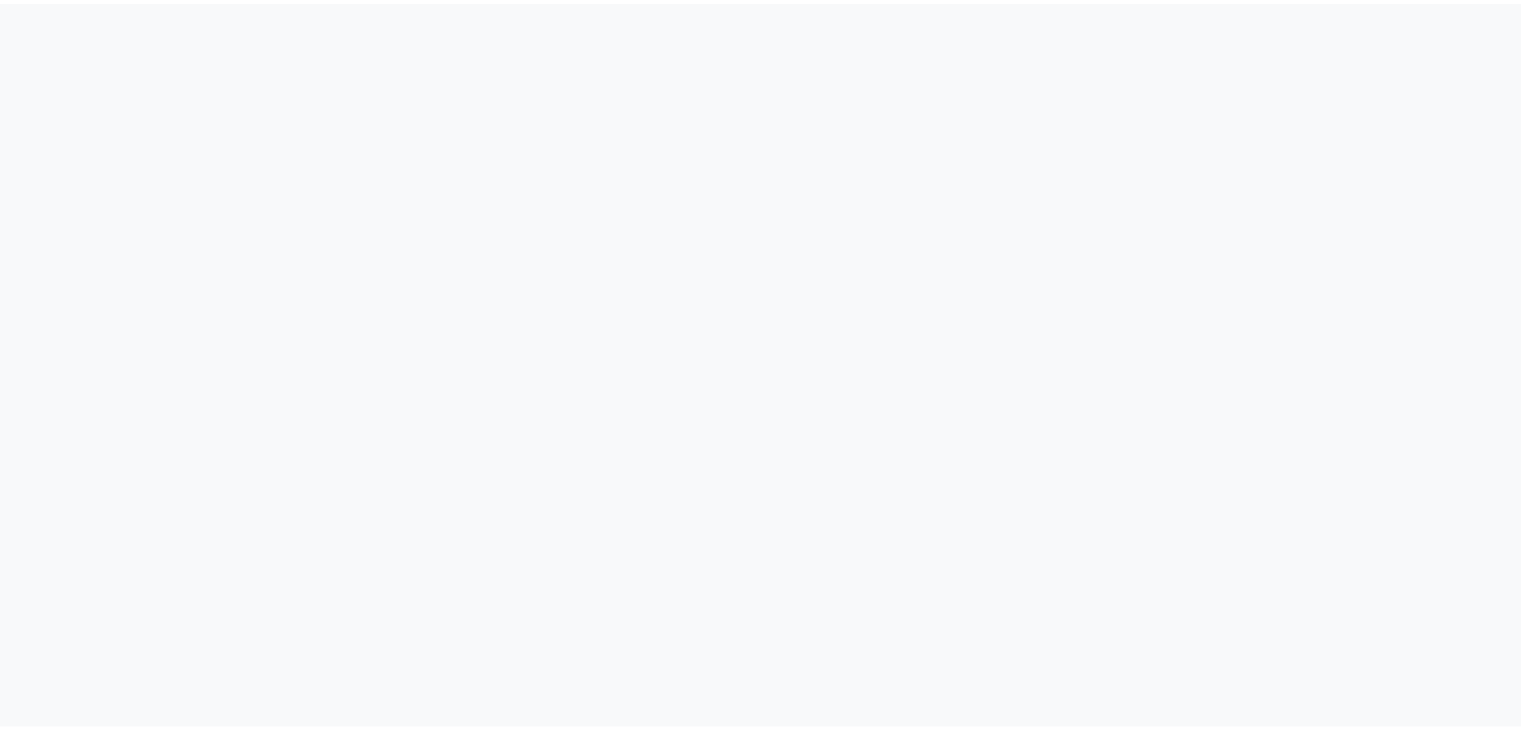 scroll, scrollTop: 0, scrollLeft: 0, axis: both 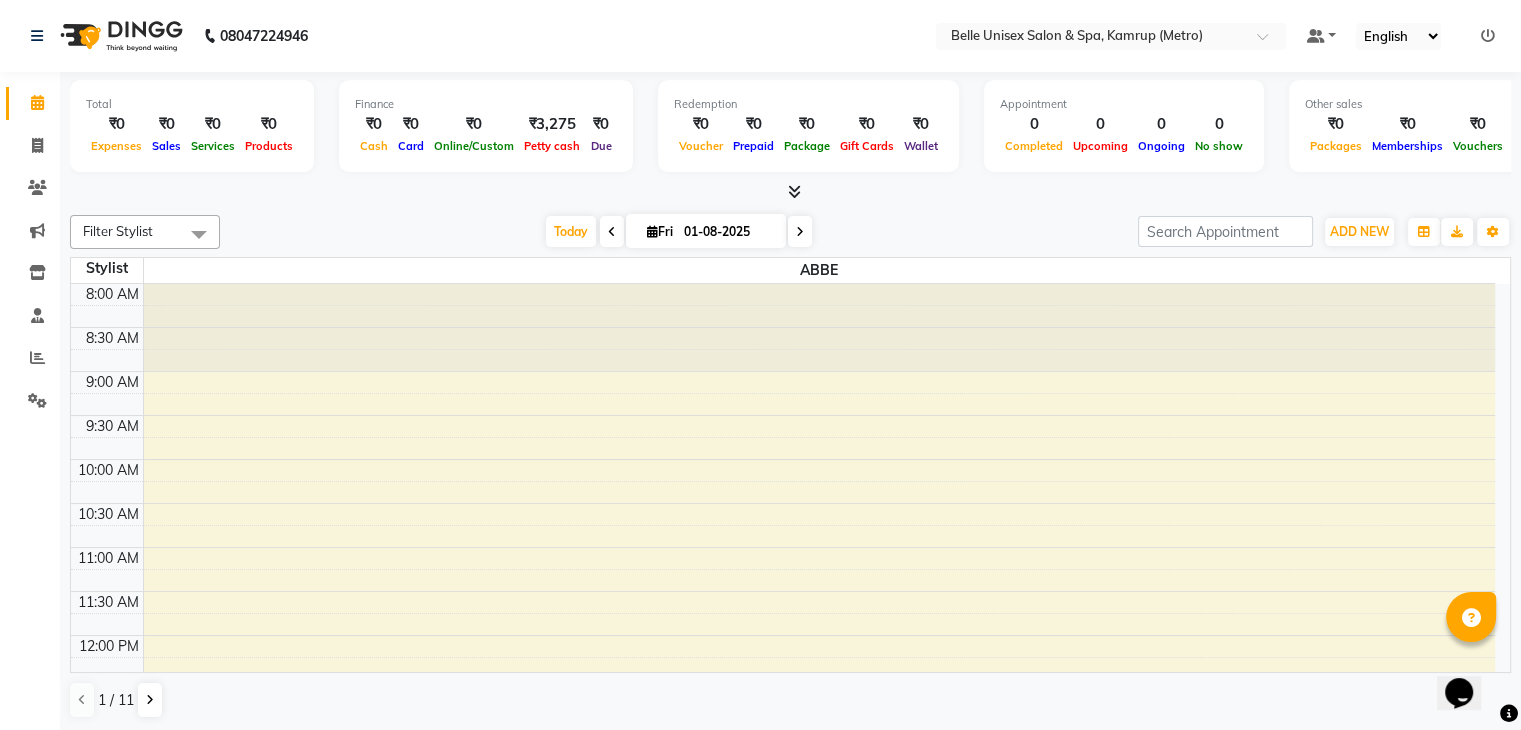 drag, startPoint x: 361, startPoint y: 192, endPoint x: 314, endPoint y: 185, distance: 47.518417 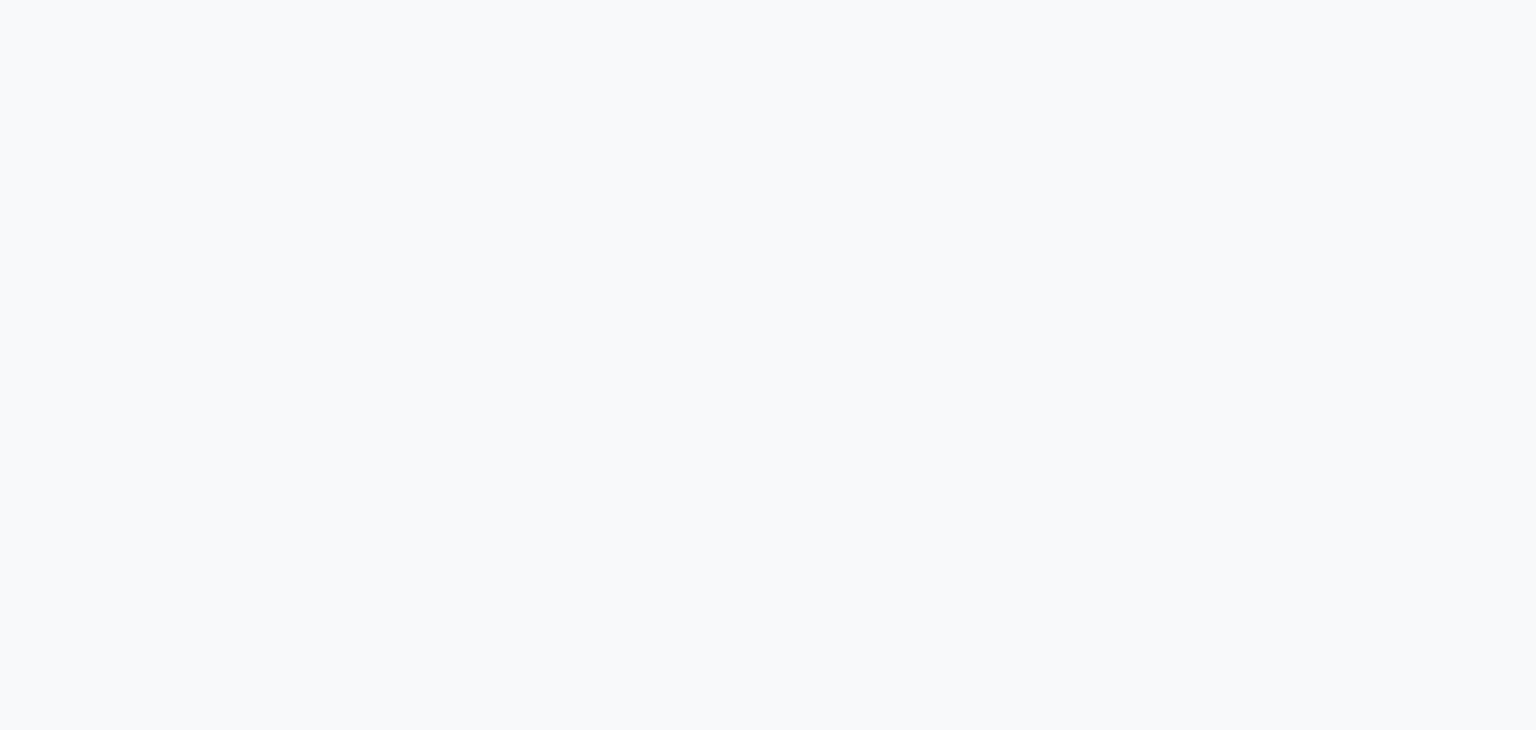 scroll, scrollTop: 0, scrollLeft: 0, axis: both 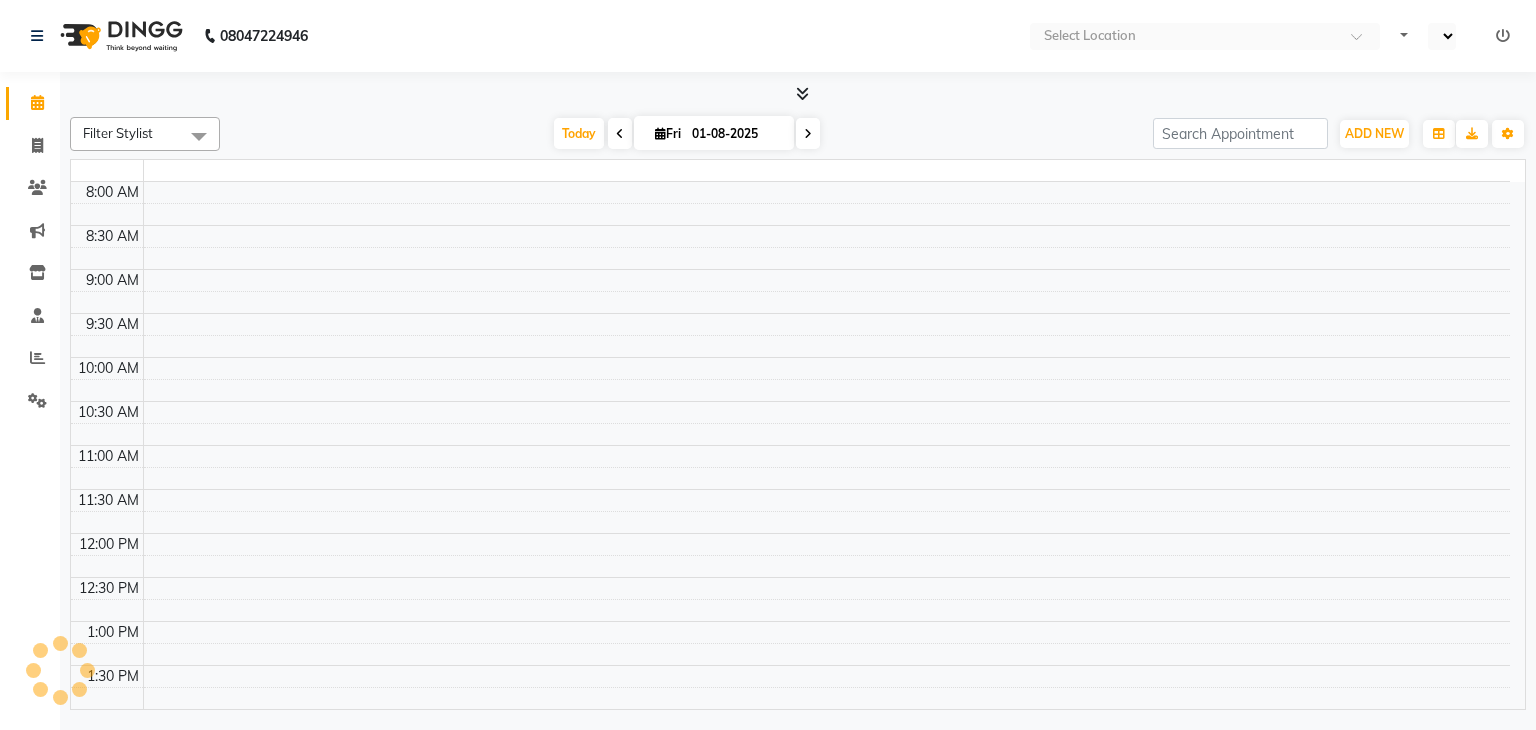 select on "en" 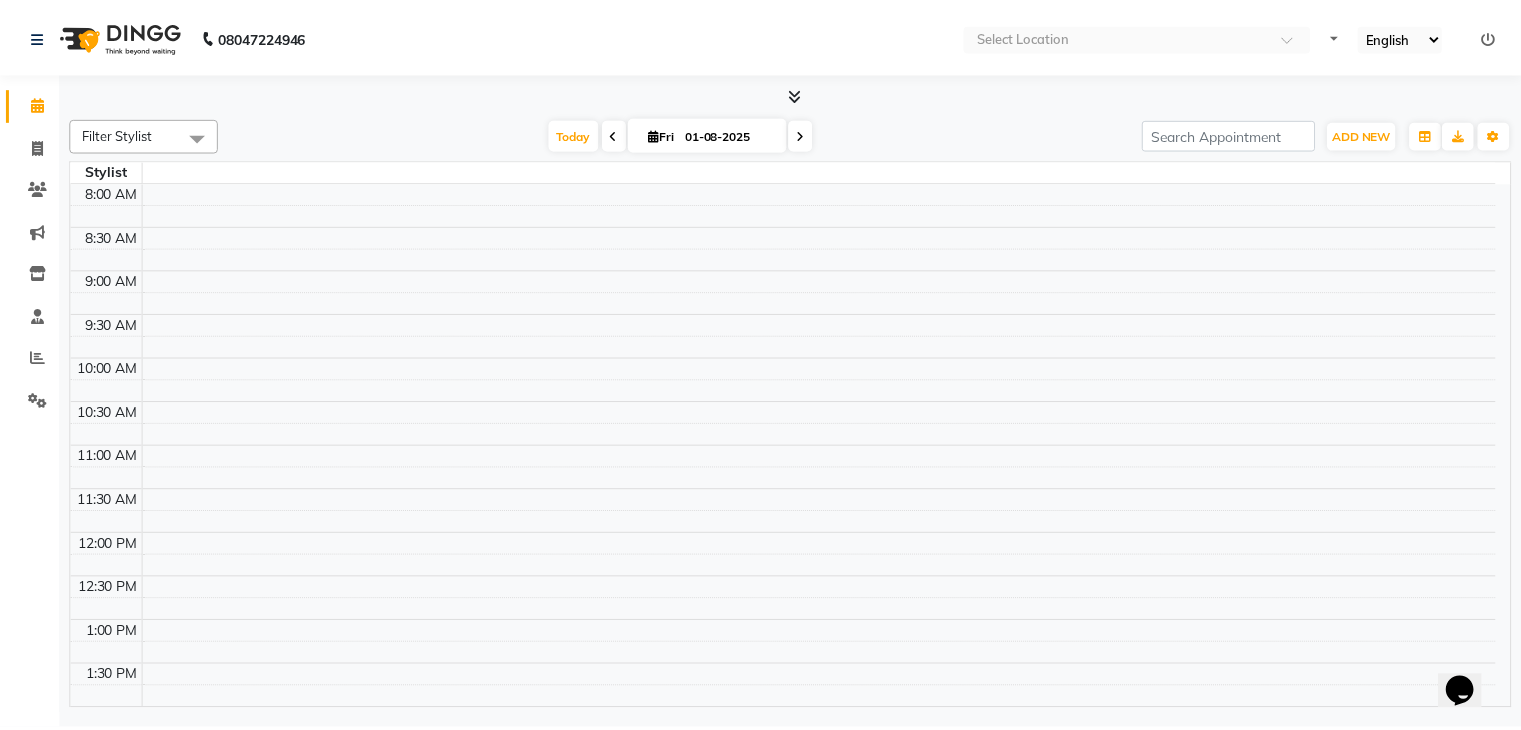 scroll, scrollTop: 0, scrollLeft: 0, axis: both 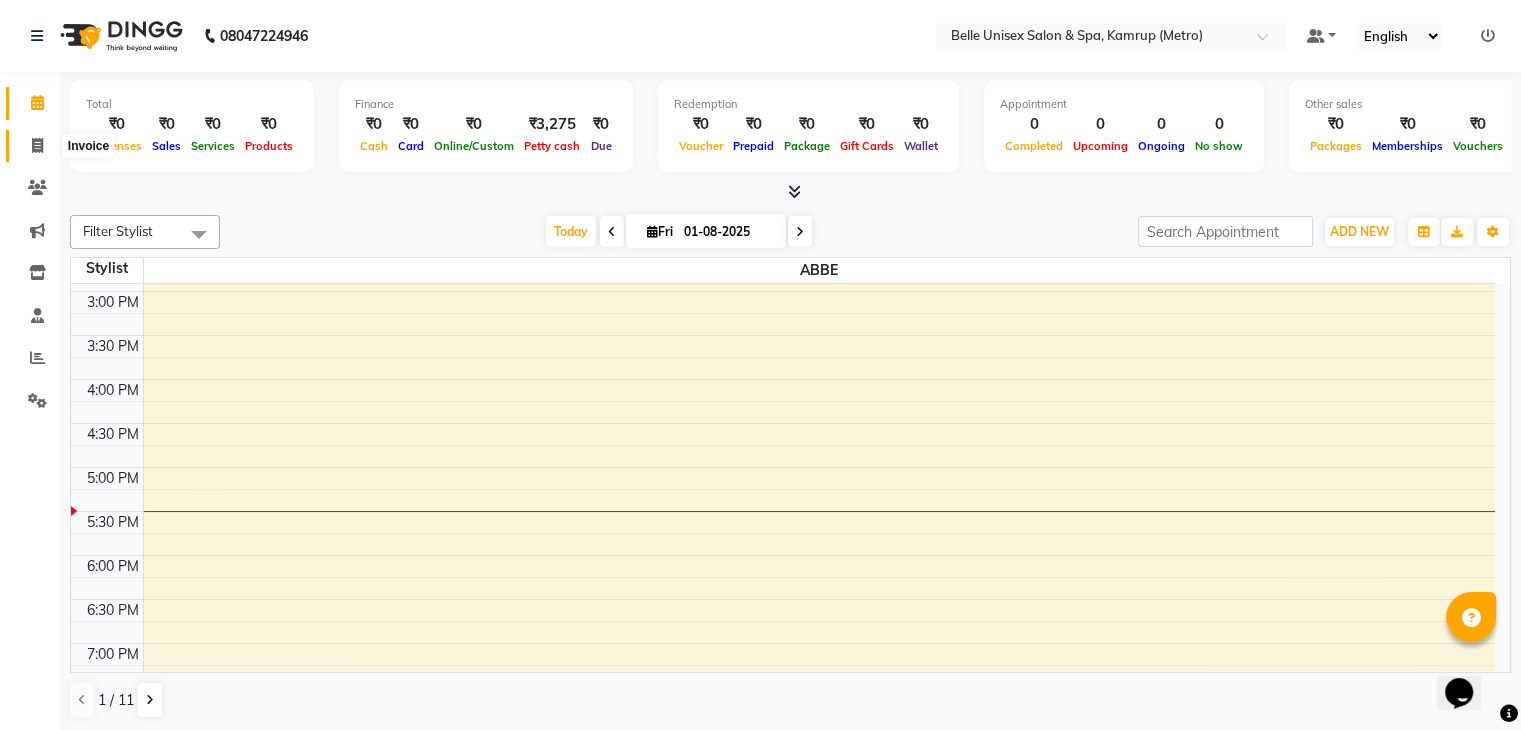 click 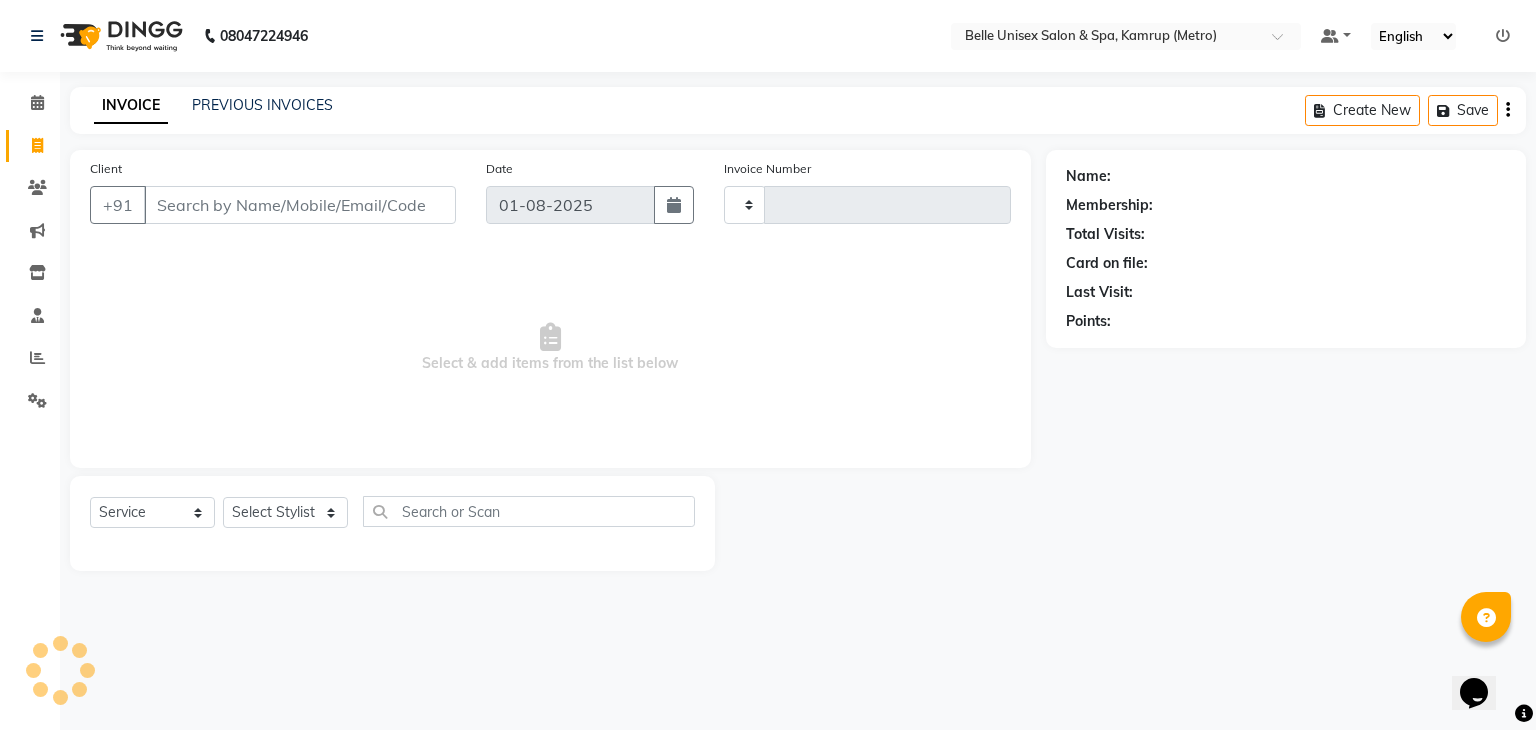 type on "0862" 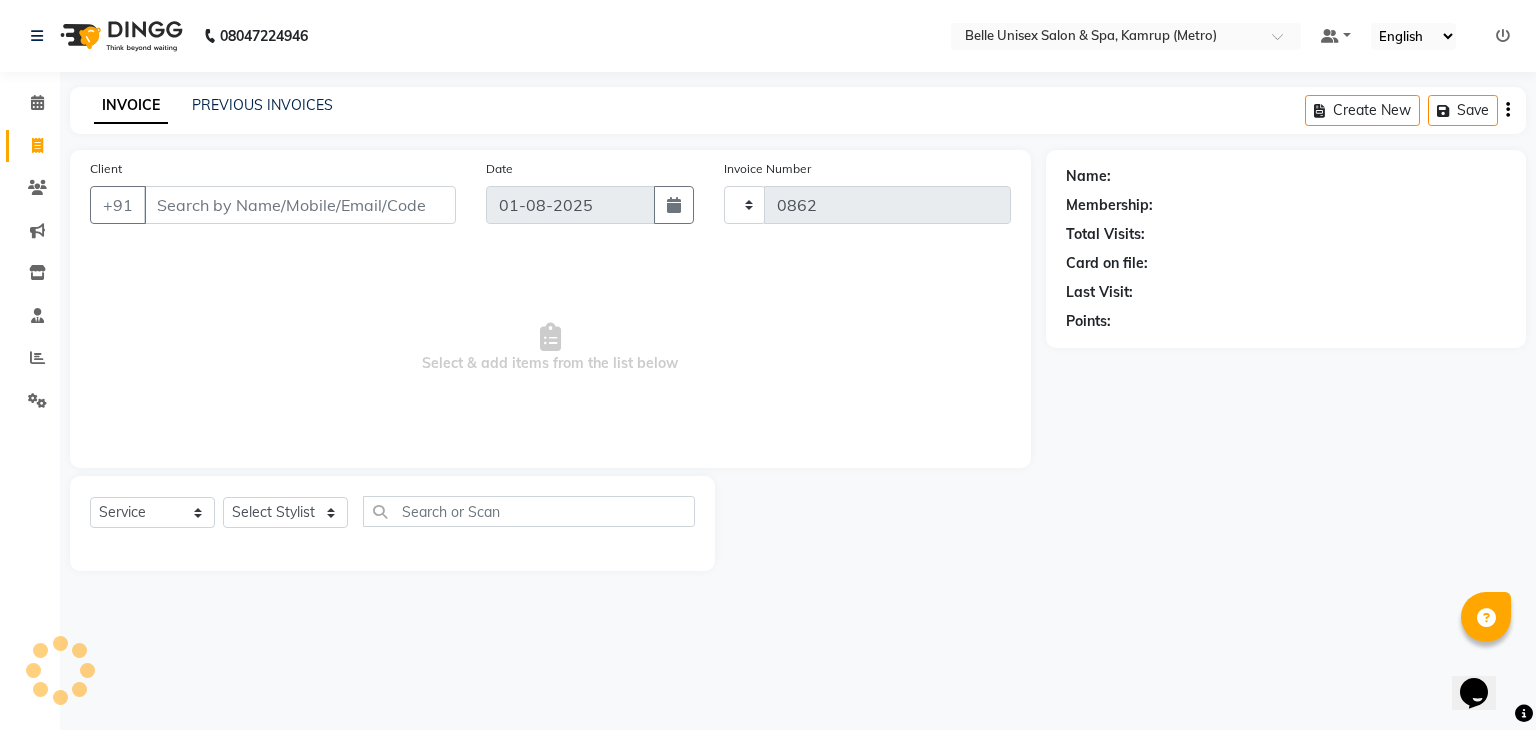 select on "7291" 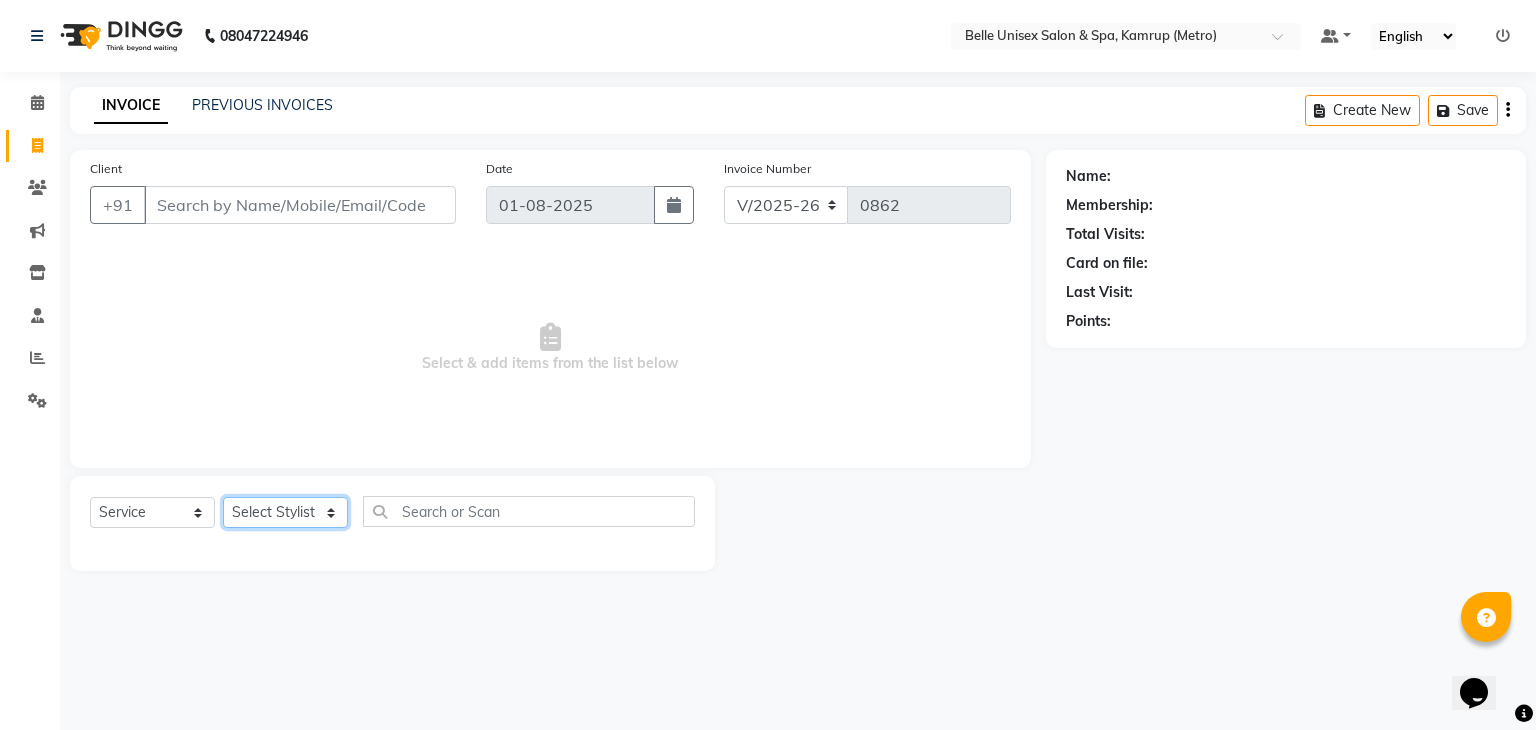 click on "Select Stylist ABBE Admin id ALEX UHD  ASEM  COUNTER SALE  IMLE AO JUPITARA(HK) PURNIMA HK  RANA KANTI SINHA   SABEHA SANGAM THERAPIST SOBITA BU THOIBA M." 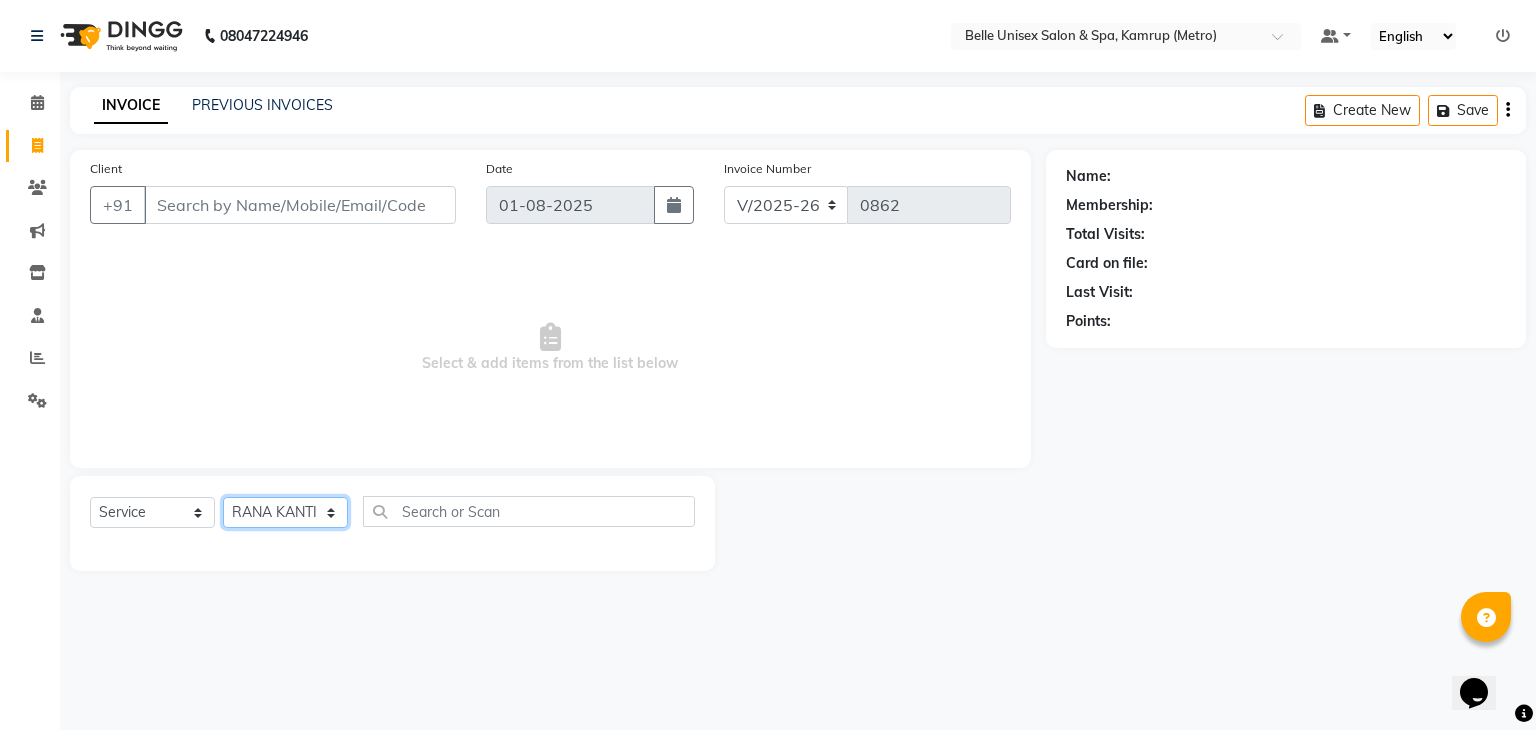 click on "Select Stylist ABBE Admin id ALEX UHD  ASEM  COUNTER SALE  IMLE AO JUPITARA(HK) PURNIMA HK  RANA KANTI SINHA   SABEHA SANGAM THERAPIST SOBITA BU THOIBA M." 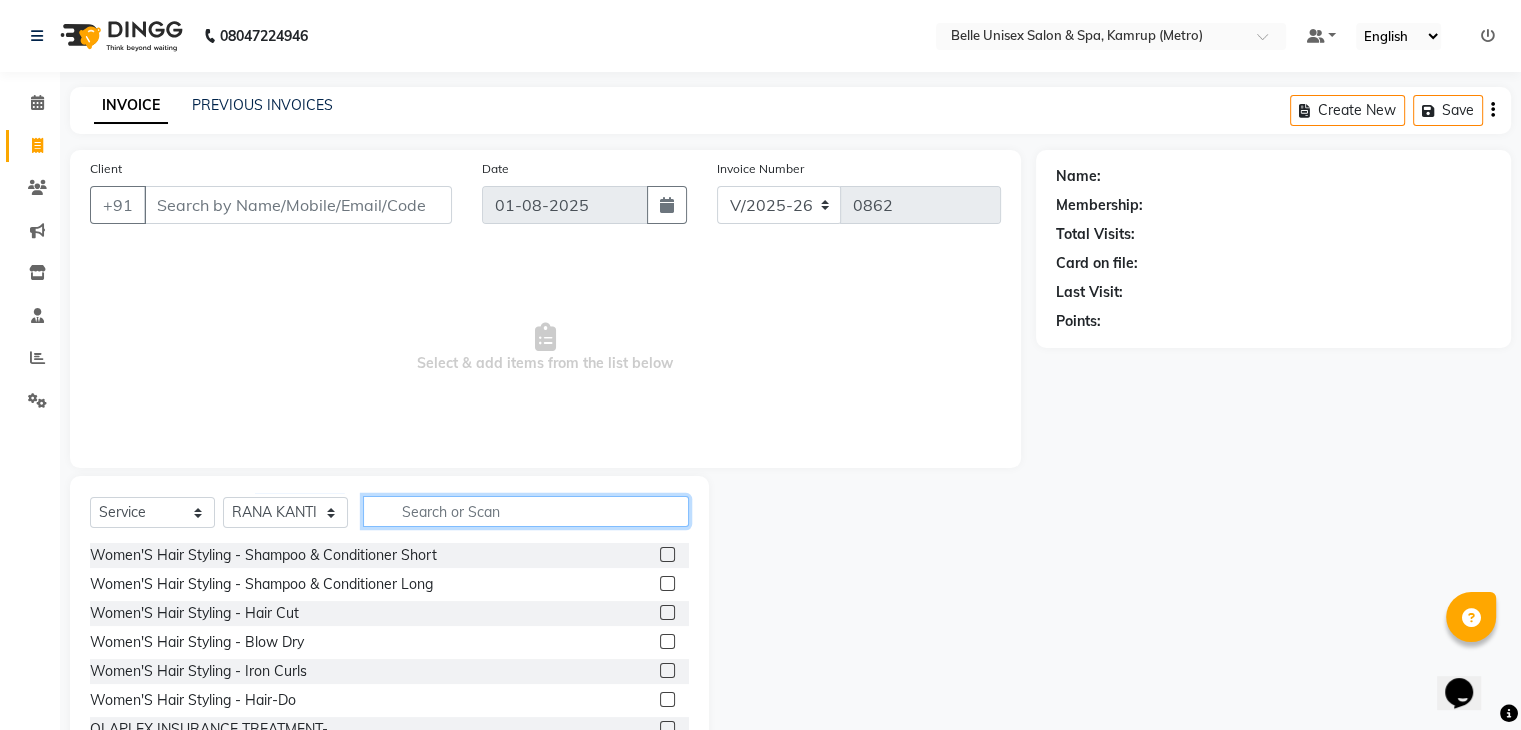 click 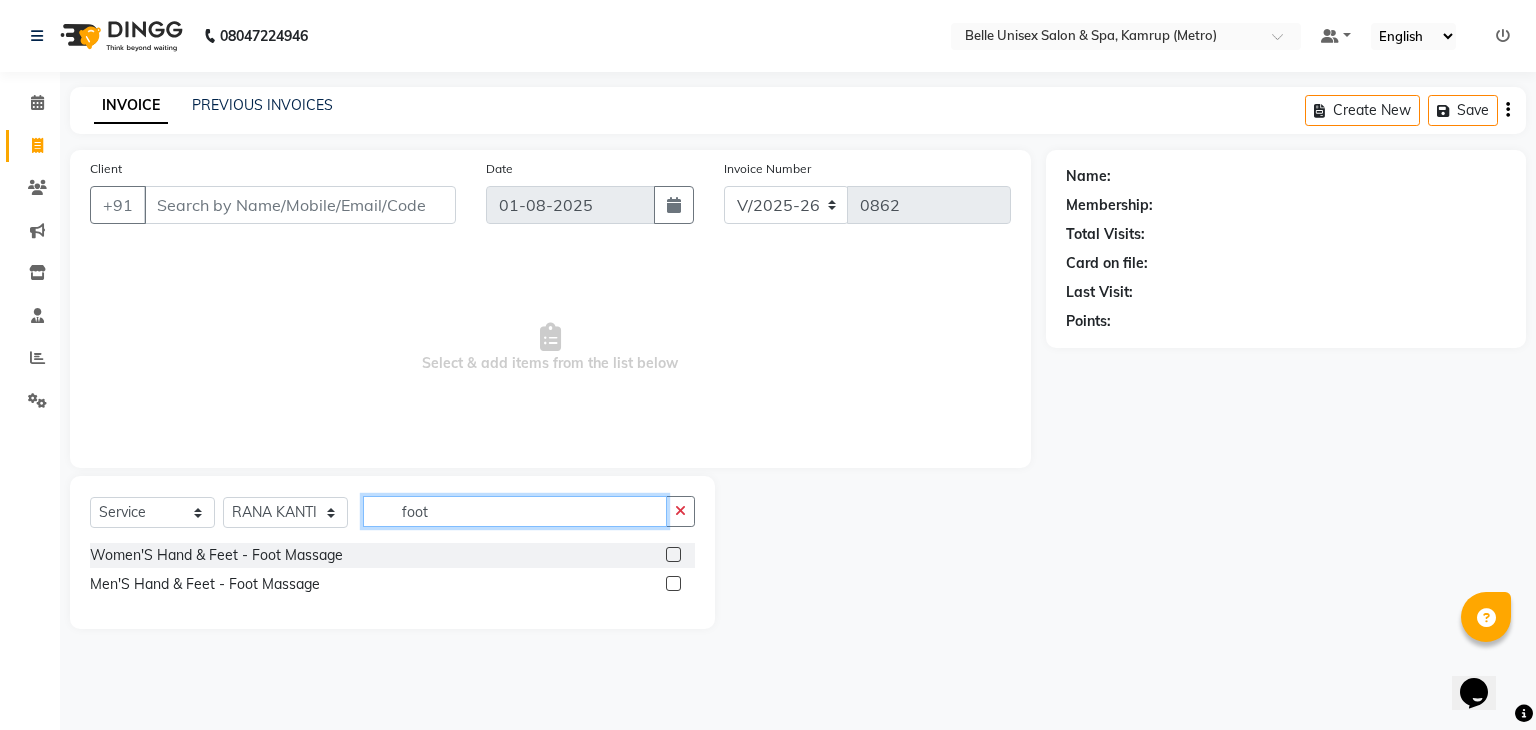 type on "foot" 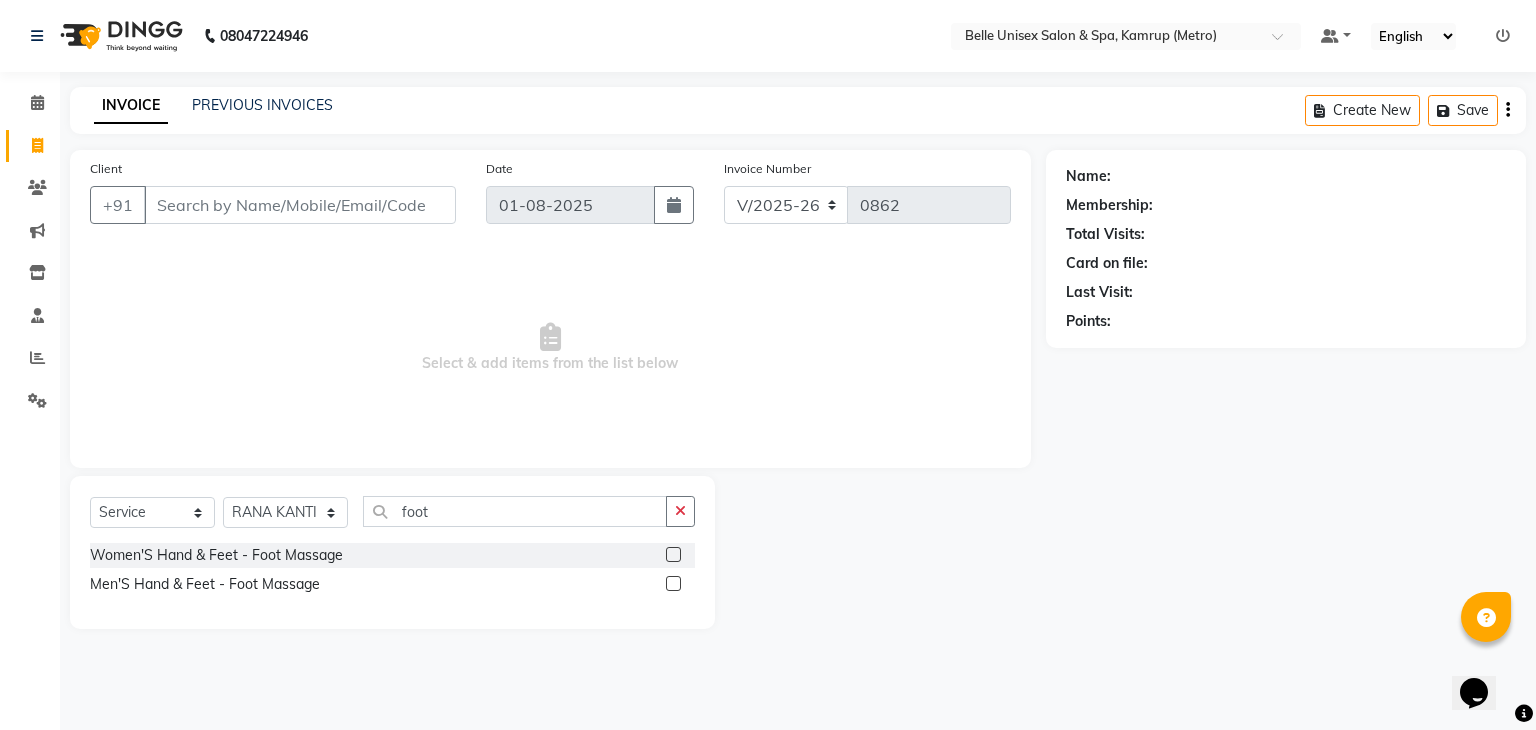 click 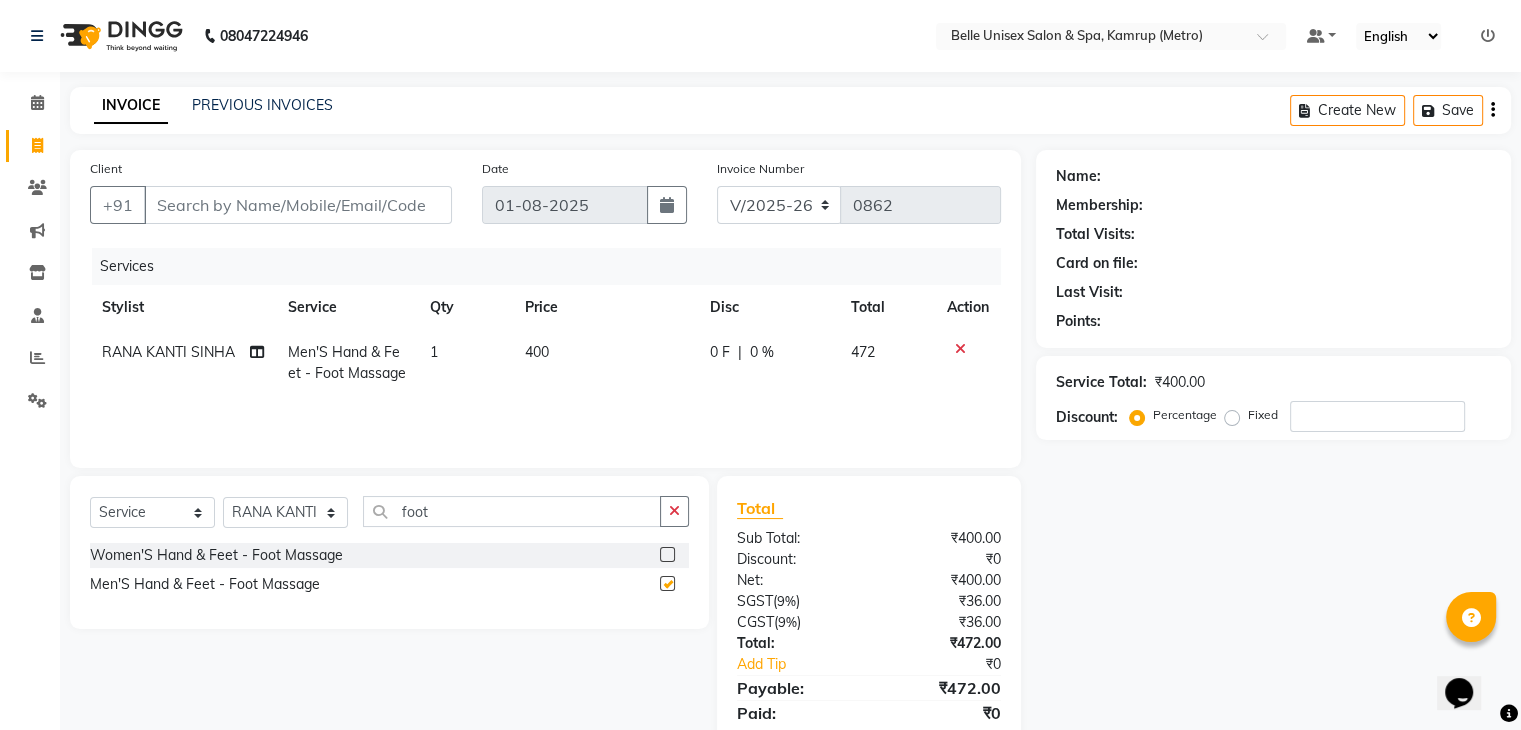 checkbox on "false" 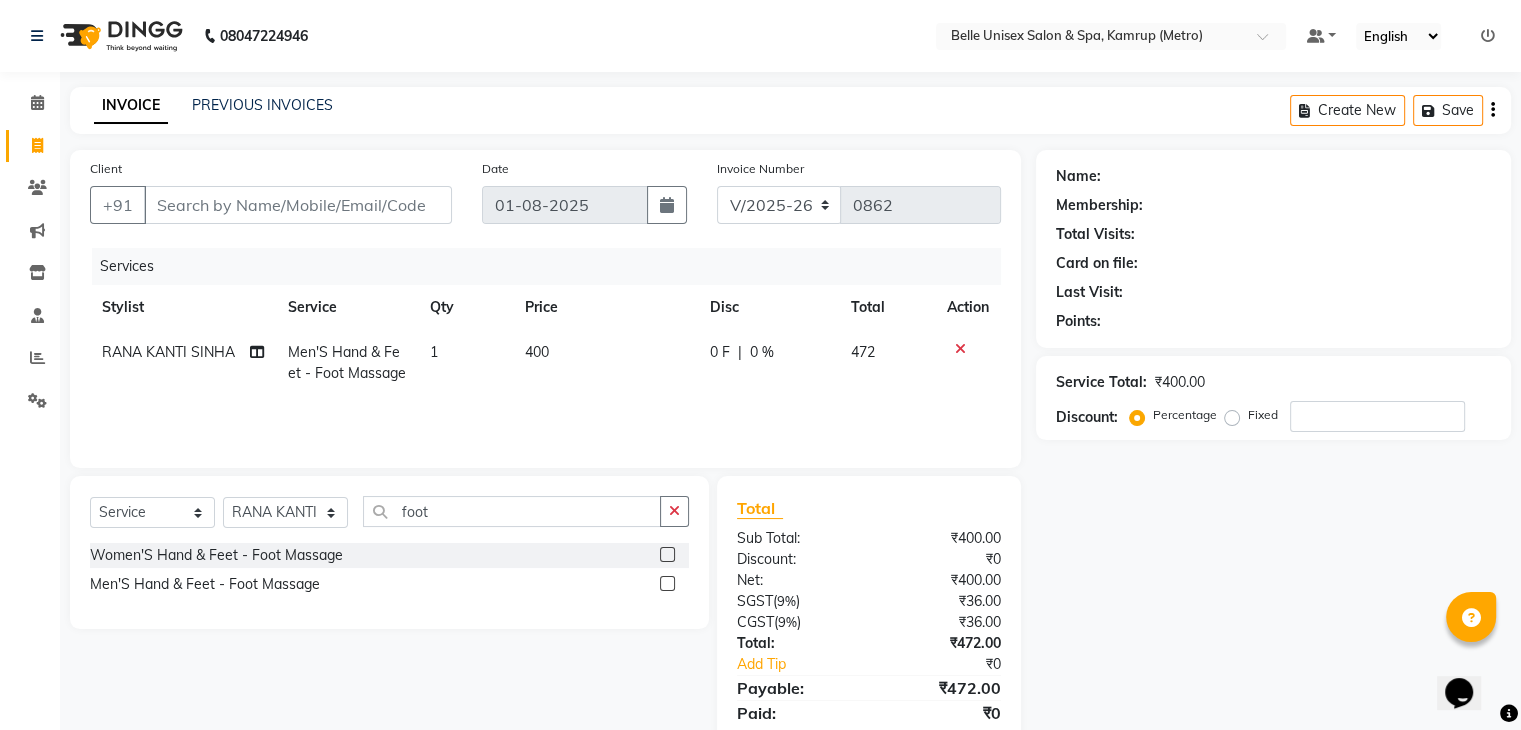 click on "400" 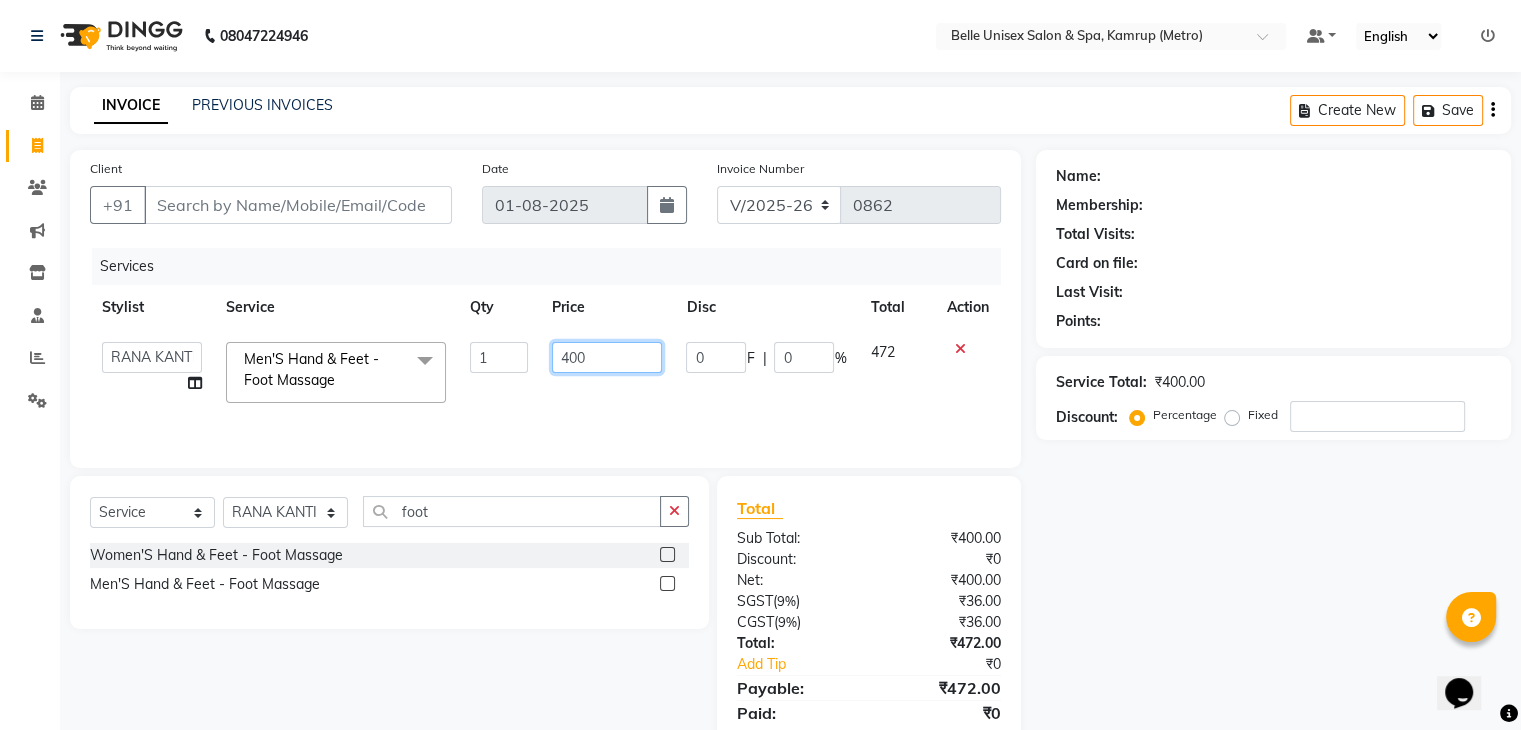 drag, startPoint x: 603, startPoint y: 361, endPoint x: 403, endPoint y: 371, distance: 200.24985 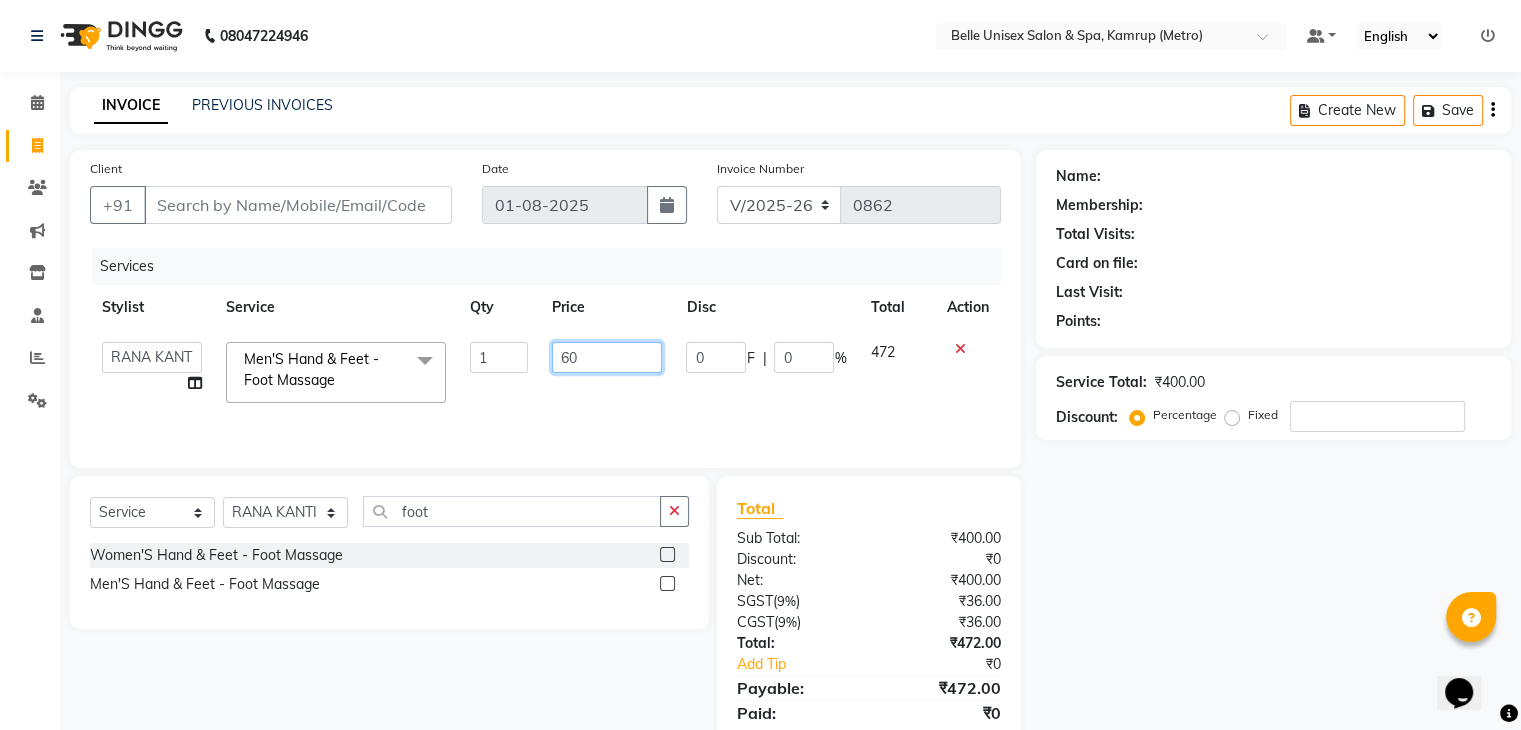 type on "600" 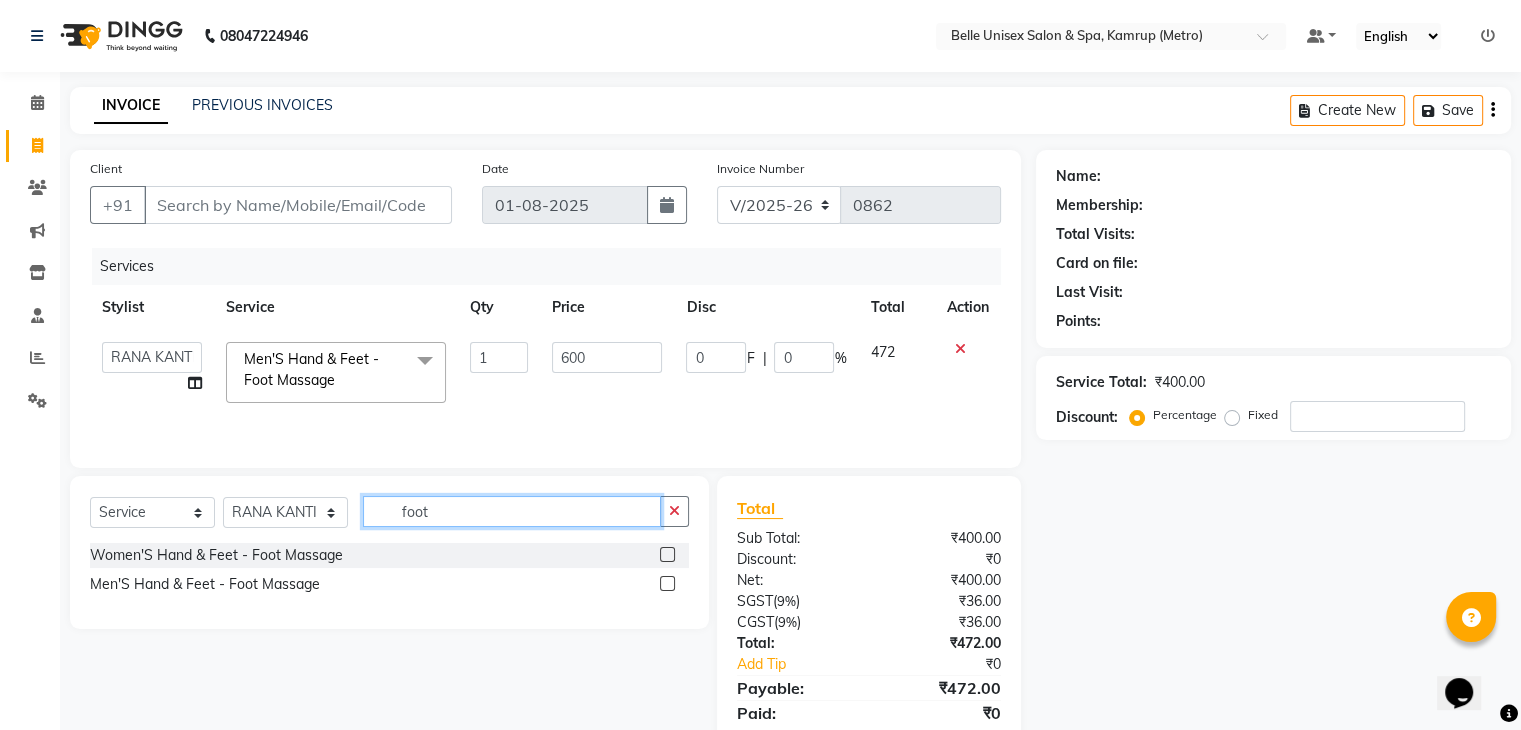 click on "foot" 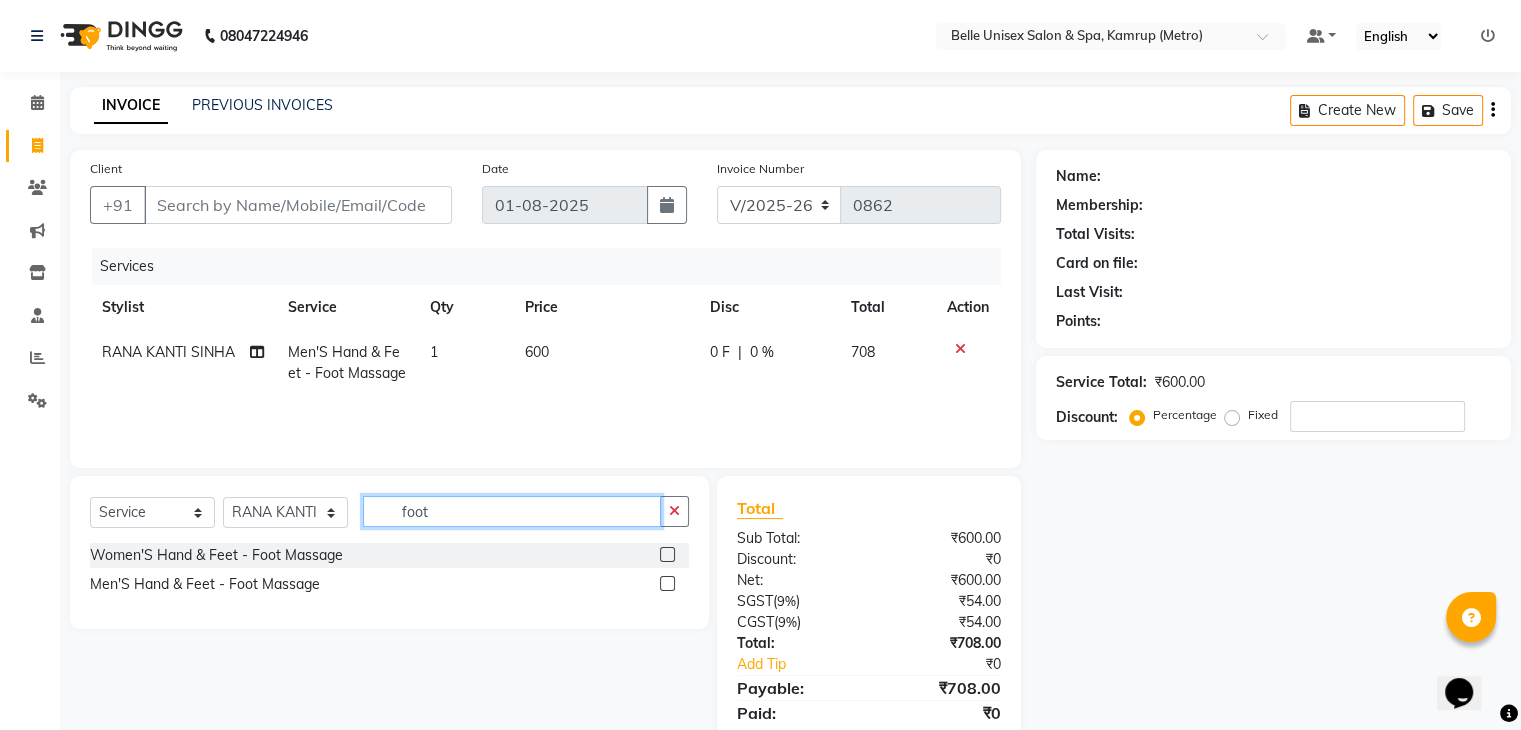 drag, startPoint x: 478, startPoint y: 508, endPoint x: 329, endPoint y: 526, distance: 150.08331 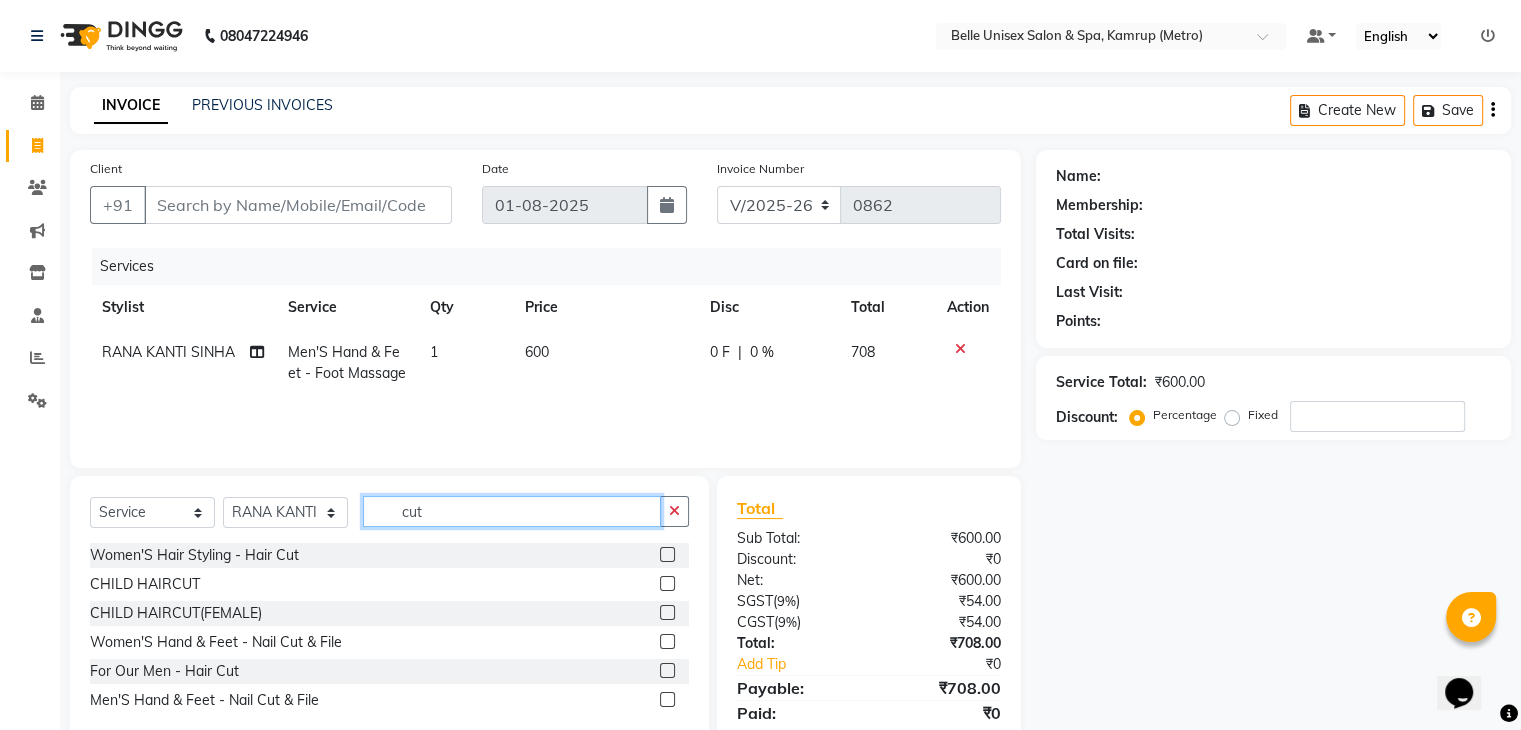 type on "cut" 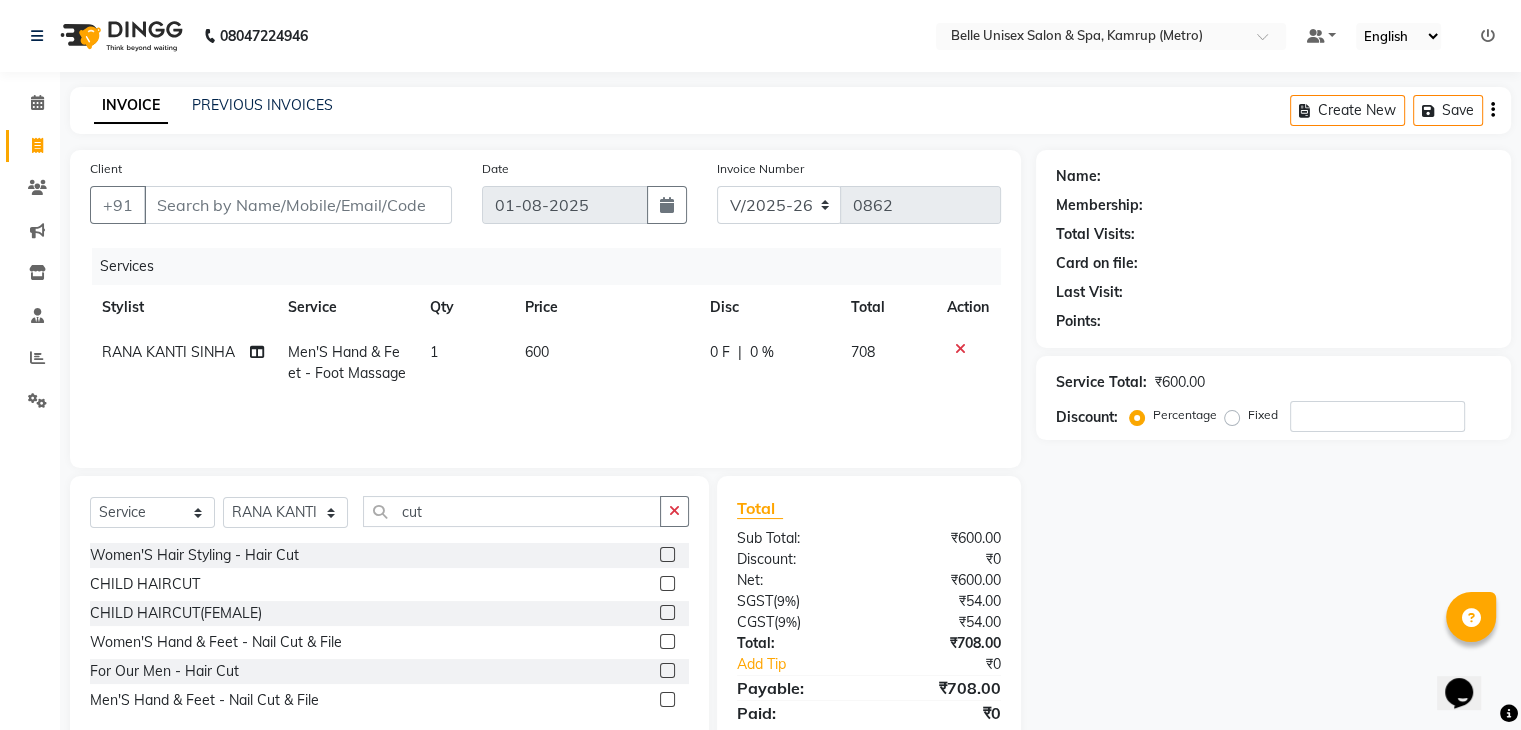 click 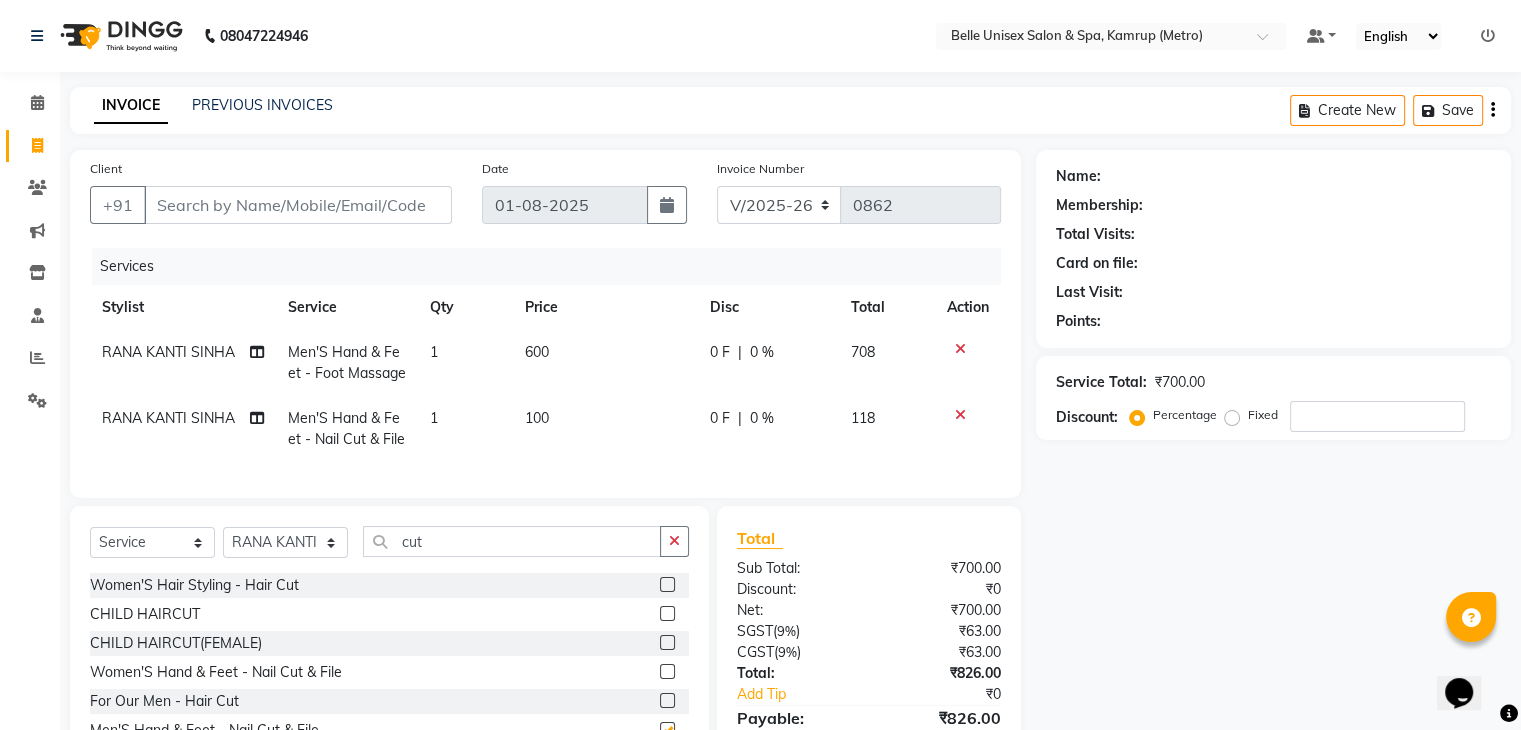 checkbox on "false" 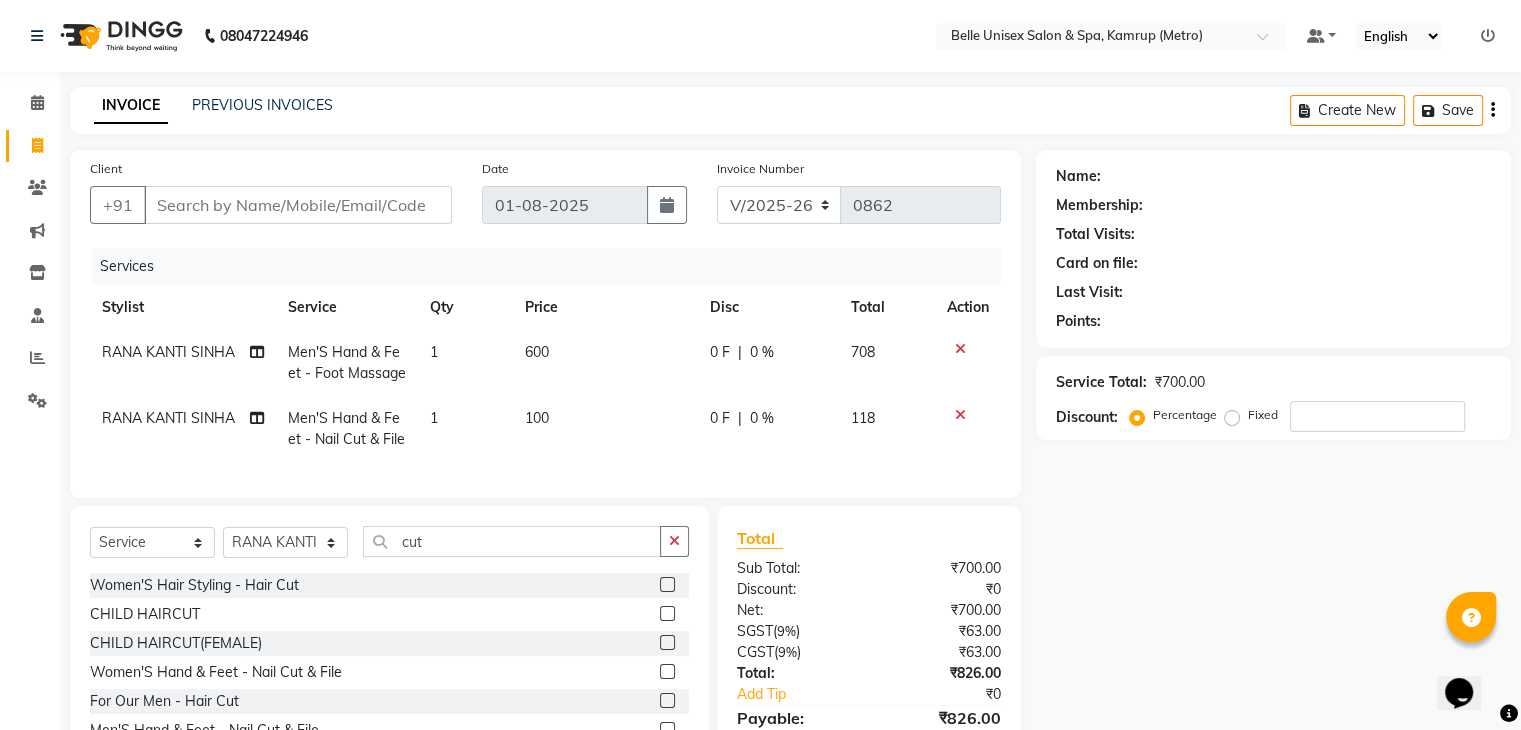click on "100" 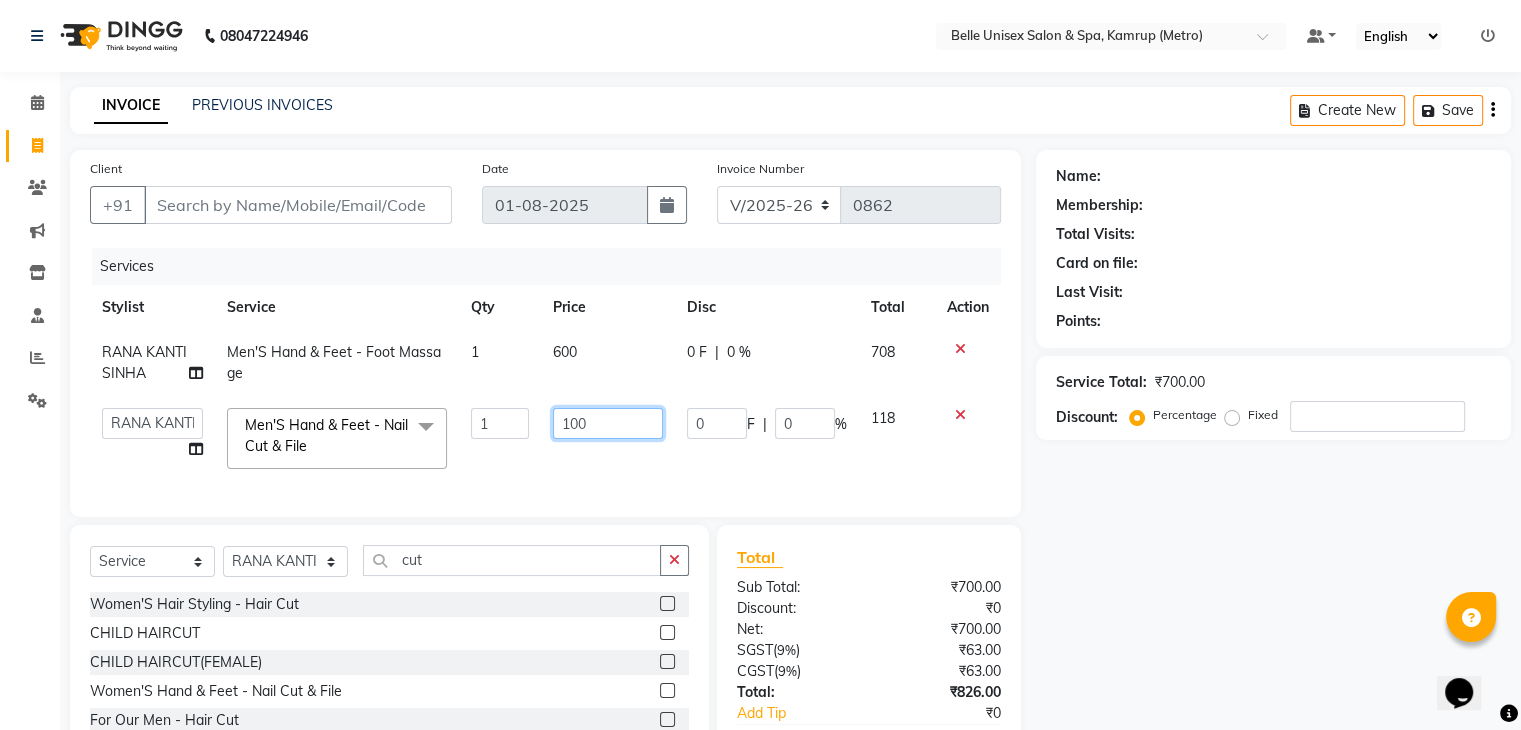 drag, startPoint x: 618, startPoint y: 421, endPoint x: 494, endPoint y: 426, distance: 124.10077 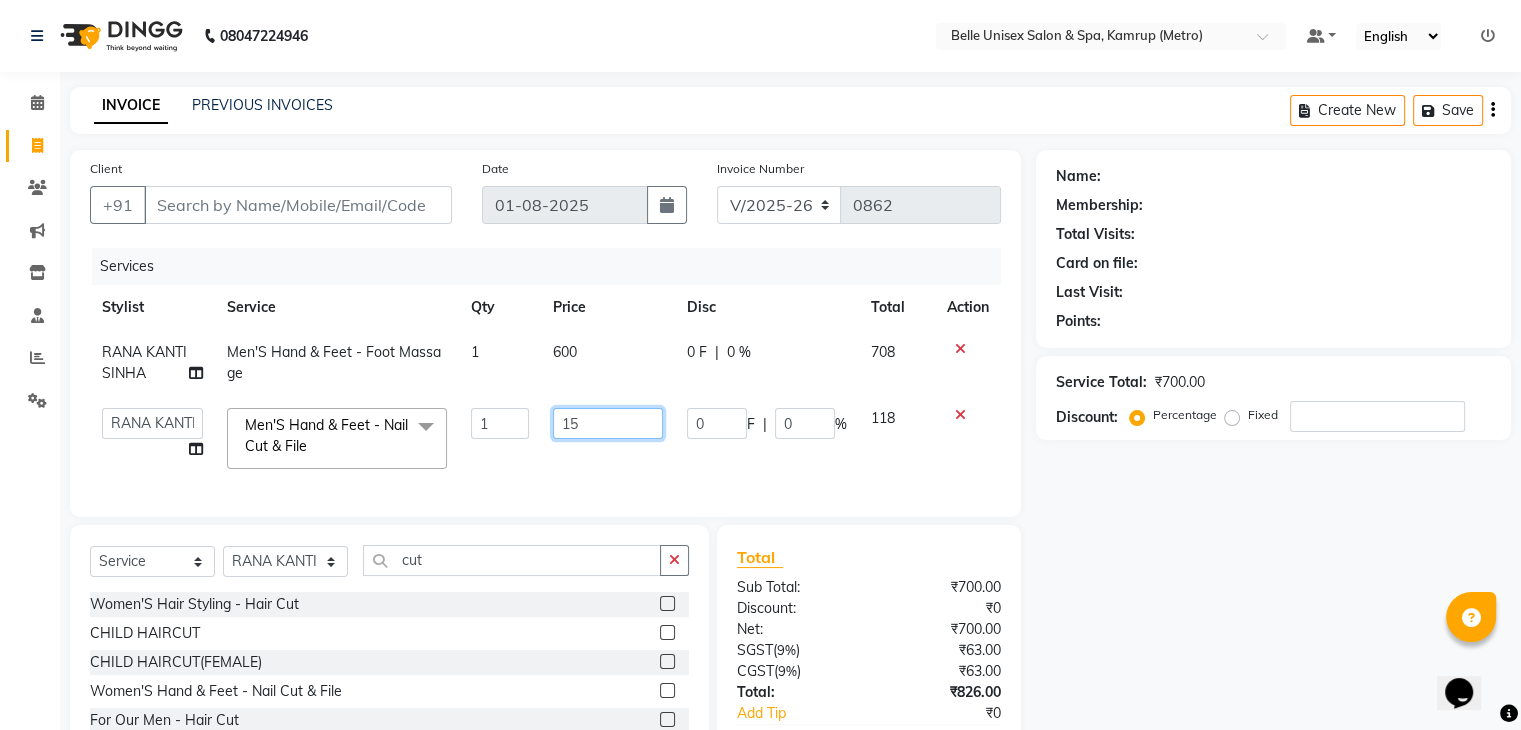 type on "150" 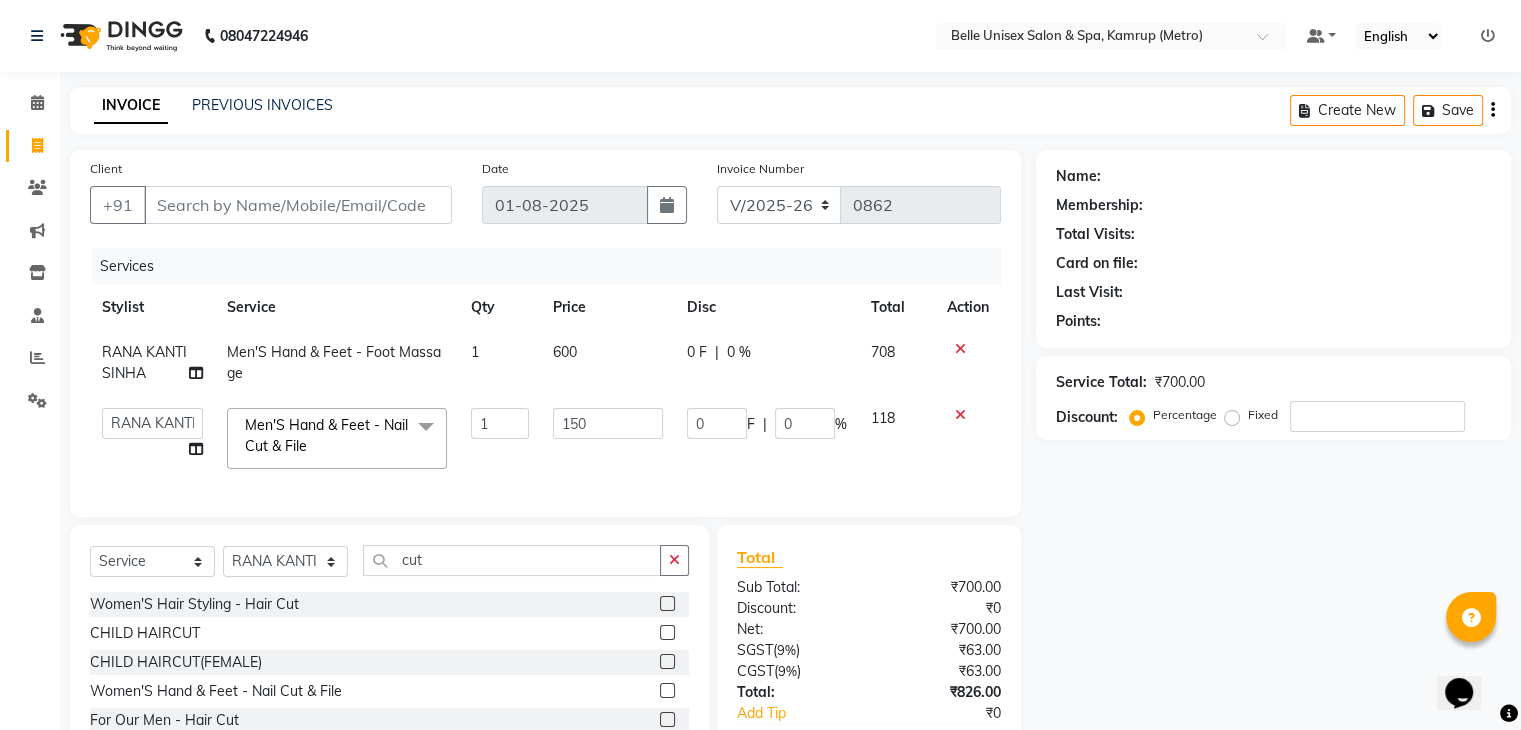 click on "150" 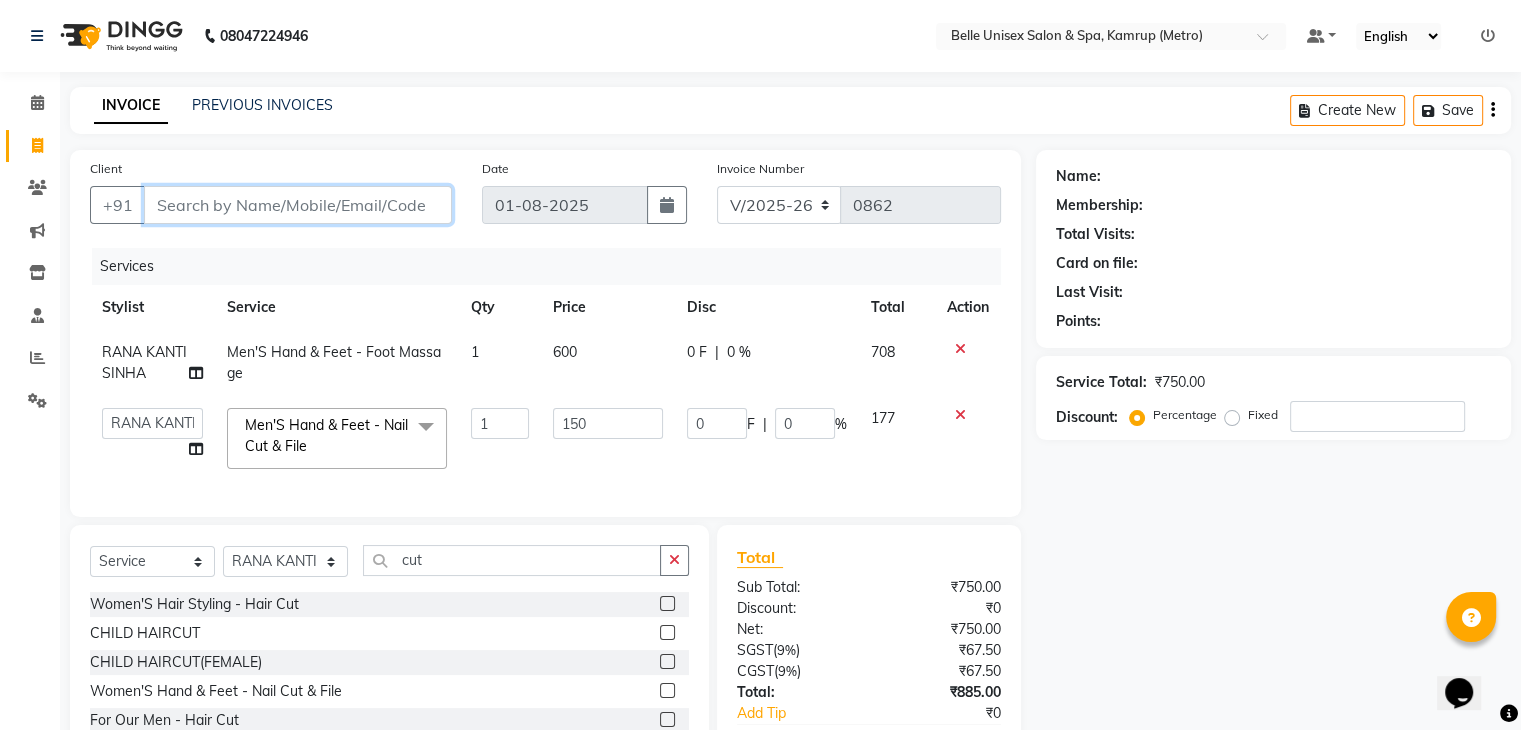 click on "Client" at bounding box center [298, 205] 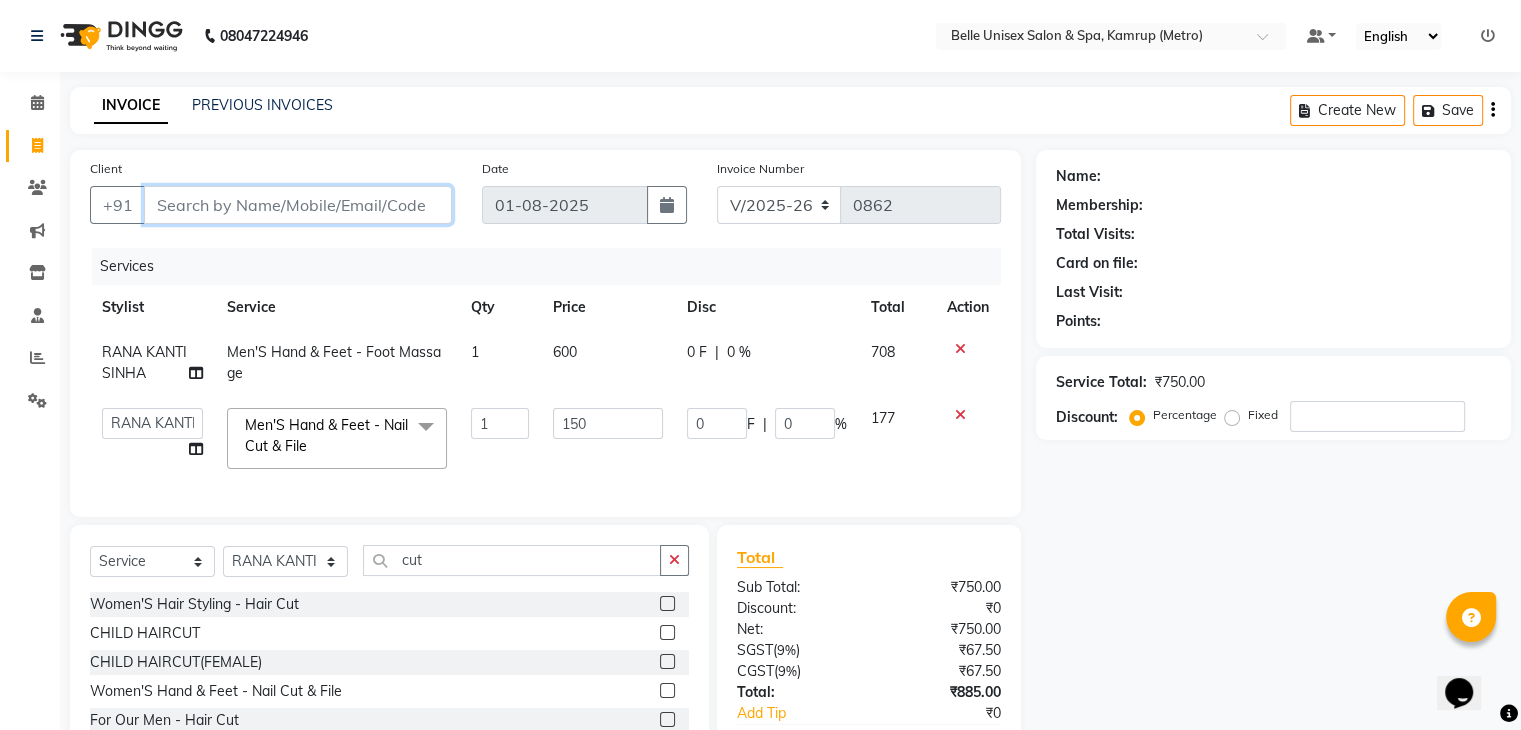type on "b" 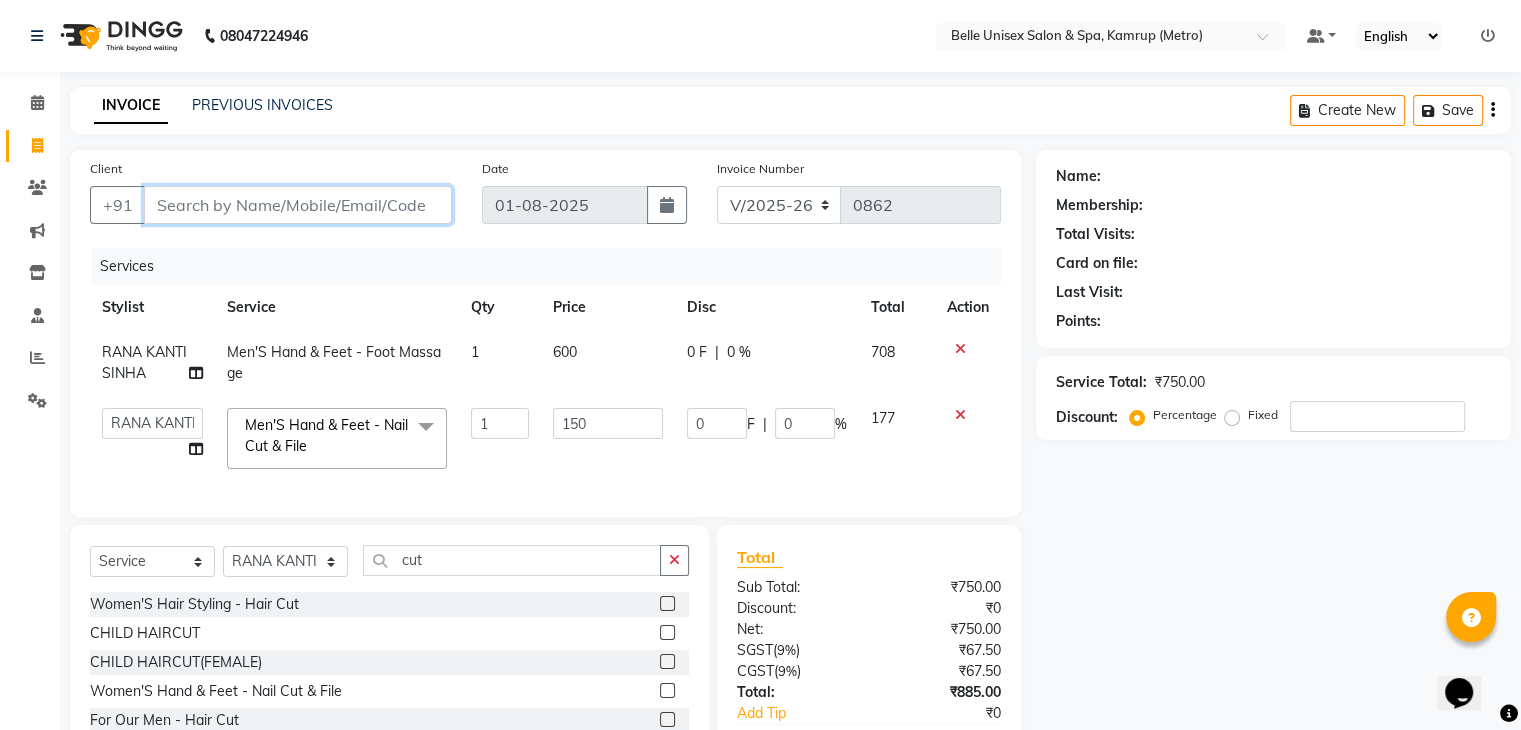 type on "0" 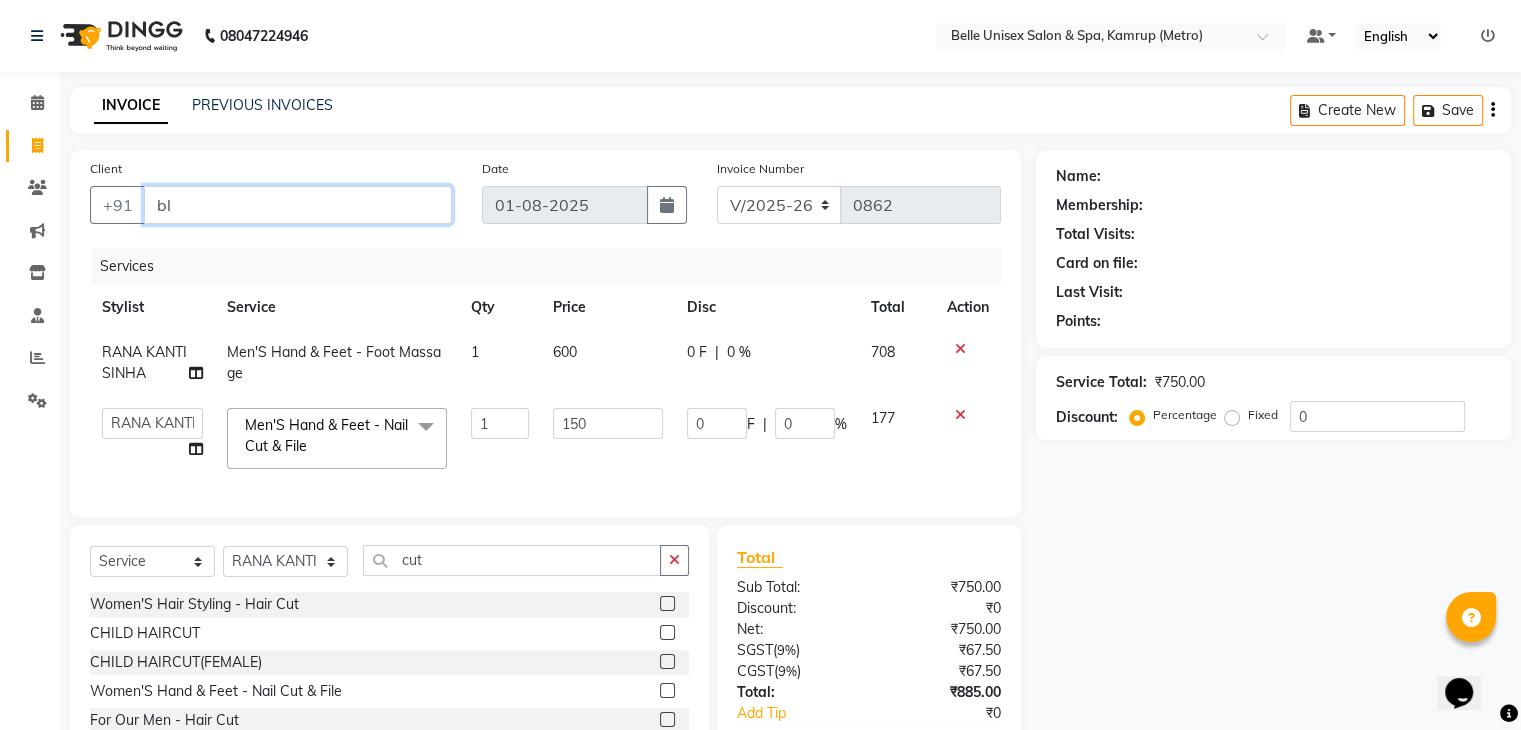 type on "b" 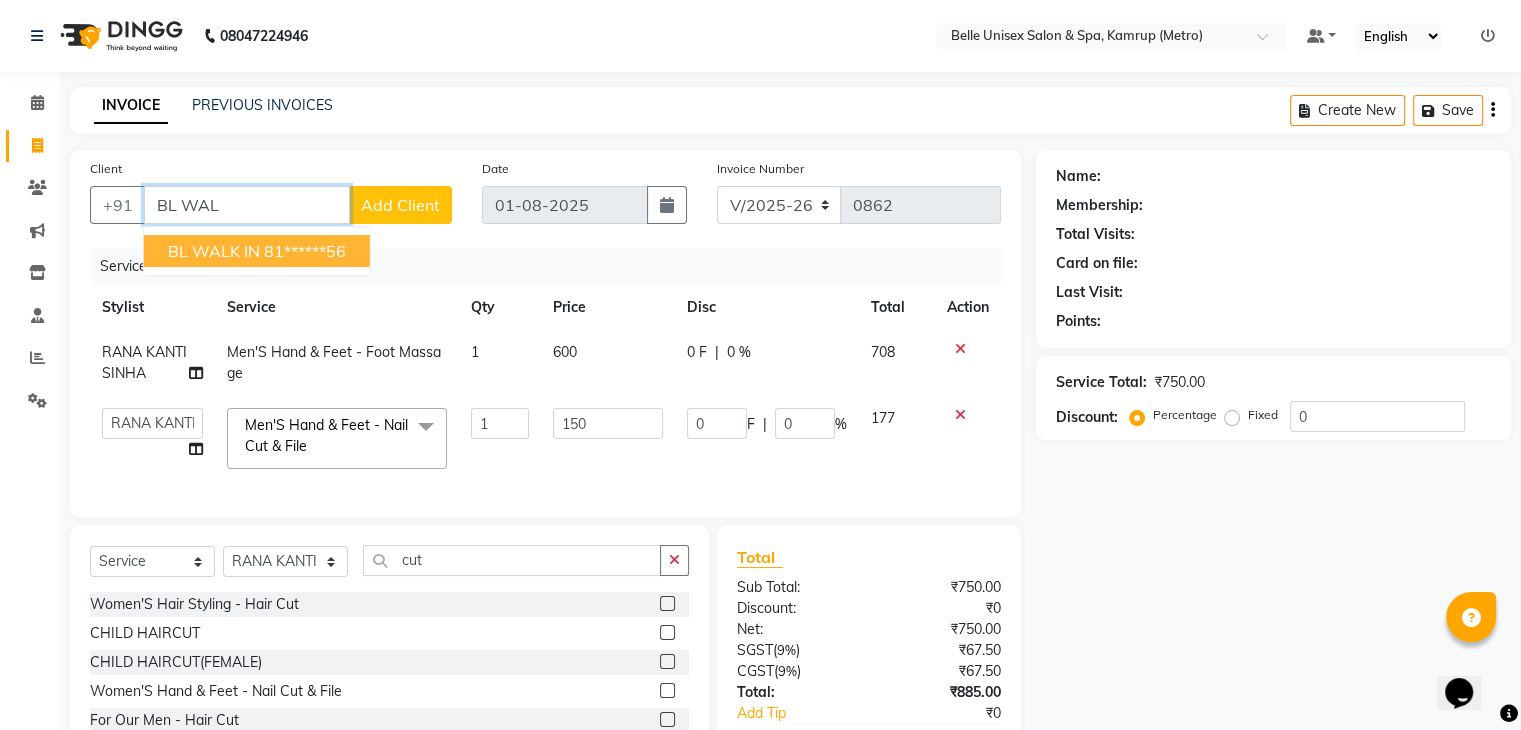 click on "81******56" at bounding box center (305, 251) 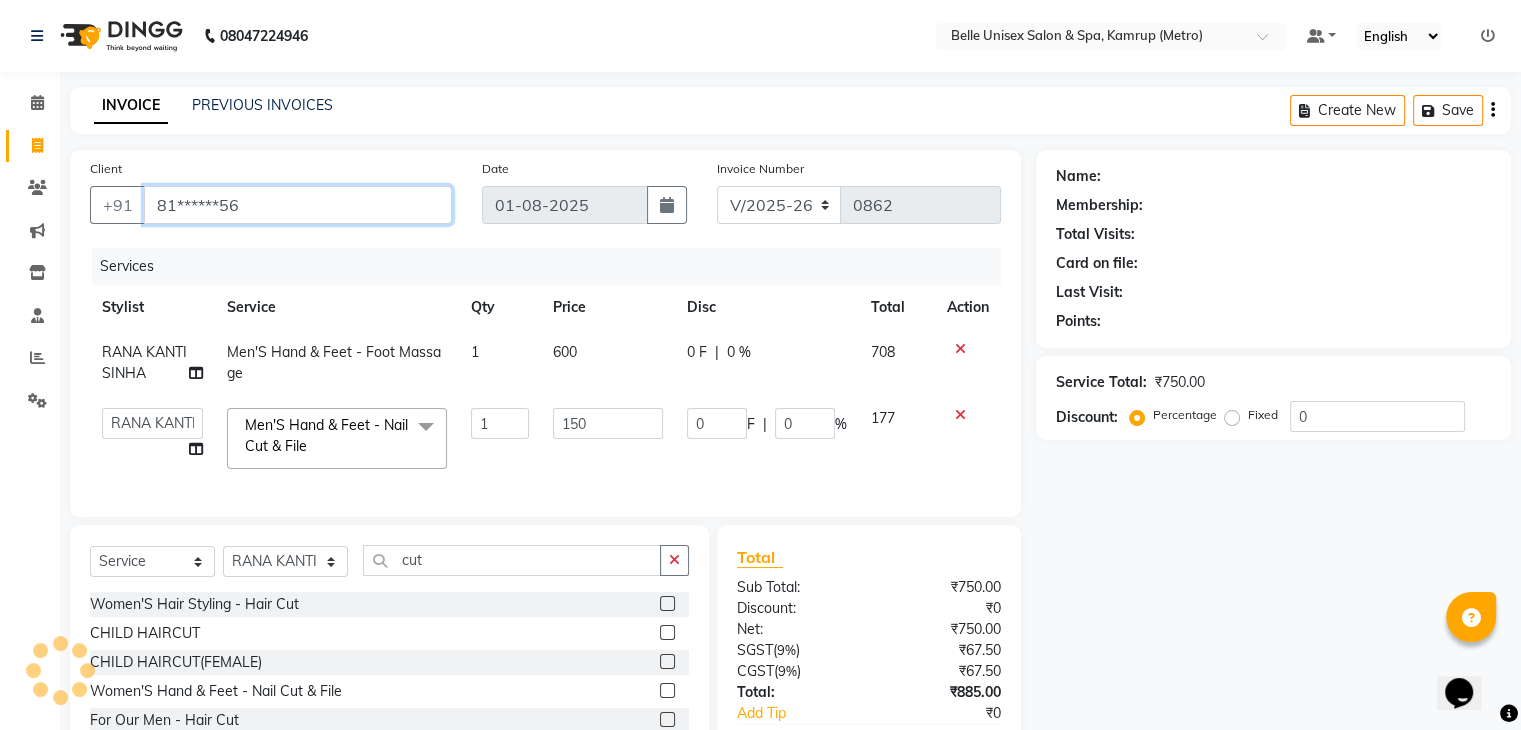 type on "81******56" 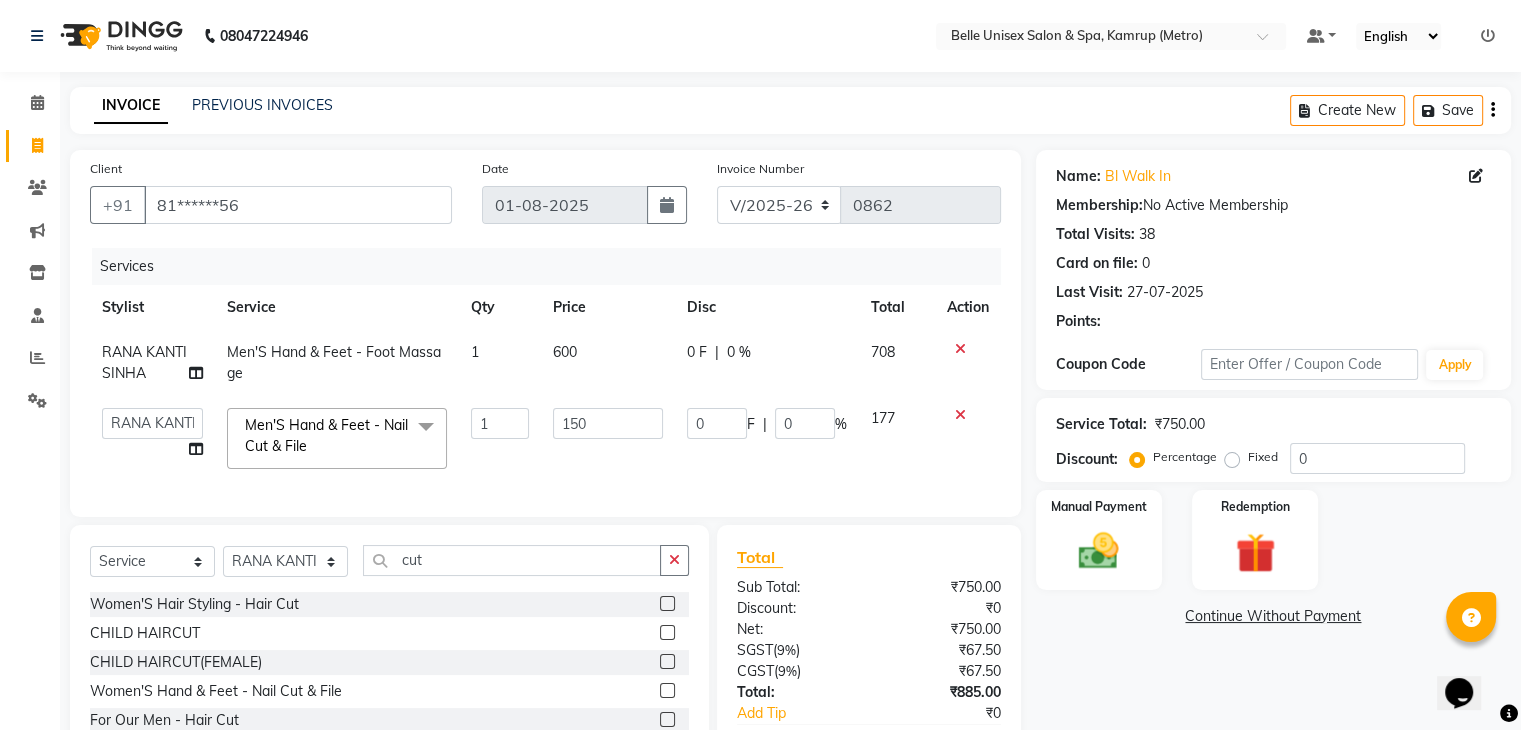 scroll, scrollTop: 134, scrollLeft: 0, axis: vertical 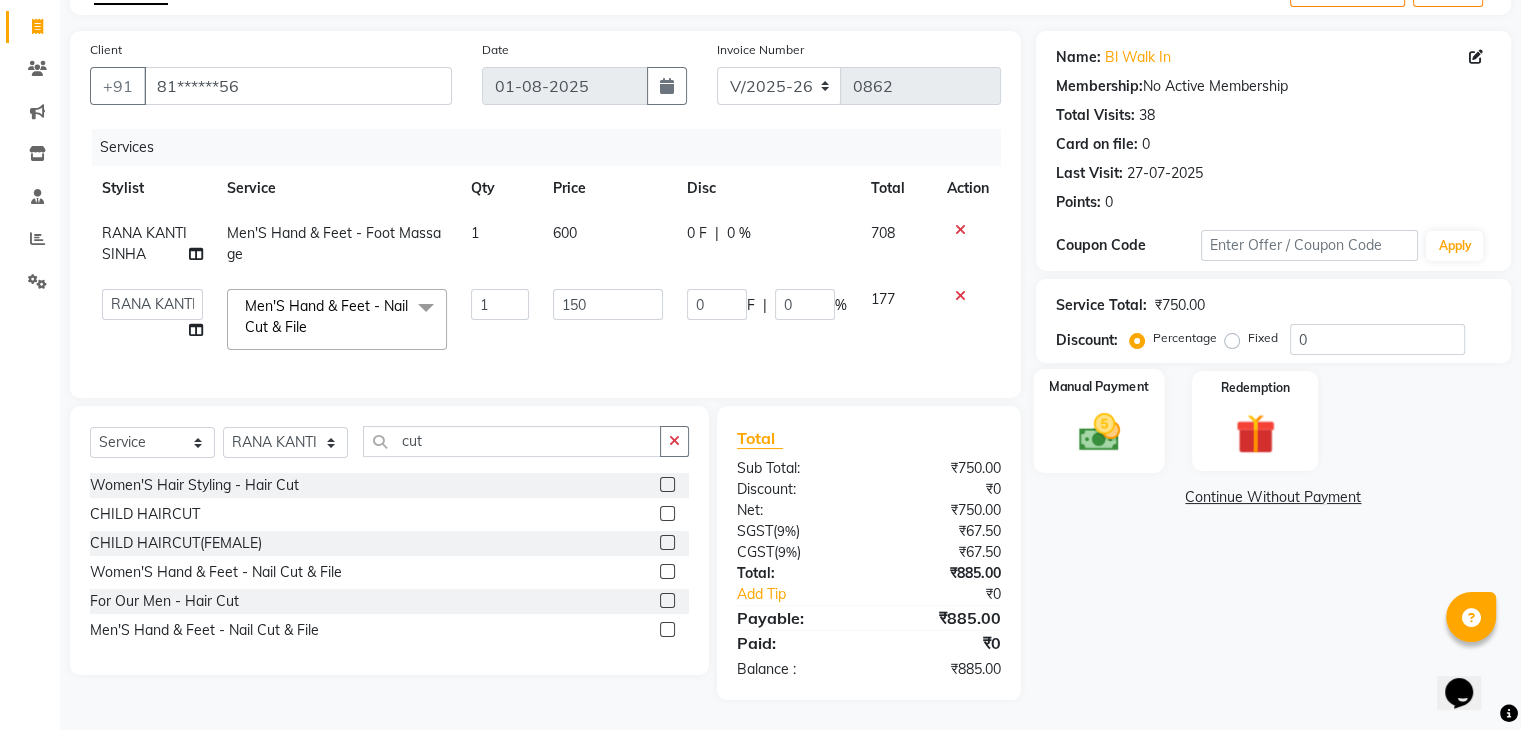 click 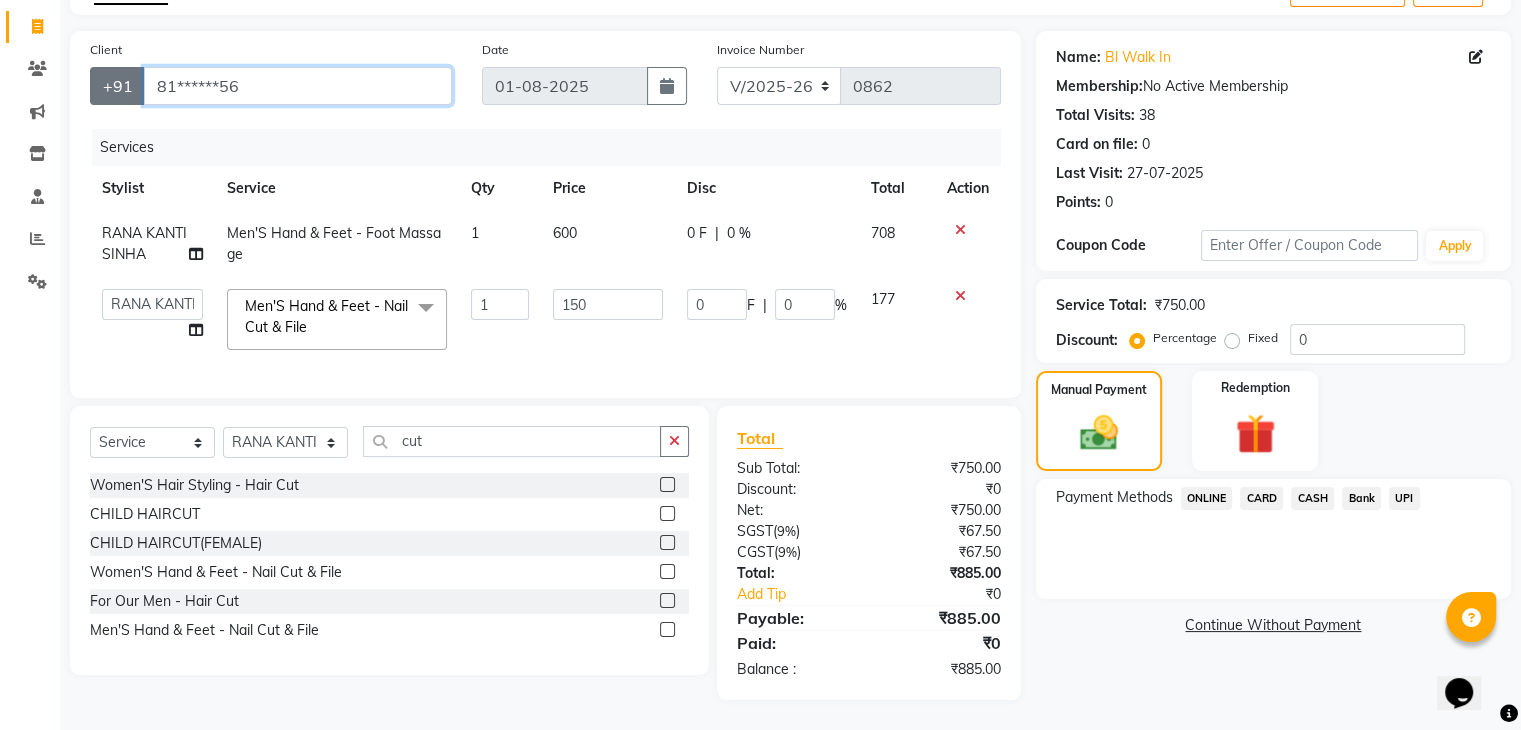 drag, startPoint x: 245, startPoint y: 77, endPoint x: 140, endPoint y: 79, distance: 105.01904 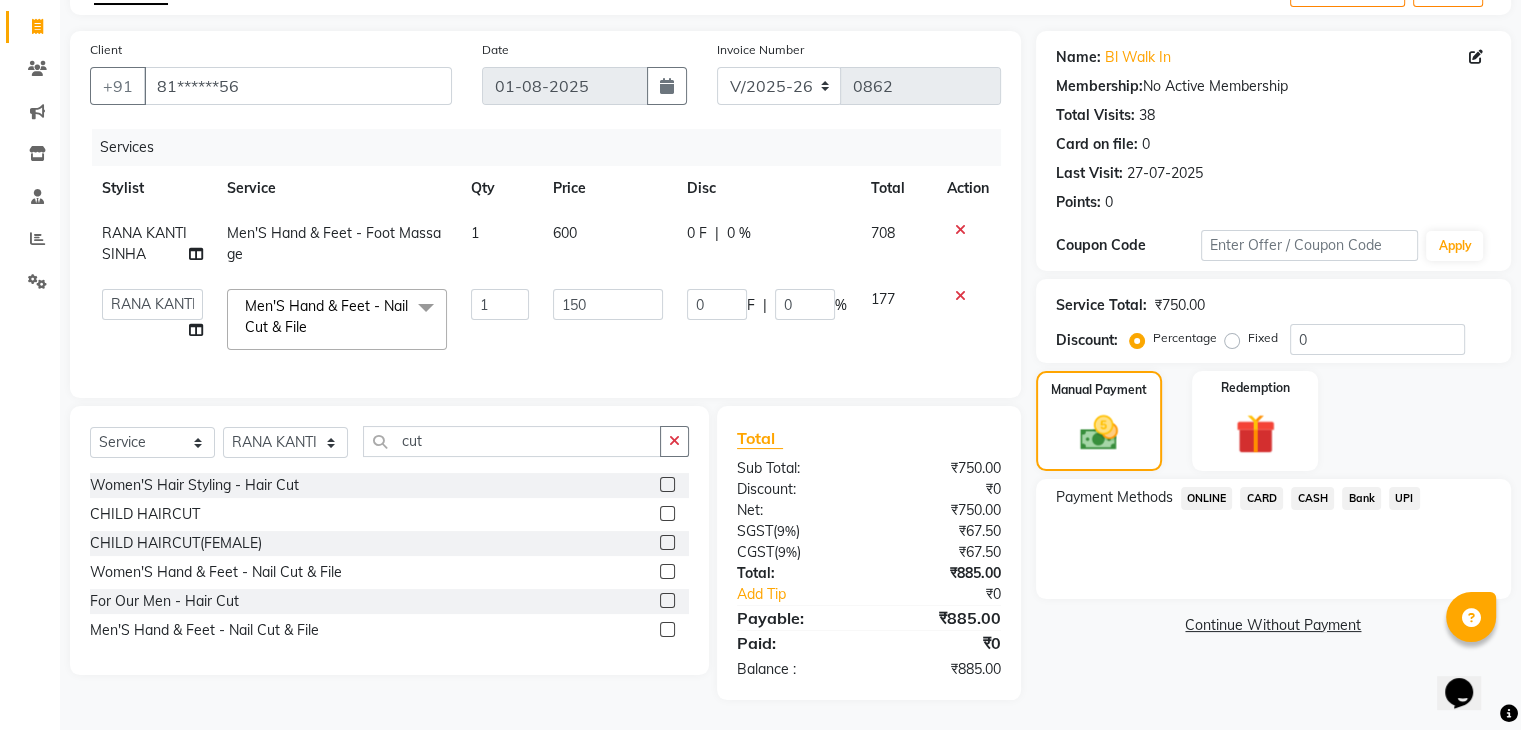 click on "ONLINE" 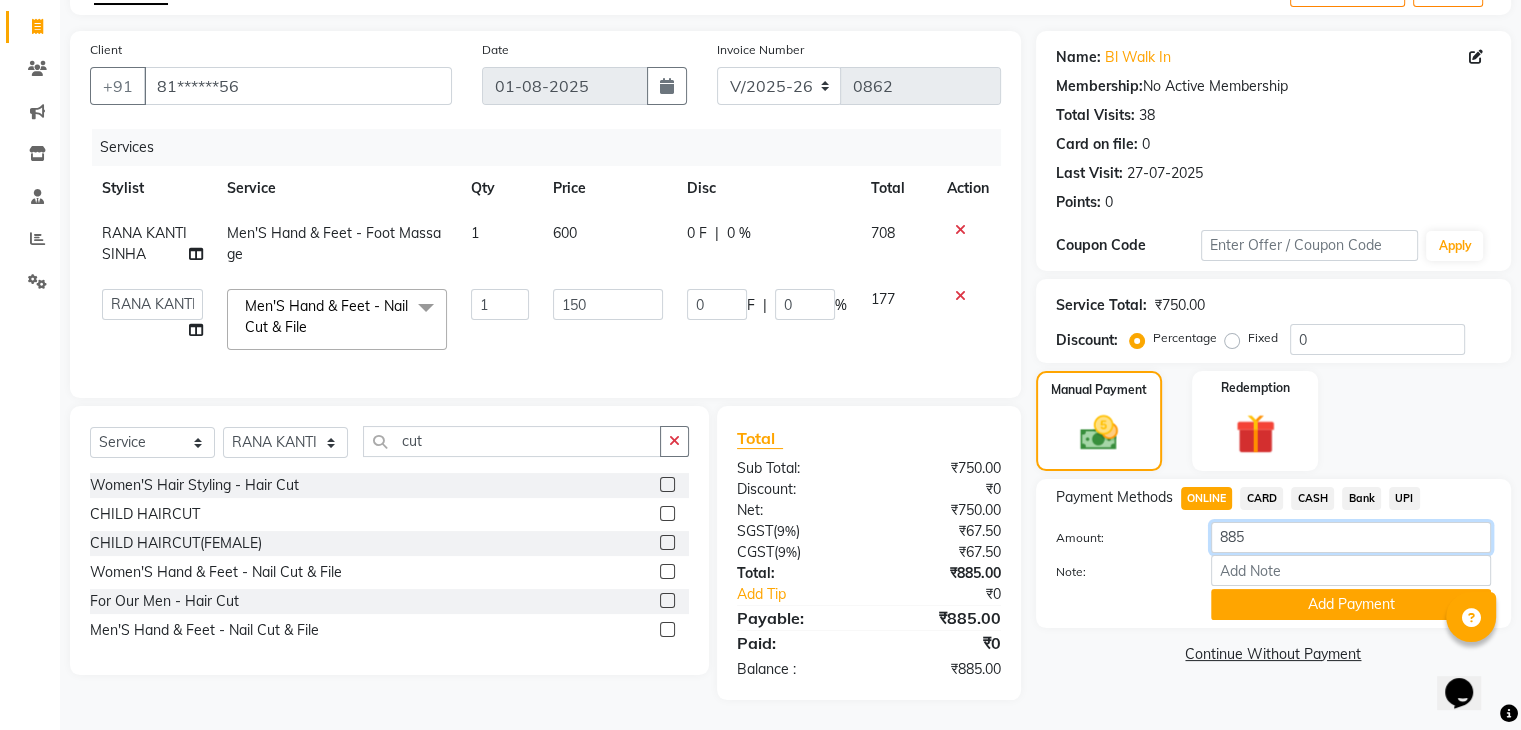 click on "885" 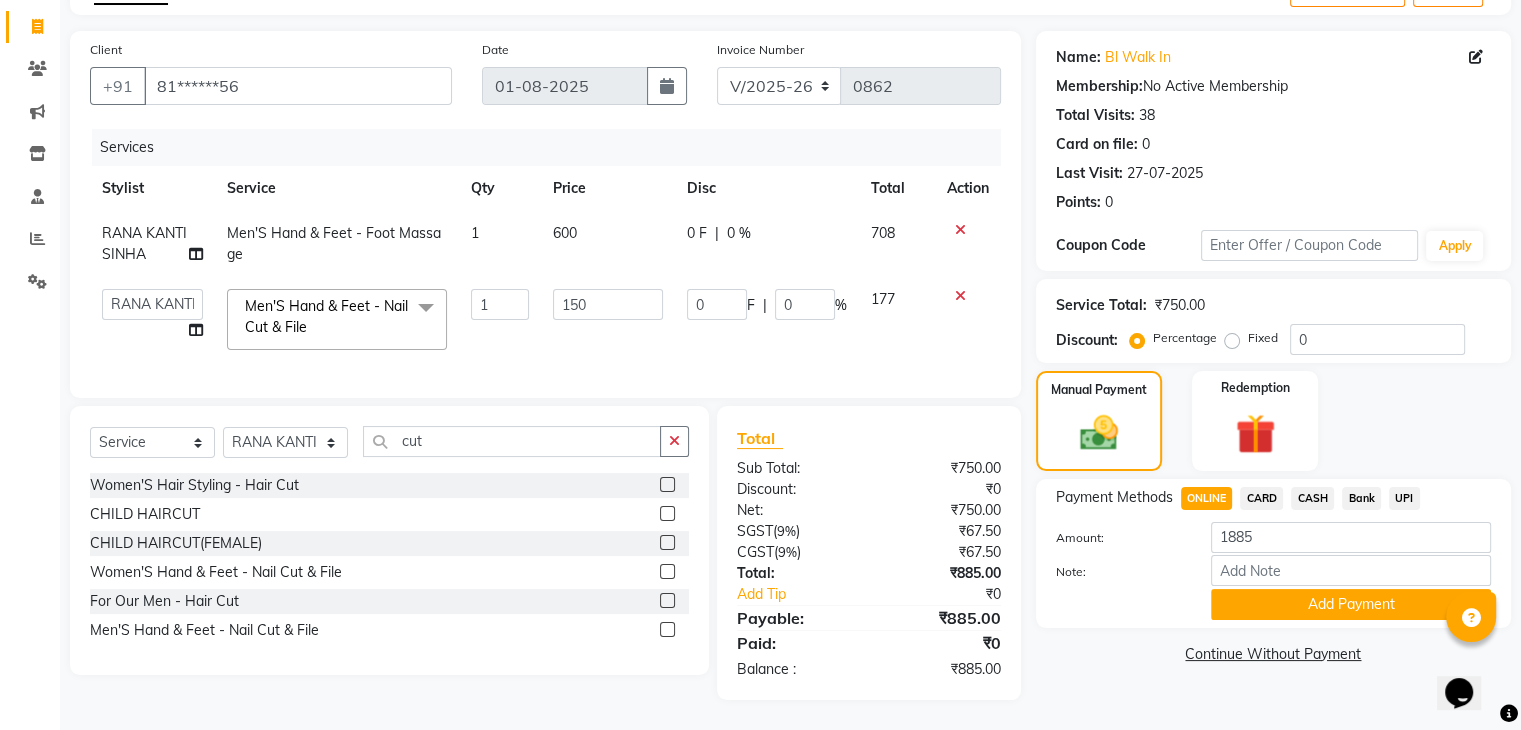 click on "Name: Bl Walk In  Membership:  No Active Membership  Total Visits:  38 Card on file:  0 Last Visit:   27-07-2025 Points:   0  Coupon Code Apply Service Total:  ₹750.00  Discount:  Percentage   Fixed  0 Manual Payment Redemption Payment Methods  ONLINE   CARD   CASH   Bank   UPI  Amount: 1885 Note: Add Payment  Continue Without Payment" 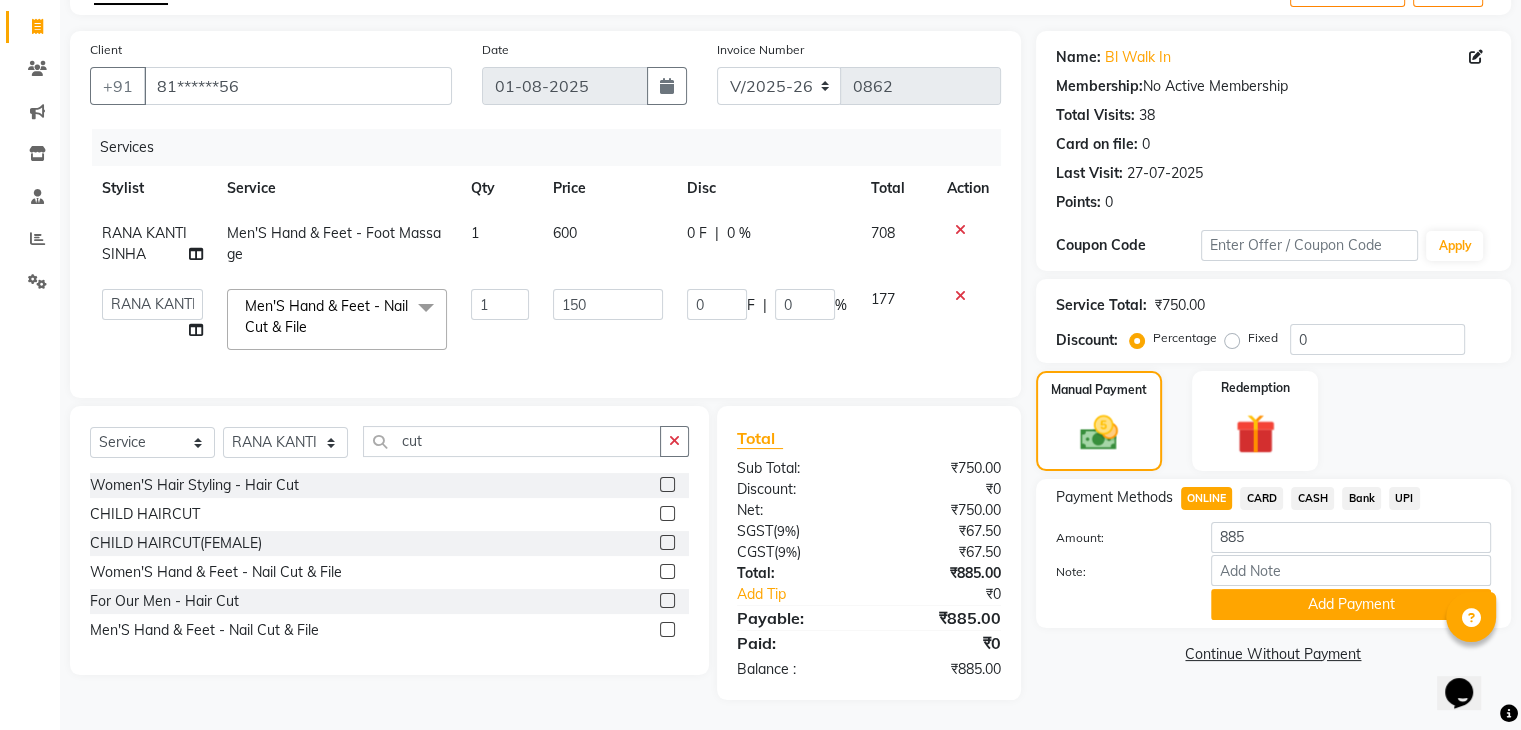 click on "ONLINE" 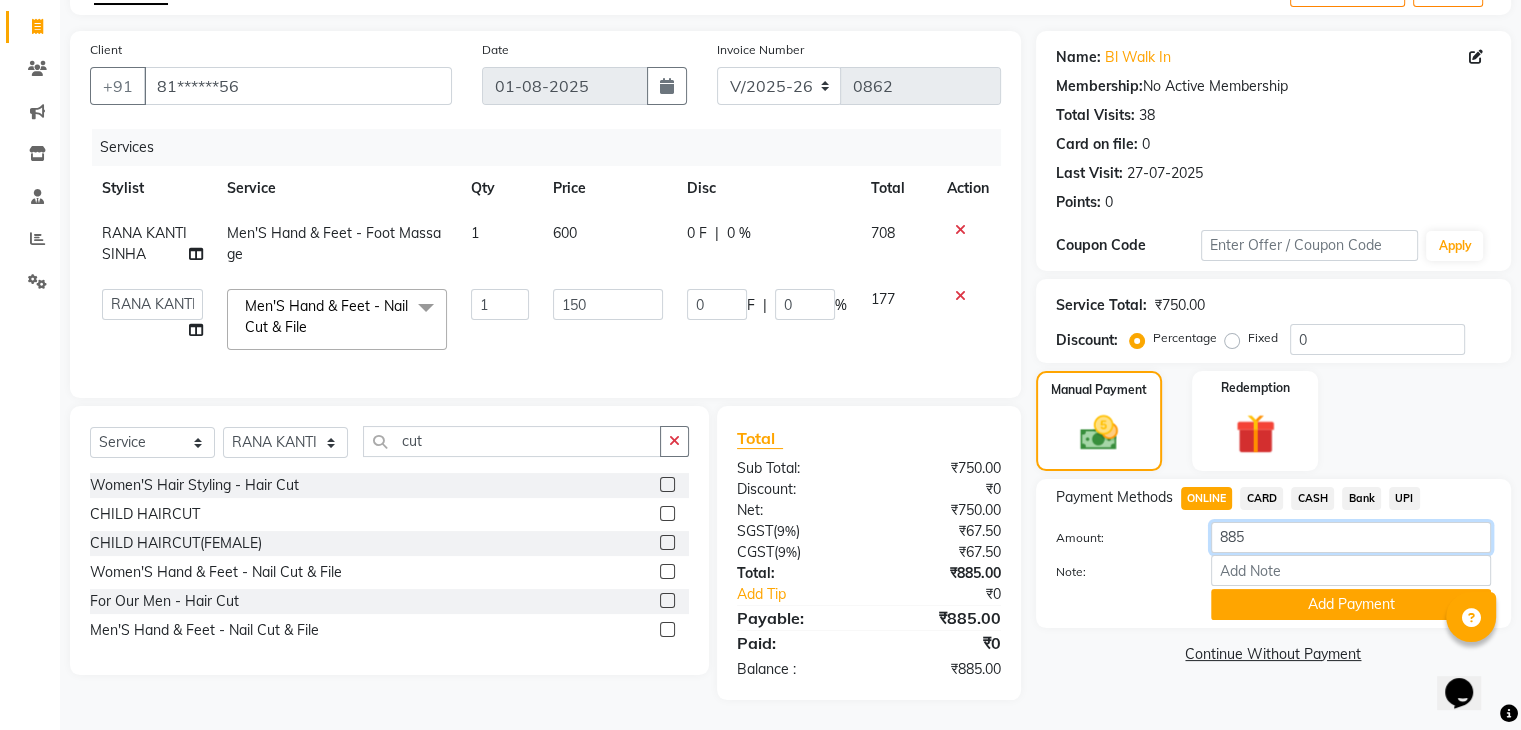 click on "885" 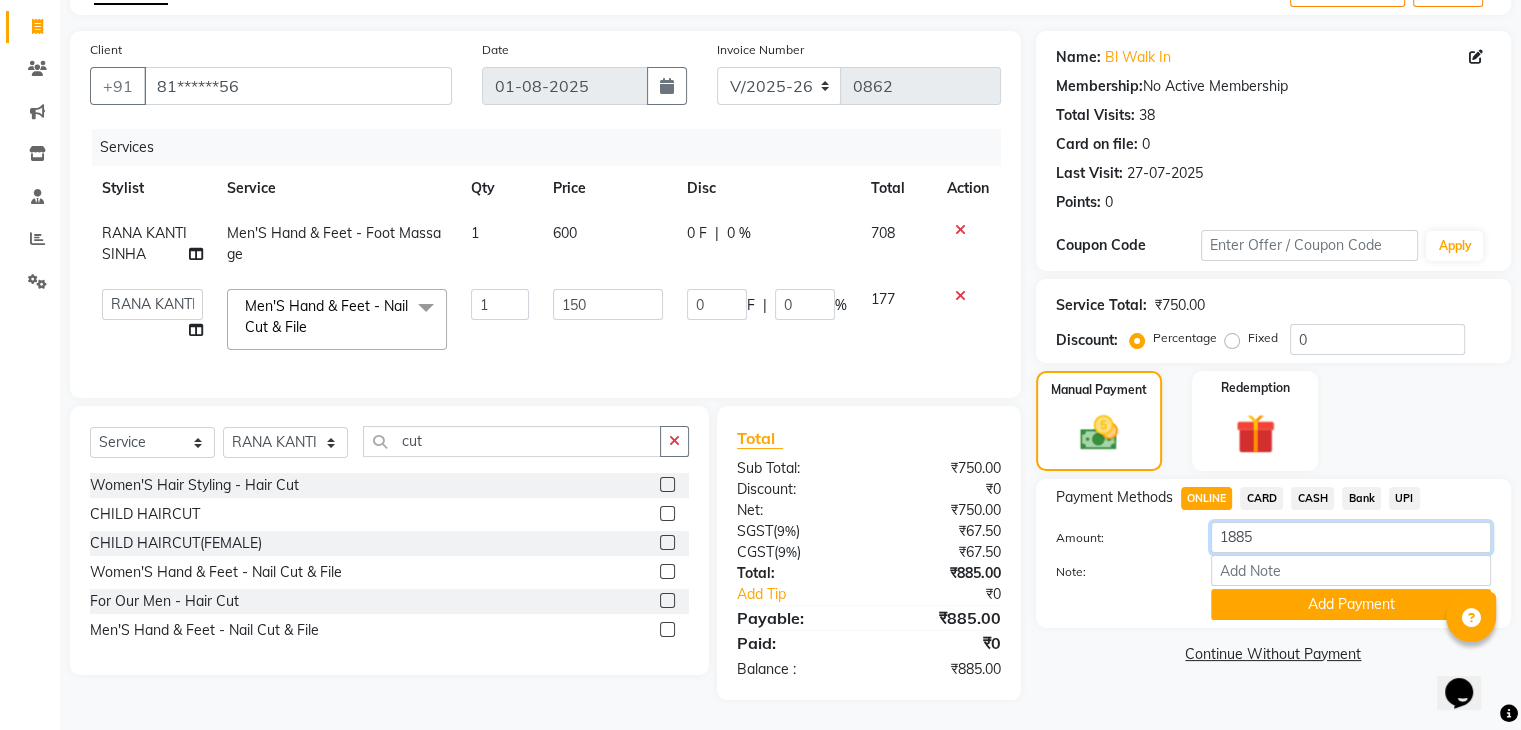 type on "1885" 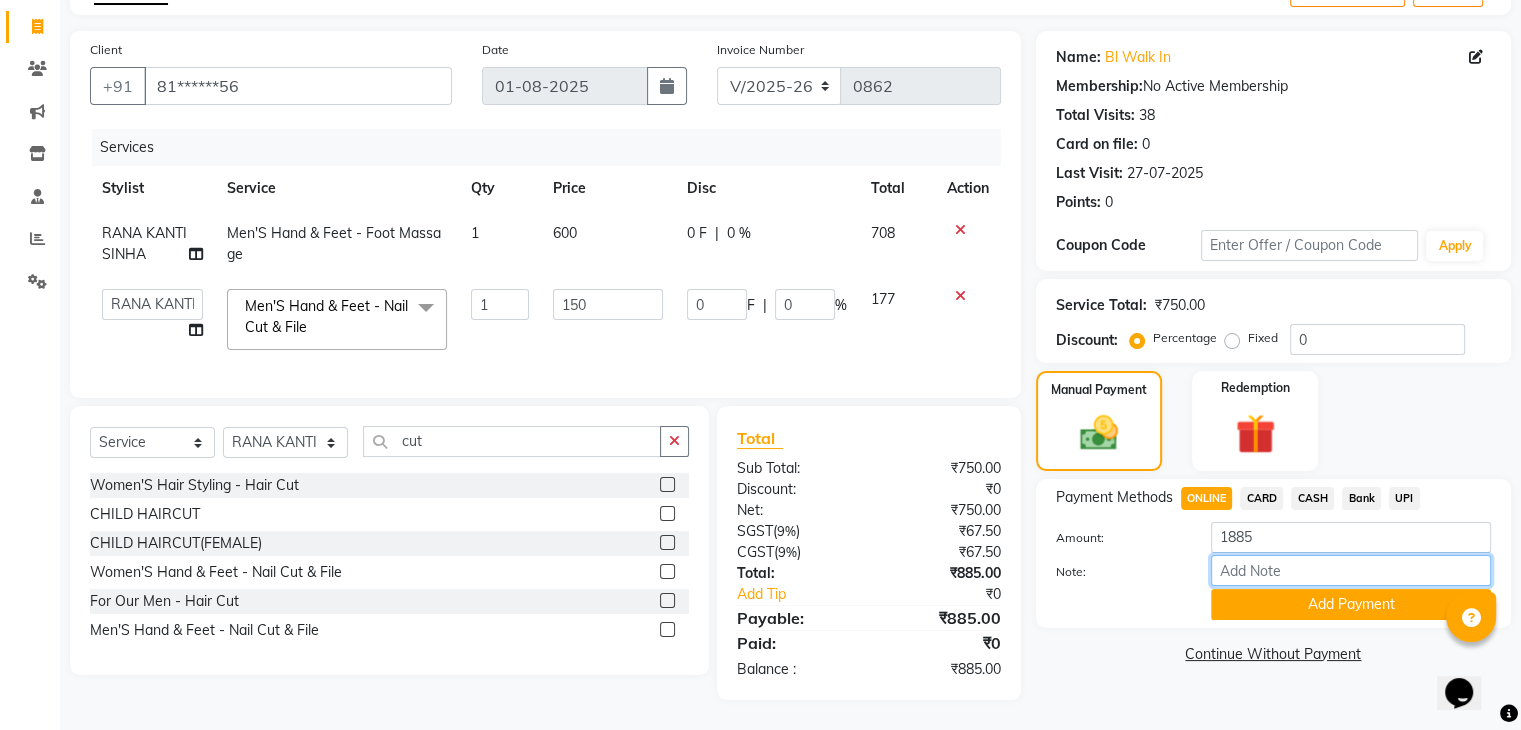 click on "Note:" at bounding box center [1351, 570] 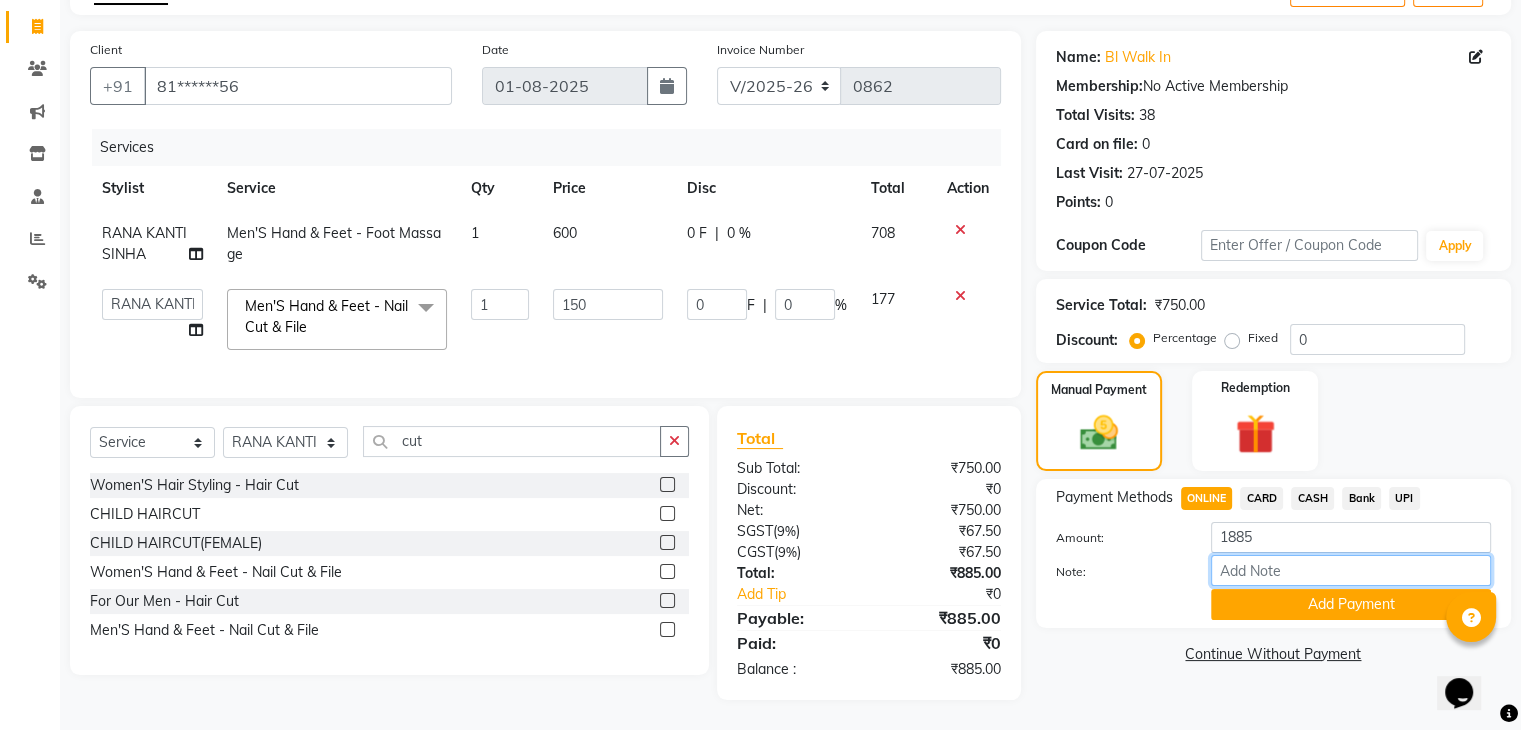 click on "Note:" at bounding box center [1351, 570] 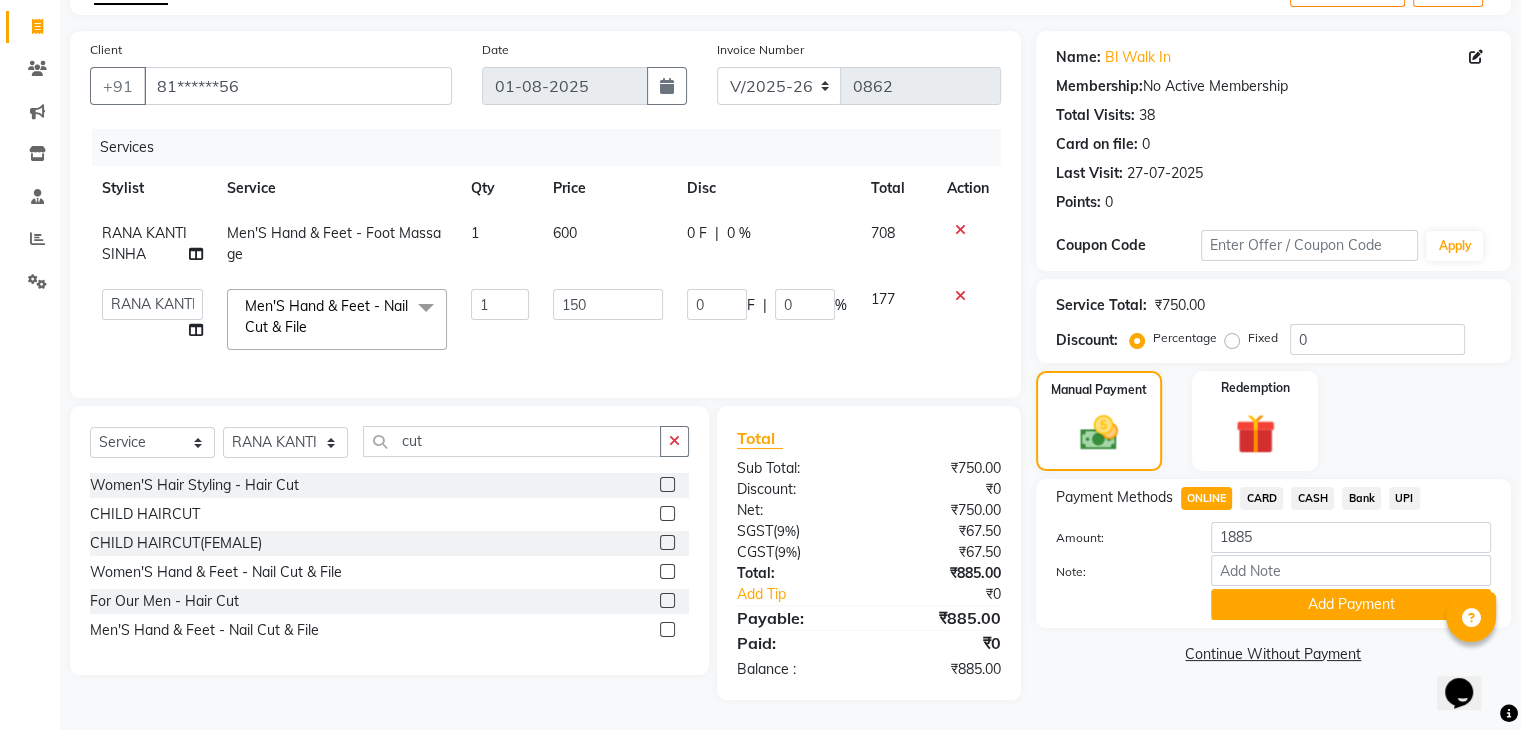 click on "Name: Bl Walk In  Membership:  No Active Membership  Total Visits:  38 Card on file:  0 Last Visit:   27-07-2025 Points:   0  Coupon Code Apply Service Total:  ₹750.00  Discount:  Percentage   Fixed  0 Manual Payment Redemption Payment Methods  ONLINE   CARD   CASH   Bank   UPI  Amount: 1885 Note: Add Payment  Continue Without Payment" 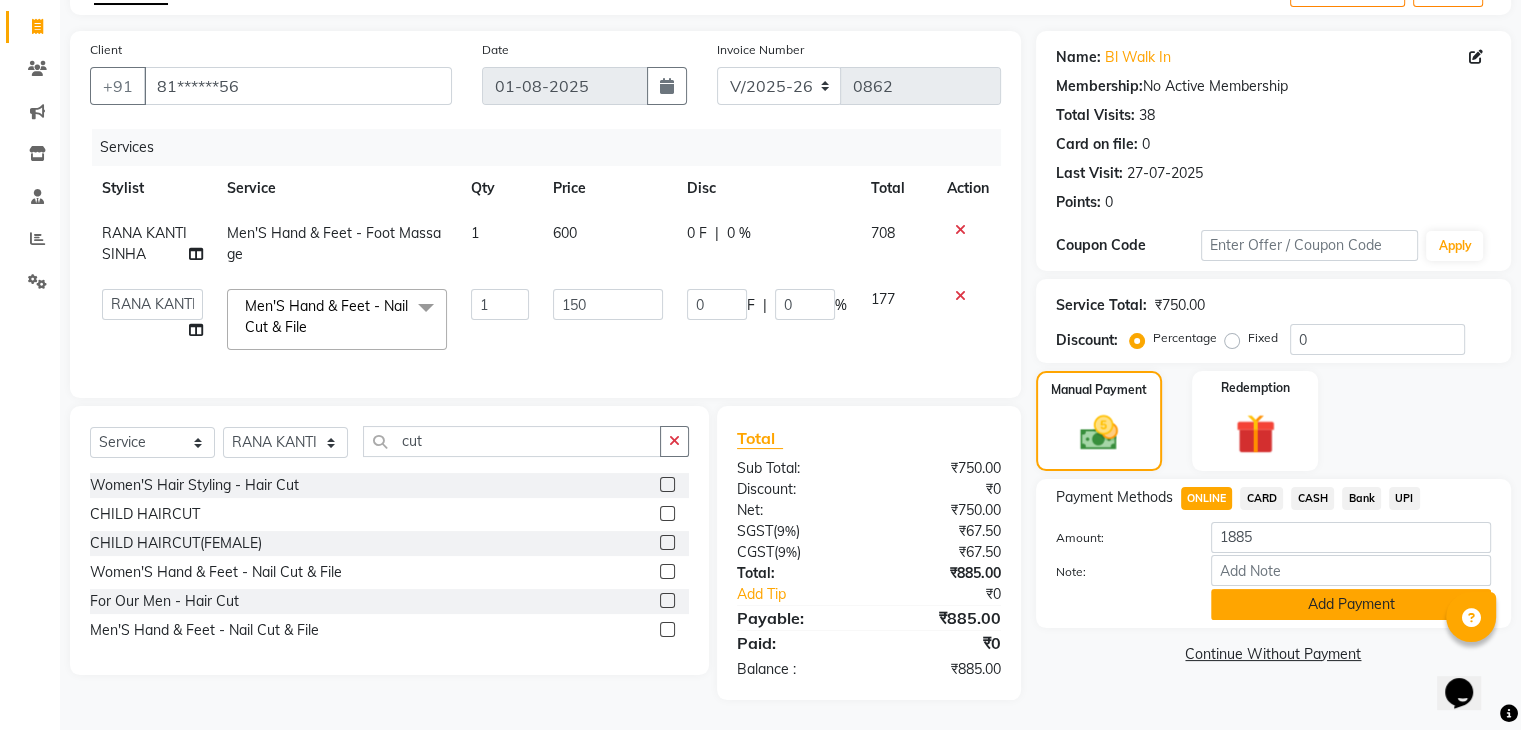 click on "Add Payment" 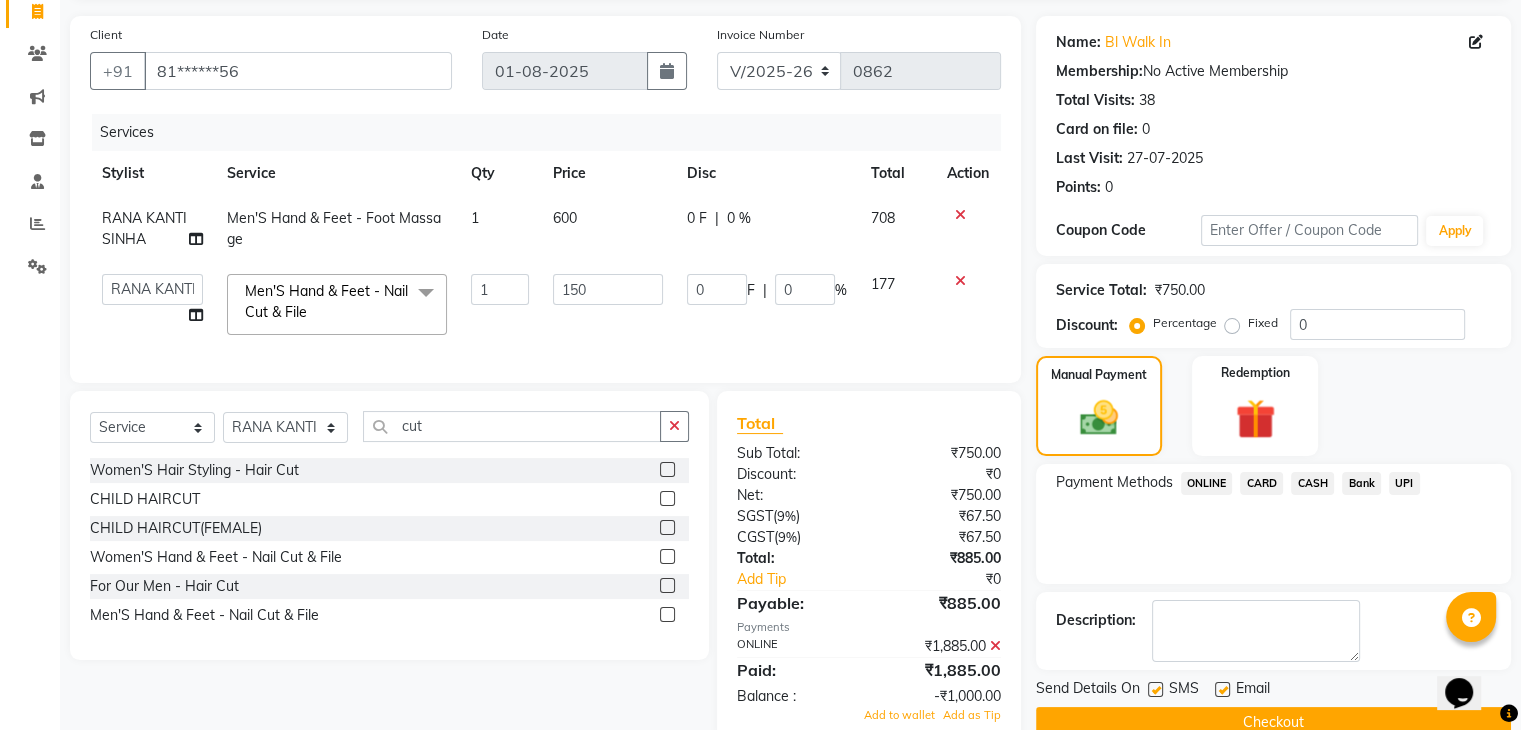 scroll, scrollTop: 193, scrollLeft: 0, axis: vertical 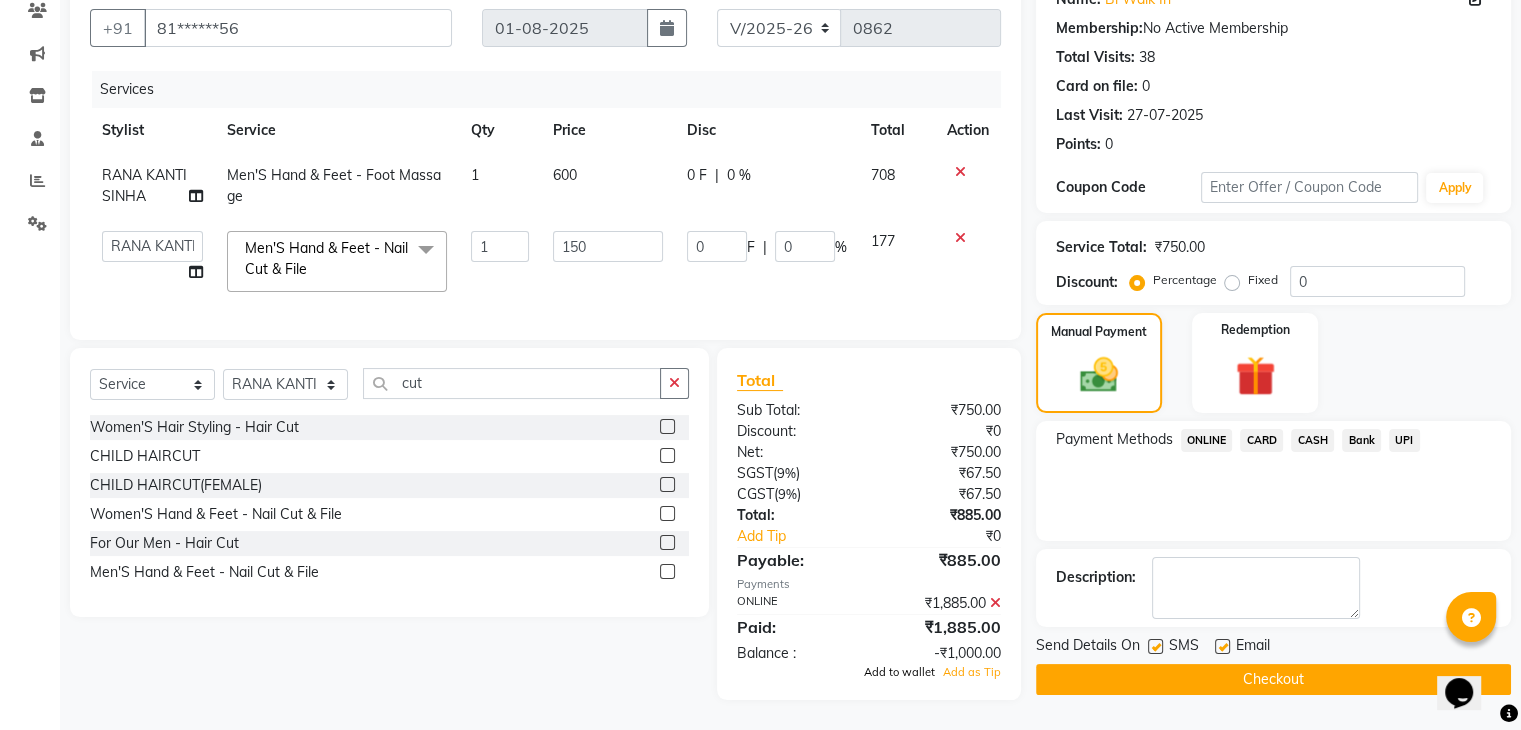 click on "Add to wallet" 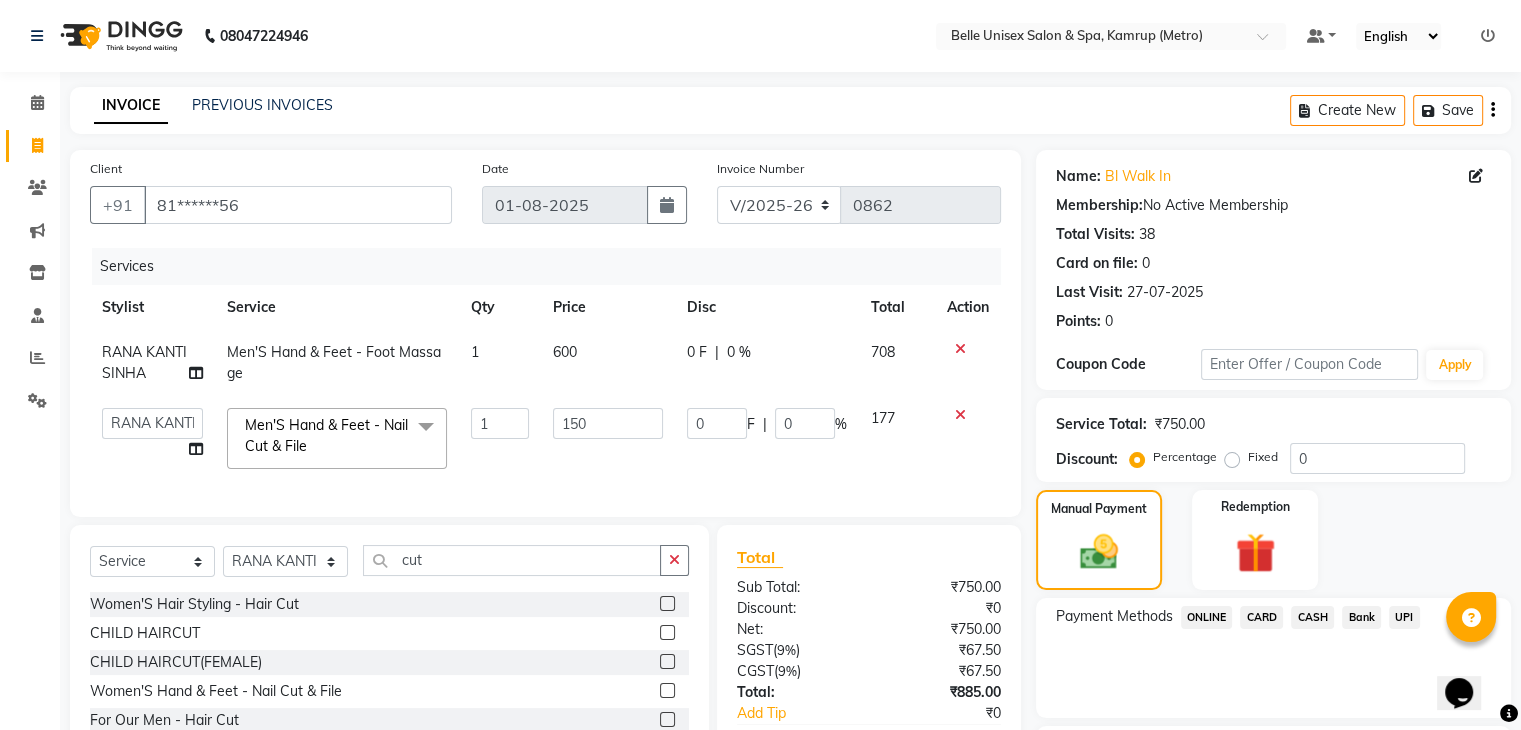 scroll, scrollTop: 200, scrollLeft: 0, axis: vertical 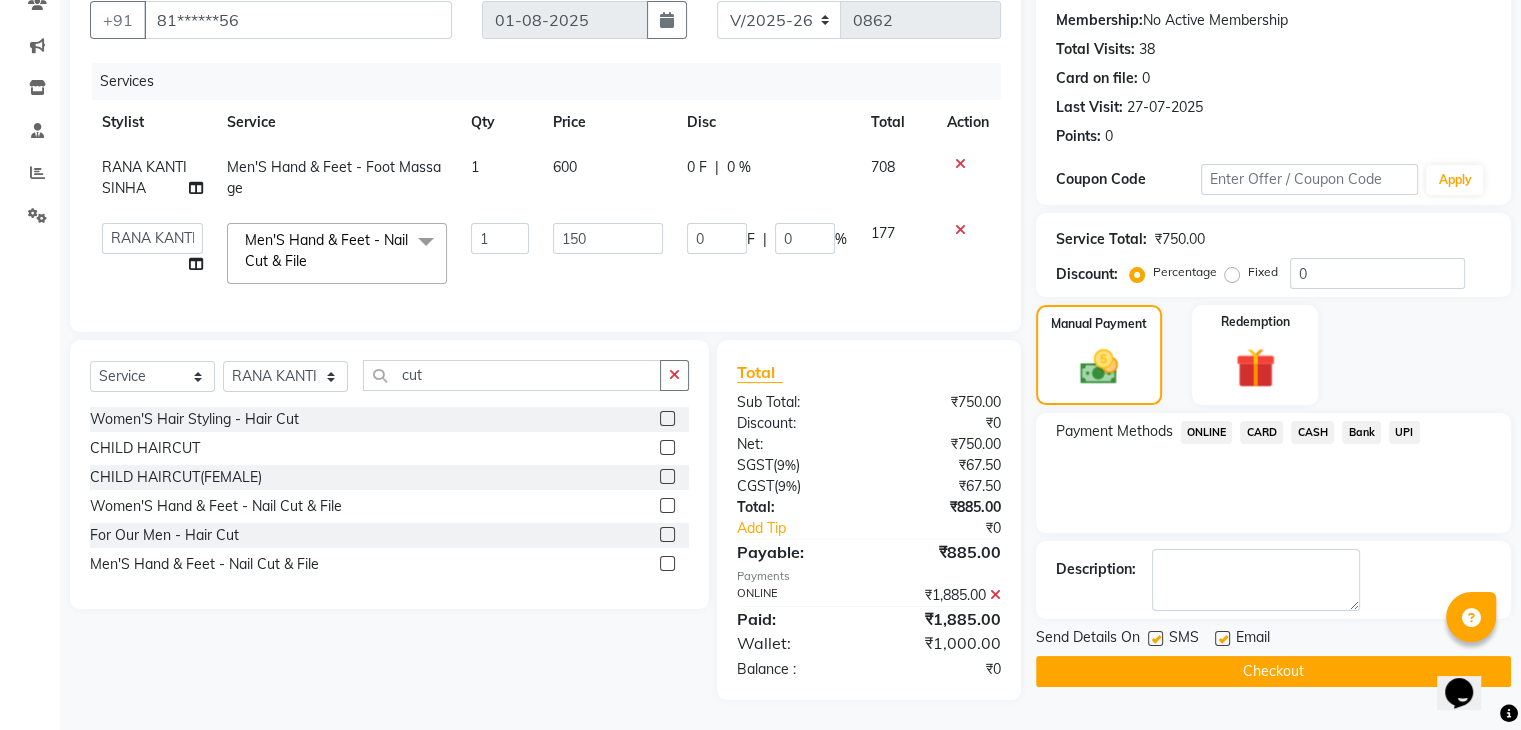 click on "Checkout" 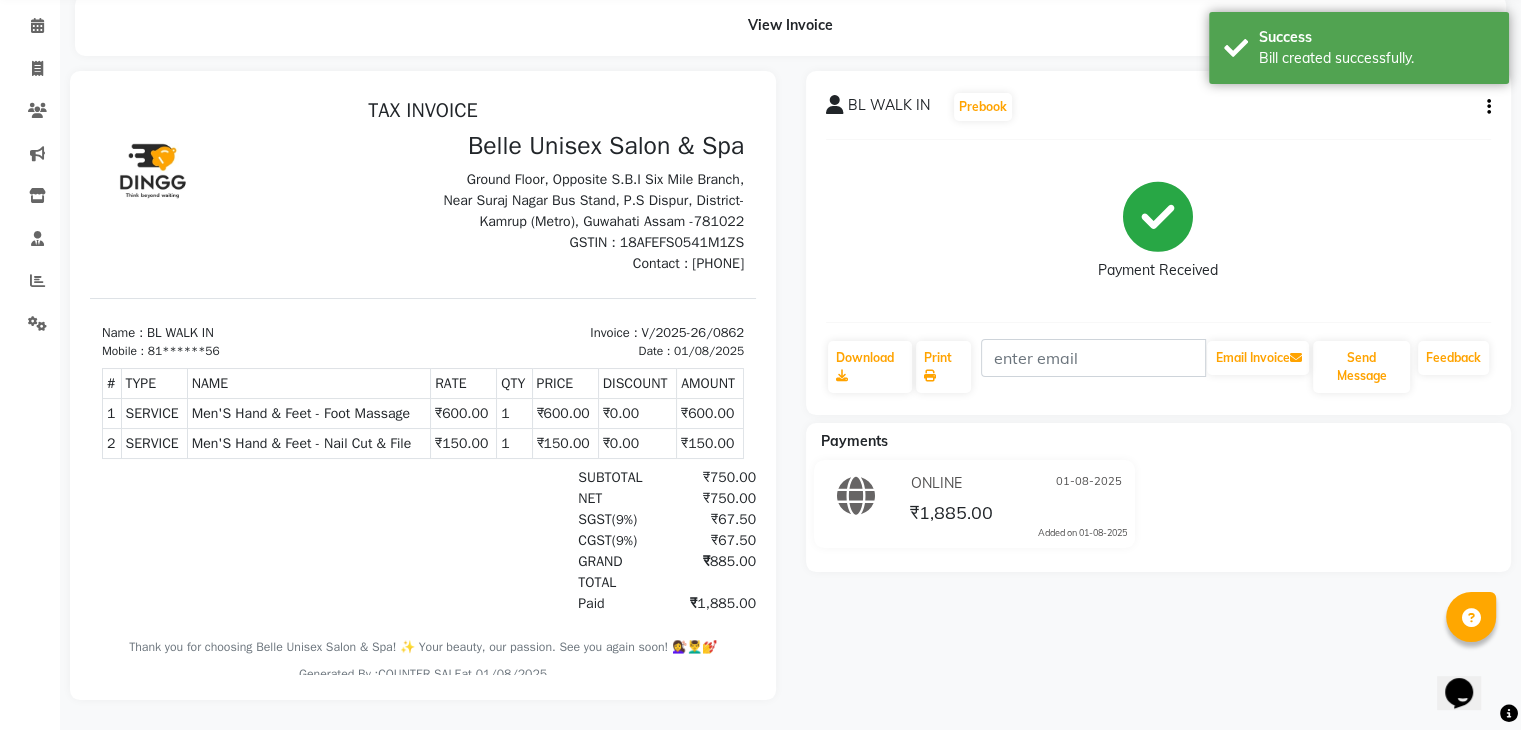 scroll, scrollTop: 0, scrollLeft: 0, axis: both 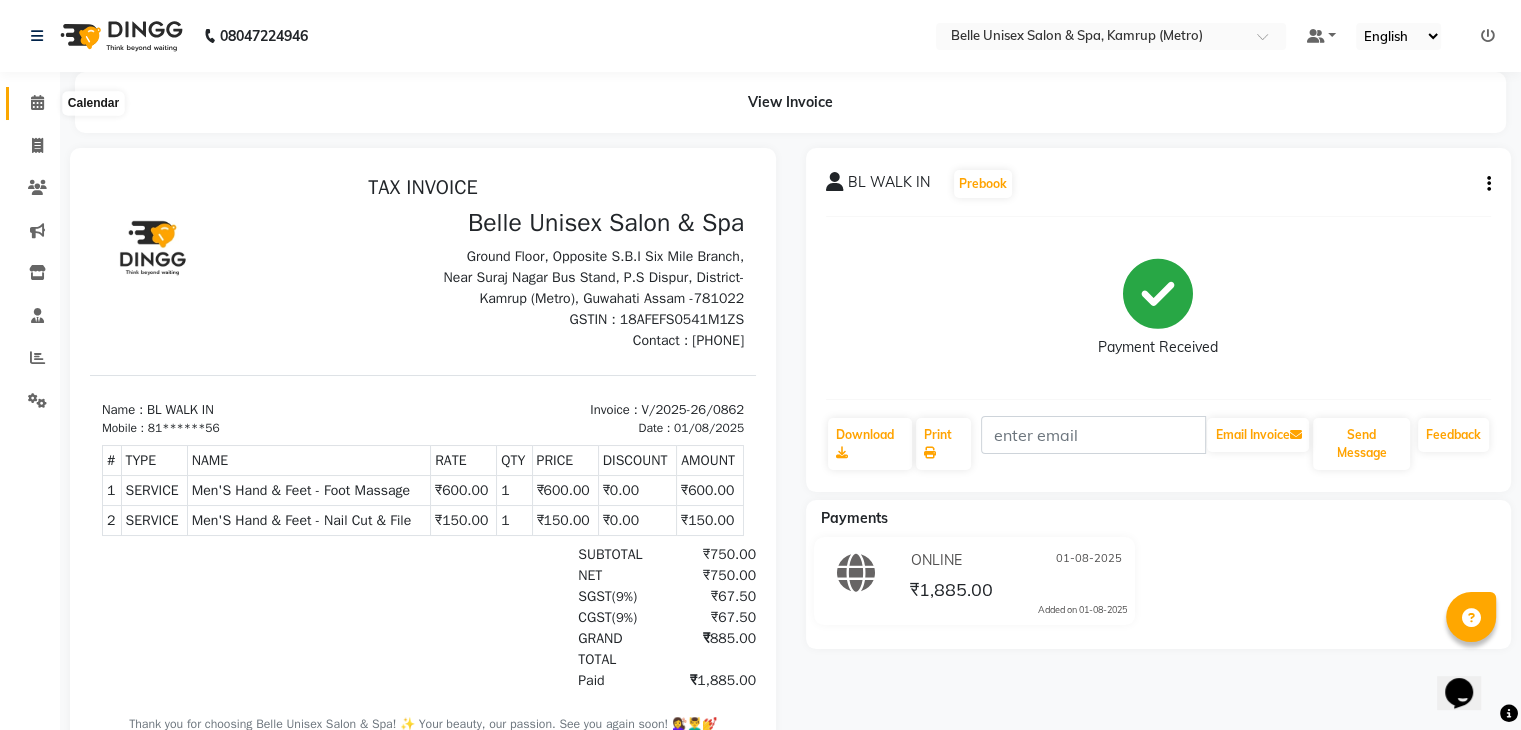 click 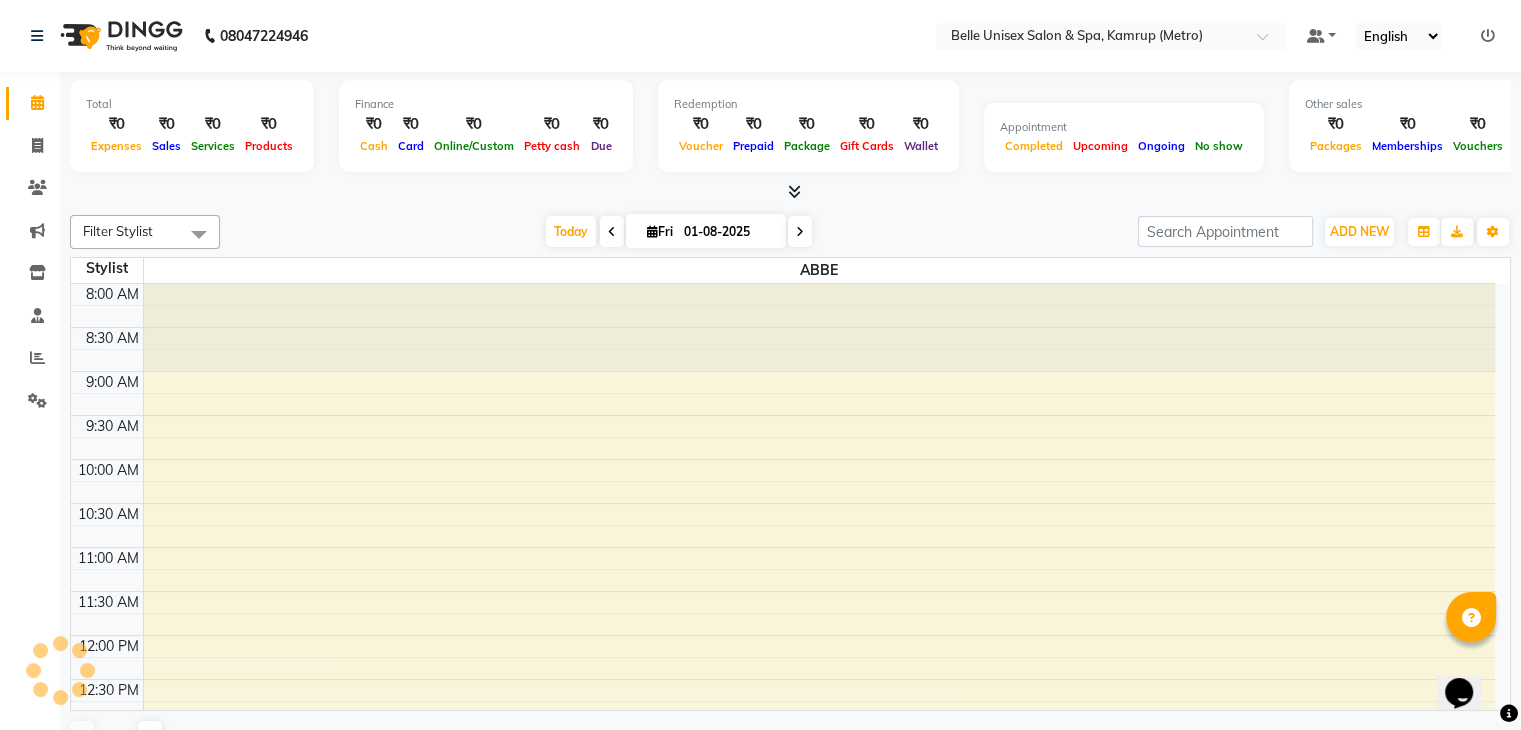 scroll, scrollTop: 0, scrollLeft: 0, axis: both 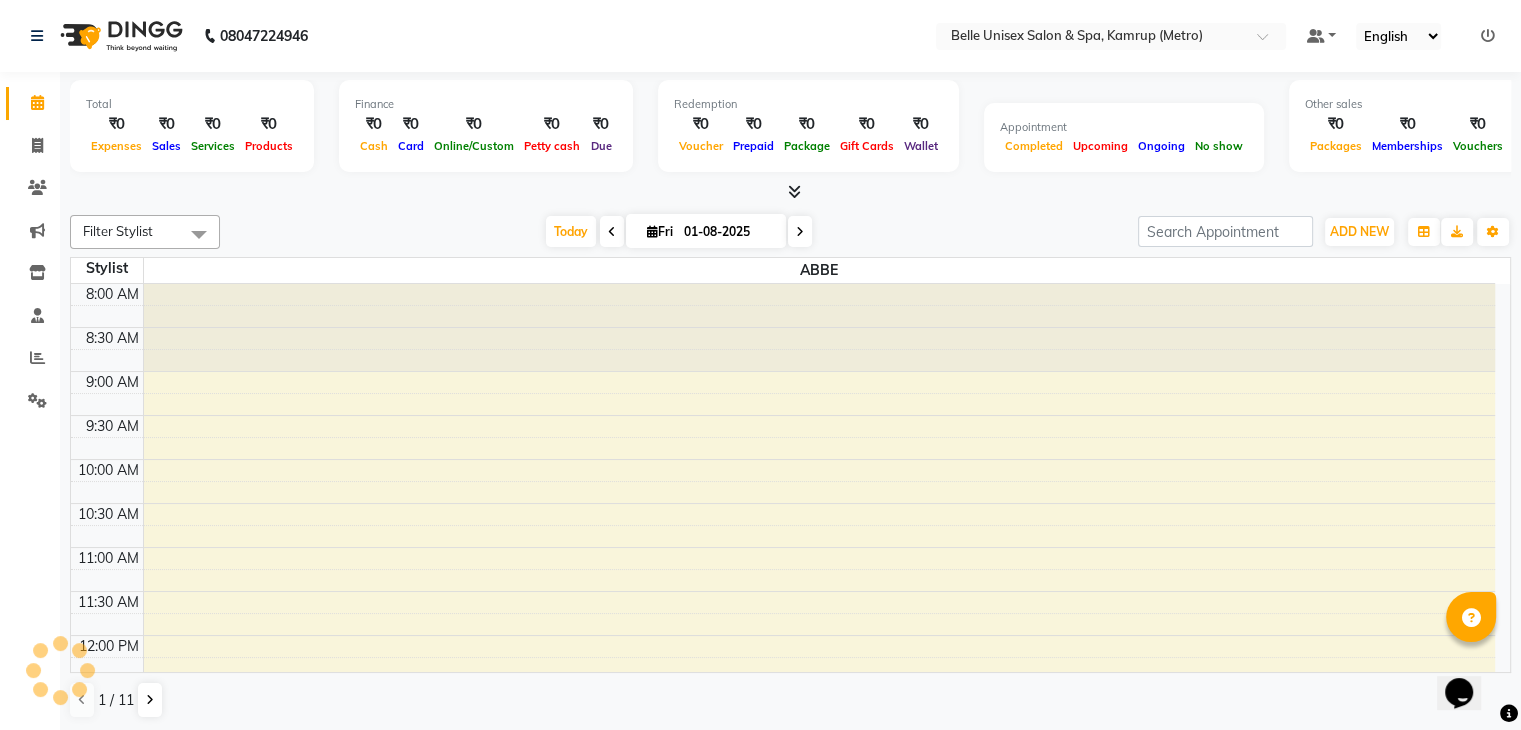 click on "Finance  ₹0  Cash ₹0  Card ₹0  Online/Custom ₹0 Petty cash ₹0 Due" at bounding box center [486, 126] 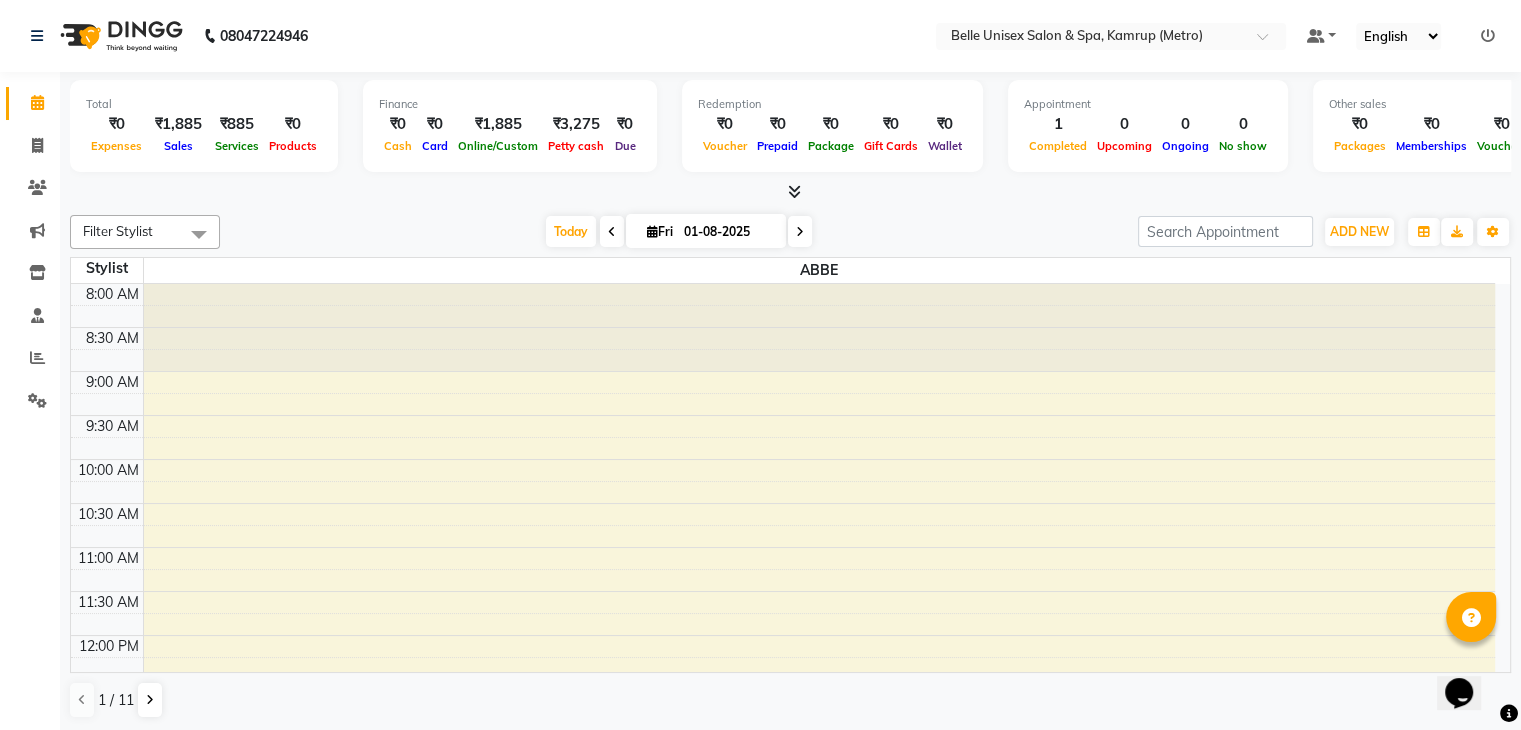 click on "Total  ₹0  Expenses ₹1,885  Sales ₹885  Services ₹0  Products Finance  ₹0  Cash ₹0  Card ₹1,885  Online/Custom ₹3,275 Petty cash ₹0 Due  Redemption  ₹0 Voucher ₹0 Prepaid ₹0 Package ₹0  Gift Cards ₹0  Wallet  Appointment  1 Completed 0 Upcoming 0 Ongoing 0 No show  Other sales  ₹0  Packages ₹0  Memberships ₹0  Vouchers ₹0  Prepaids ₹0  Gift Cards" at bounding box center (790, 137) 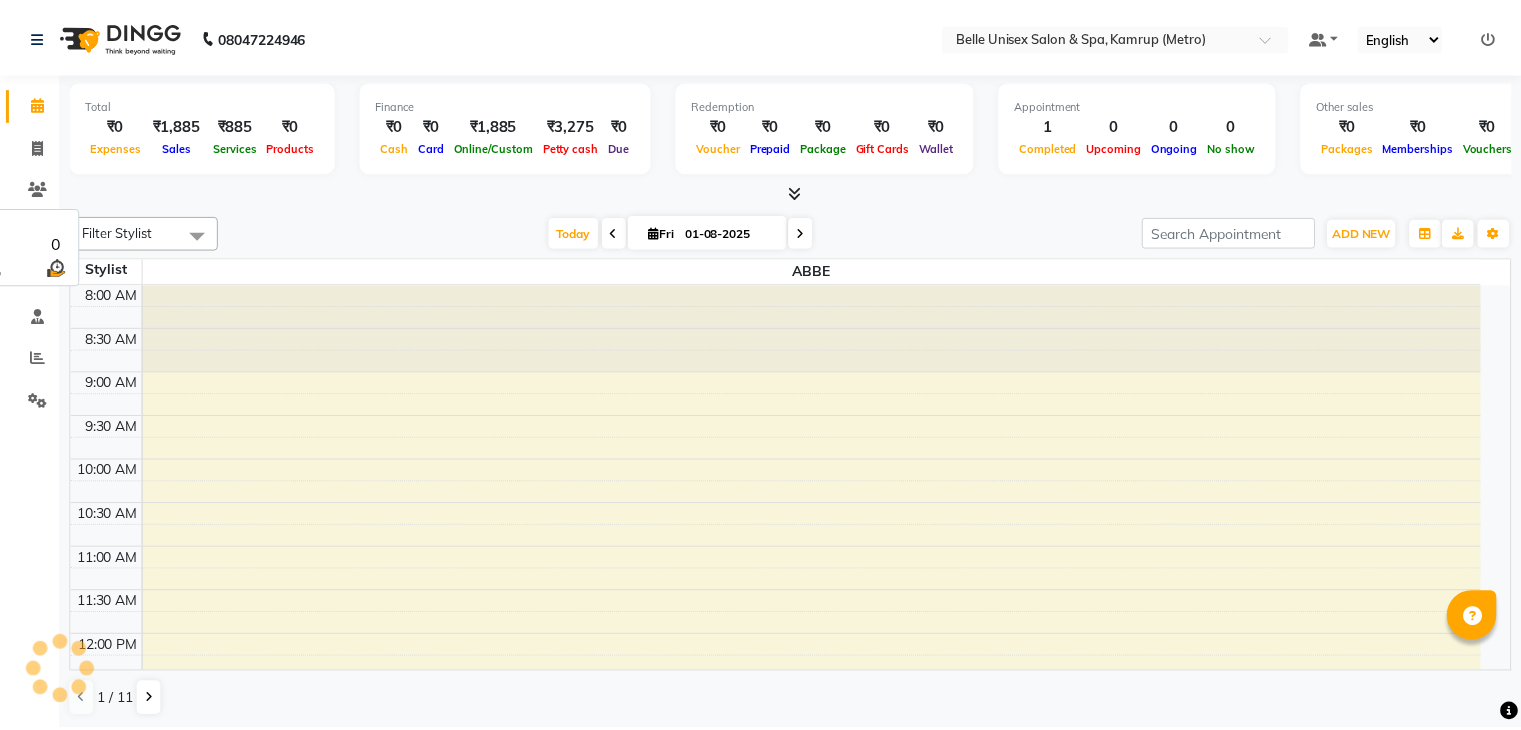 scroll, scrollTop: 0, scrollLeft: 0, axis: both 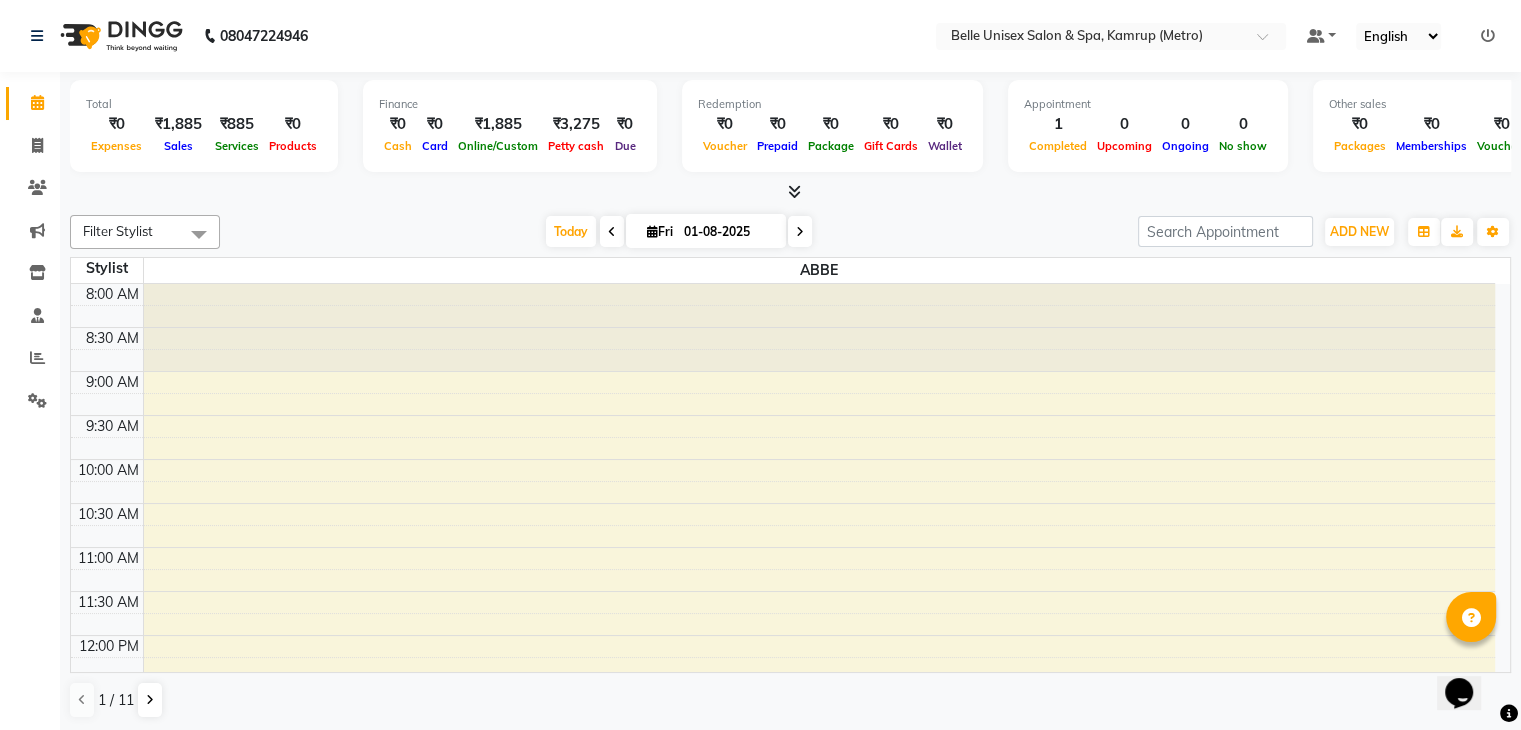 click at bounding box center [790, 192] 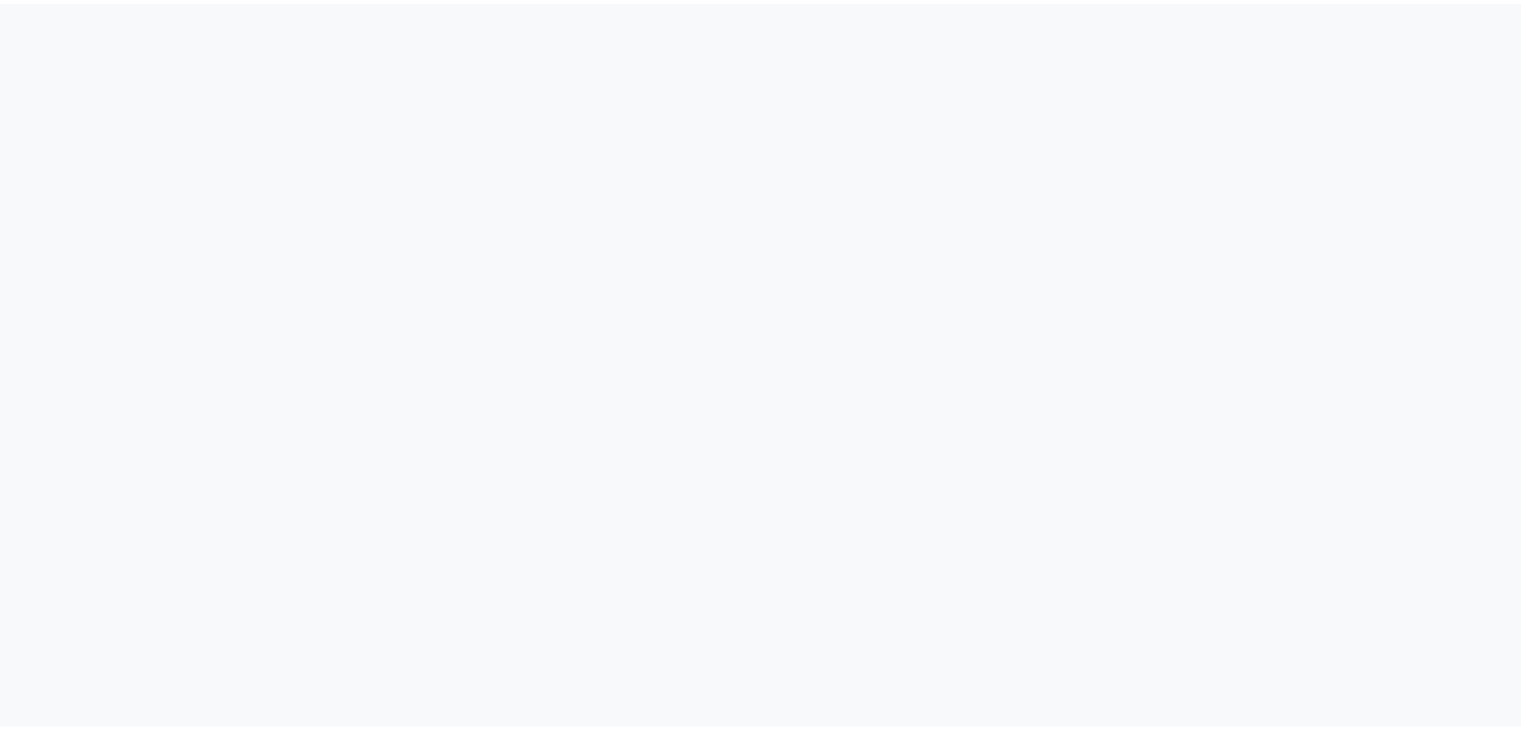 scroll, scrollTop: 0, scrollLeft: 0, axis: both 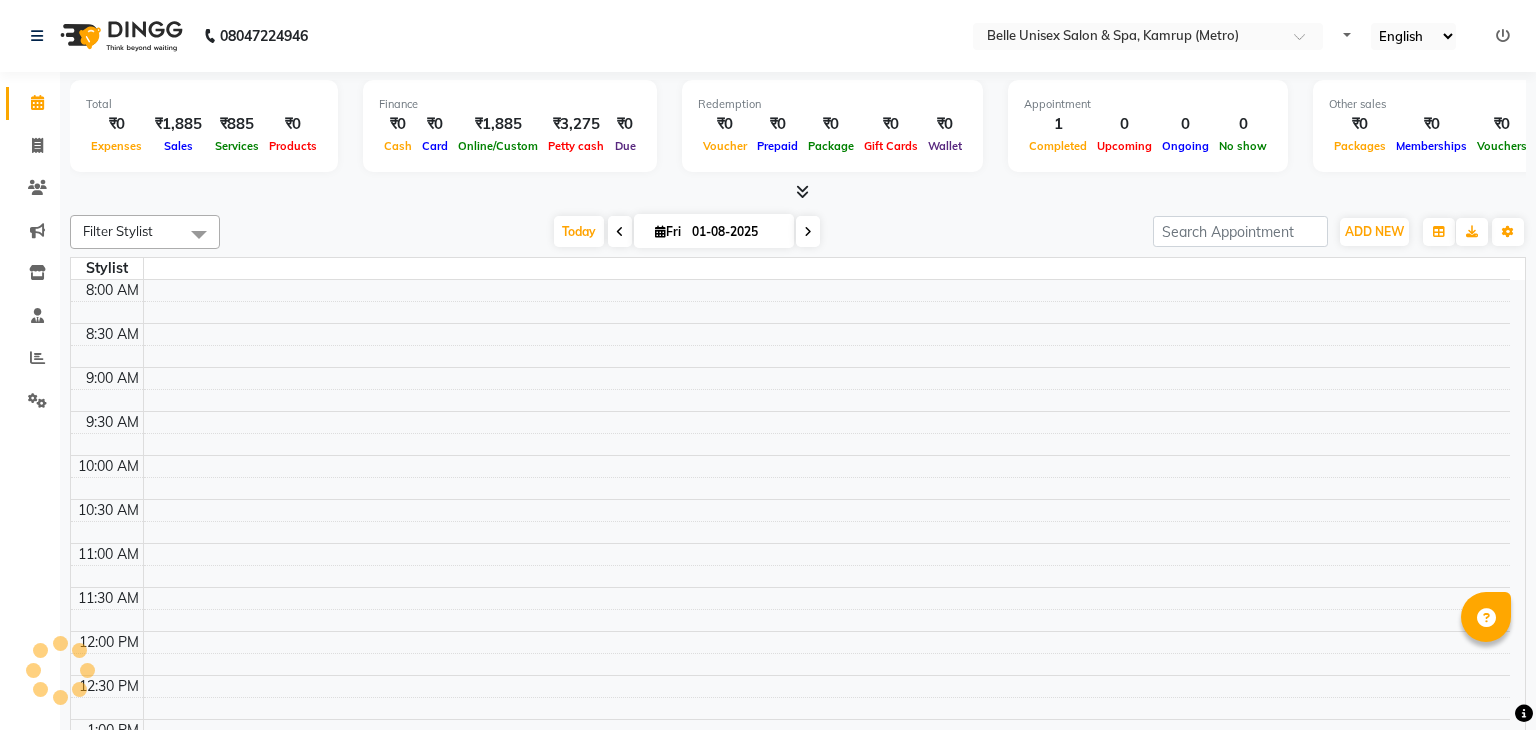 select on "en" 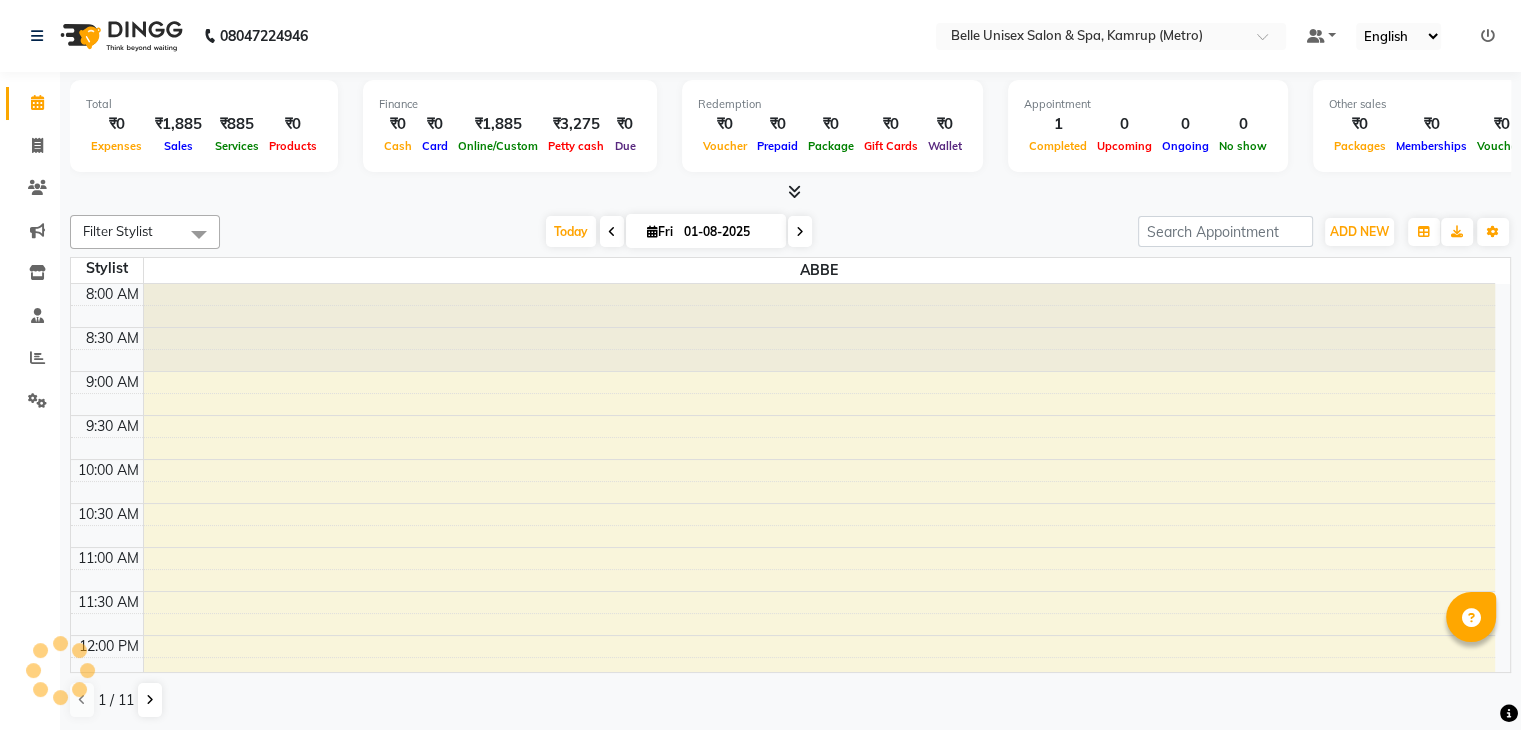 scroll, scrollTop: 0, scrollLeft: 0, axis: both 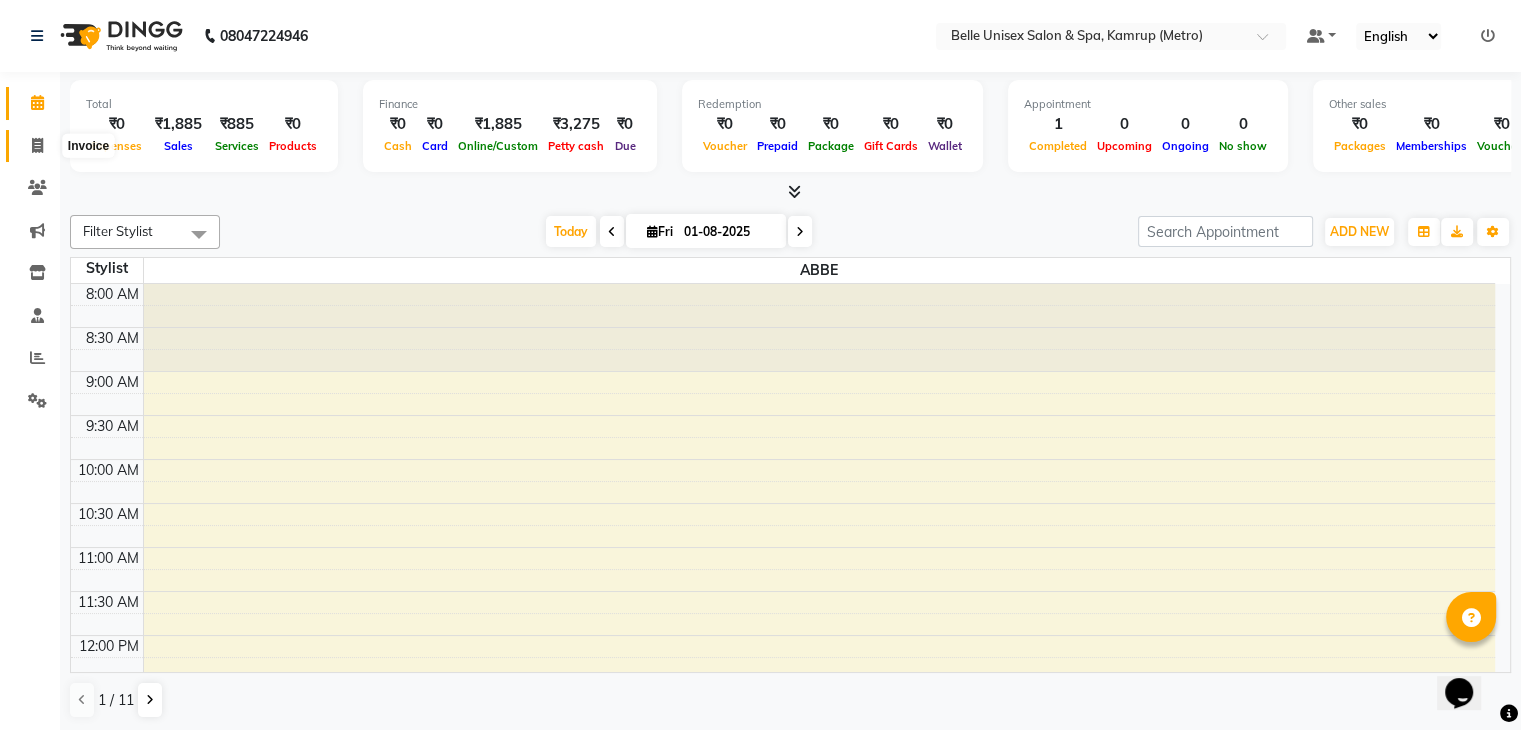 click 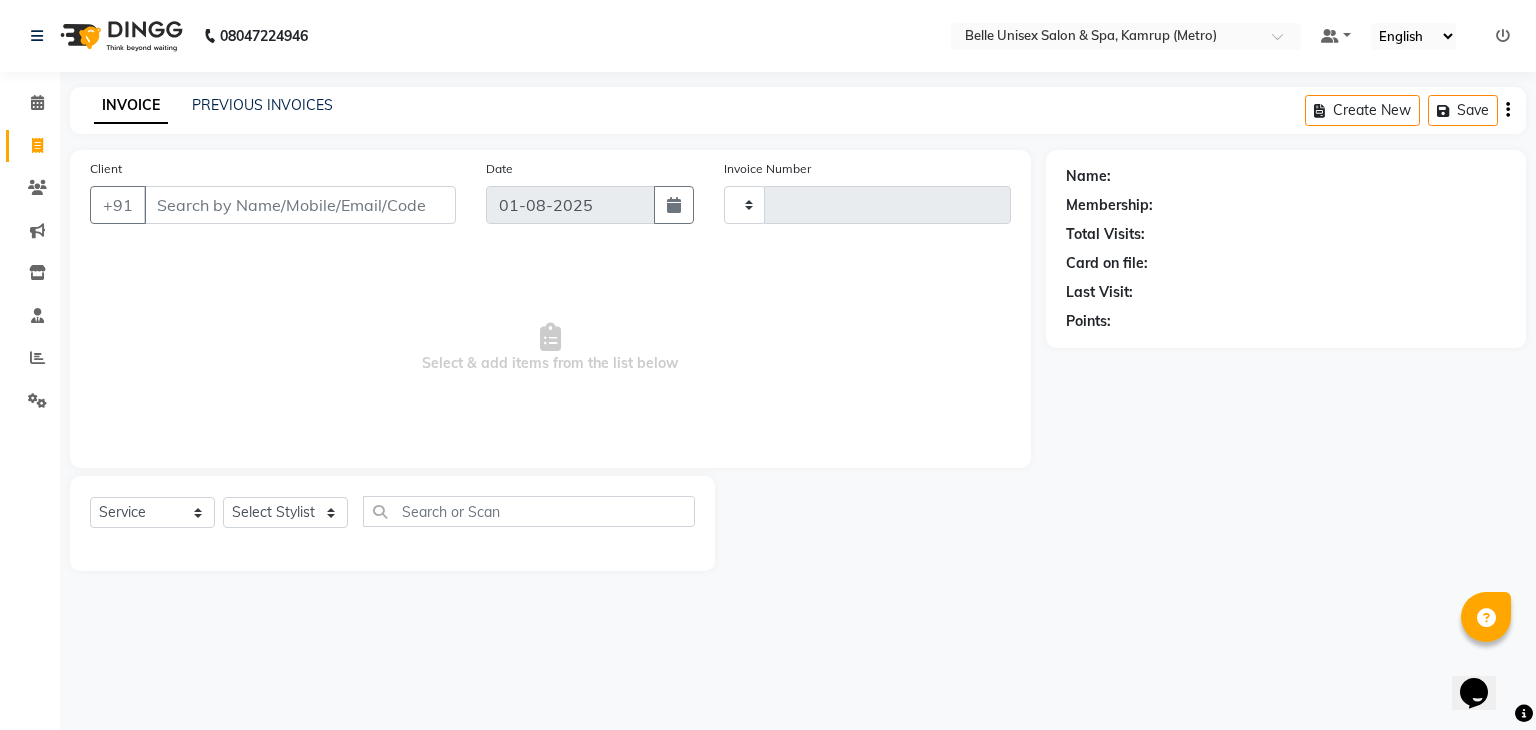 type on "0863" 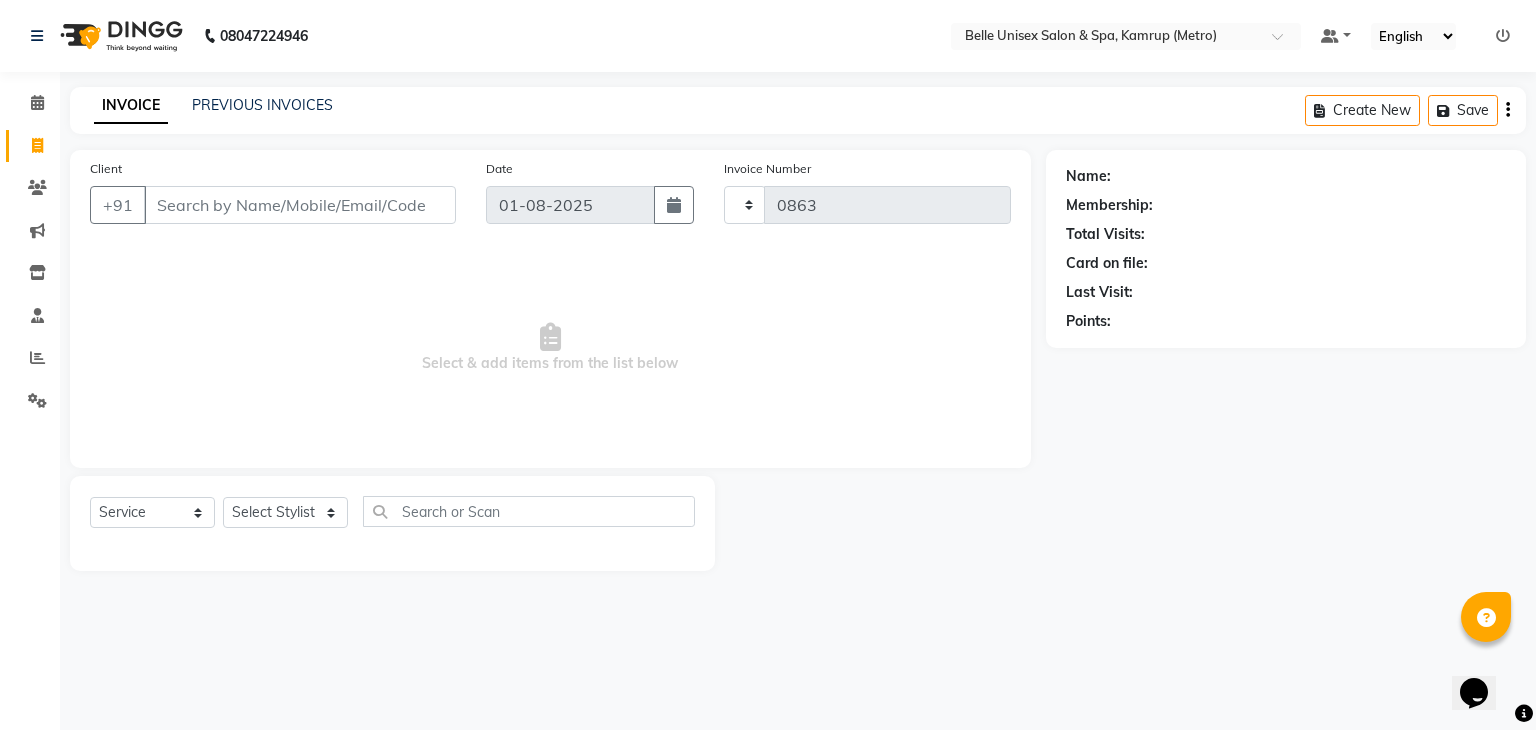 select on "7291" 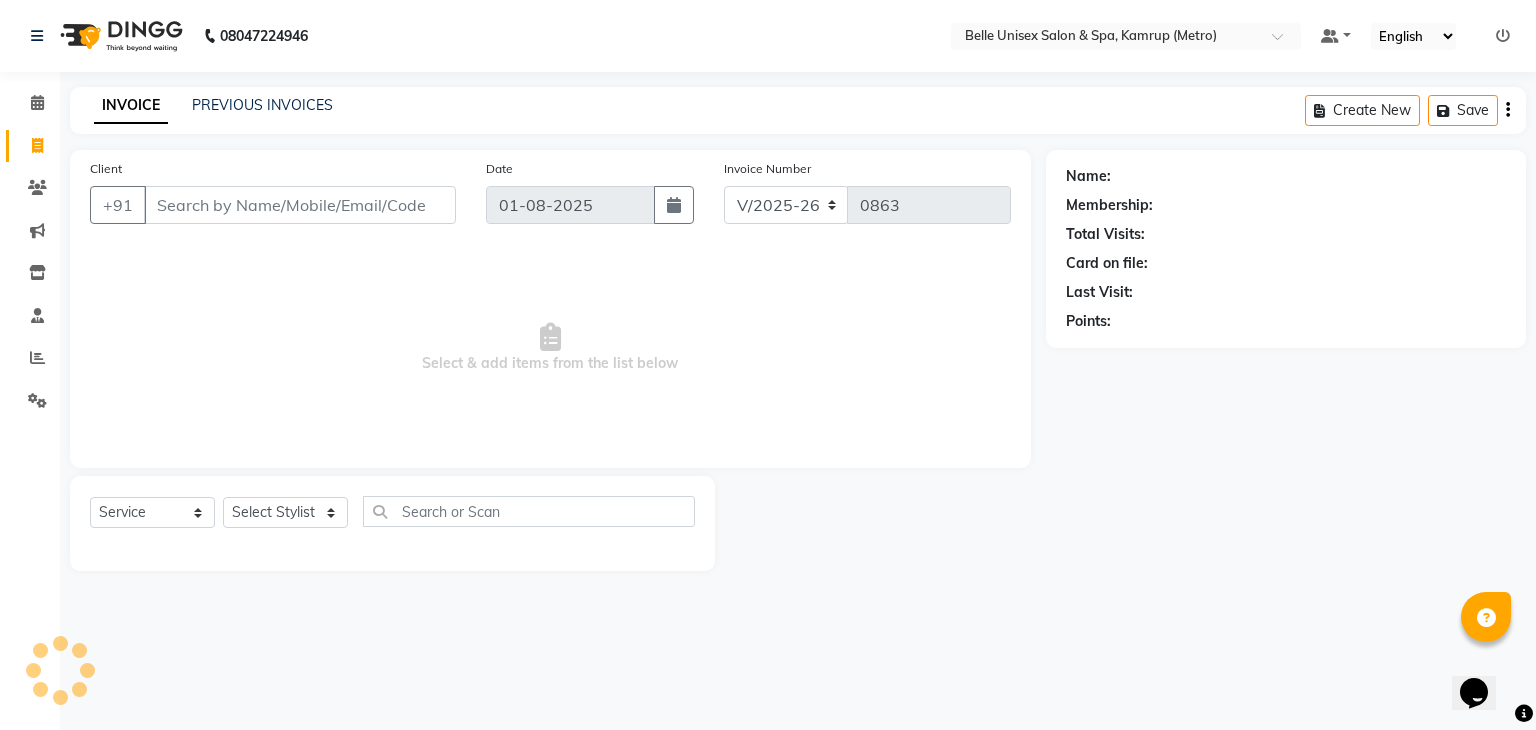 click on "INVOICE PREVIOUS INVOICES Create New   Save" 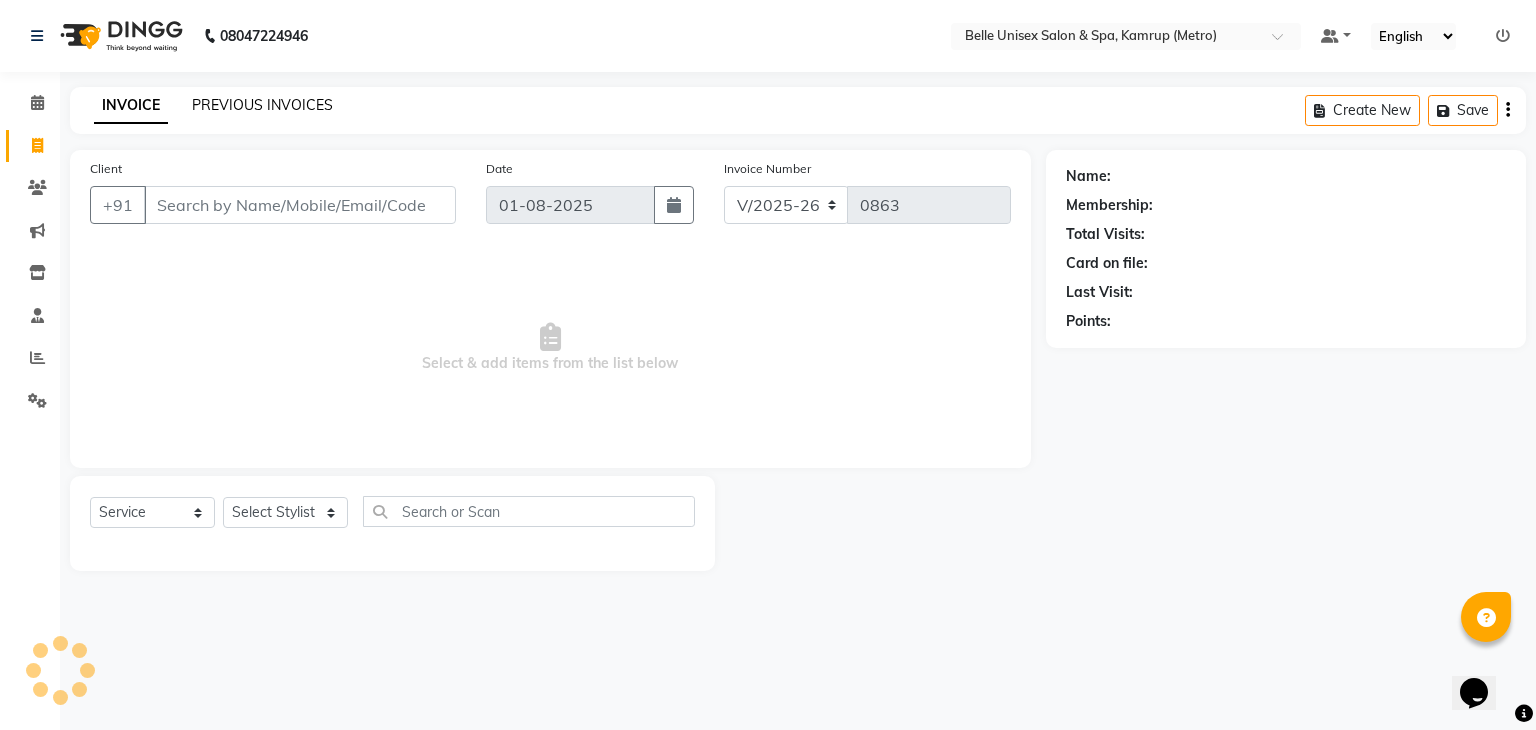 click on "PREVIOUS INVOICES" 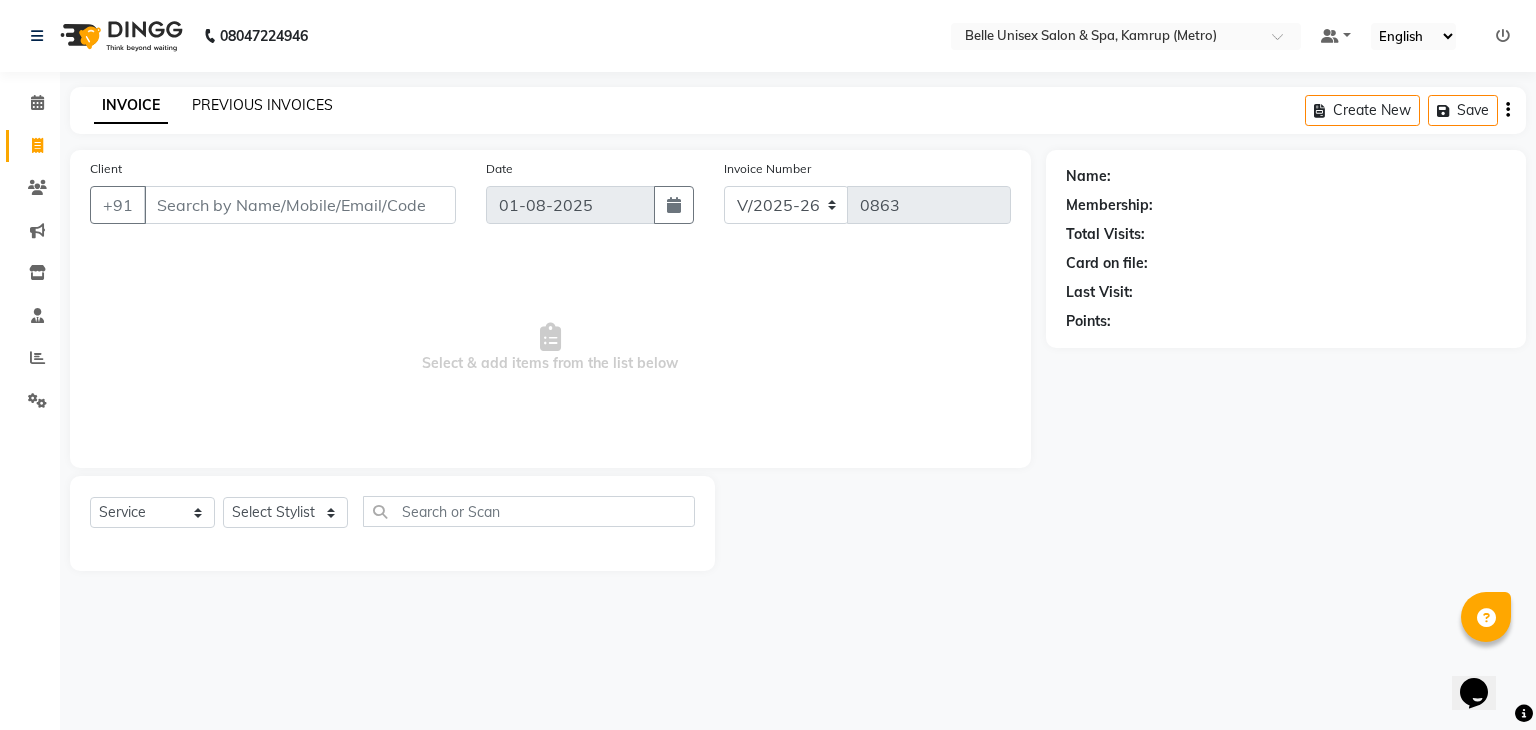 click on "PREVIOUS INVOICES" 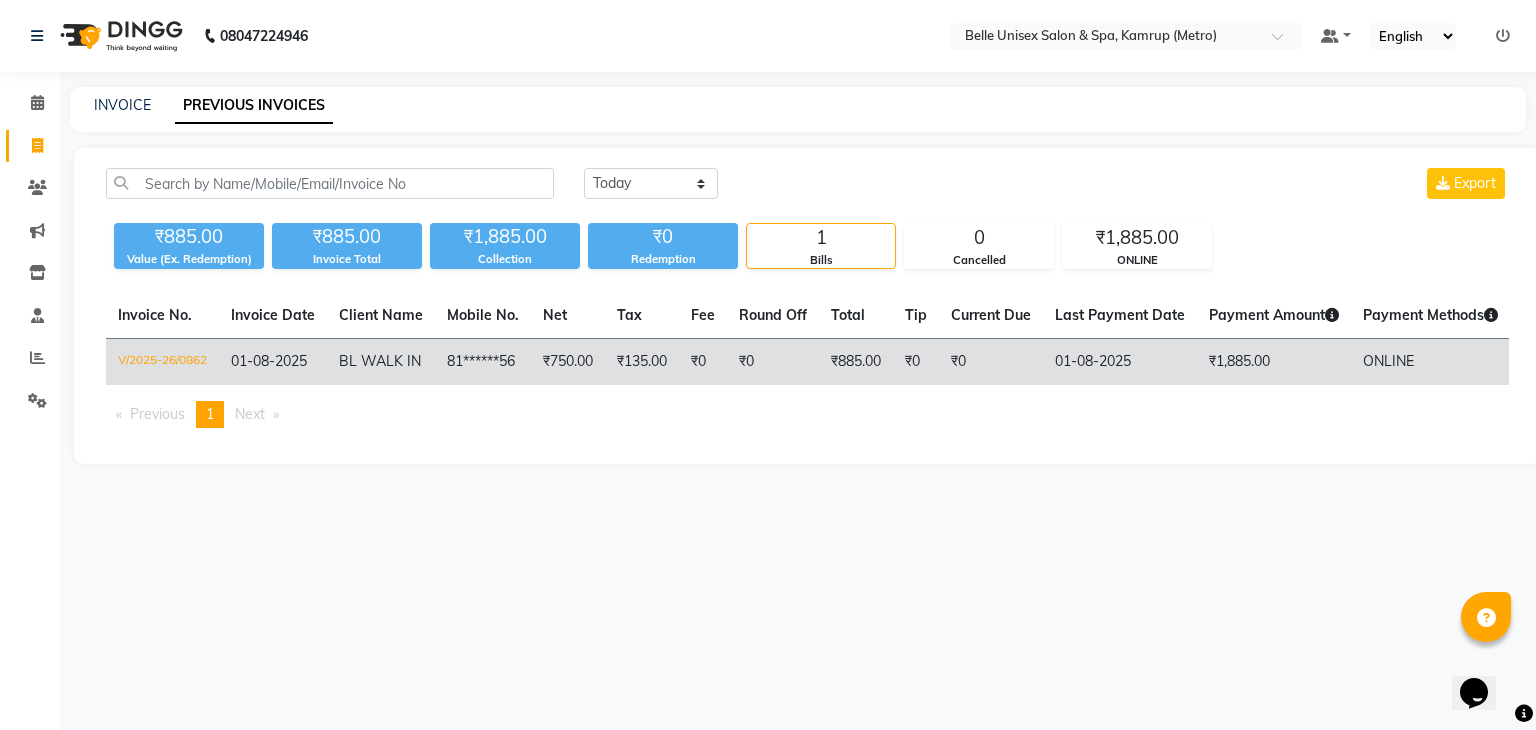 click on "V/2025-26/0862" 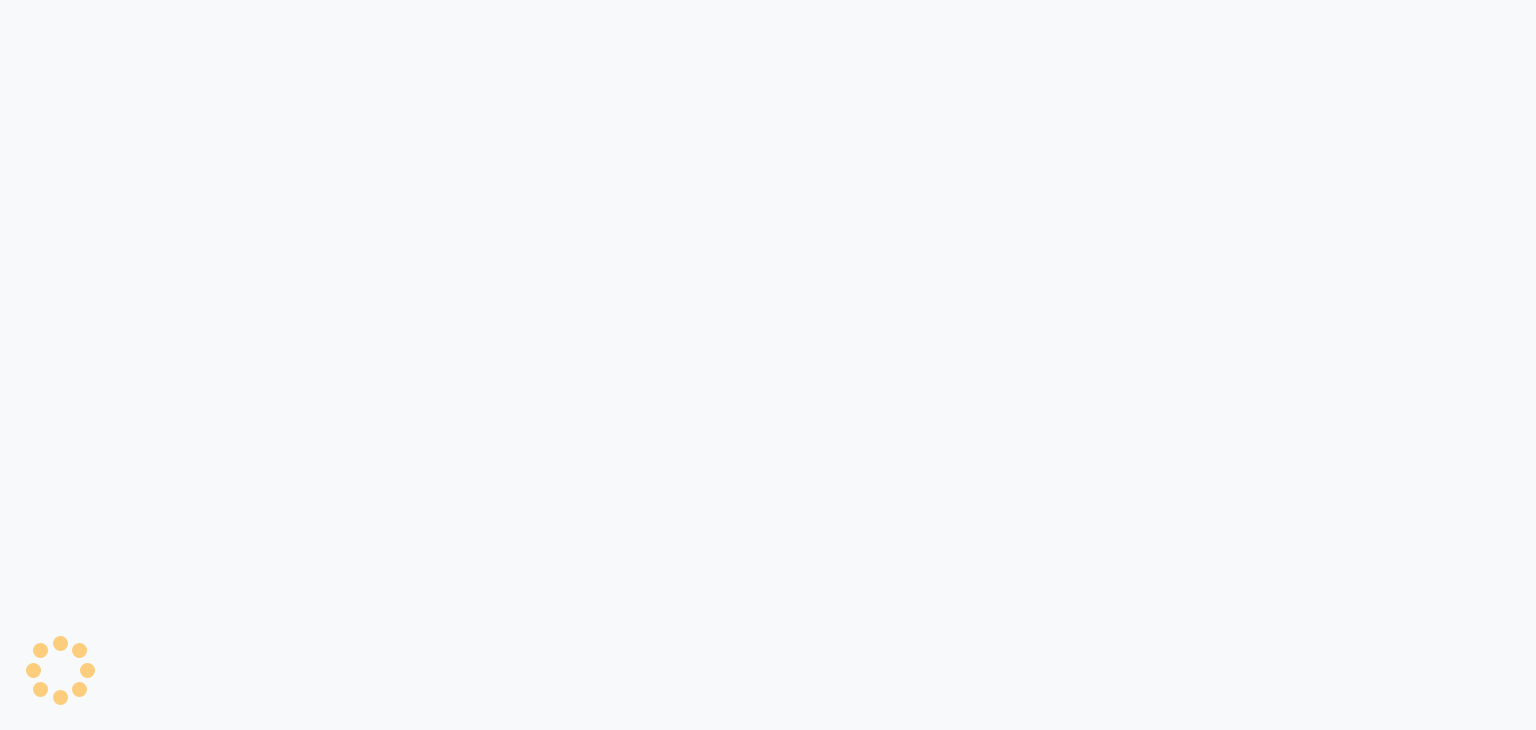 scroll, scrollTop: 0, scrollLeft: 0, axis: both 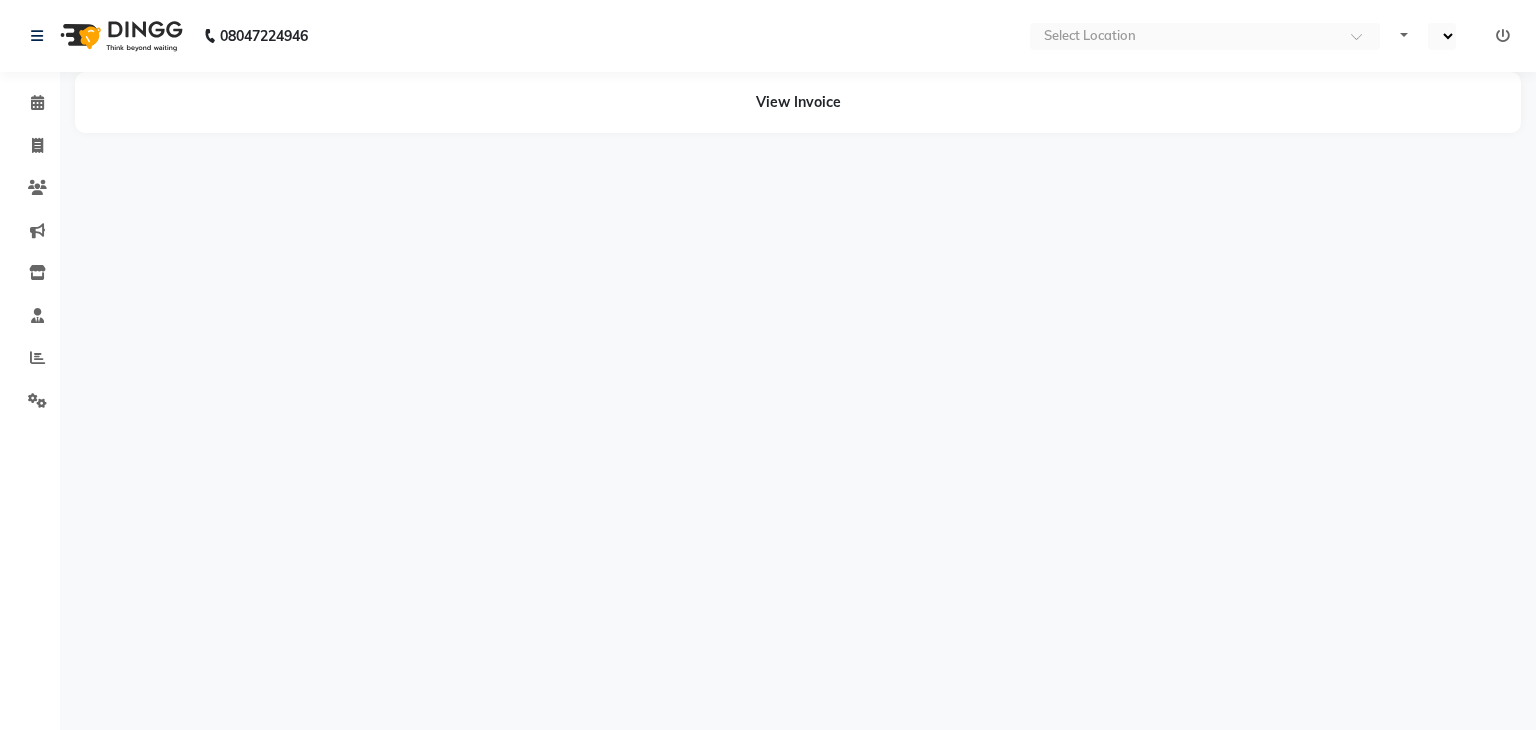 select on "en" 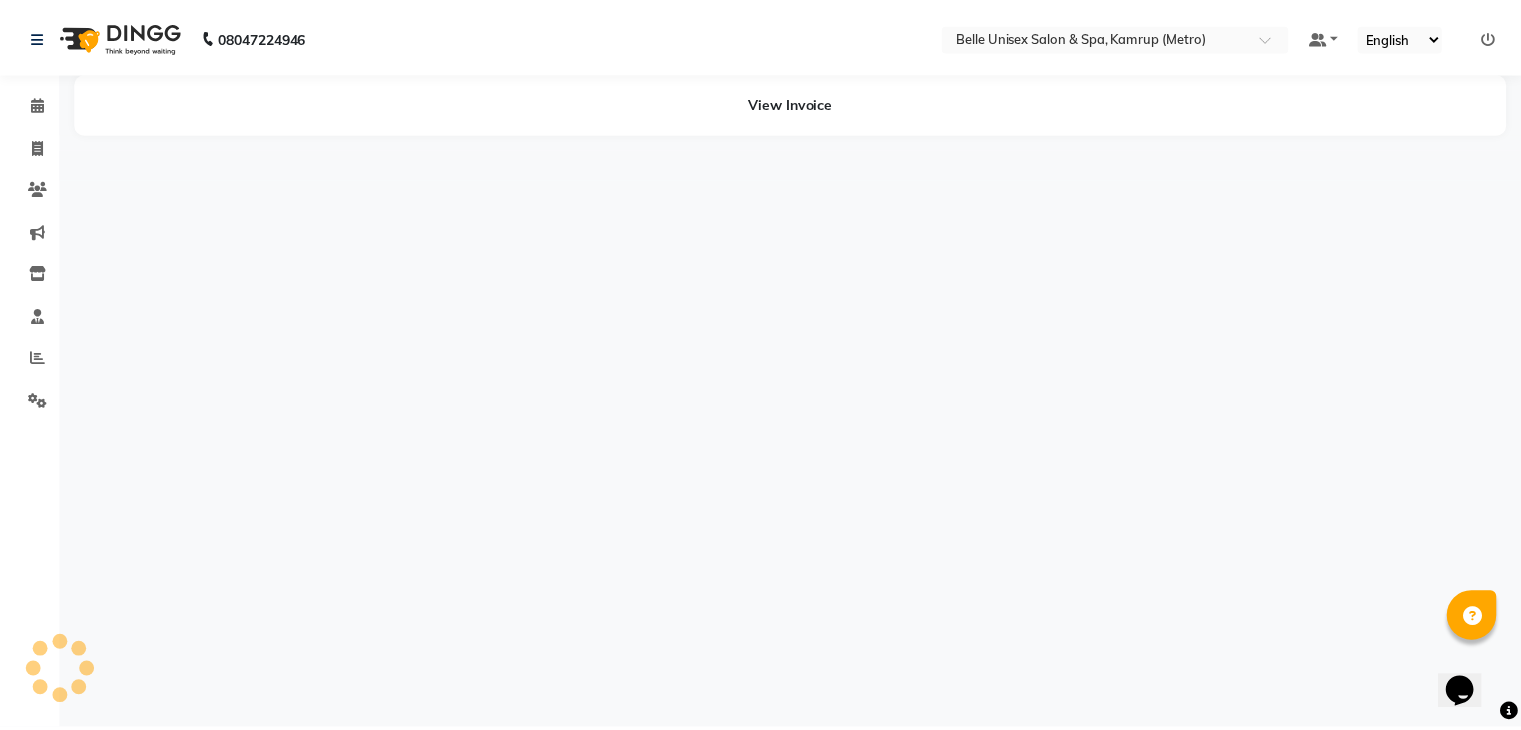scroll, scrollTop: 0, scrollLeft: 0, axis: both 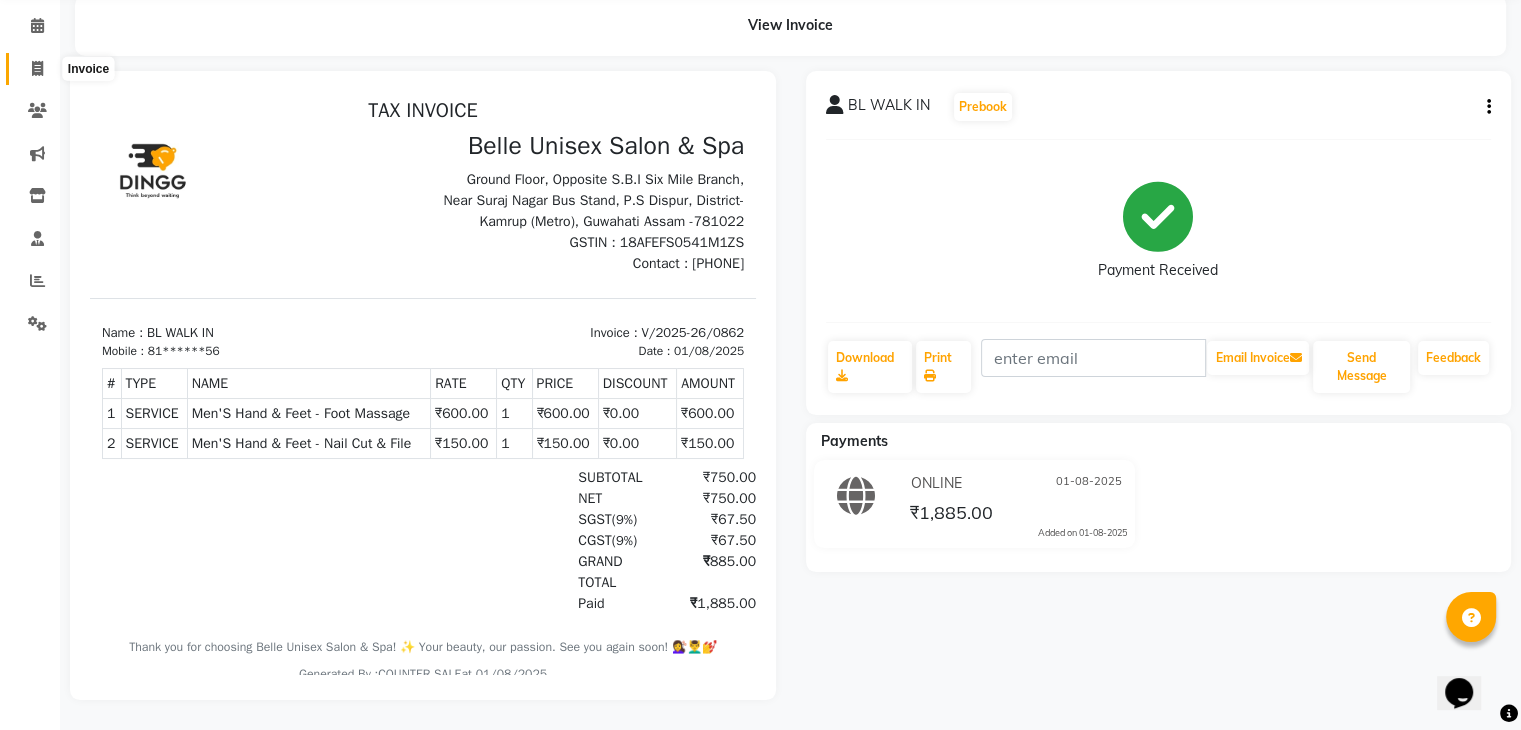 click 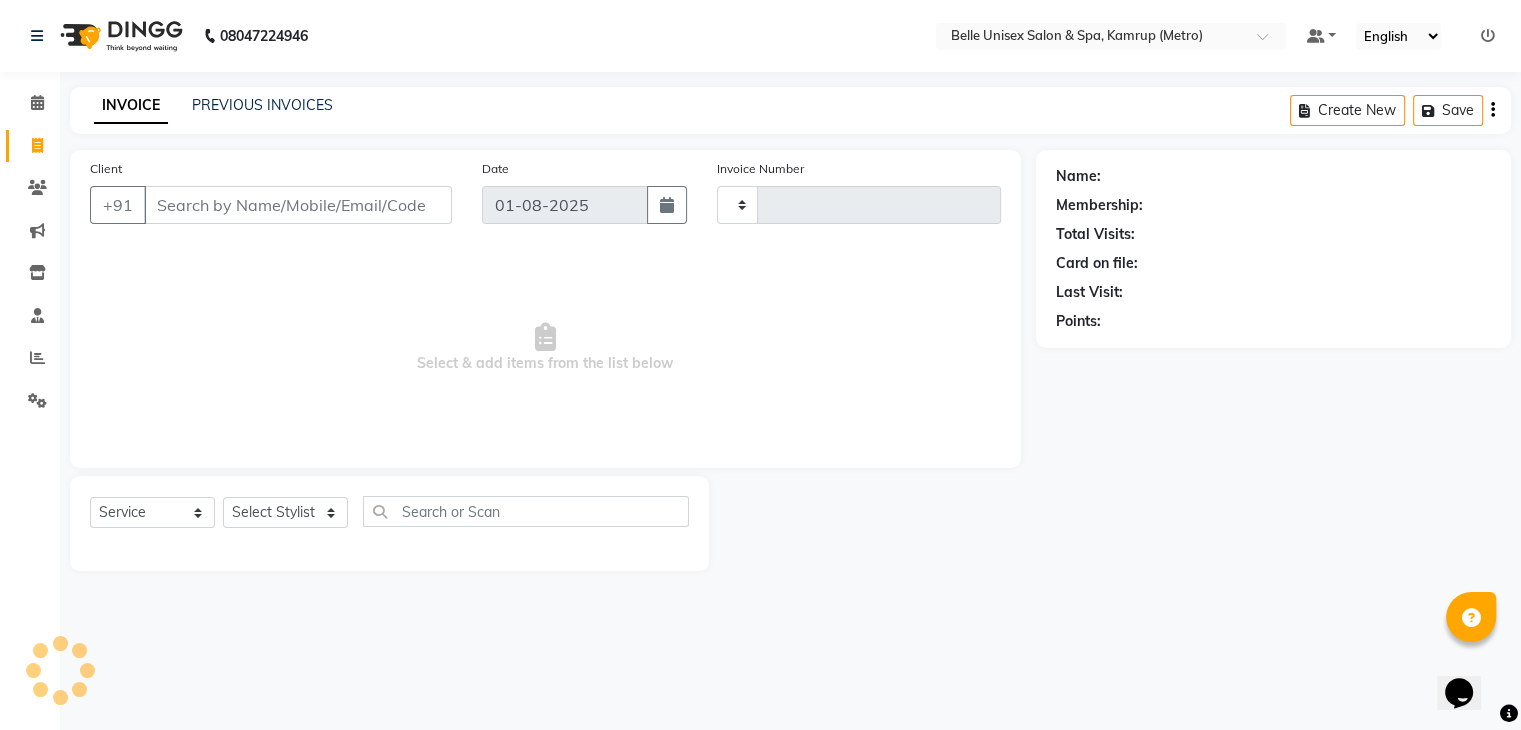 scroll, scrollTop: 0, scrollLeft: 0, axis: both 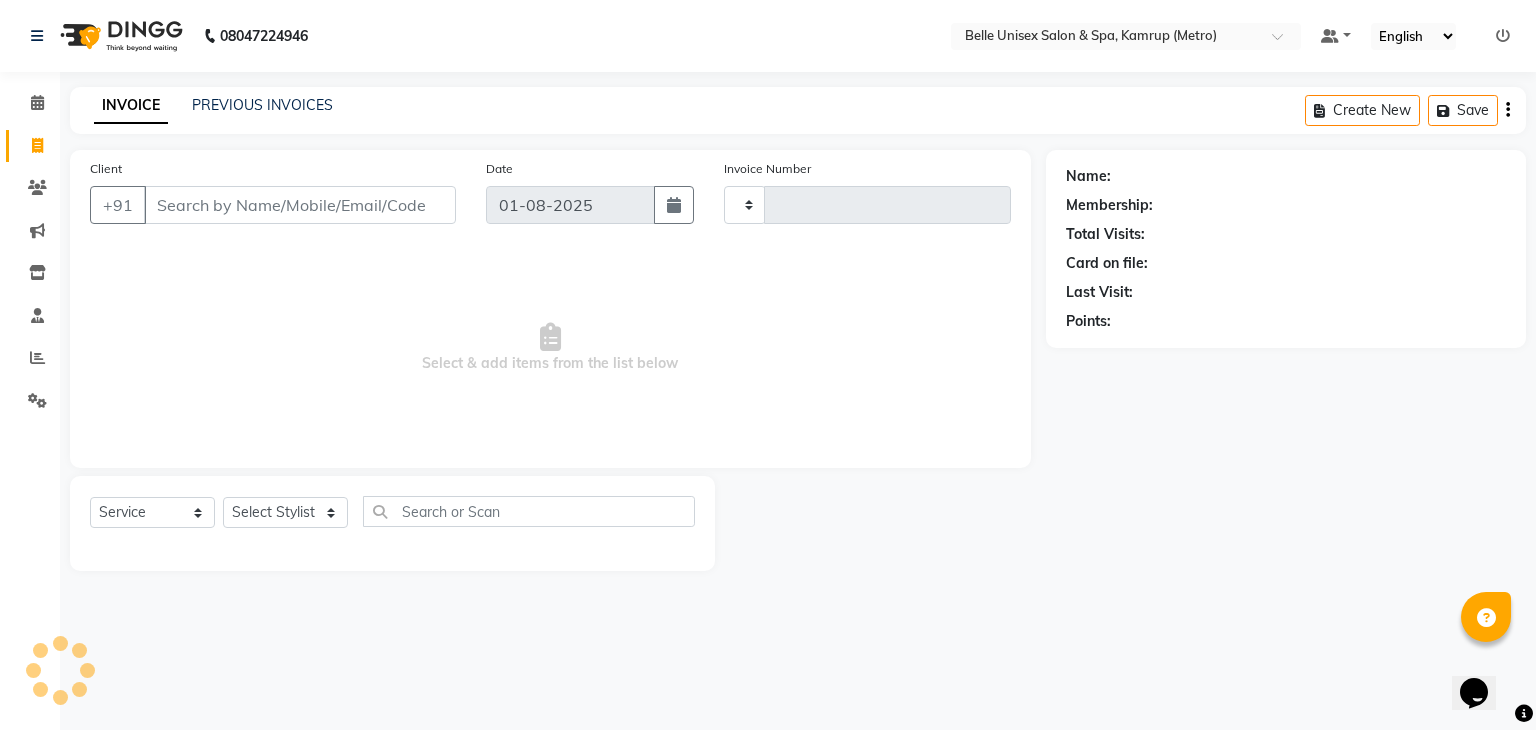 type on "0863" 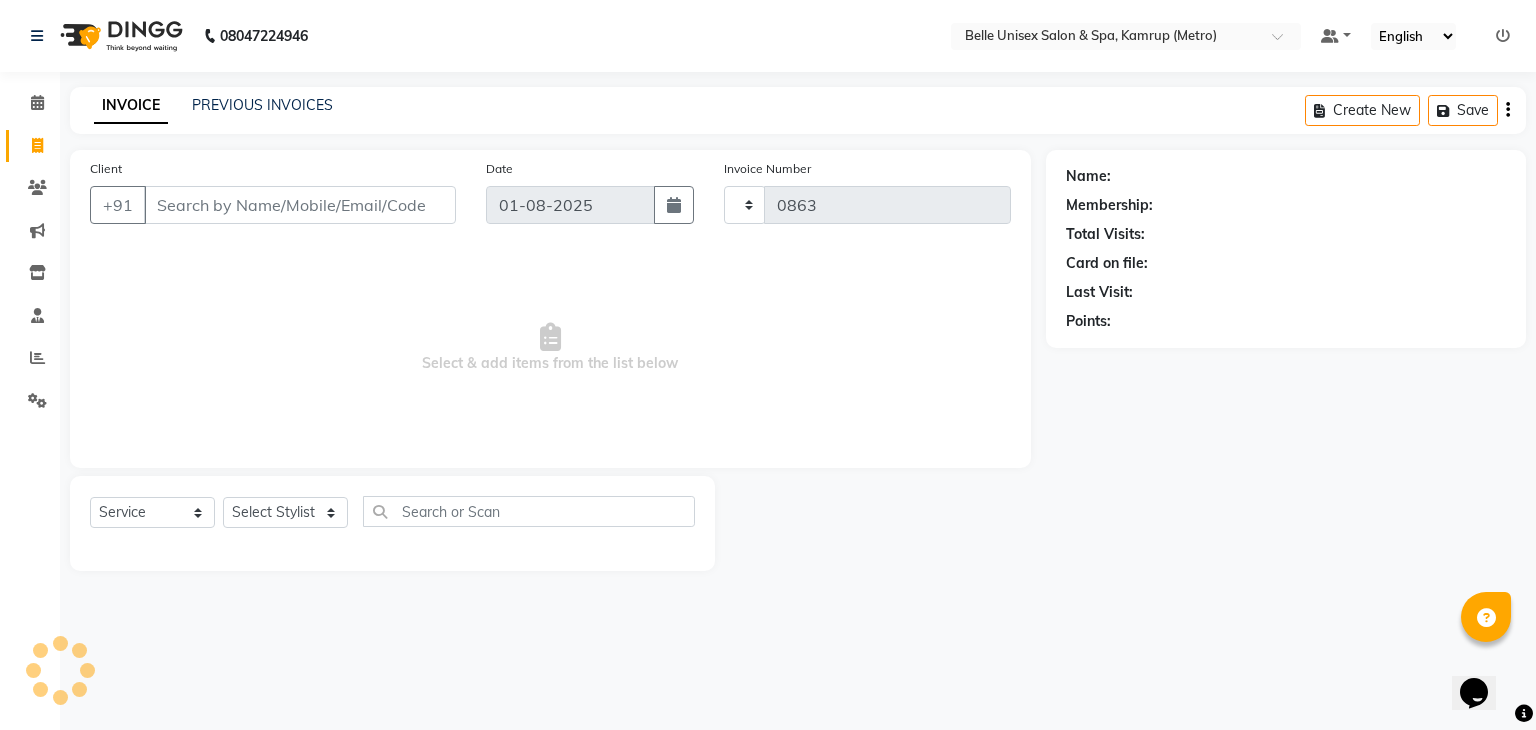 select on "7291" 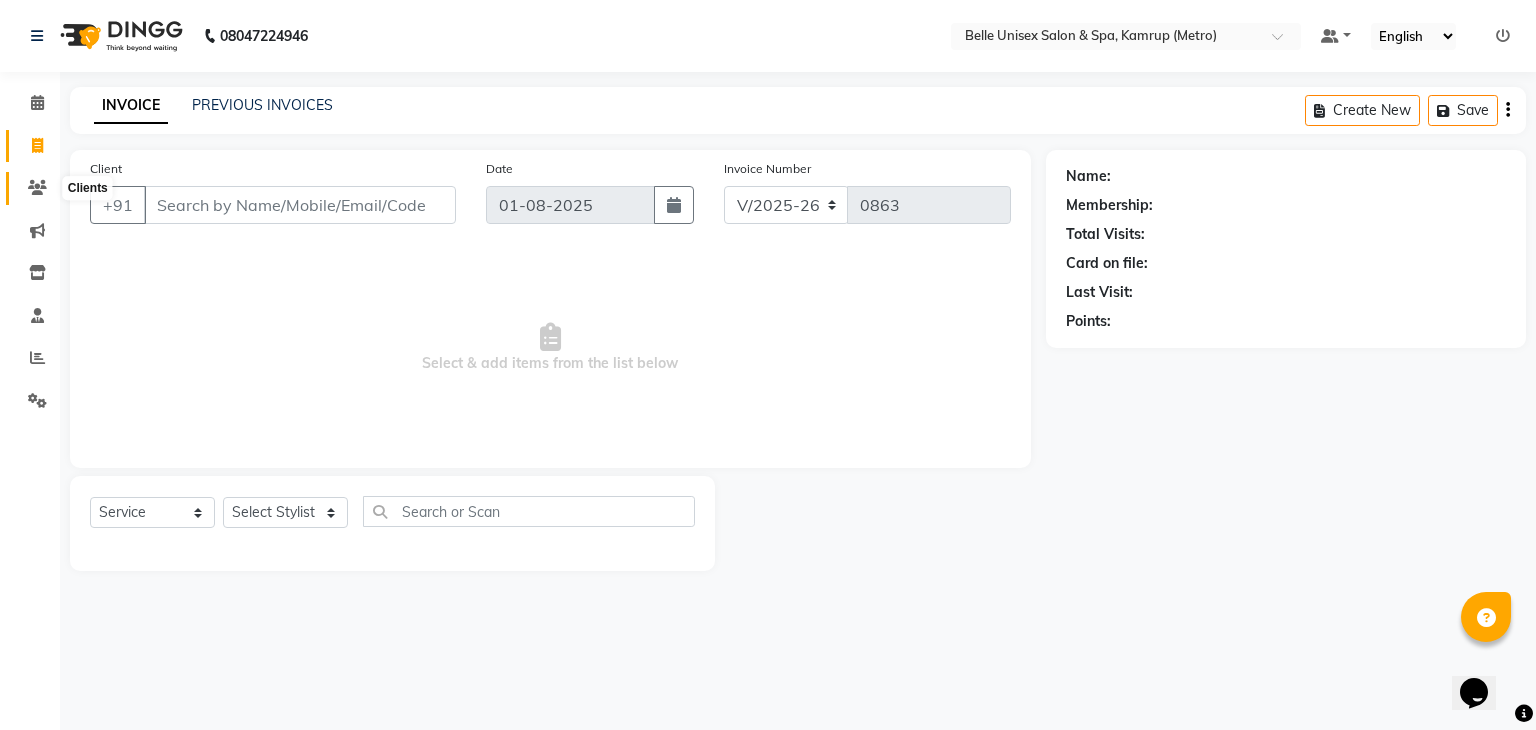 click 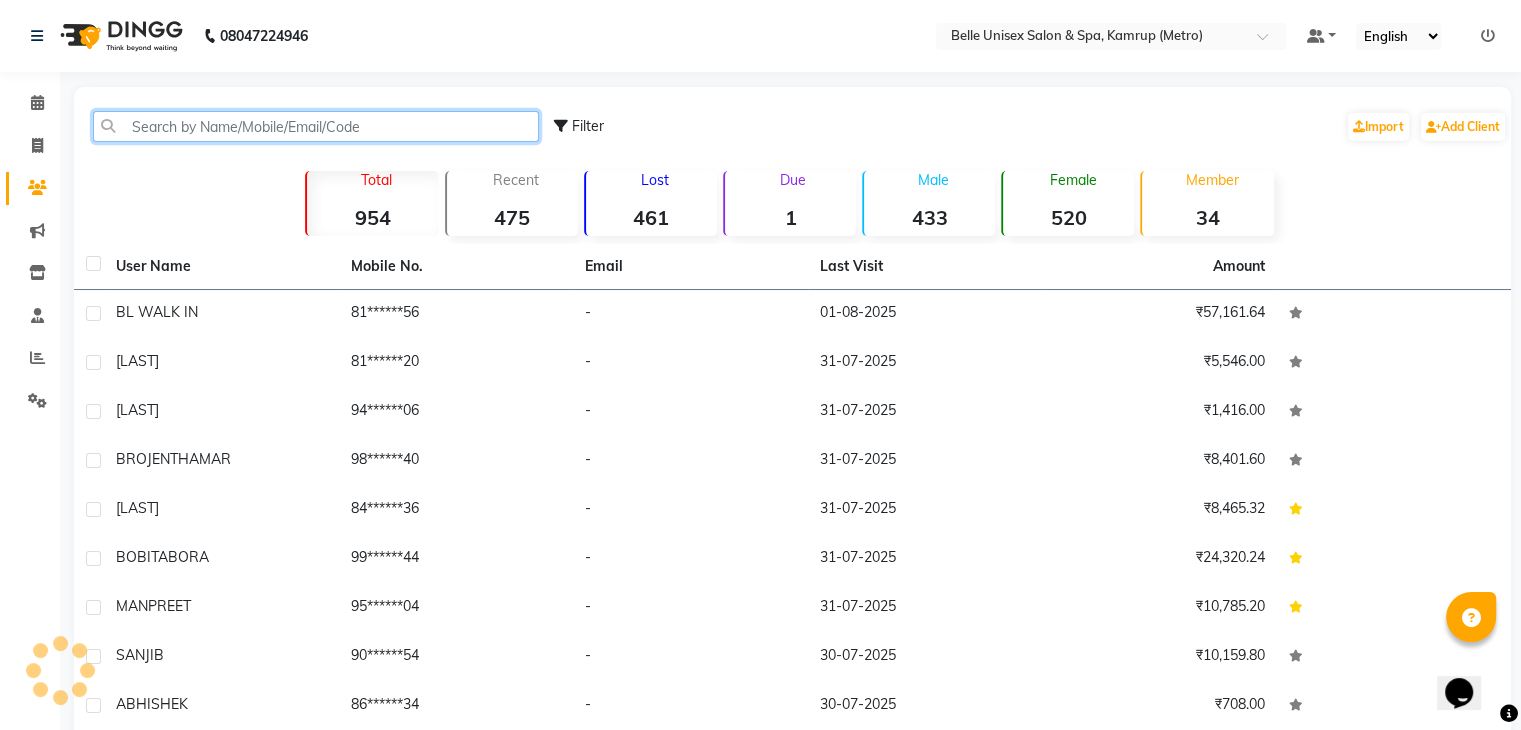 click 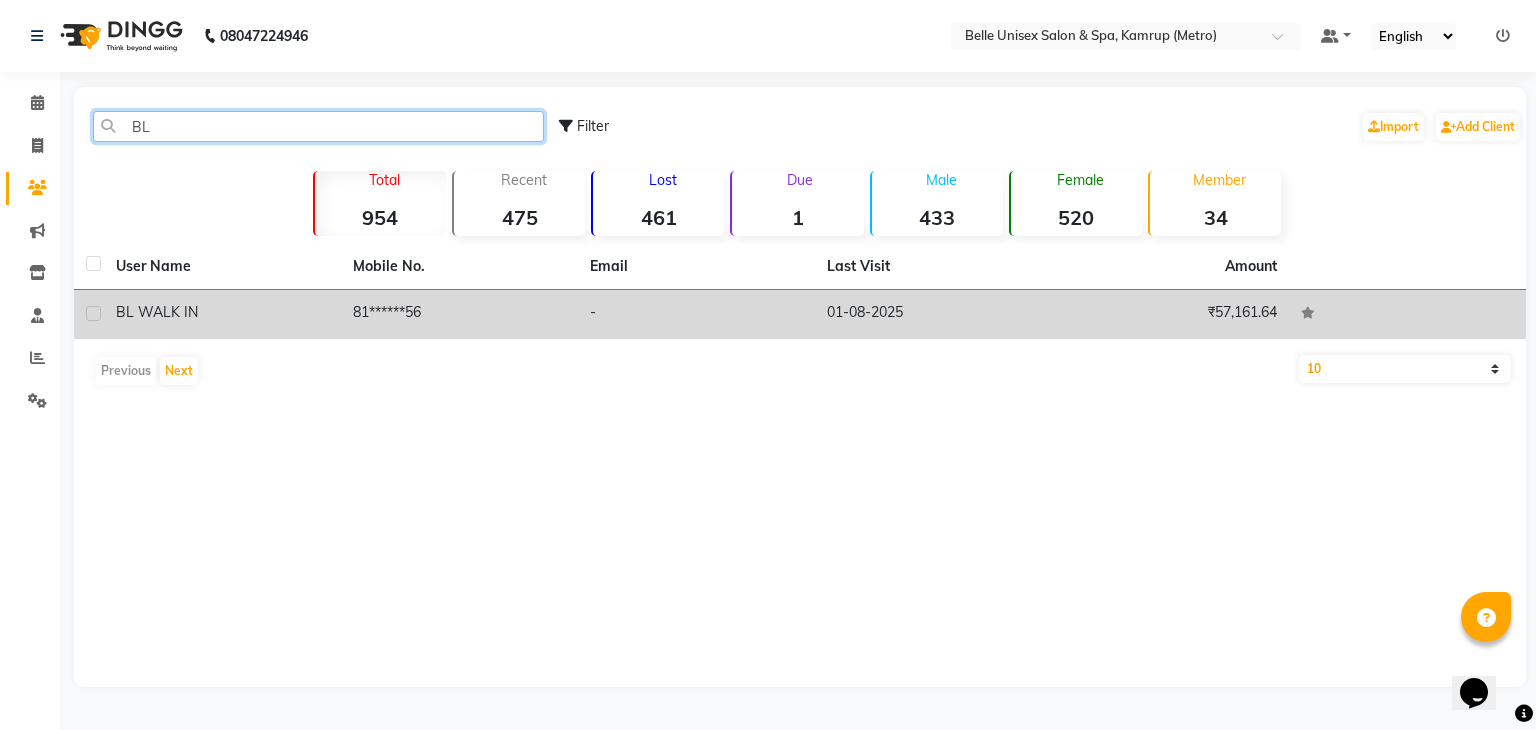 type on "BL" 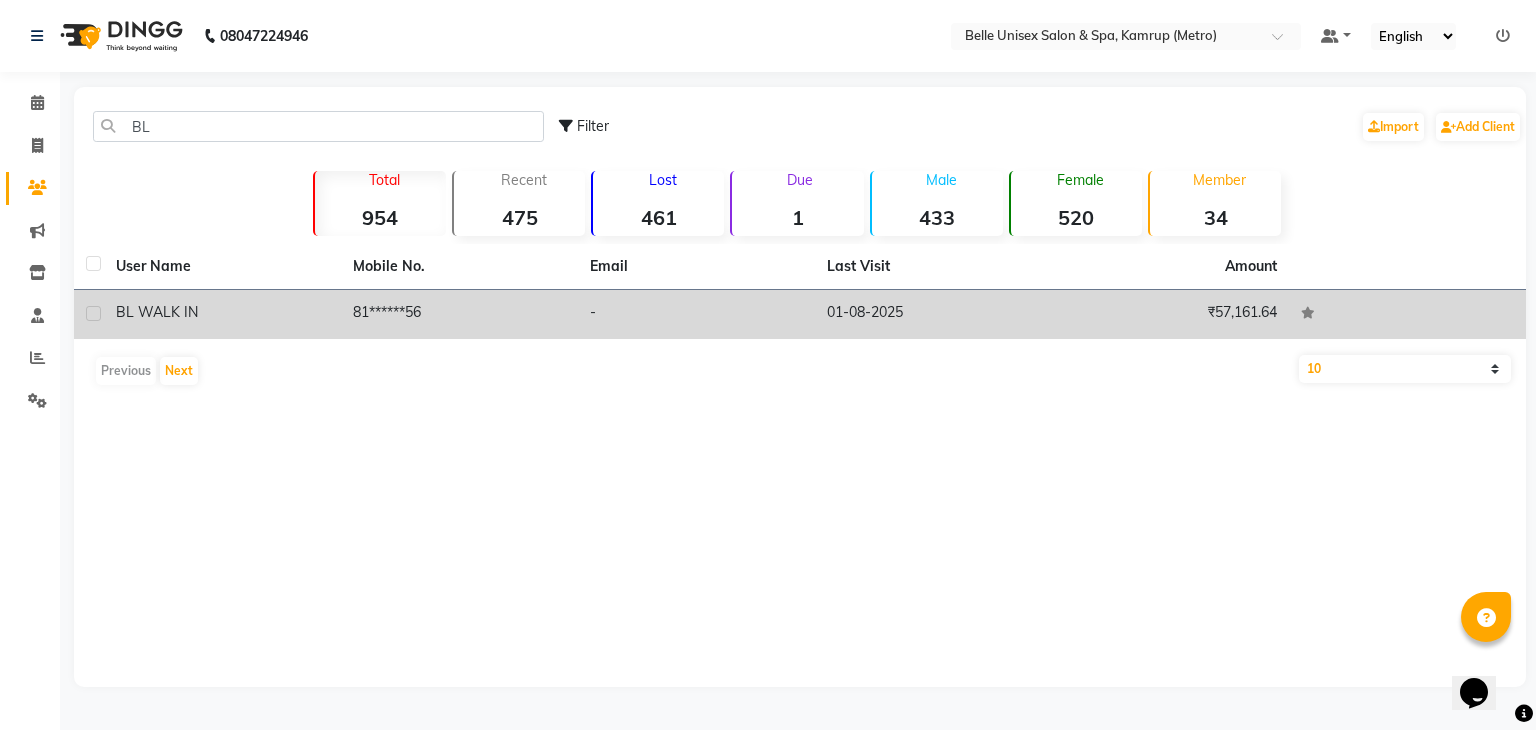 click 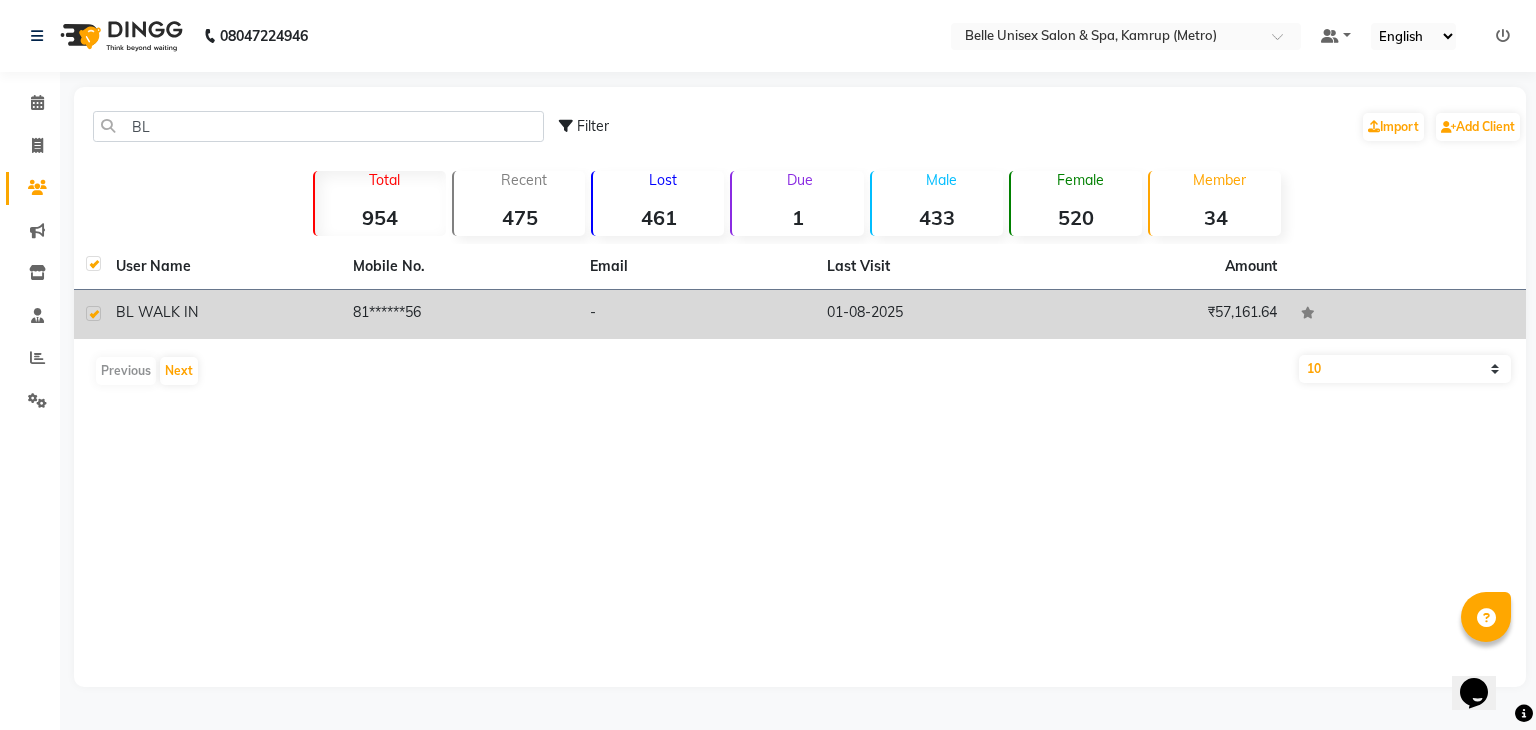 checkbox on "true" 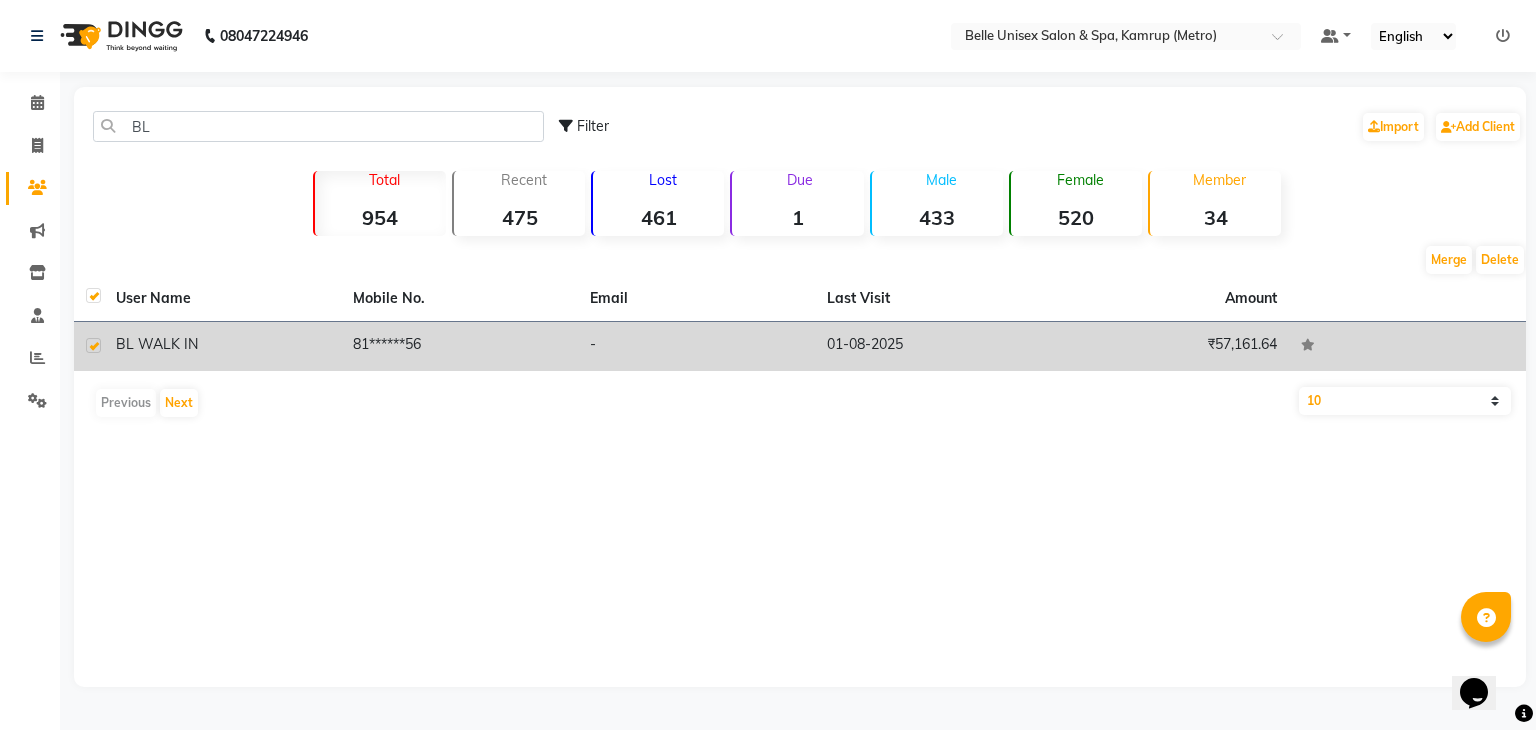 click on "81******56" 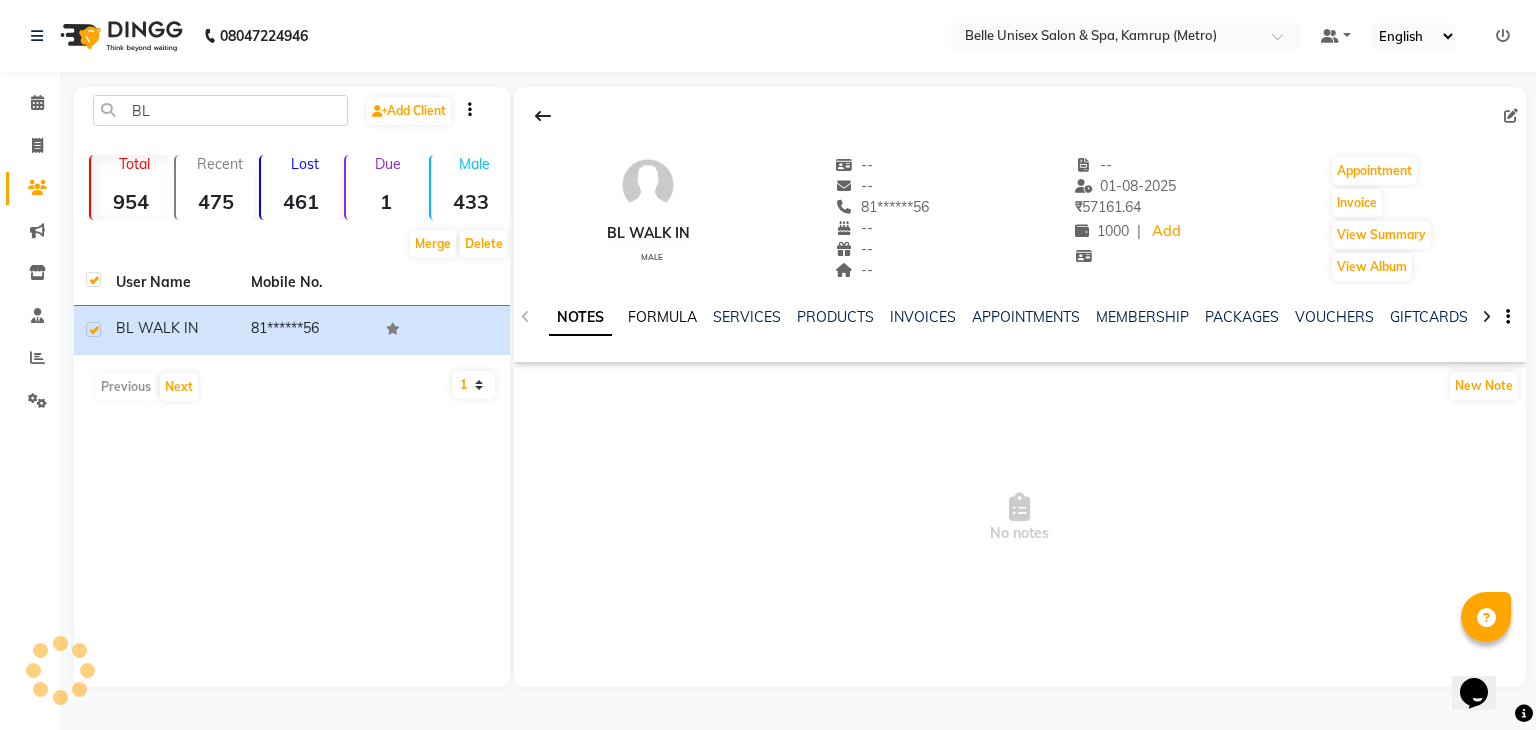 click on "FORMULA" 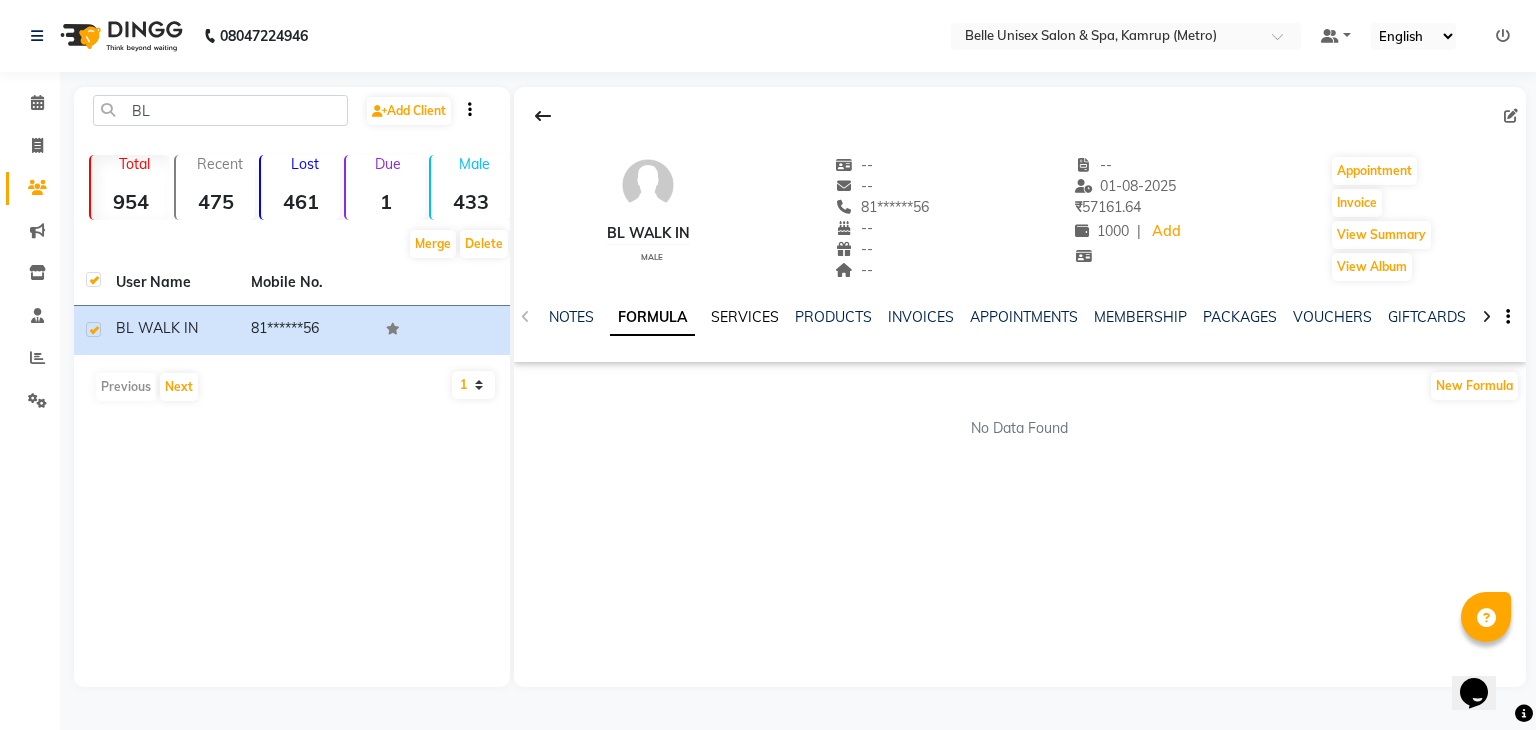 click on "SERVICES" 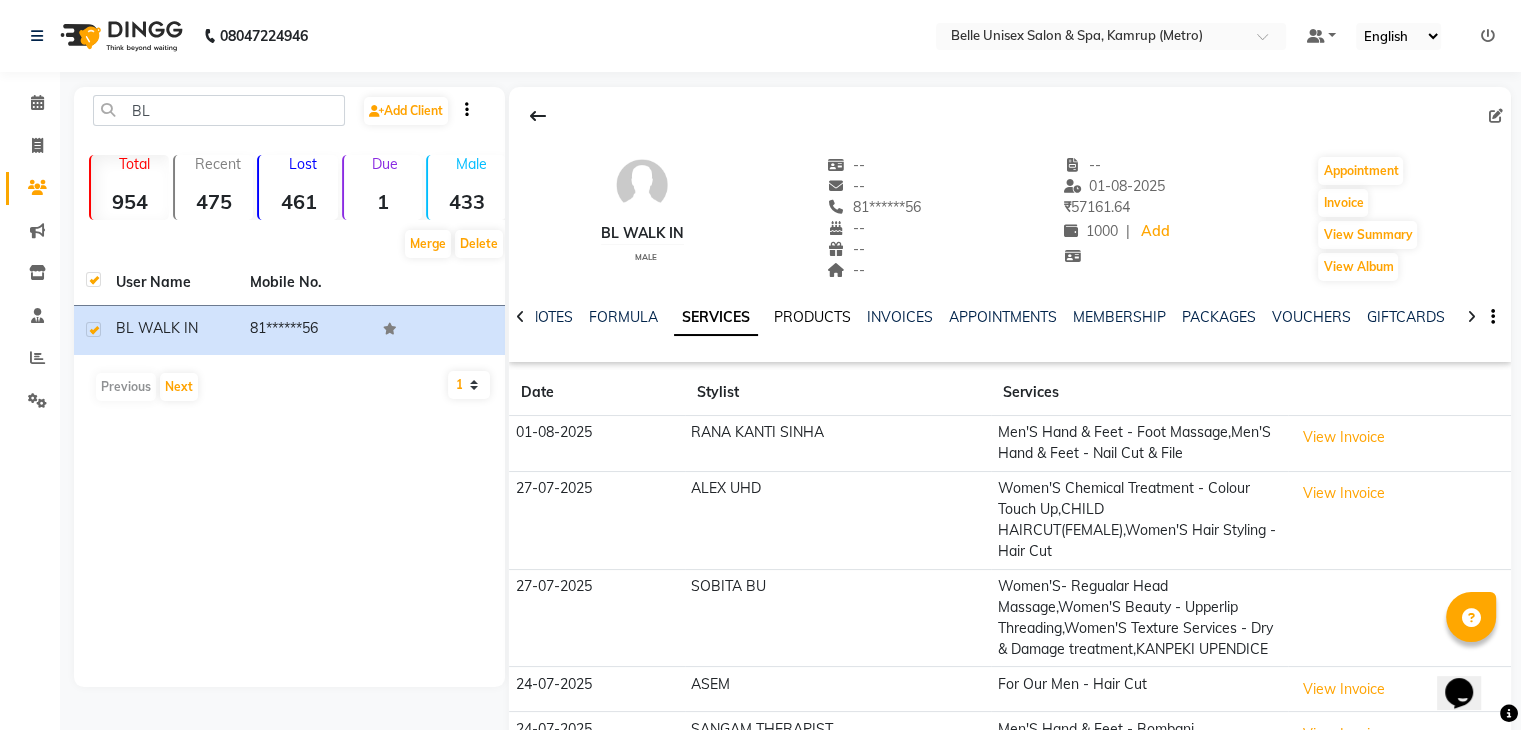click on "PRODUCTS" 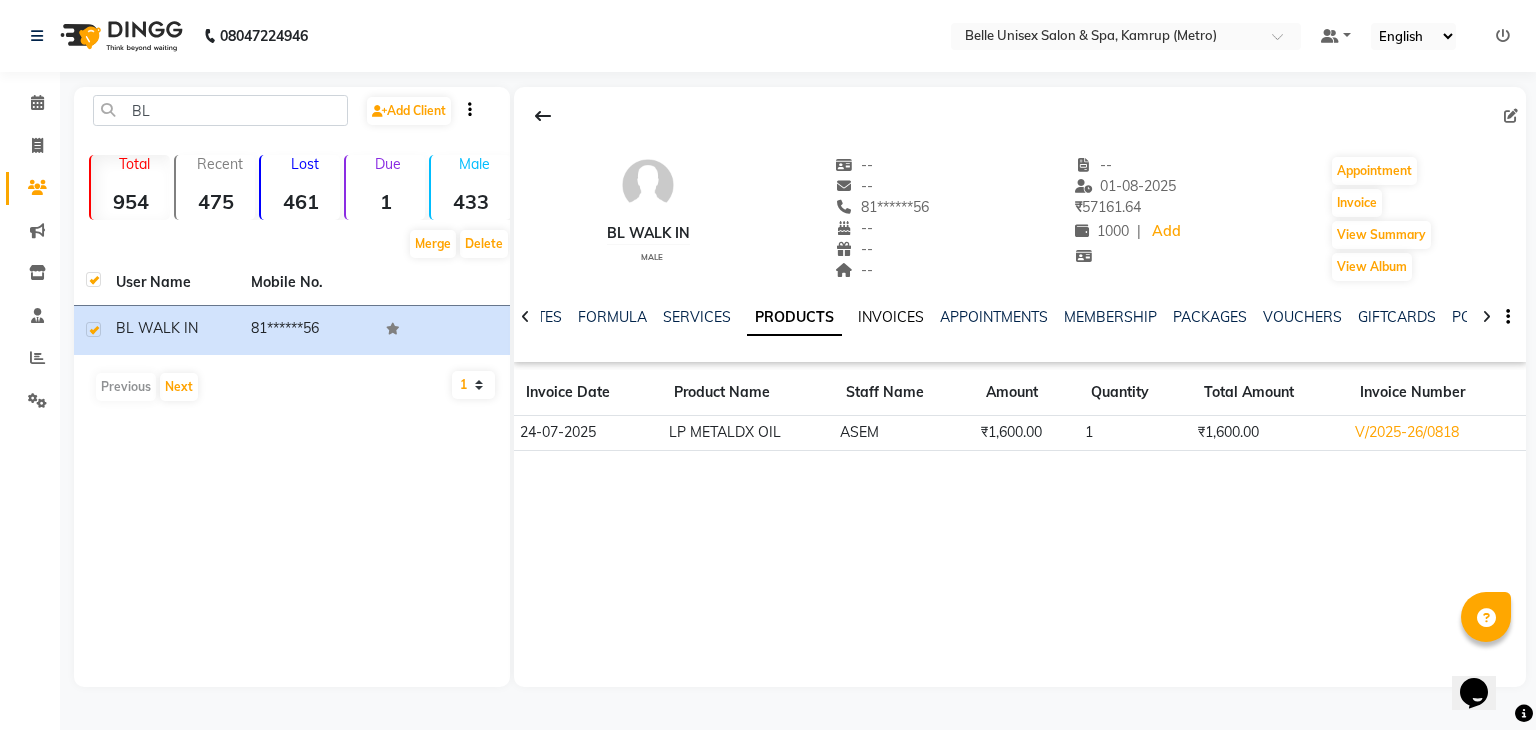 click on "INVOICES" 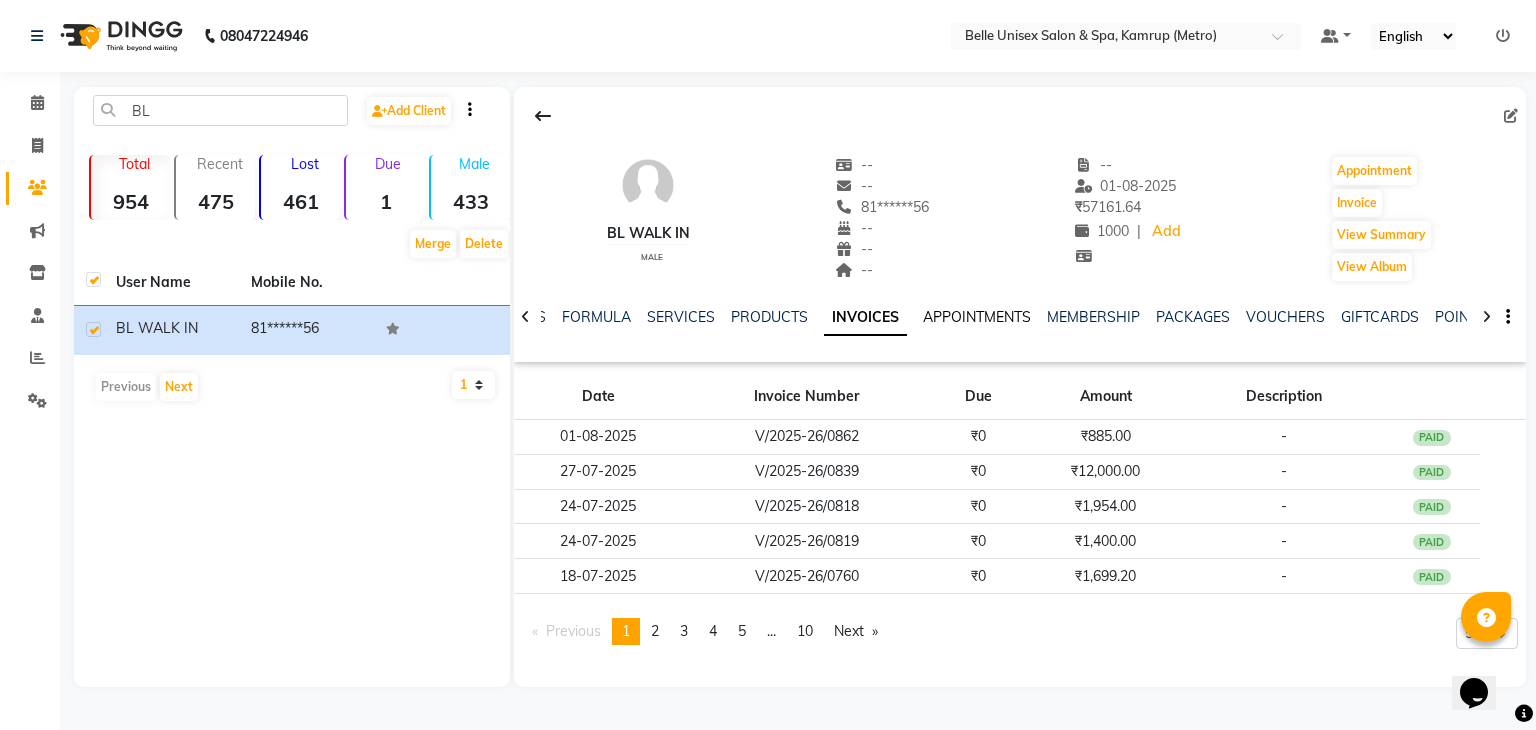 click on "APPOINTMENTS" 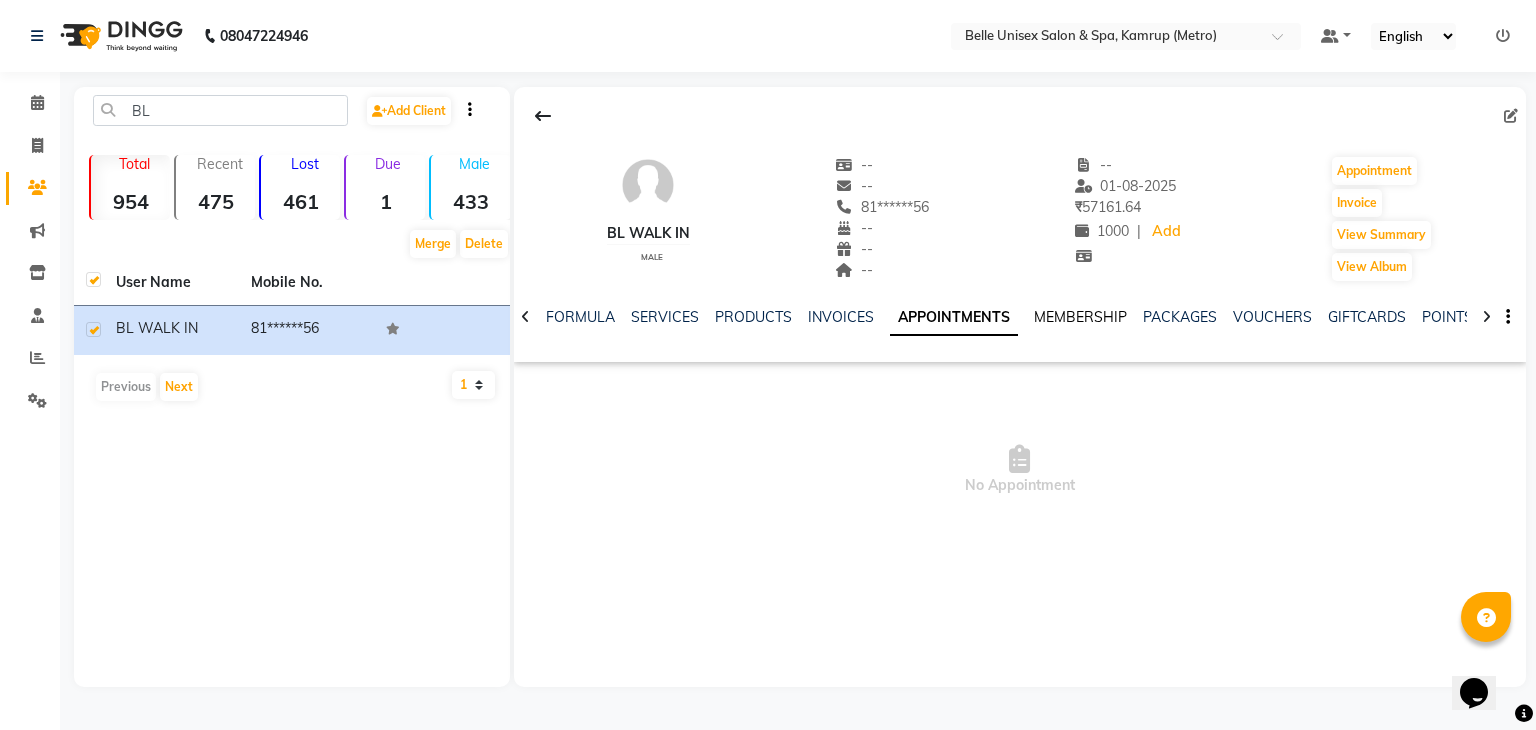 click on "MEMBERSHIP" 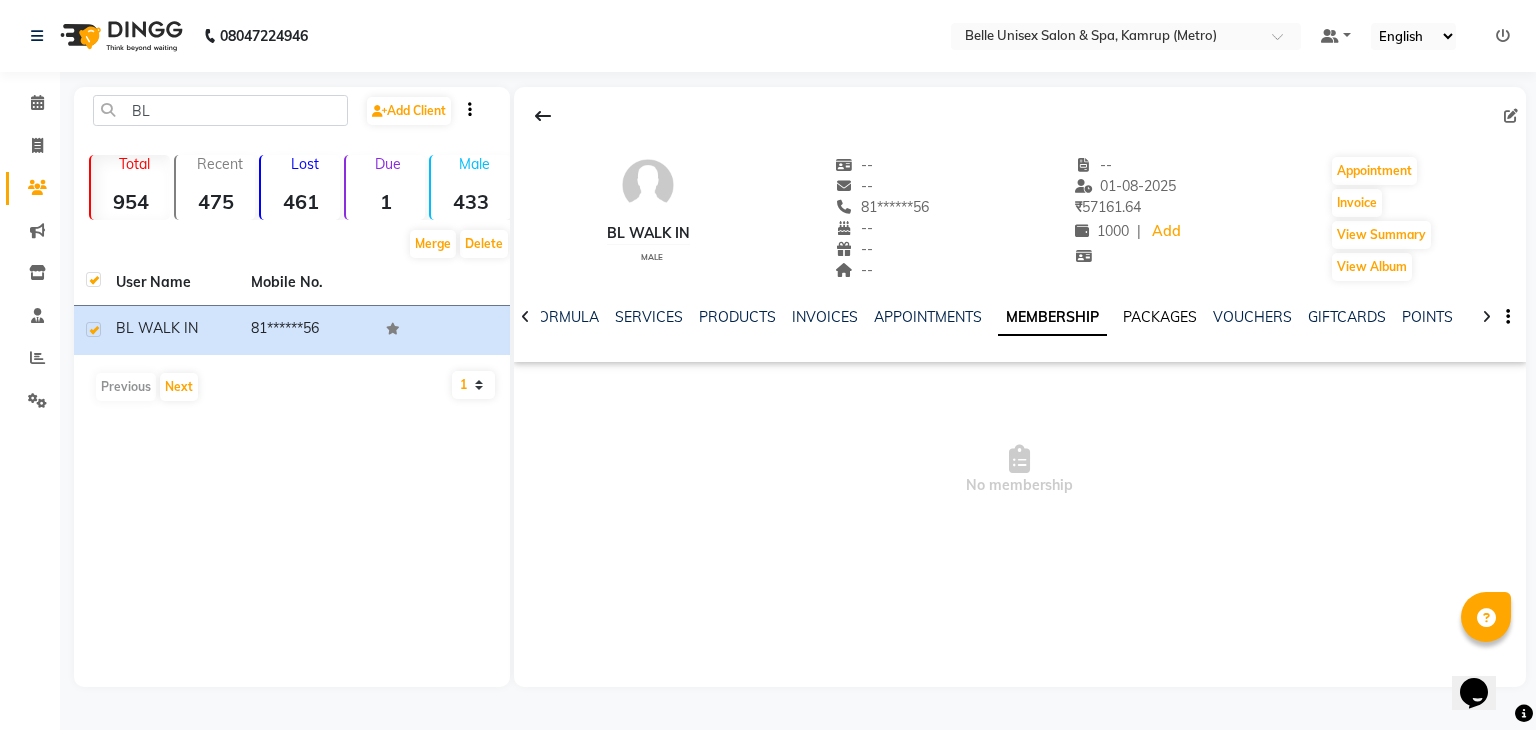 click on "PACKAGES" 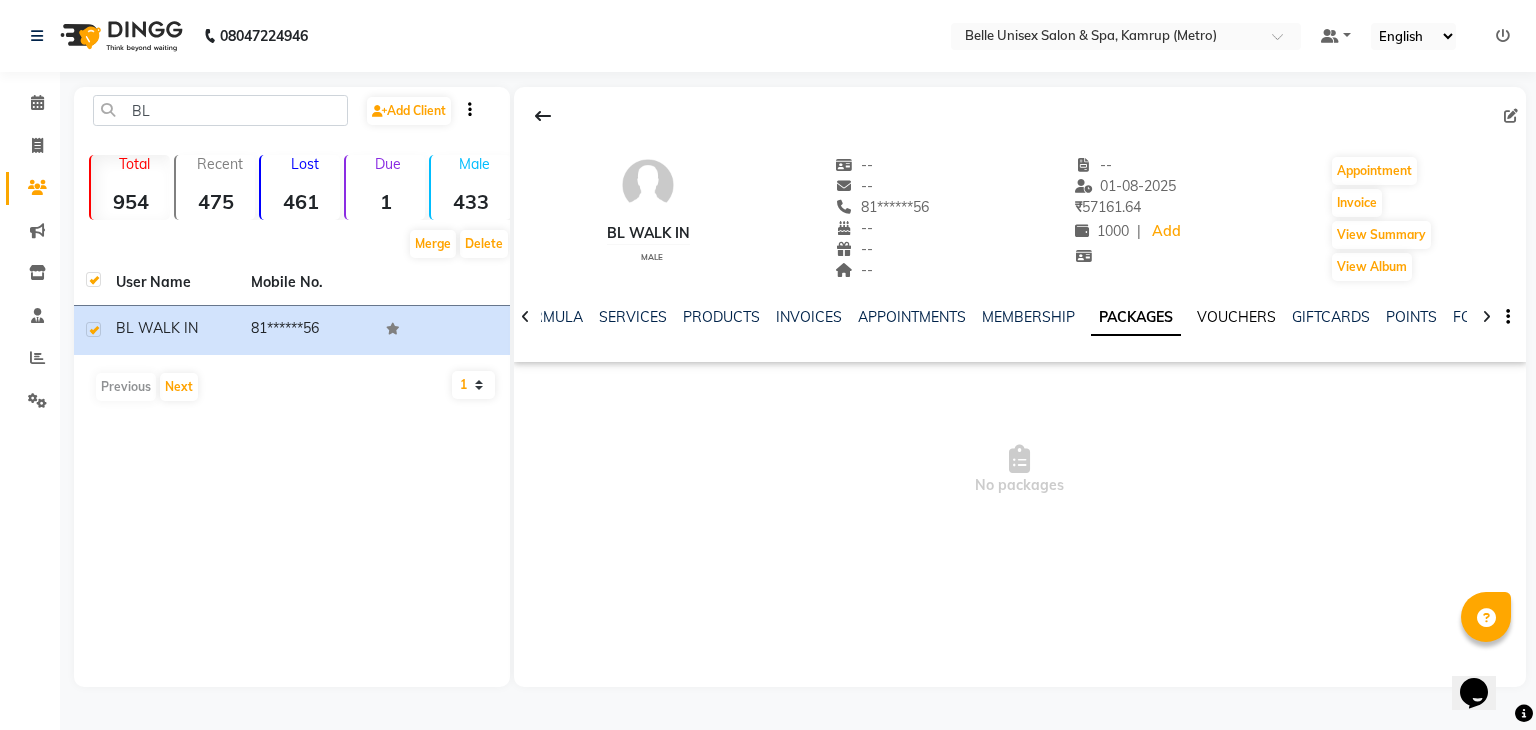 click on "VOUCHERS" 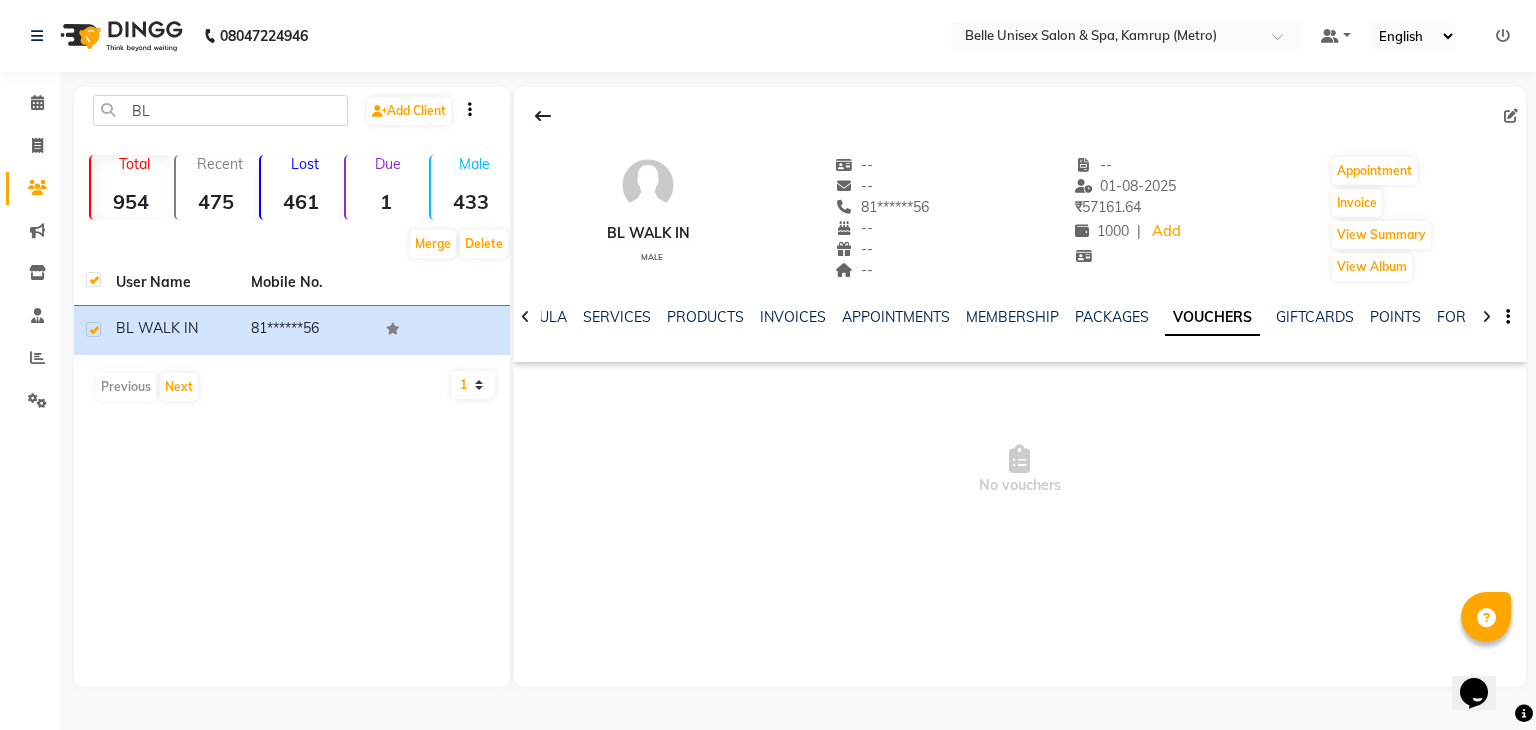 click on "GIFTCARDS" 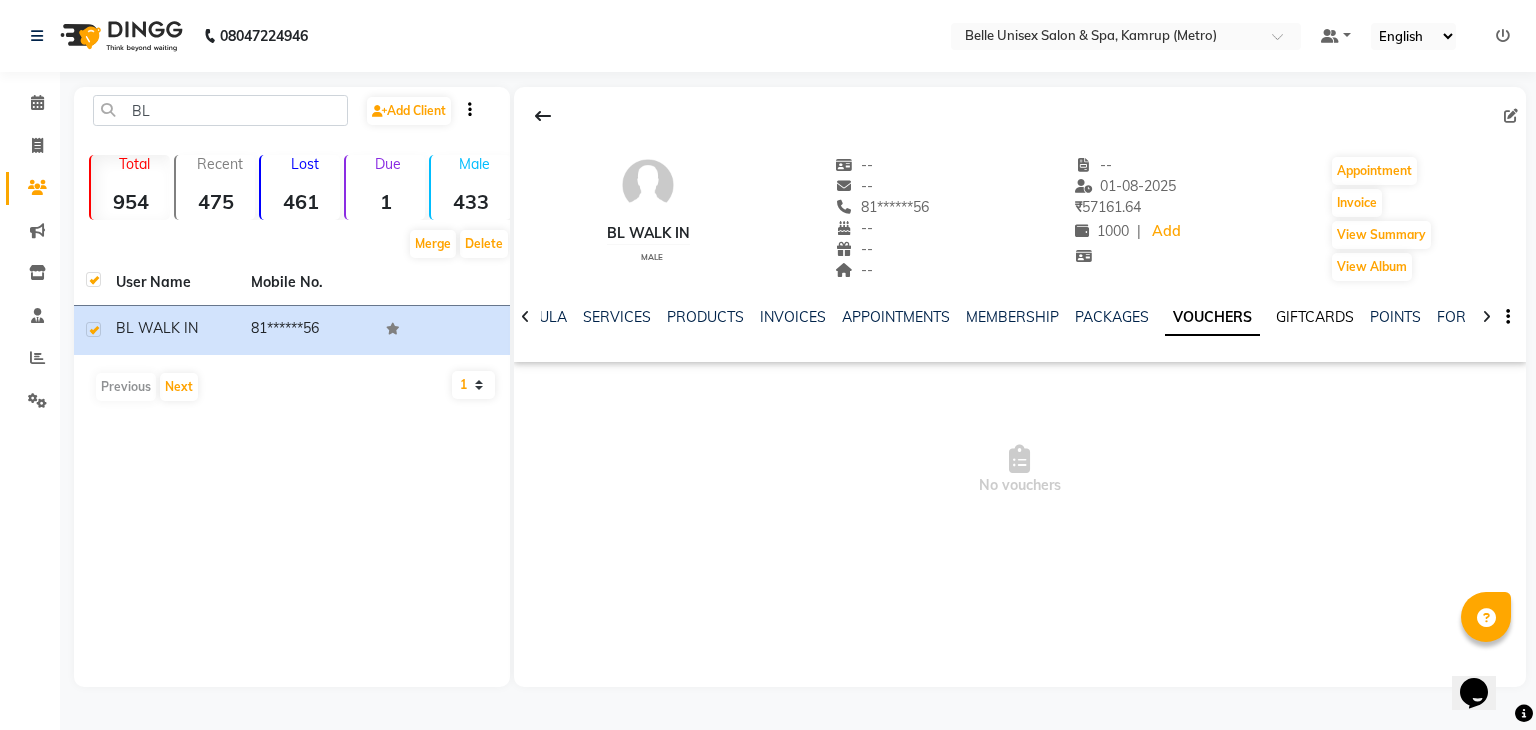click on "GIFTCARDS" 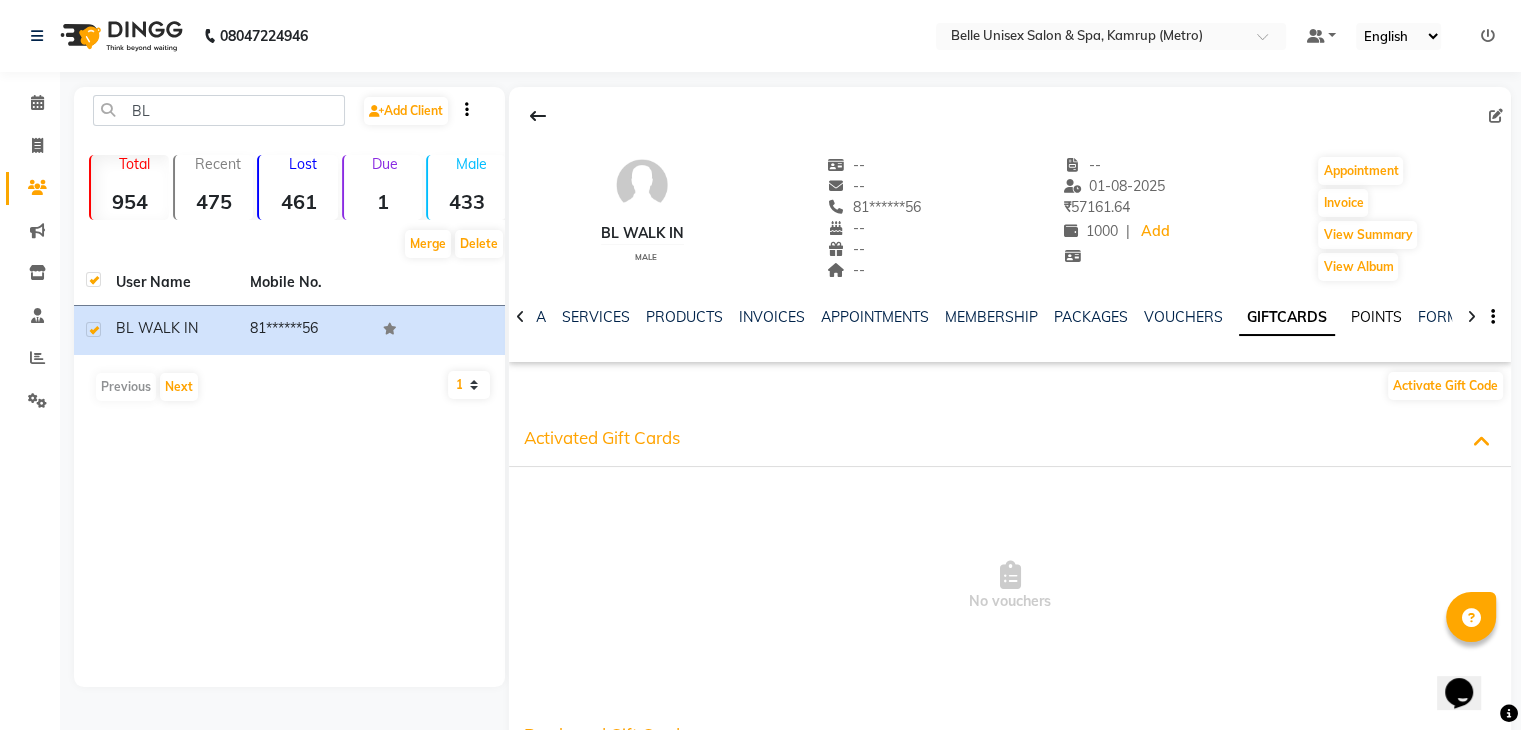 click on "POINTS" 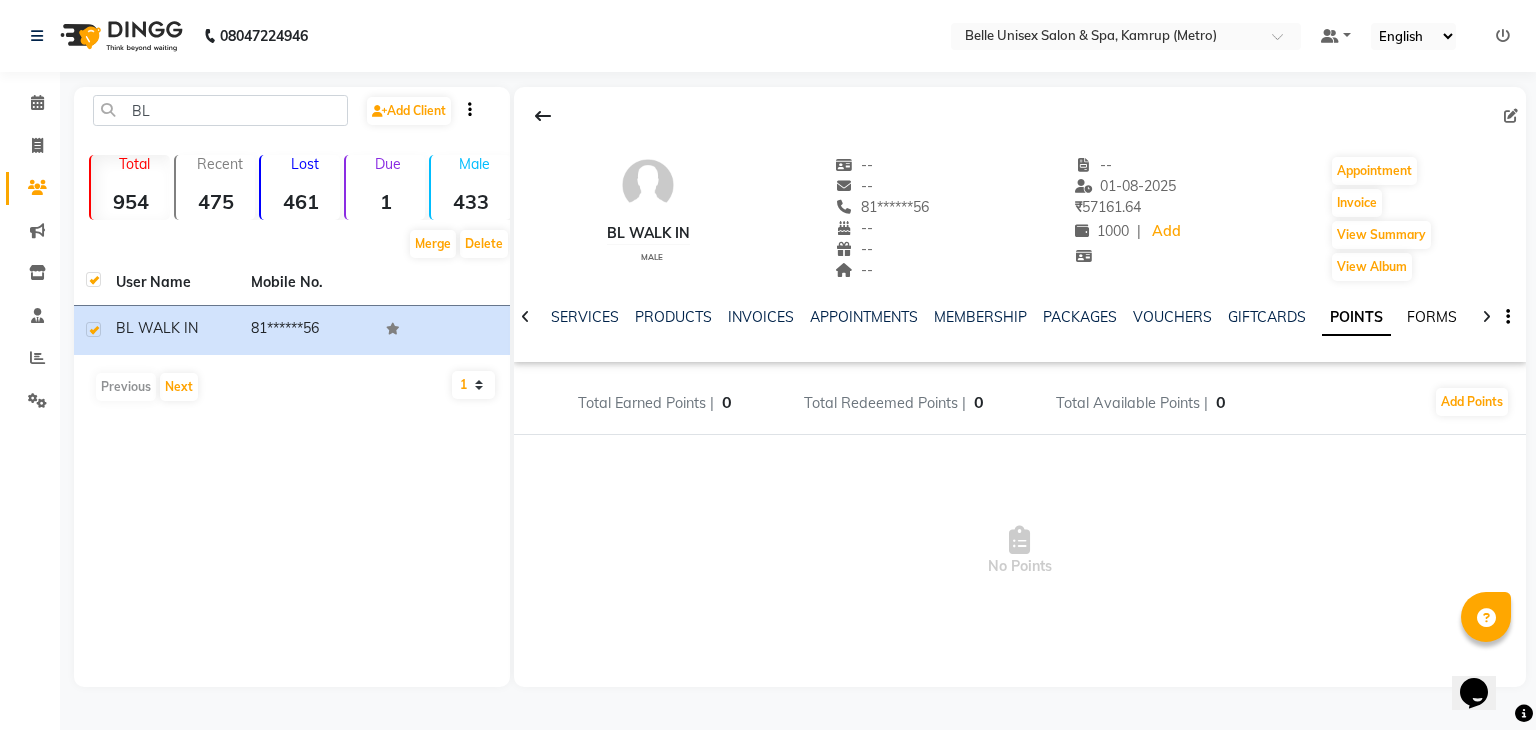 click on "FORMS" 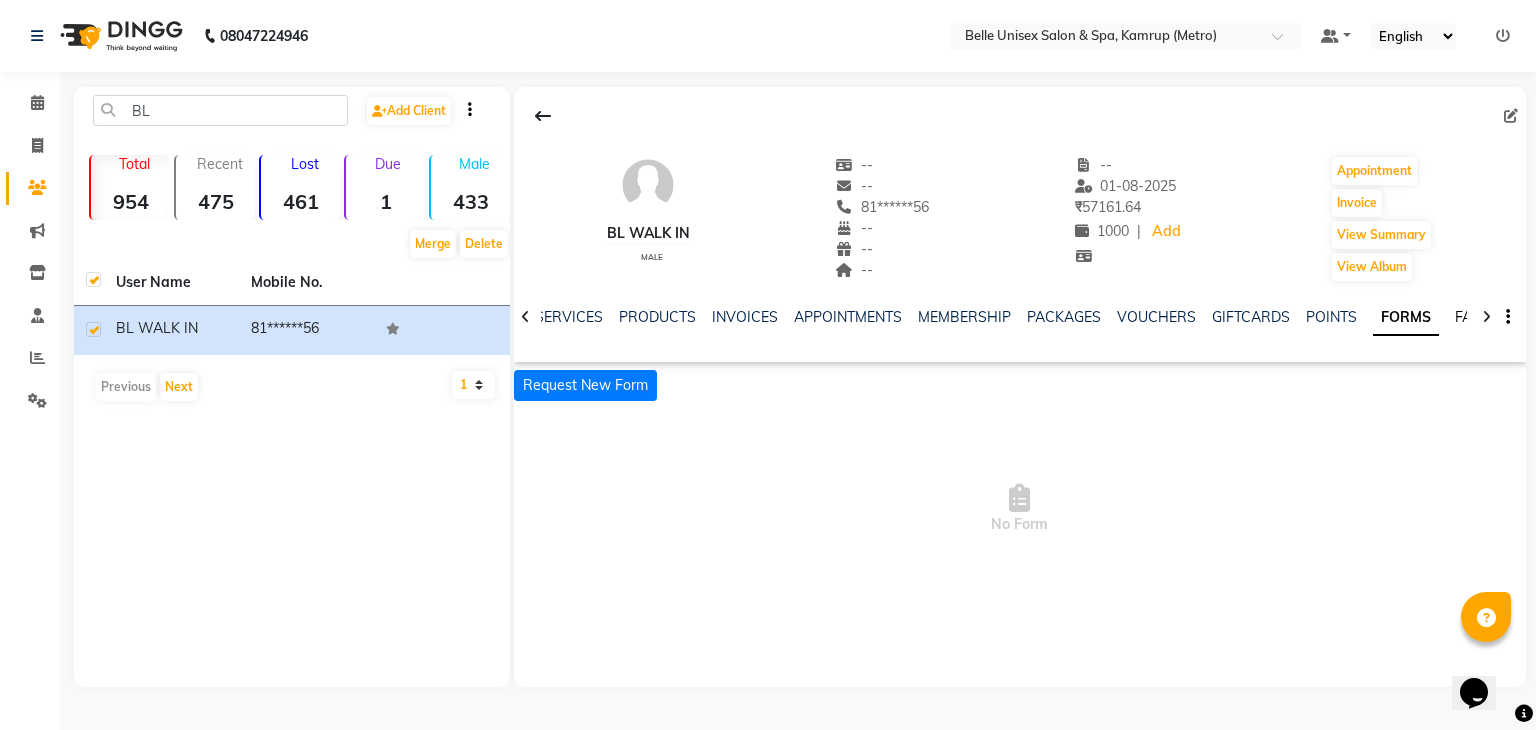 click on "FAMILY" 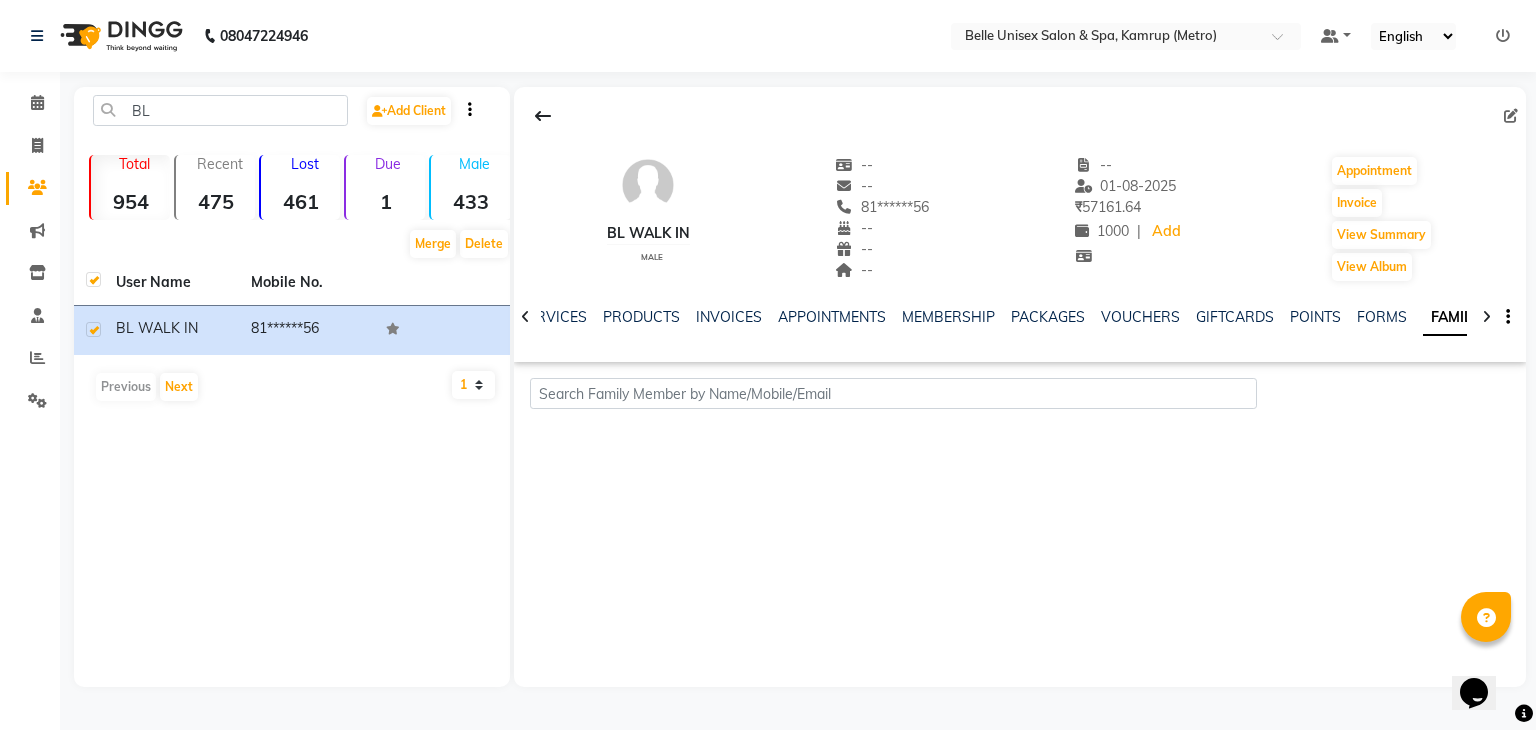 click 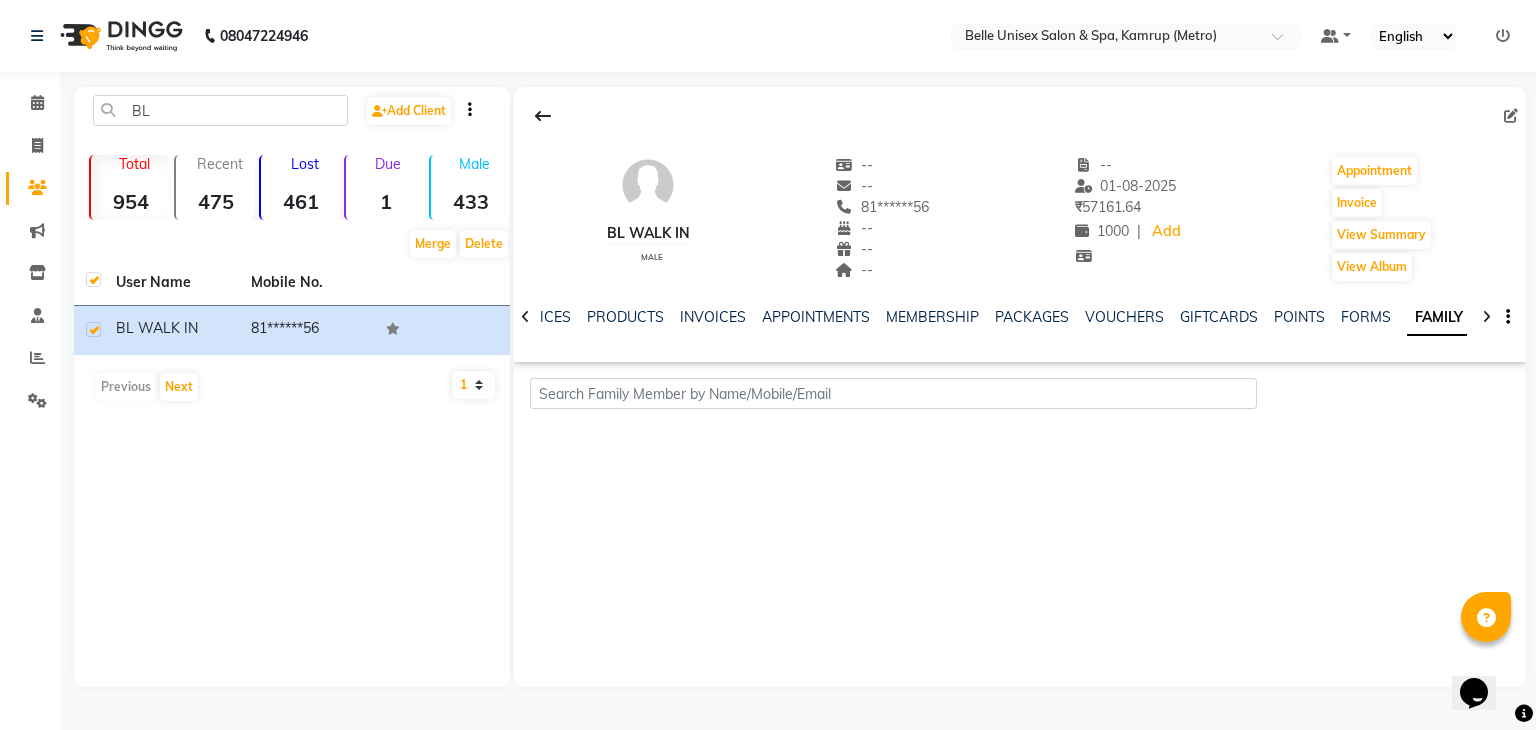 click 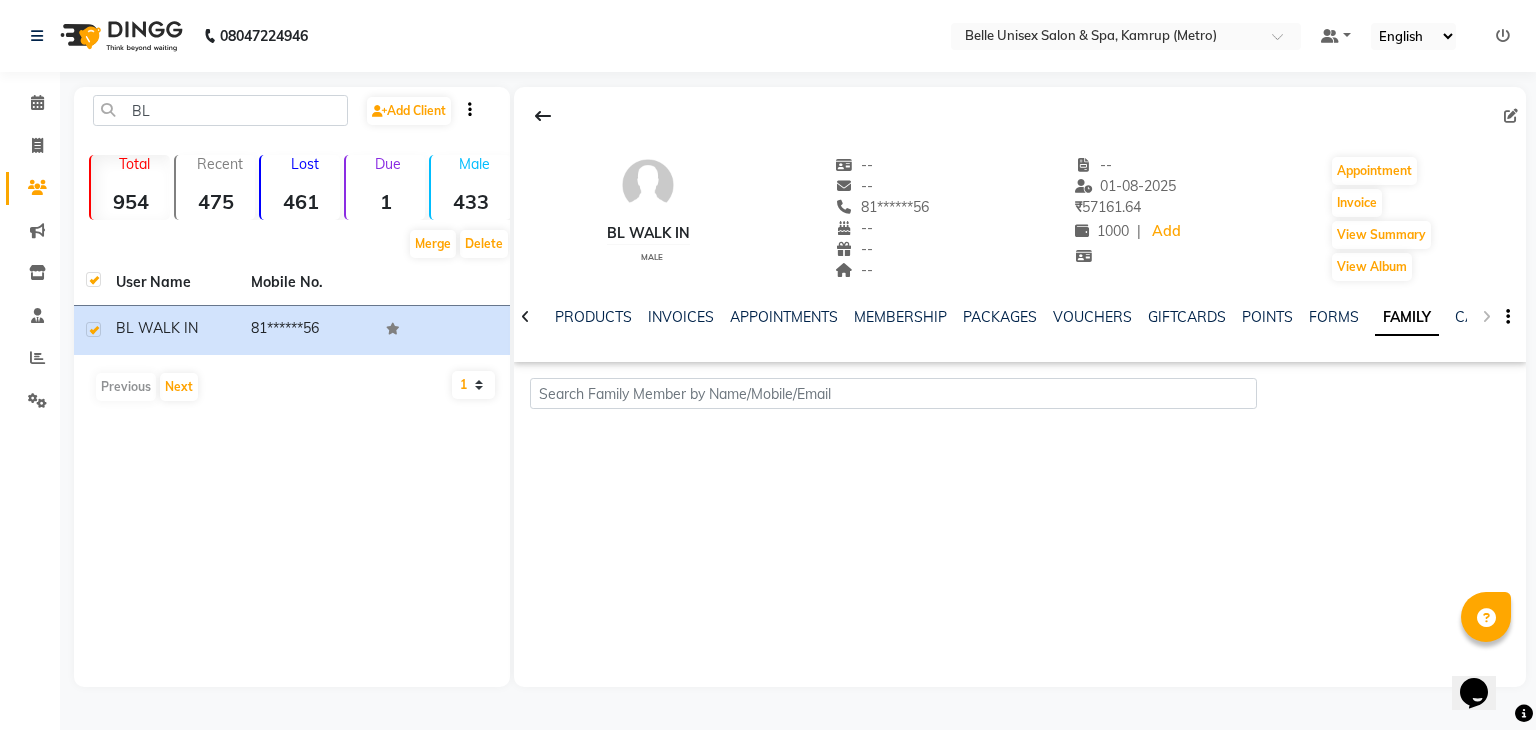 click on "NOTES FORMULA SERVICES PRODUCTS INVOICES APPOINTMENTS MEMBERSHIP PACKAGES VOUCHERS GIFTCARDS POINTS FORMS FAMILY CARDS WALLET" 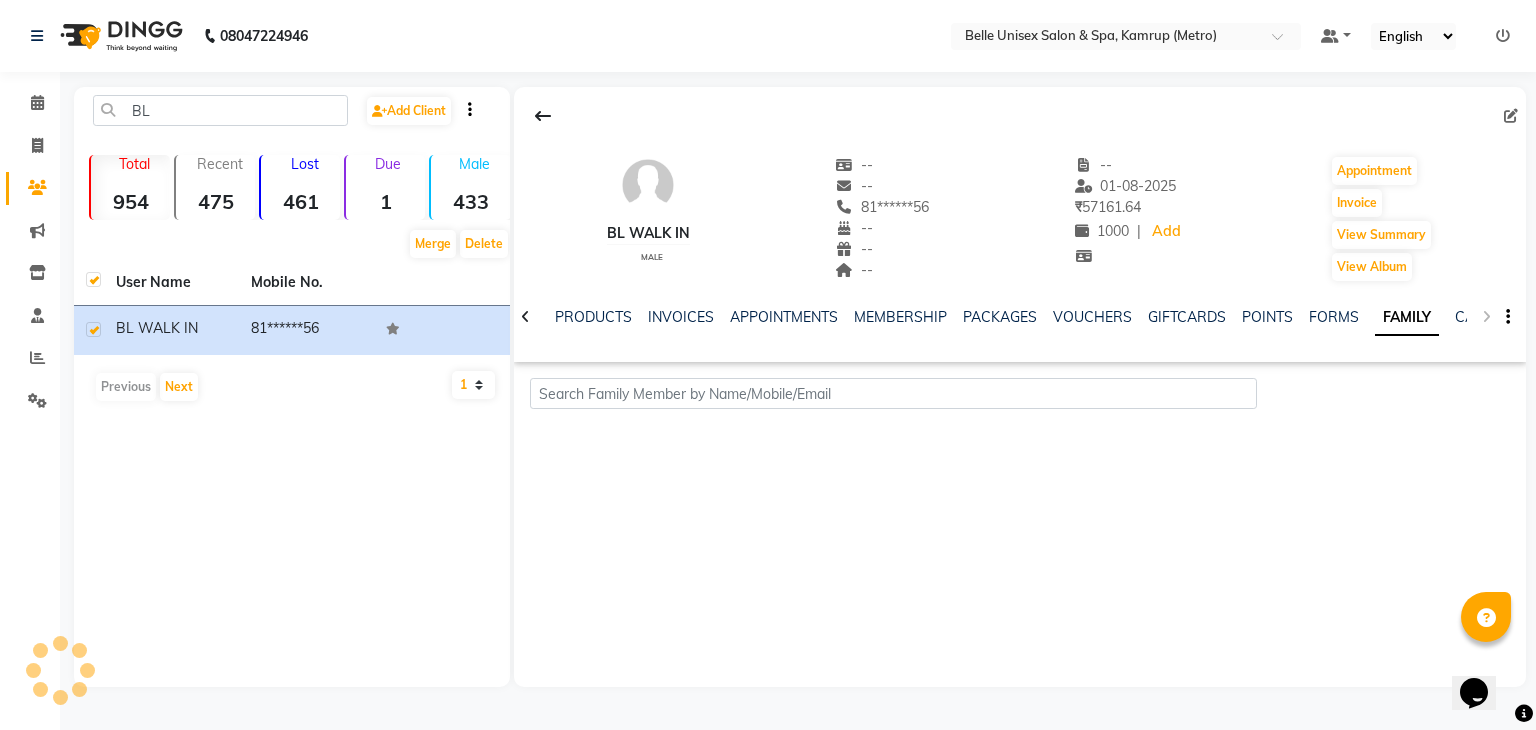 click on "NOTES FORMULA SERVICES PRODUCTS INVOICES APPOINTMENTS MEMBERSHIP PACKAGES VOUCHERS GIFTCARDS POINTS FORMS FAMILY CARDS WALLET" 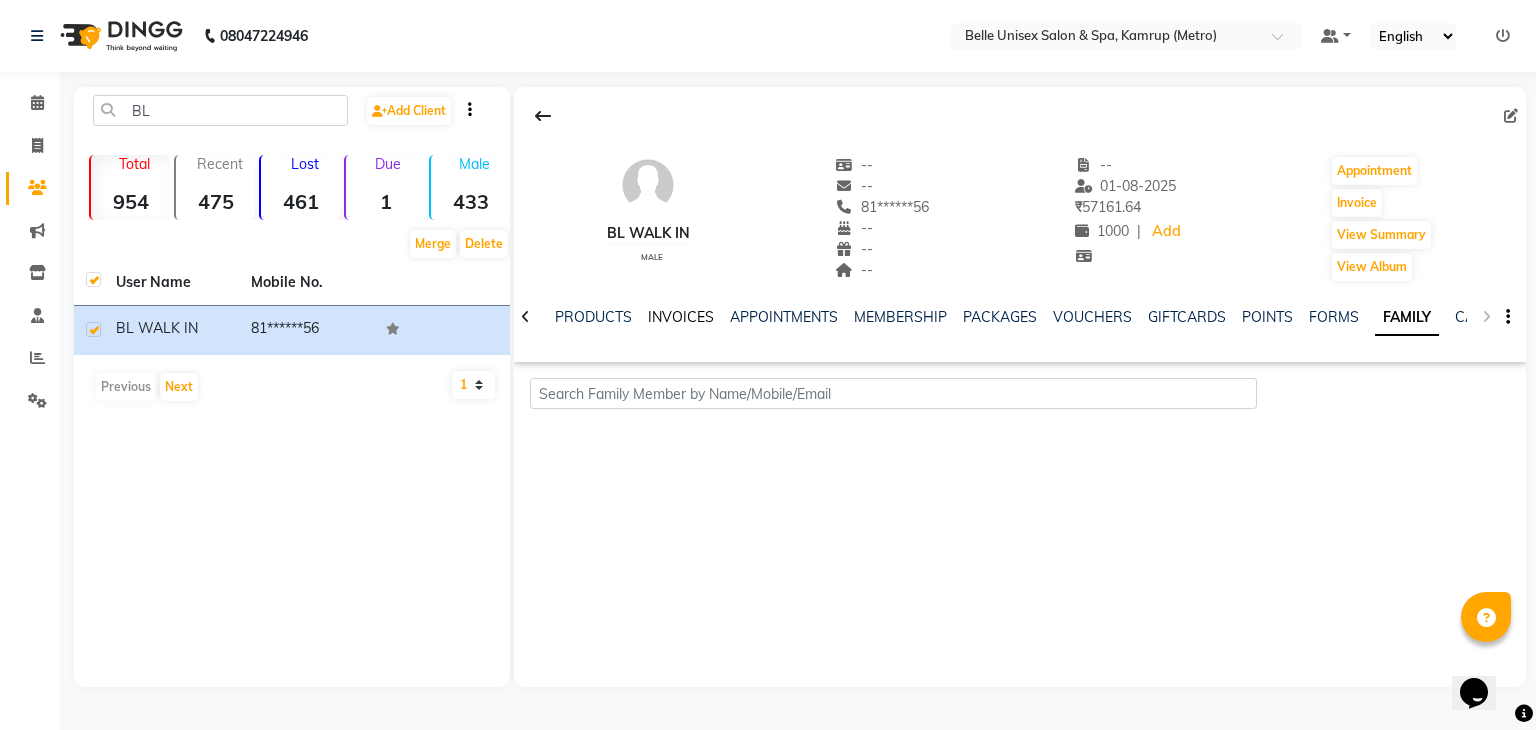 click on "INVOICES" 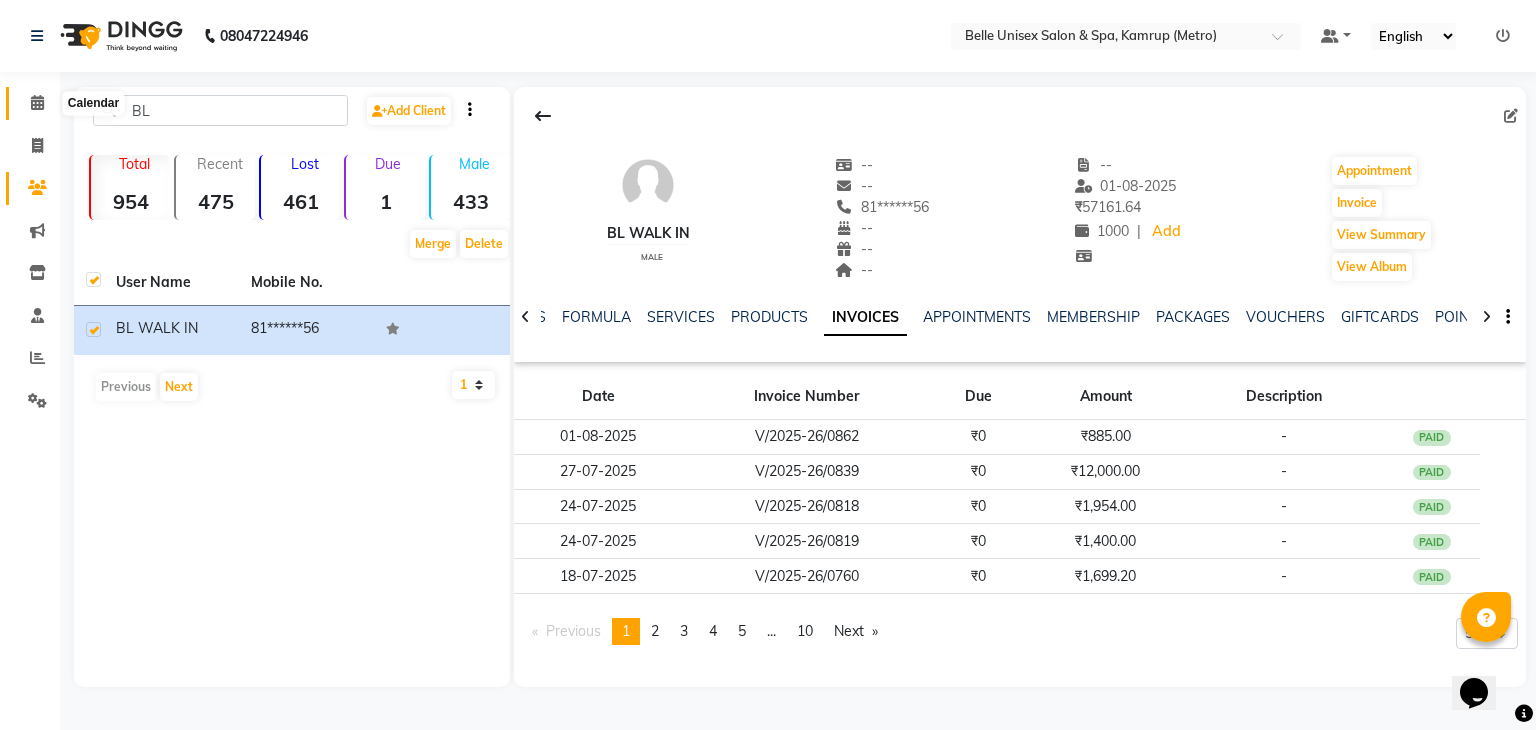 click 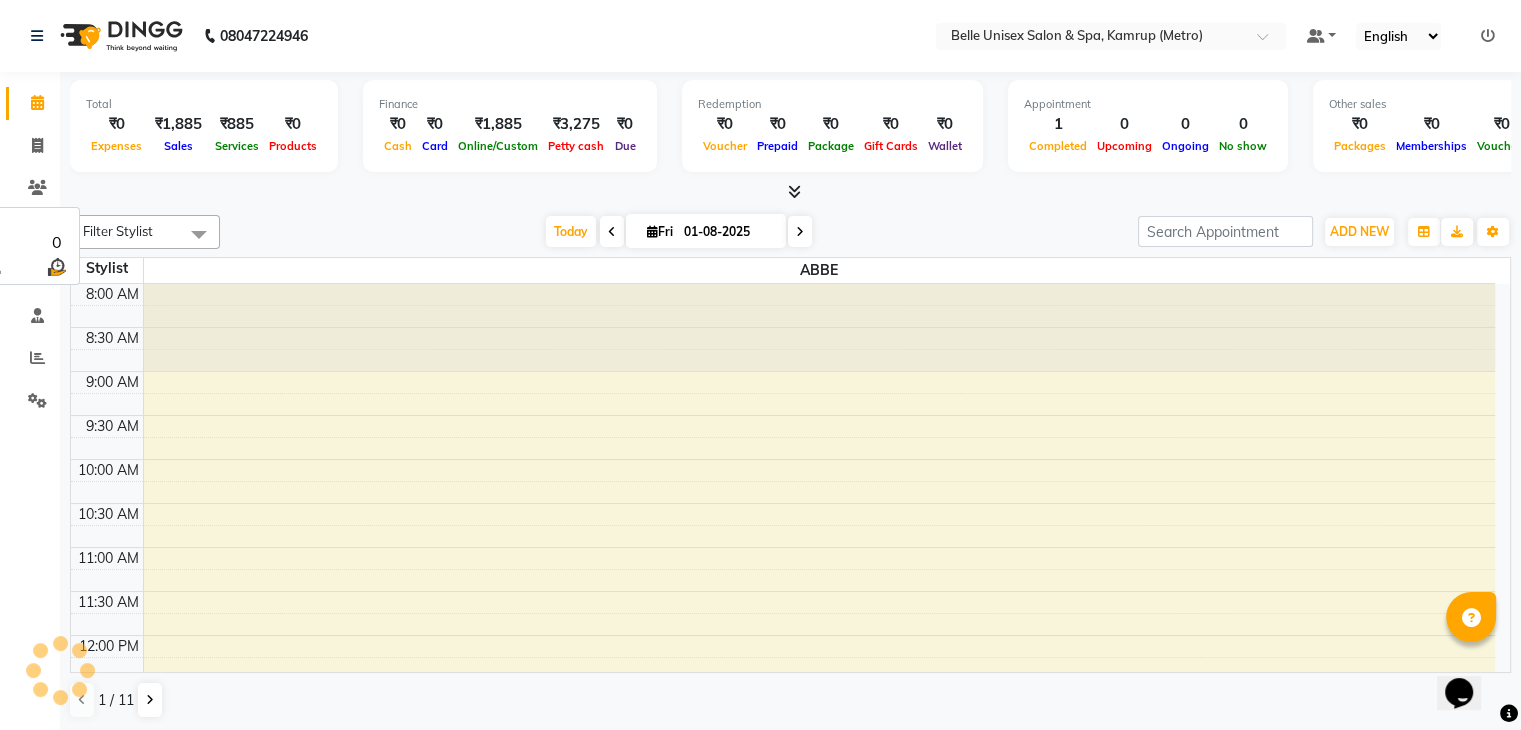 scroll, scrollTop: 0, scrollLeft: 0, axis: both 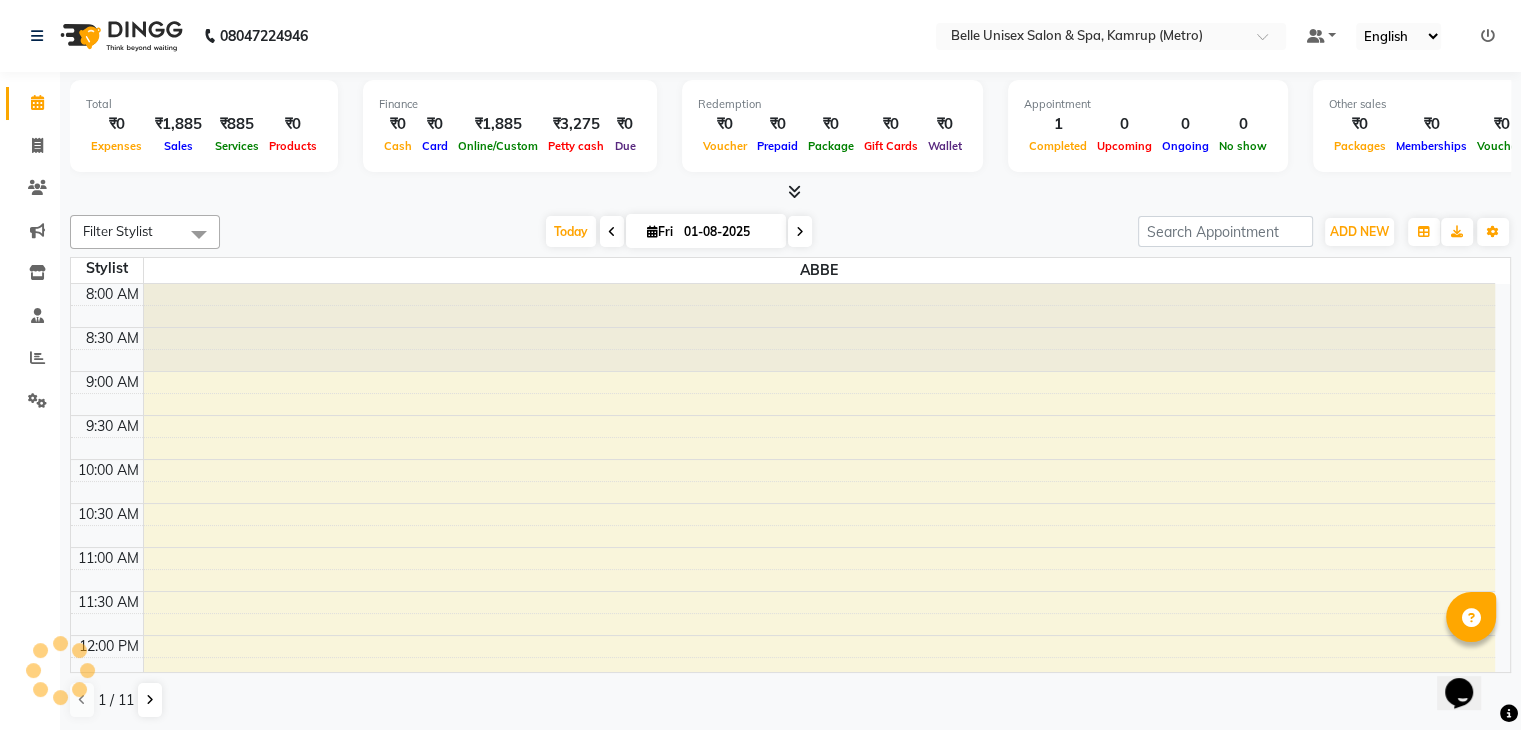 click at bounding box center [790, 192] 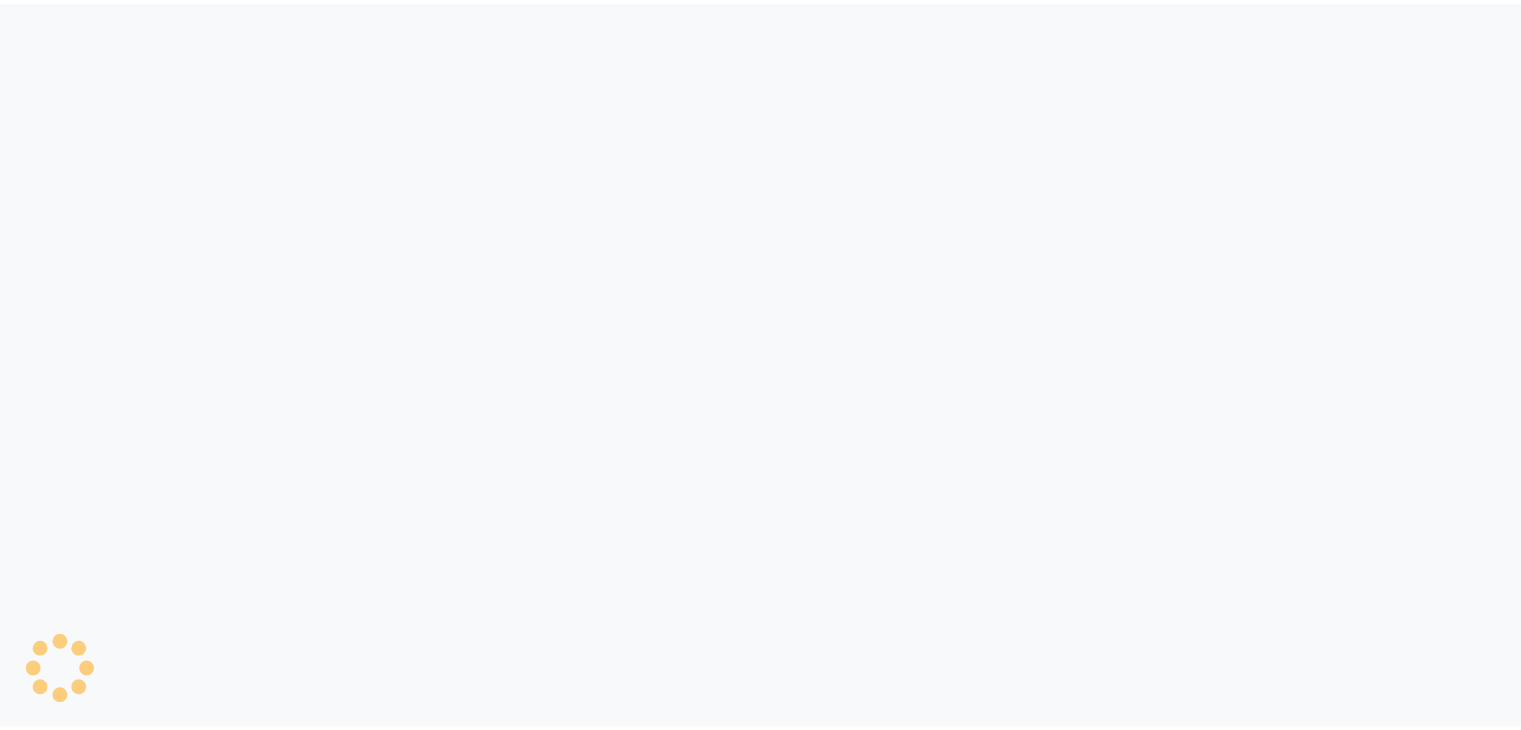 scroll, scrollTop: 0, scrollLeft: 0, axis: both 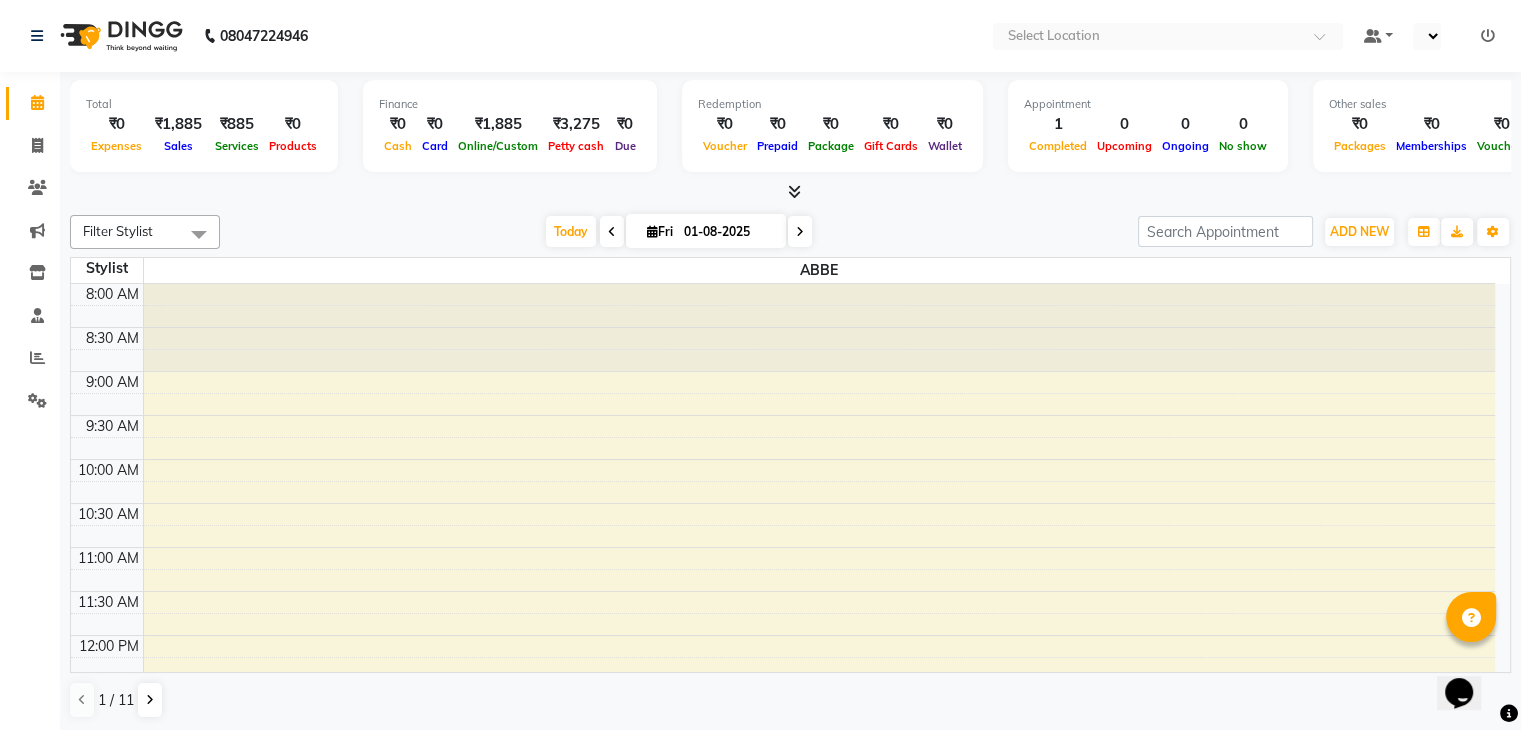 select on "en" 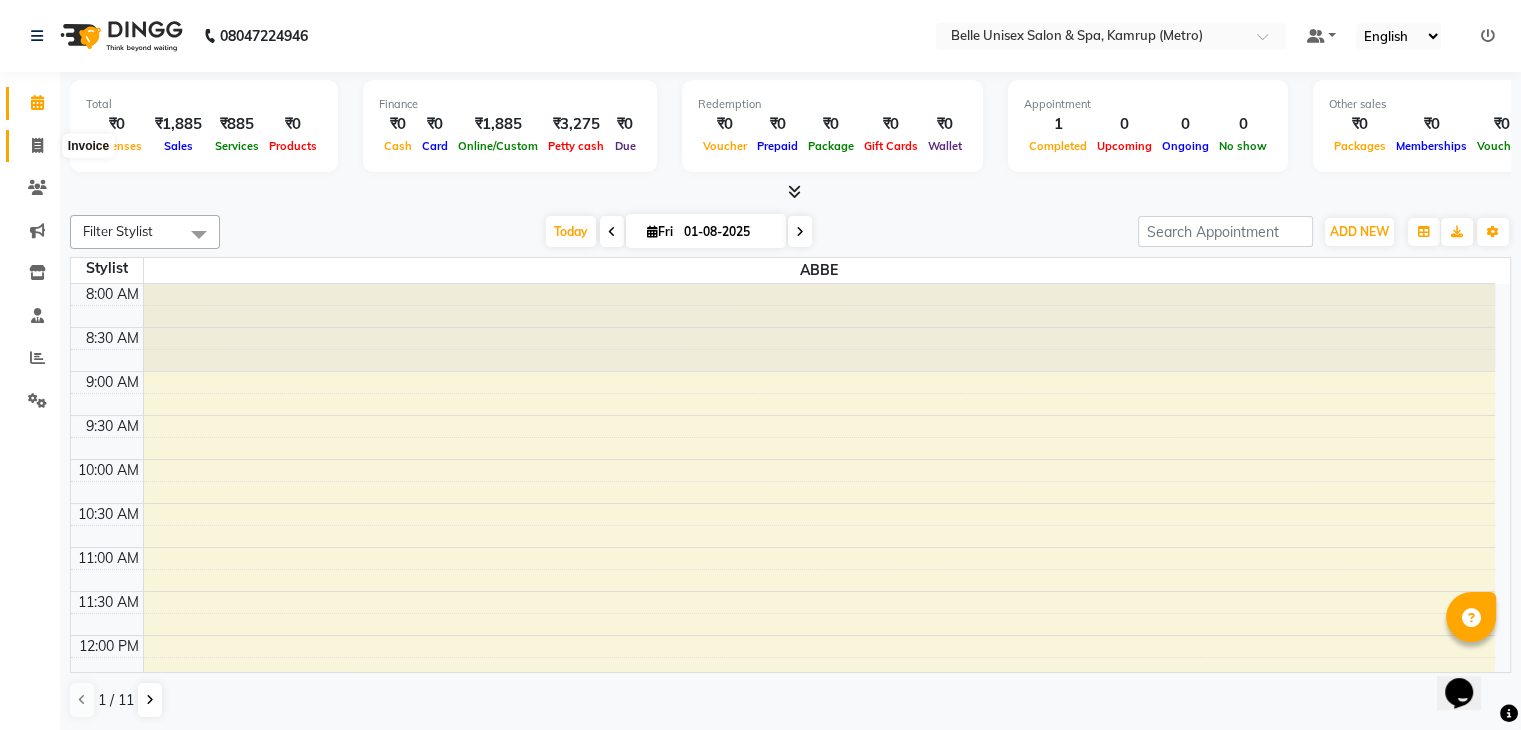 click 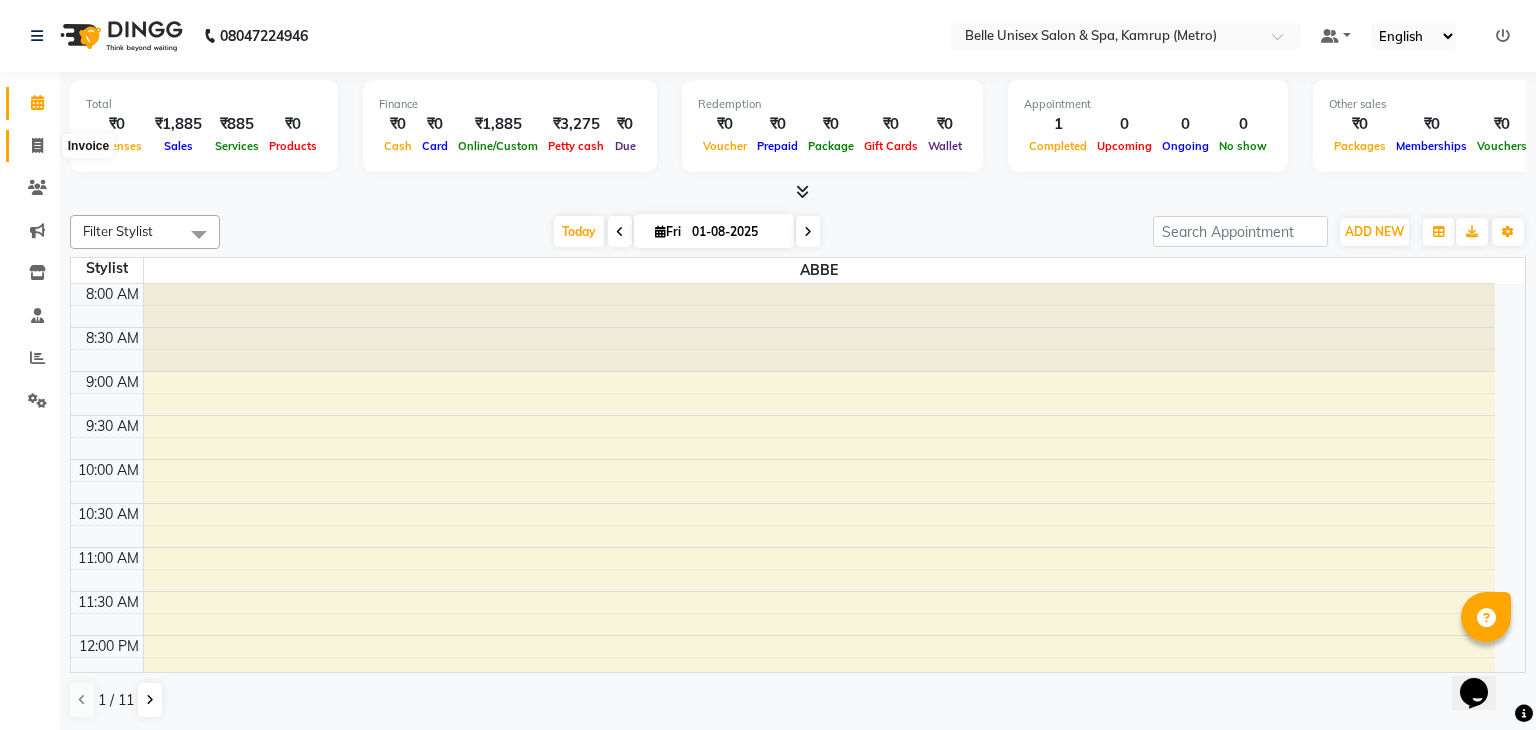select on "7291" 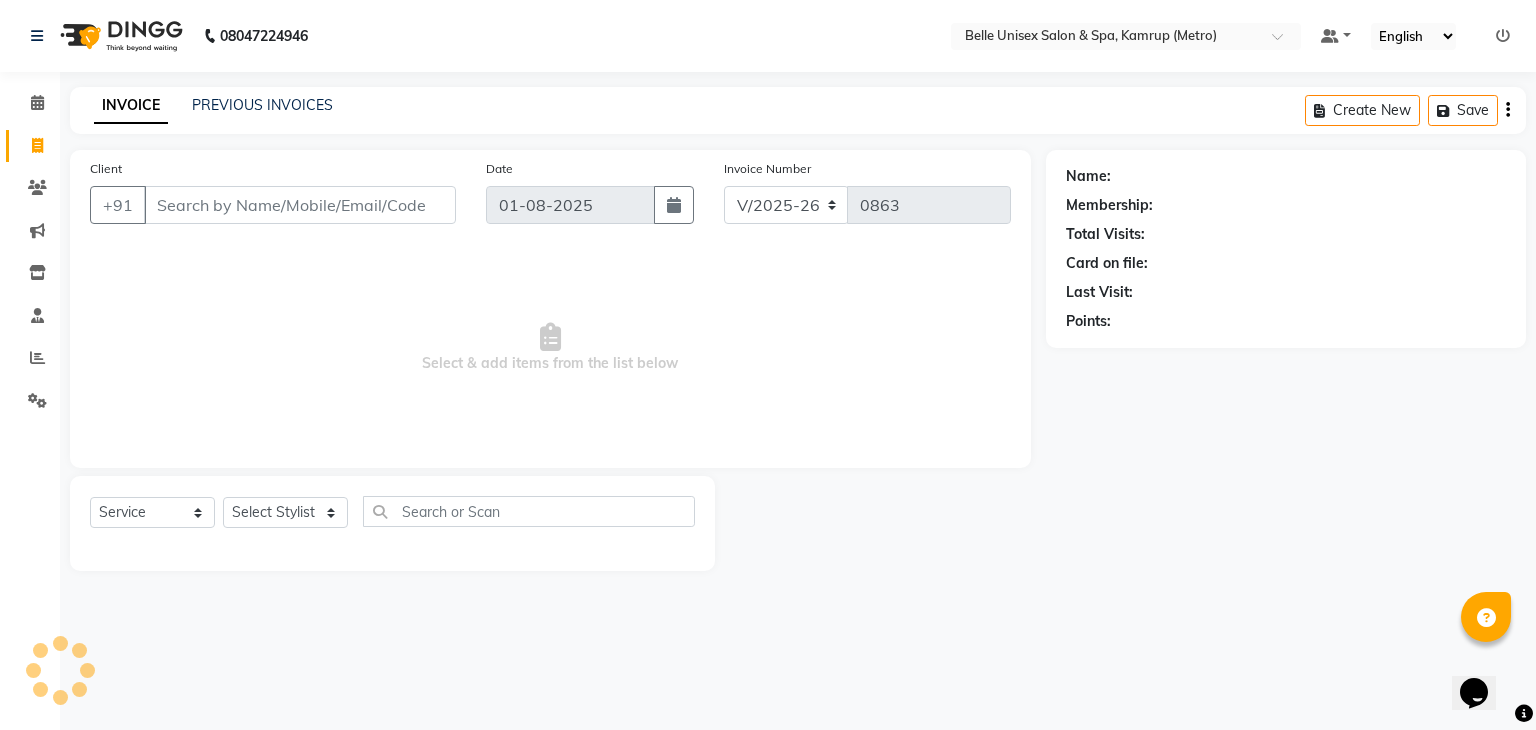 click on "Client" at bounding box center [300, 205] 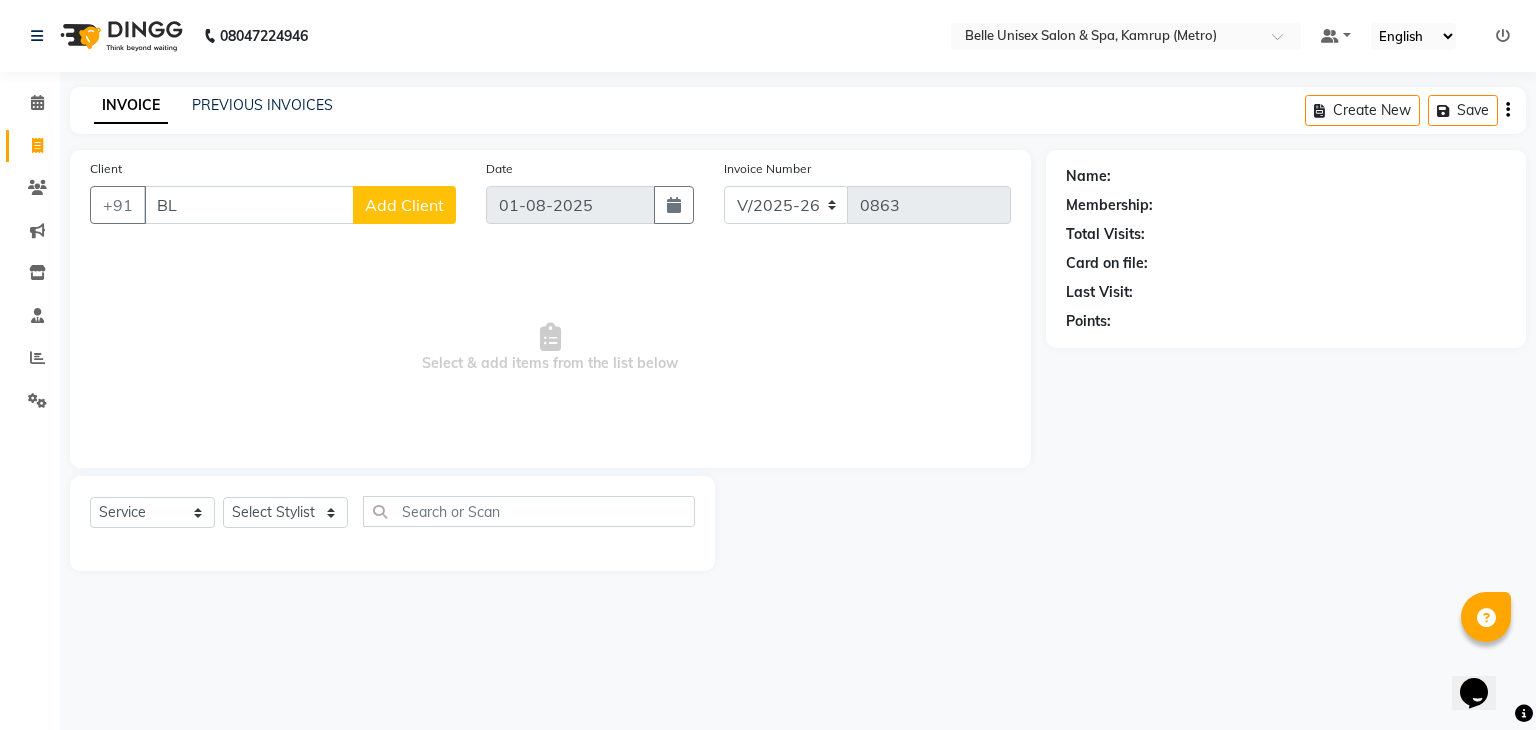 click on "BL" at bounding box center [249, 205] 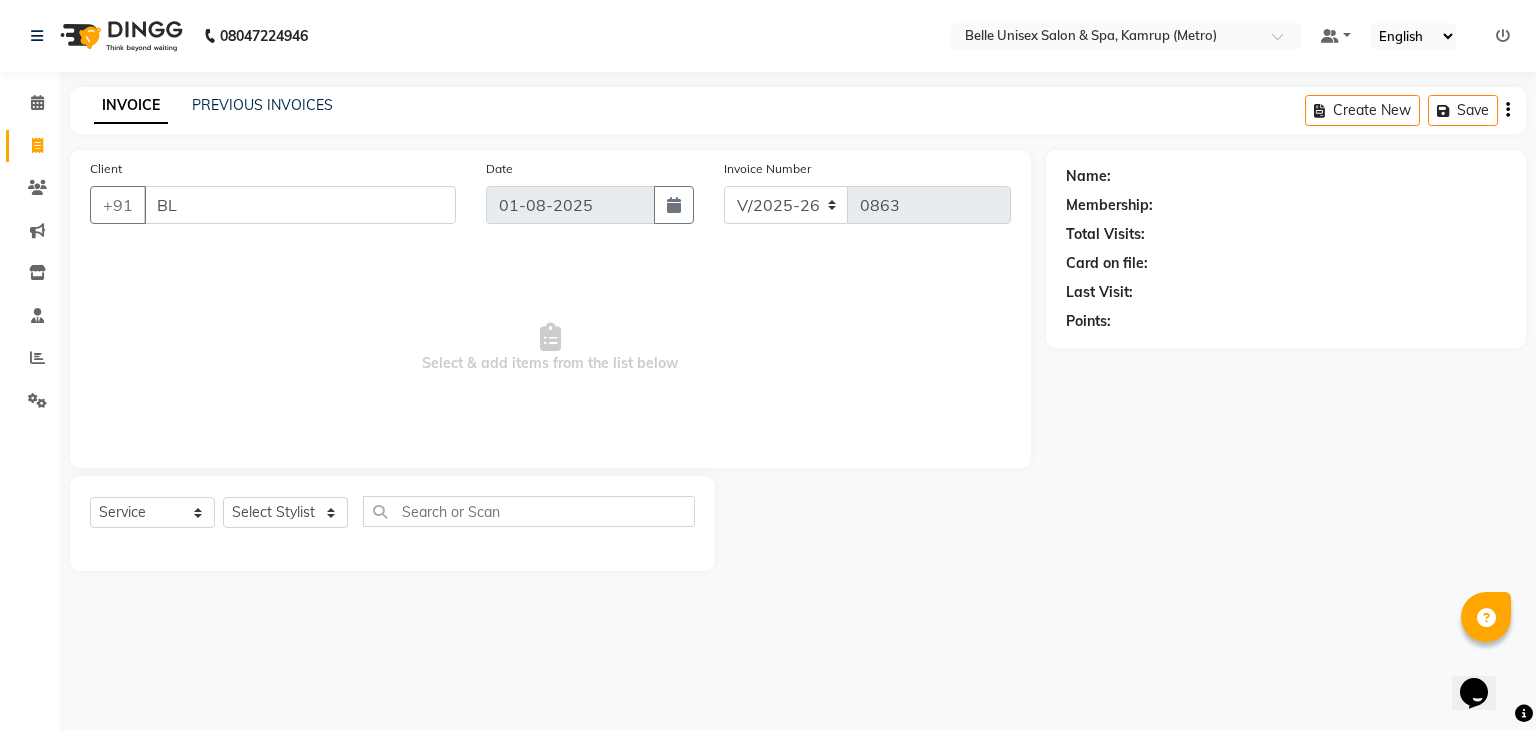 type on "B" 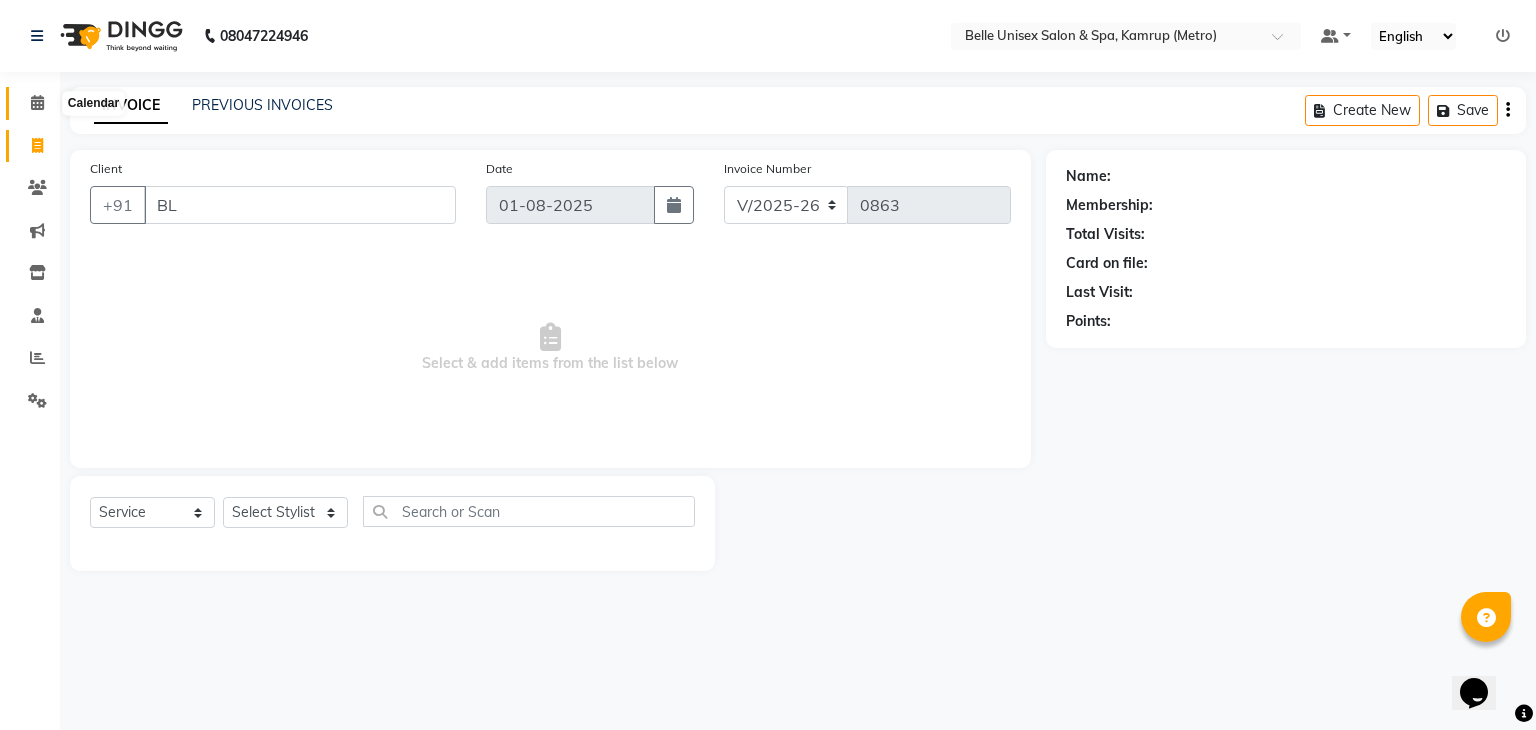 type on "BL" 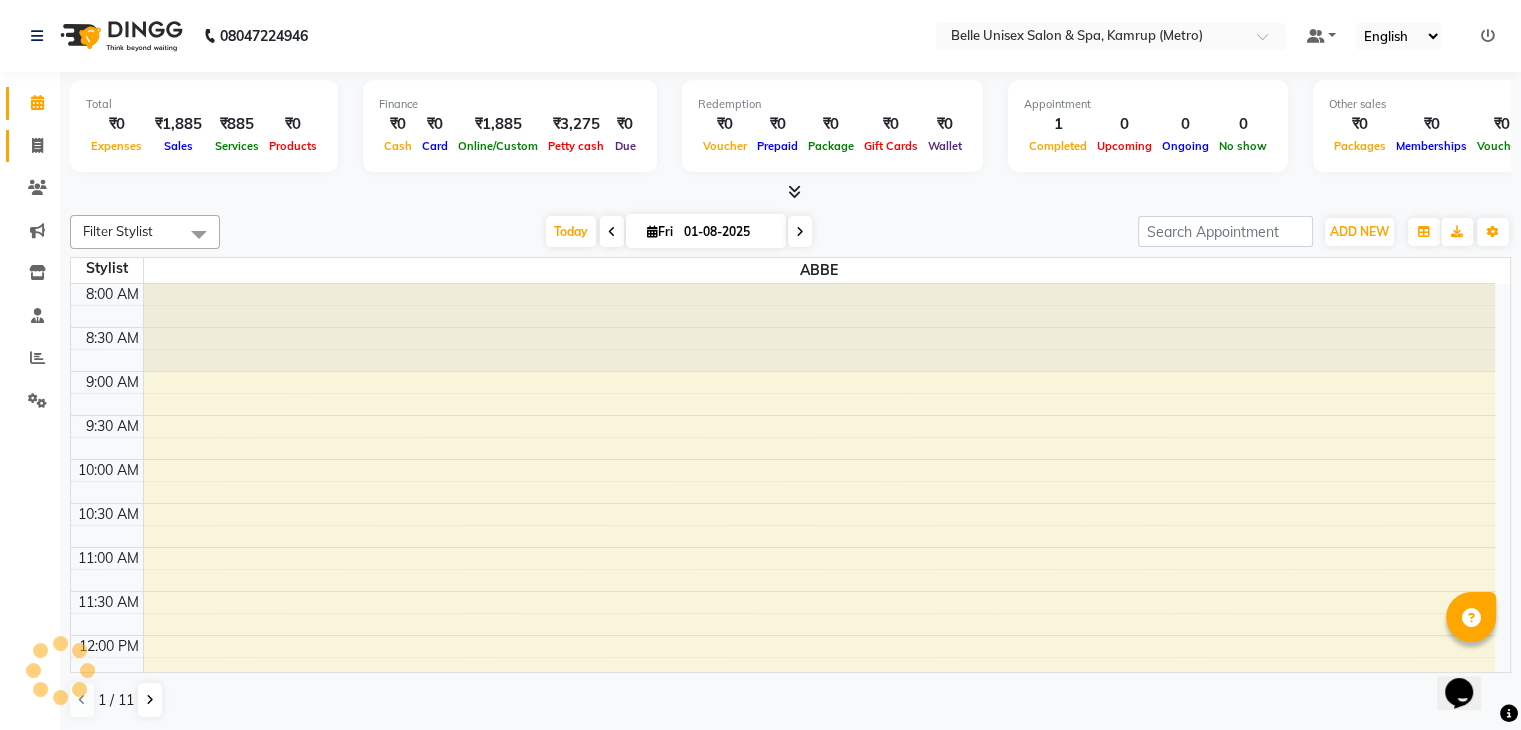 scroll, scrollTop: 705, scrollLeft: 0, axis: vertical 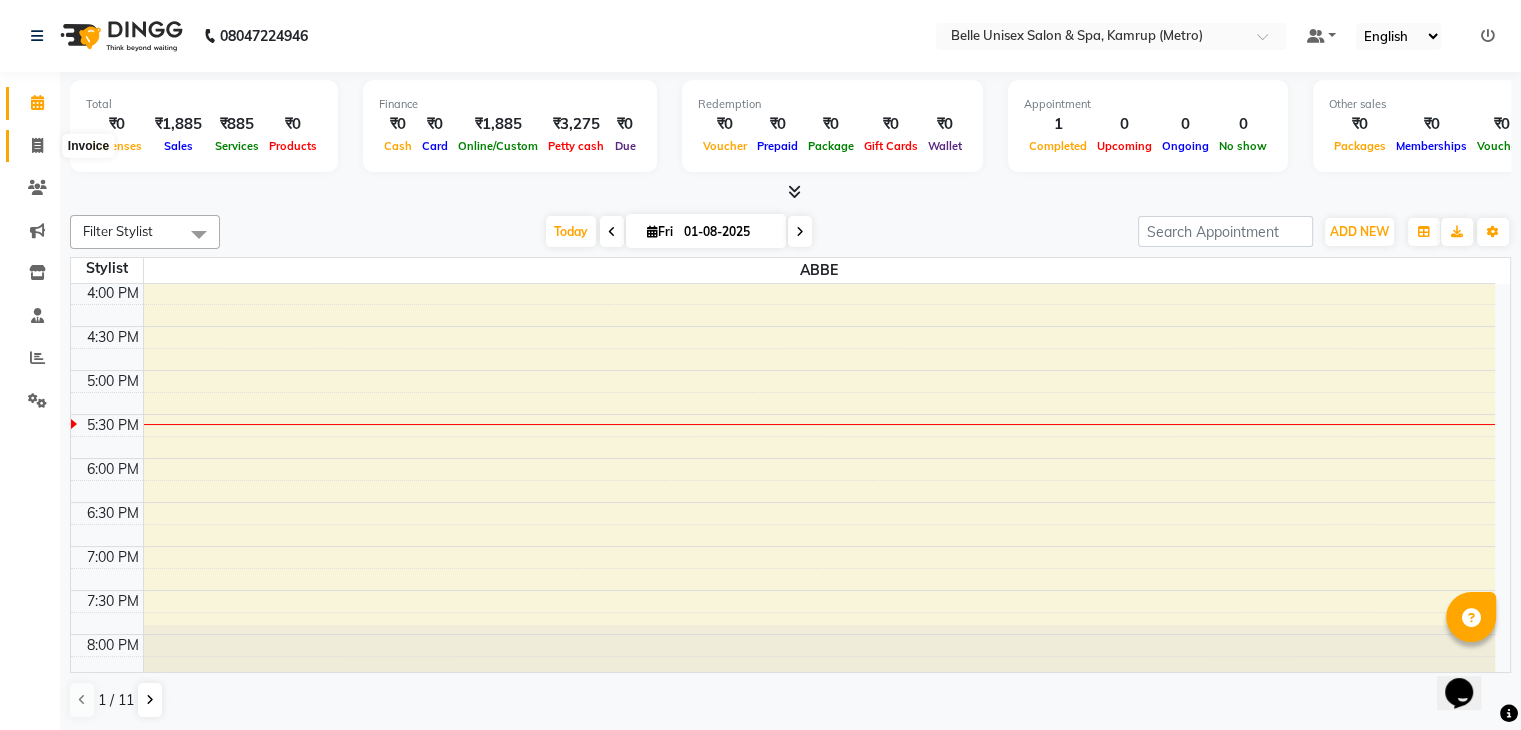 click 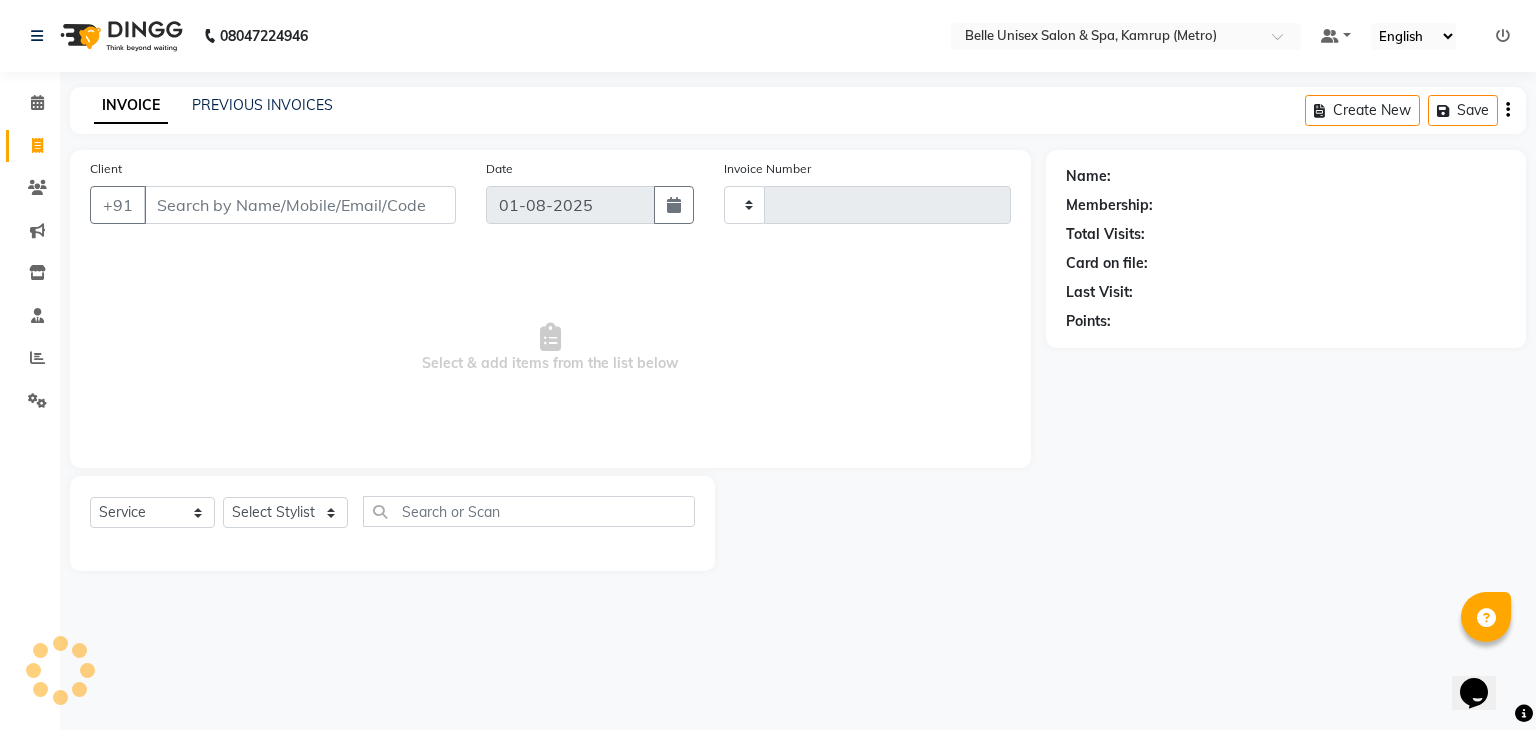 type on "0863" 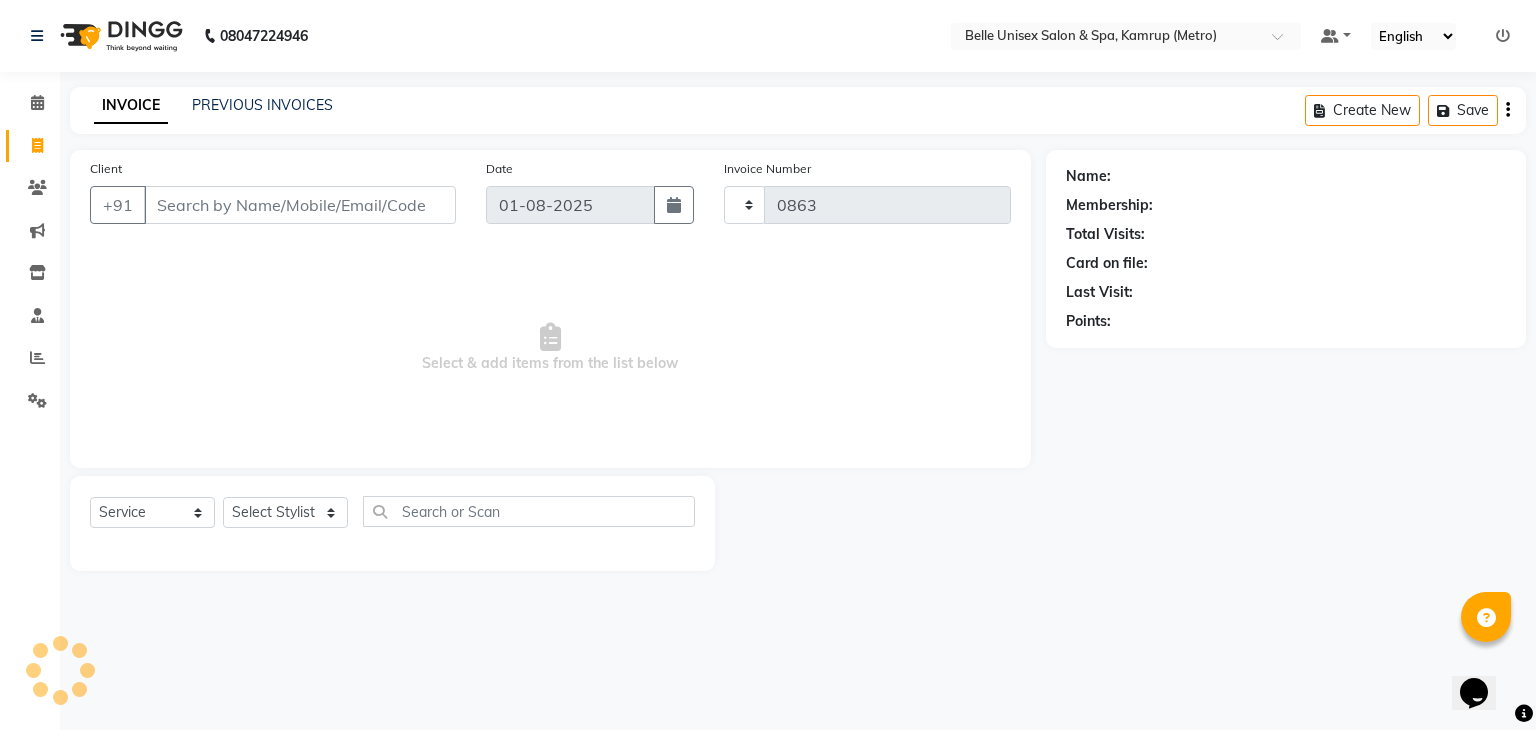 select on "7291" 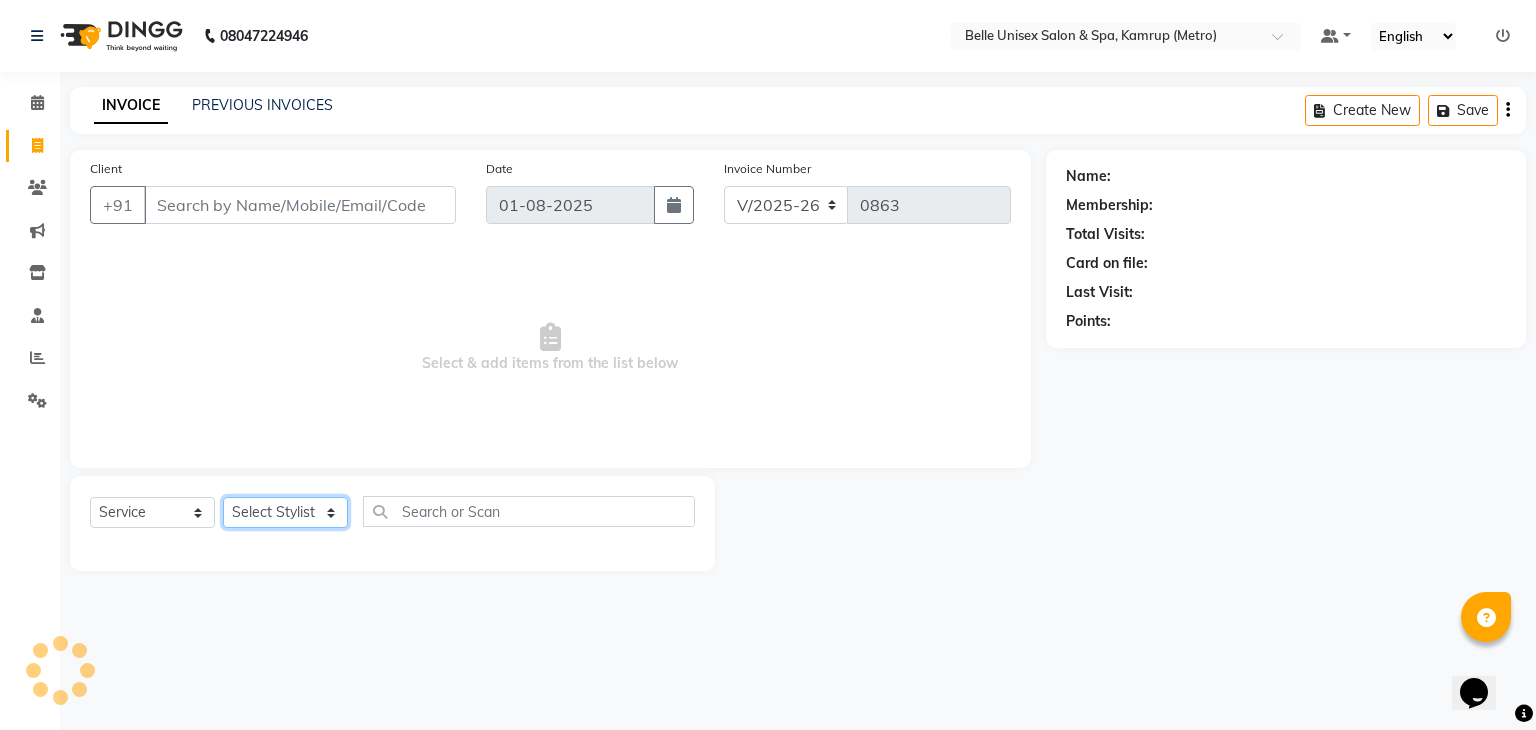 click on "Select Stylist ABBE Admin id ALEX UHD  ASEM  COUNTER SALE  IMLE AO JUPITARA(HK) PURNIMA HK  RANA KANTI SINHA   SABEHA SANGAM THERAPIST SOBITA BU THOIBA M." 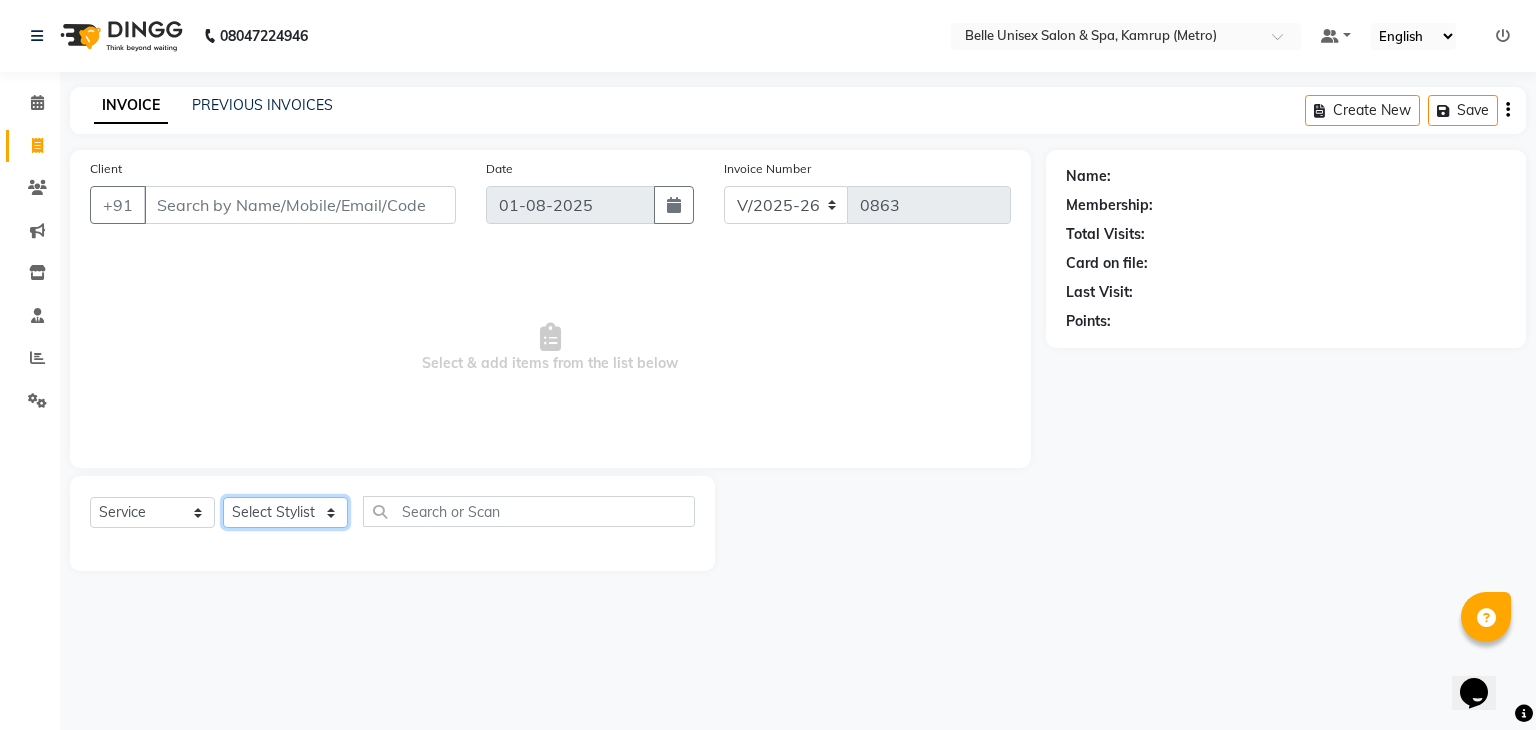 select on "82274" 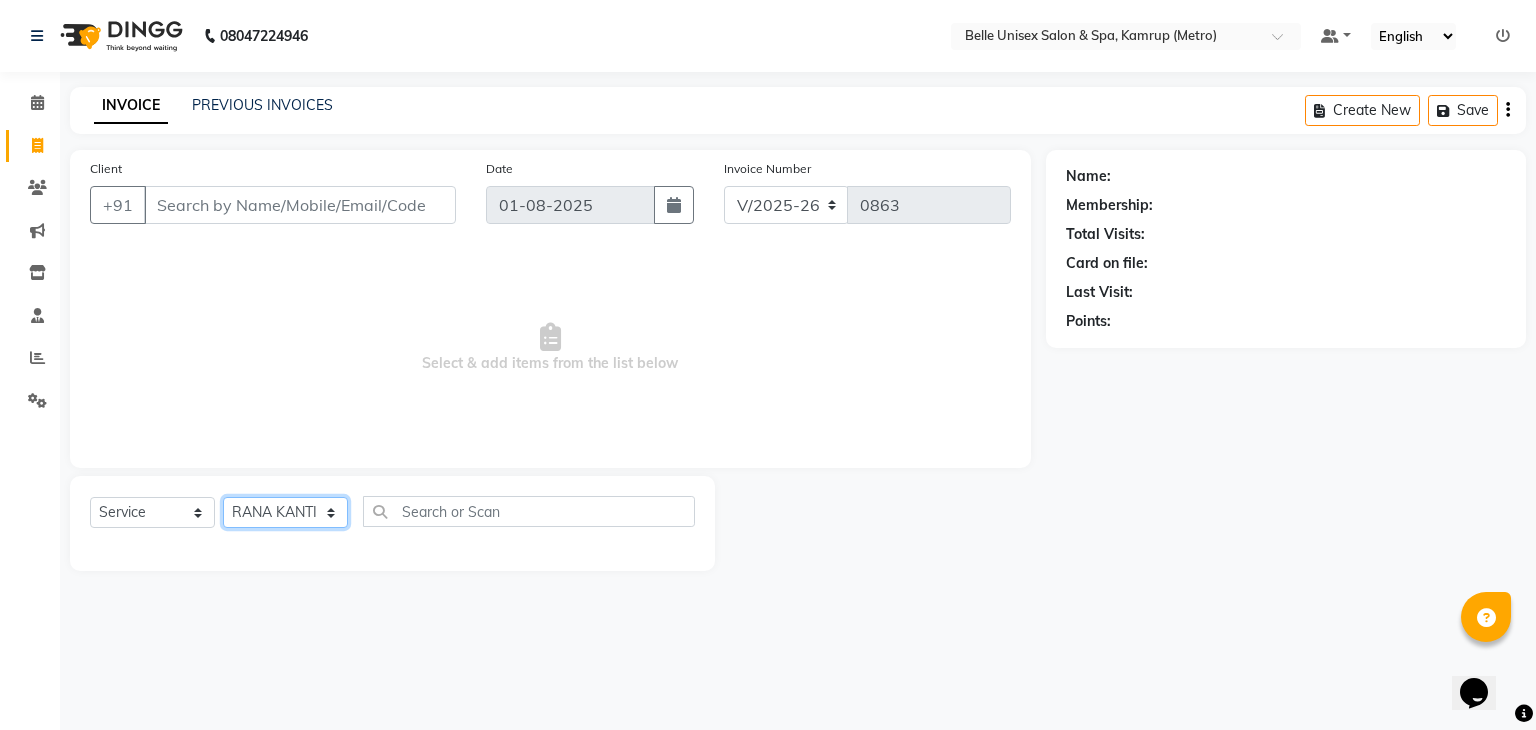 click on "Select Stylist ABBE Admin id ALEX UHD  ASEM  COUNTER SALE  IMLE AO JUPITARA(HK) PURNIMA HK  RANA KANTI SINHA   SABEHA SANGAM THERAPIST SOBITA BU THOIBA M." 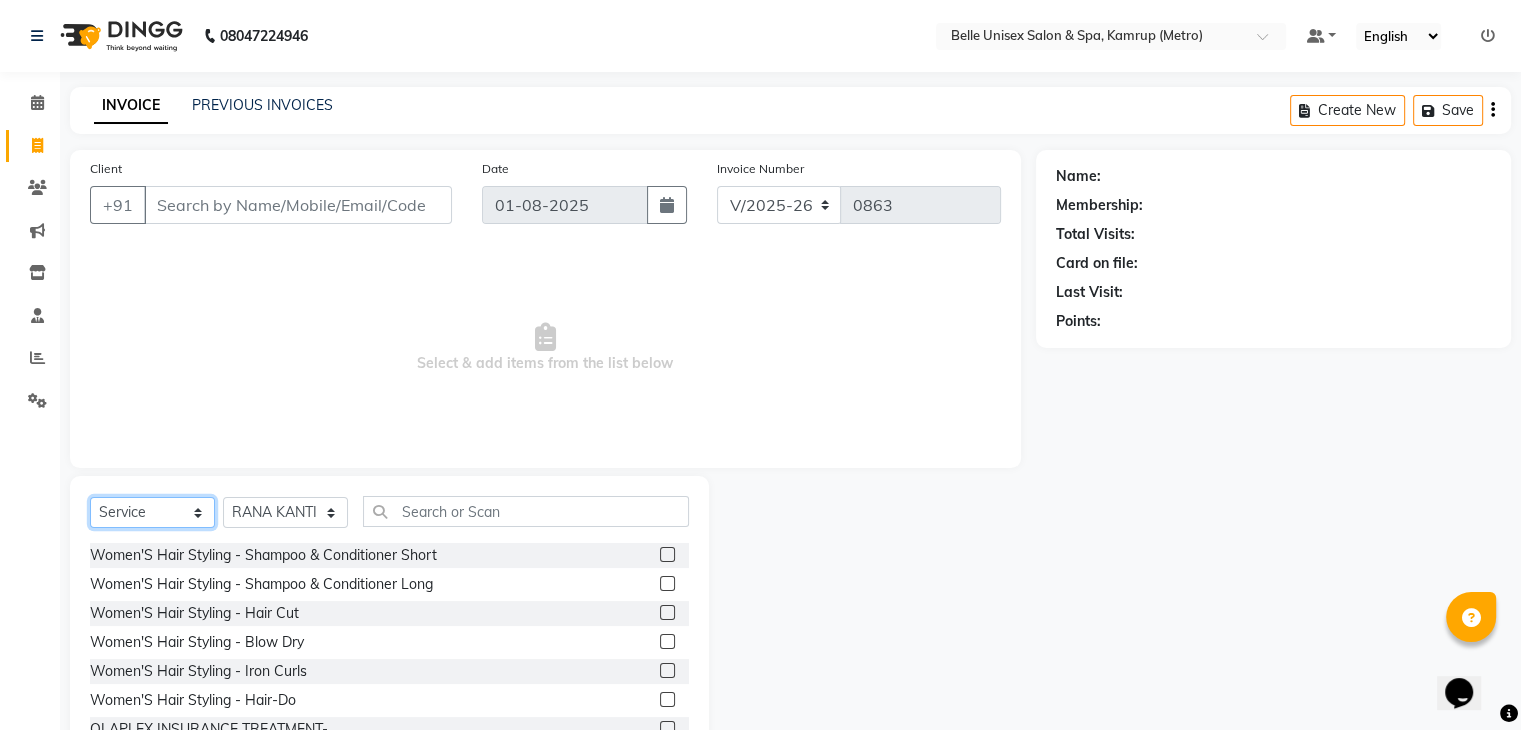 click on "Select  Service  Product  Membership  Package Voucher Prepaid Gift Card" 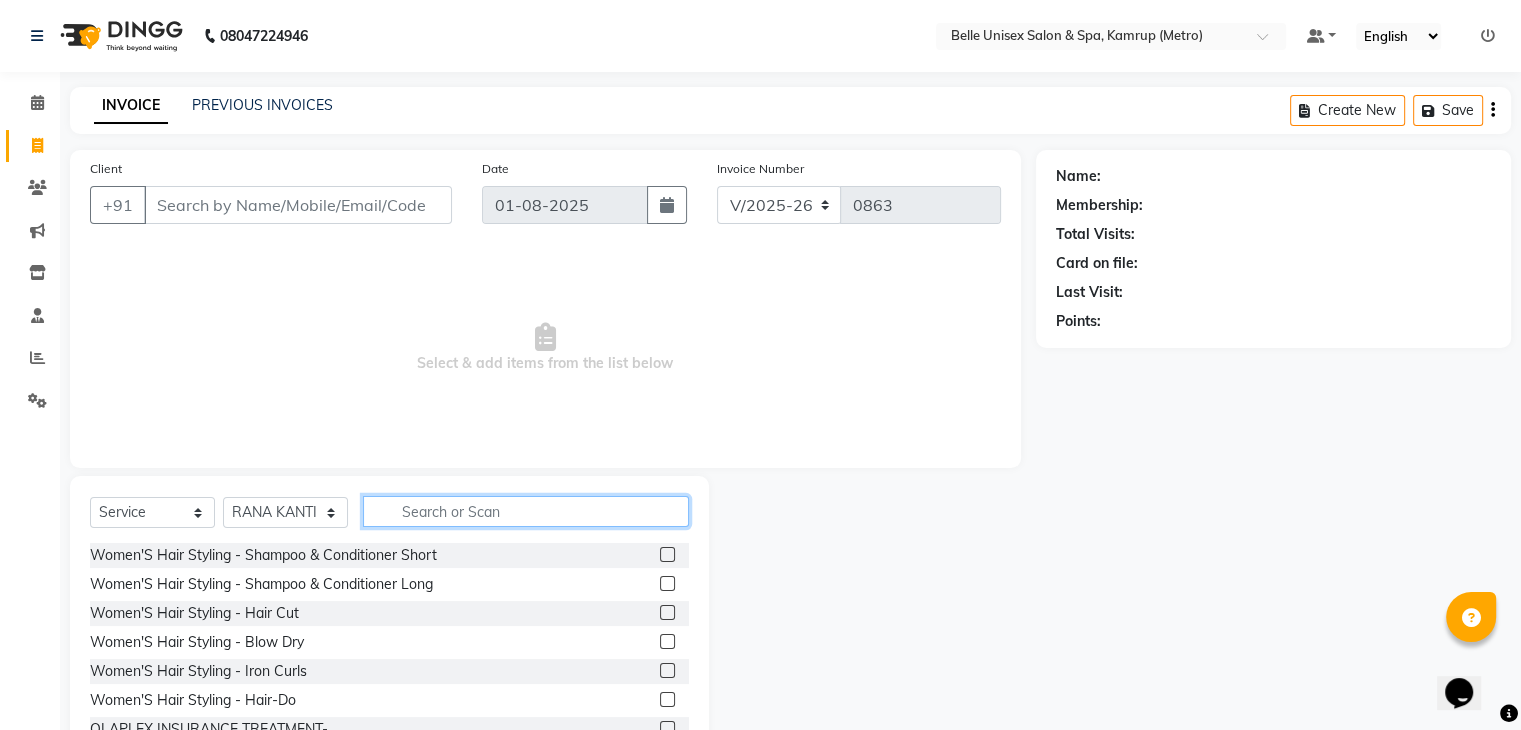 click 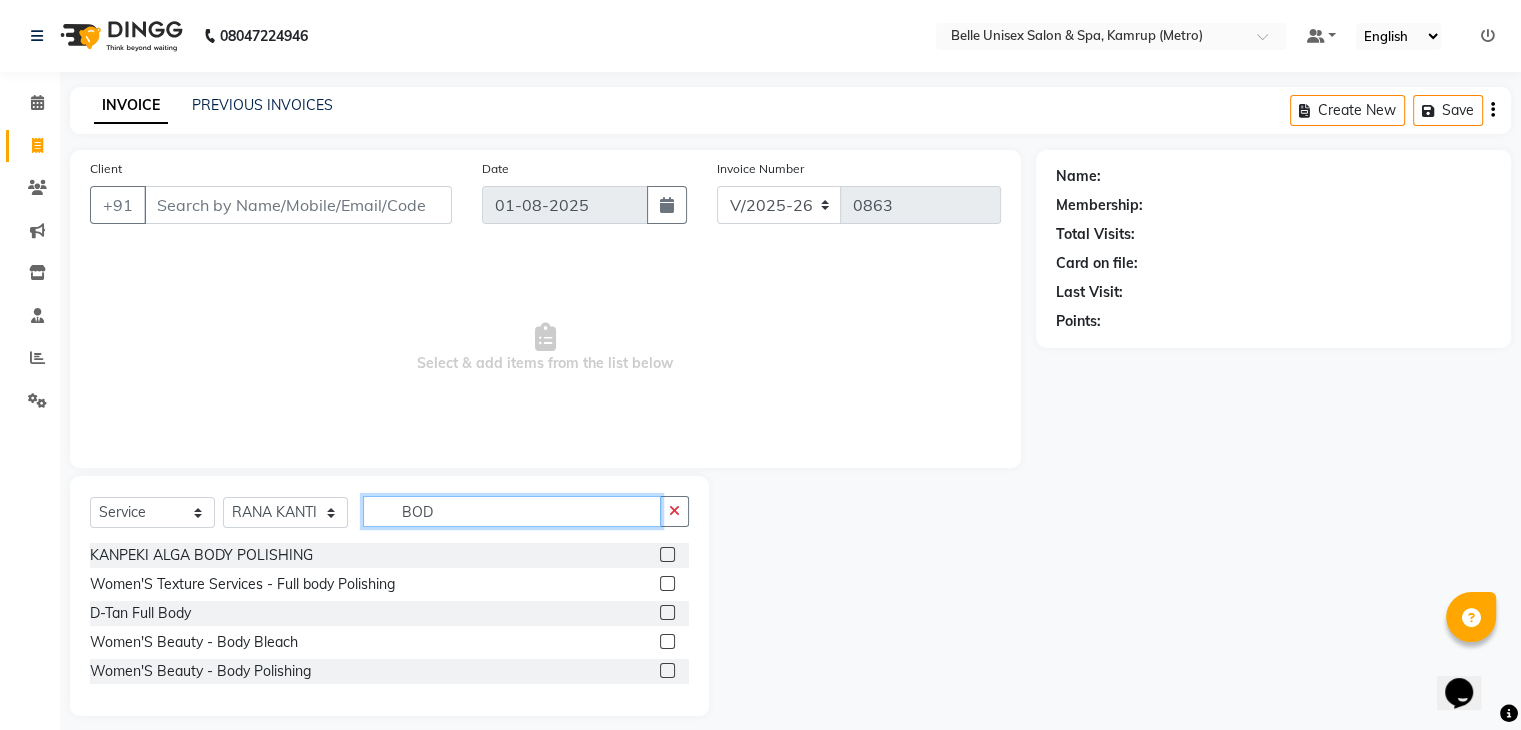 type on "BODY" 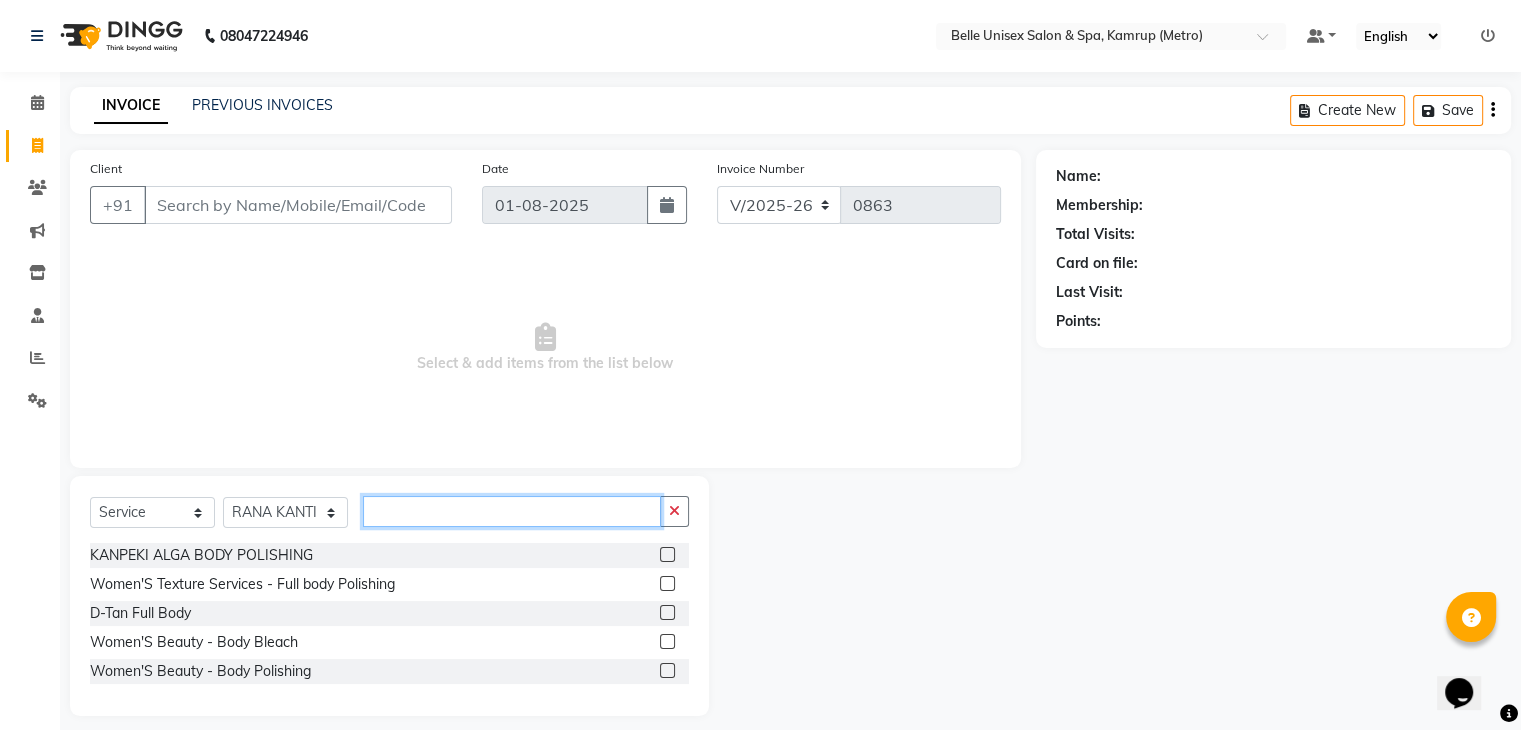drag, startPoint x: 460, startPoint y: 510, endPoint x: 0, endPoint y: 577, distance: 464.85373 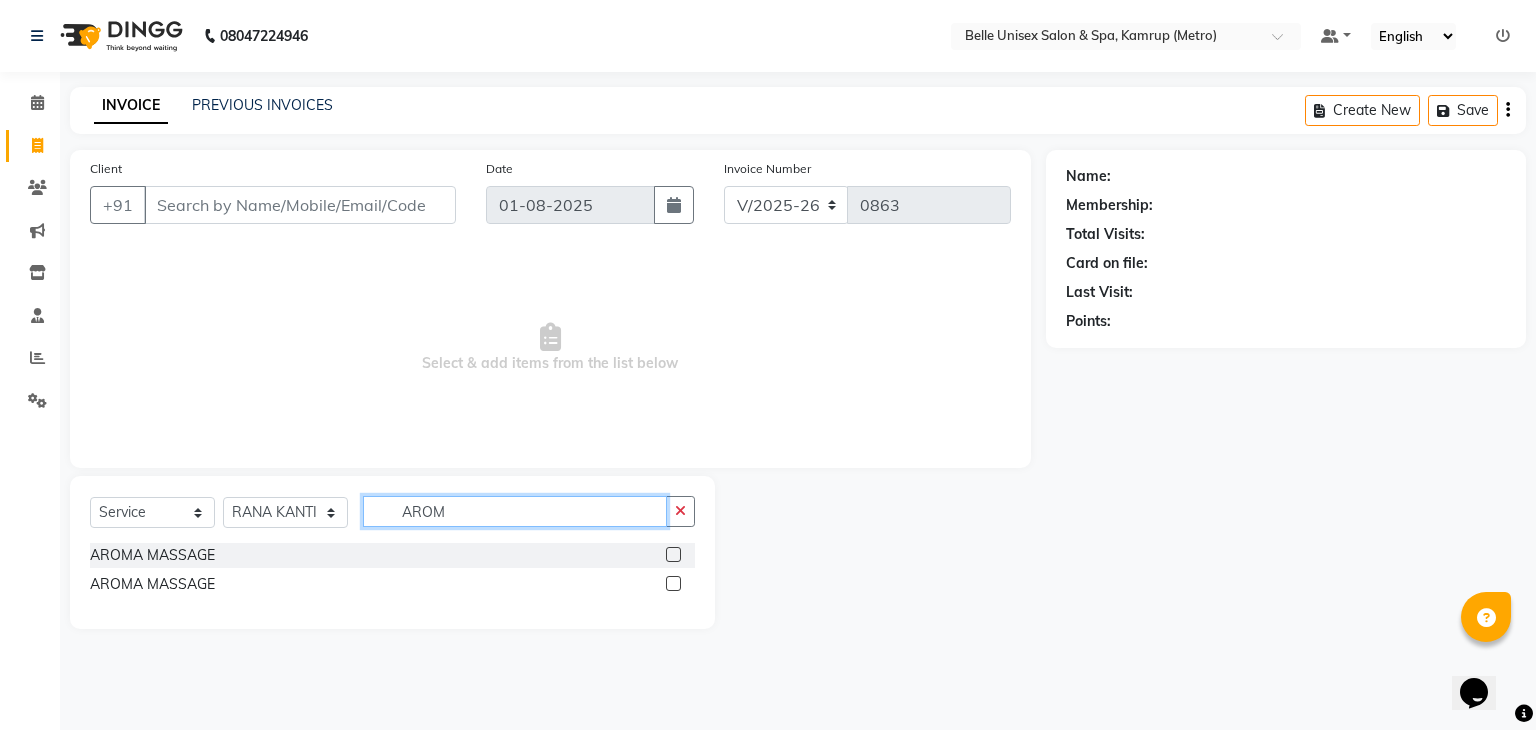 type on "AROM" 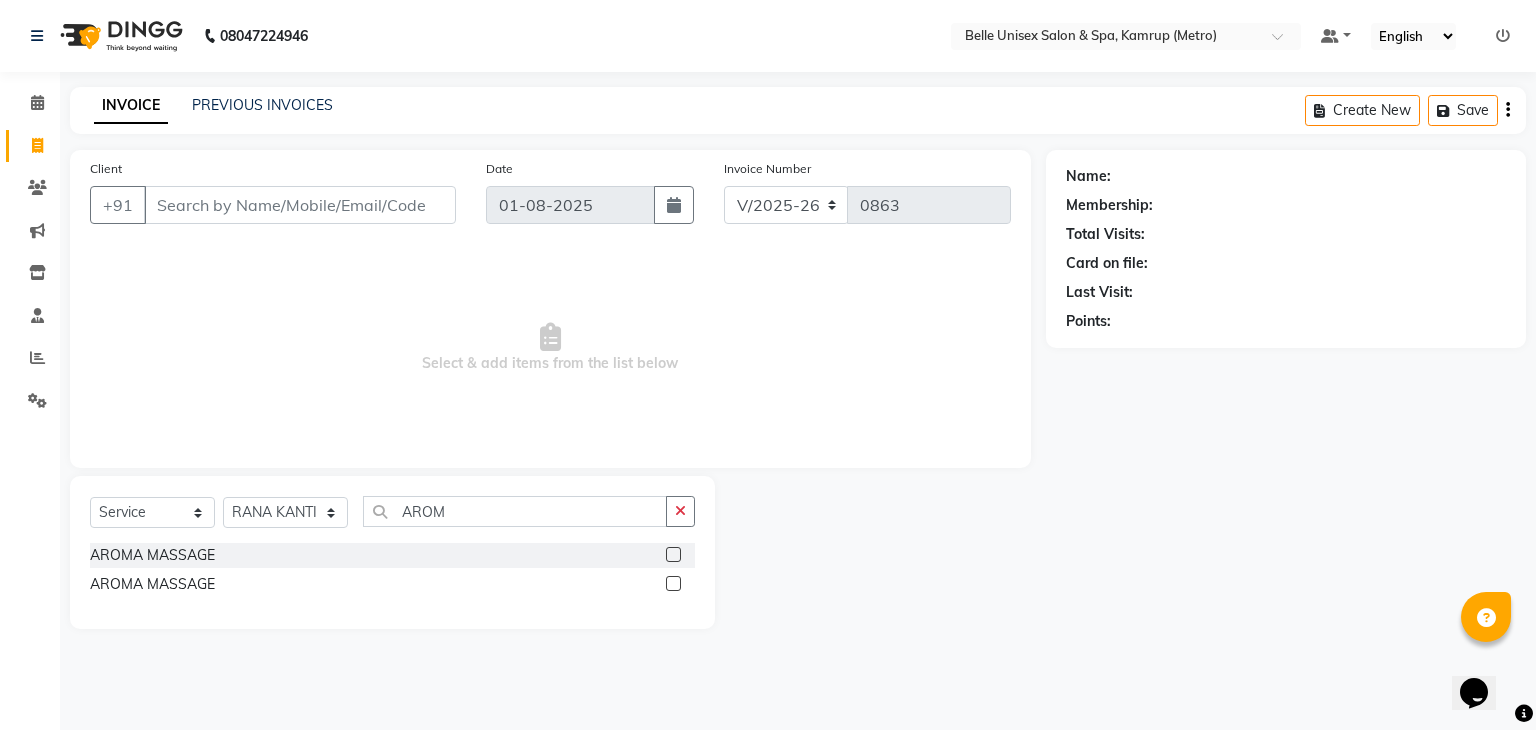click 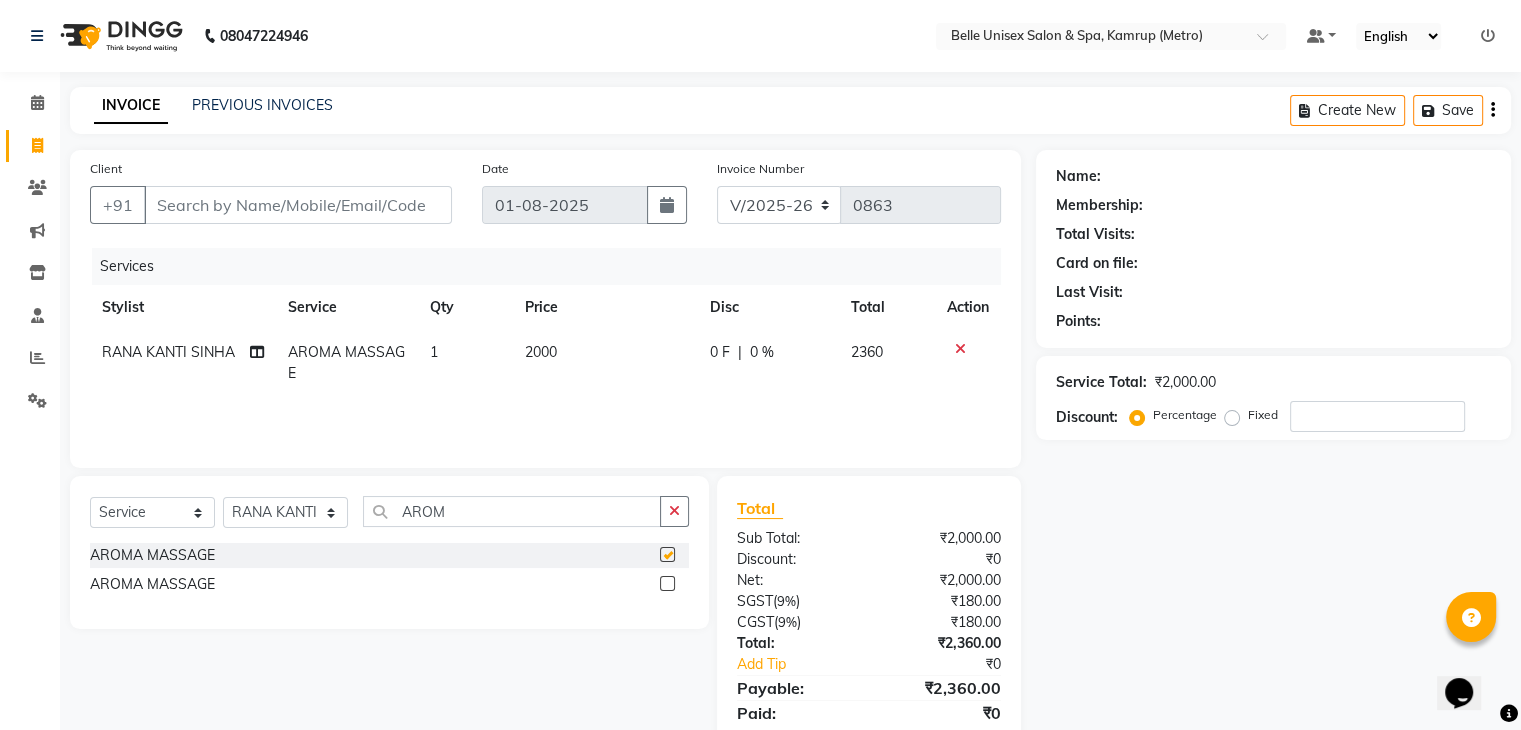 checkbox on "false" 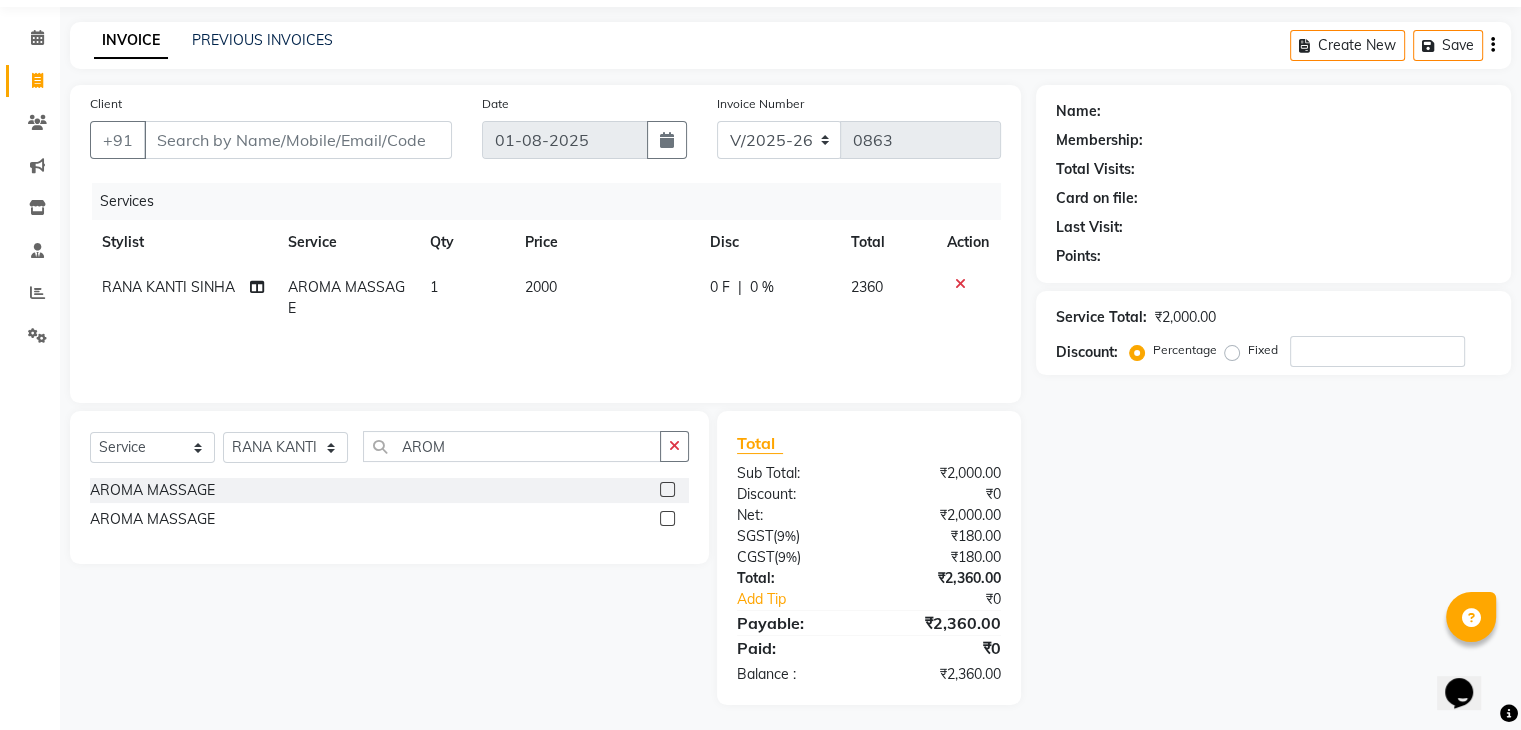 scroll, scrollTop: 71, scrollLeft: 0, axis: vertical 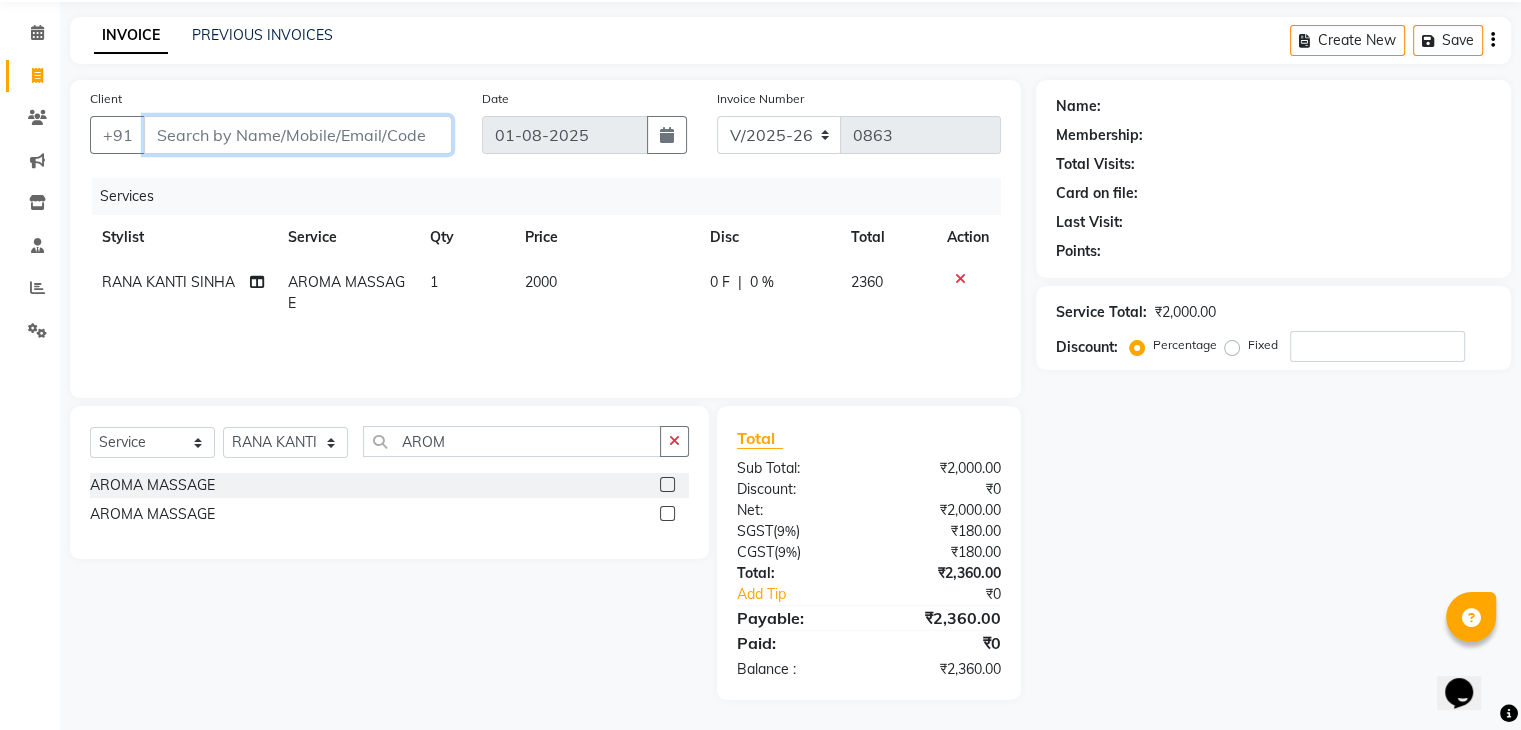 click on "Client" at bounding box center [298, 135] 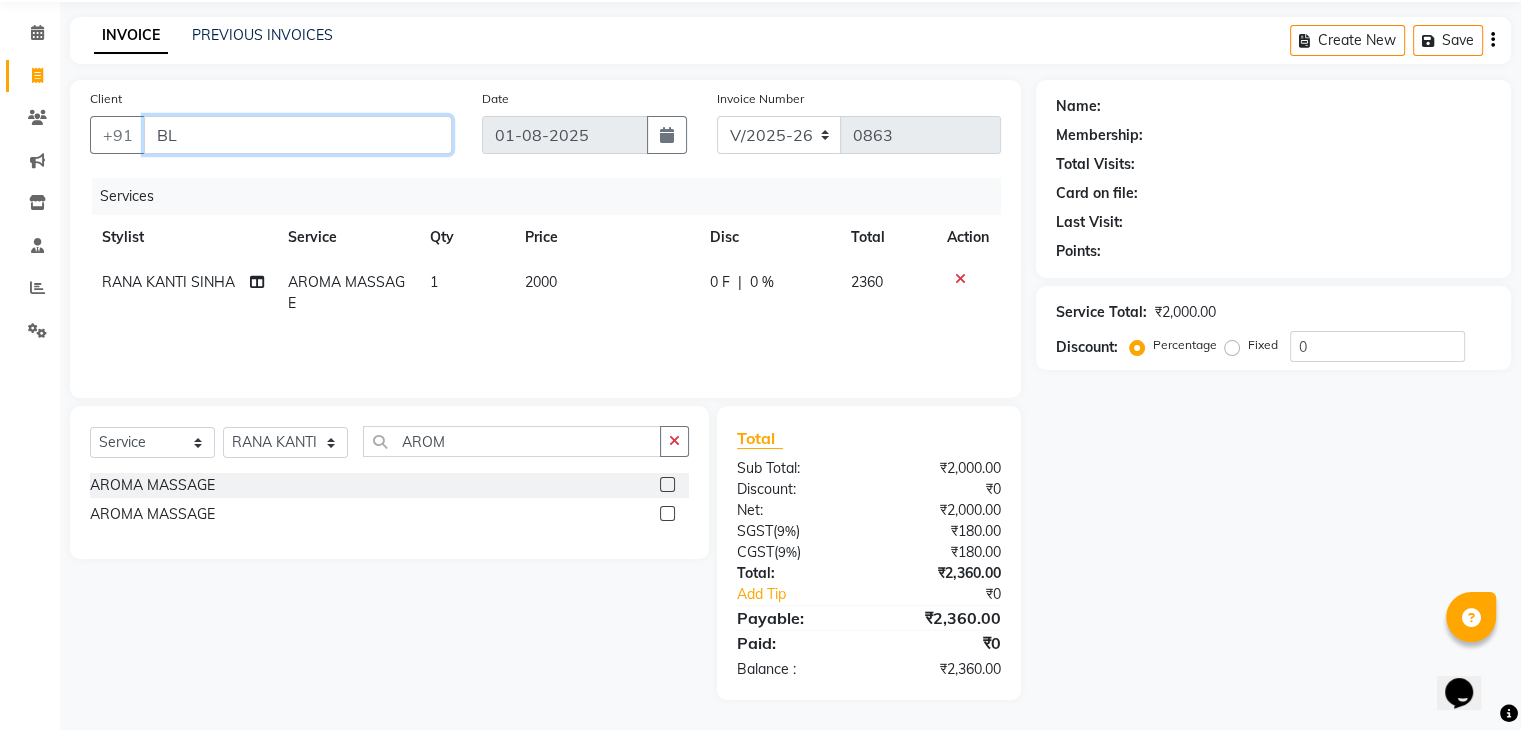 type on "B" 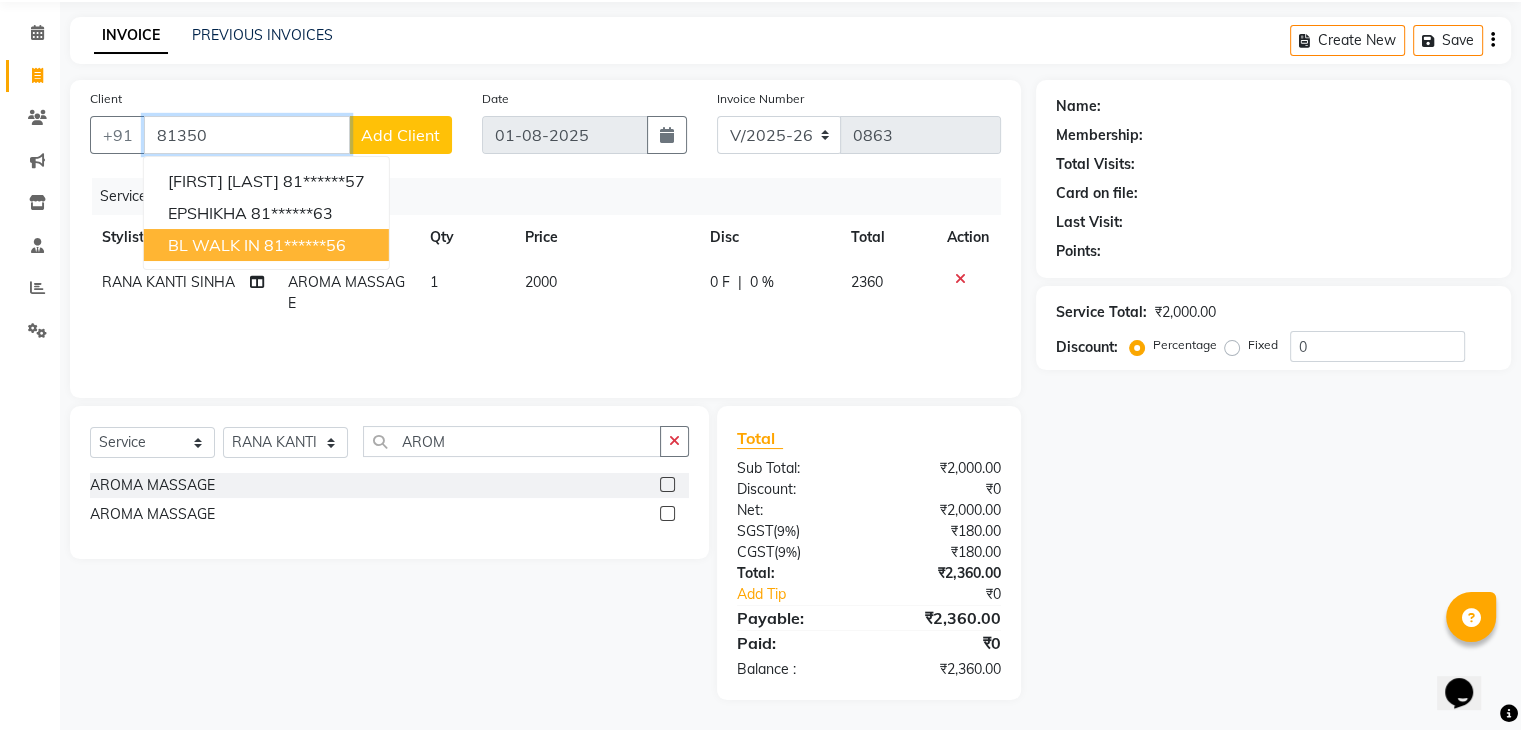click on "81******56" at bounding box center [305, 245] 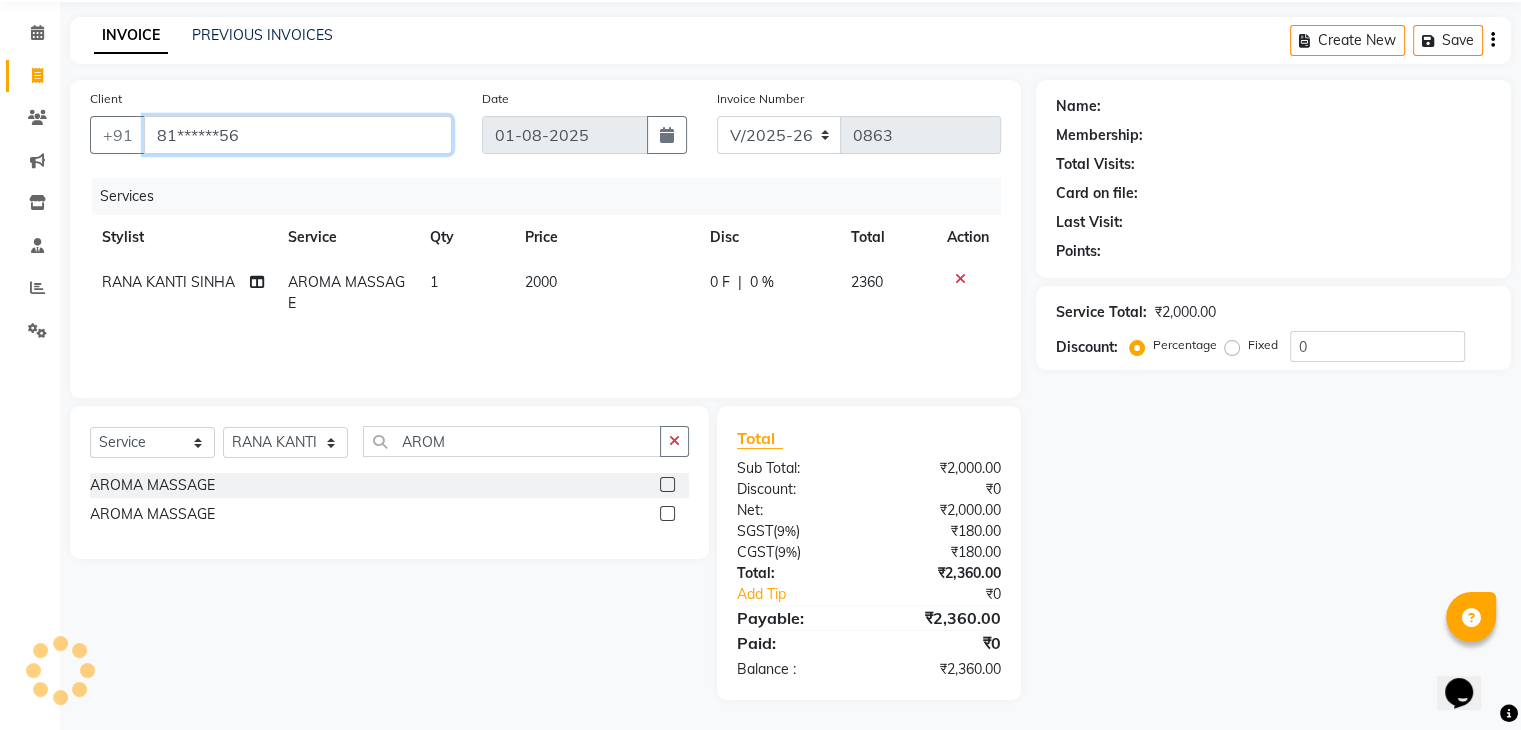 type on "81******56" 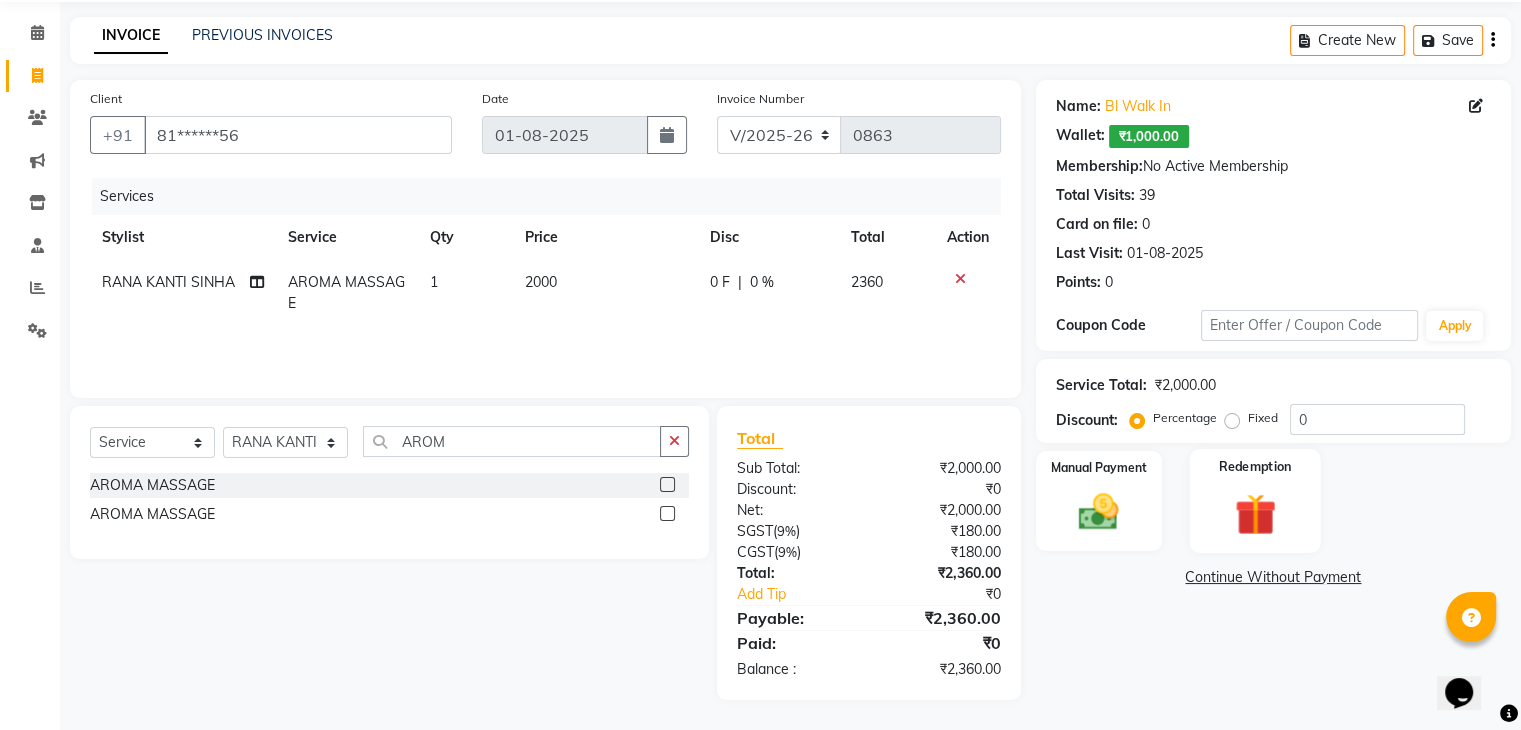click 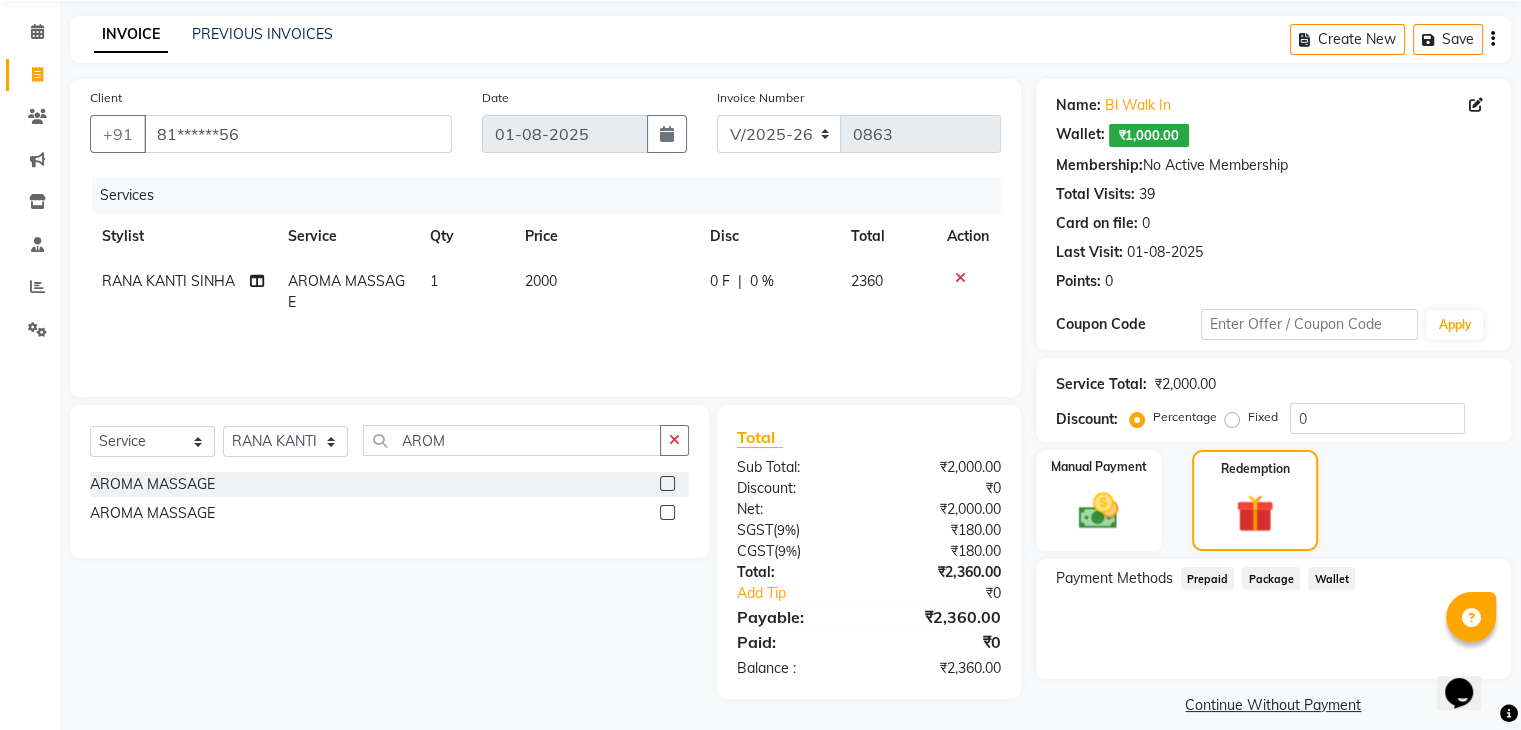 click on "Wallet" 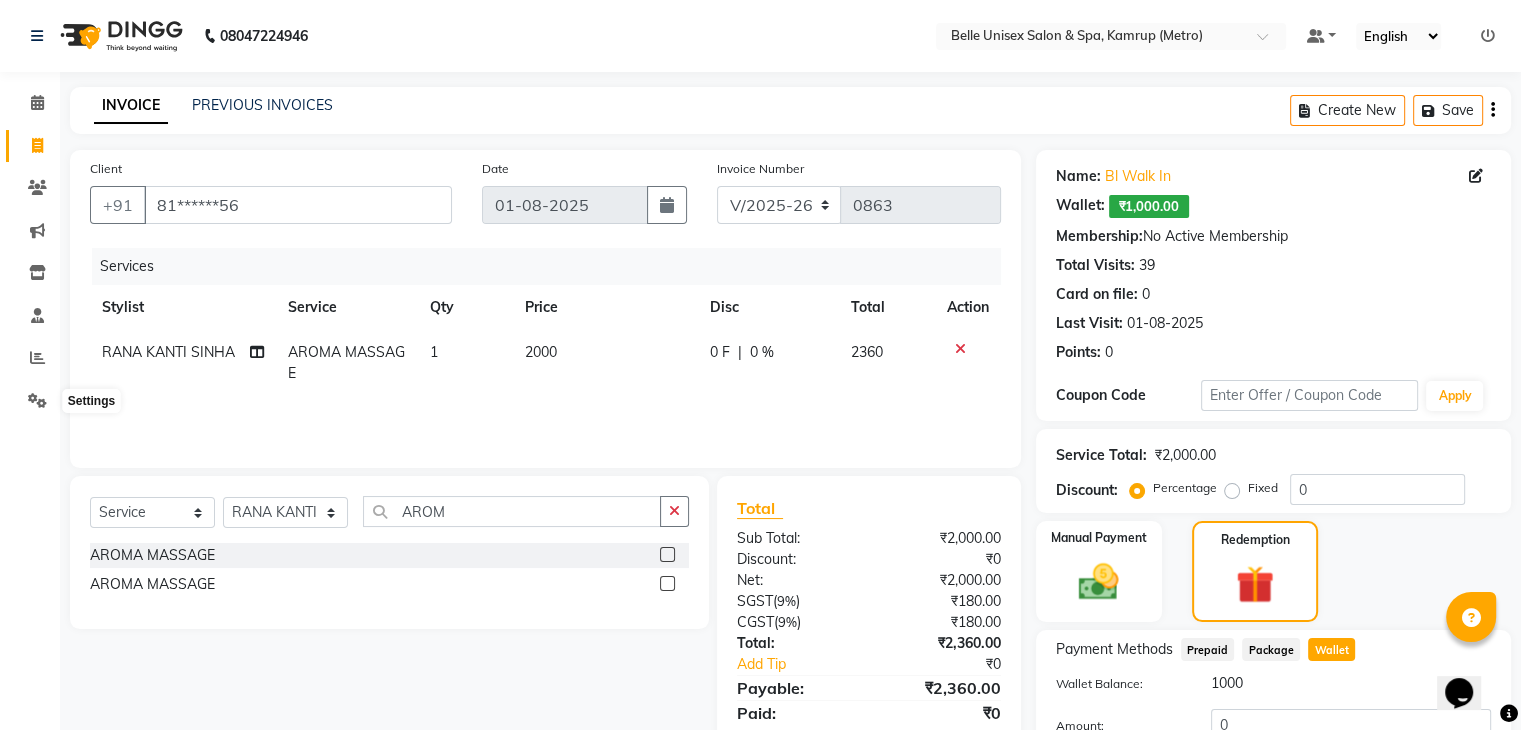 scroll, scrollTop: 0, scrollLeft: 0, axis: both 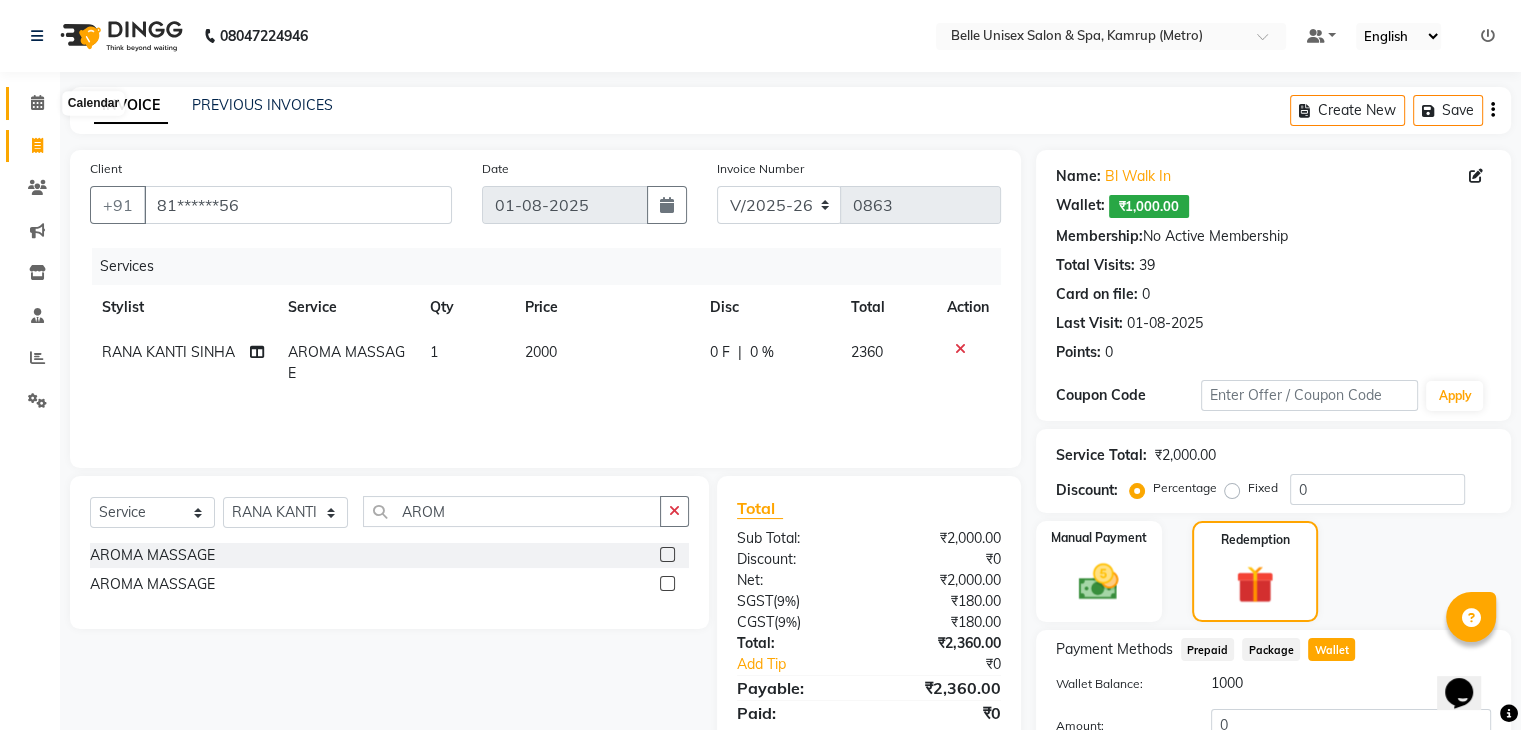 click 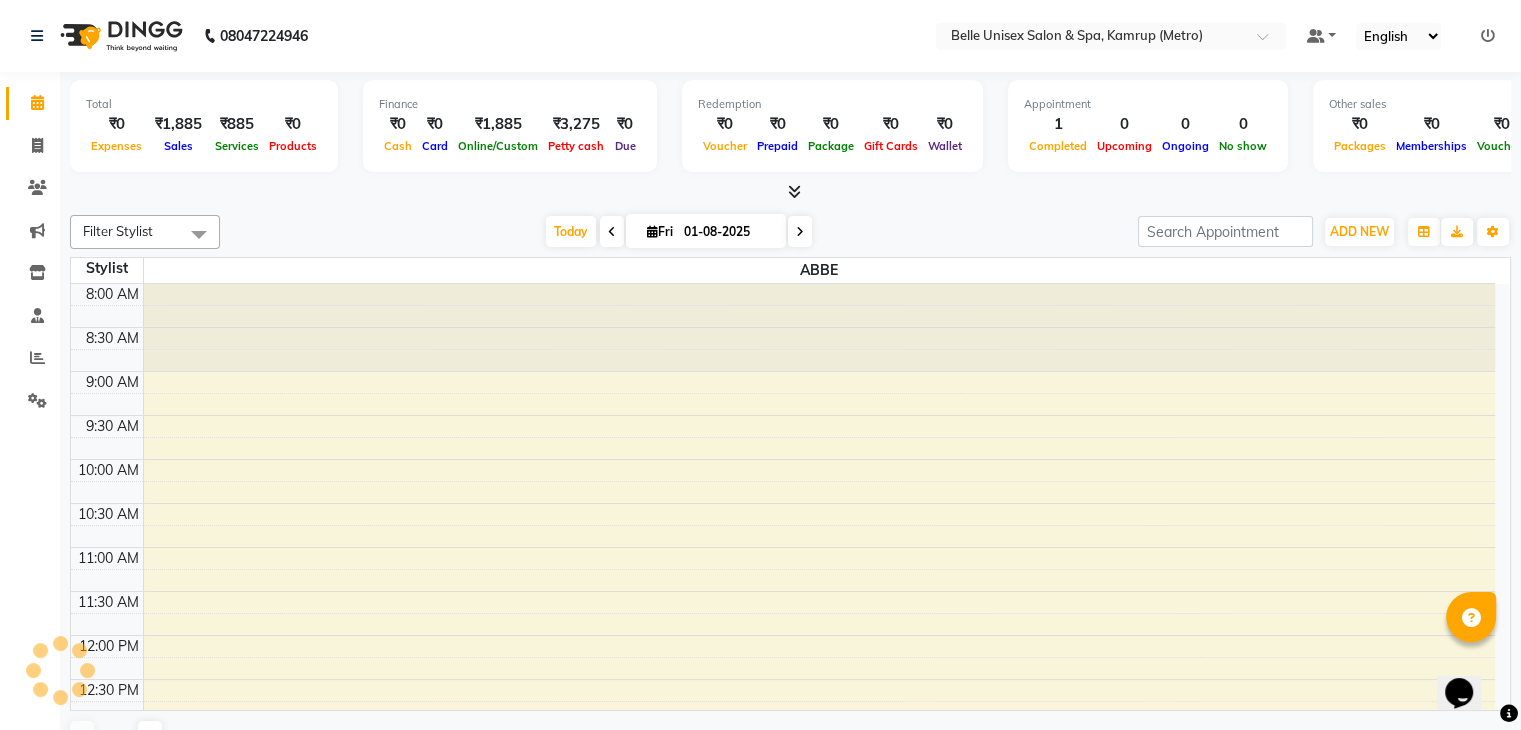 scroll, scrollTop: 0, scrollLeft: 0, axis: both 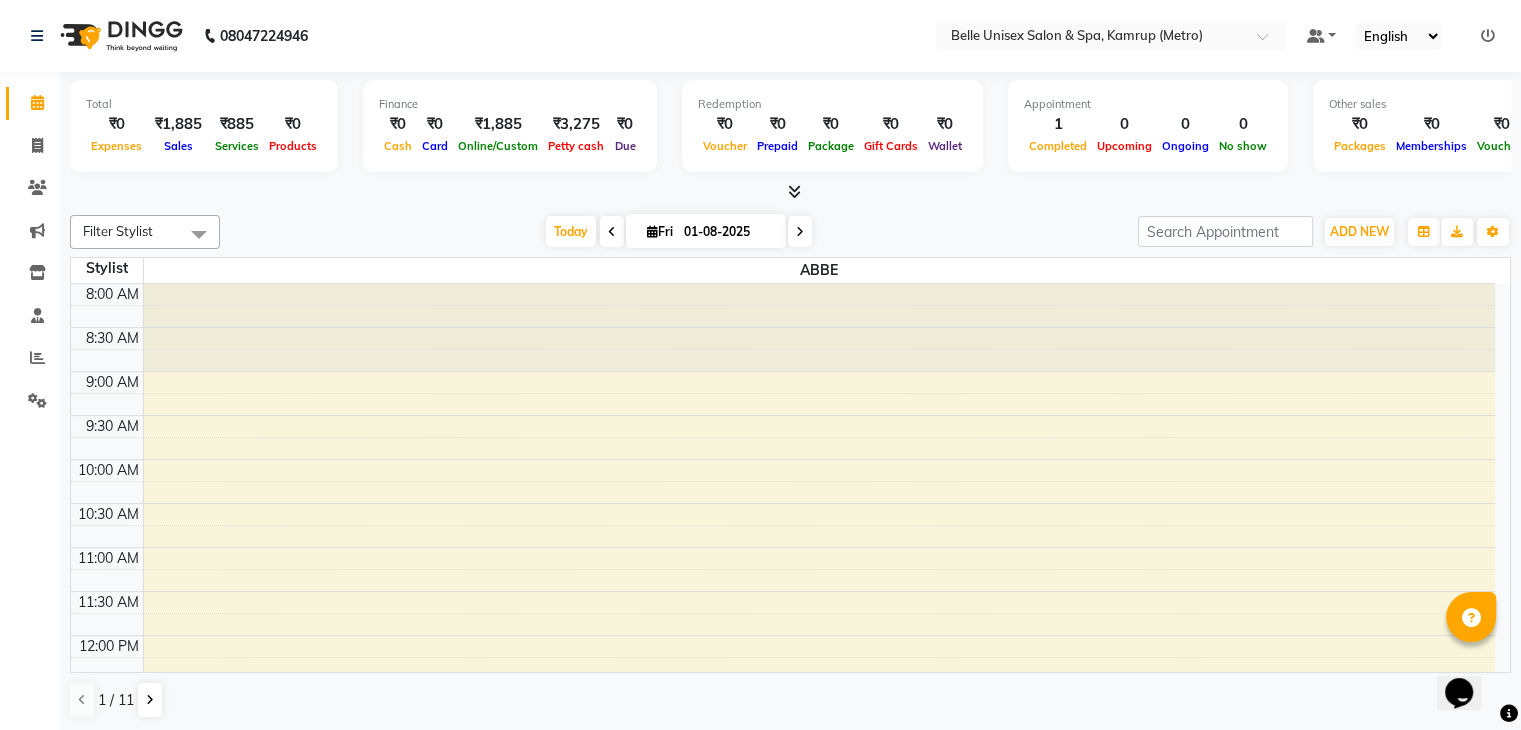 click at bounding box center (790, 192) 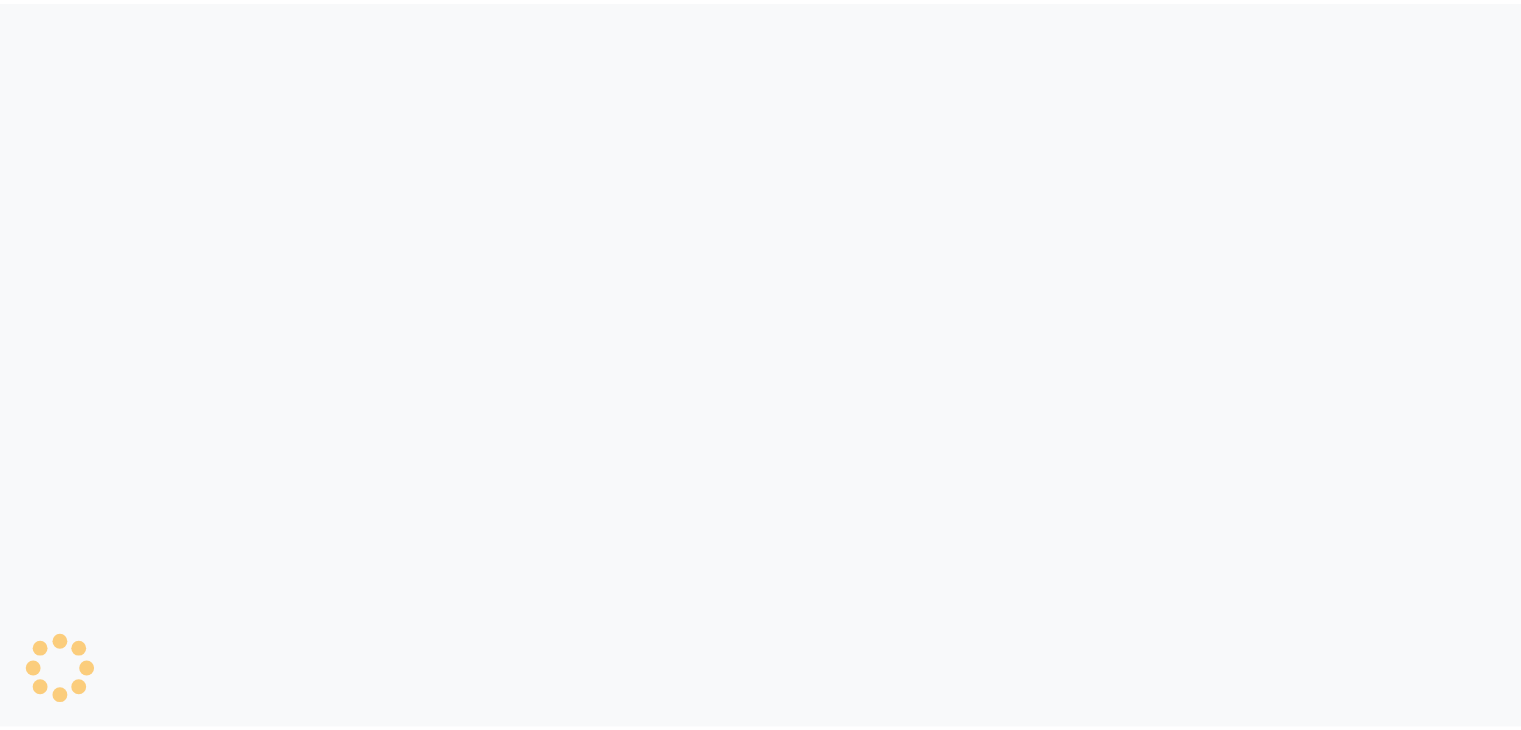 scroll, scrollTop: 0, scrollLeft: 0, axis: both 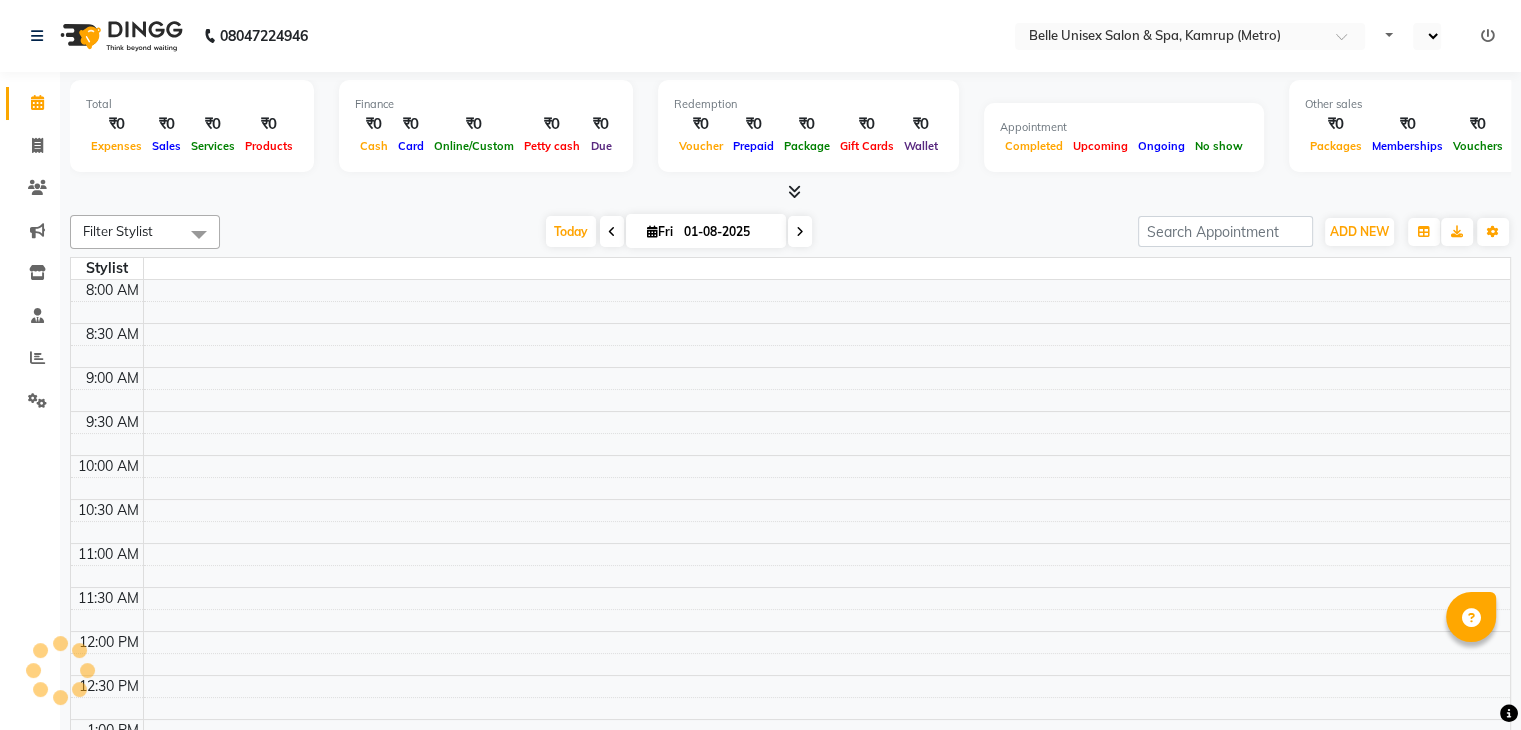 select on "en" 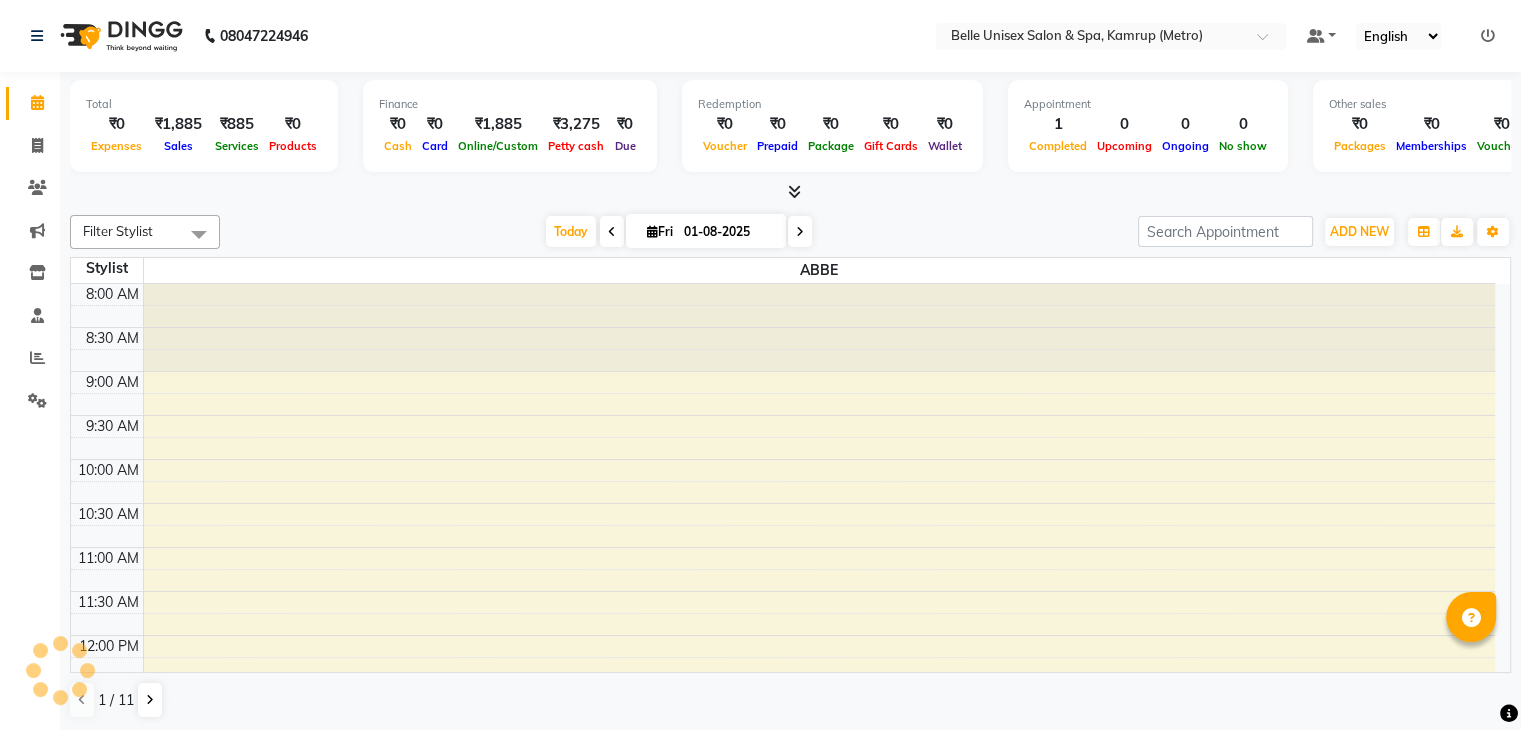 scroll, scrollTop: 0, scrollLeft: 0, axis: both 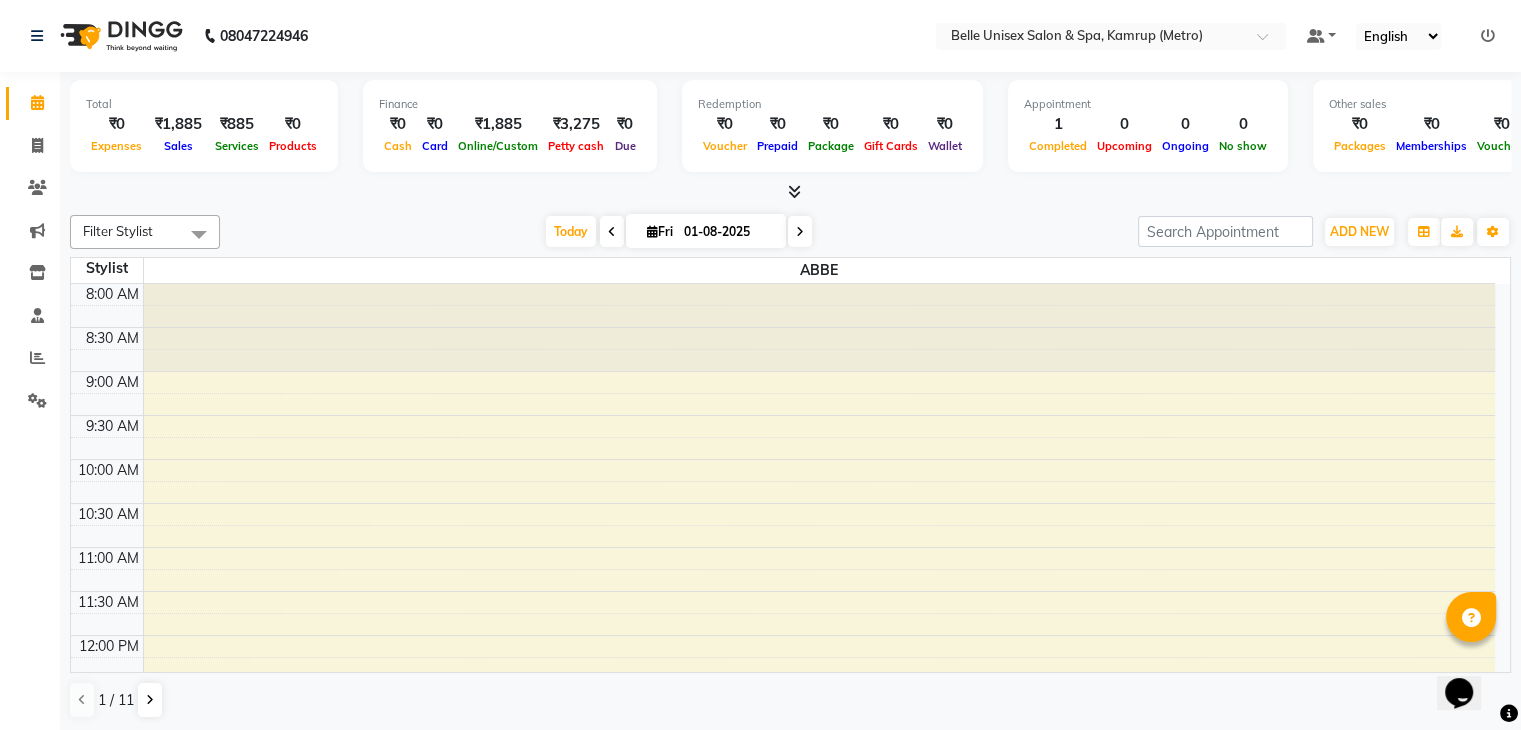 click on "Filter Stylist Select All ABBE ALEX UHD  ASEM  COUNTER SALE  IMLE AO JUPITARA(HK) PURNIMA HK  RANA KANTI SINHA  SANGAM THERAPIST SOBITA BU THOIBA M. Today  Fri 01-08-2025 Toggle Dropdown Add Appointment Add Invoice Add Expense Add Attendance Add Client Add Transaction Toggle Dropdown Add Appointment Add Invoice Add Expense Add Attendance Add Client ADD NEW Toggle Dropdown Add Appointment Add Invoice Add Expense Add Attendance Add Client Add Transaction Filter Stylist Select All ABBE ALEX UHD  ASEM  COUNTER SALE  IMLE AO JUPITARA(HK) PURNIMA HK  RANA KANTI SINHA  SANGAM THERAPIST SOBITA BU THOIBA M. Group By  Staff View   Room View  View as Vertical  Vertical - Week View  Horizontal  Horizontal - Week View  List  Toggle Dropdown Calendar Settings Manage Tags   Arrange Stylists   Reset Stylists  Full Screen  Show Available Stylist  Appointment Form Zoom 100% Staff/Room Display Count 1 Stylist ABBE 8:00 AM 8:30 AM 9:00 AM 9:30 AM 10:00 AM 10:30 AM 11:00 AM 11:30 AM 12:00 PM 12:30 PM 1:00 PM 1:30 PM 2:00 PM" 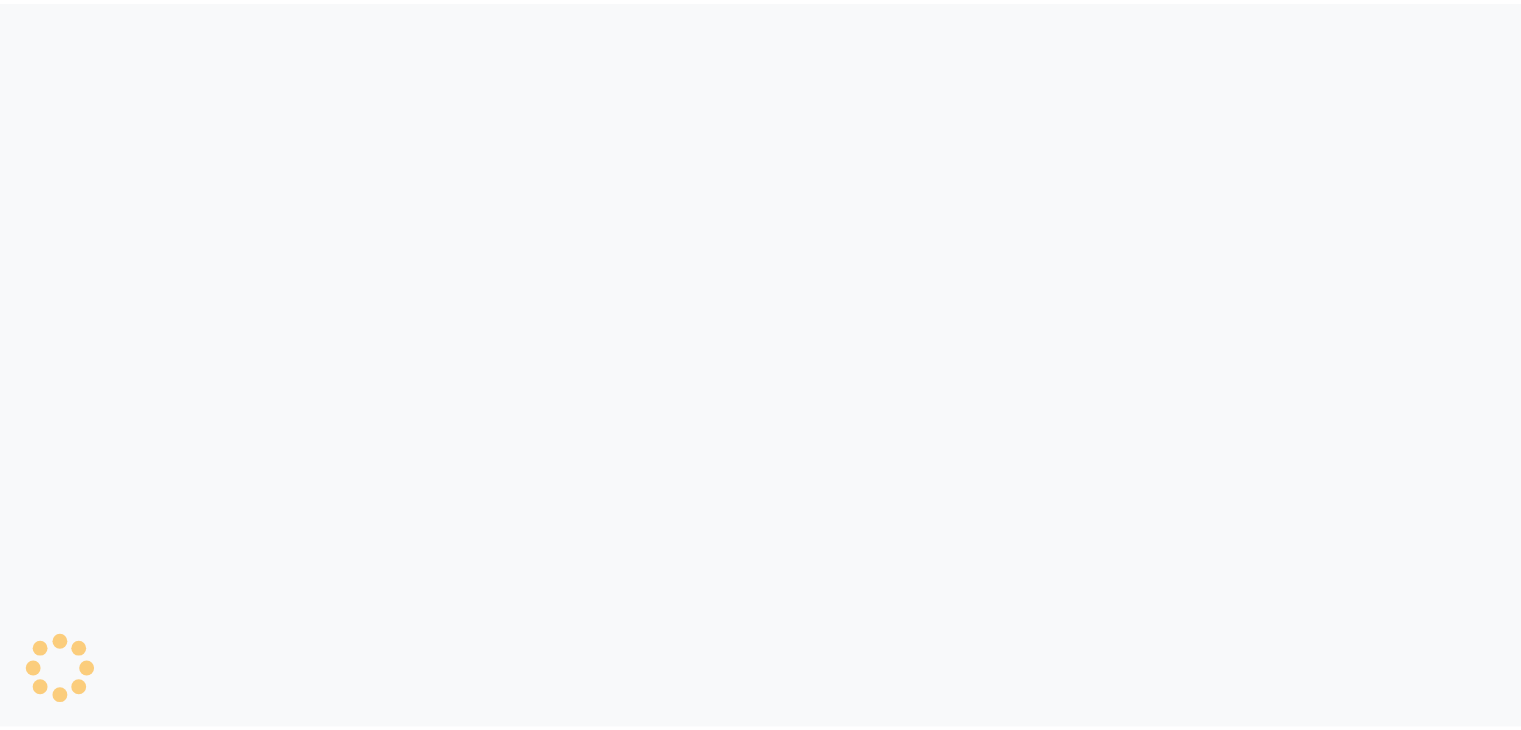 scroll, scrollTop: 0, scrollLeft: 0, axis: both 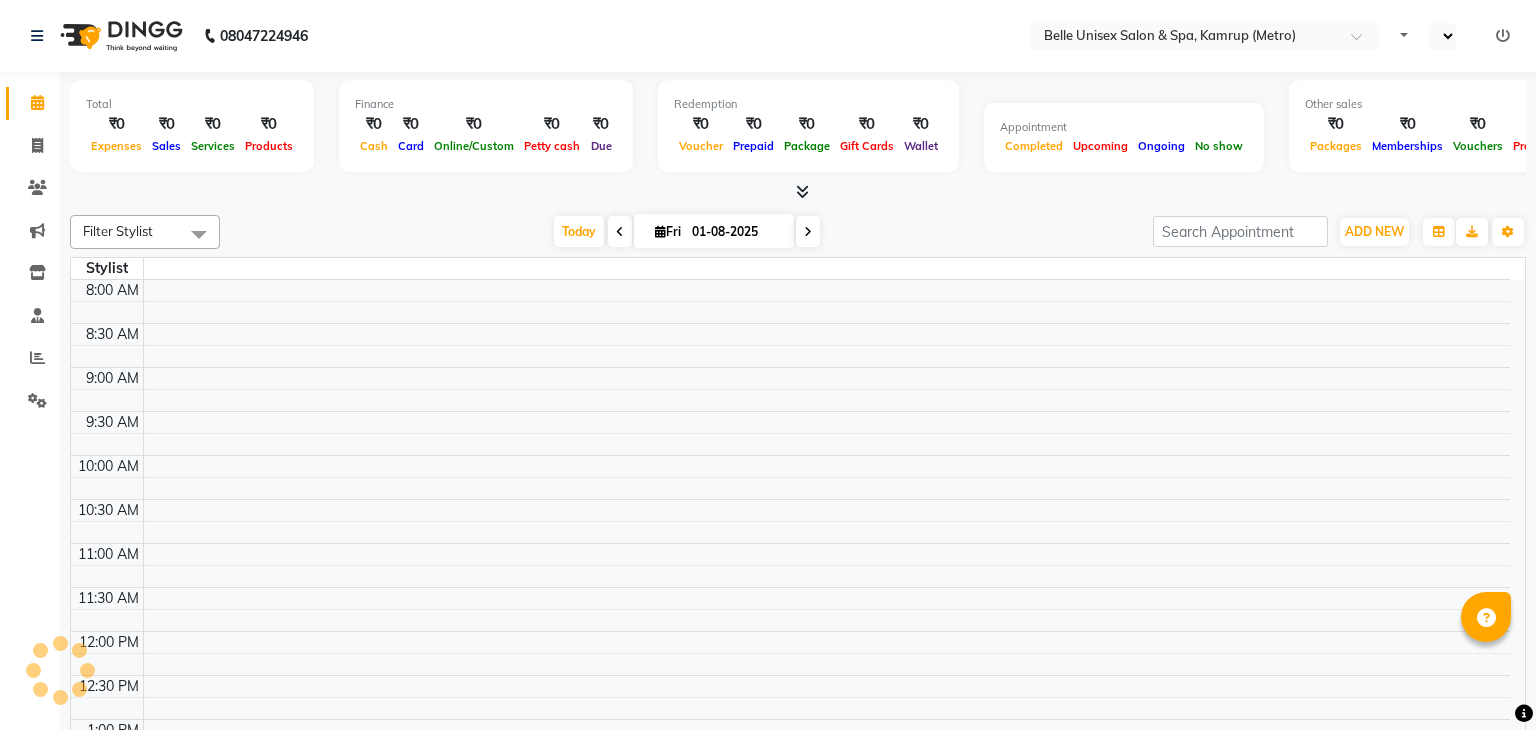 select on "en" 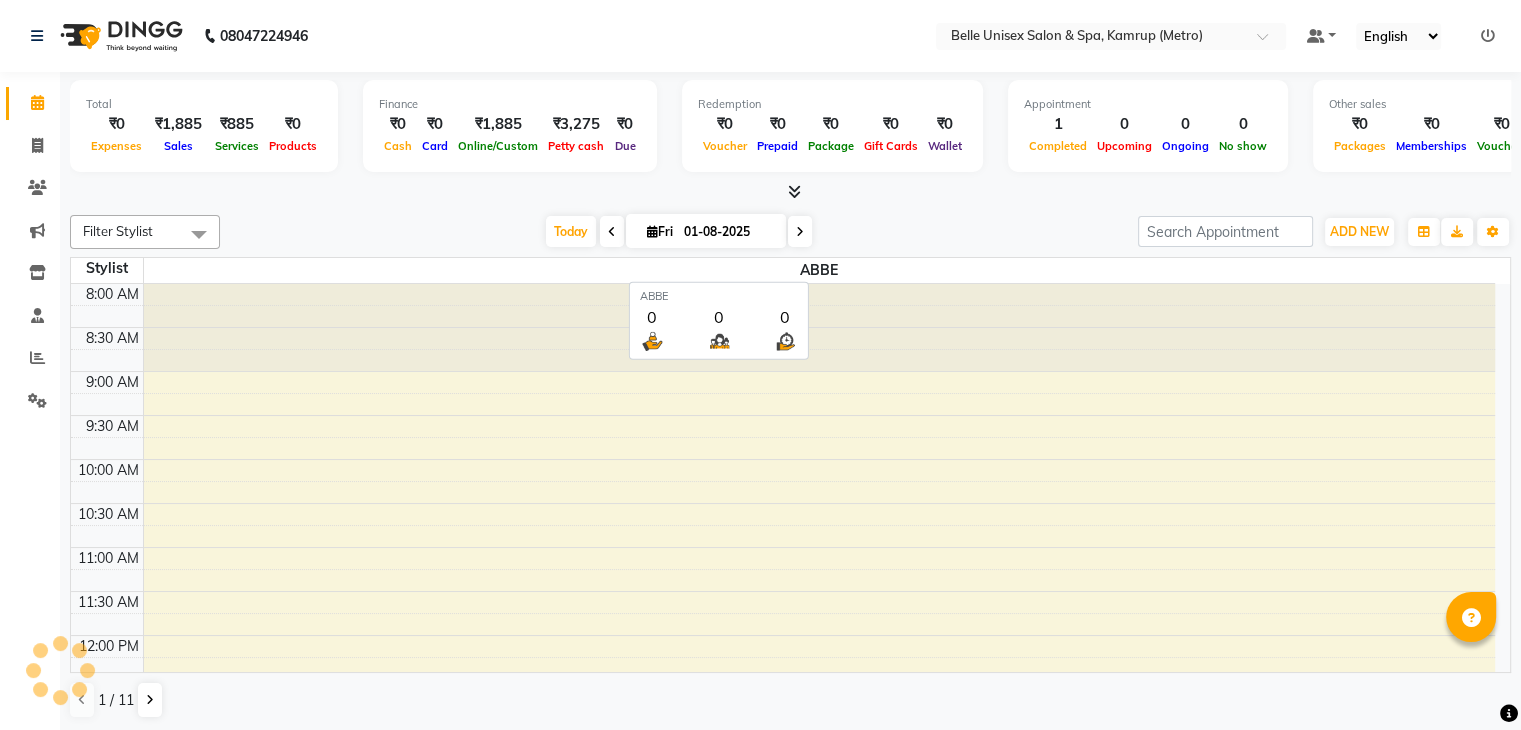 scroll, scrollTop: 705, scrollLeft: 0, axis: vertical 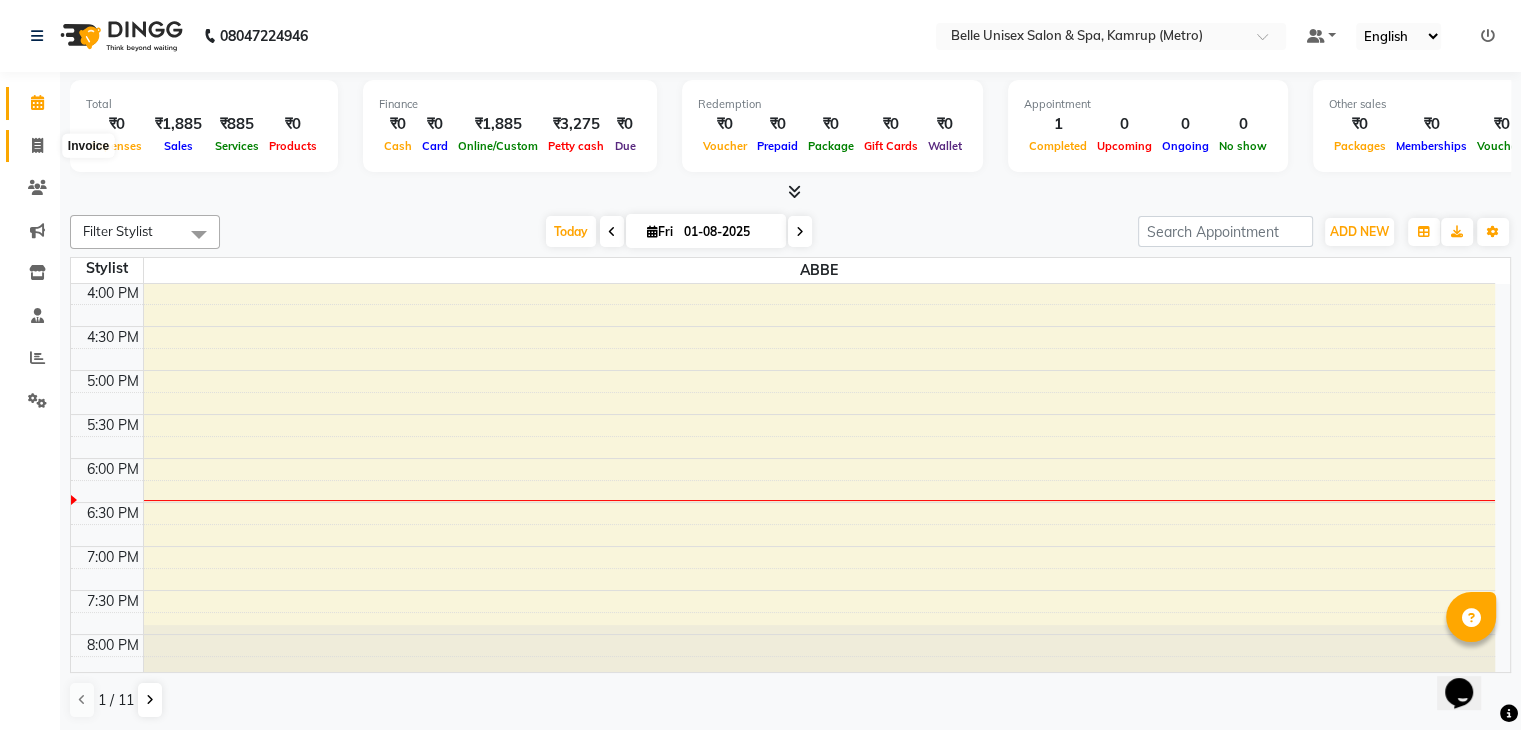 click 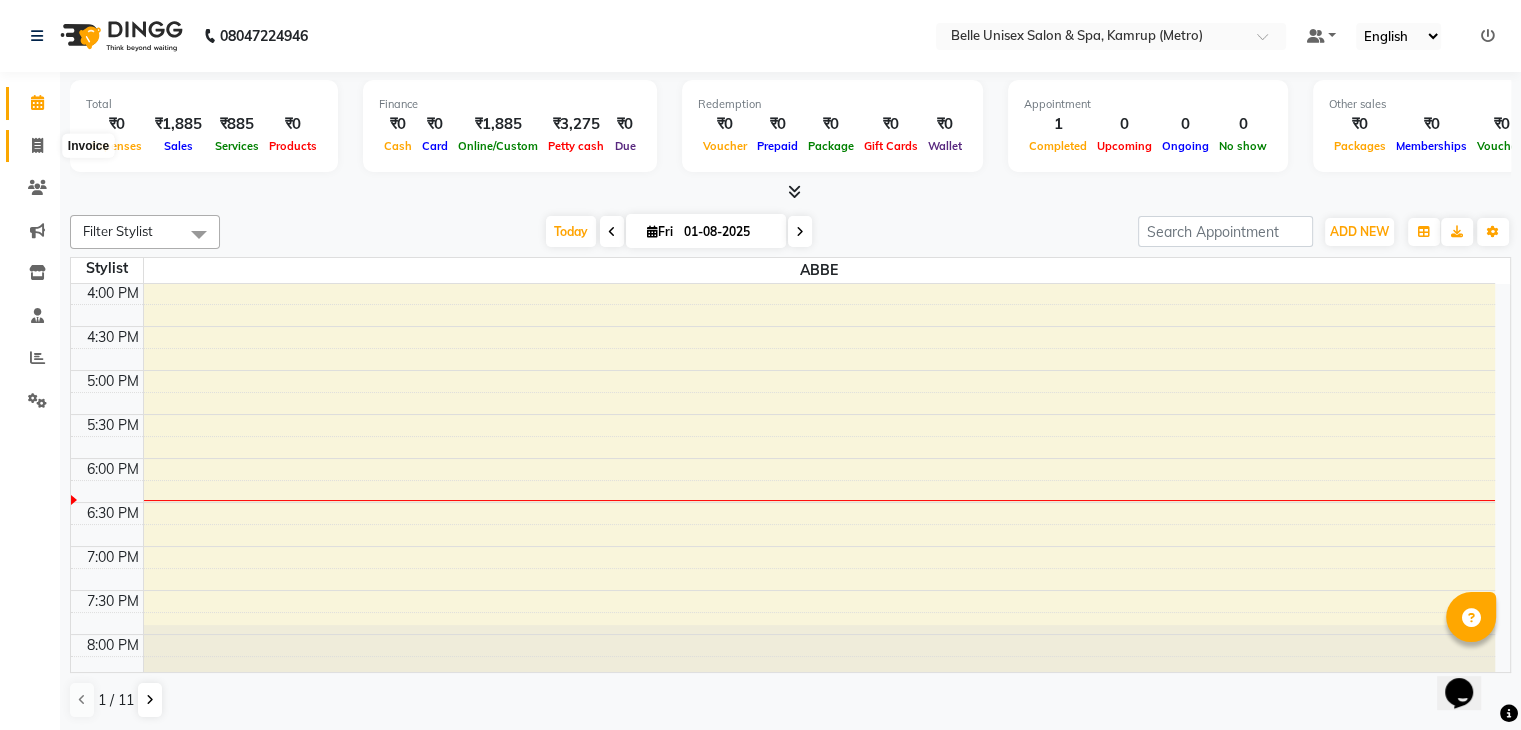 select on "service" 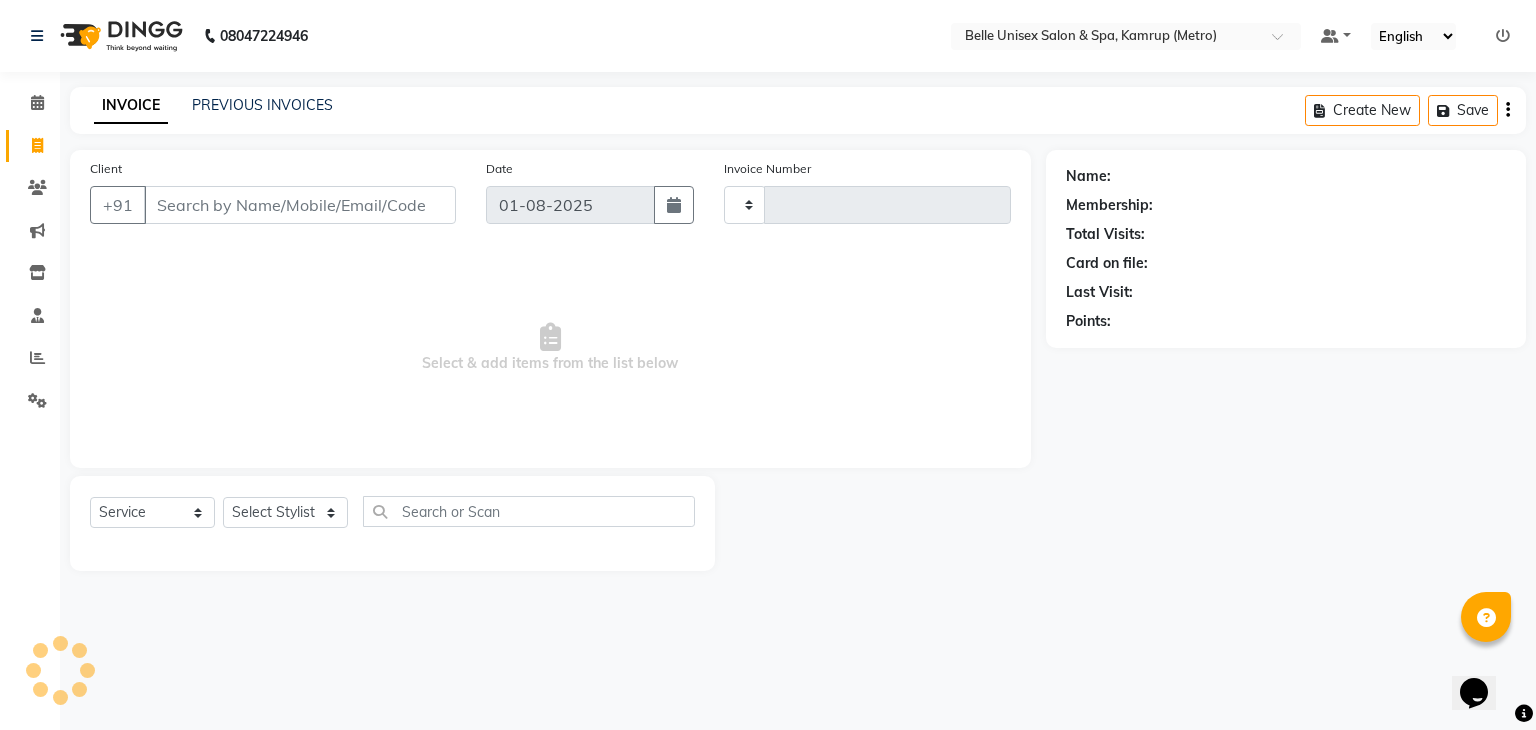 type on "0864" 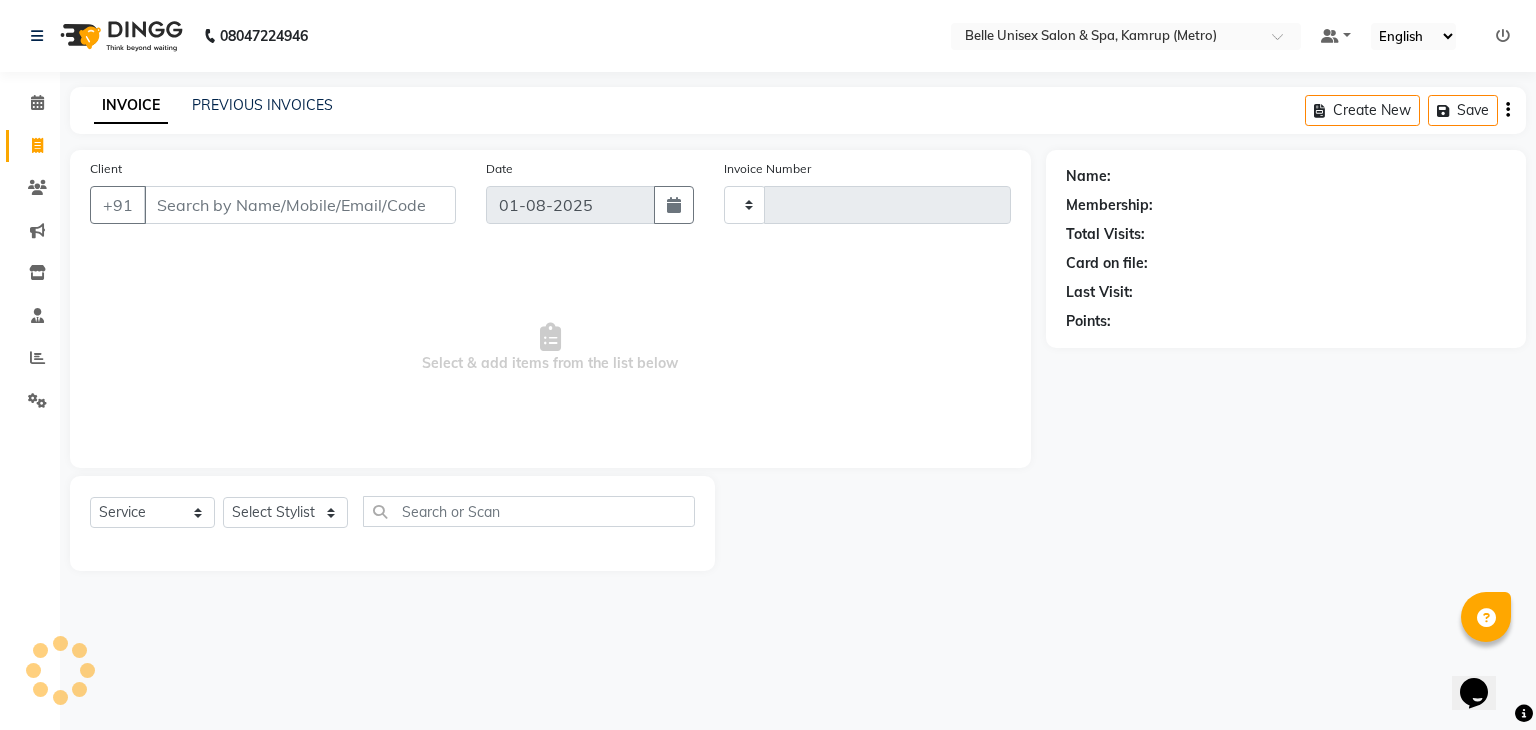 select on "7291" 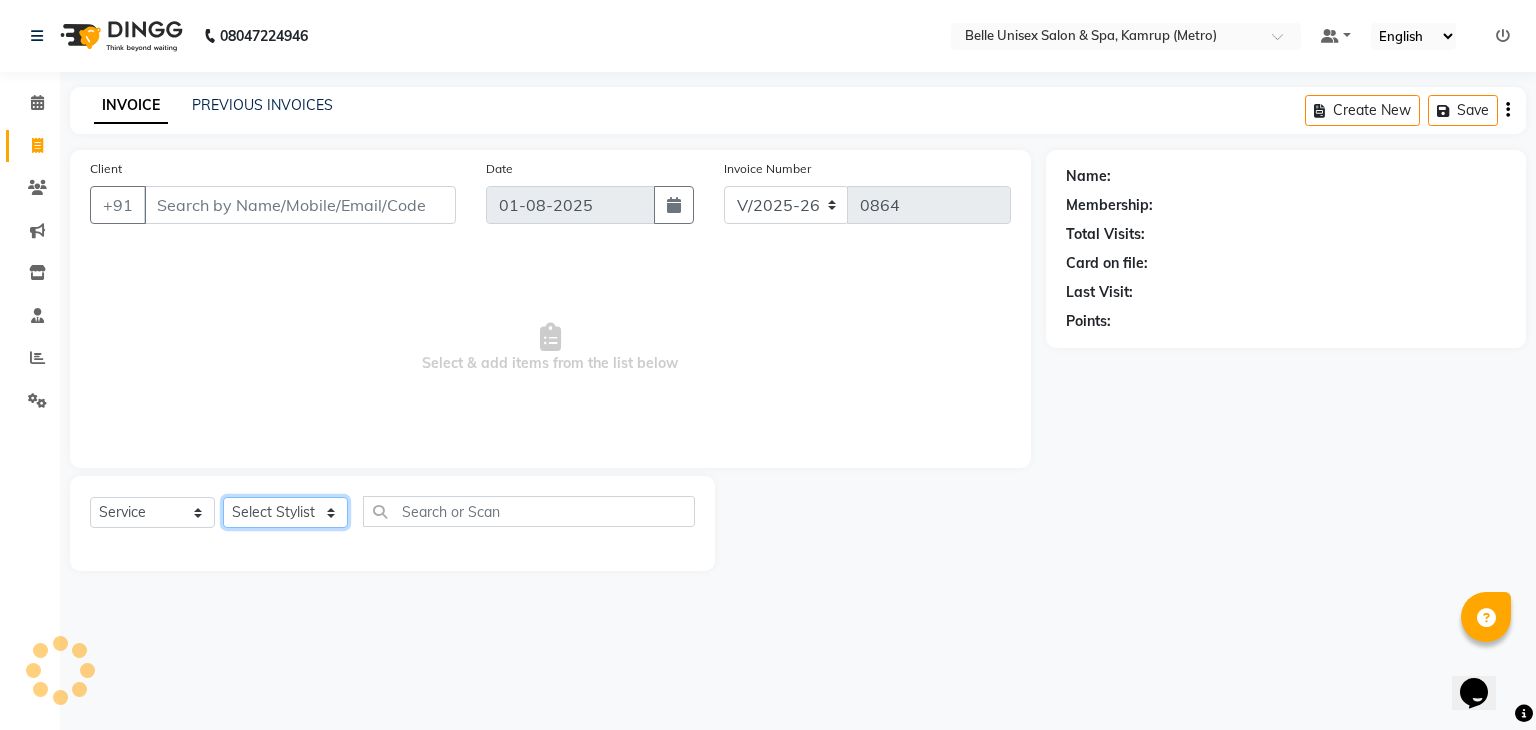 click on "Select Stylist" 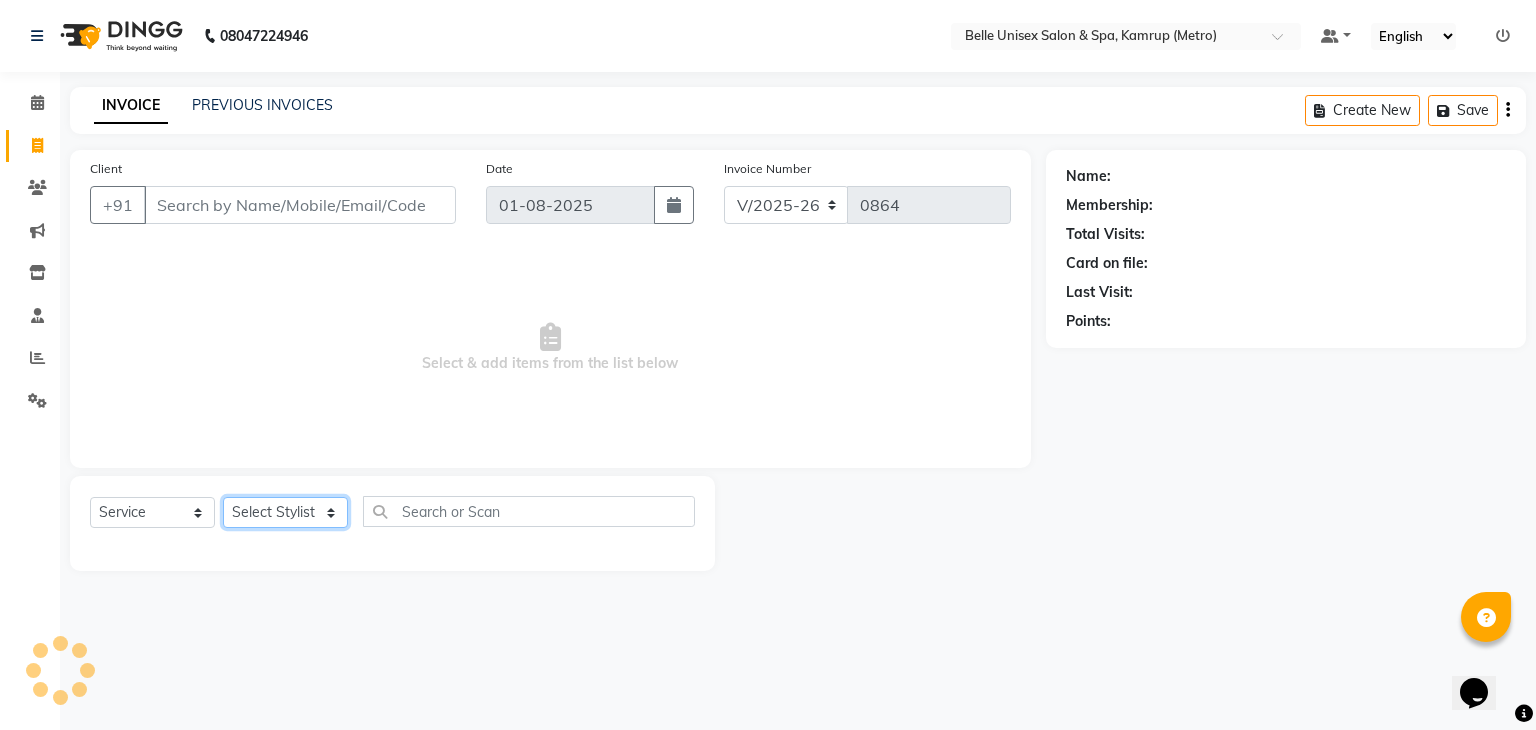 click on "Select Stylist" 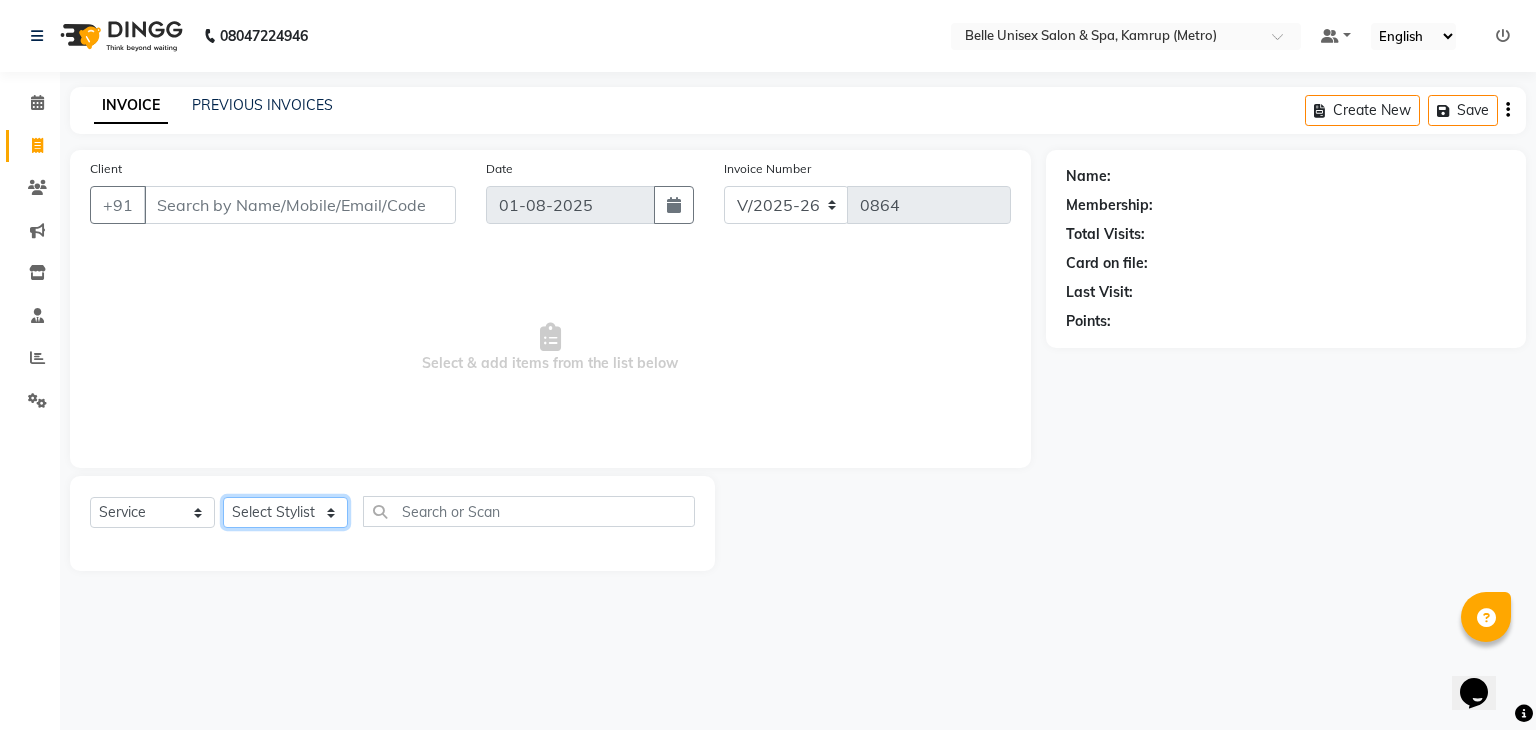 select on "82302" 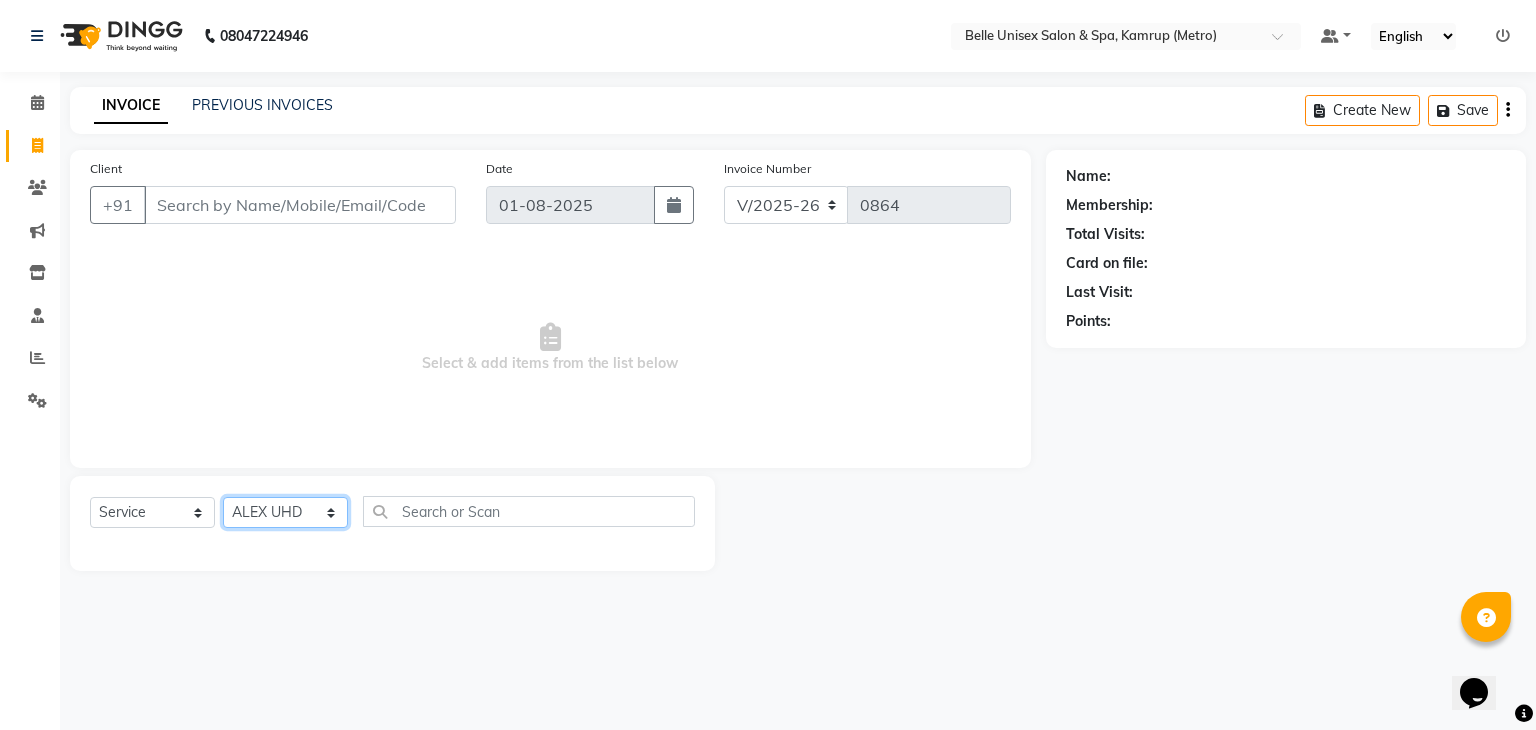 click on "Select Stylist ABBE Admin id ALEX UHD  ASEM  COUNTER SALE  IMLE AO JUPITARA(HK) PURNIMA HK  RANA KANTI SINHA   SABEHA SANGAM THERAPIST SOBITA BU THOIBA M." 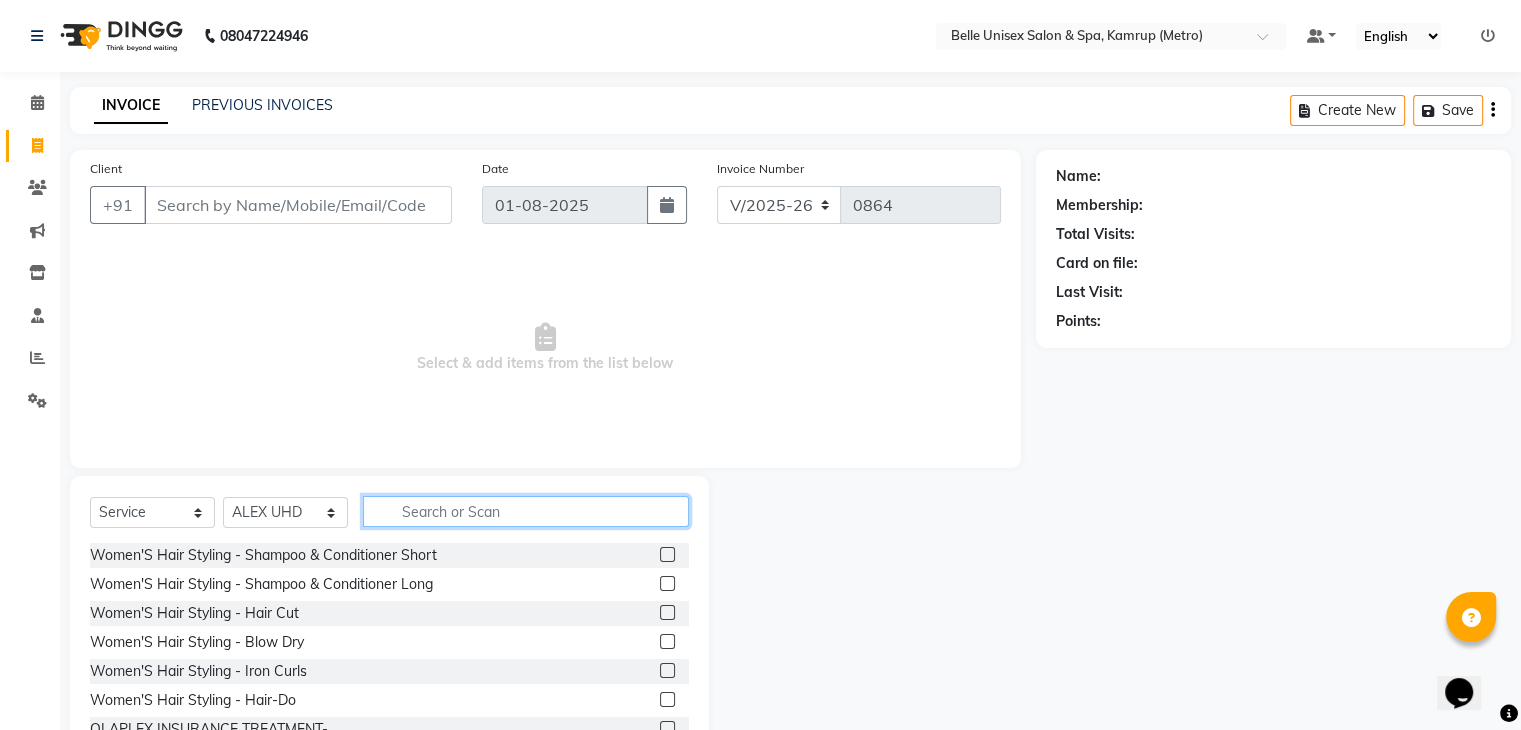 click 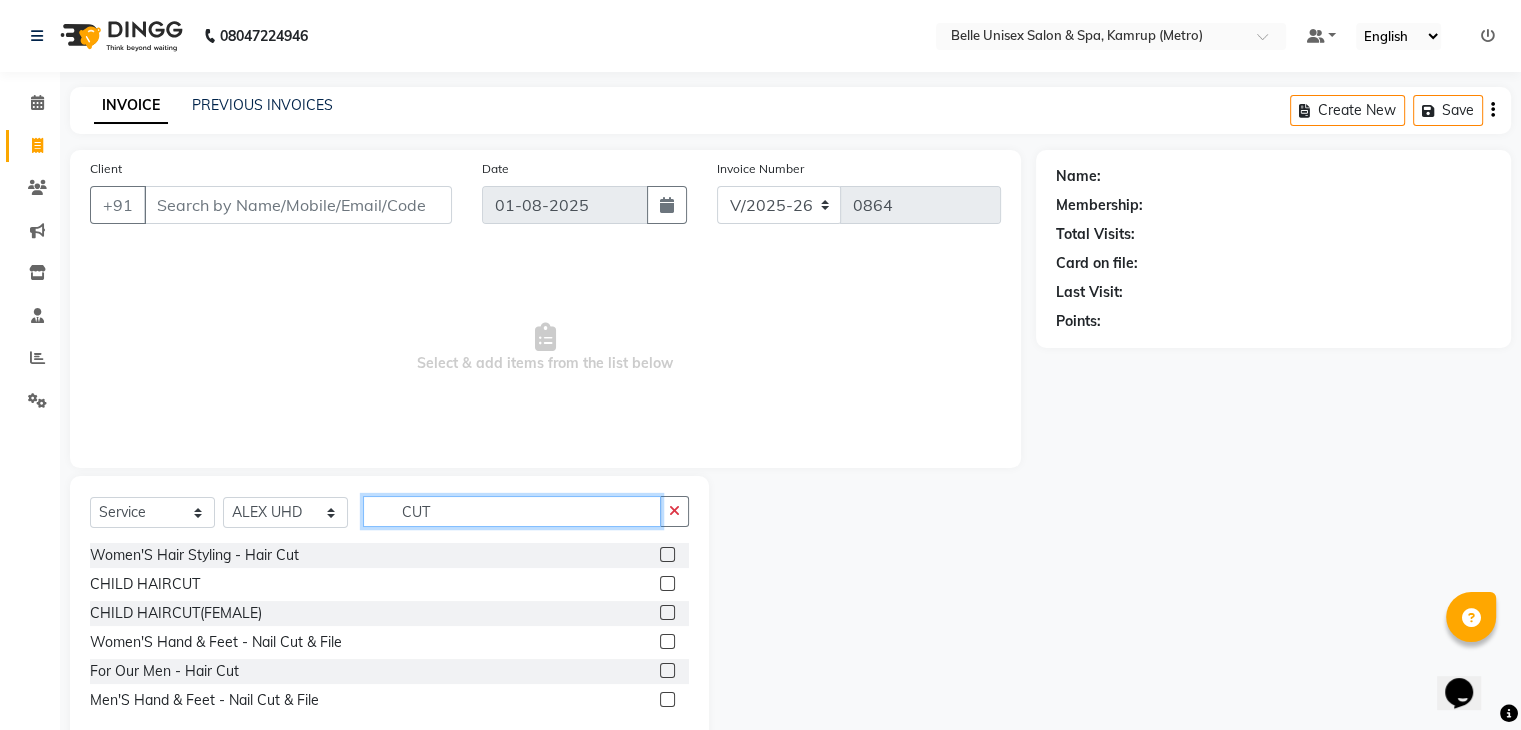 type on "CUT" 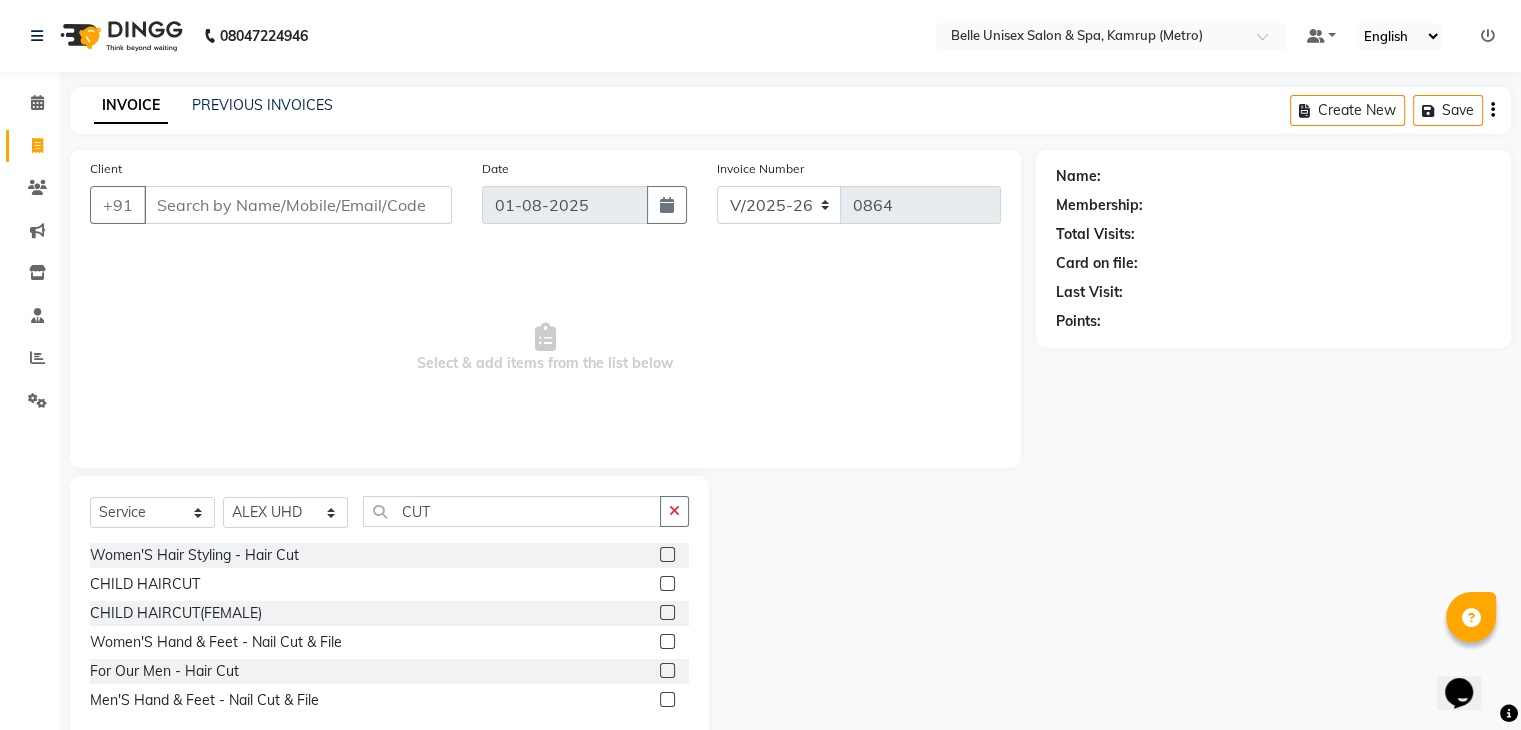 click 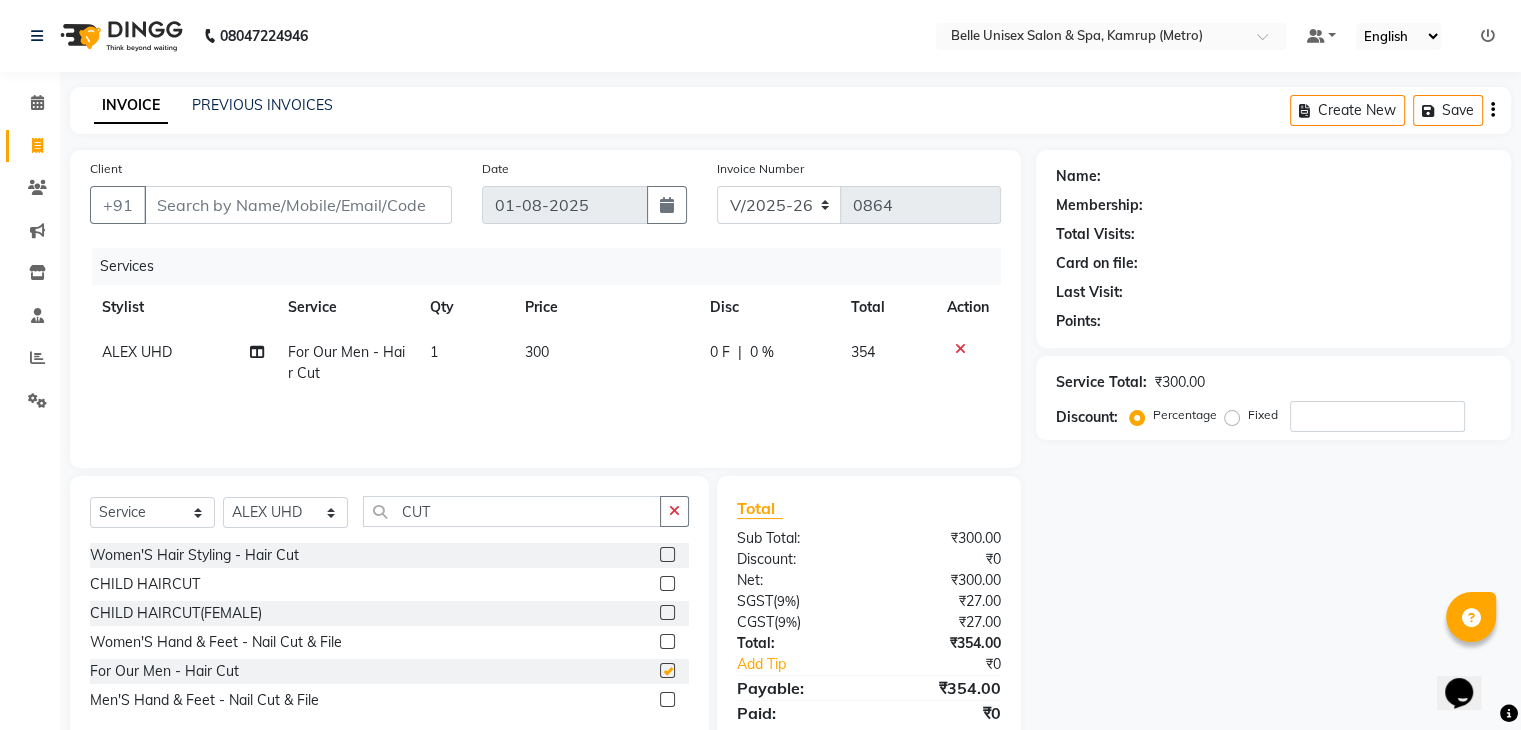 checkbox on "false" 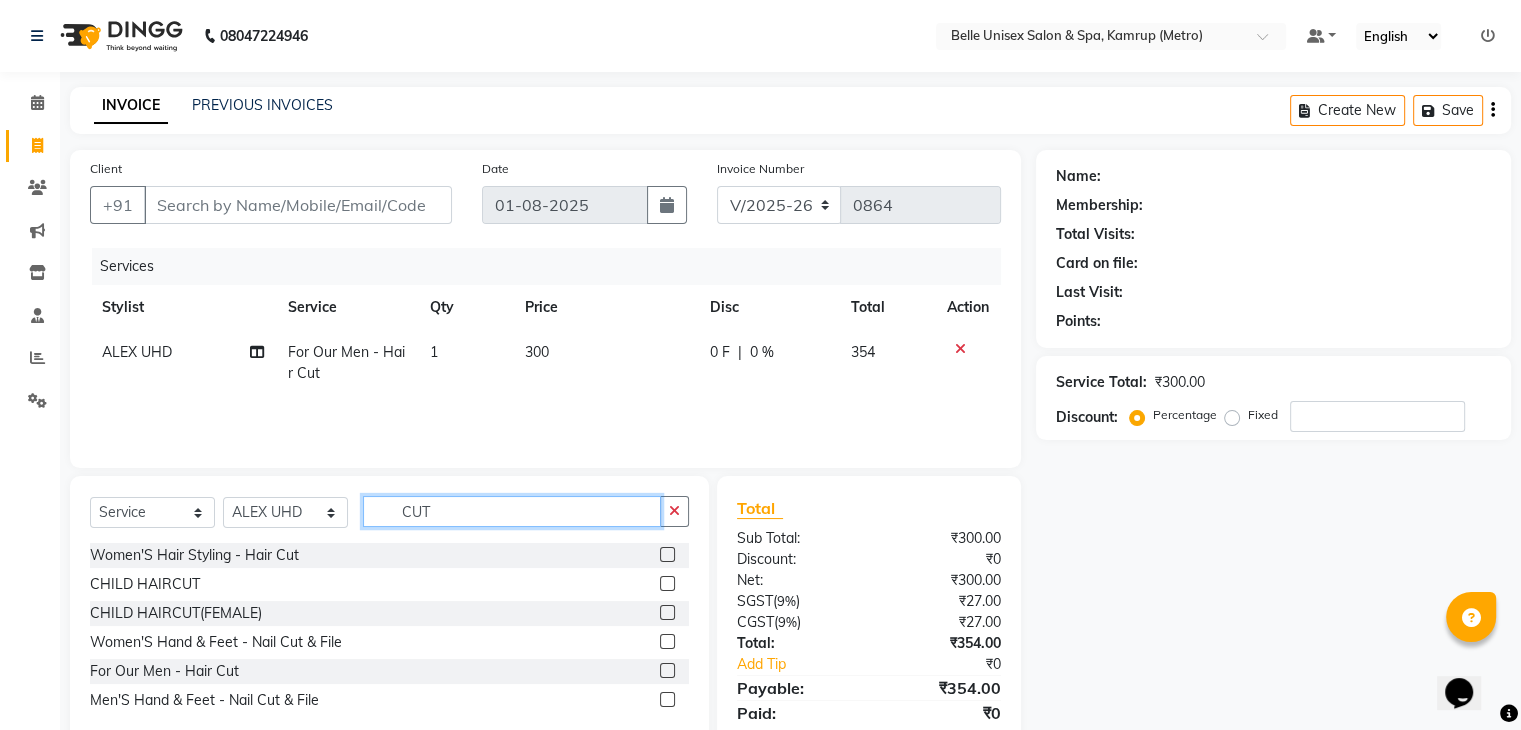 drag, startPoint x: 477, startPoint y: 509, endPoint x: 157, endPoint y: 540, distance: 321.49805 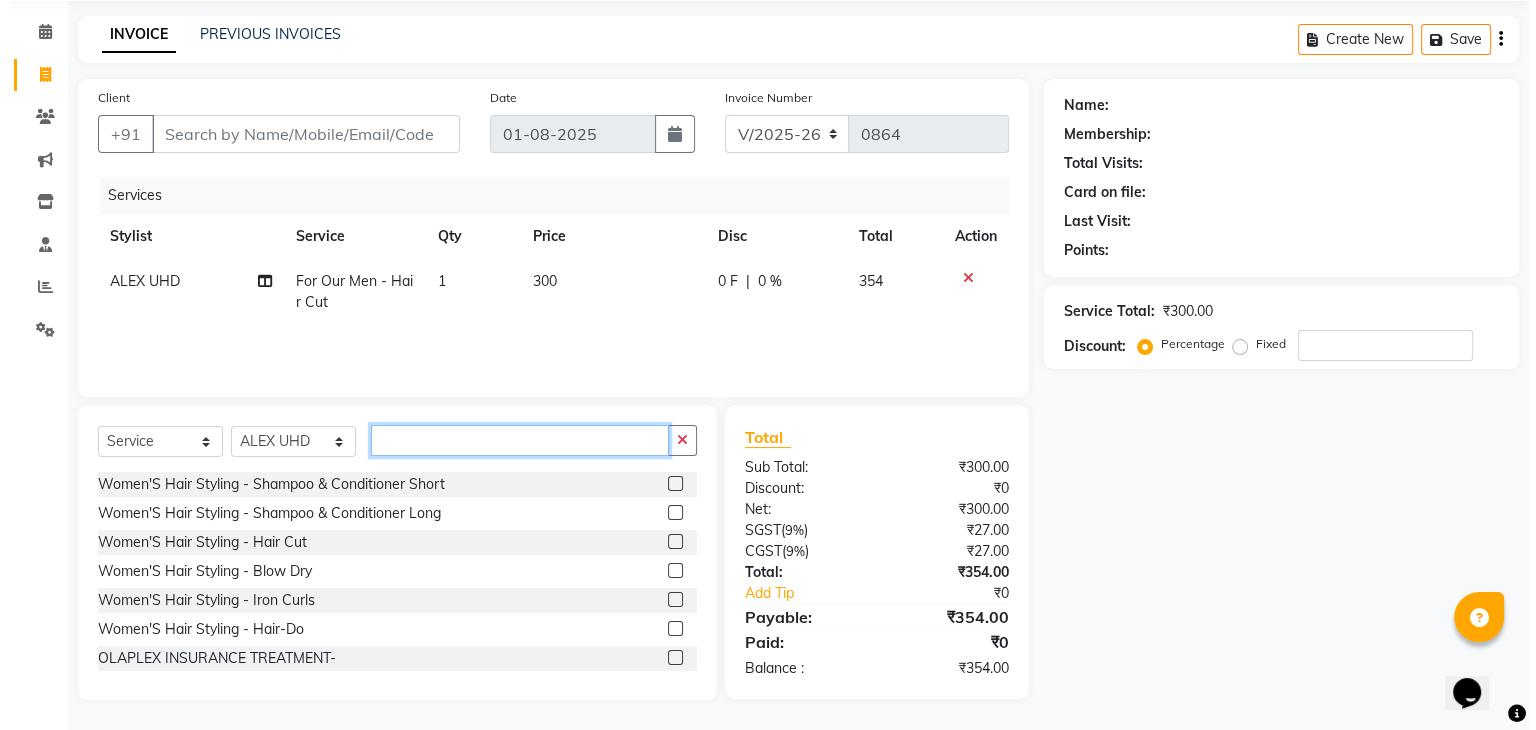 scroll, scrollTop: 0, scrollLeft: 0, axis: both 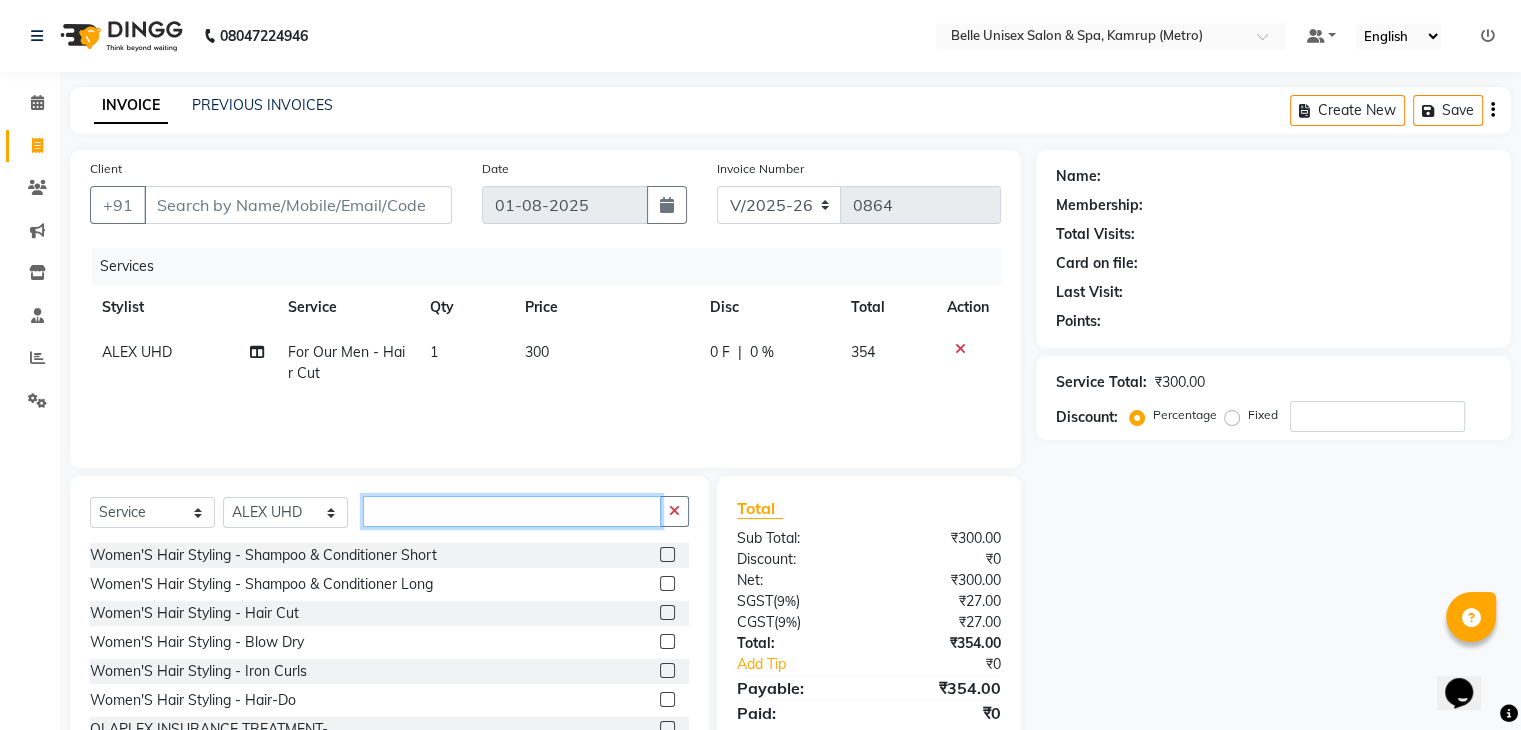 type 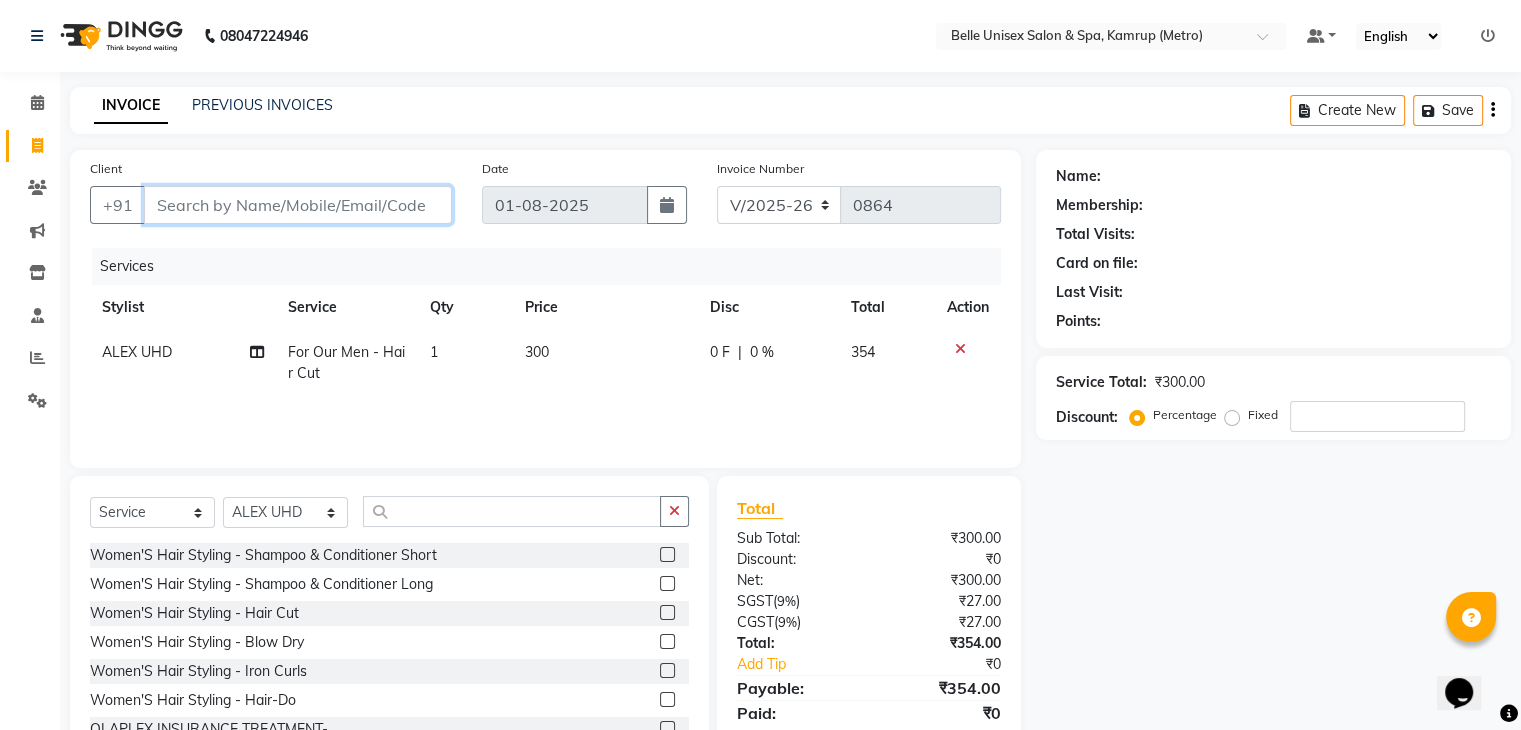 click on "Client" at bounding box center [298, 205] 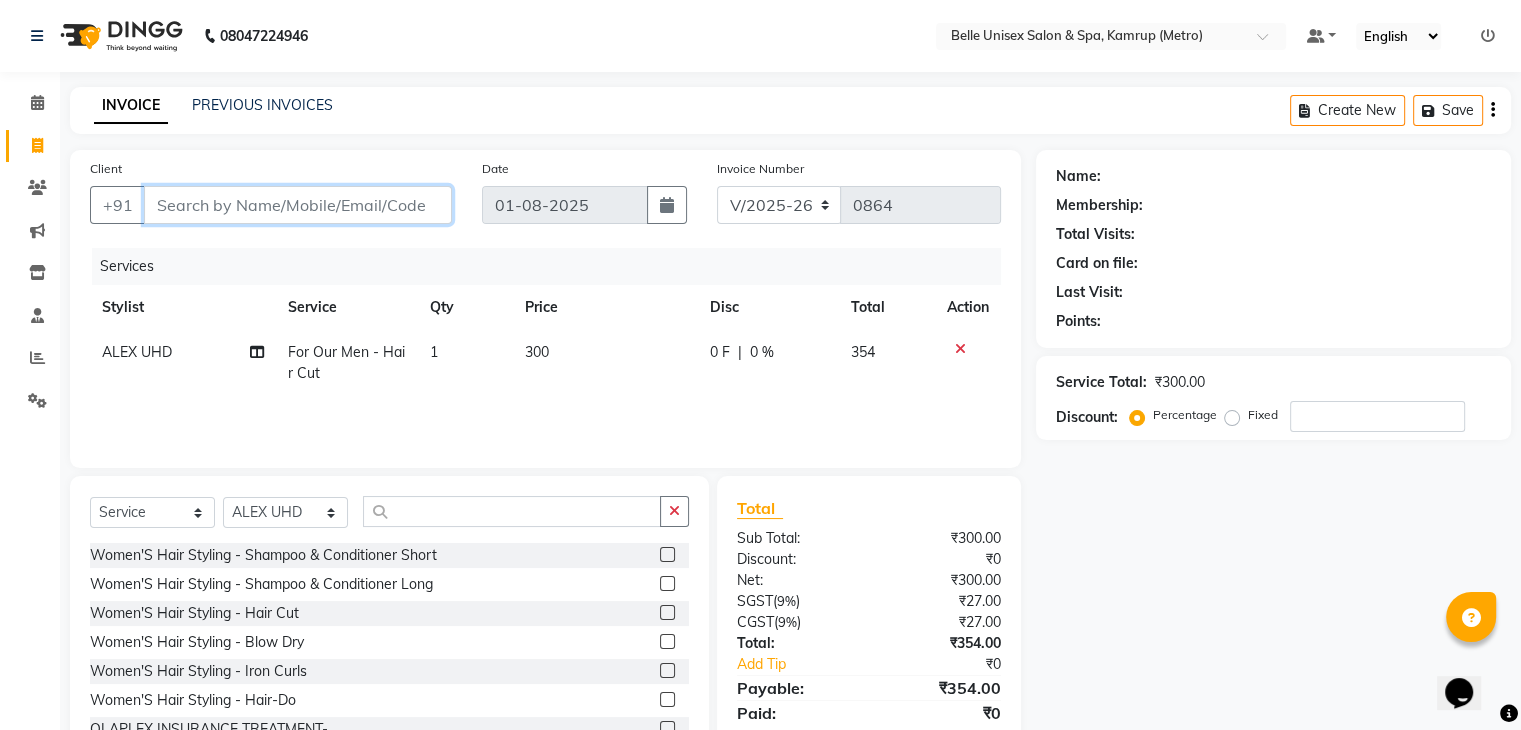 type on "6" 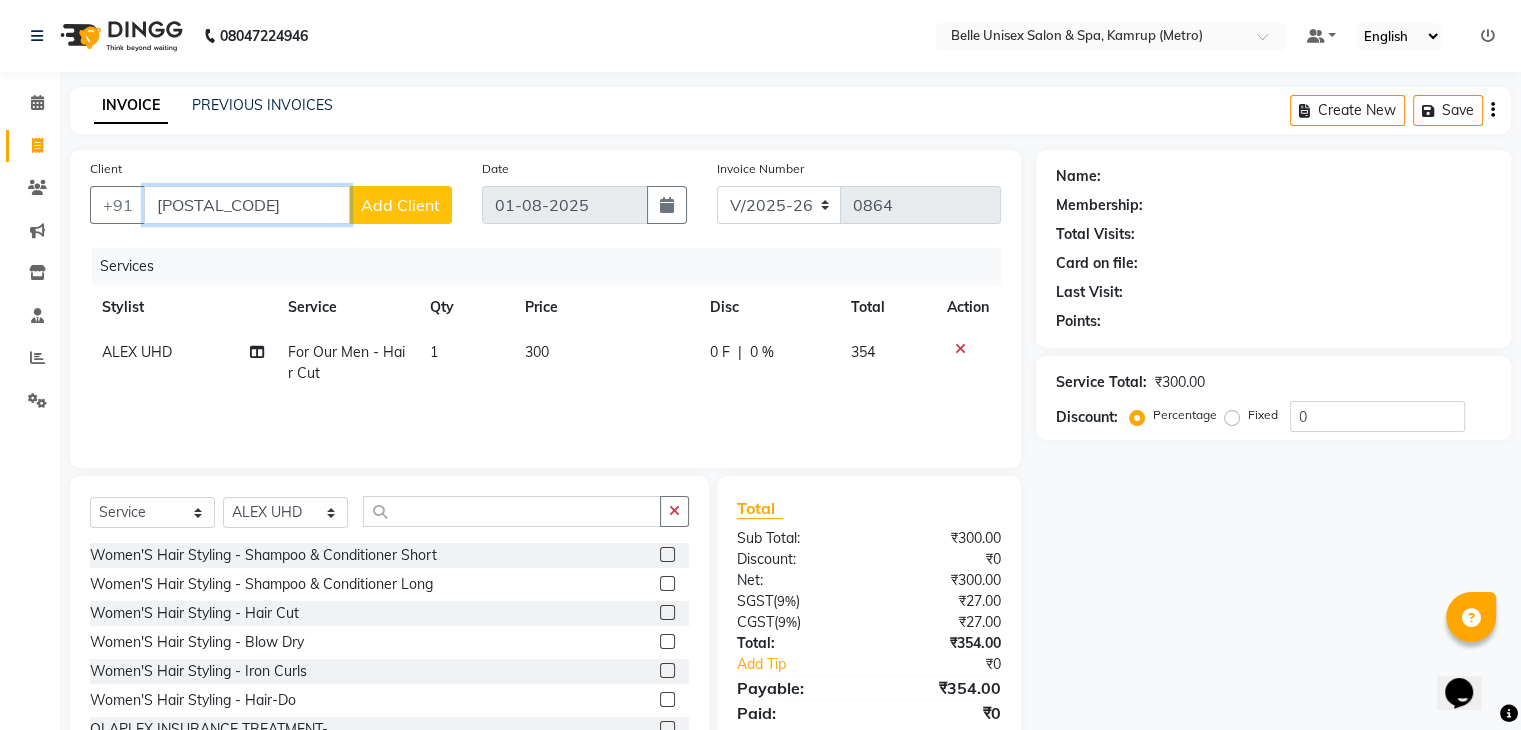 type on "6000503513" 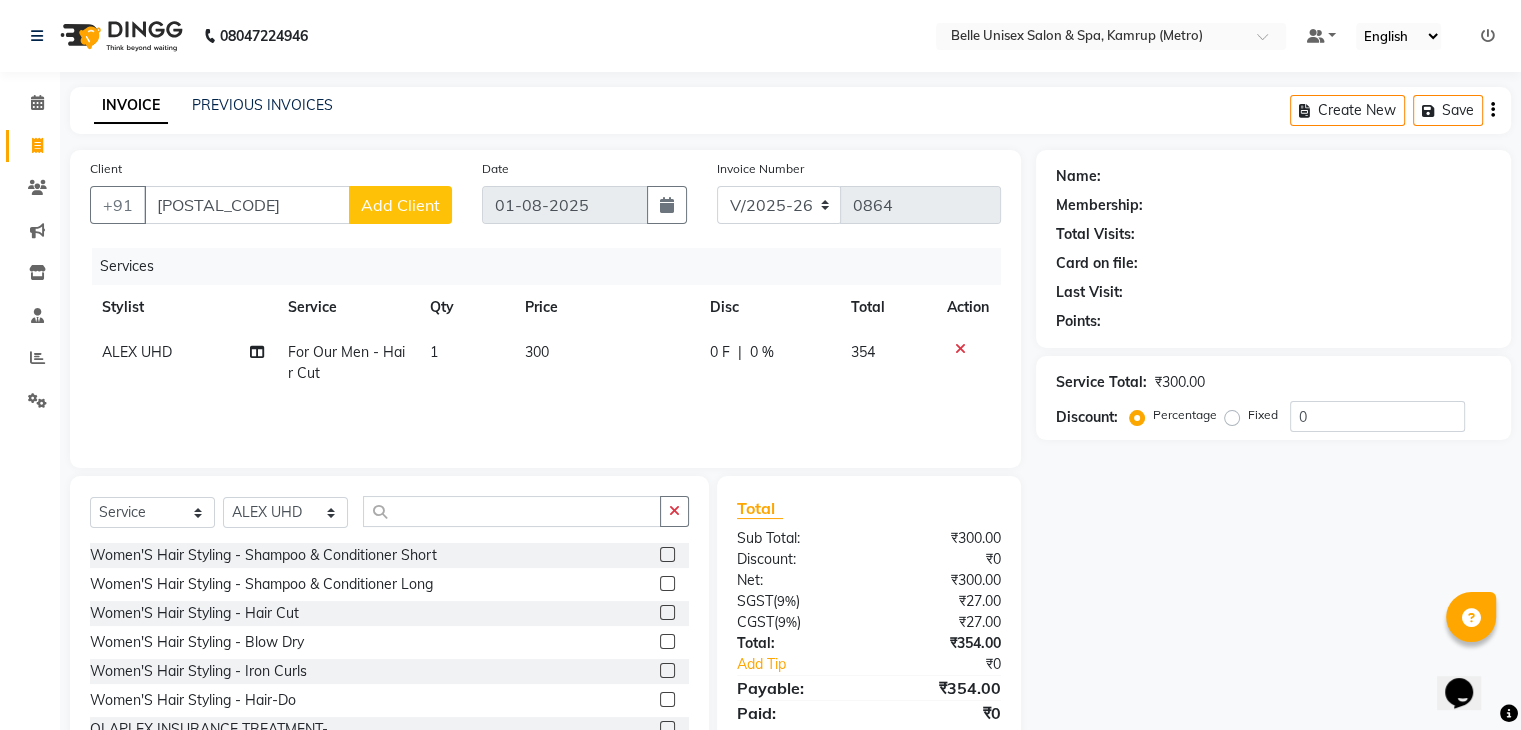 click on "Add Client" 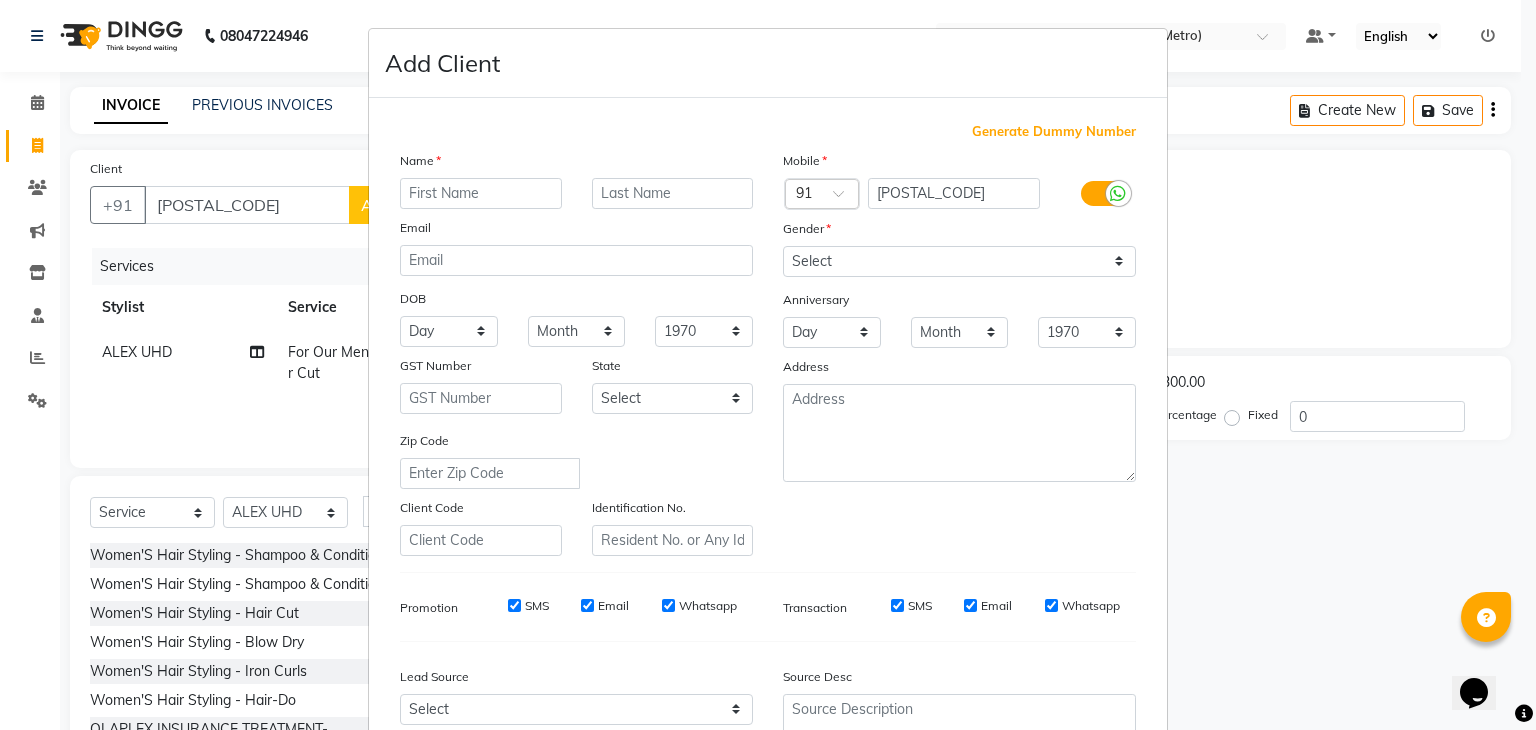 click at bounding box center (481, 193) 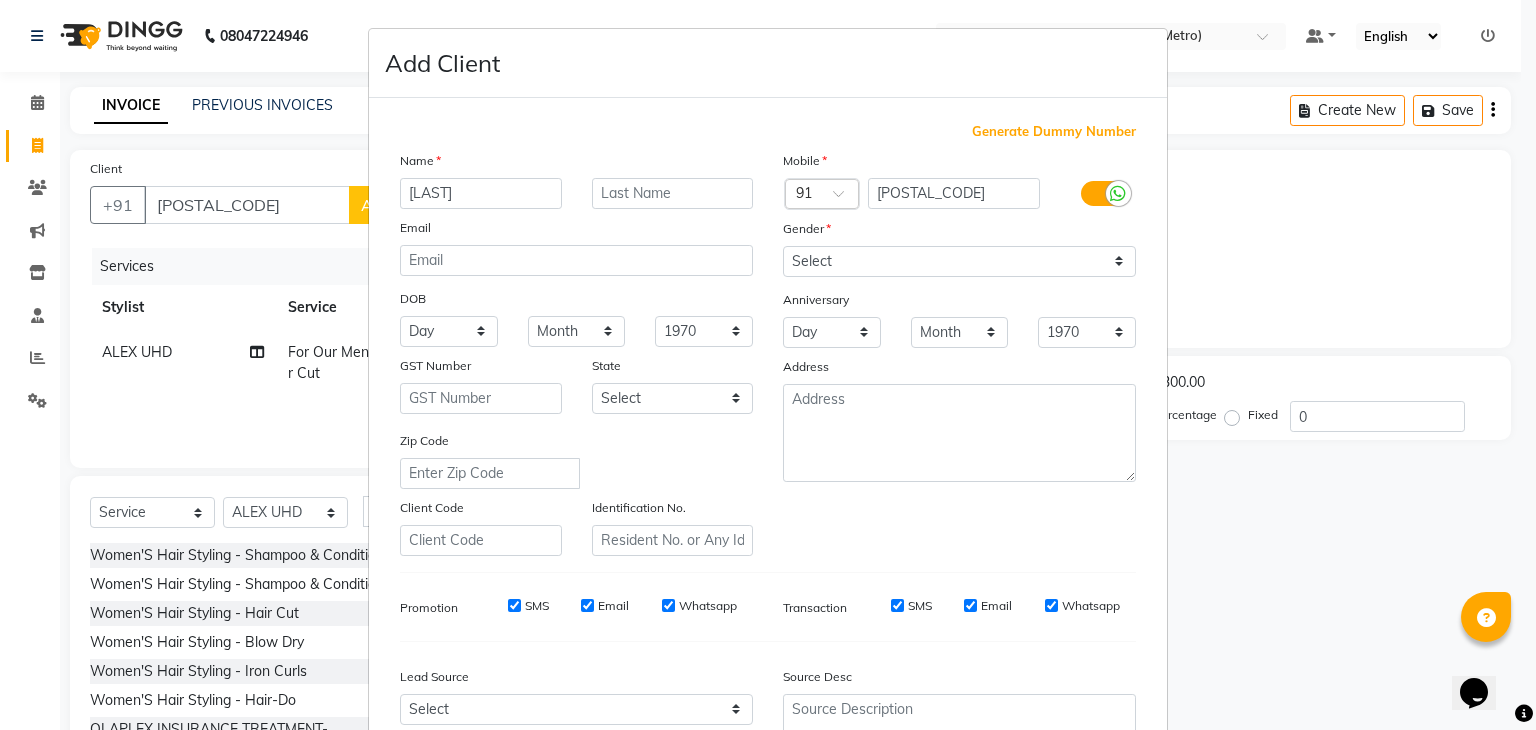 type on "LUISE" 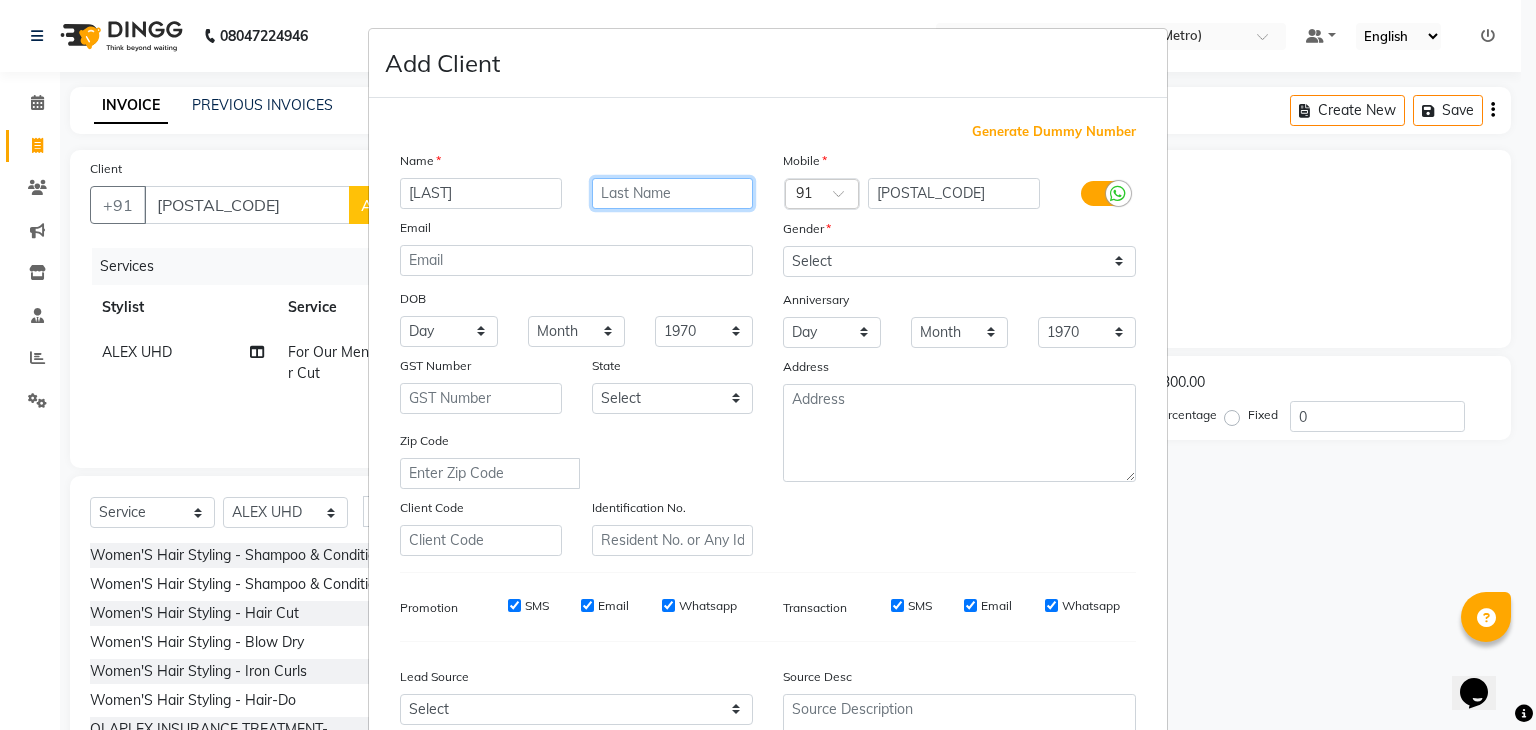 click at bounding box center [673, 193] 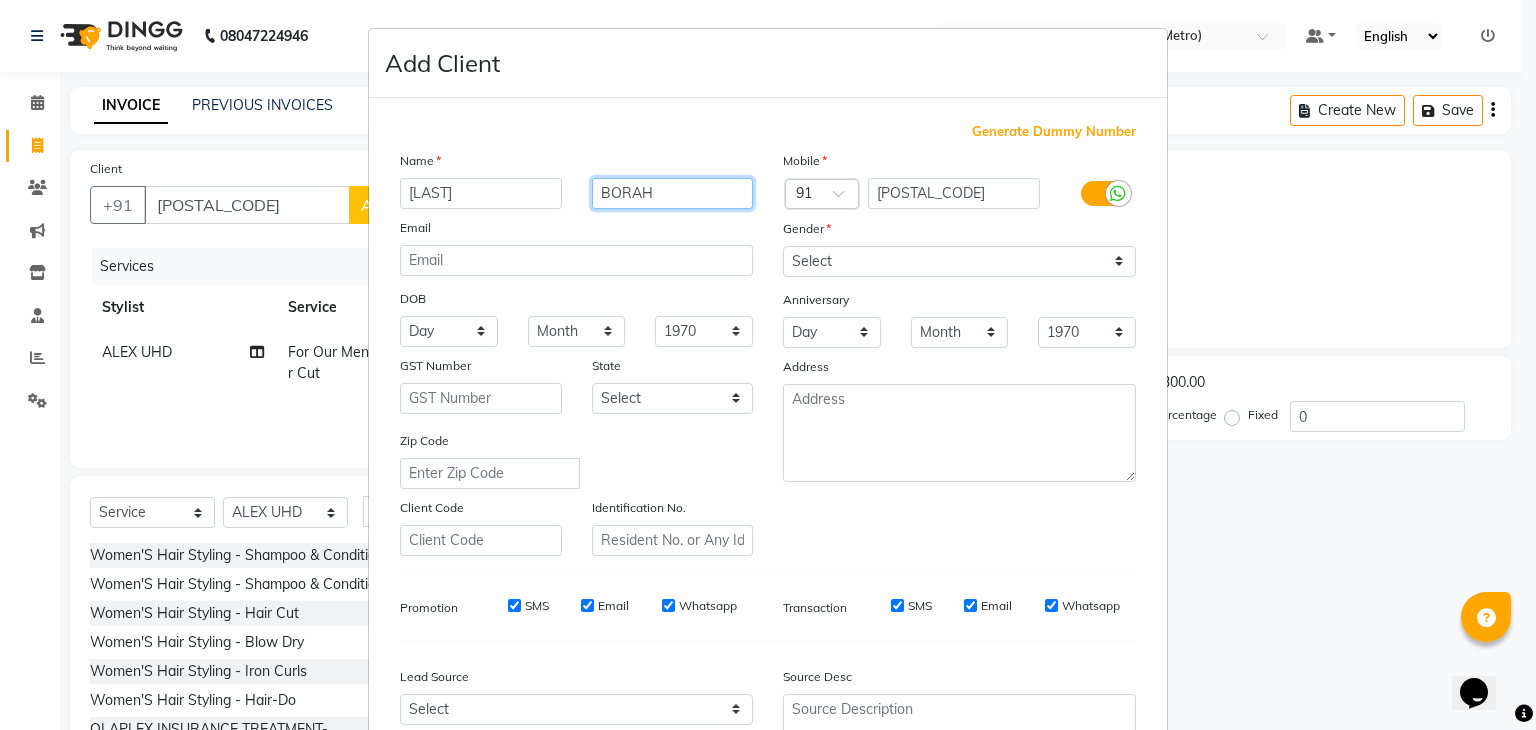 type on "BORAH" 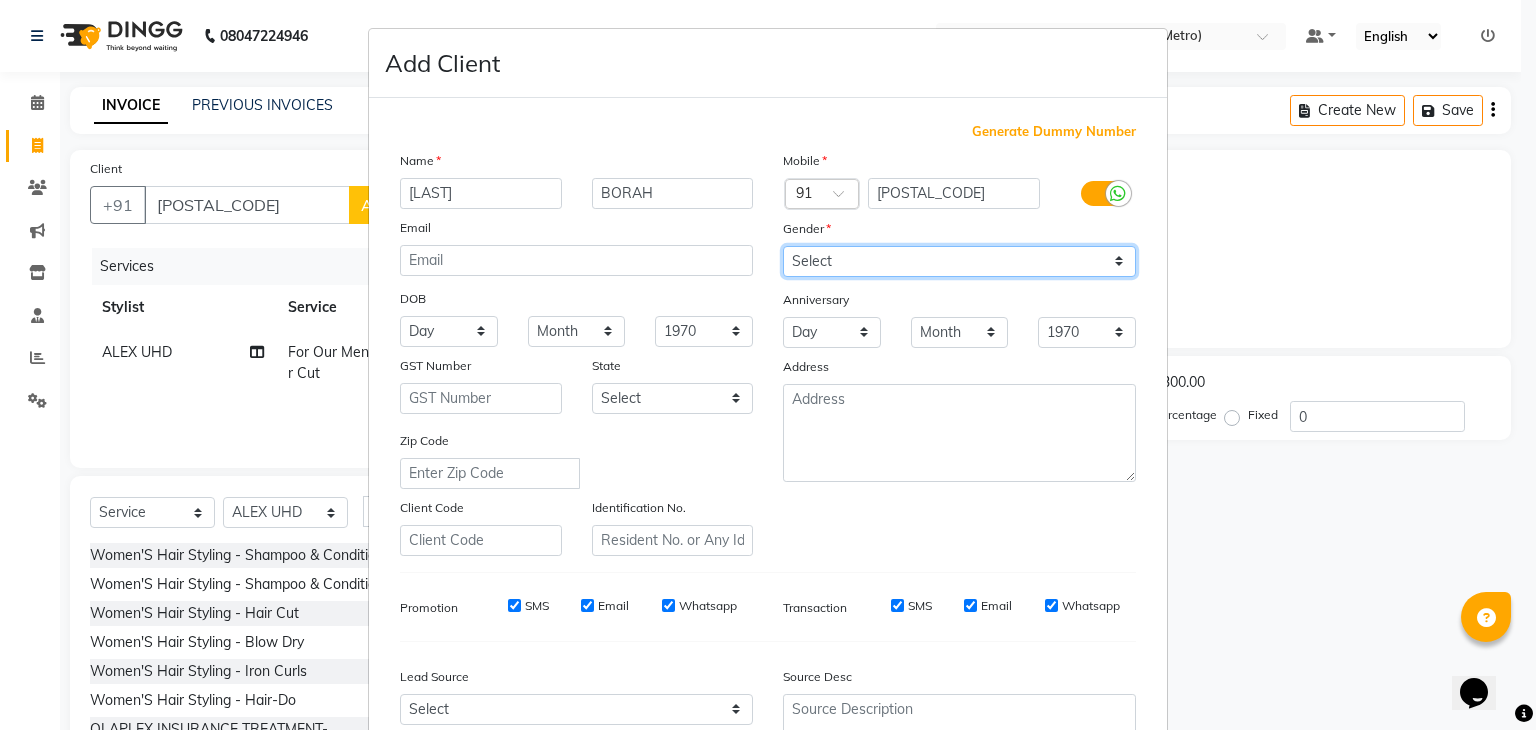 click on "Select Male Female Other Prefer Not To Say" at bounding box center (959, 261) 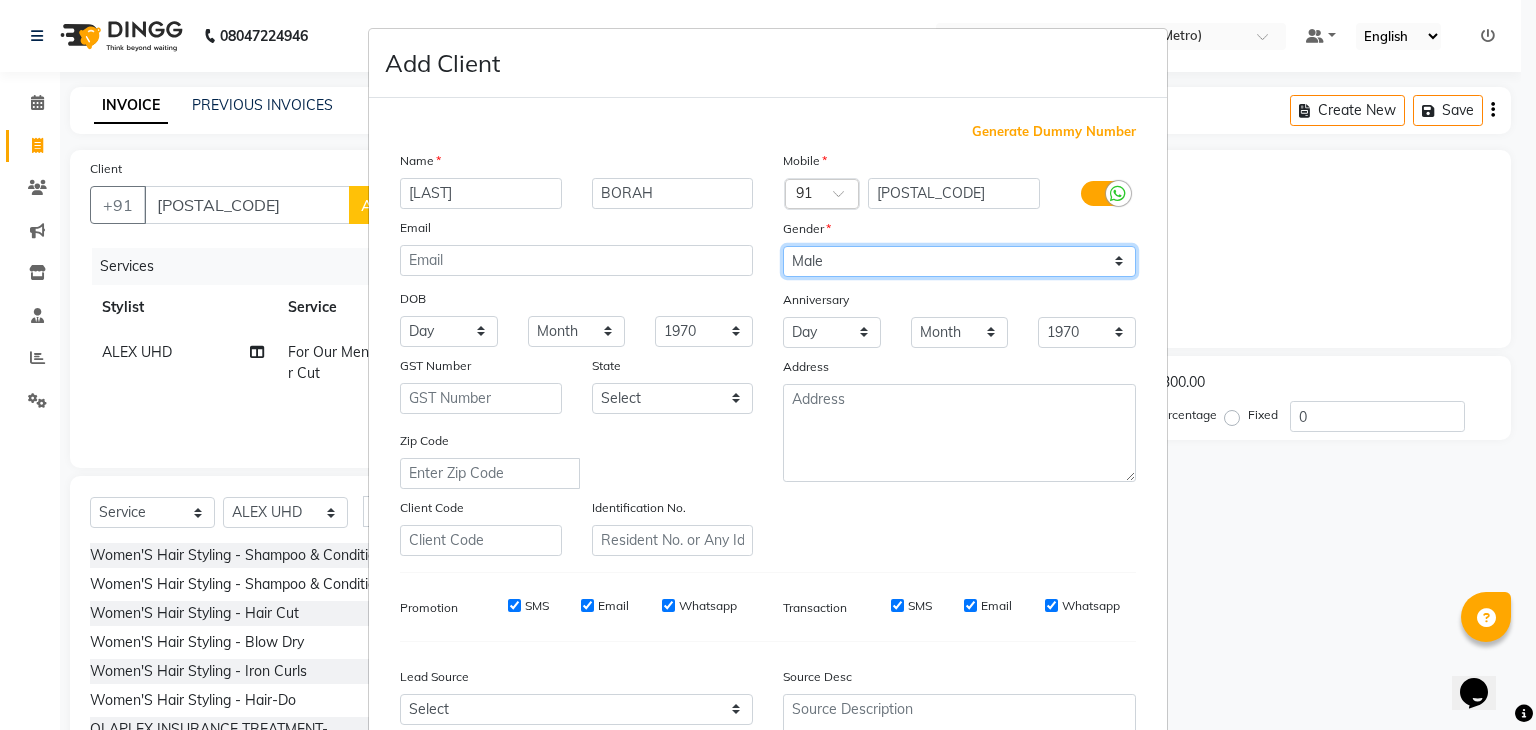 click on "Select Male Female Other Prefer Not To Say" at bounding box center (959, 261) 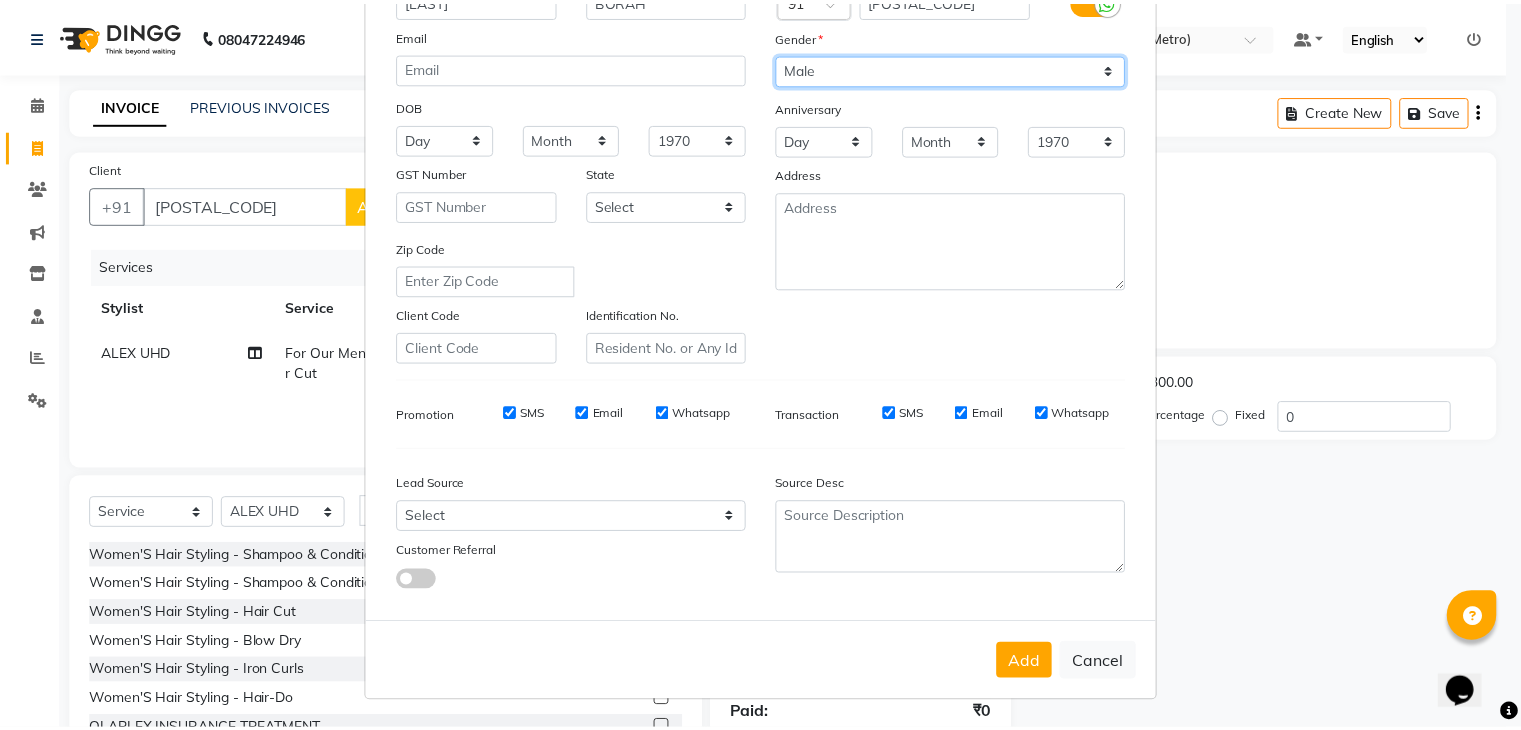 scroll, scrollTop: 203, scrollLeft: 0, axis: vertical 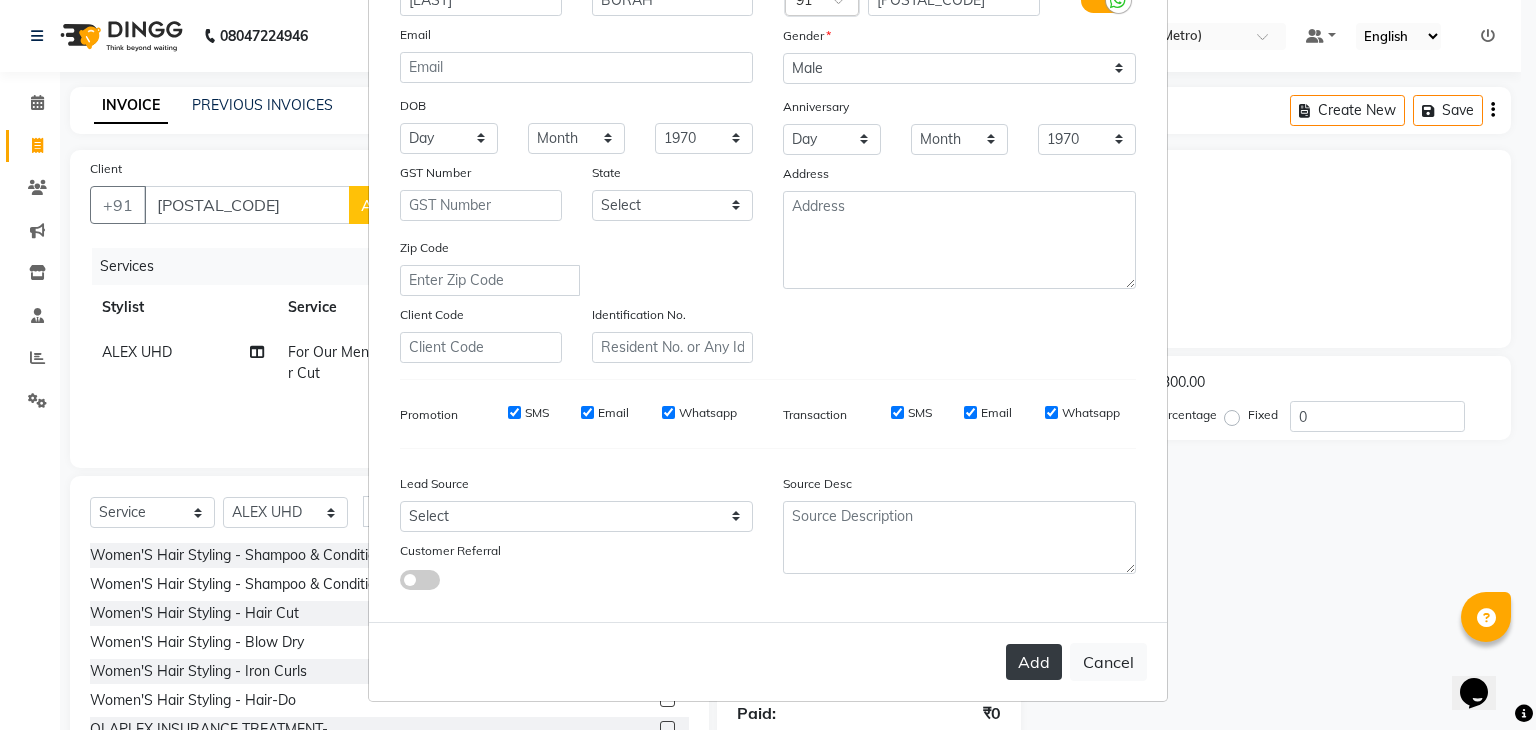click on "Add" at bounding box center (1034, 662) 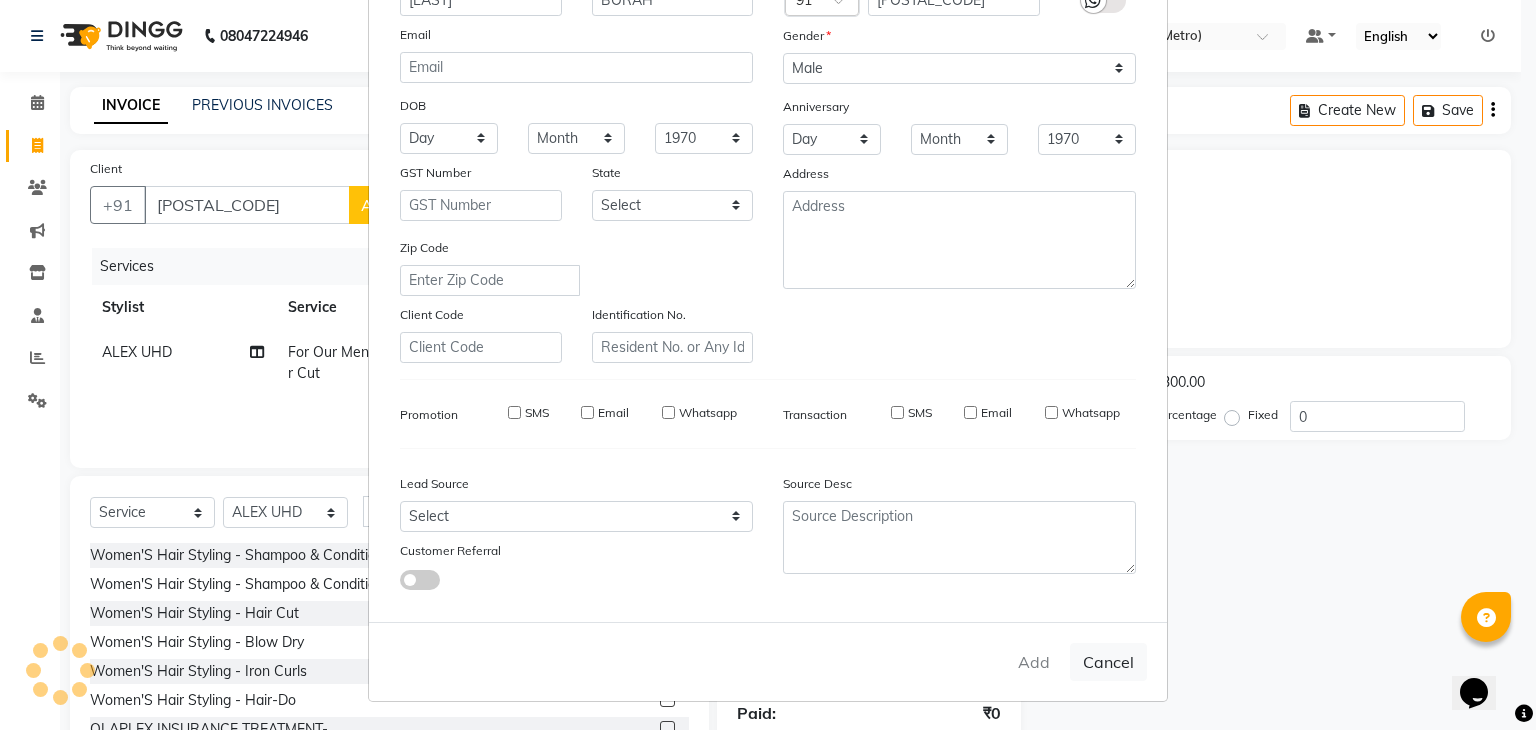 type on "60******13" 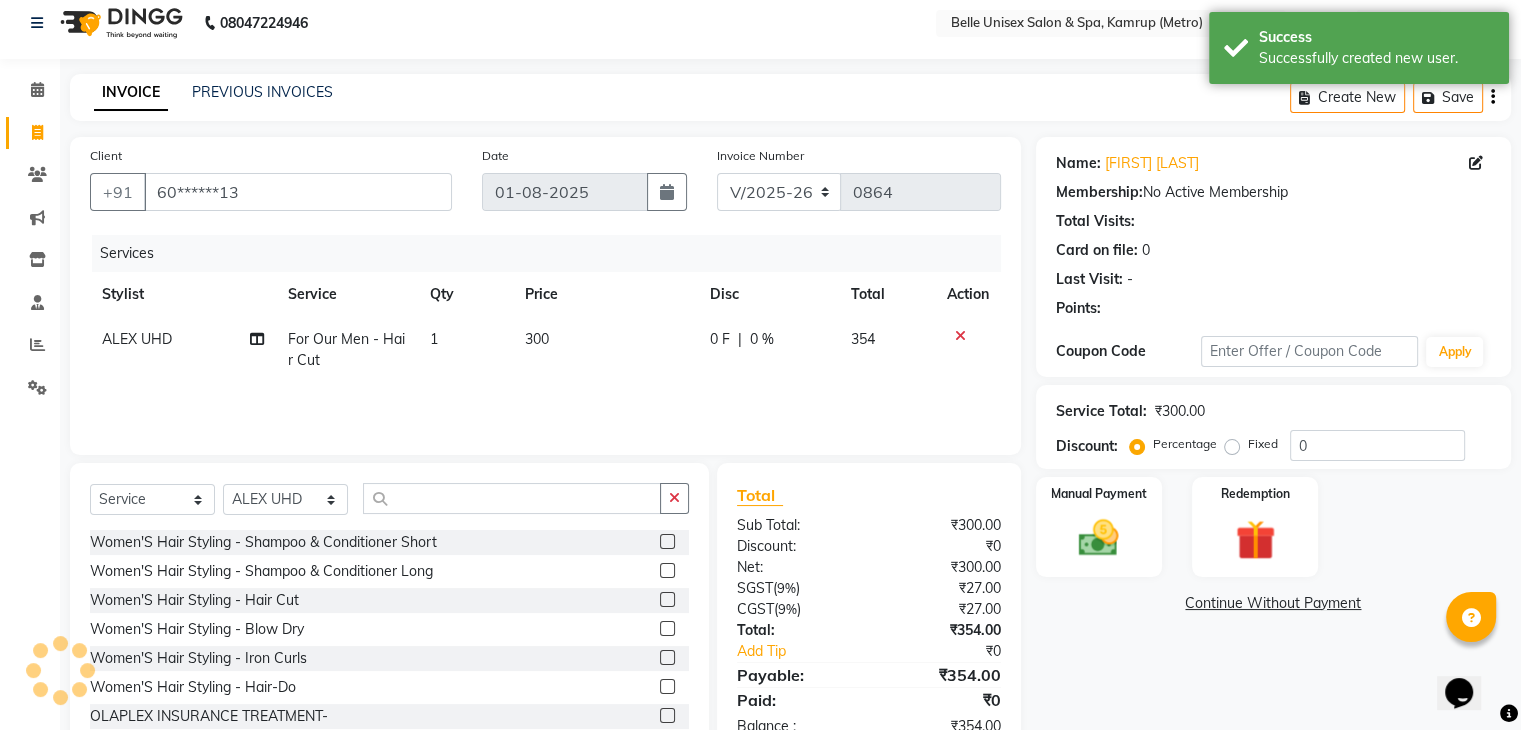 scroll, scrollTop: 72, scrollLeft: 0, axis: vertical 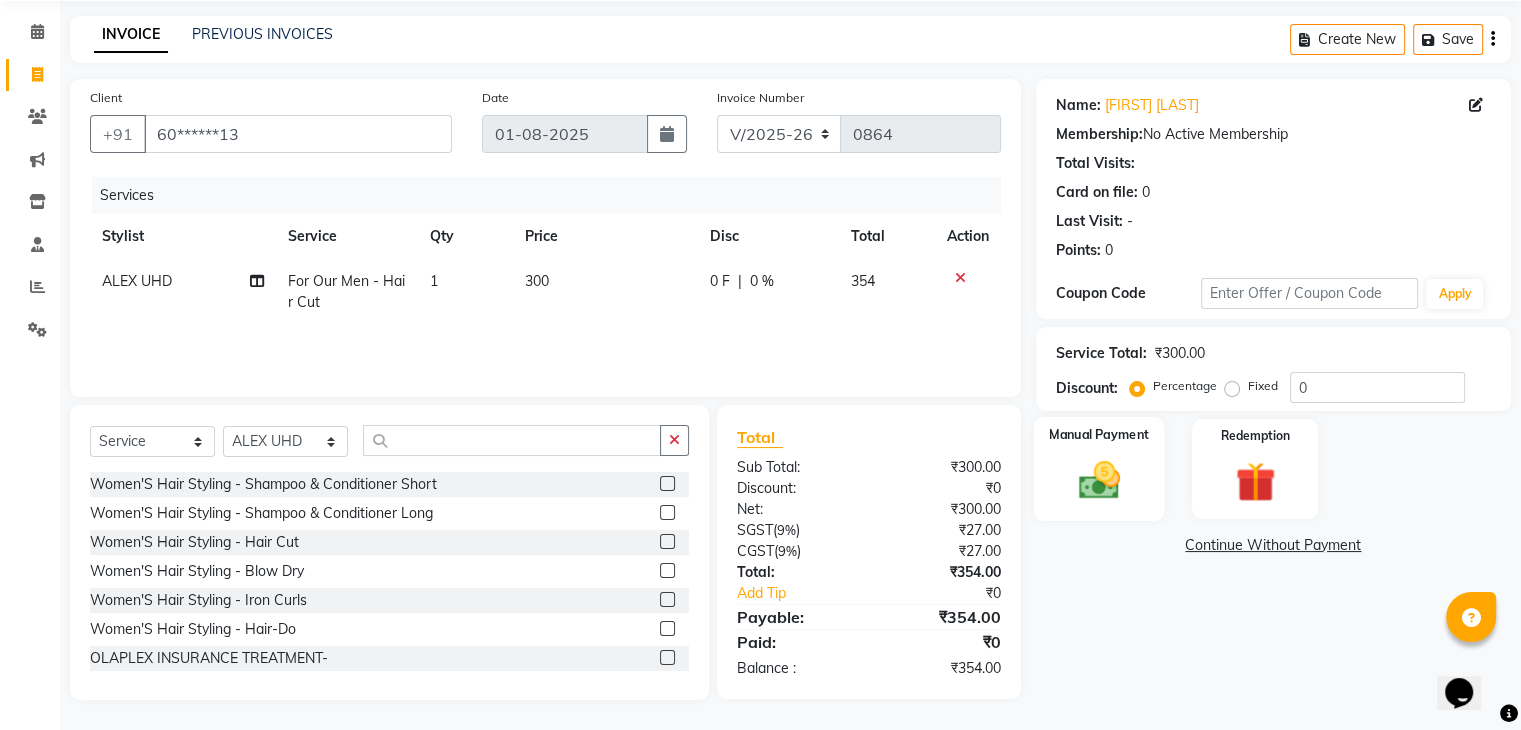 click on "Manual Payment" 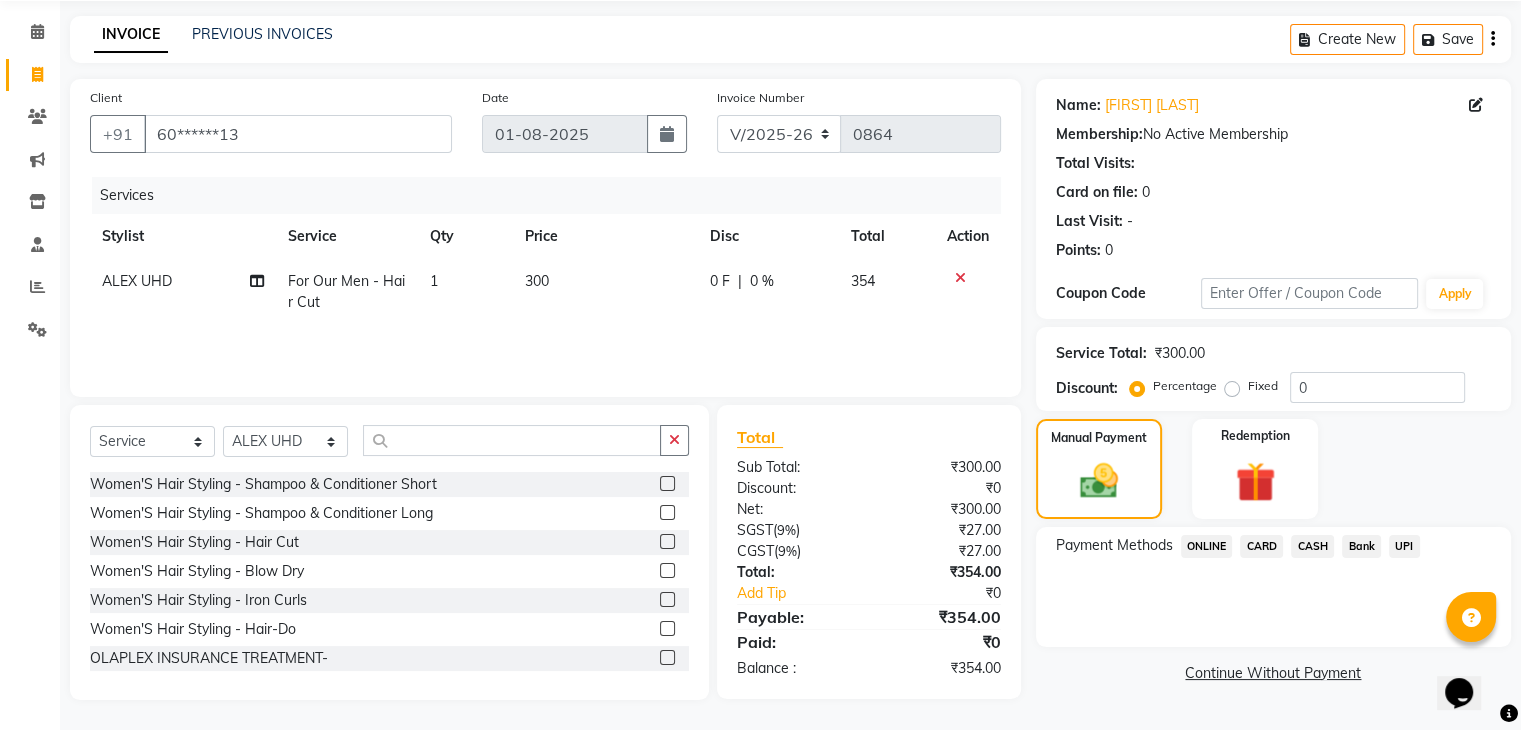 click on "ONLINE" 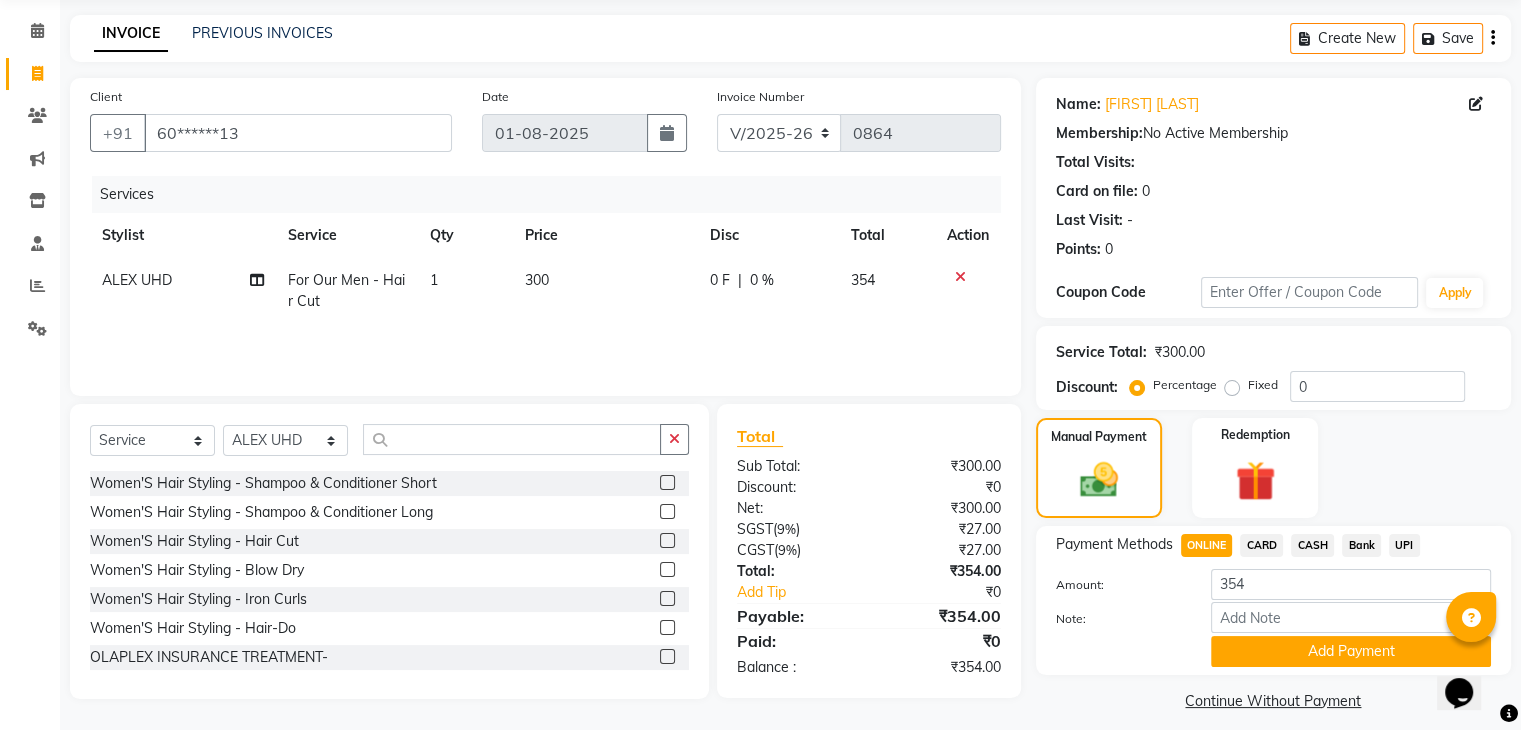 scroll, scrollTop: 89, scrollLeft: 0, axis: vertical 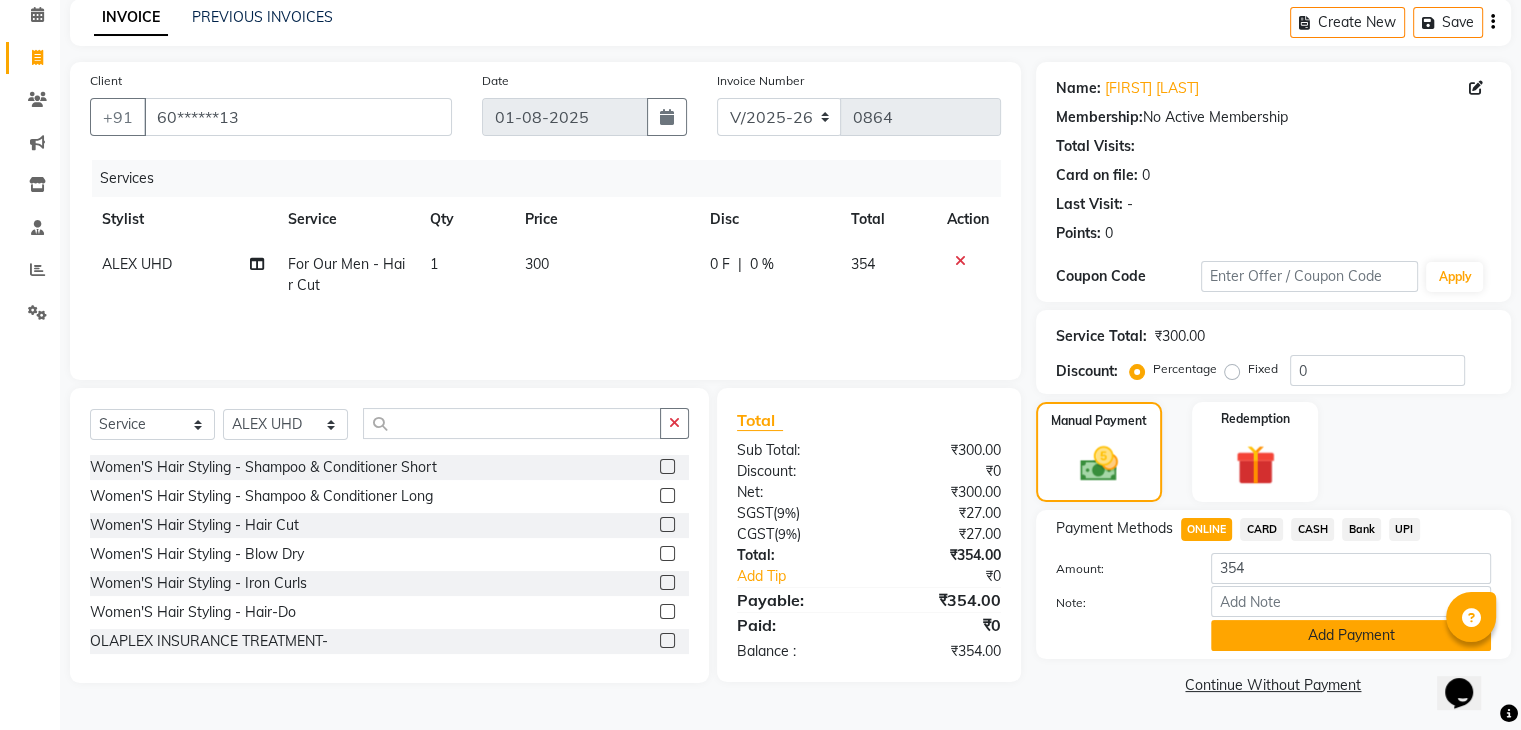 click on "Add Payment" 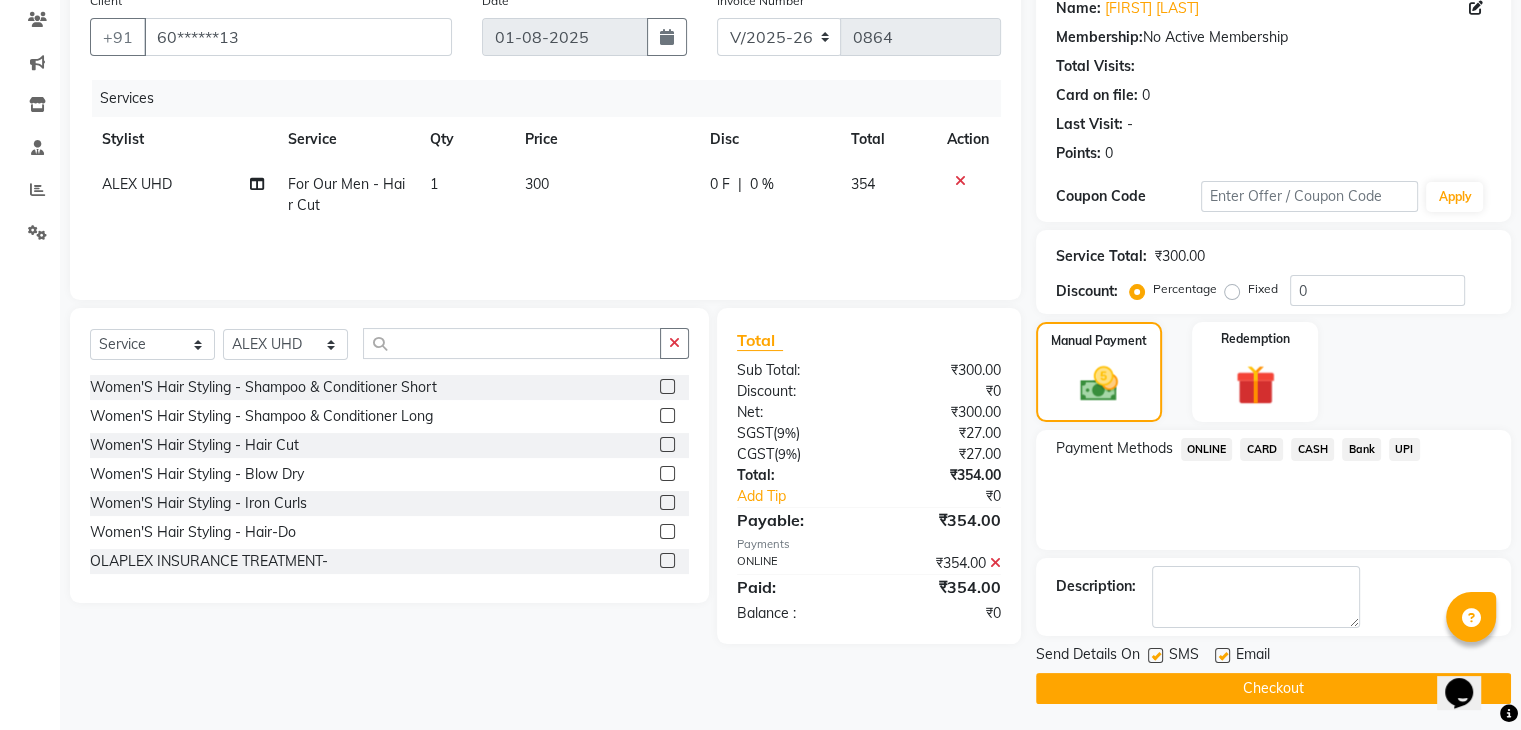 scroll, scrollTop: 171, scrollLeft: 0, axis: vertical 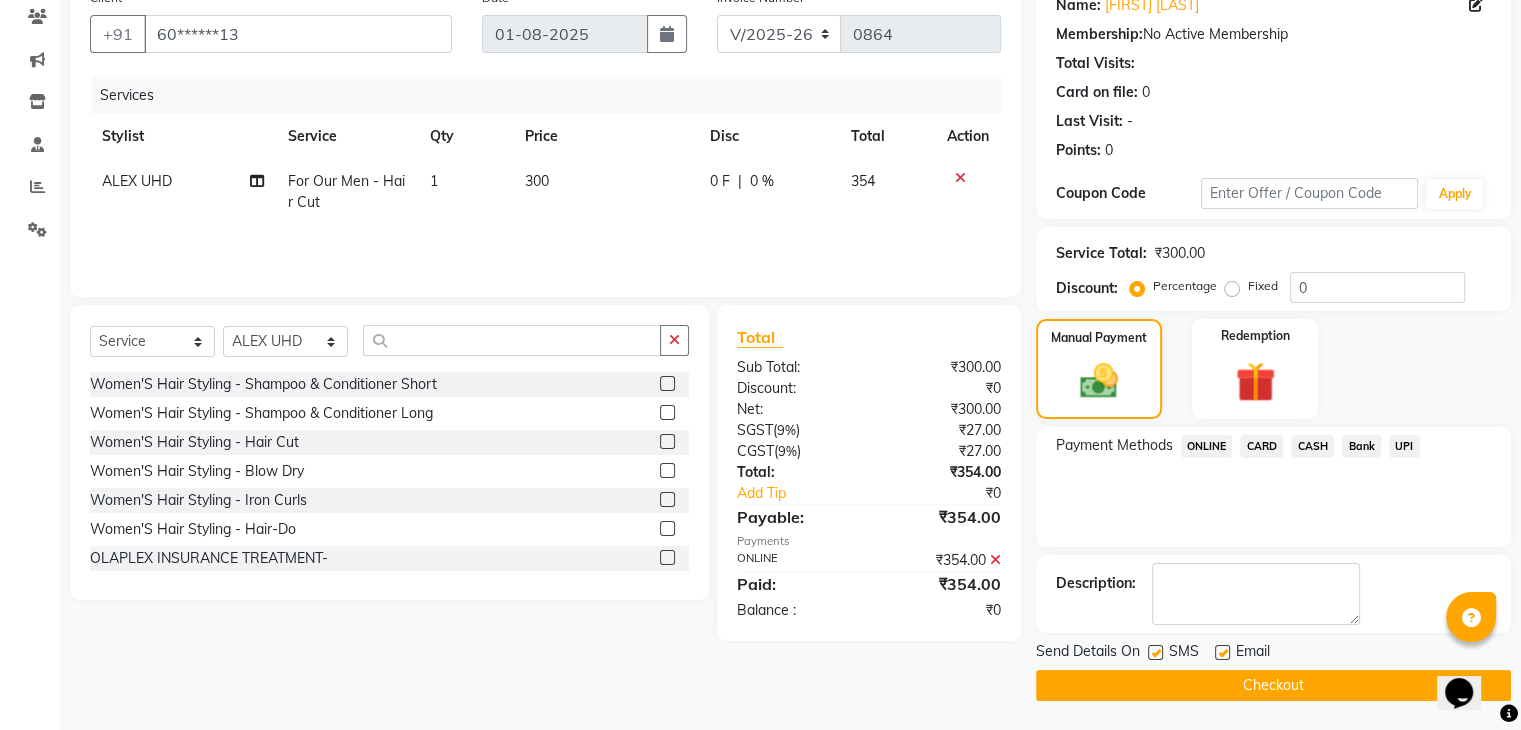 click on "Checkout" 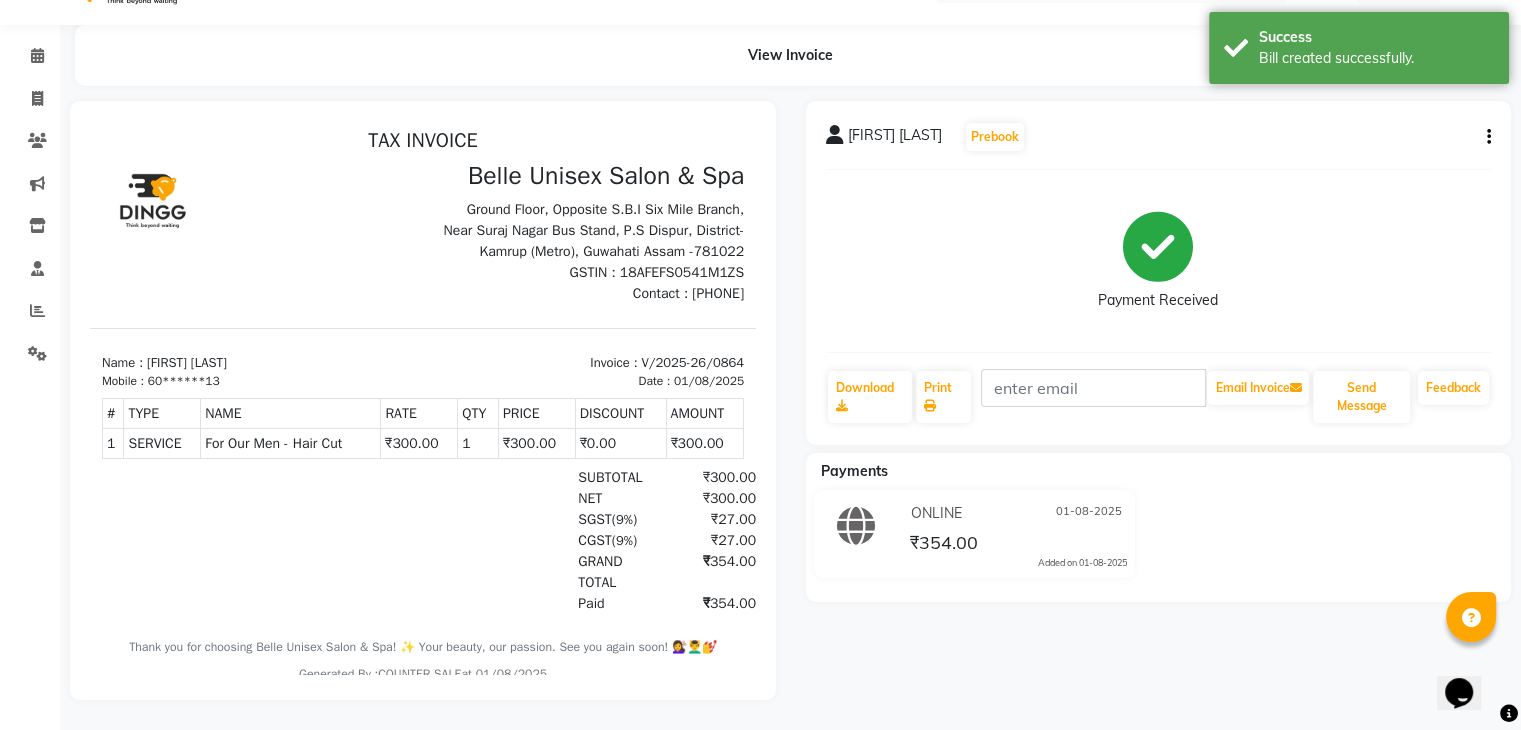 scroll, scrollTop: 0, scrollLeft: 0, axis: both 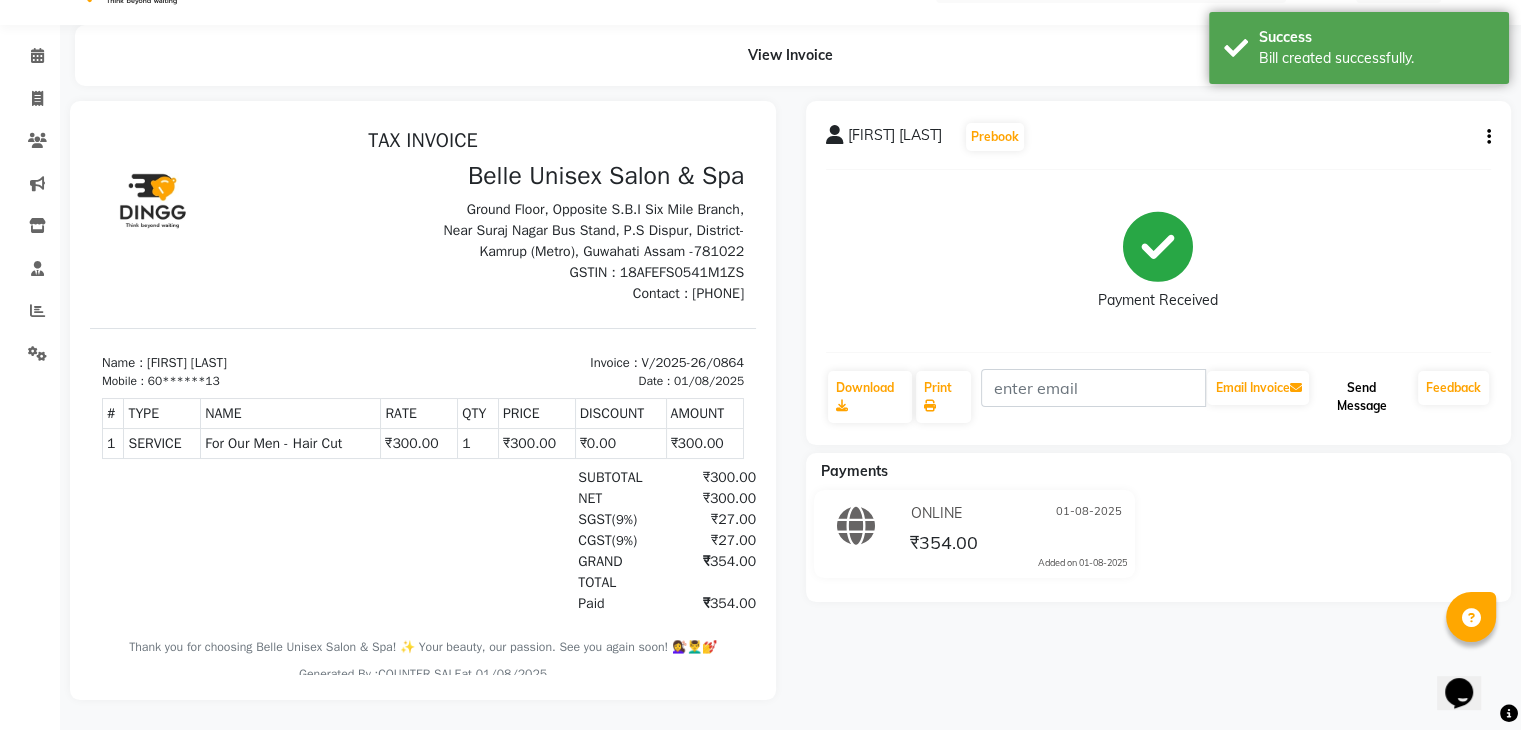 click on "Send Message" 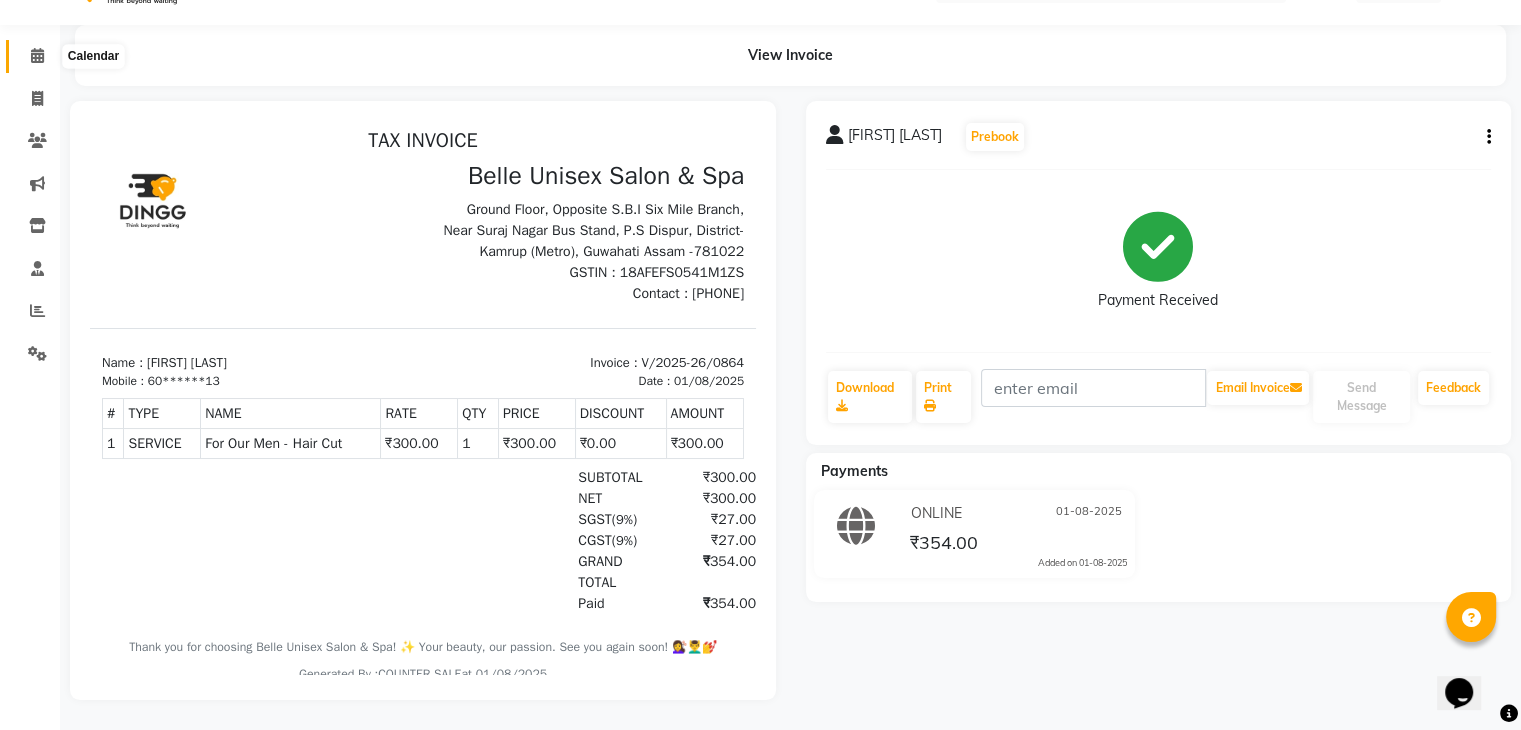 click 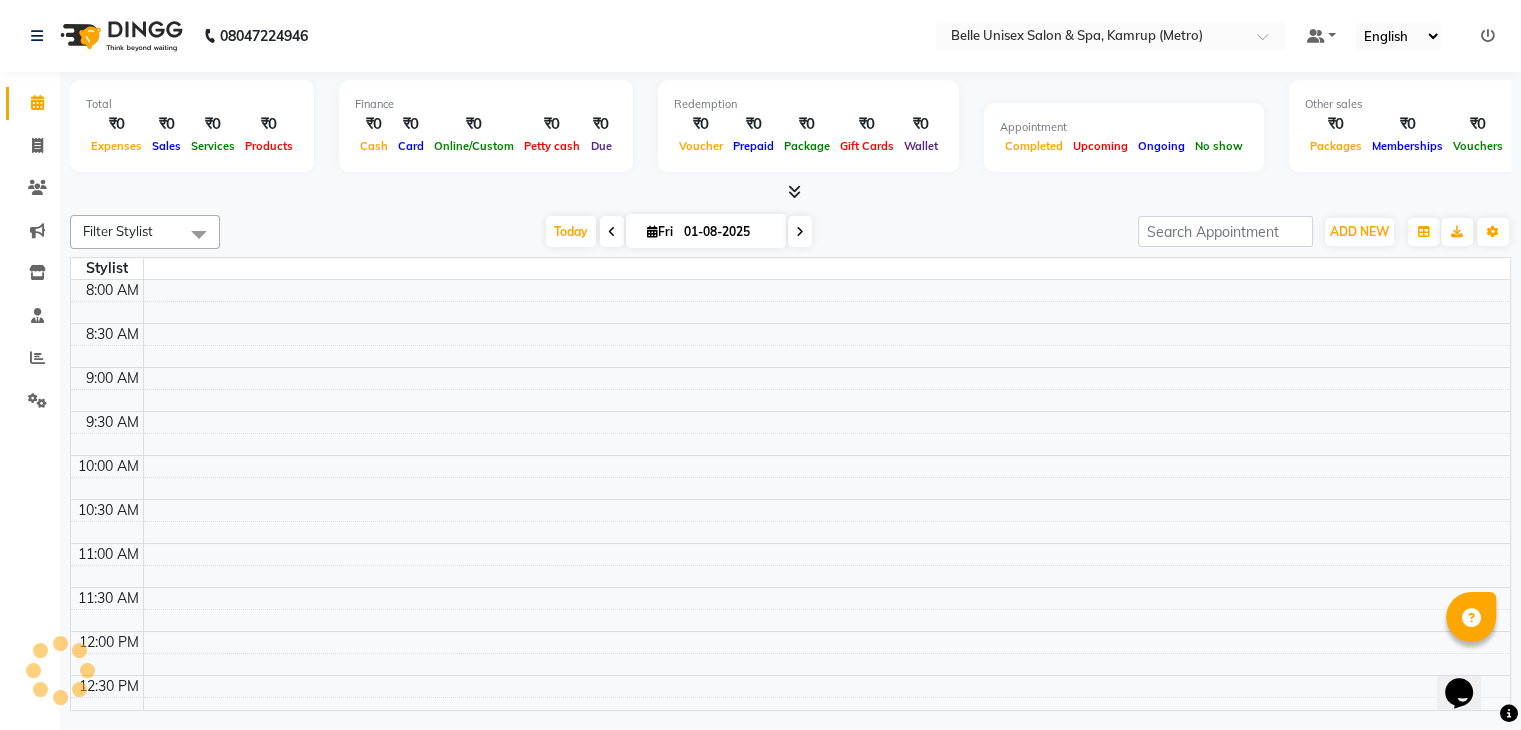 scroll, scrollTop: 0, scrollLeft: 0, axis: both 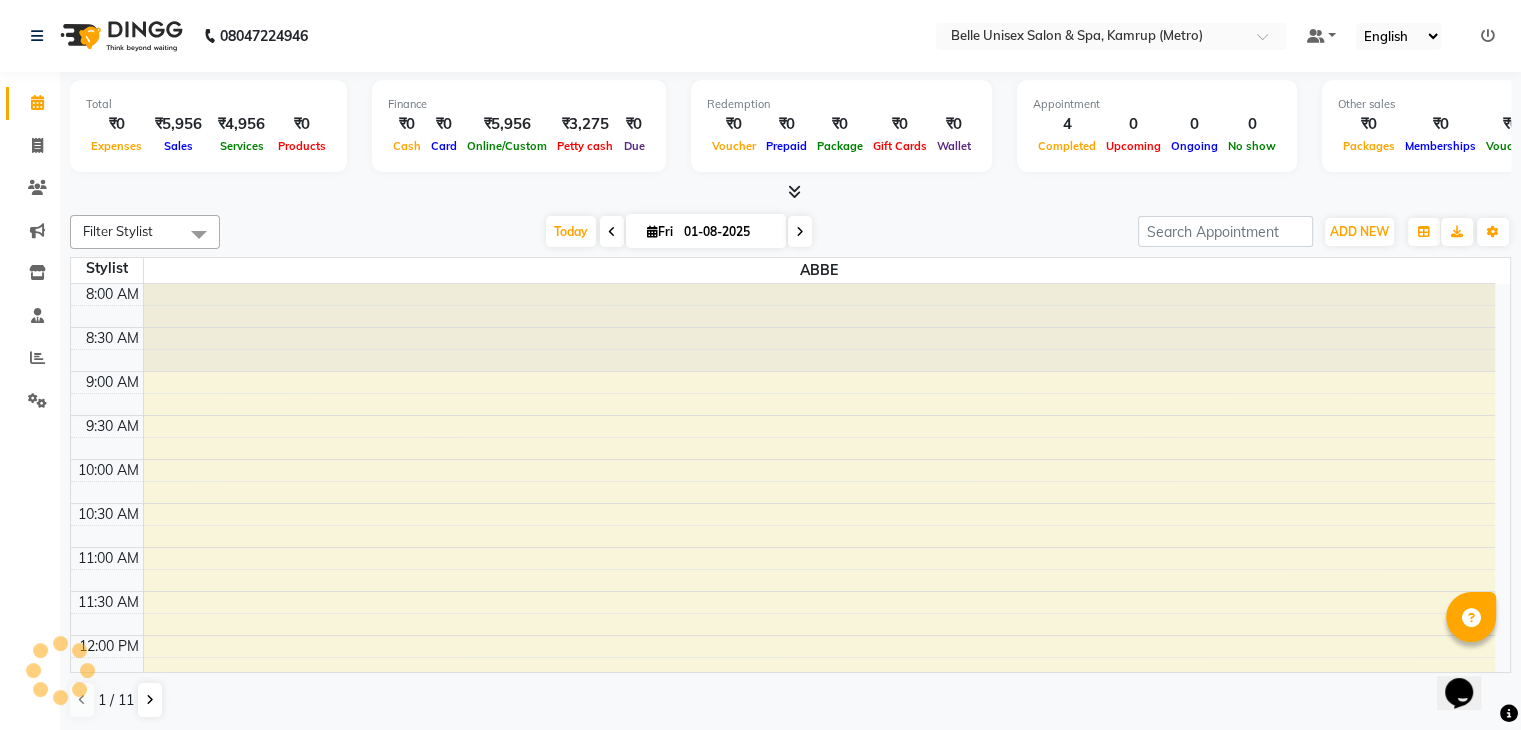 click 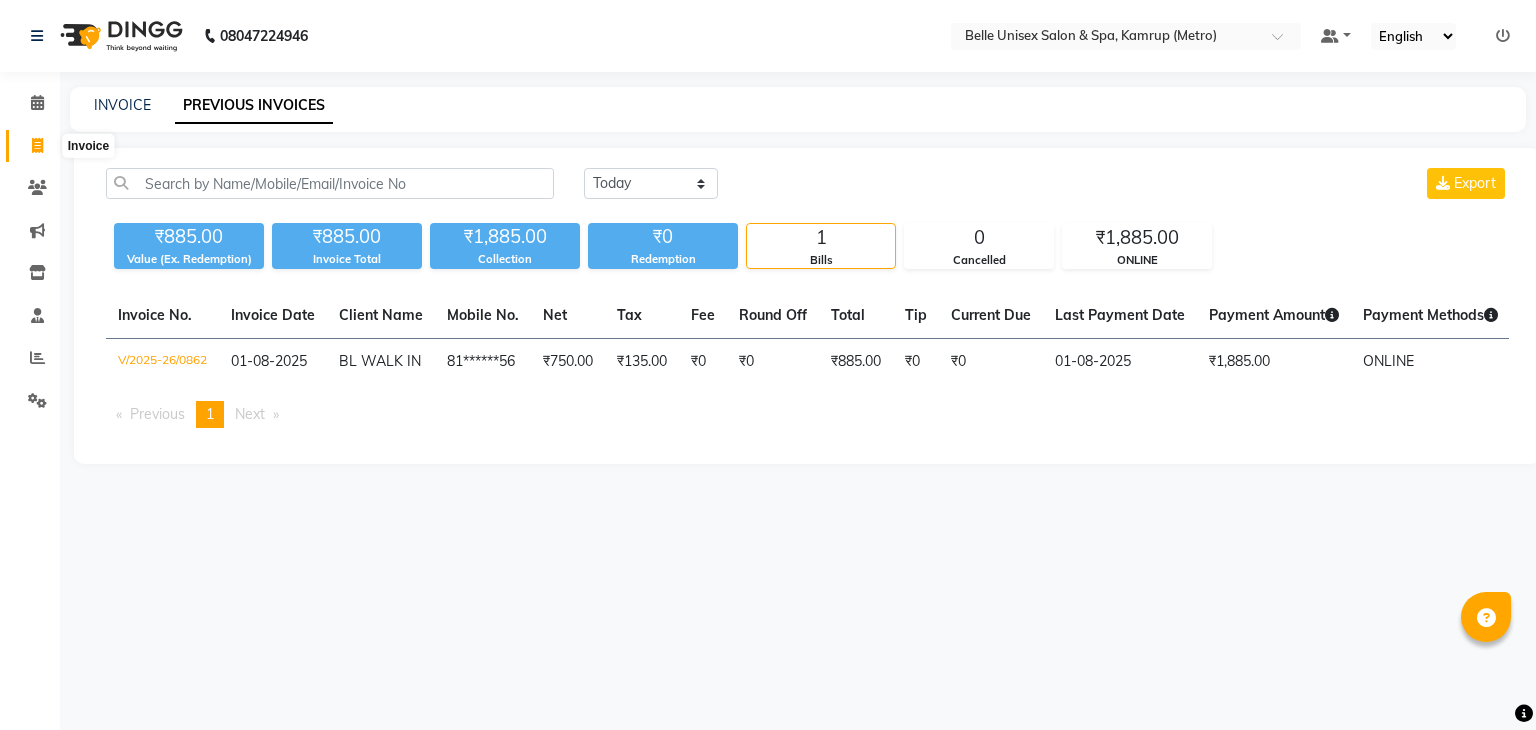 scroll, scrollTop: 0, scrollLeft: 0, axis: both 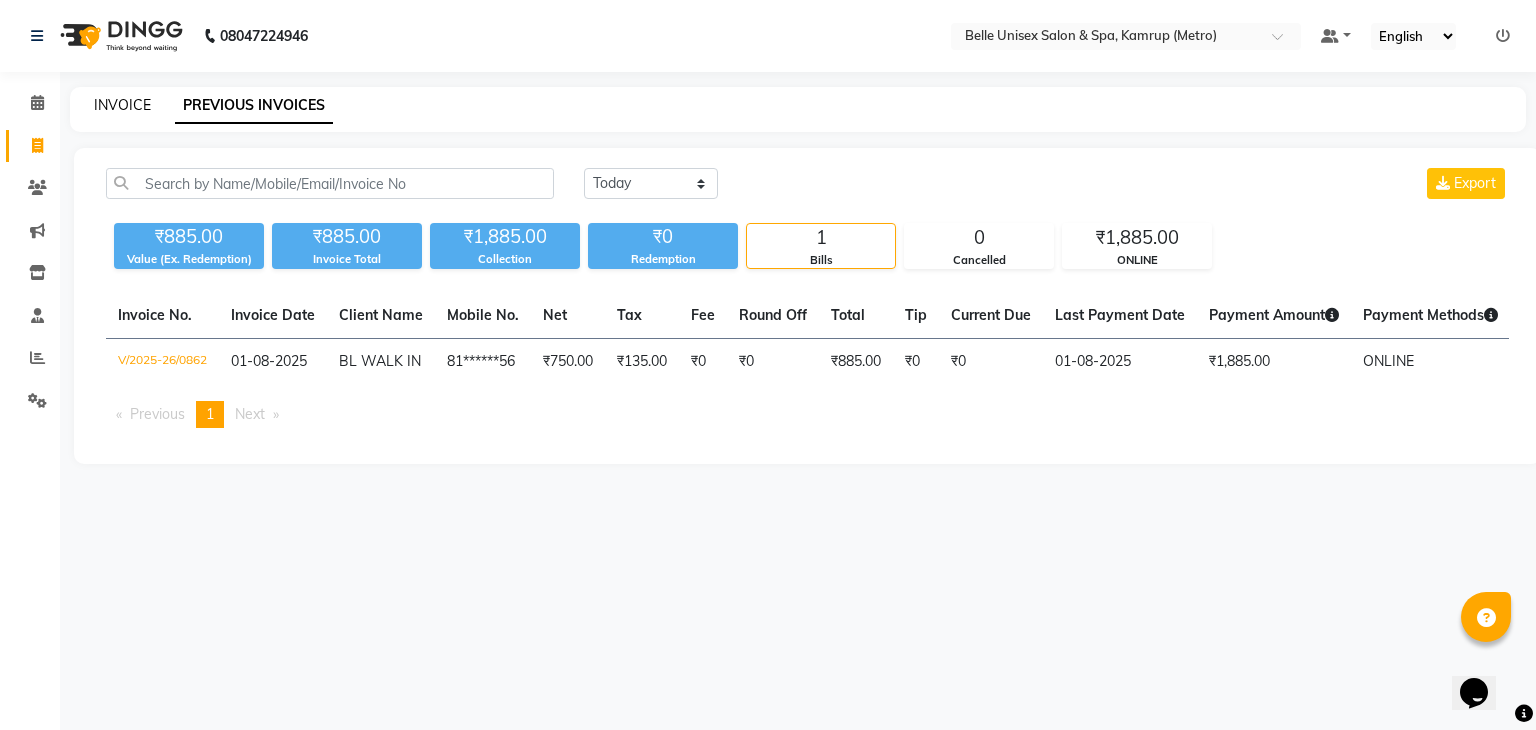 click on "INVOICE" 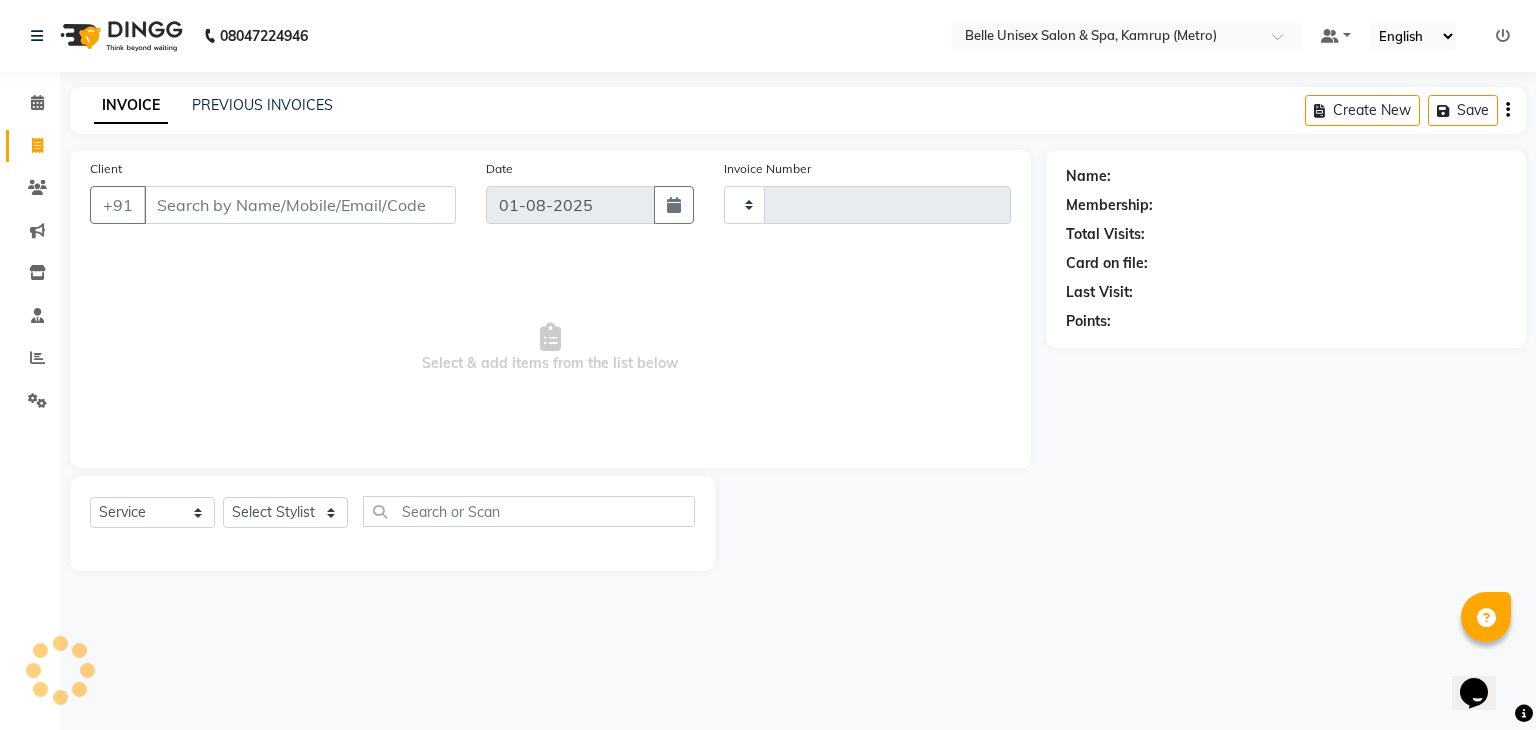 type on "0863" 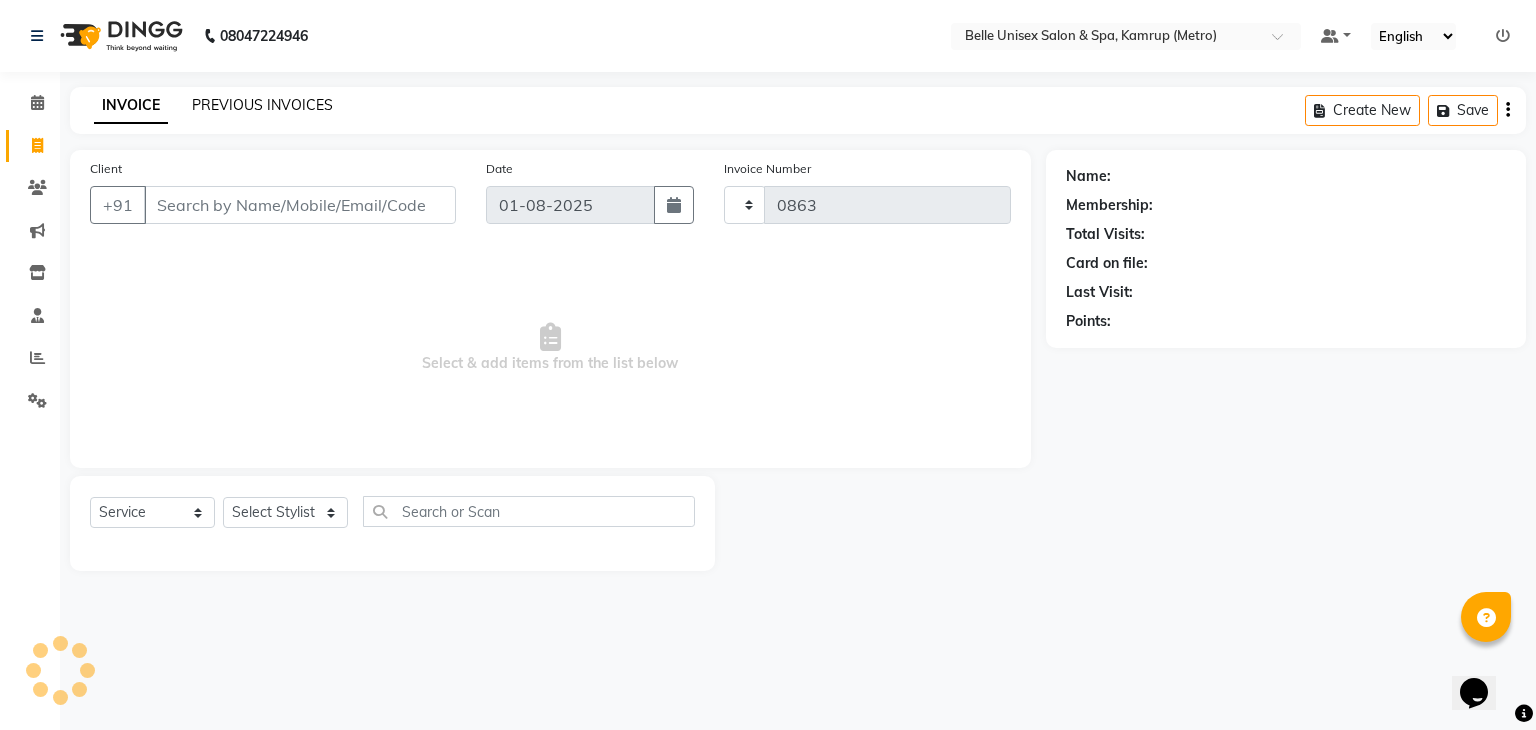 select on "7291" 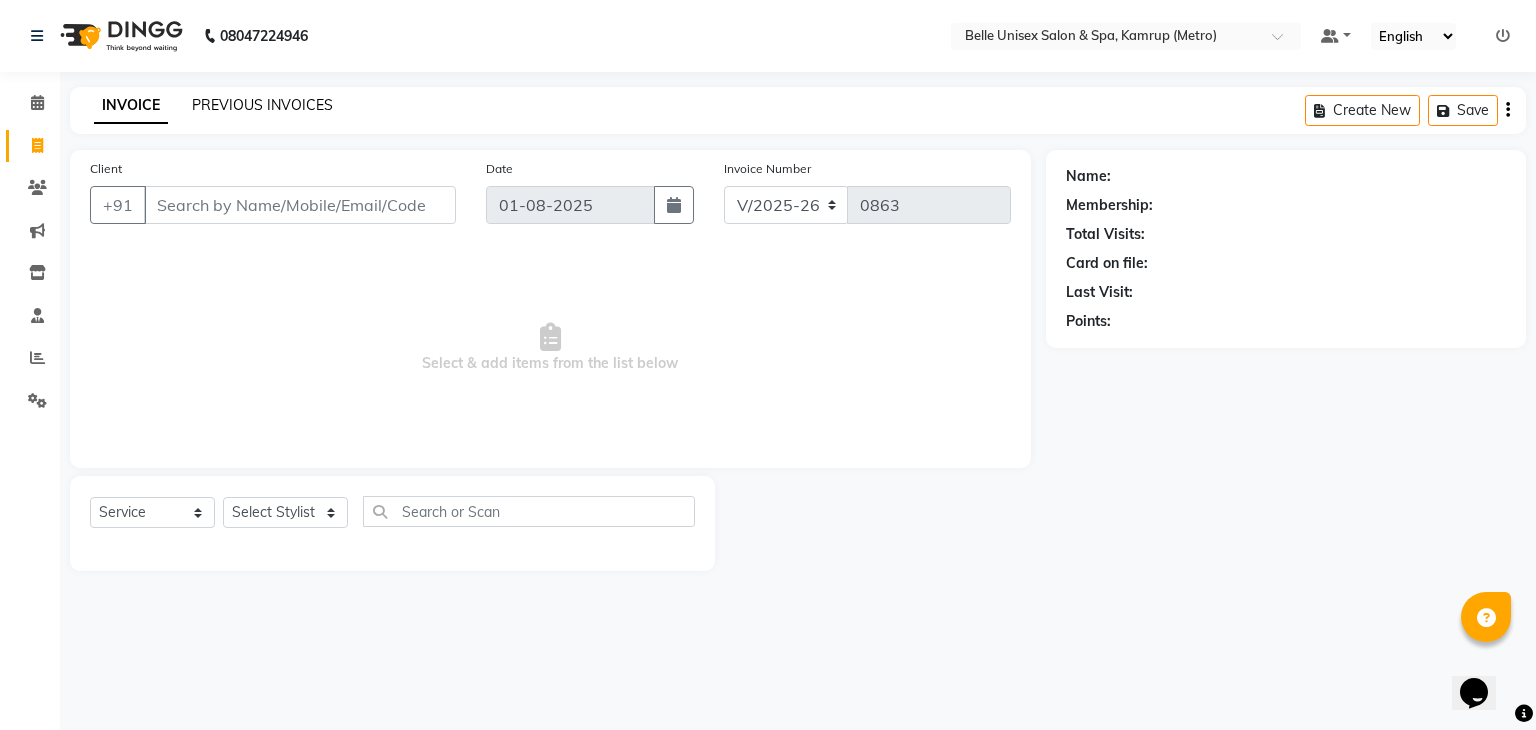 click on "PREVIOUS INVOICES" 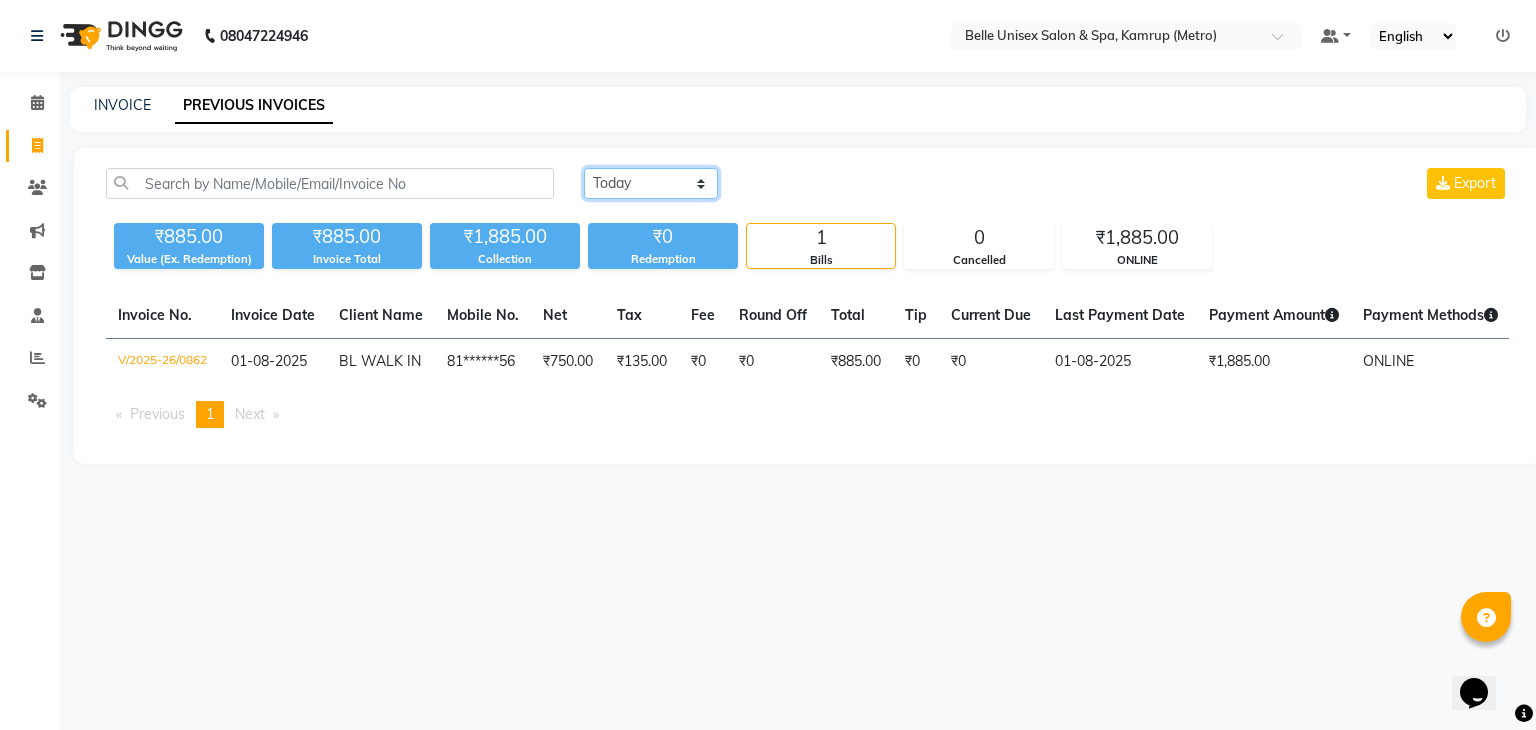 click on "Today Yesterday Custom Range" 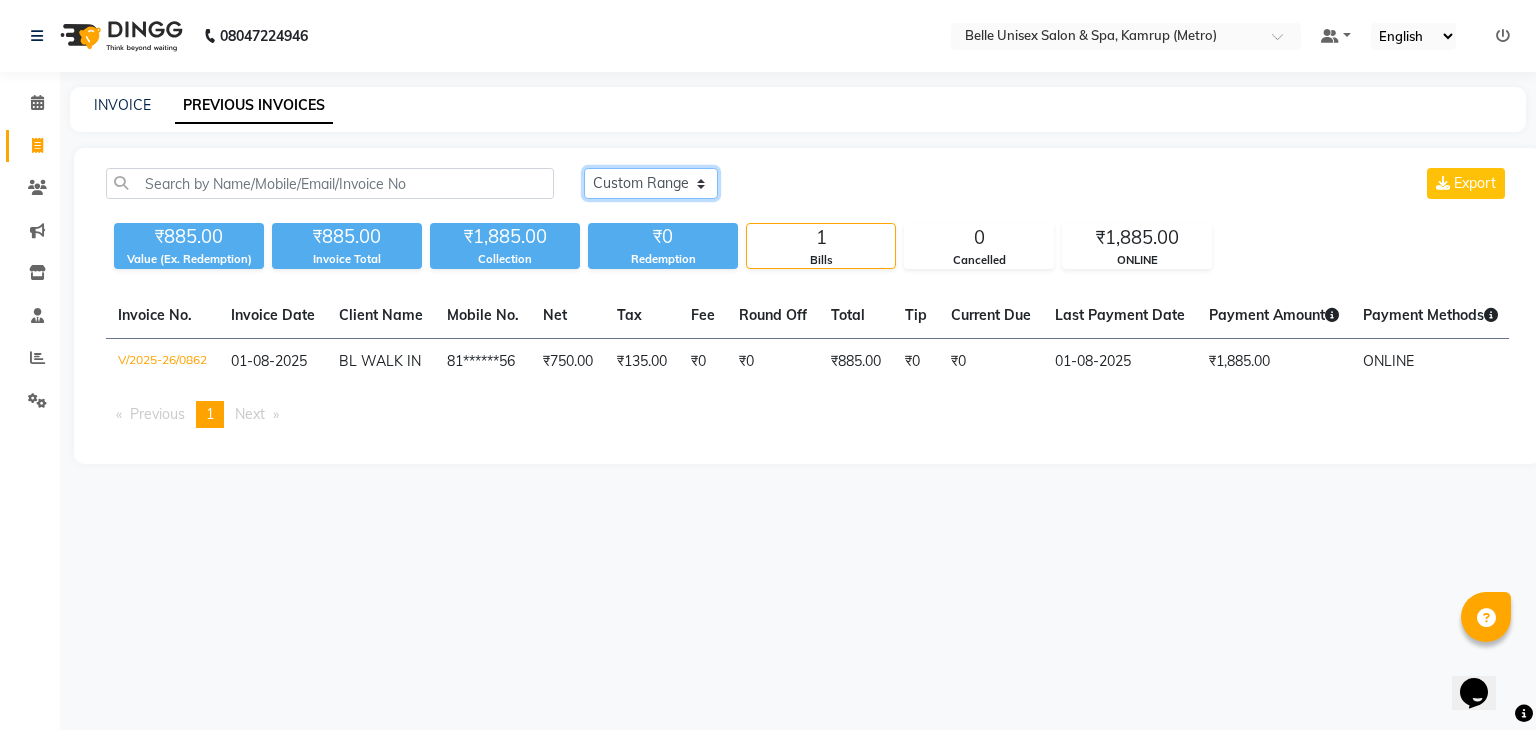 click on "Today Yesterday Custom Range" 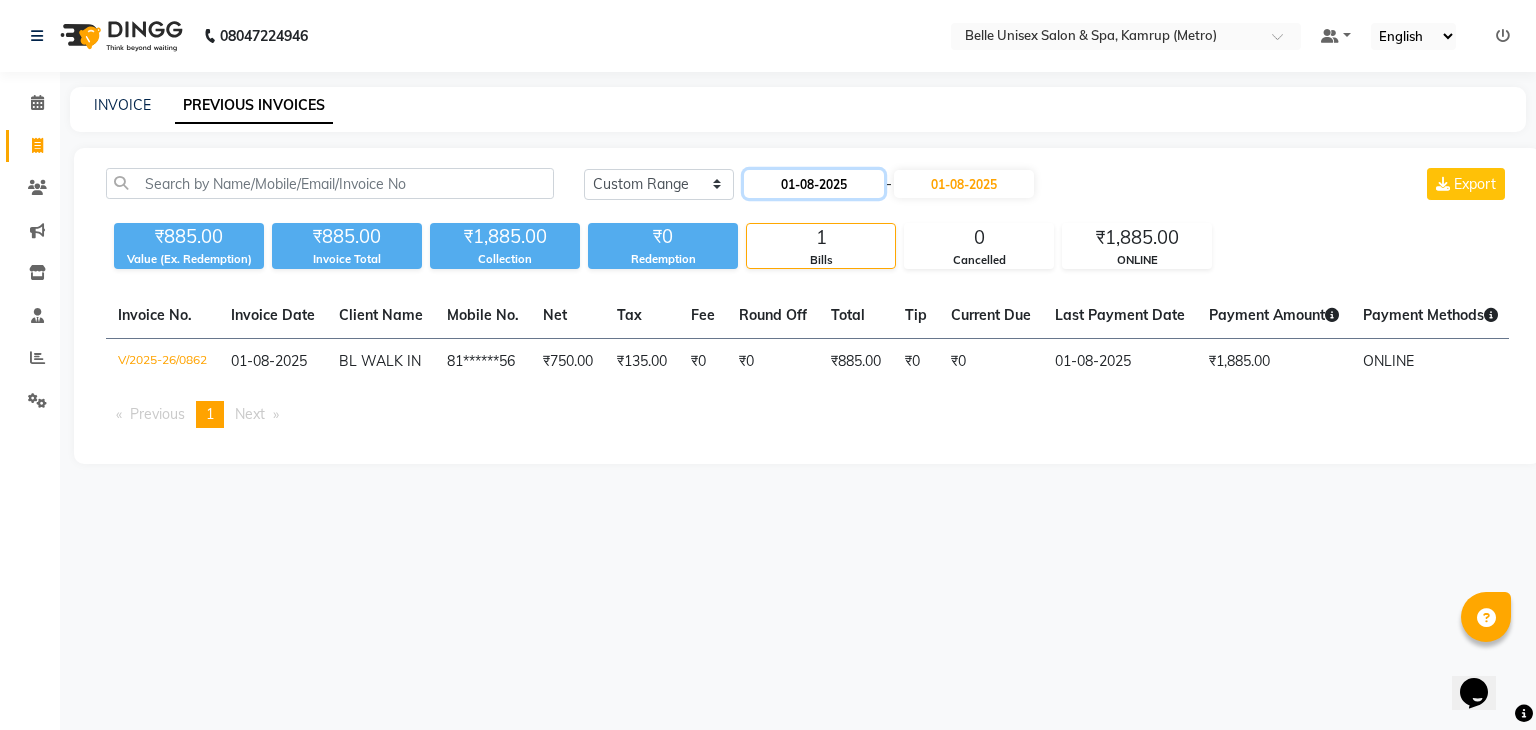 click on "01-08-2025" 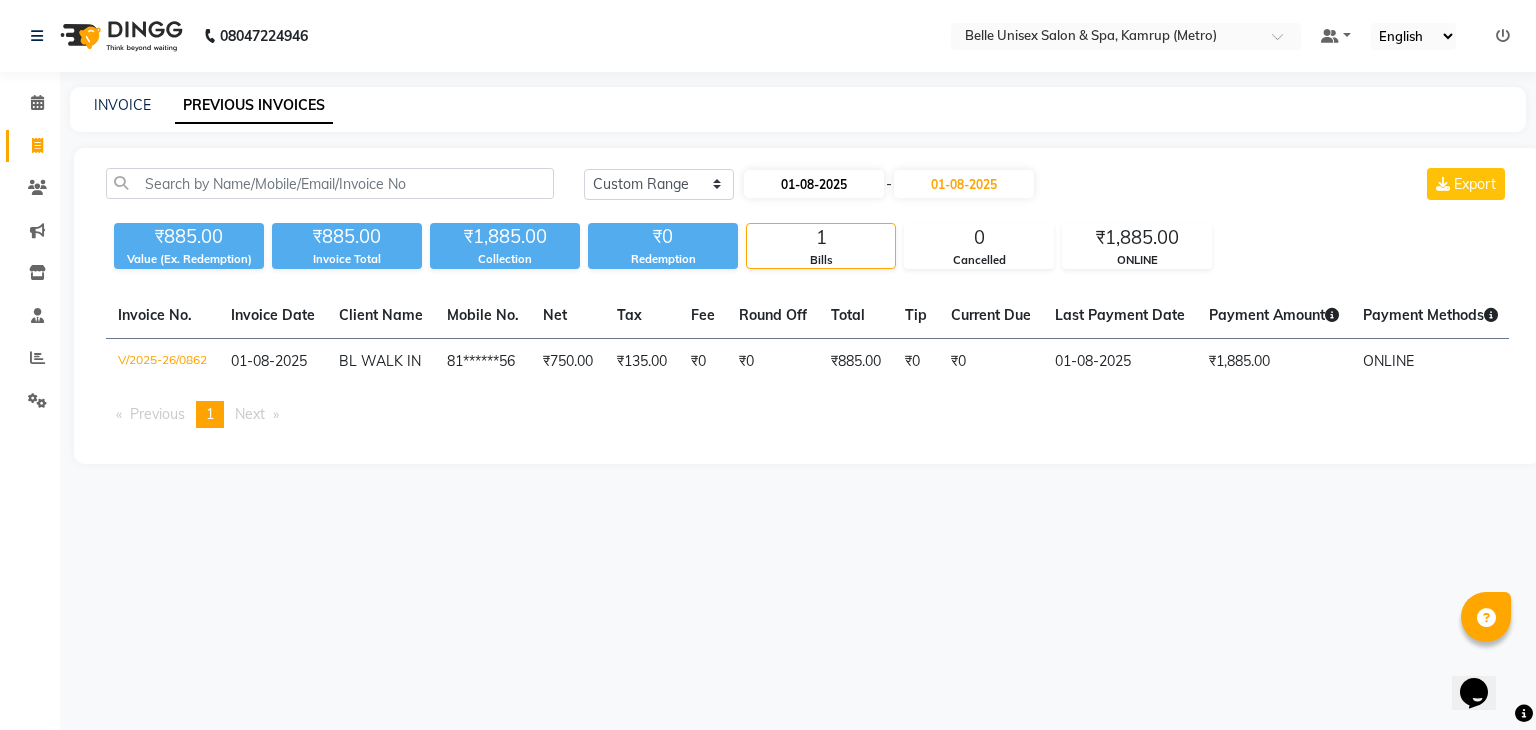 select on "8" 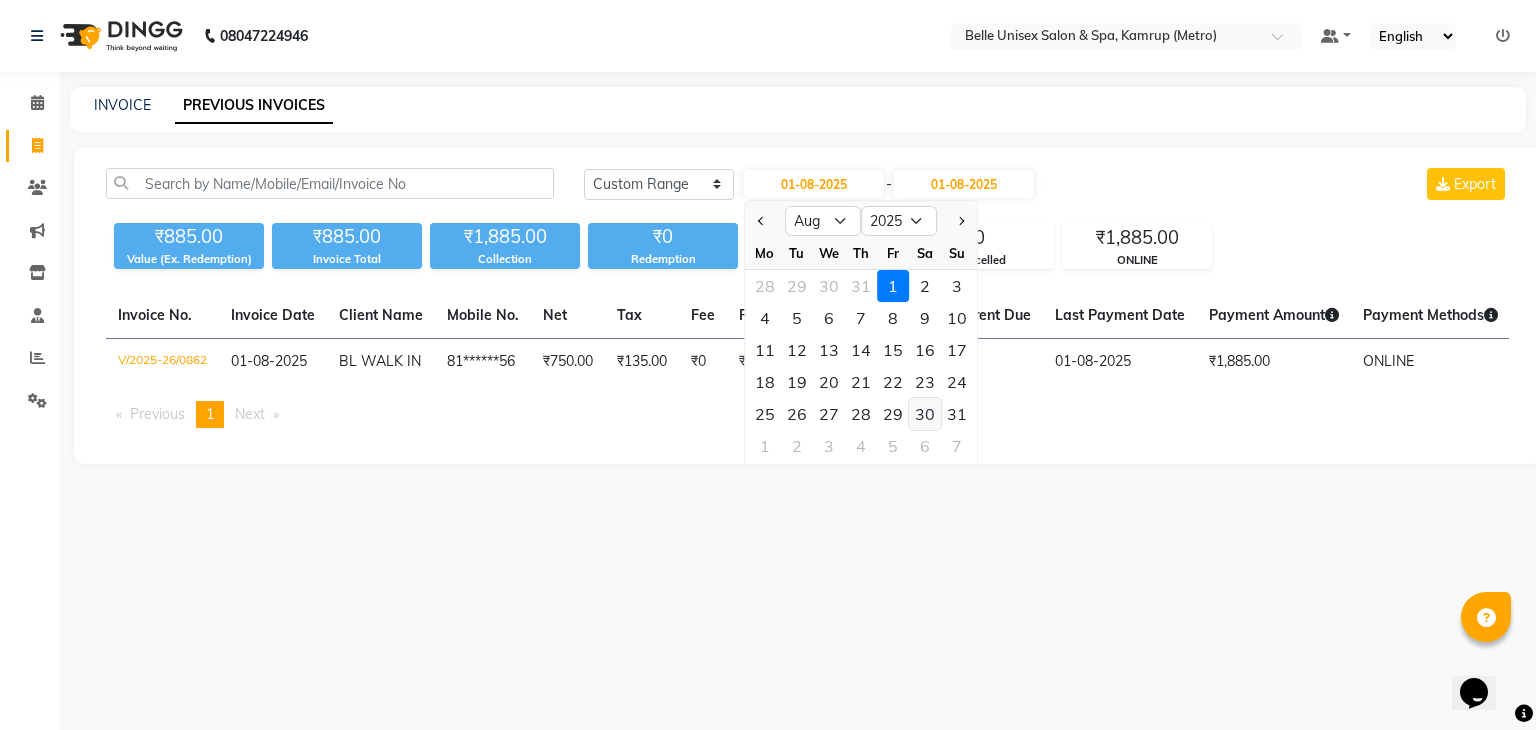 click on "30" 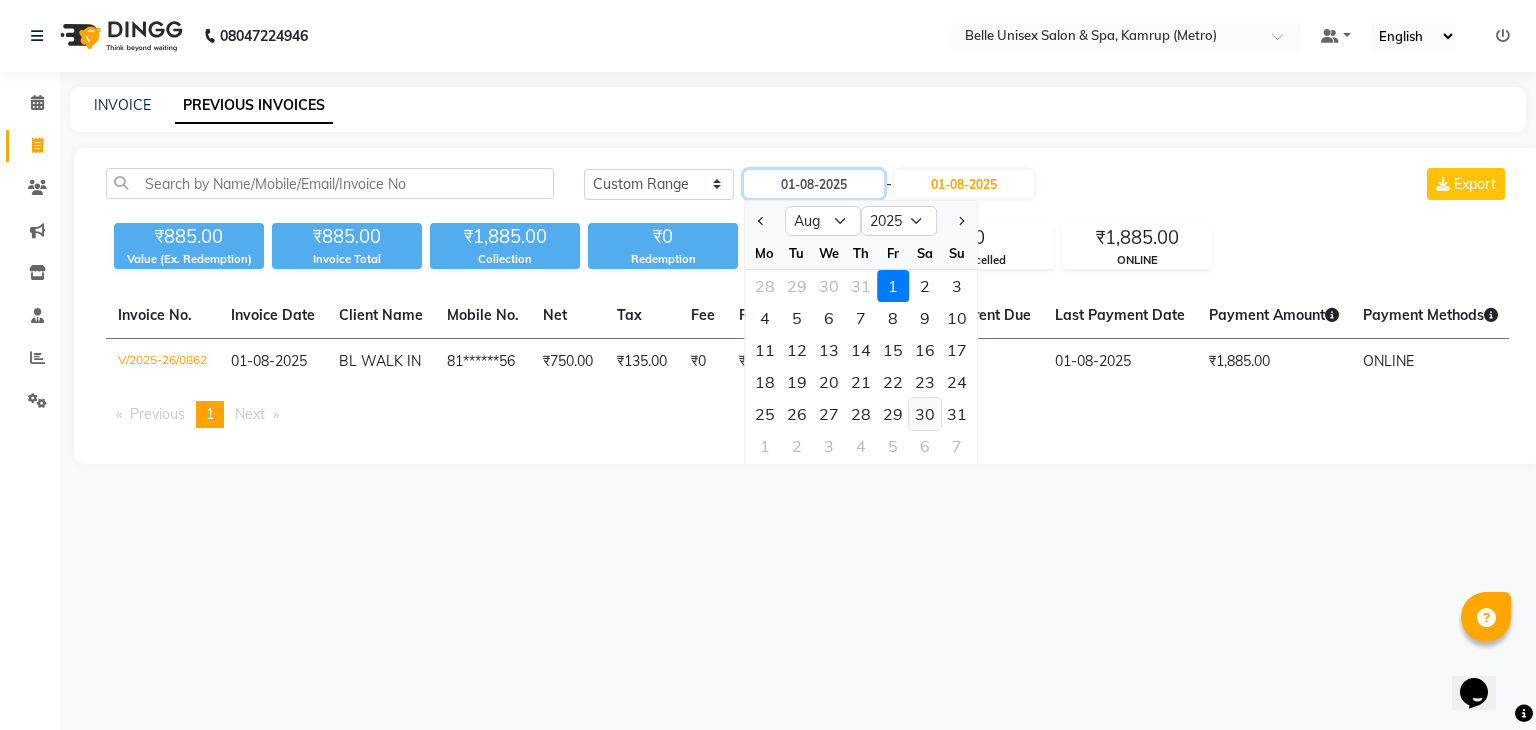 type on "30-08-2025" 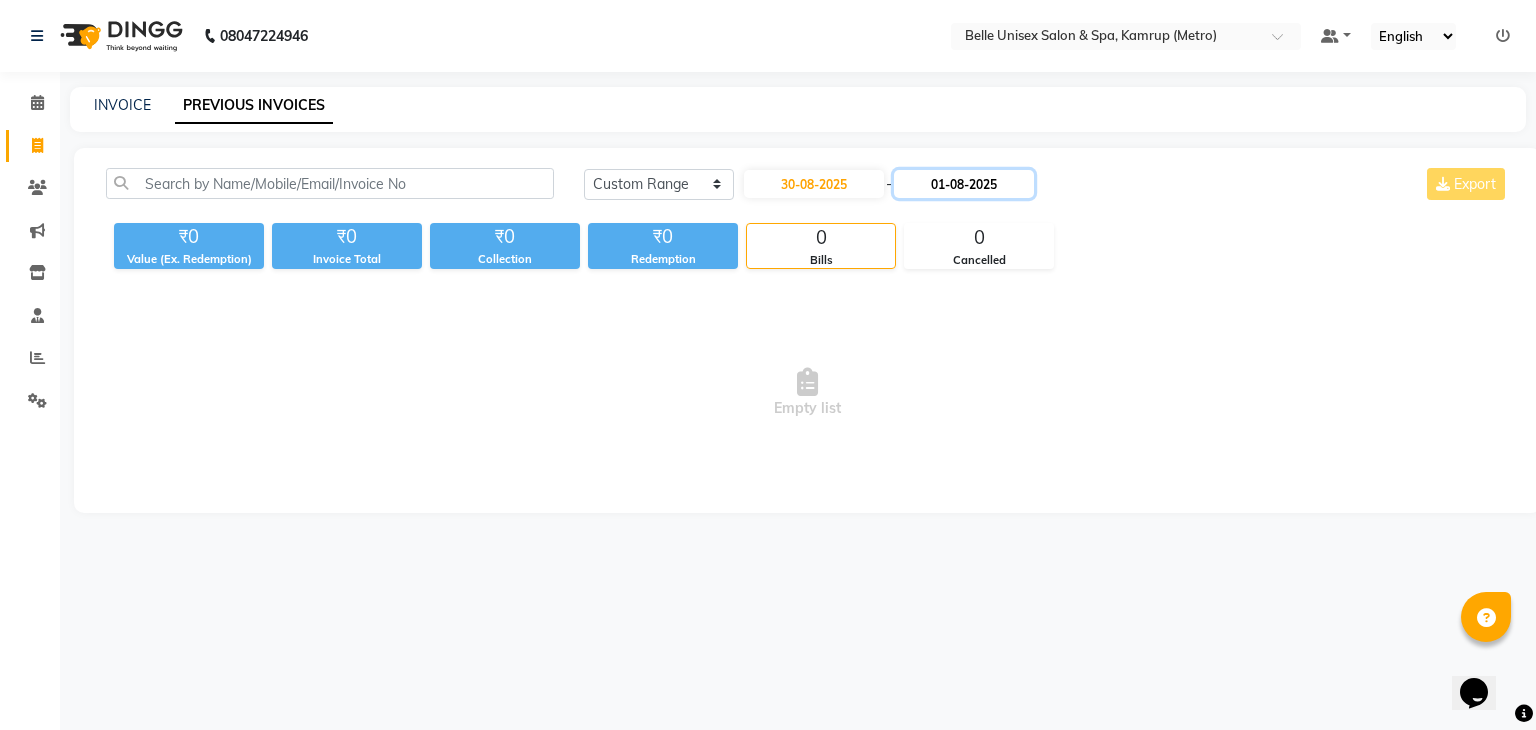 click on "01-08-2025" 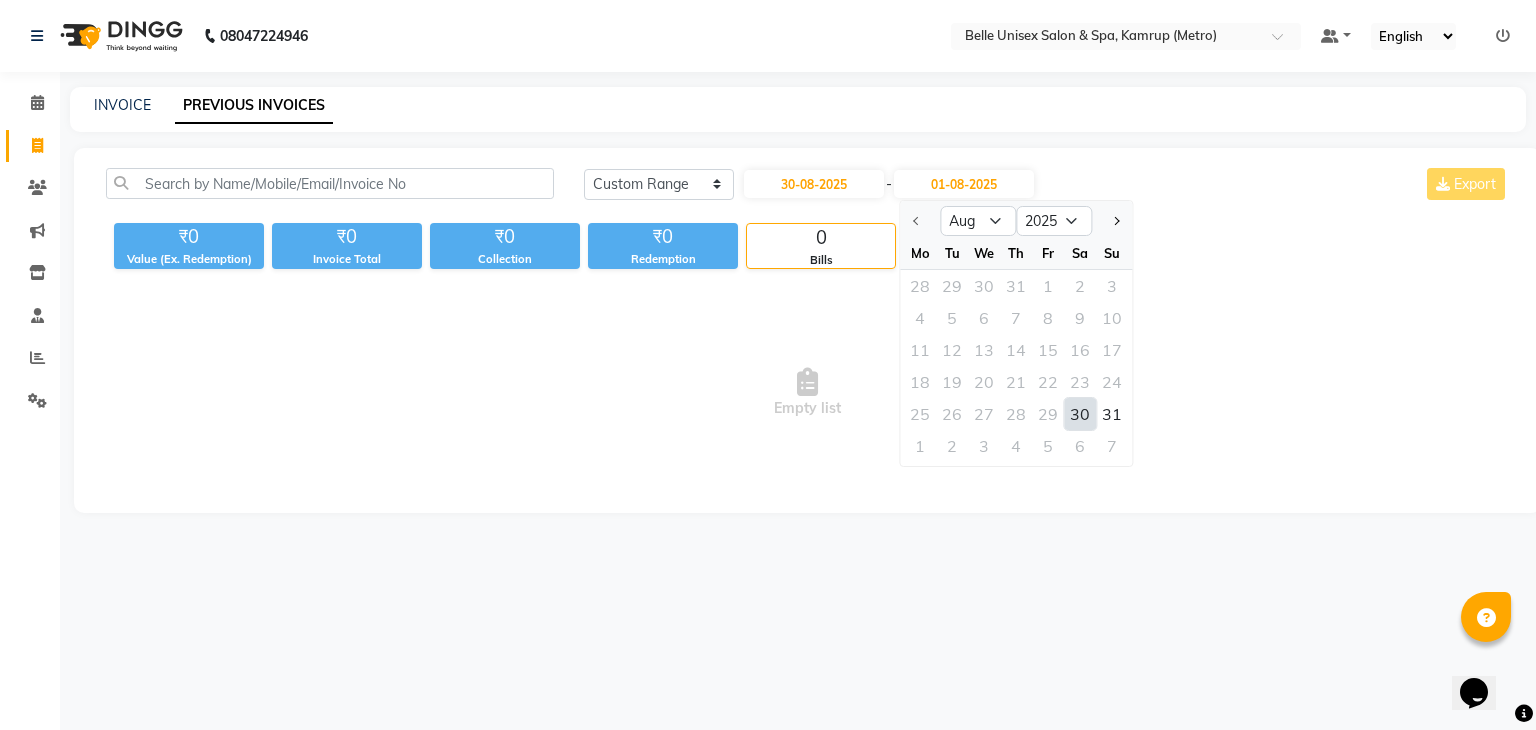 click on "30" 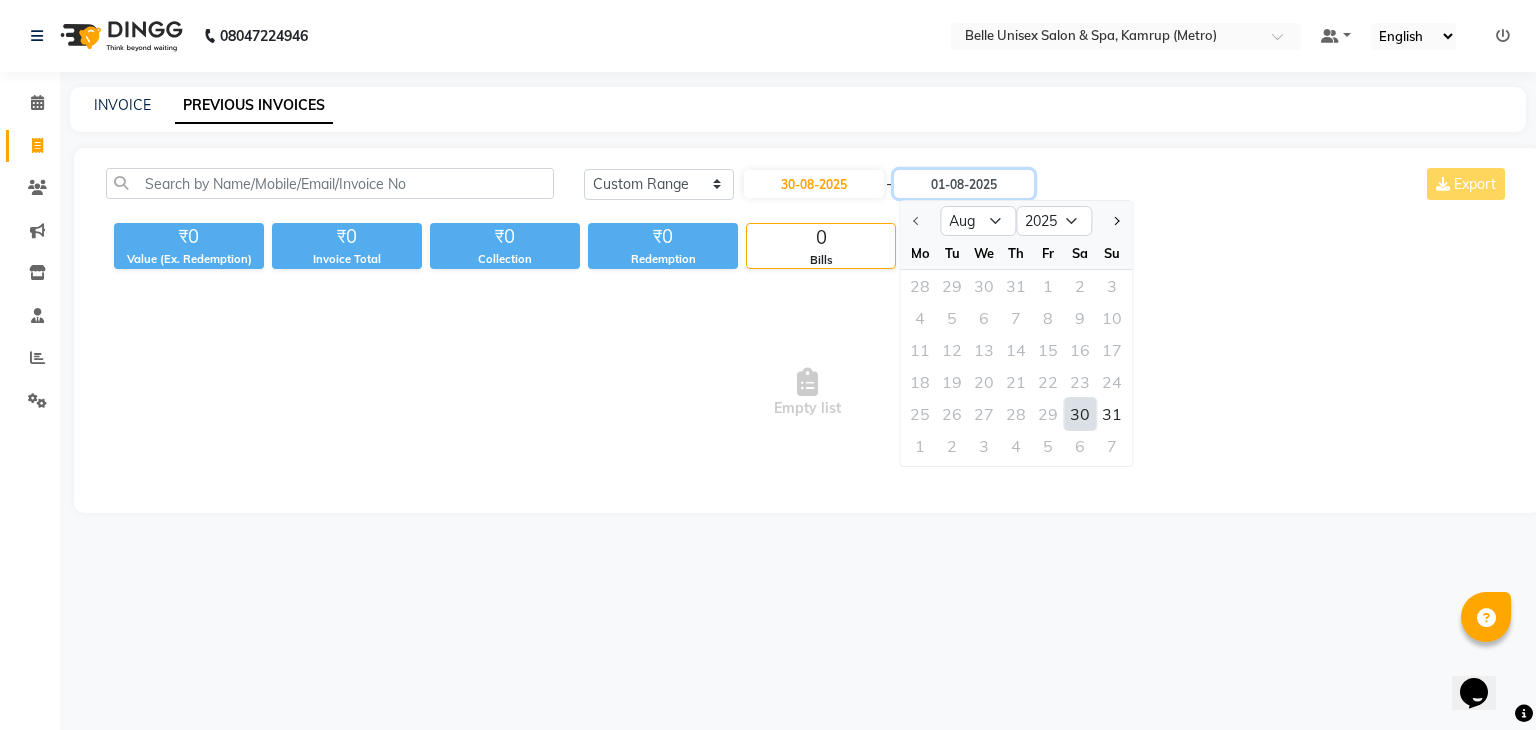 type on "30-08-2025" 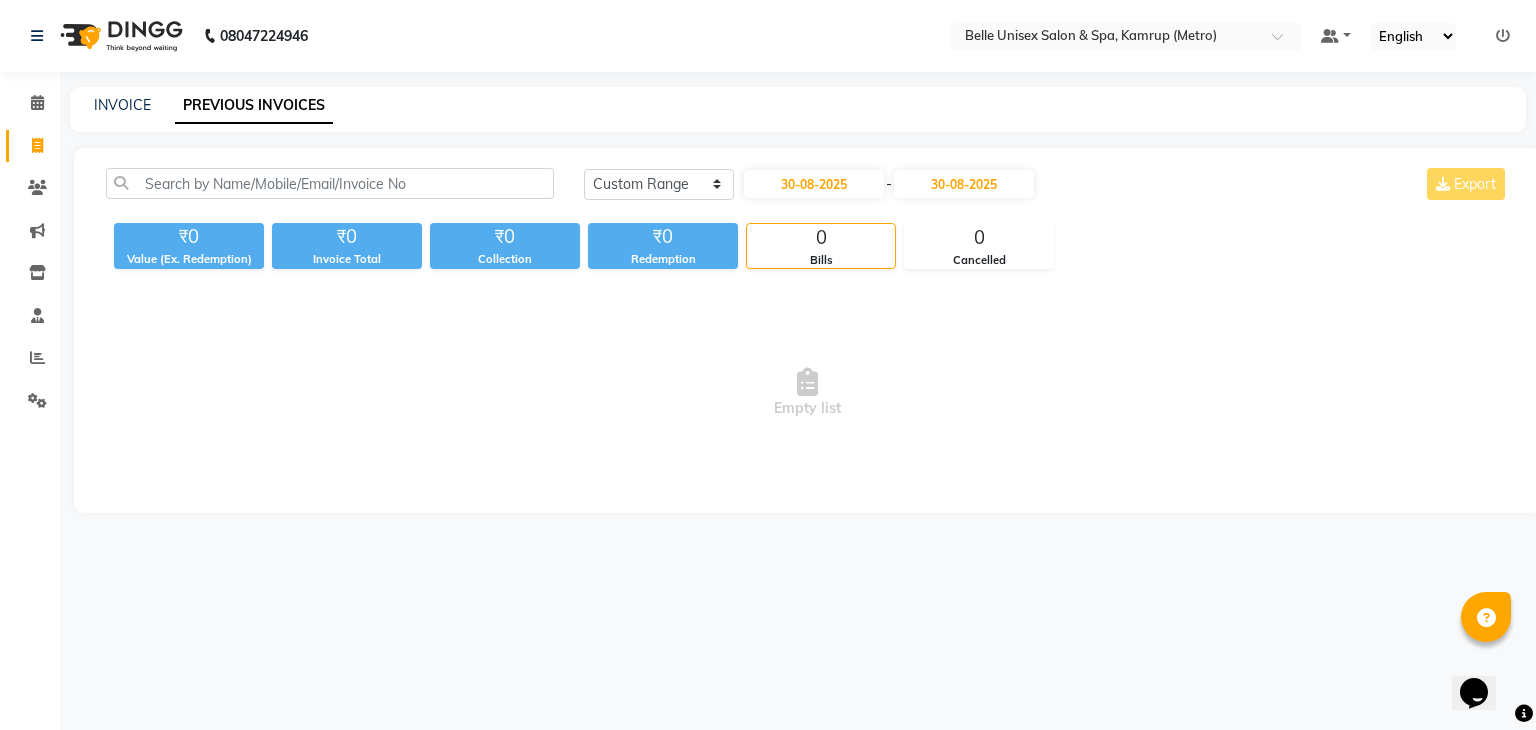 click on "Today Yesterday Custom Range 30-08-2025 - 30-08-2025 Export ₹0 Value (Ex. Redemption) ₹0 Invoice Total  ₹0 Collection ₹0 Redemption 0 Bills 0 Cancelled  Empty list" 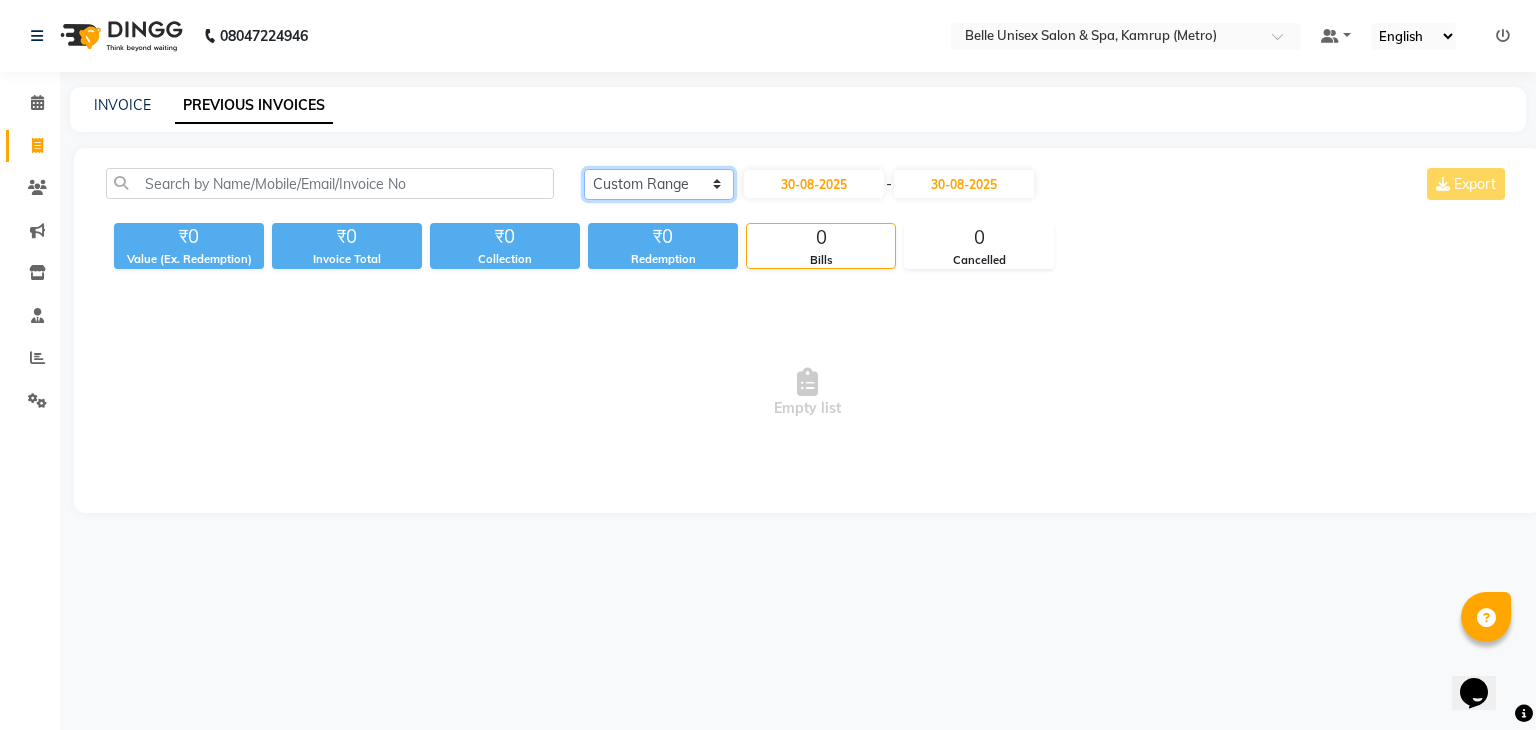 click on "Today Yesterday Custom Range" 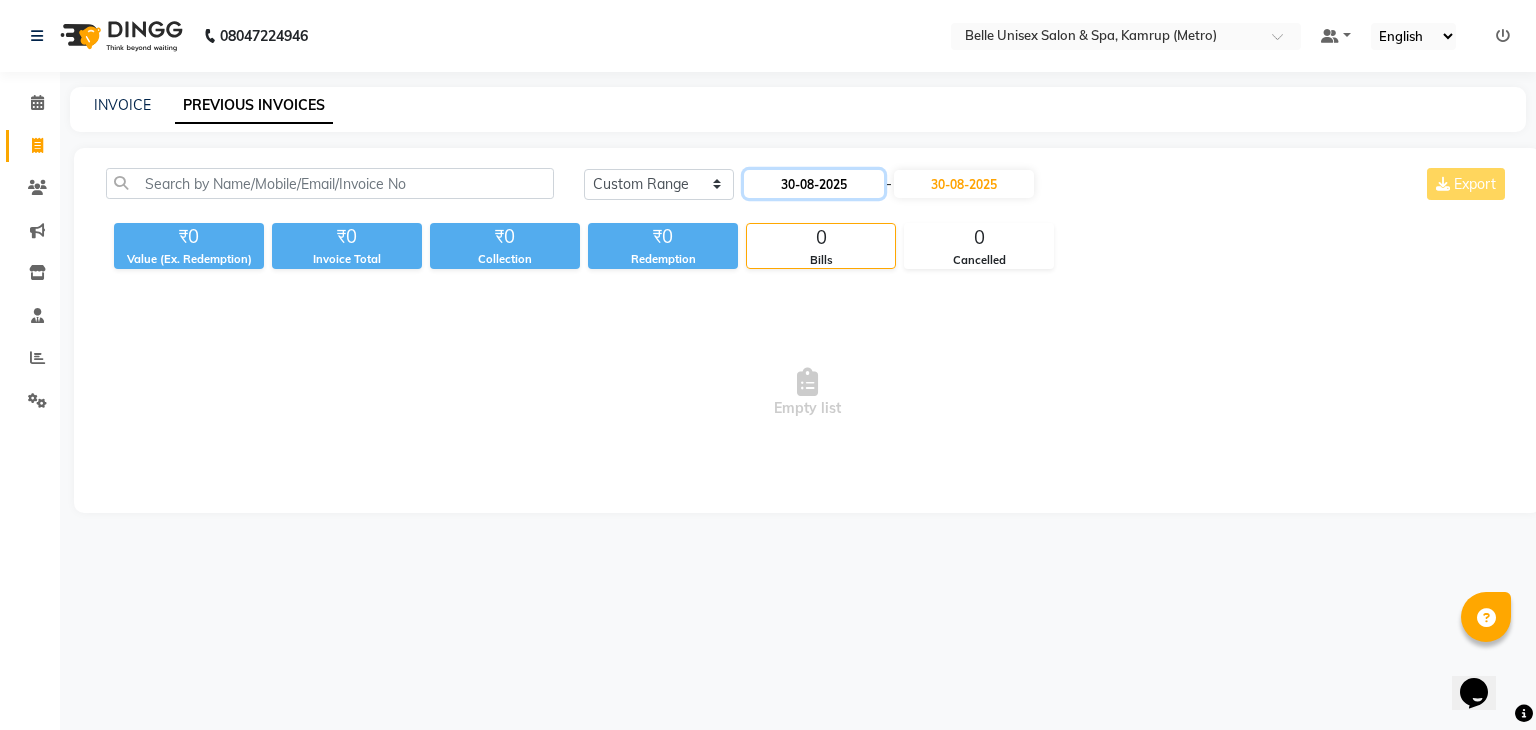 click on "30-08-2025" 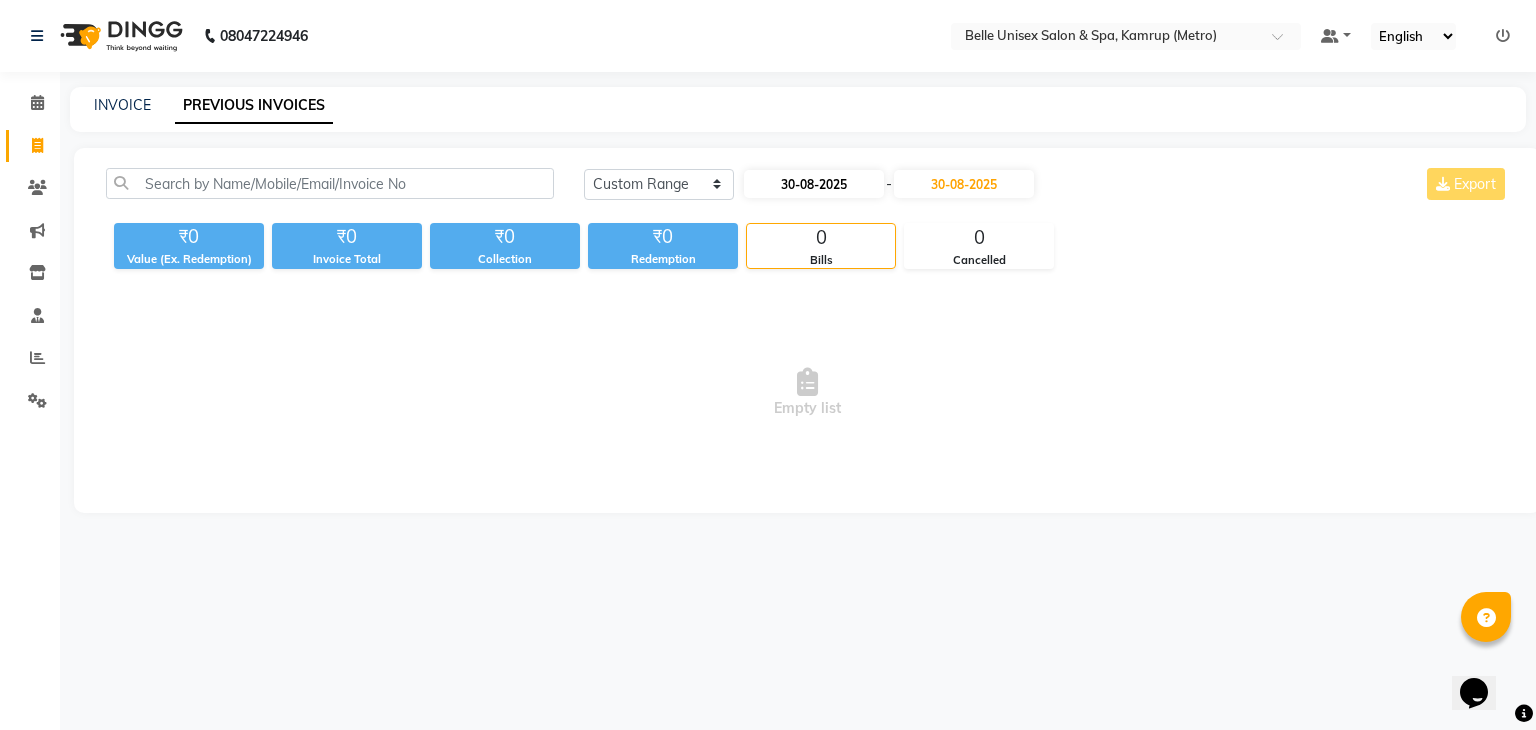 select on "8" 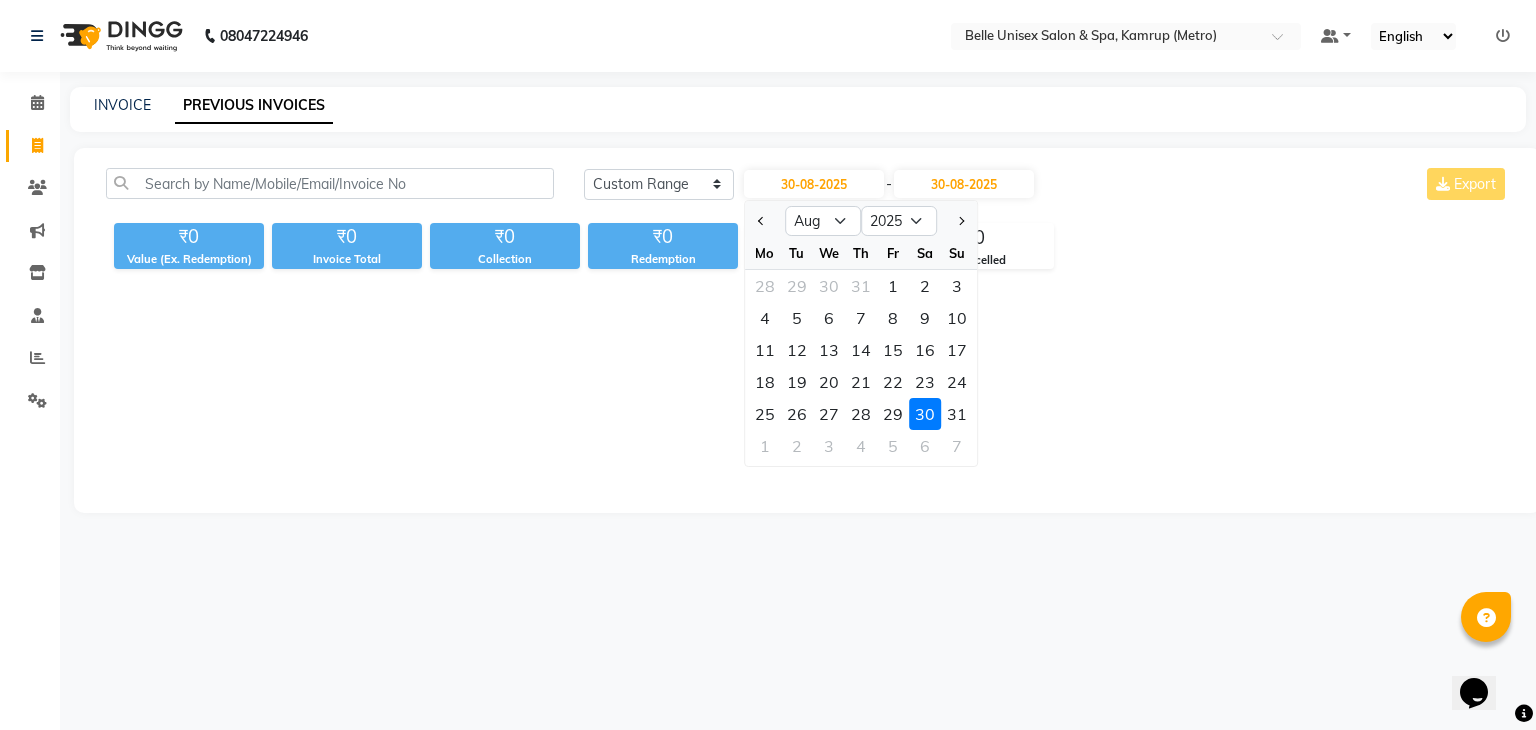click on "30" 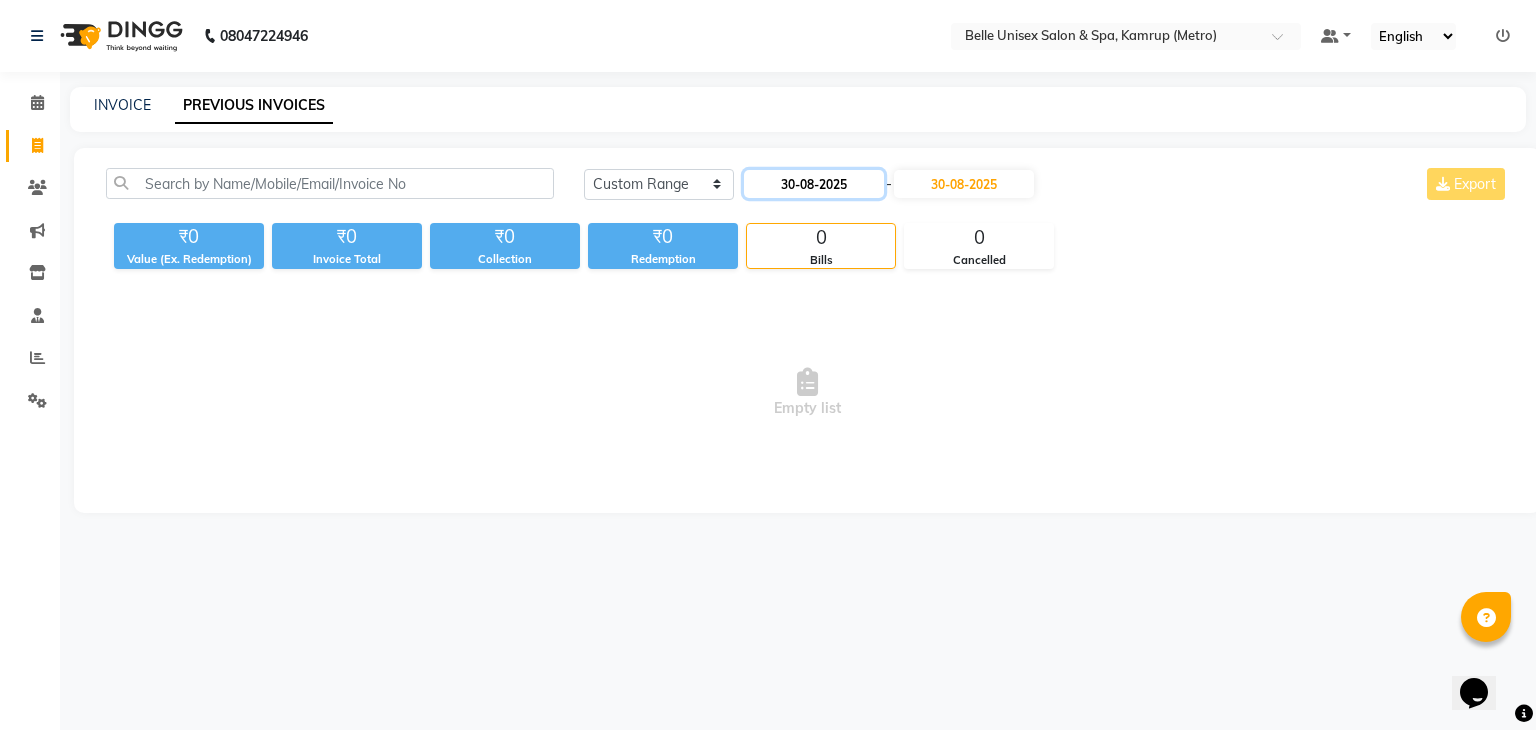 click on "30-08-2025" 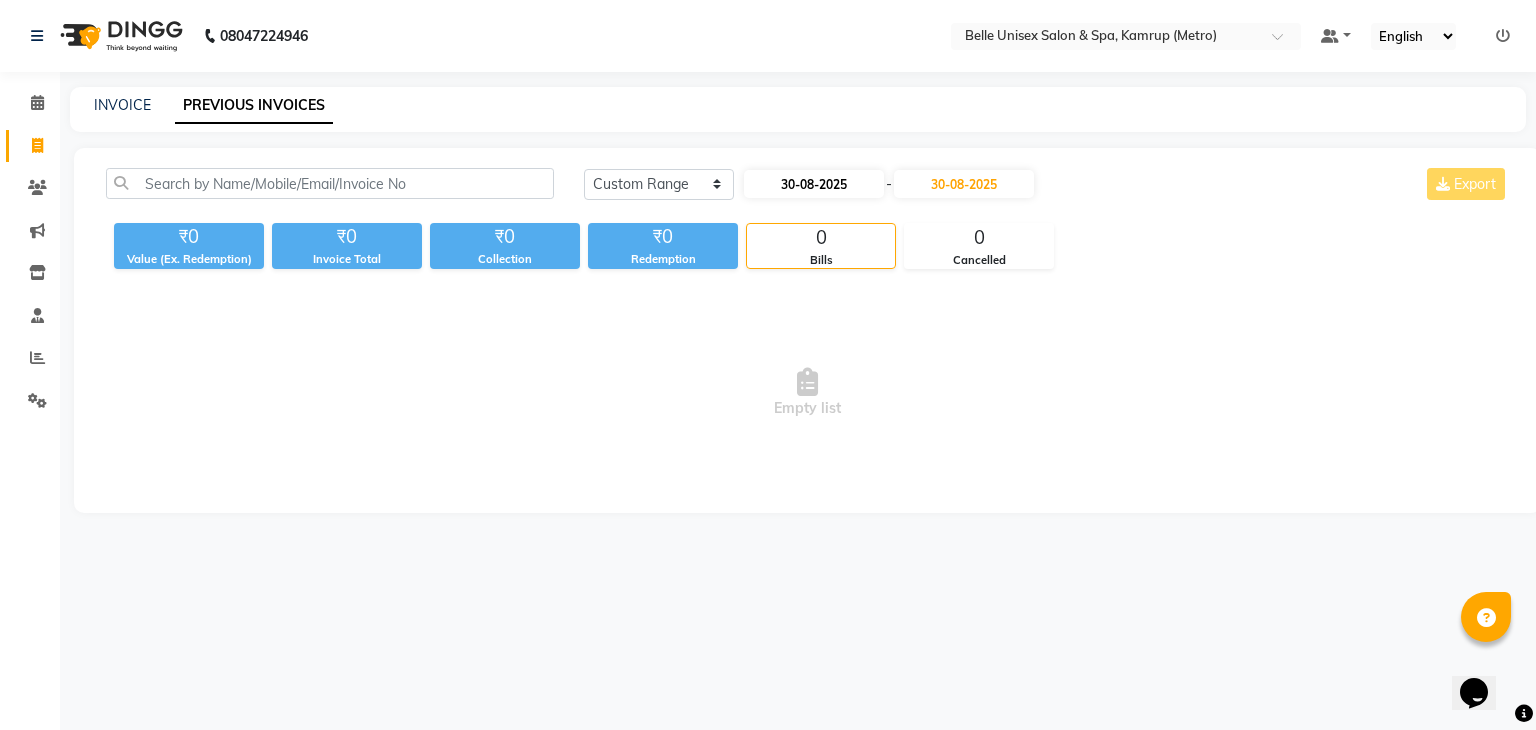 select on "8" 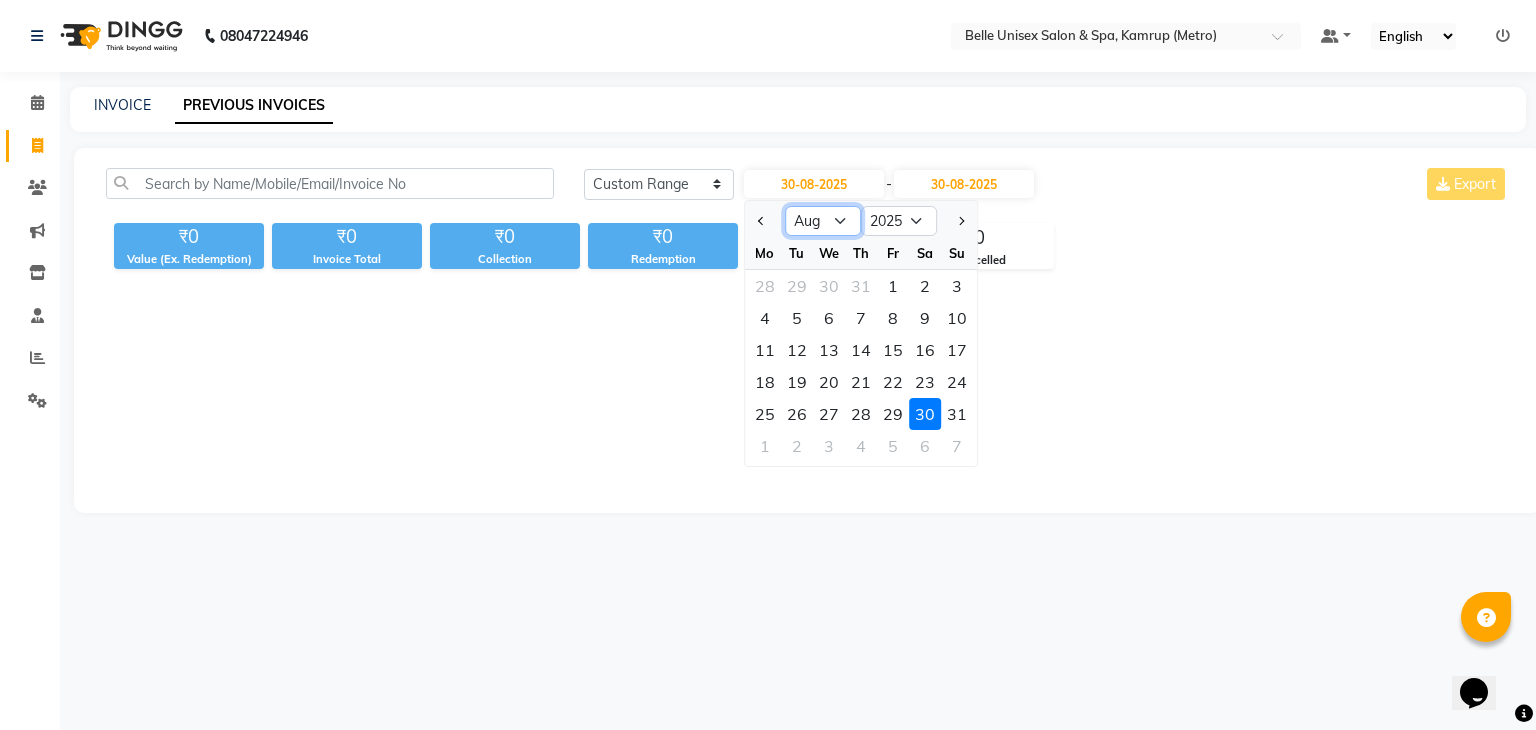 click on "Jan Feb Mar Apr May Jun Jul Aug Sep Oct Nov Dec" 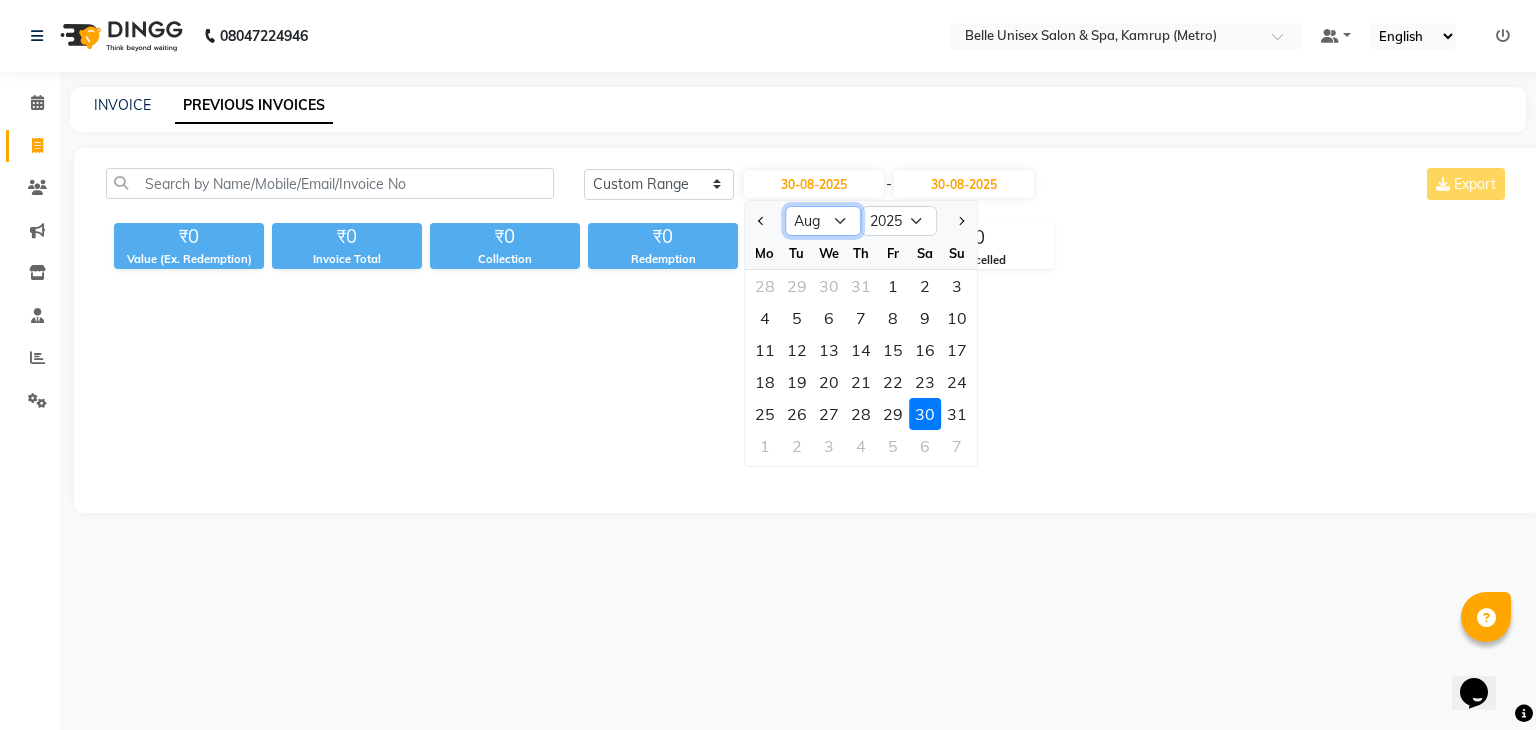 select on "7" 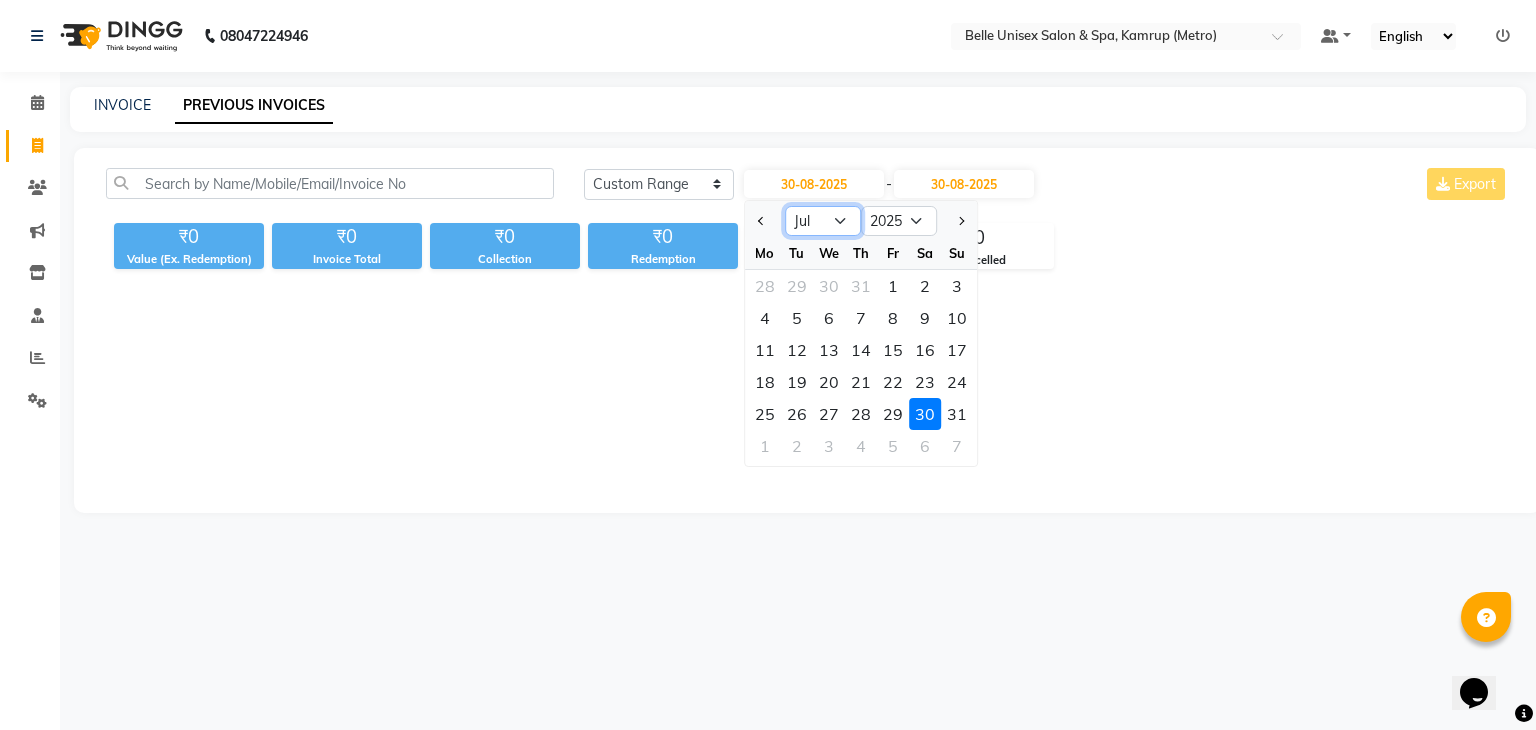 click on "Jan Feb Mar Apr May Jun Jul Aug Sep Oct Nov Dec" 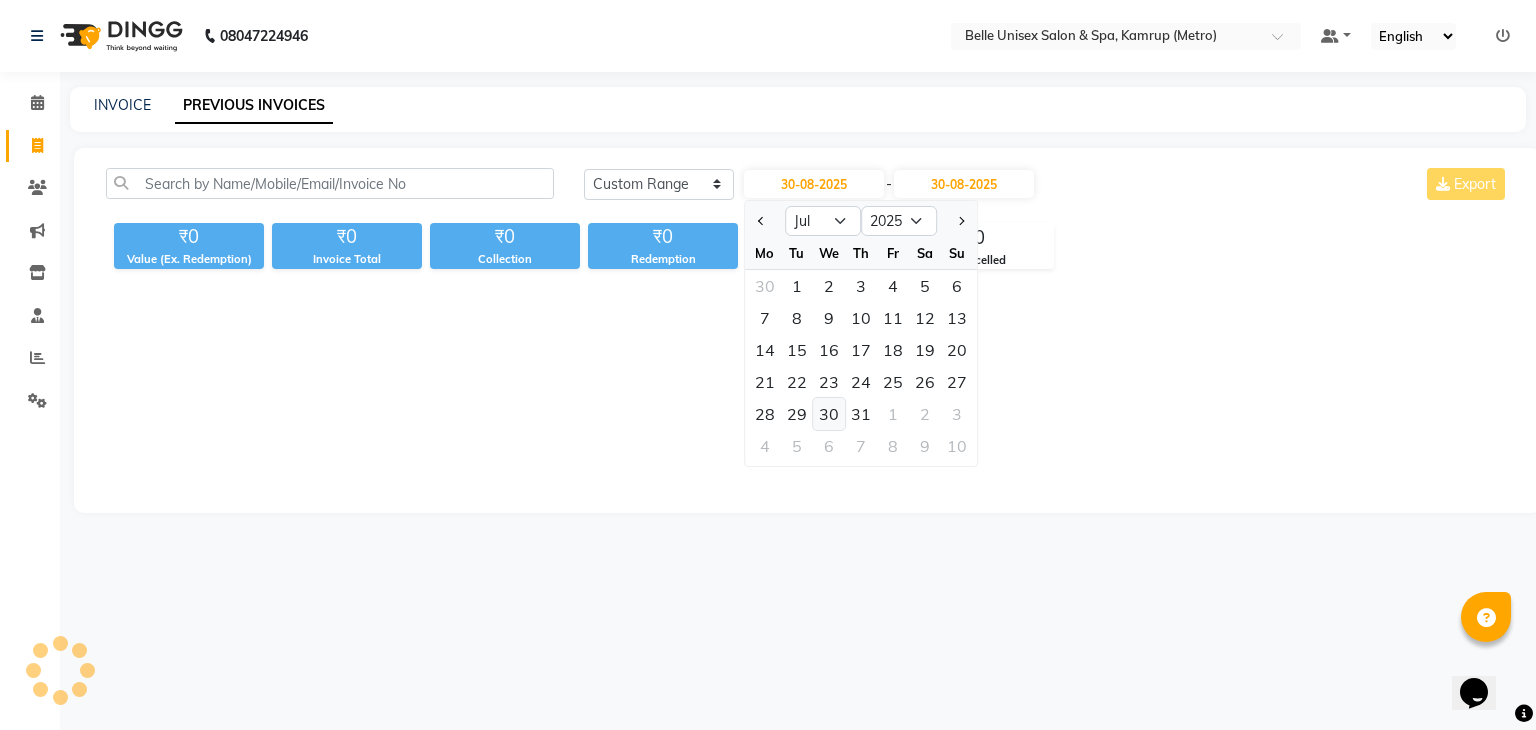 click on "30" 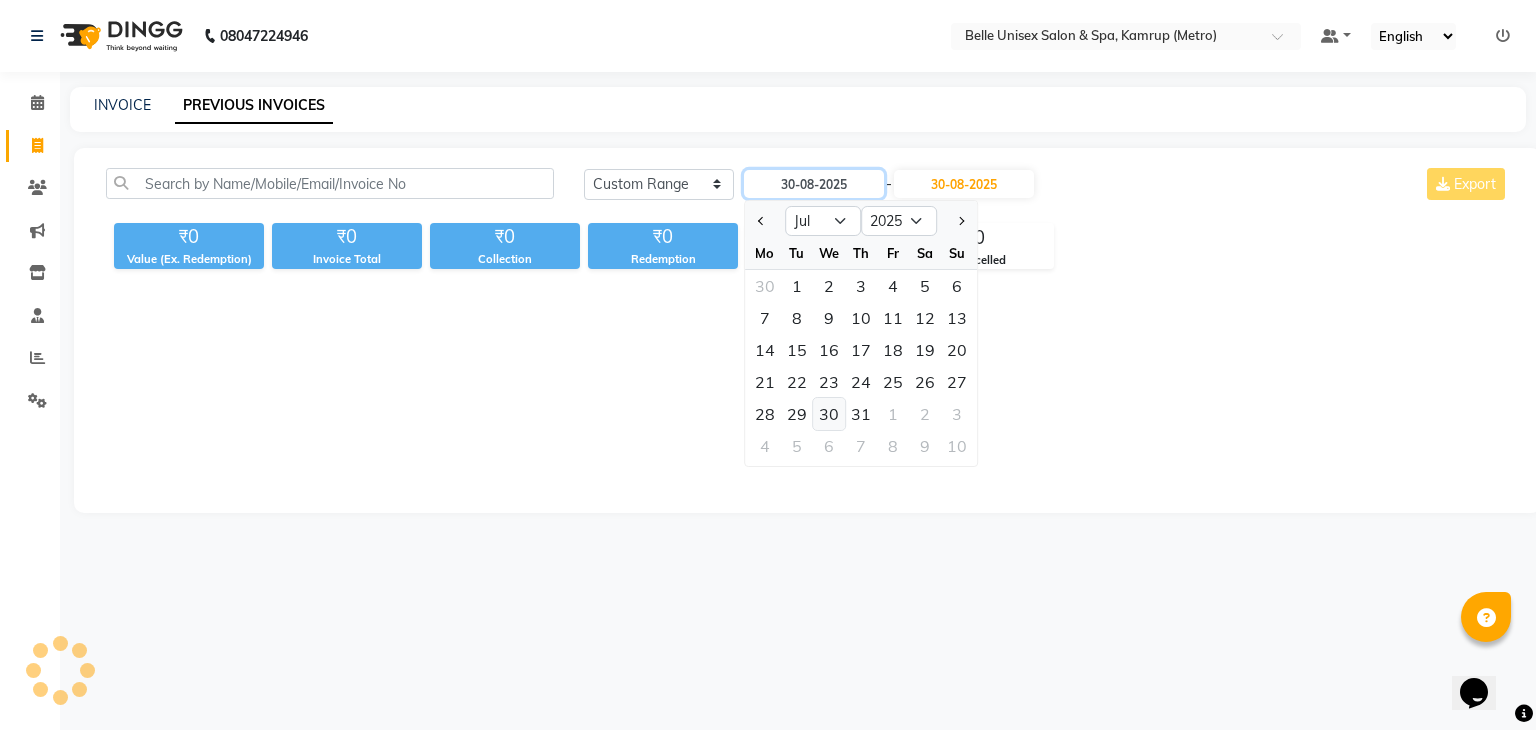 type on "30-07-2025" 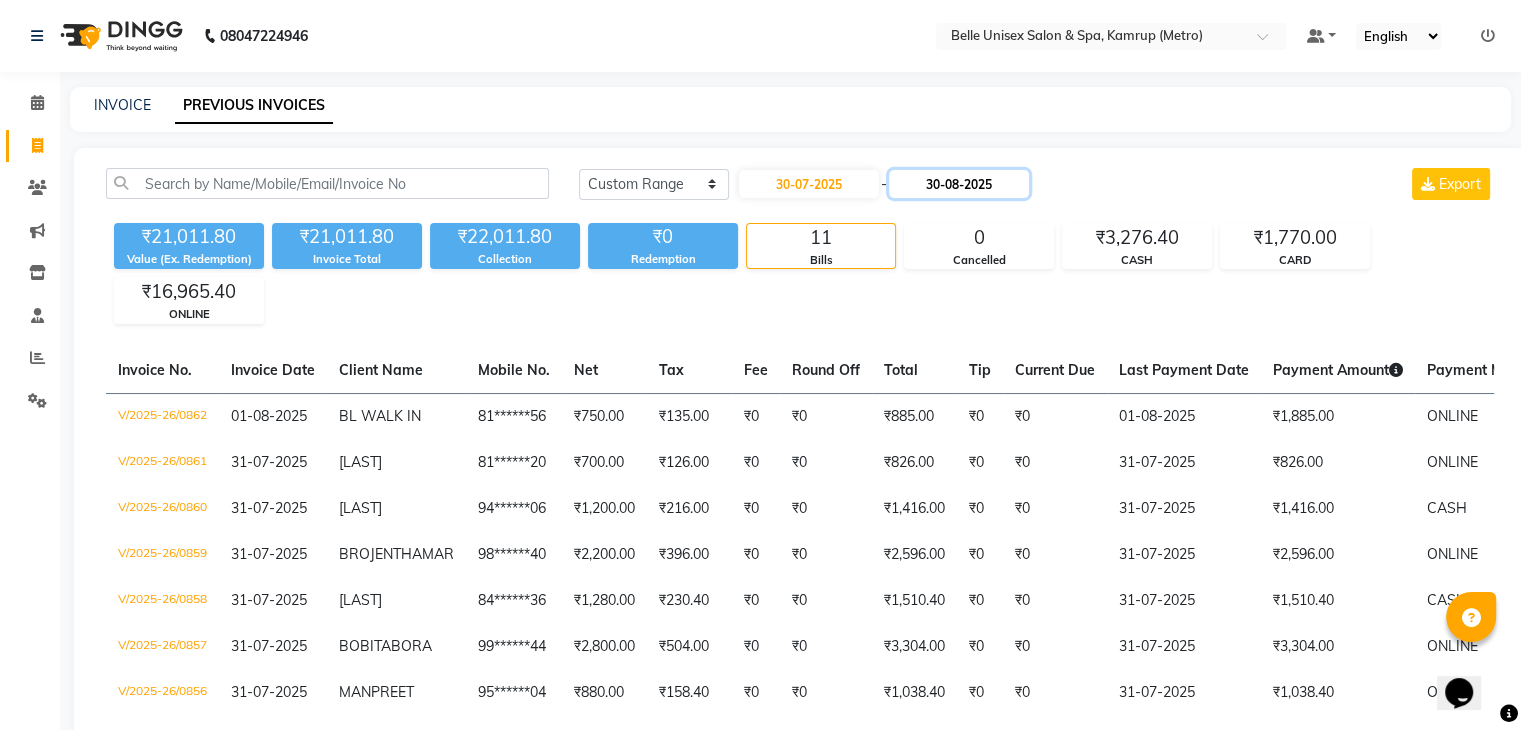 click on "30-08-2025" 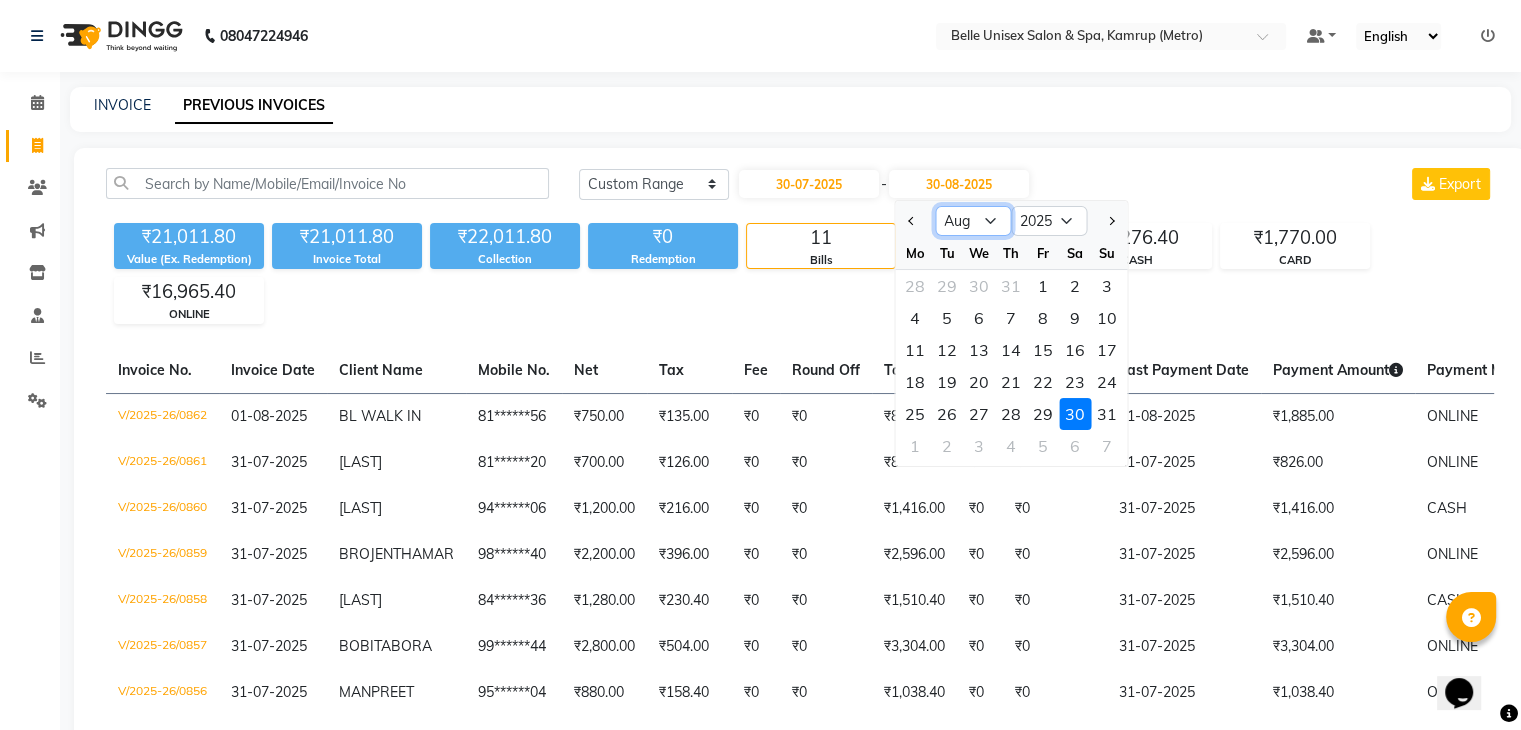 click on "Jul Aug Sep Oct Nov Dec" 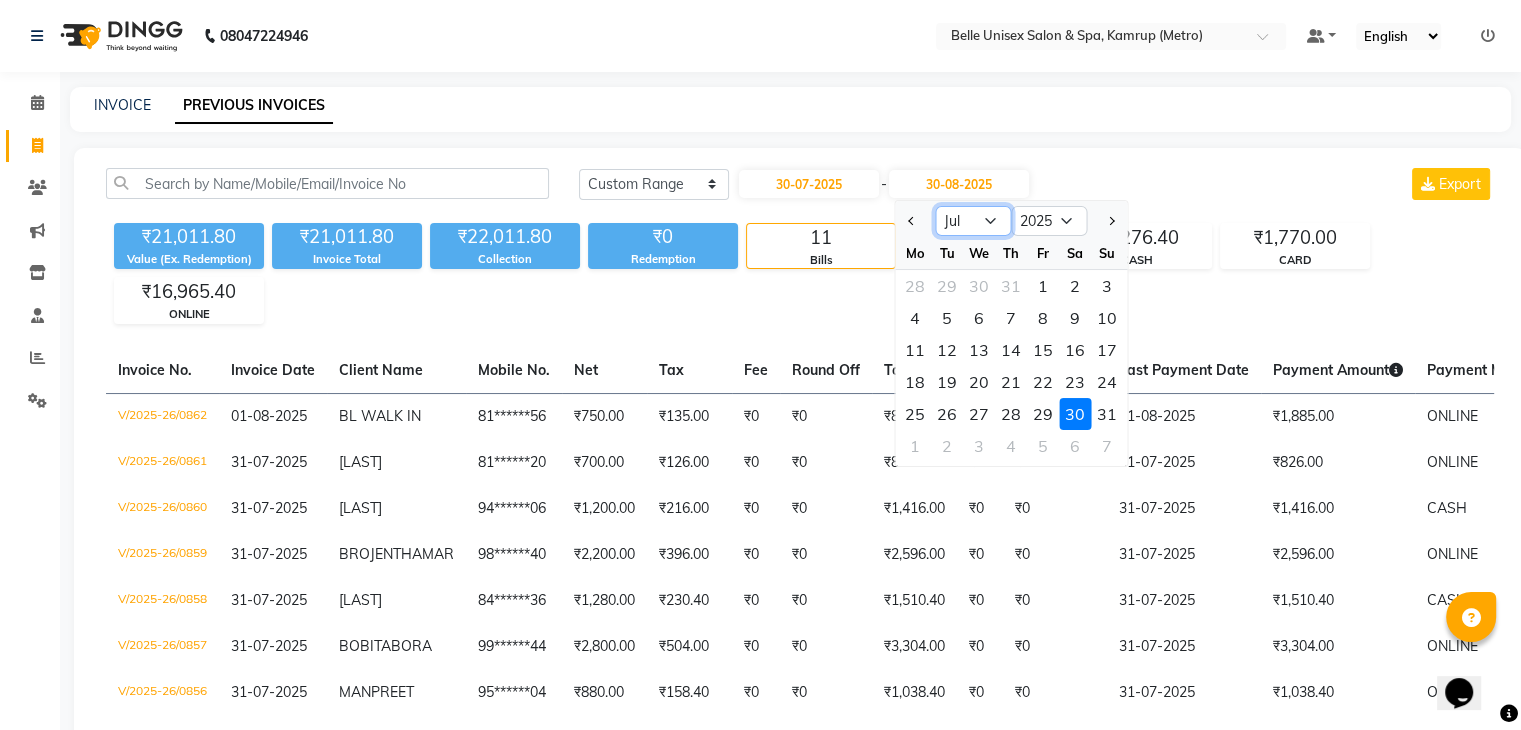 click on "Jul Aug Sep Oct Nov Dec" 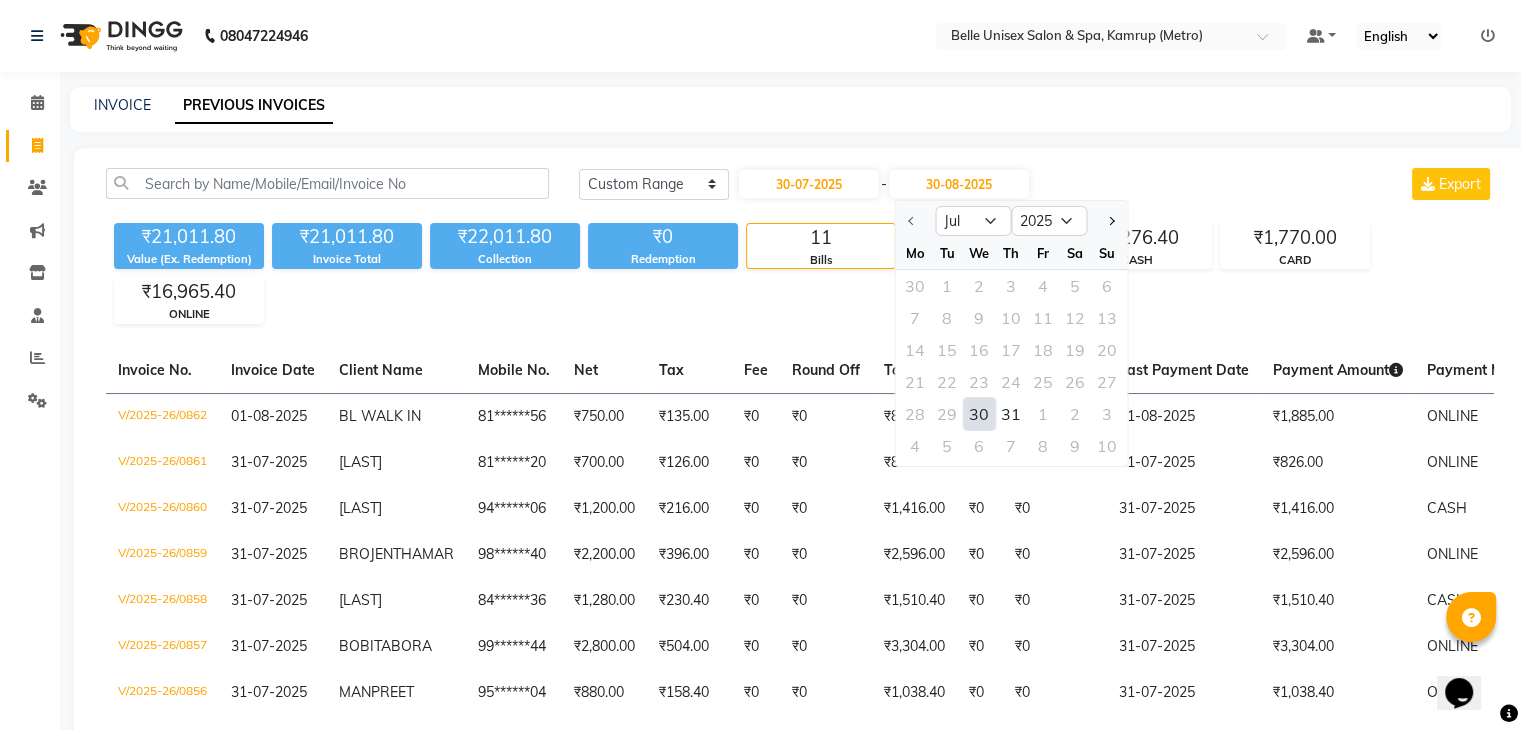 click on "30" 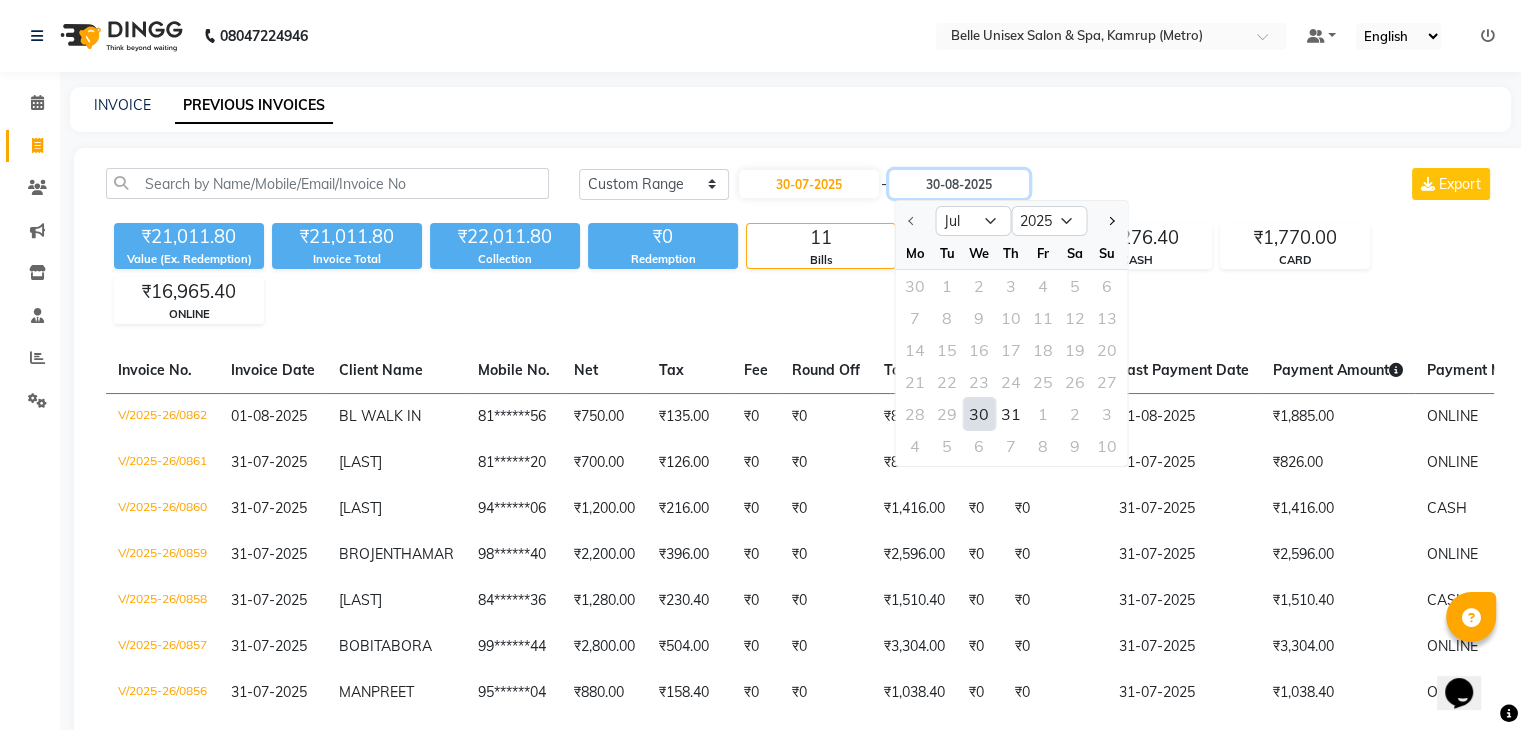type on "30-07-2025" 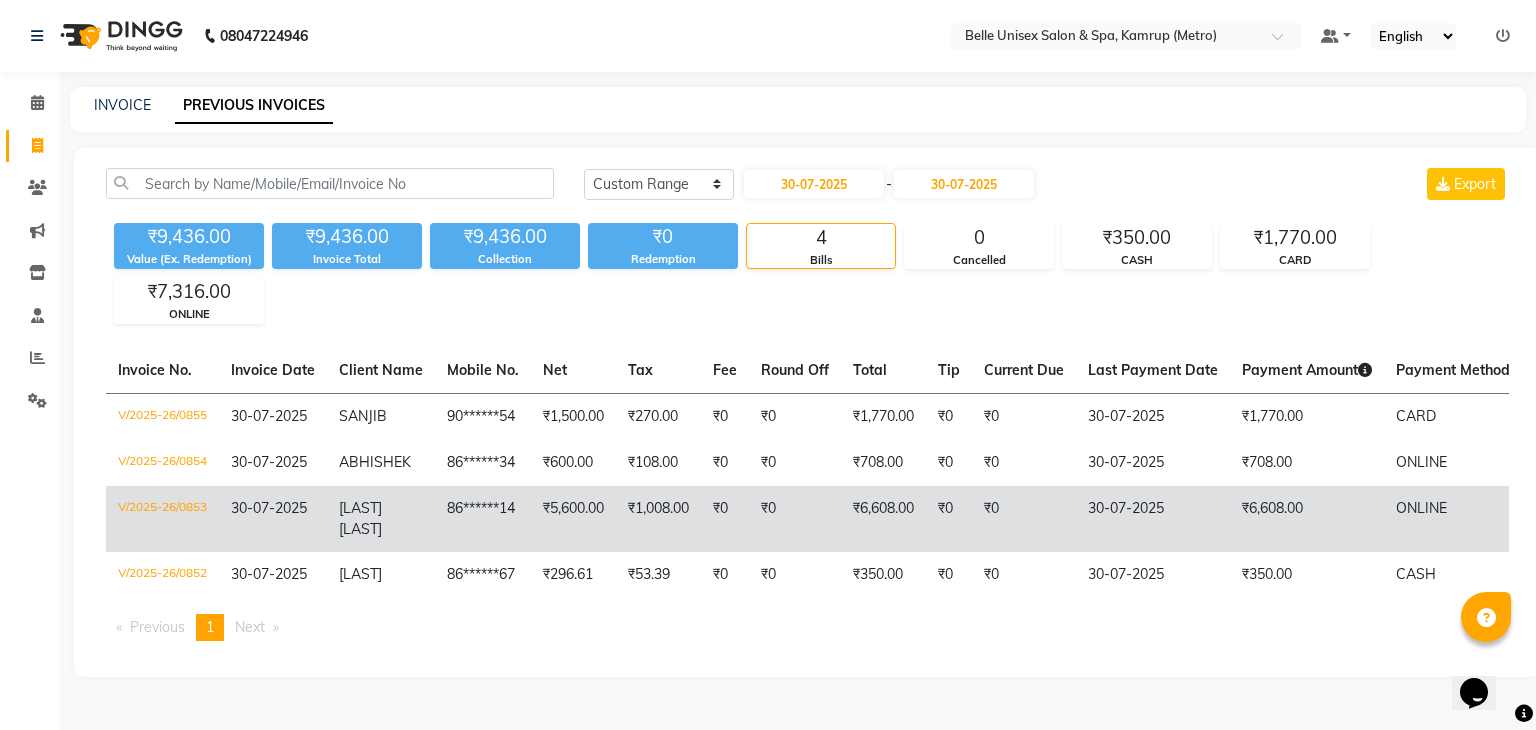 click on "V/2025-26/0853" 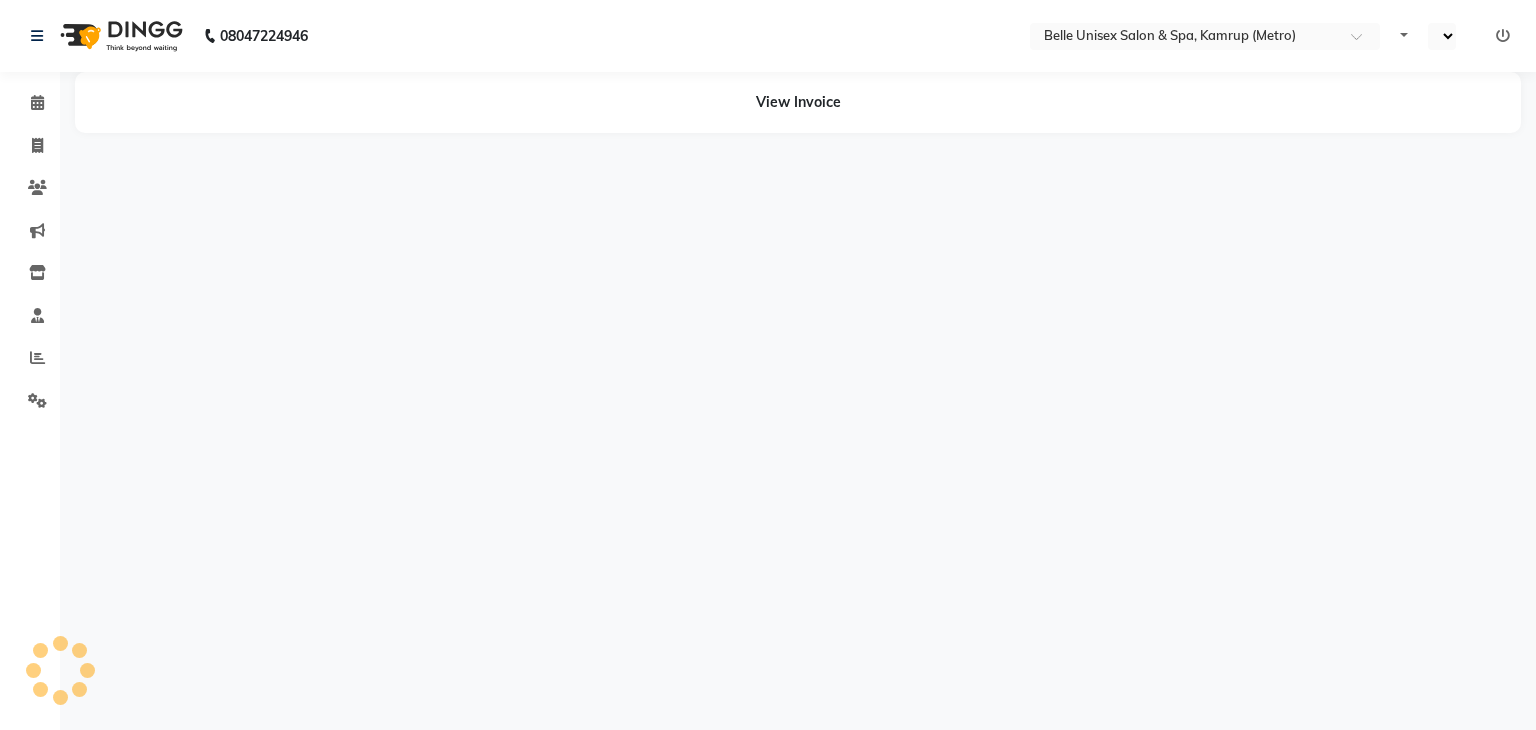 scroll, scrollTop: 0, scrollLeft: 0, axis: both 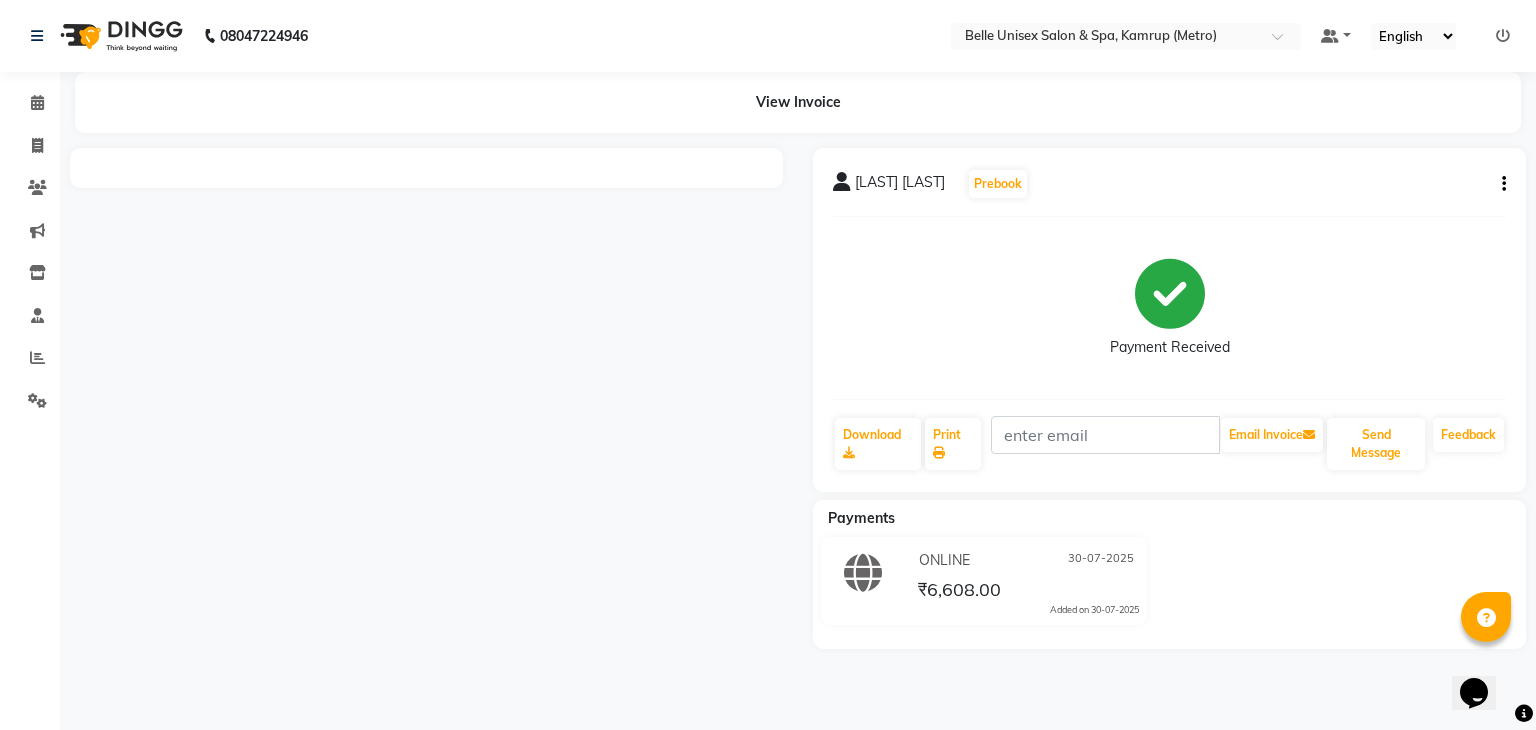click 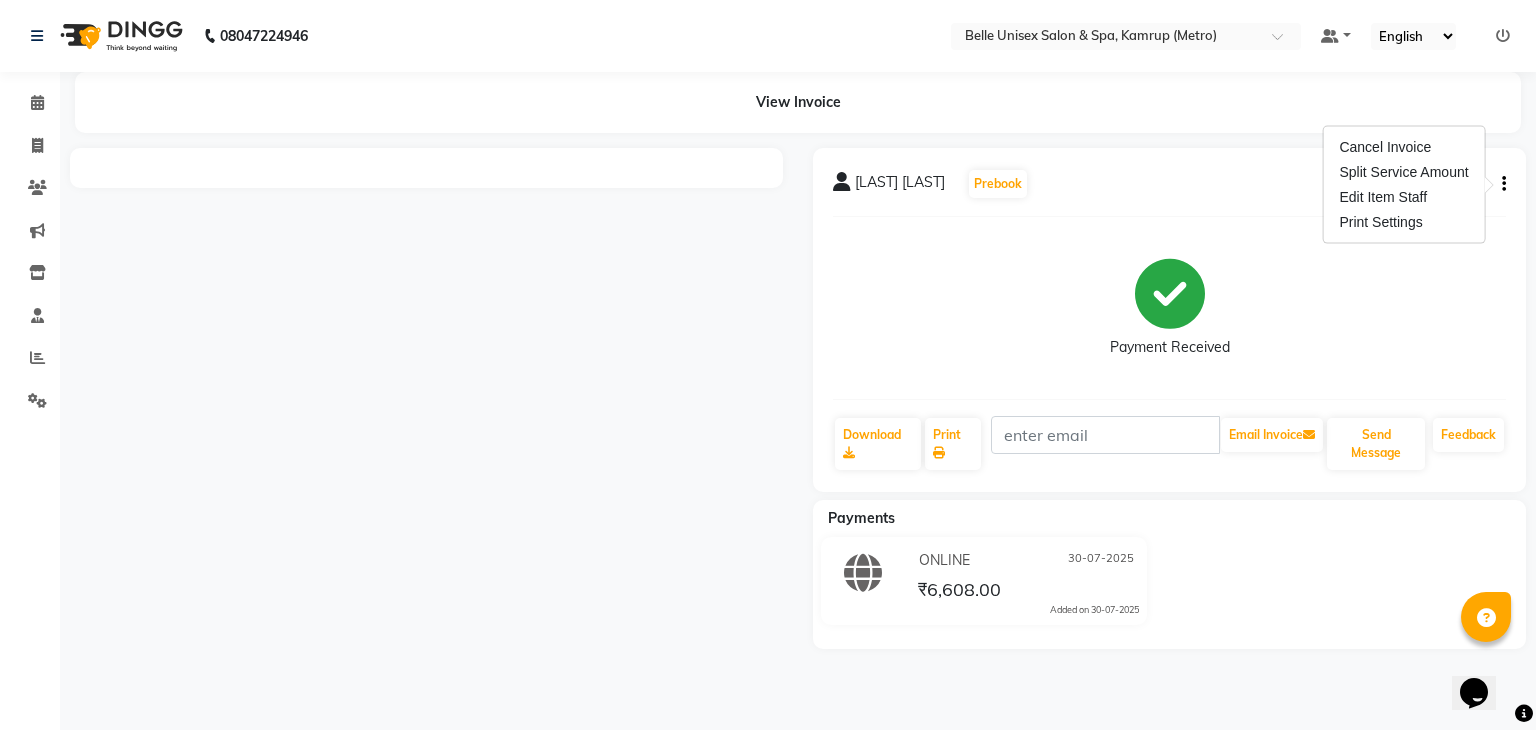 click 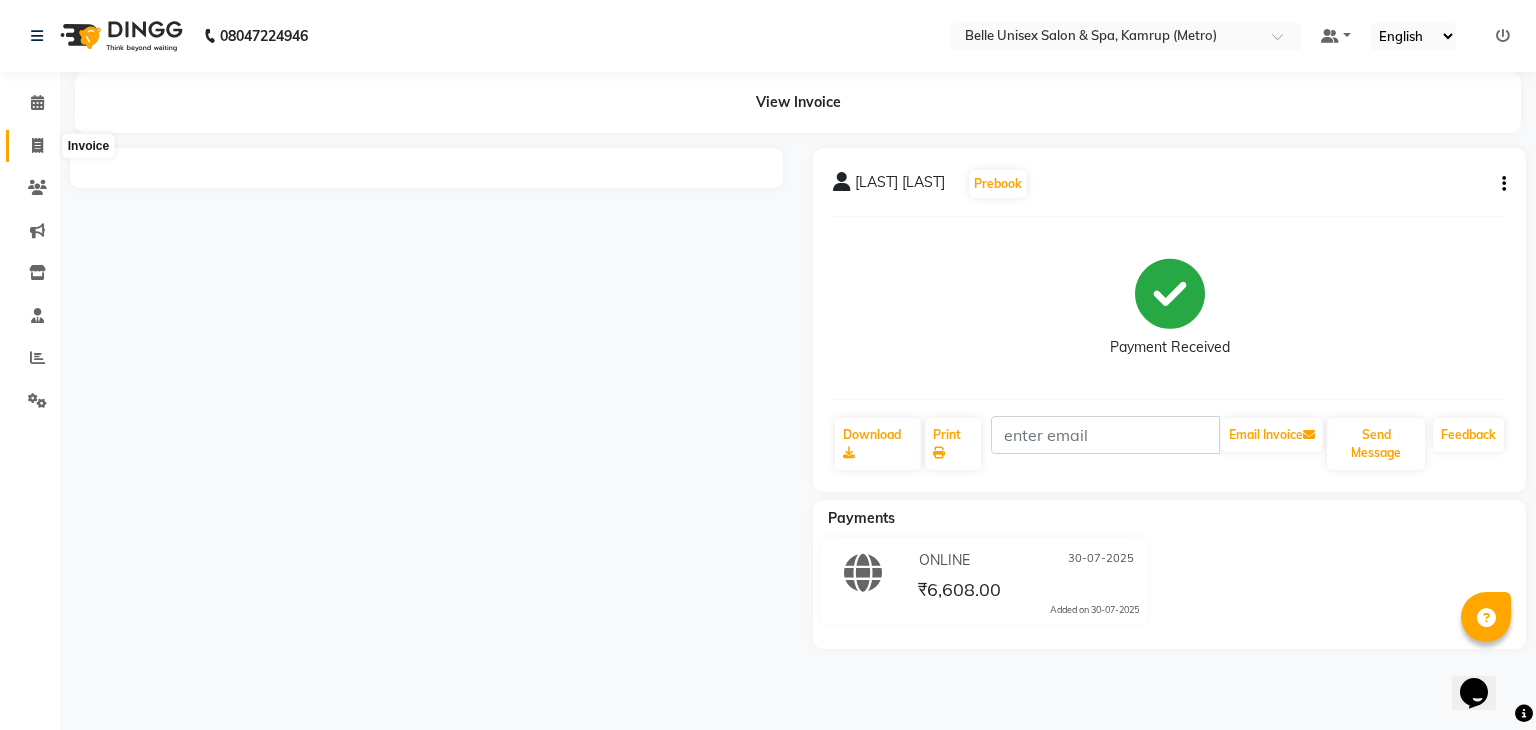 click 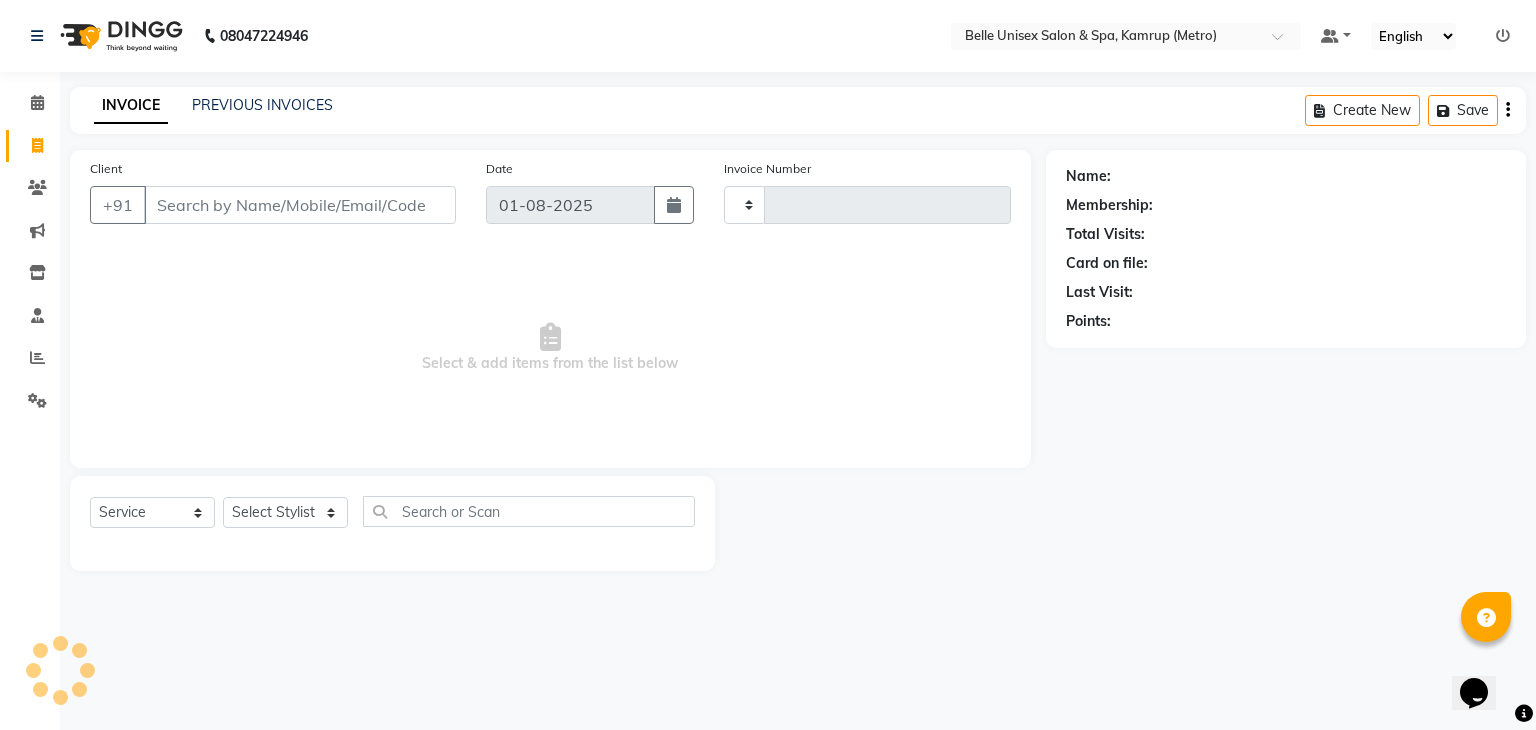 type on "0863" 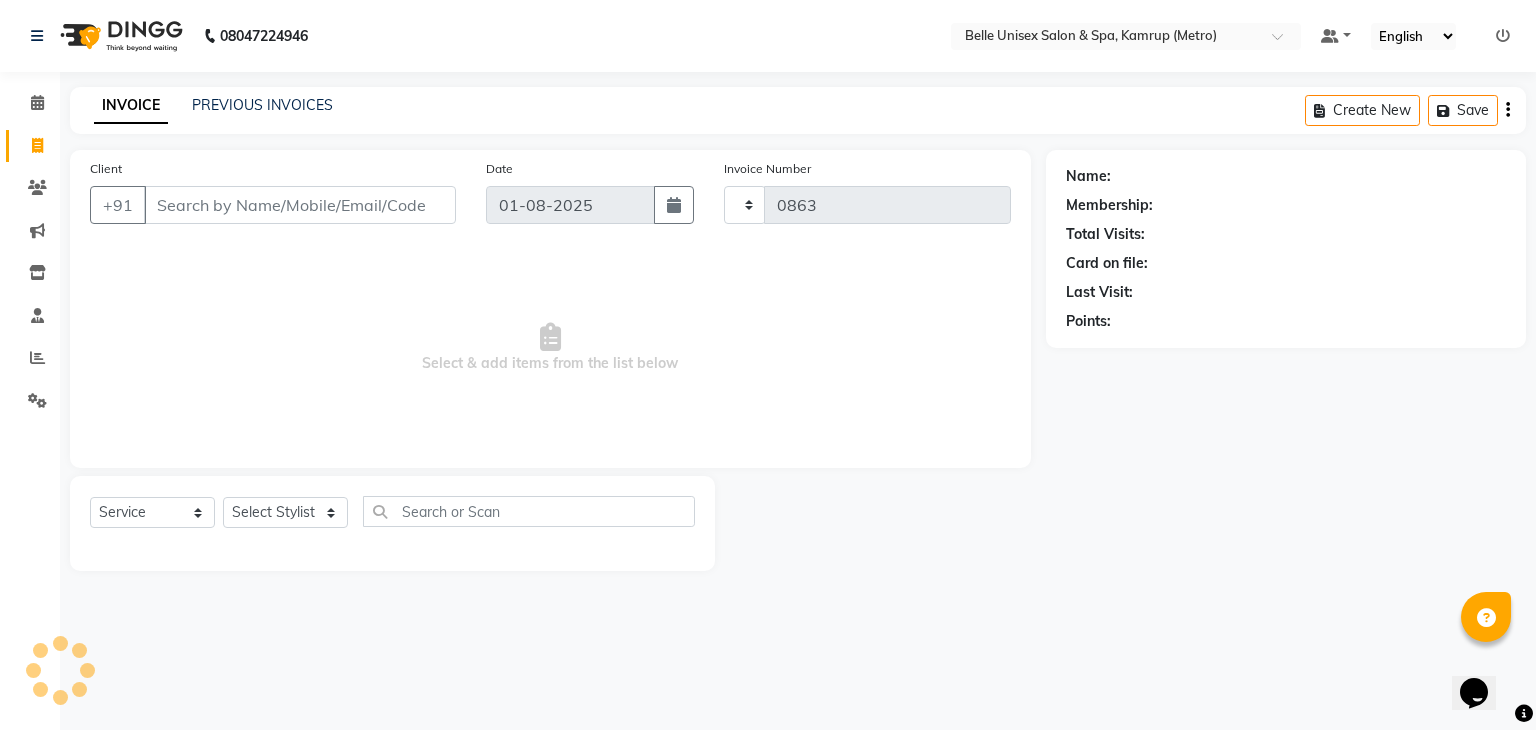 select on "7291" 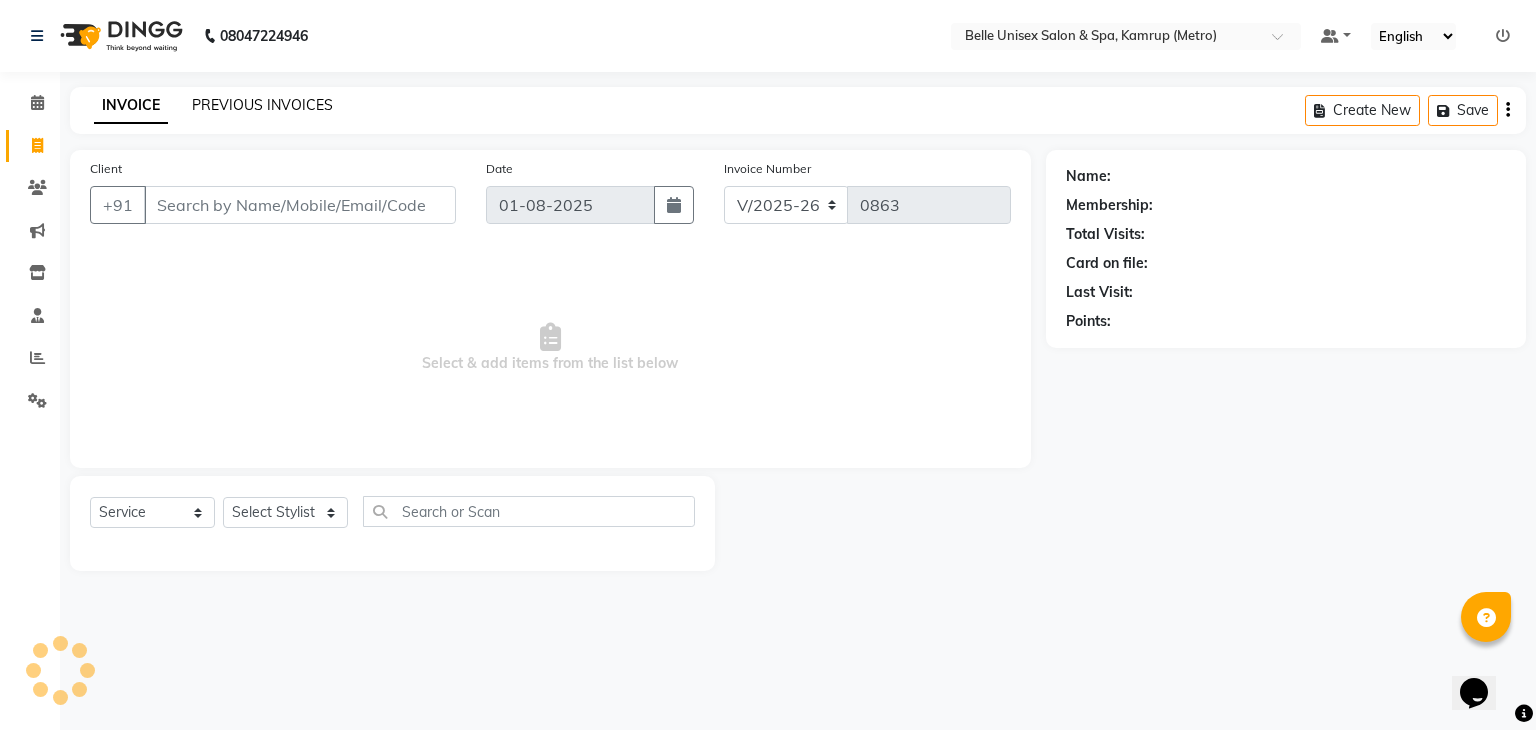 click on "PREVIOUS INVOICES" 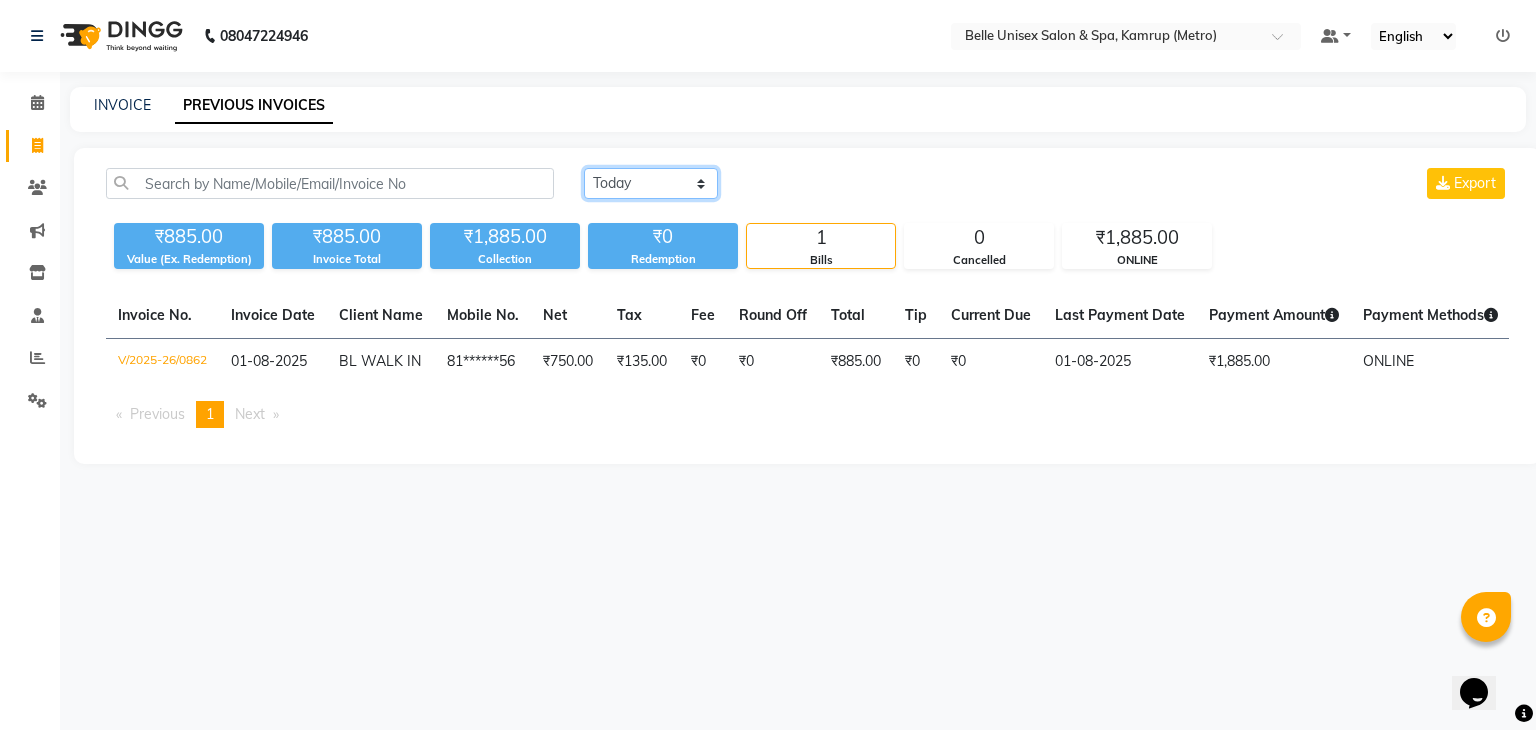 click on "Today Yesterday Custom Range" 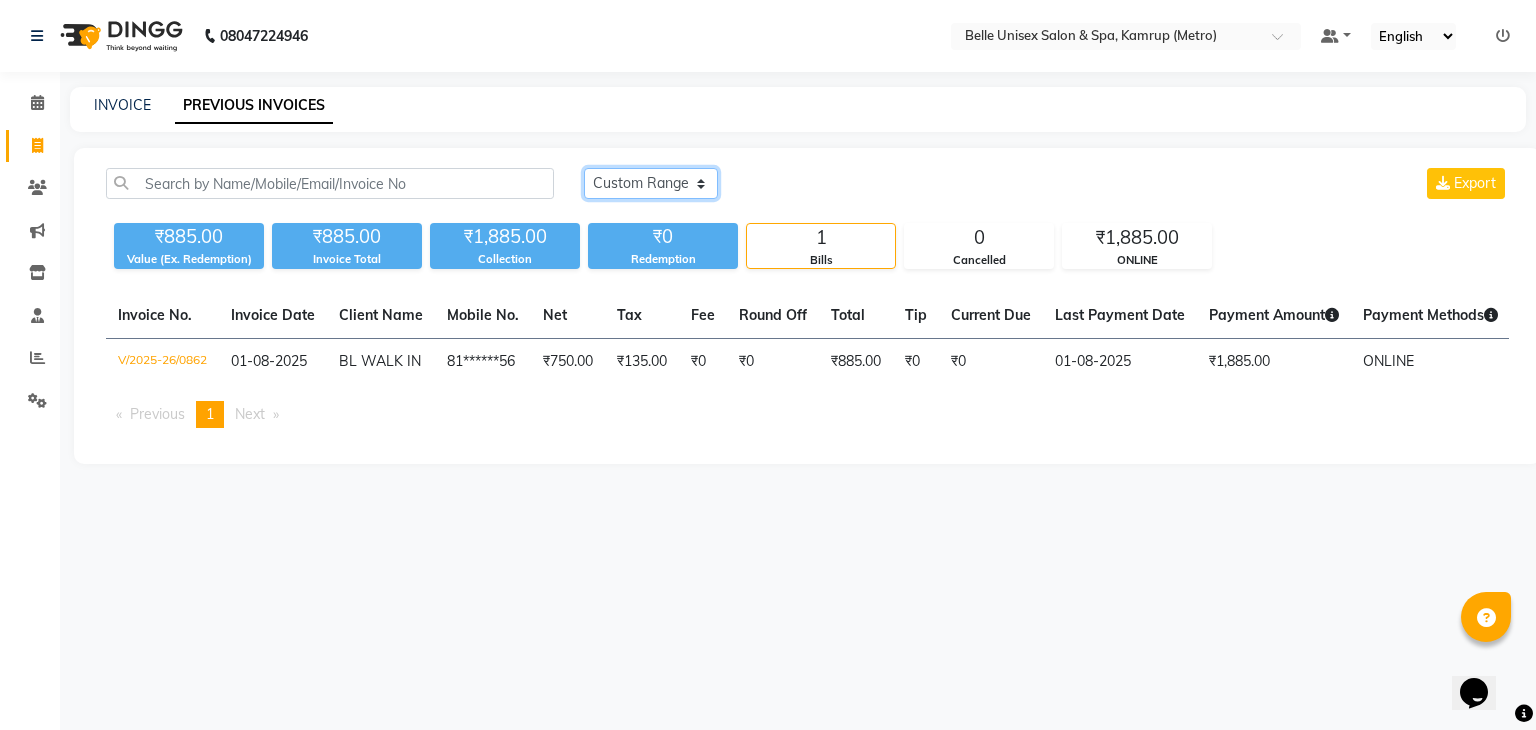 click on "Today Yesterday Custom Range" 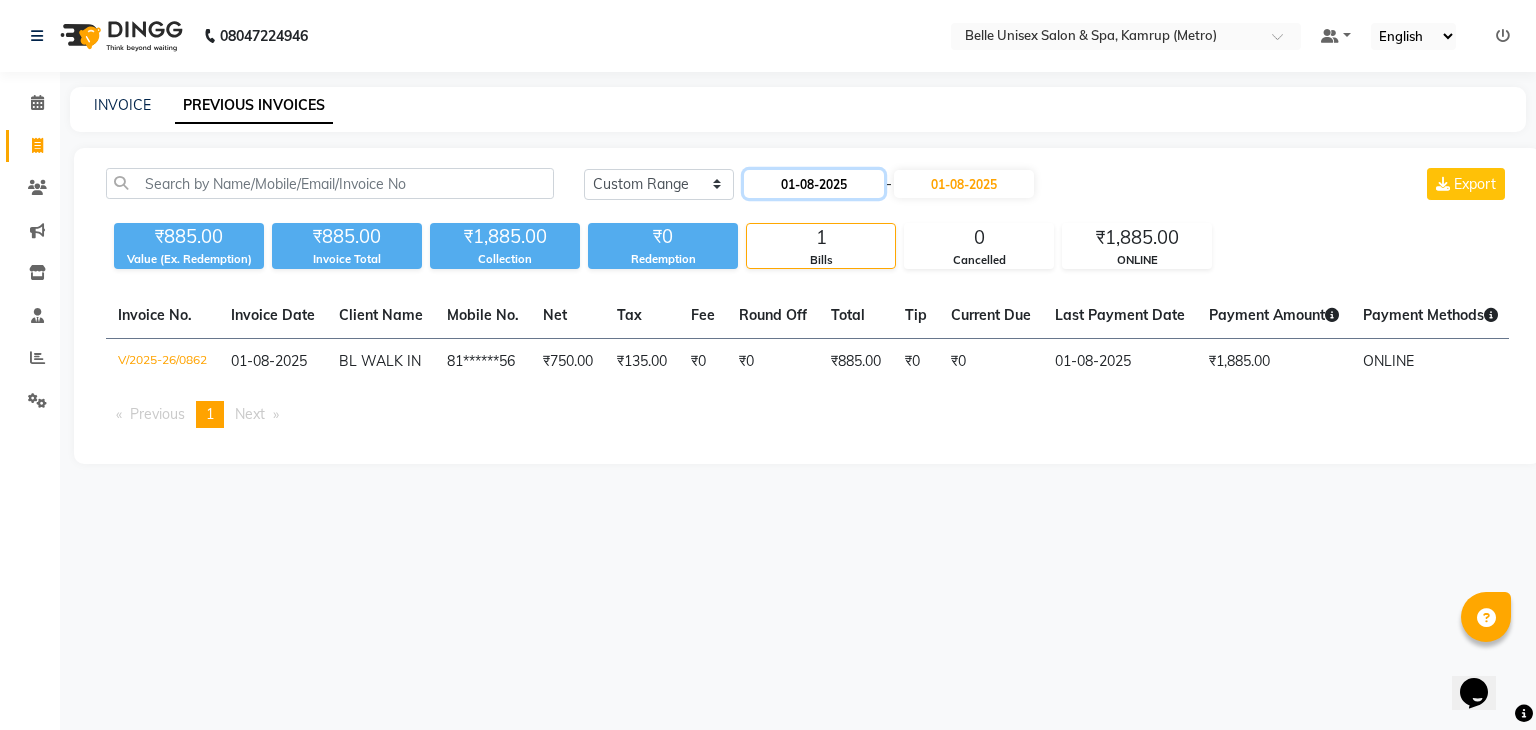 click on "01-08-2025" 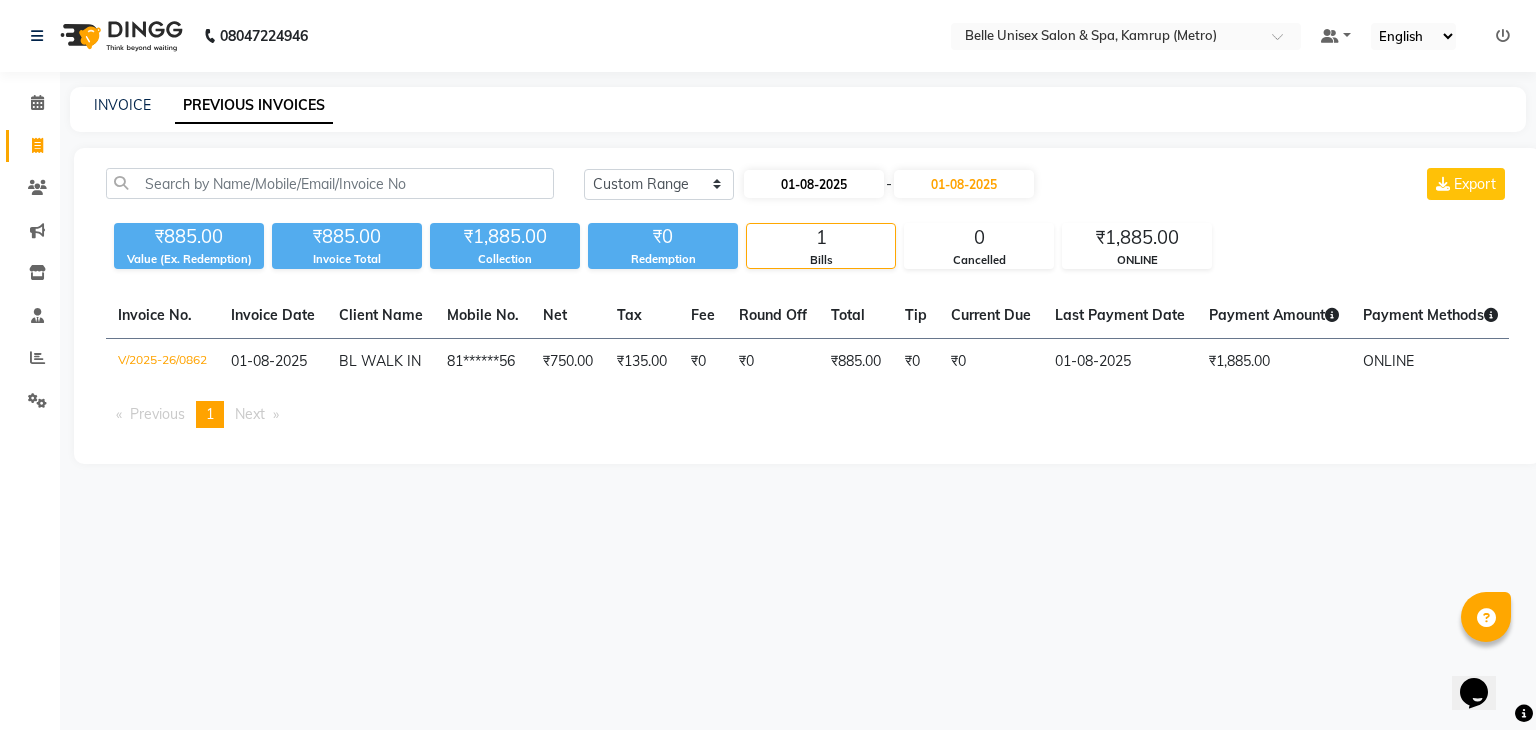 select on "8" 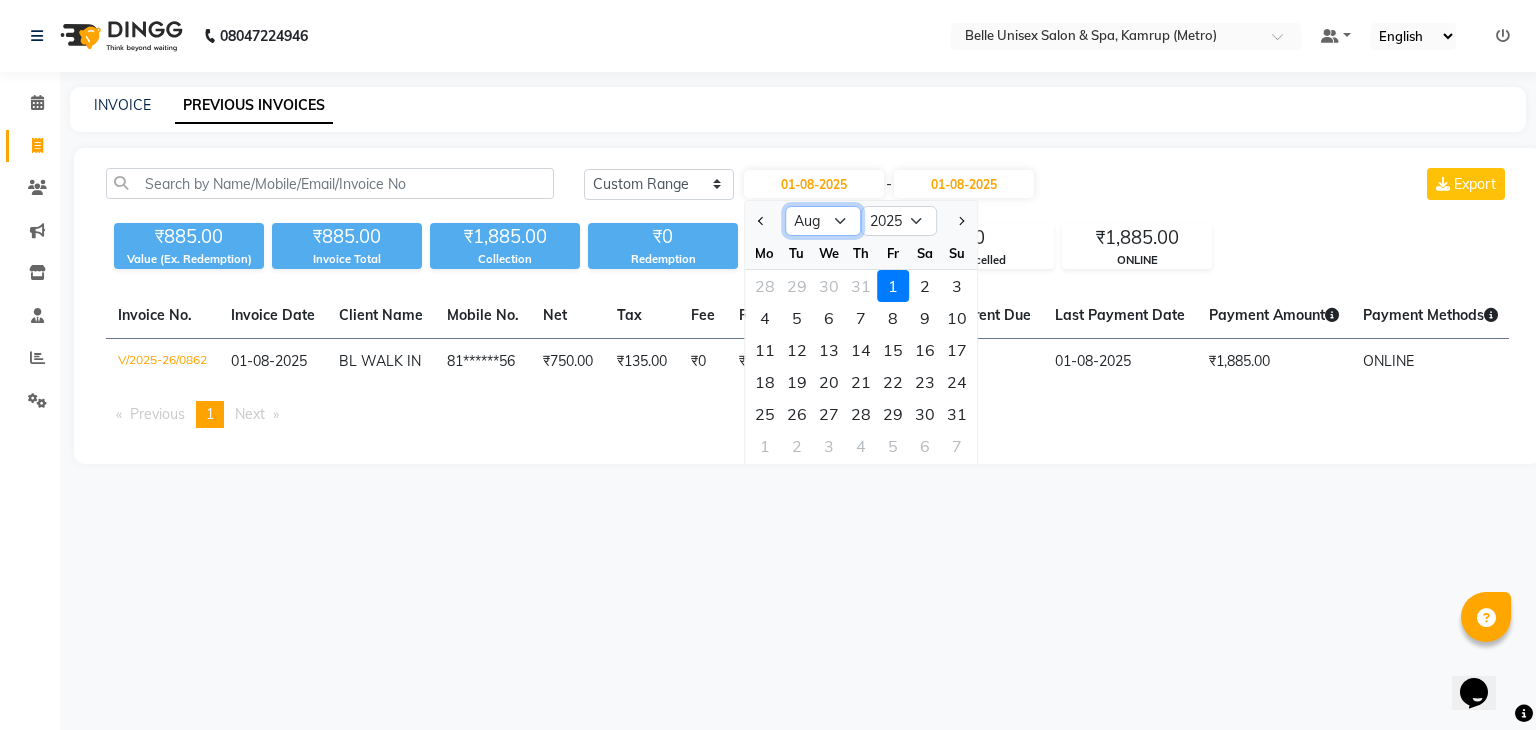 click on "Jan Feb Mar Apr May Jun Jul Aug Sep Oct Nov Dec" 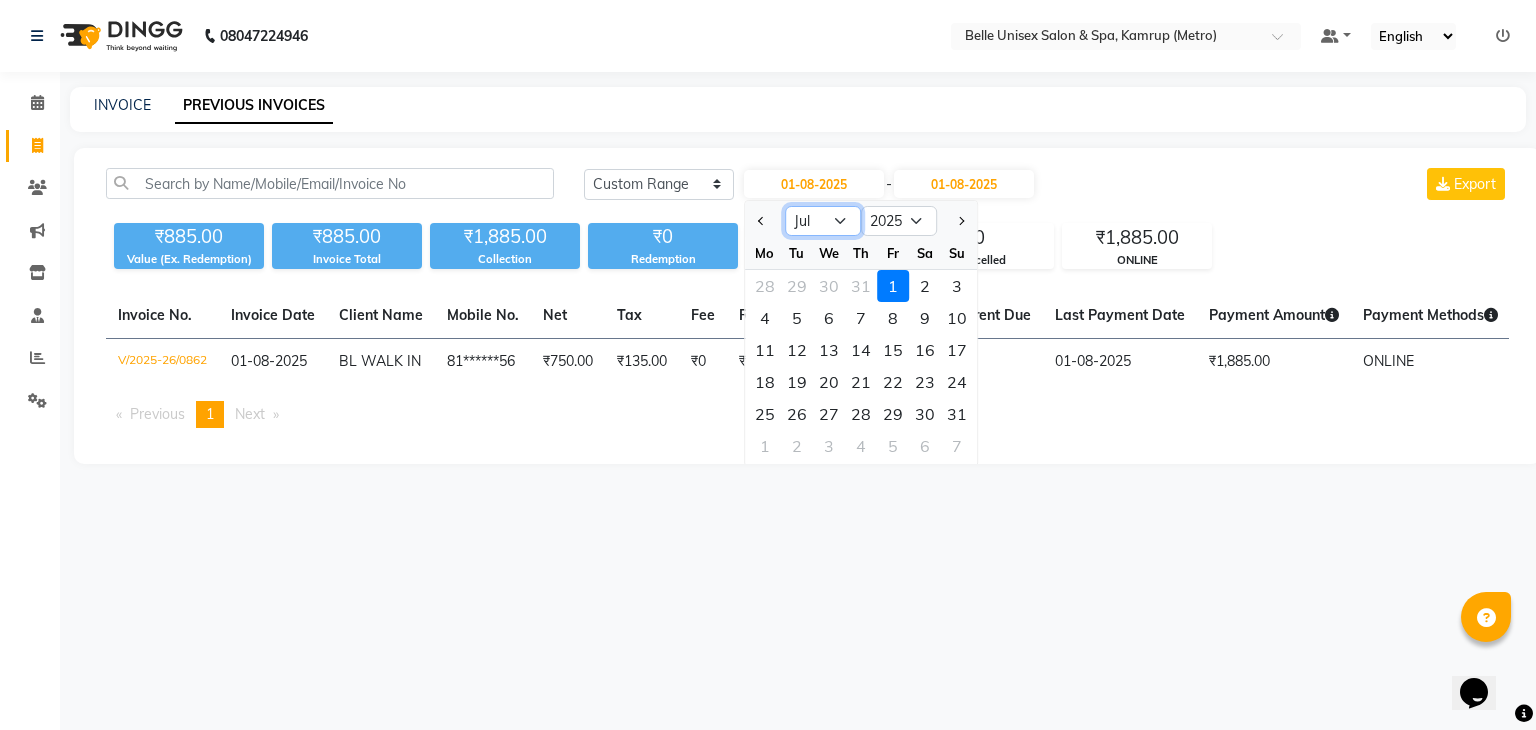 click on "Jan Feb Mar Apr May Jun Jul Aug Sep Oct Nov Dec" 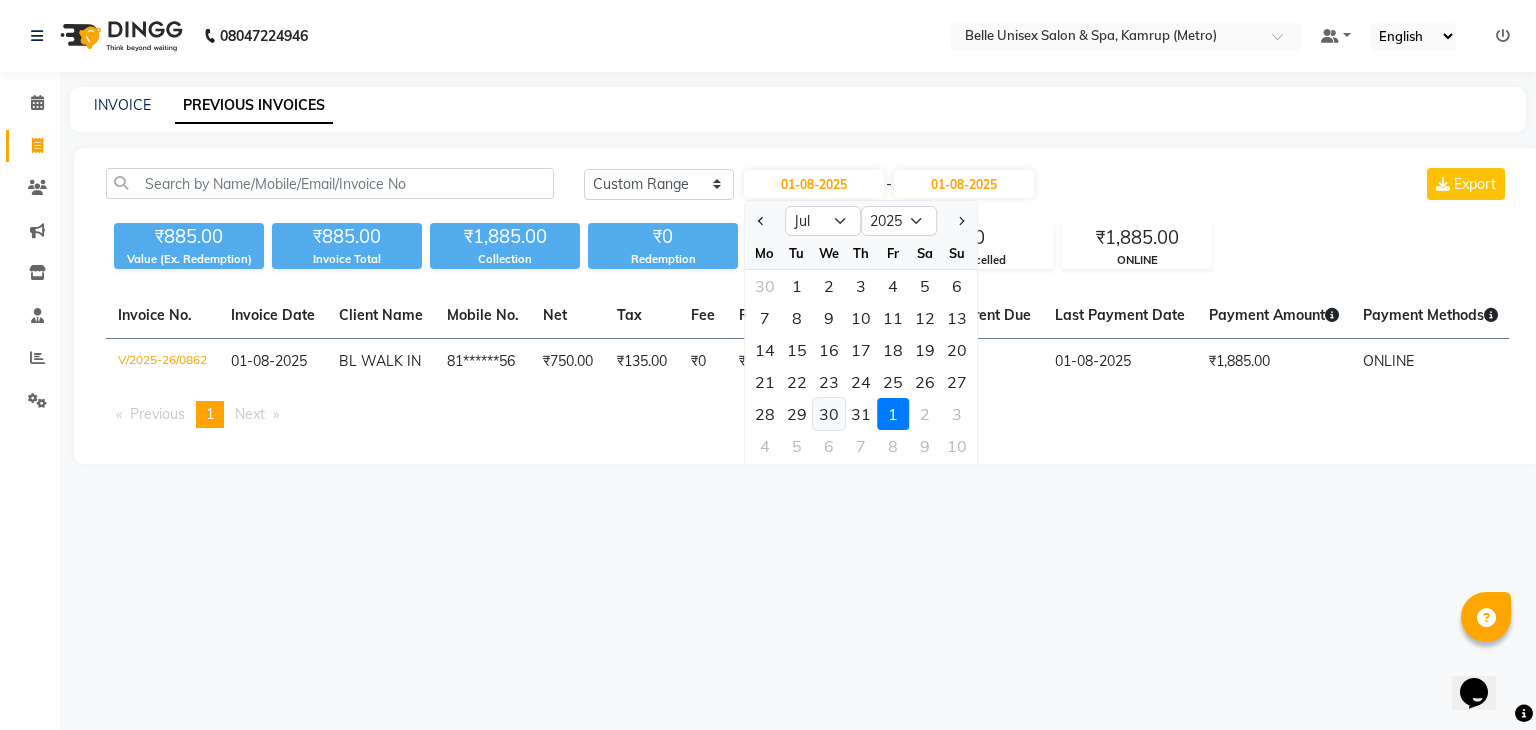 click on "30" 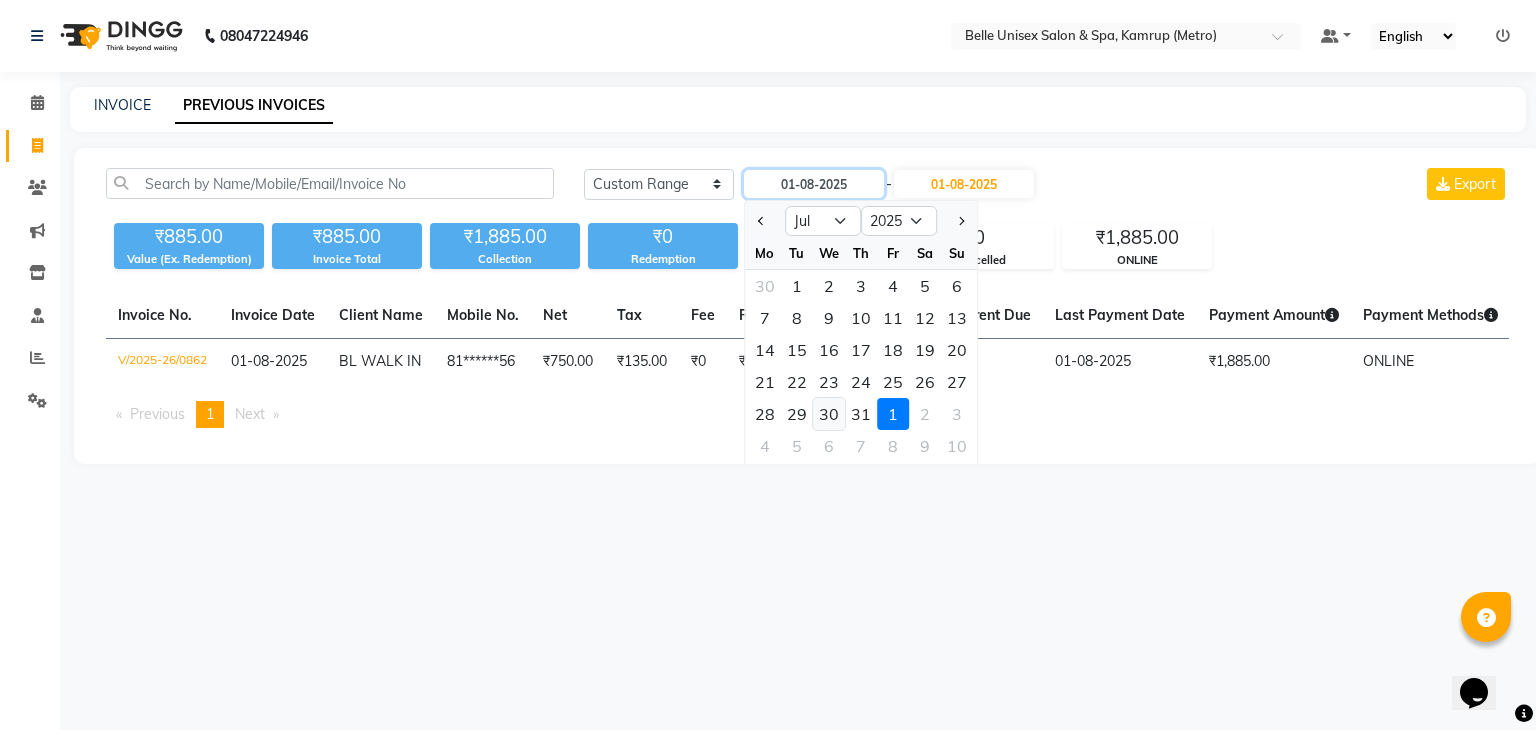 type on "30-07-2025" 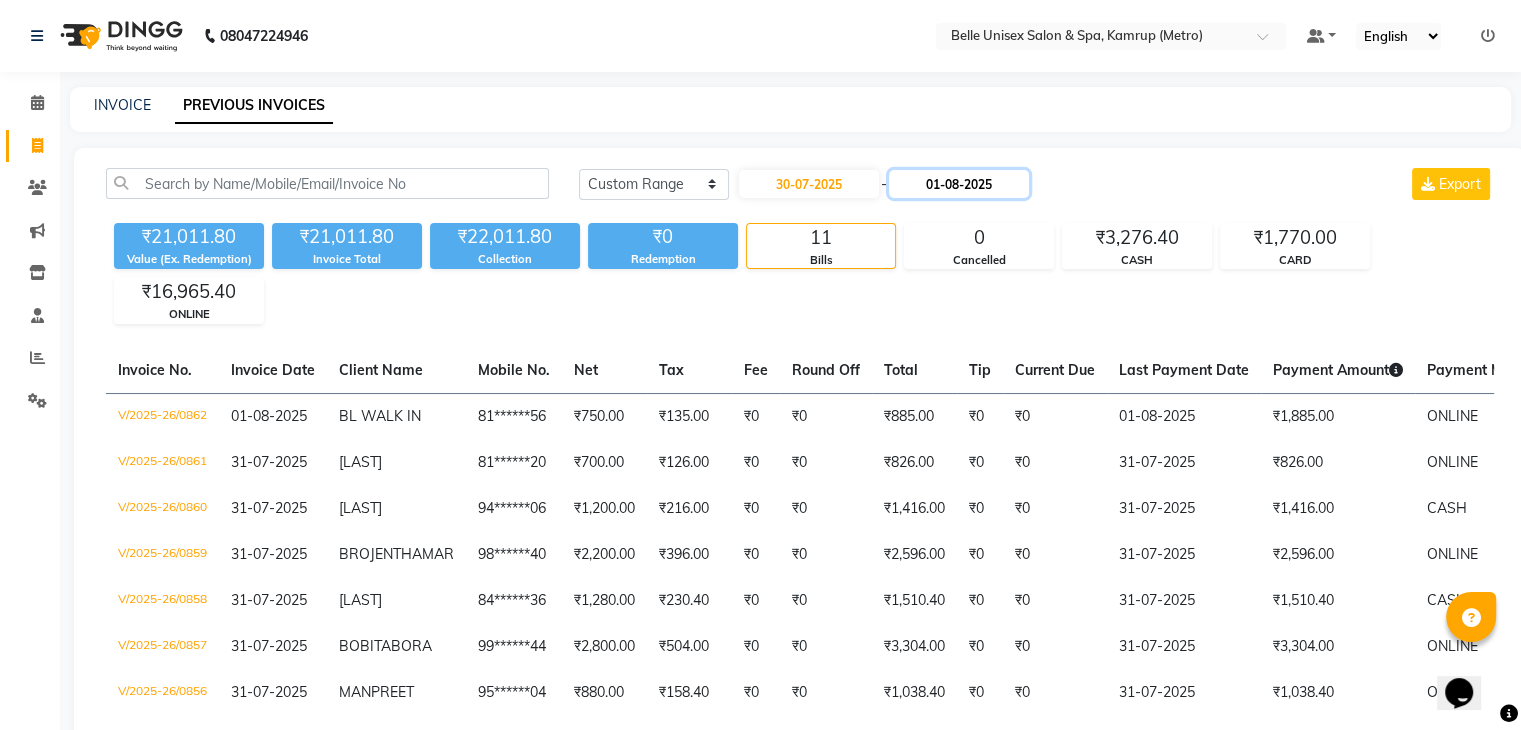 click on "01-08-2025" 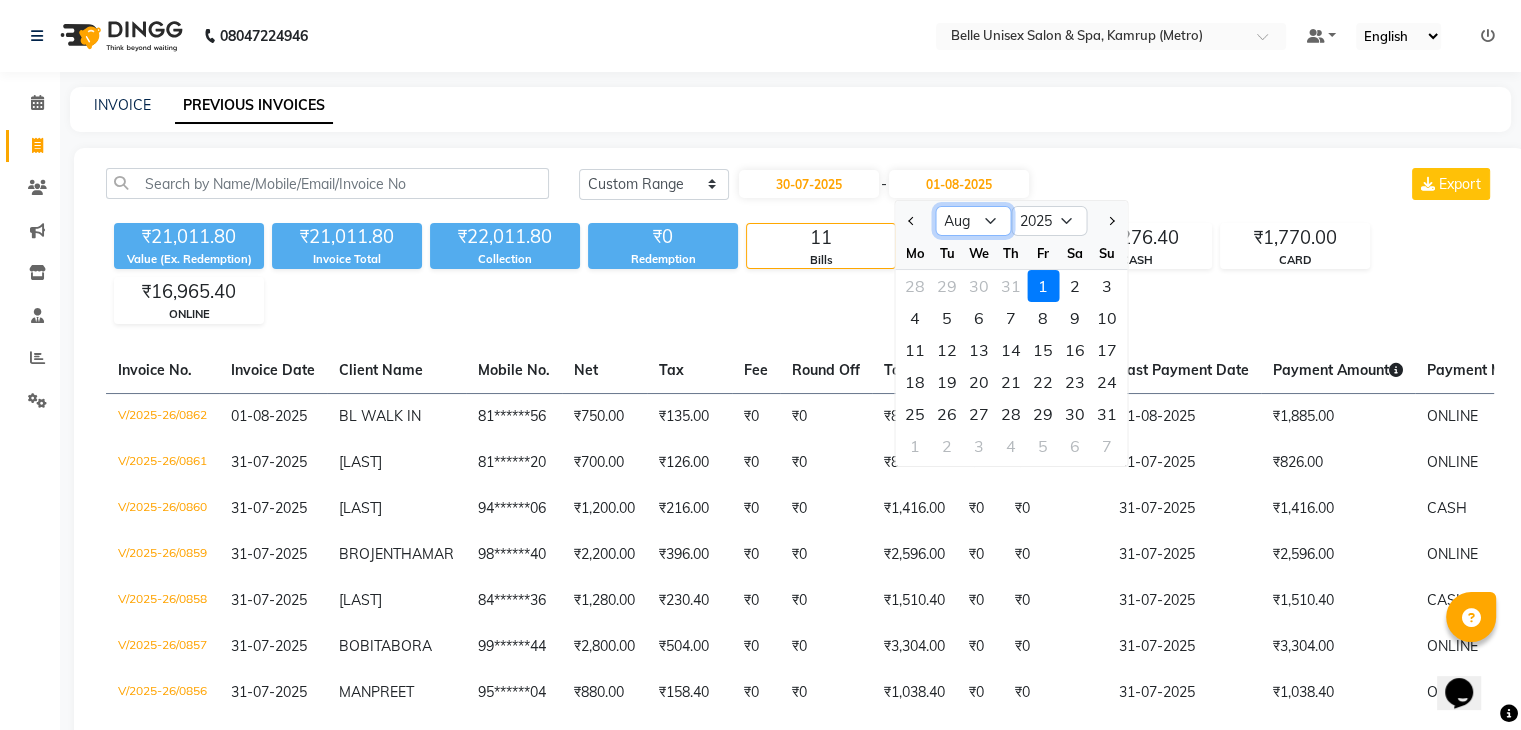 click on "Jul Aug Sep Oct Nov Dec" 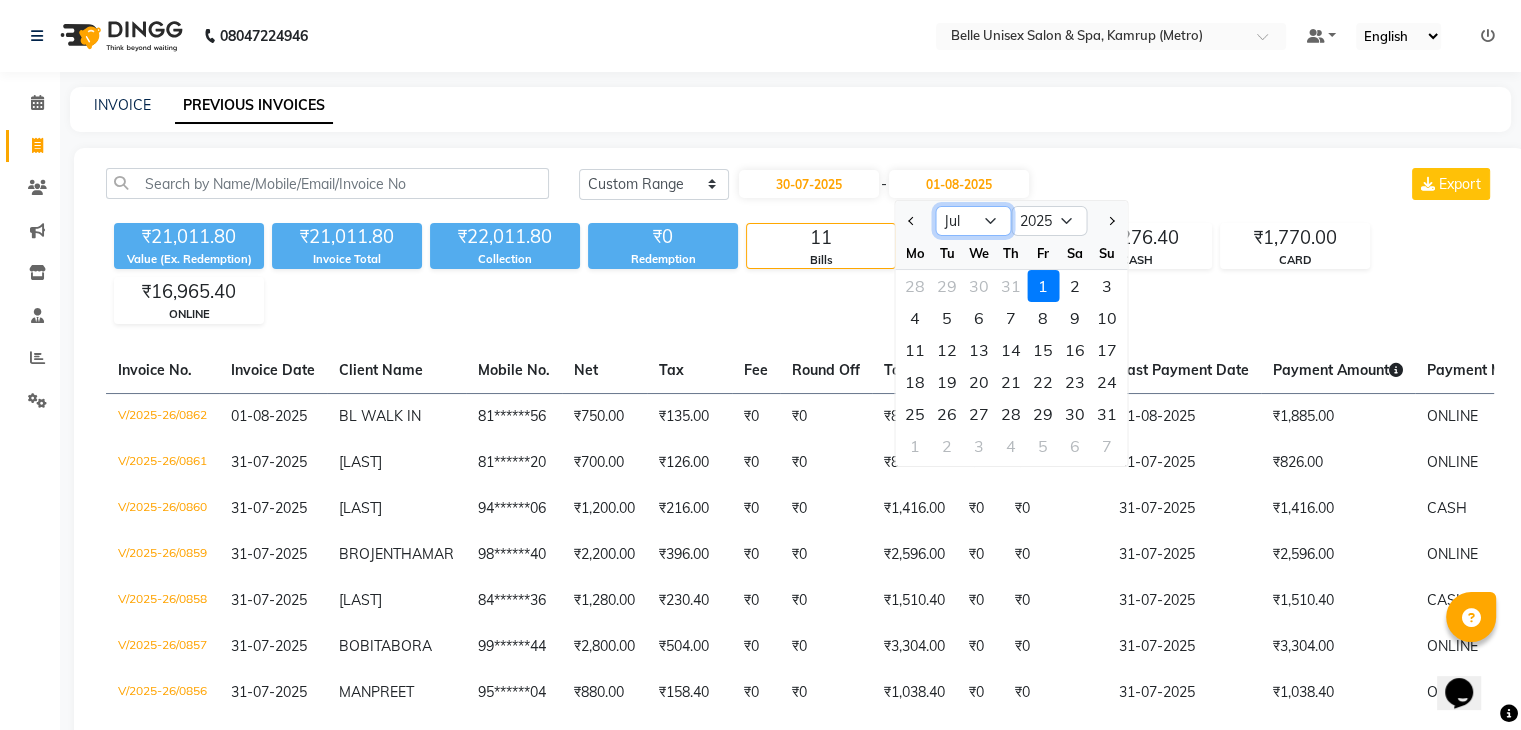 click on "Jul Aug Sep Oct Nov Dec" 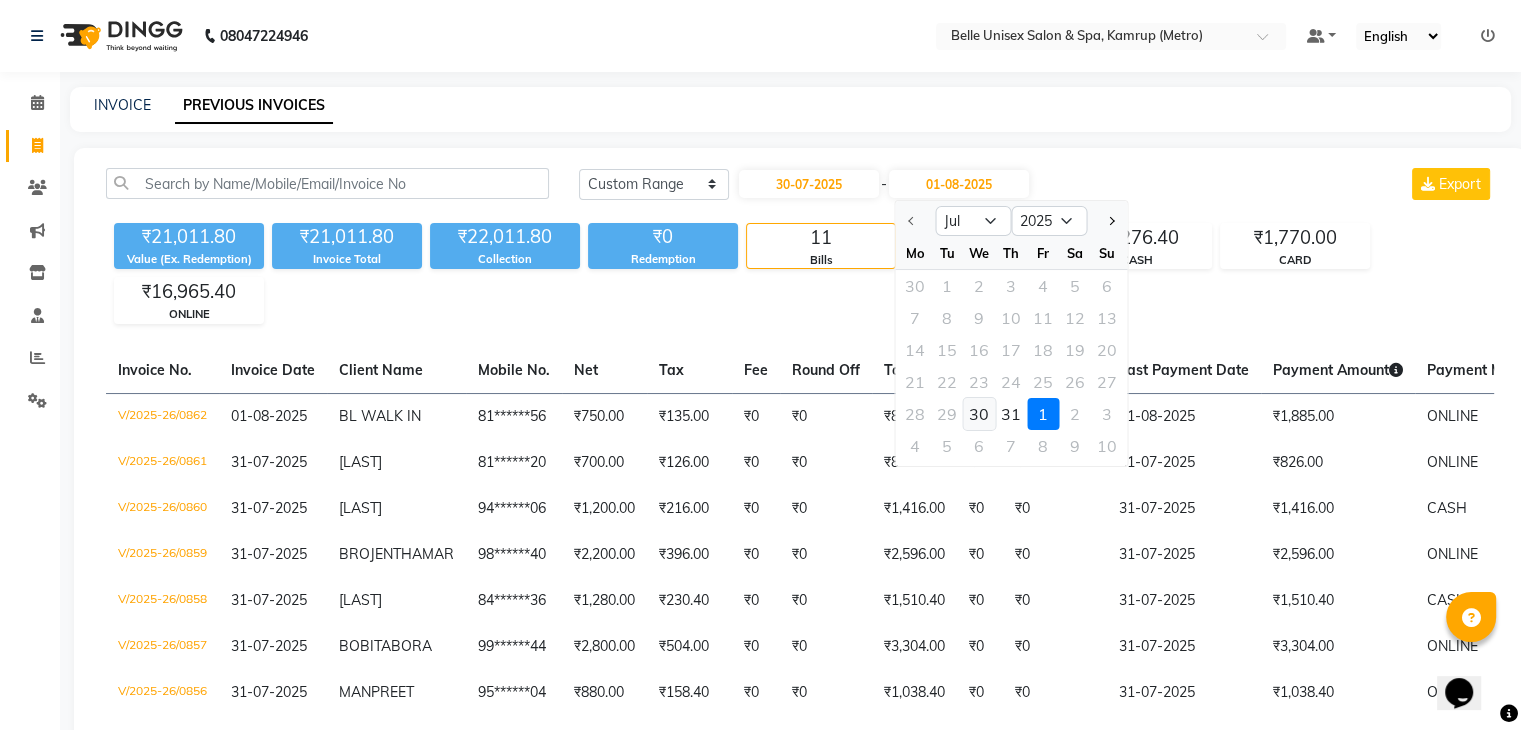 click on "30" 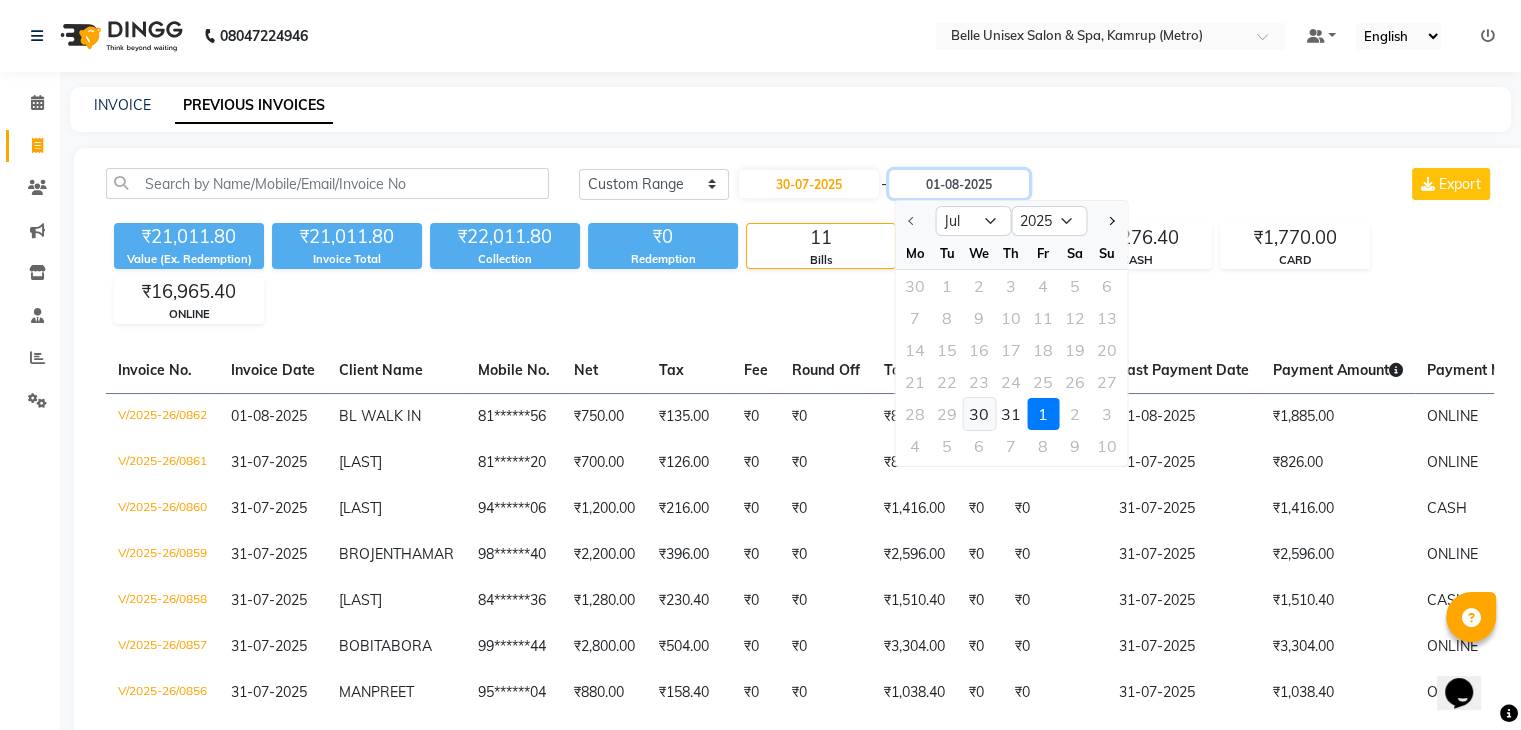 type on "30-07-2025" 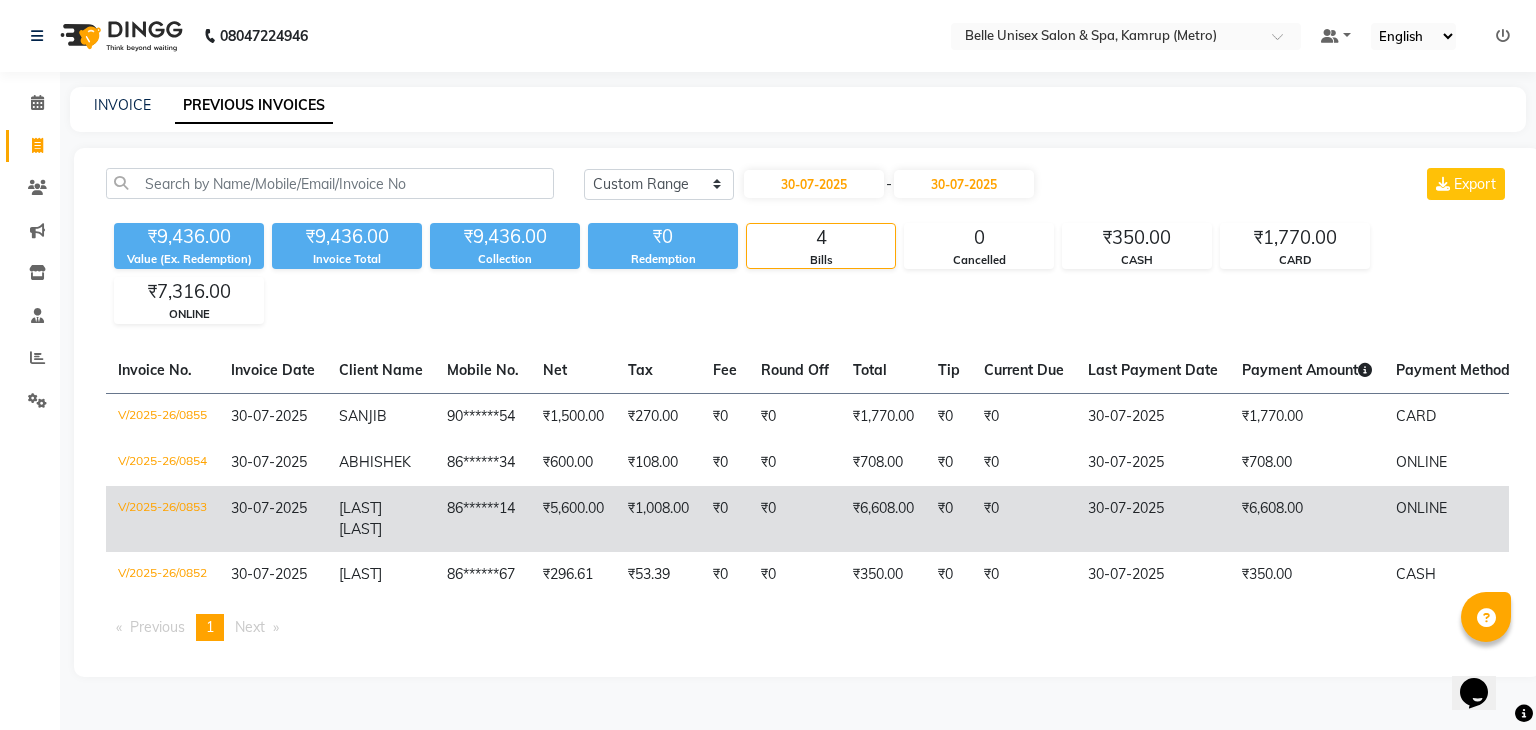 click on "V/2025-26/0853" 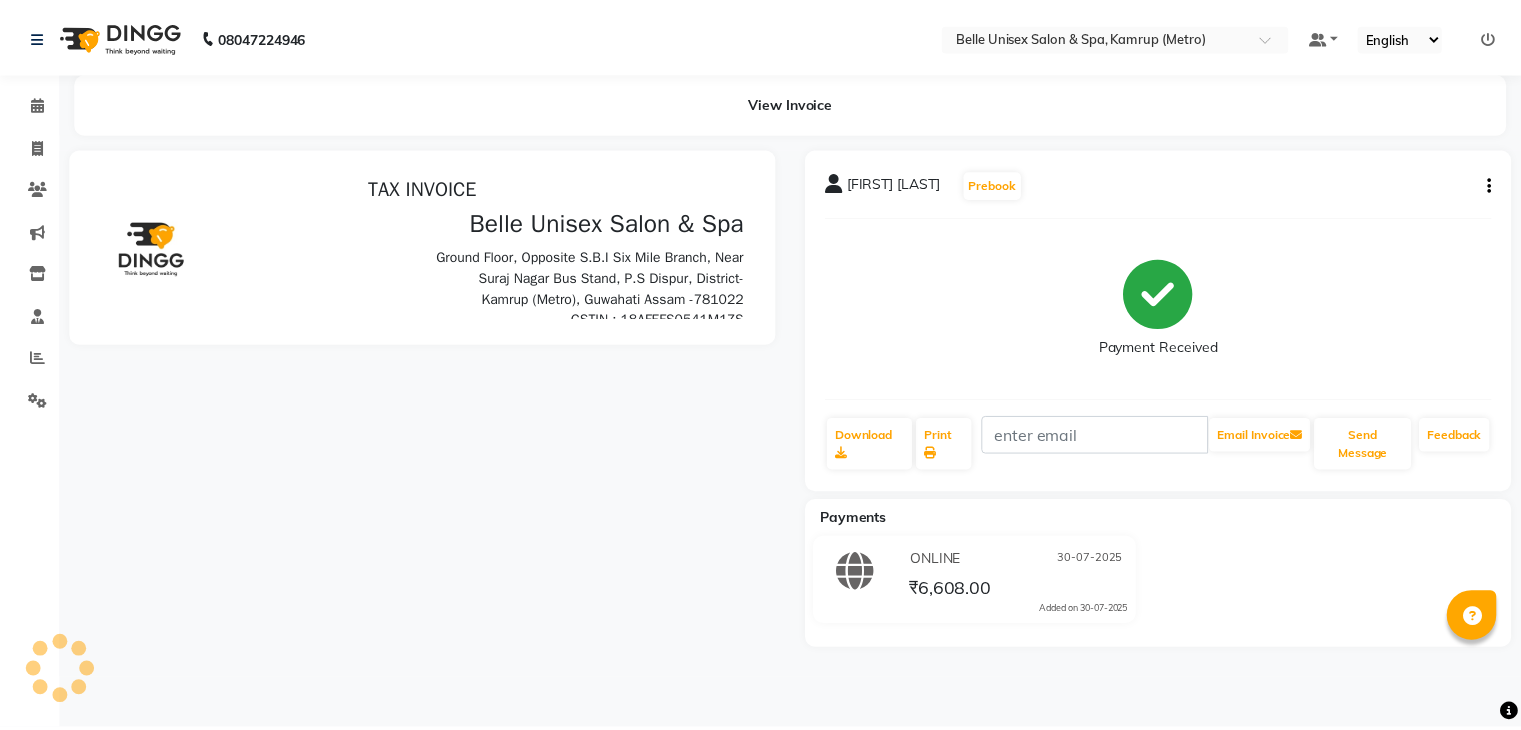 scroll, scrollTop: 0, scrollLeft: 0, axis: both 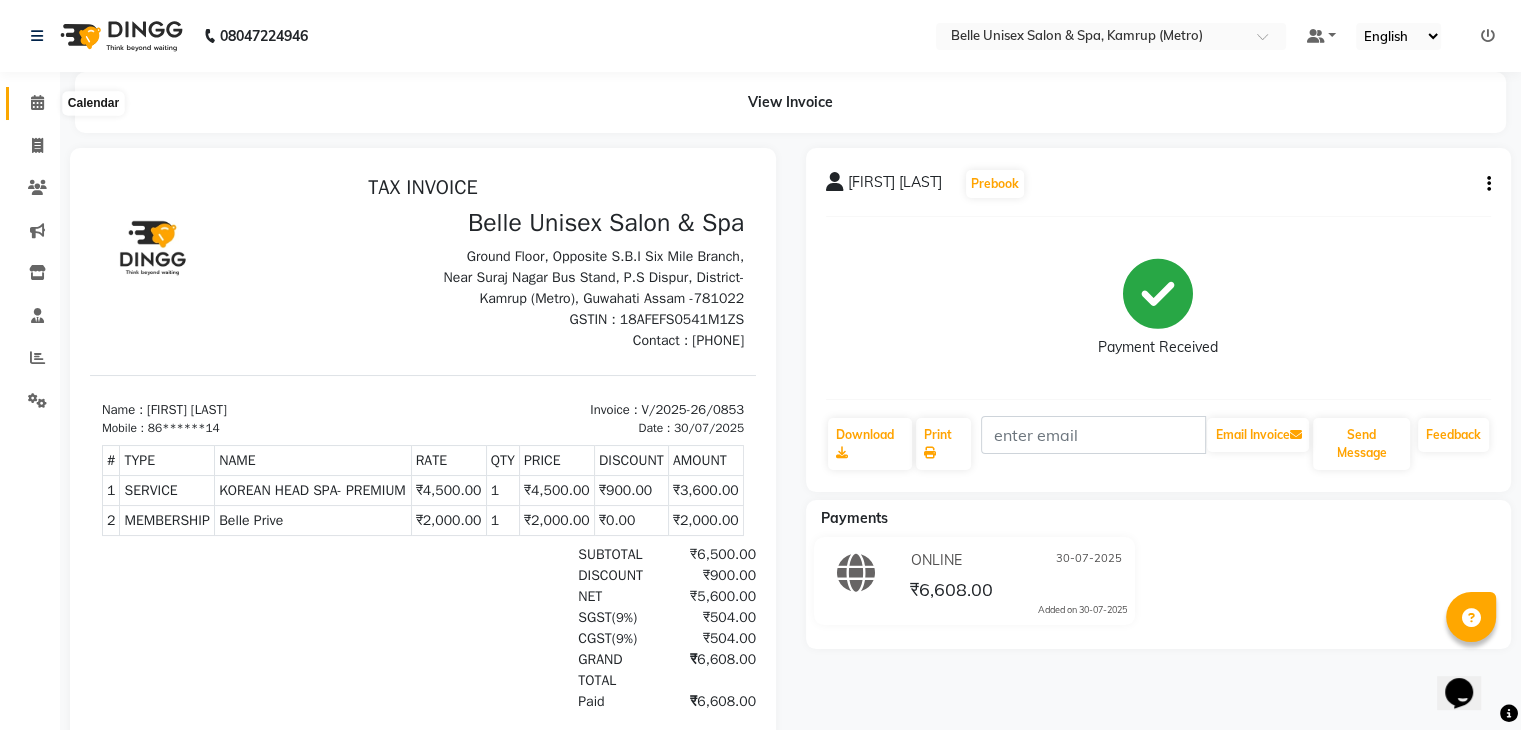 click 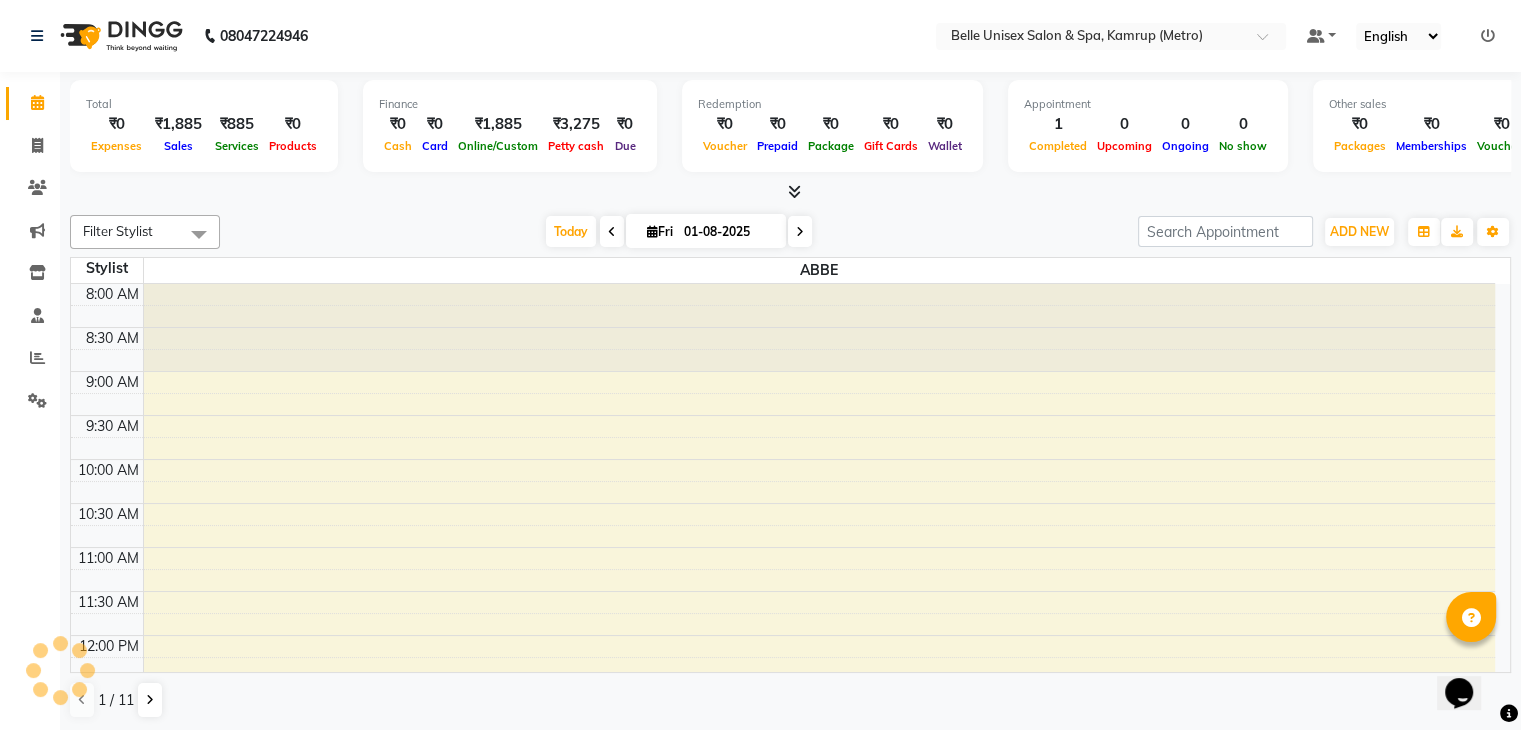 scroll, scrollTop: 0, scrollLeft: 0, axis: both 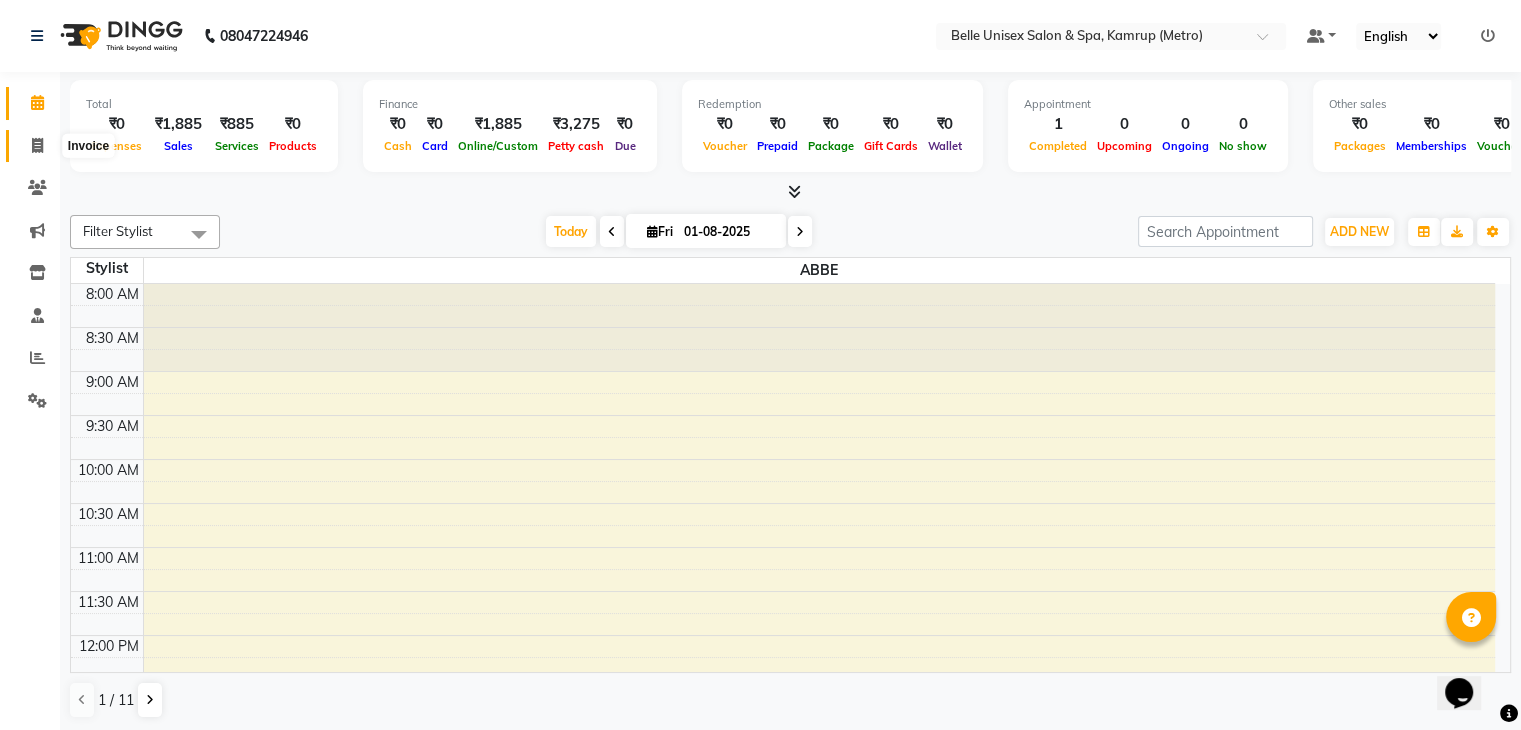 click 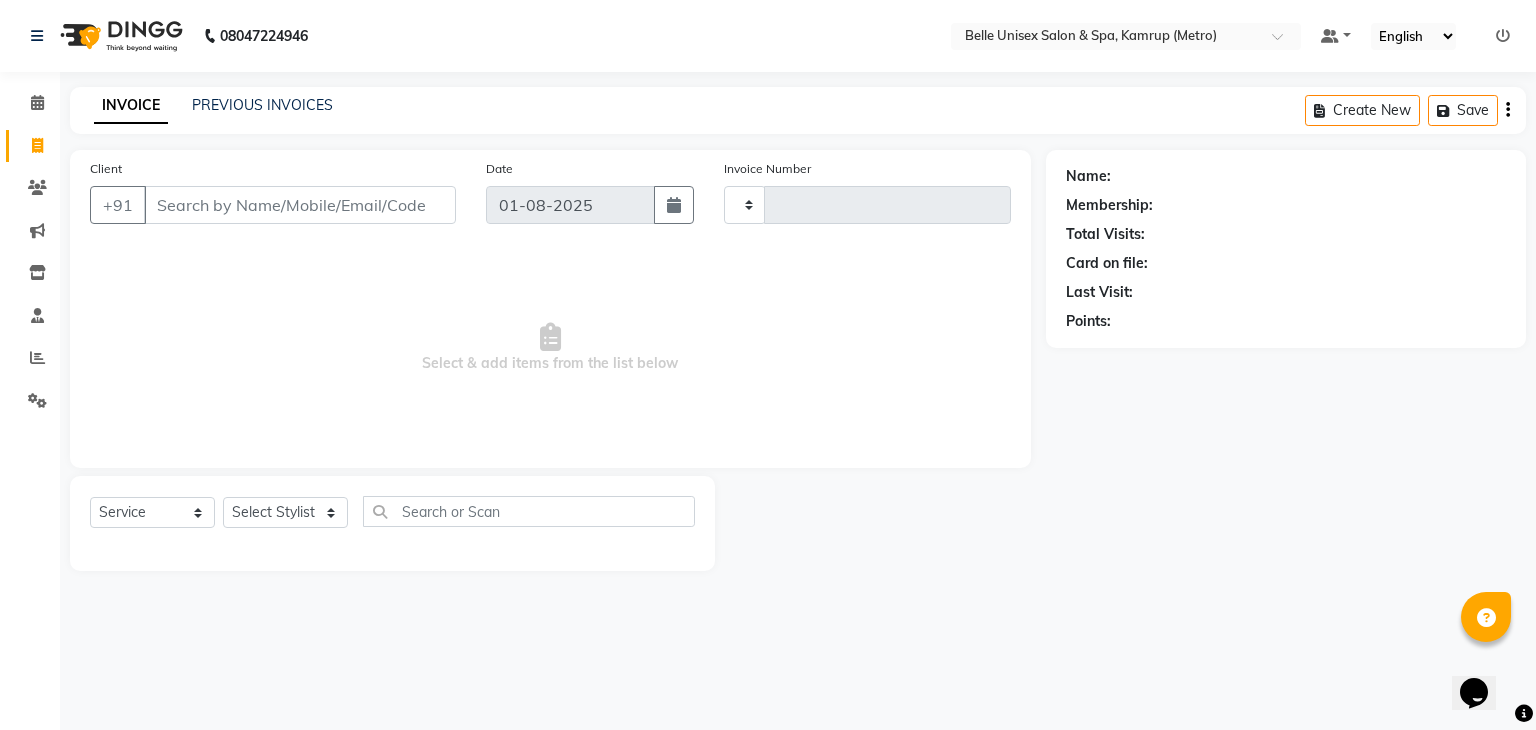 type on "0863" 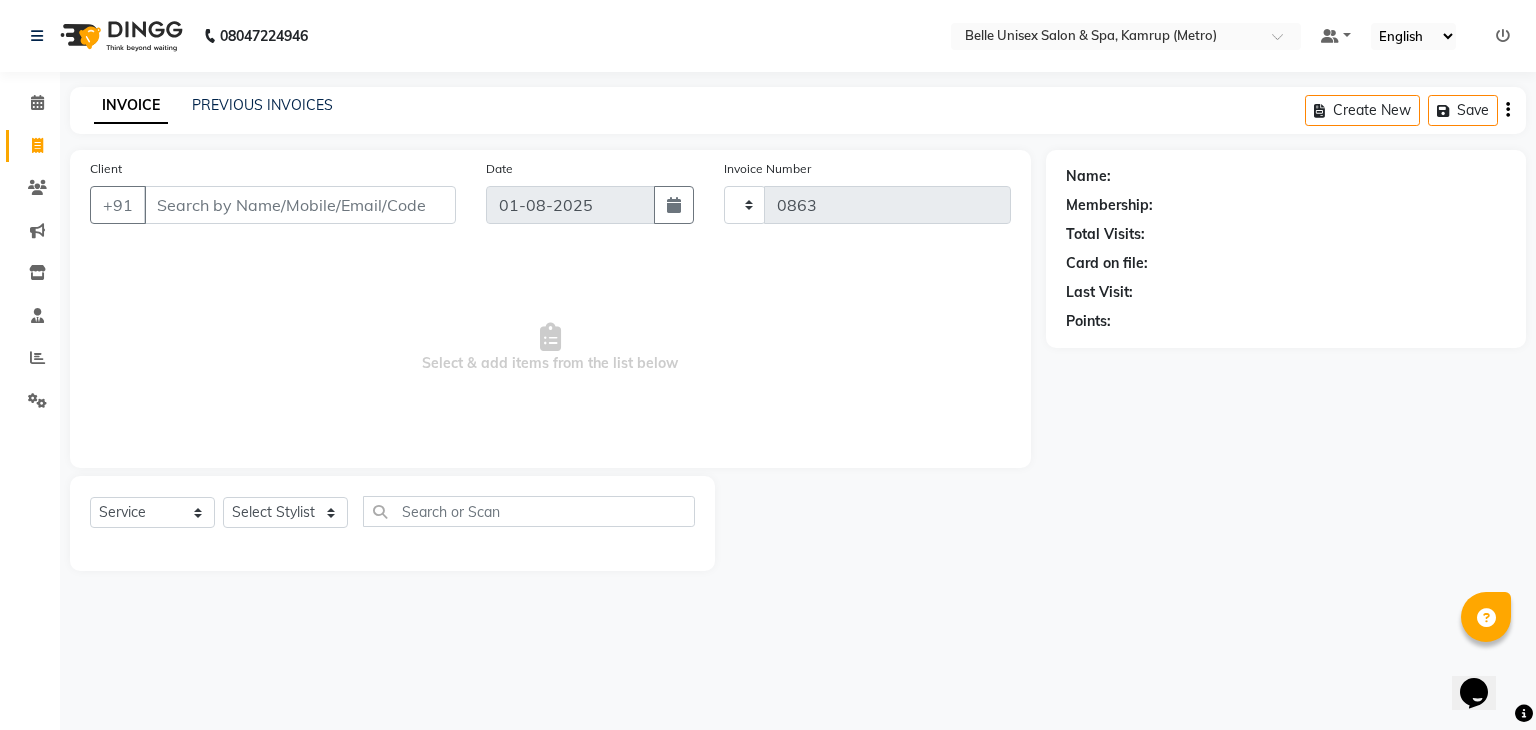 select on "7291" 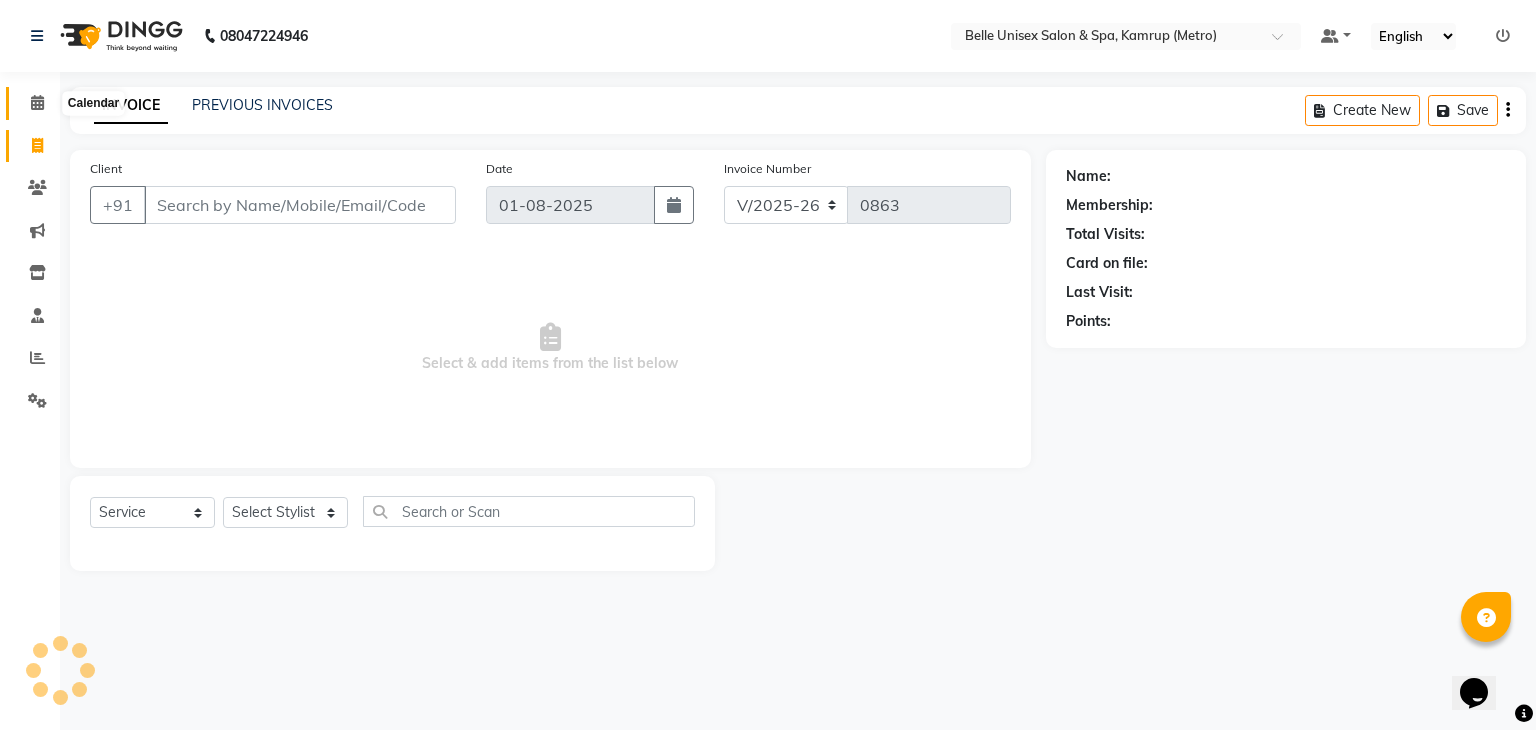 click 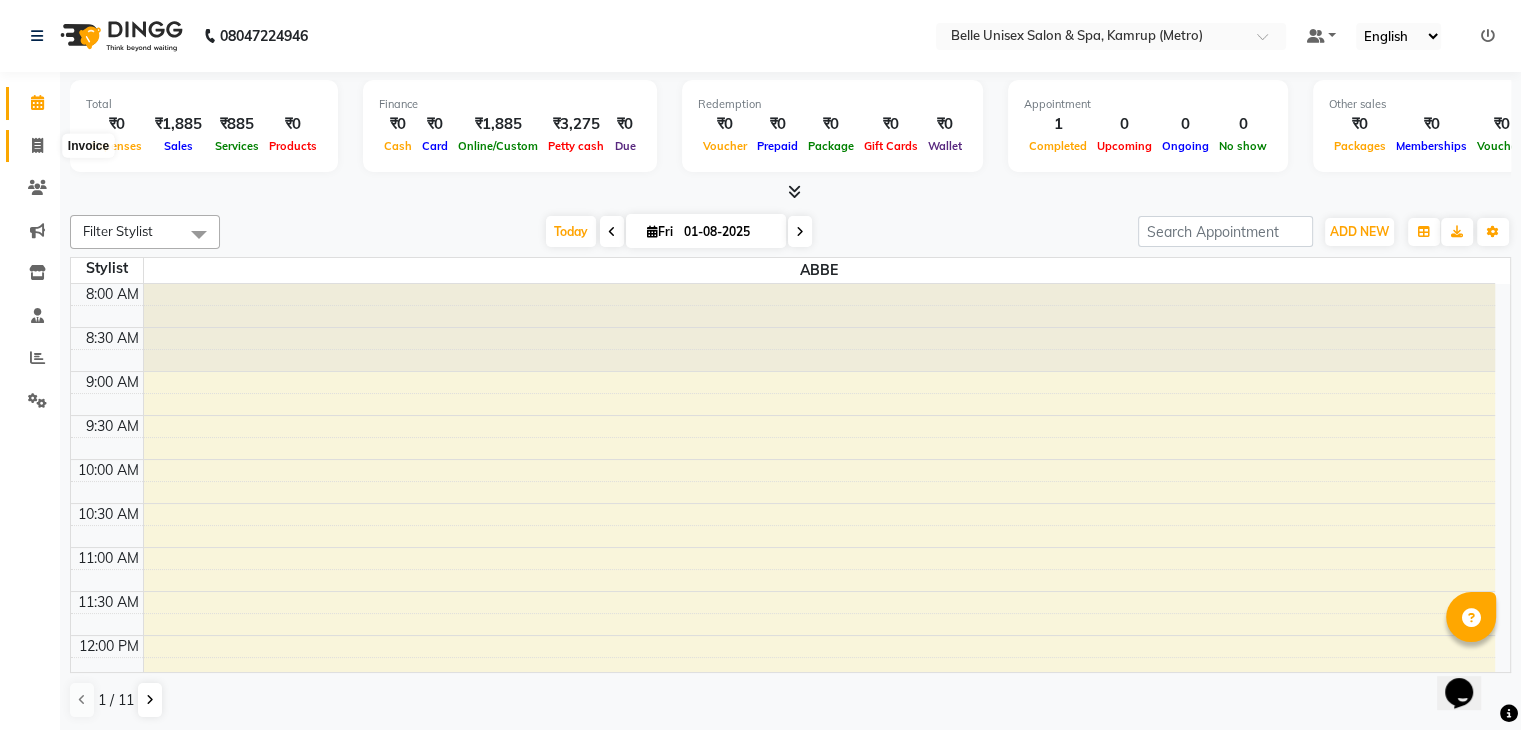click 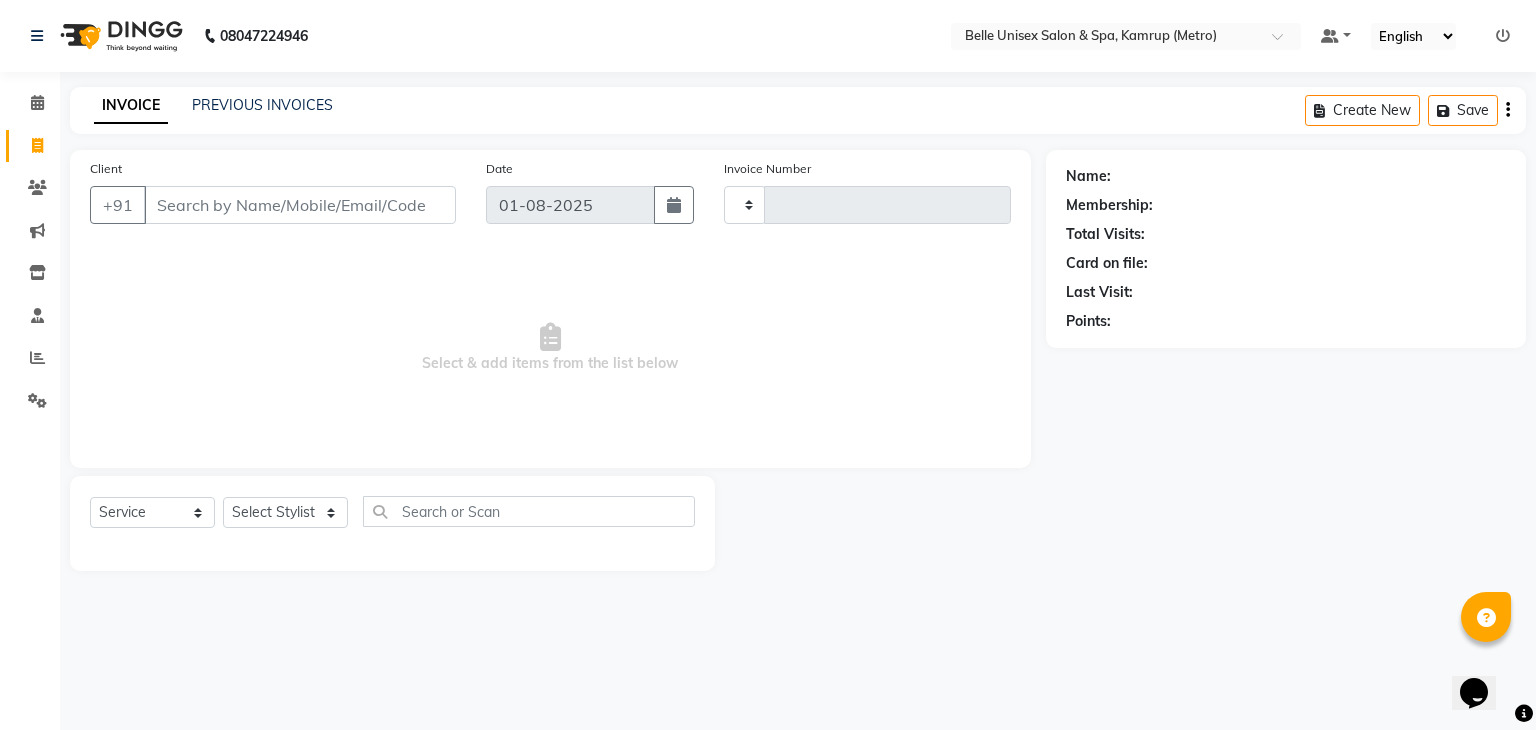 type on "0863" 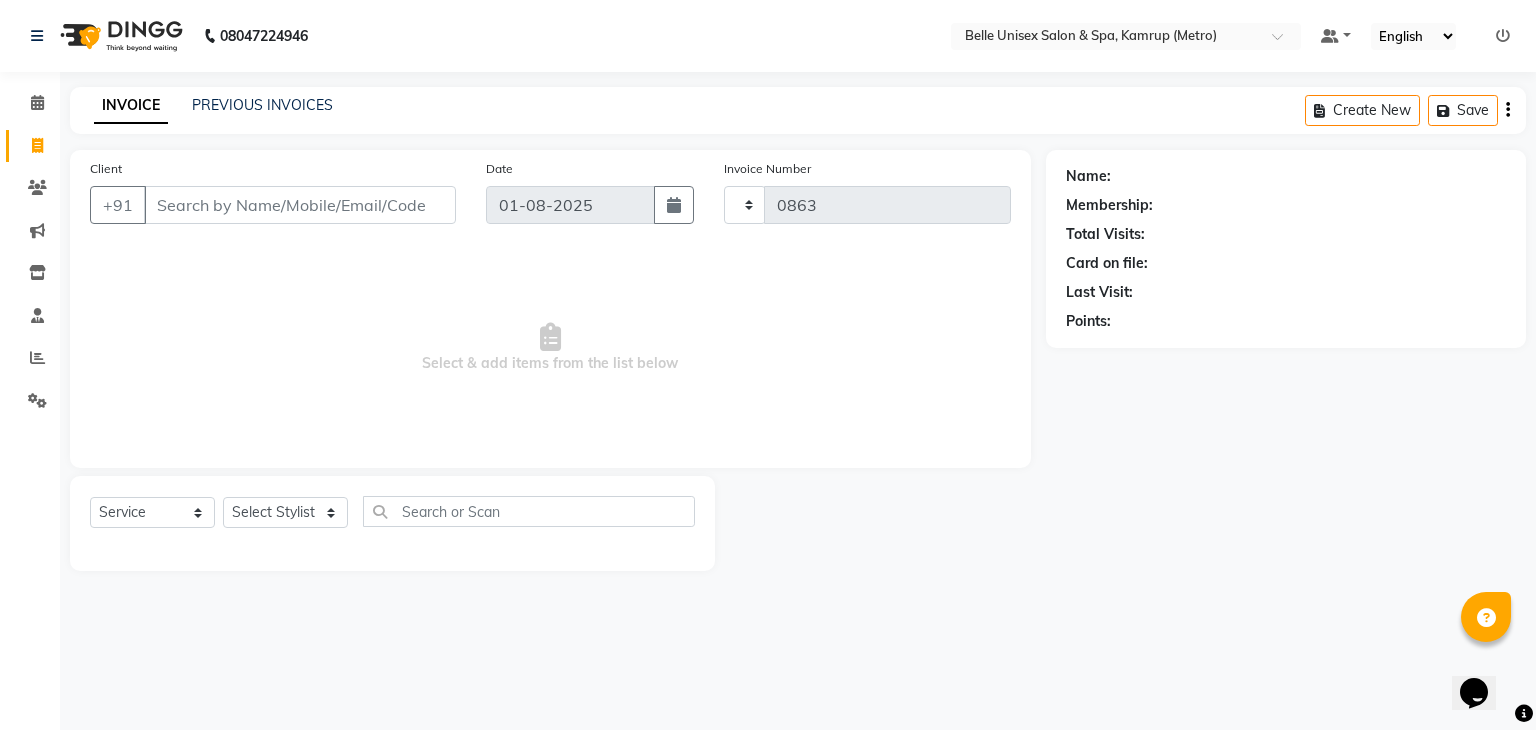 select on "7291" 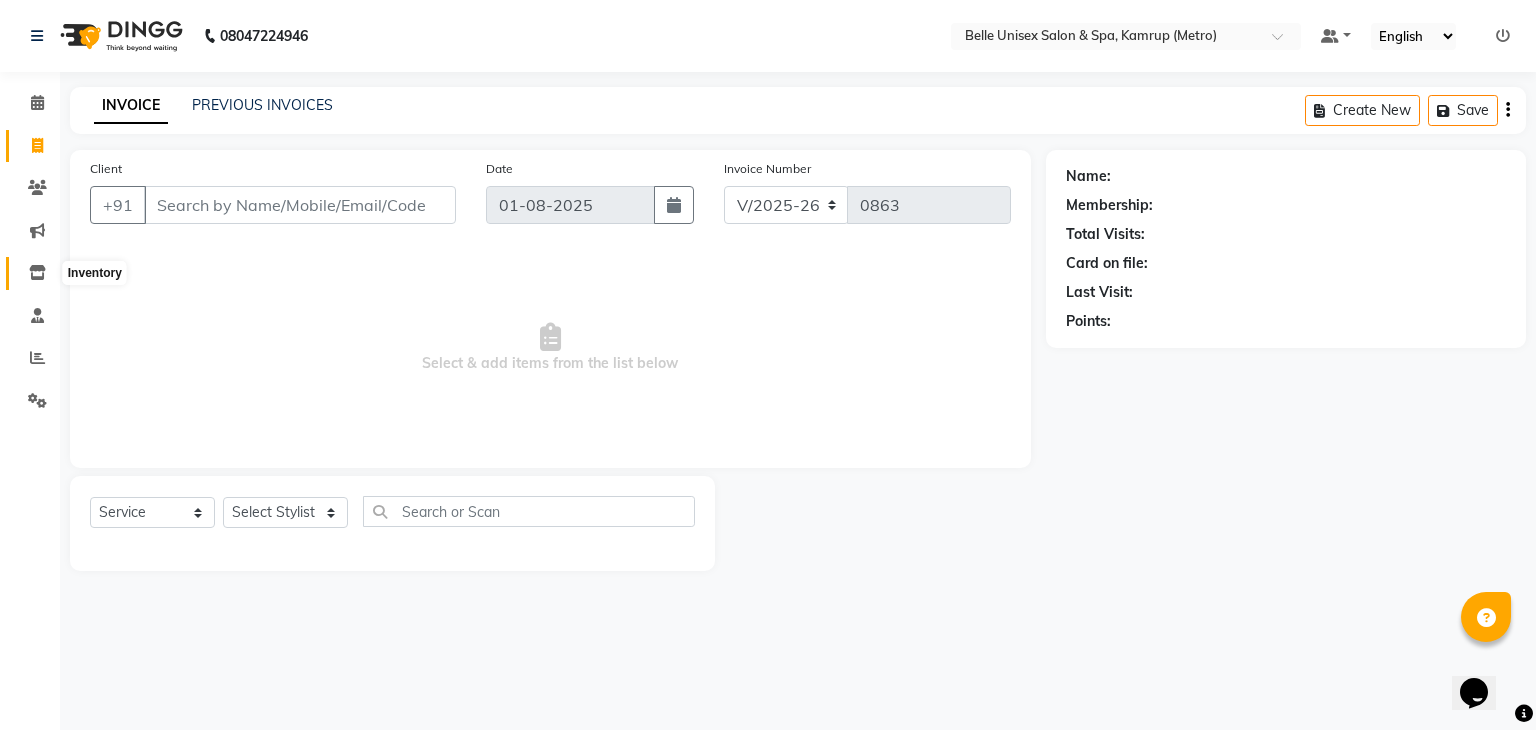 click 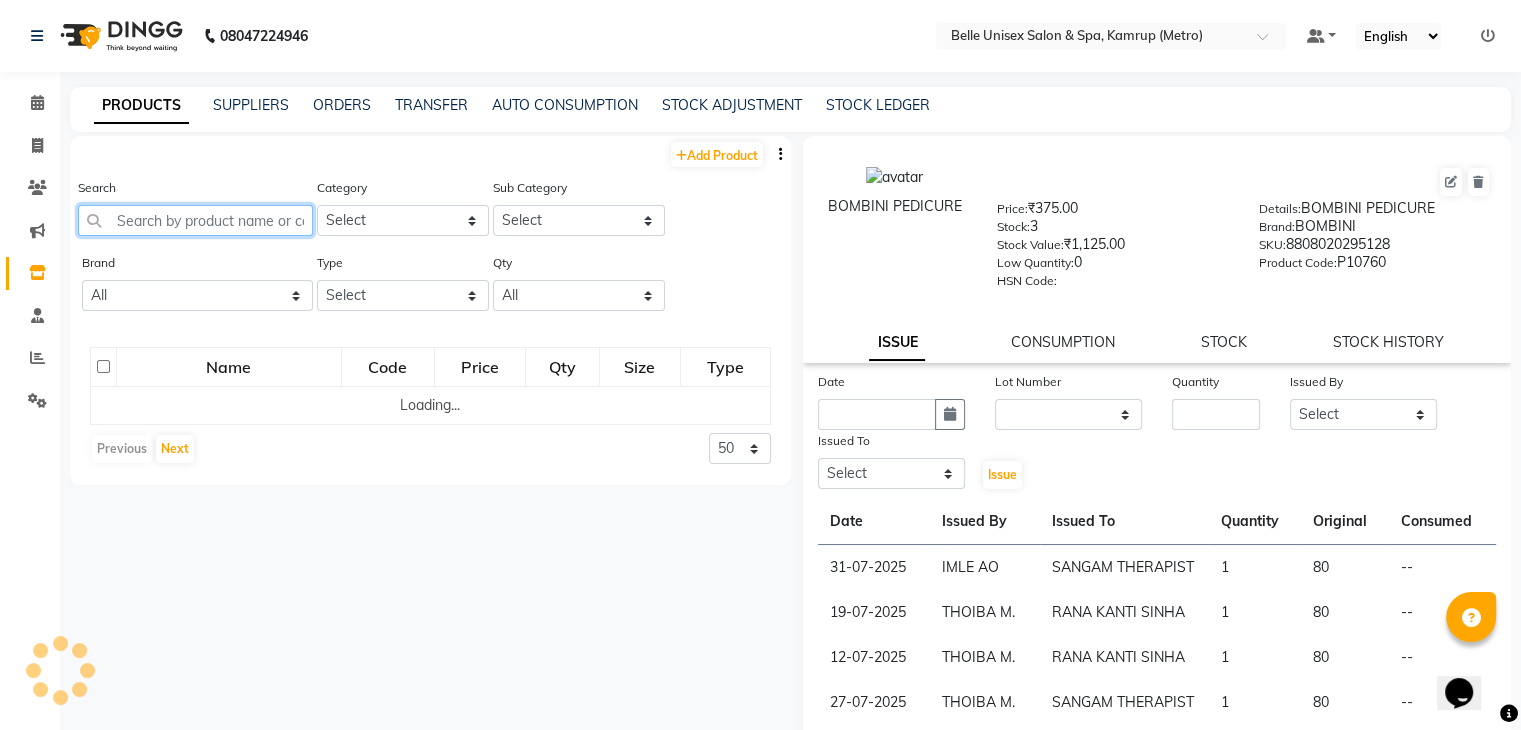 click 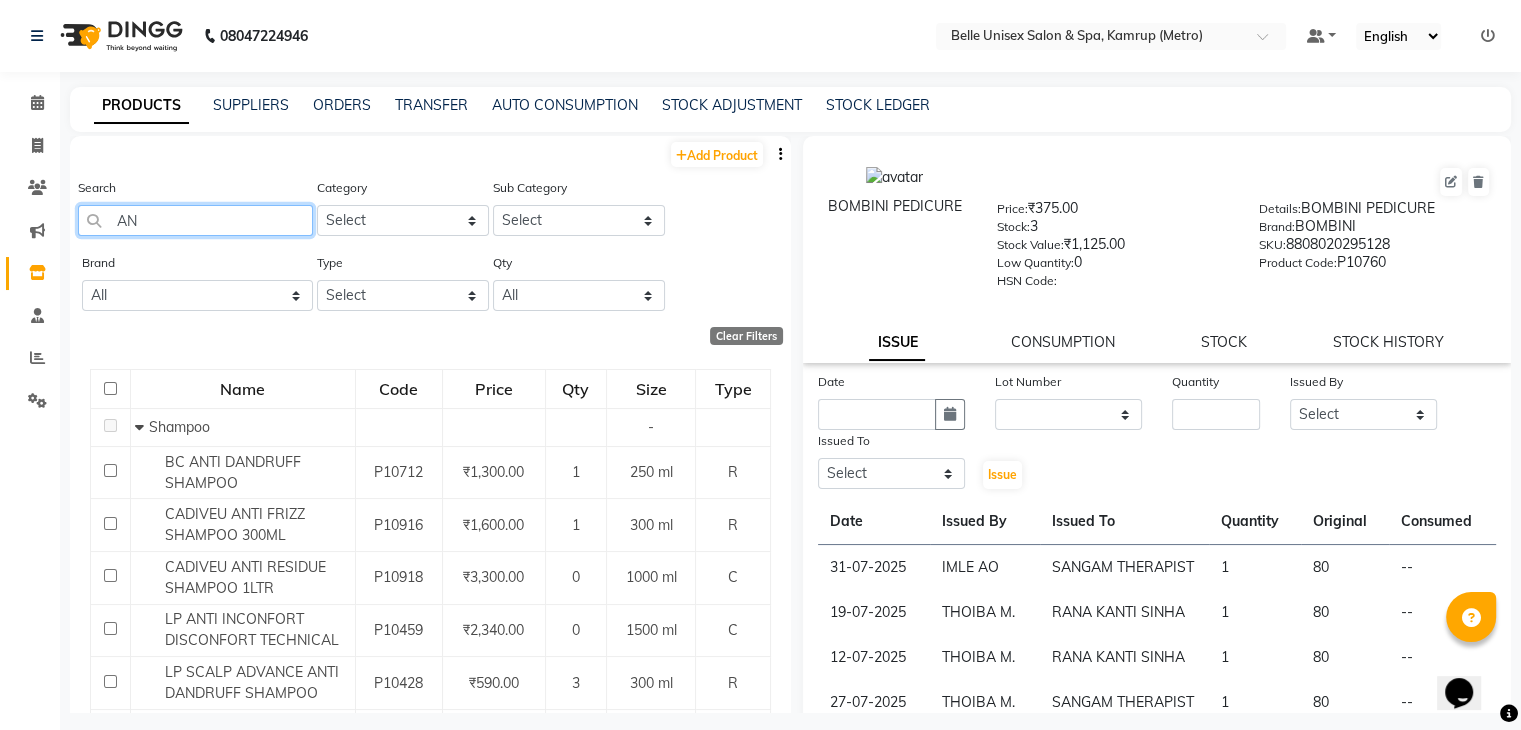type on "A" 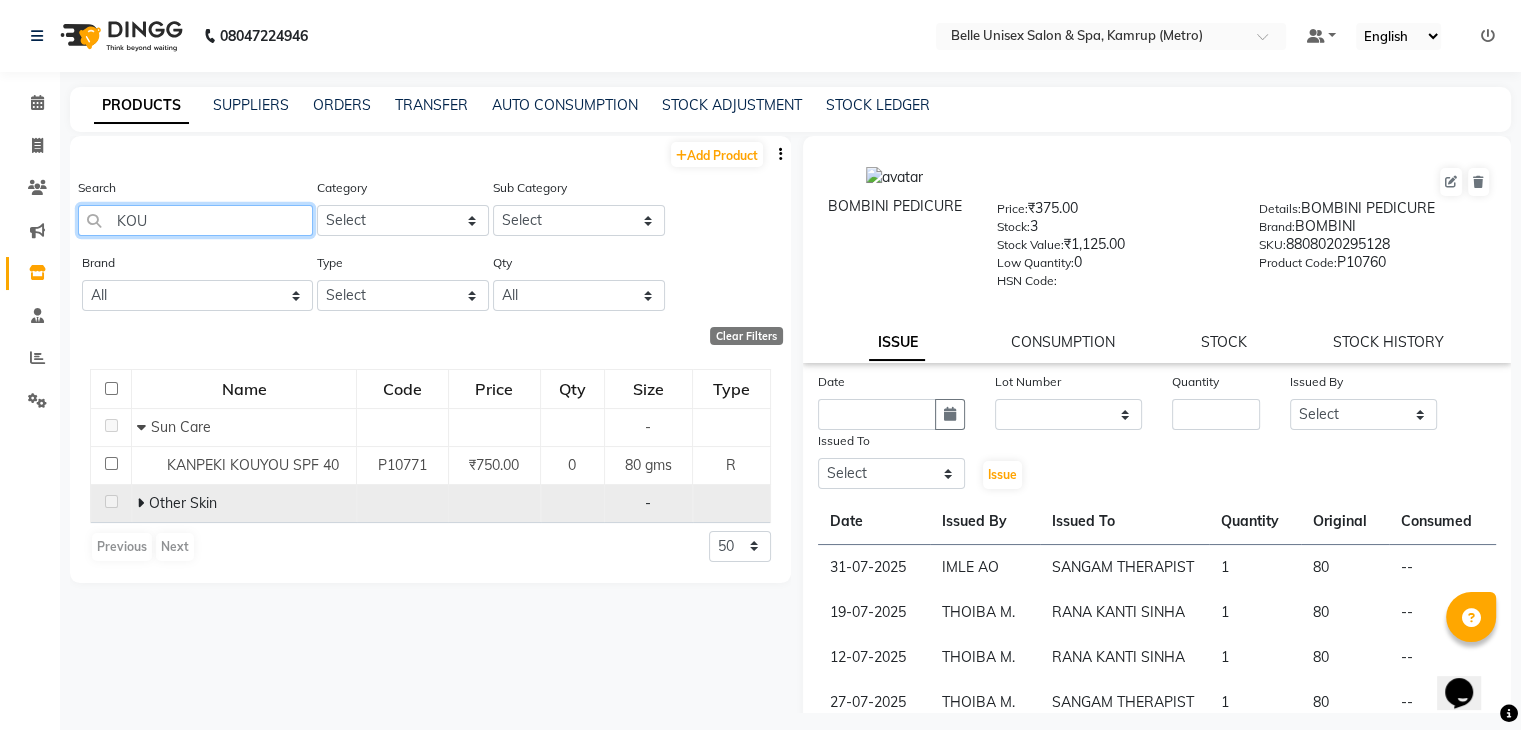 type on "KOU" 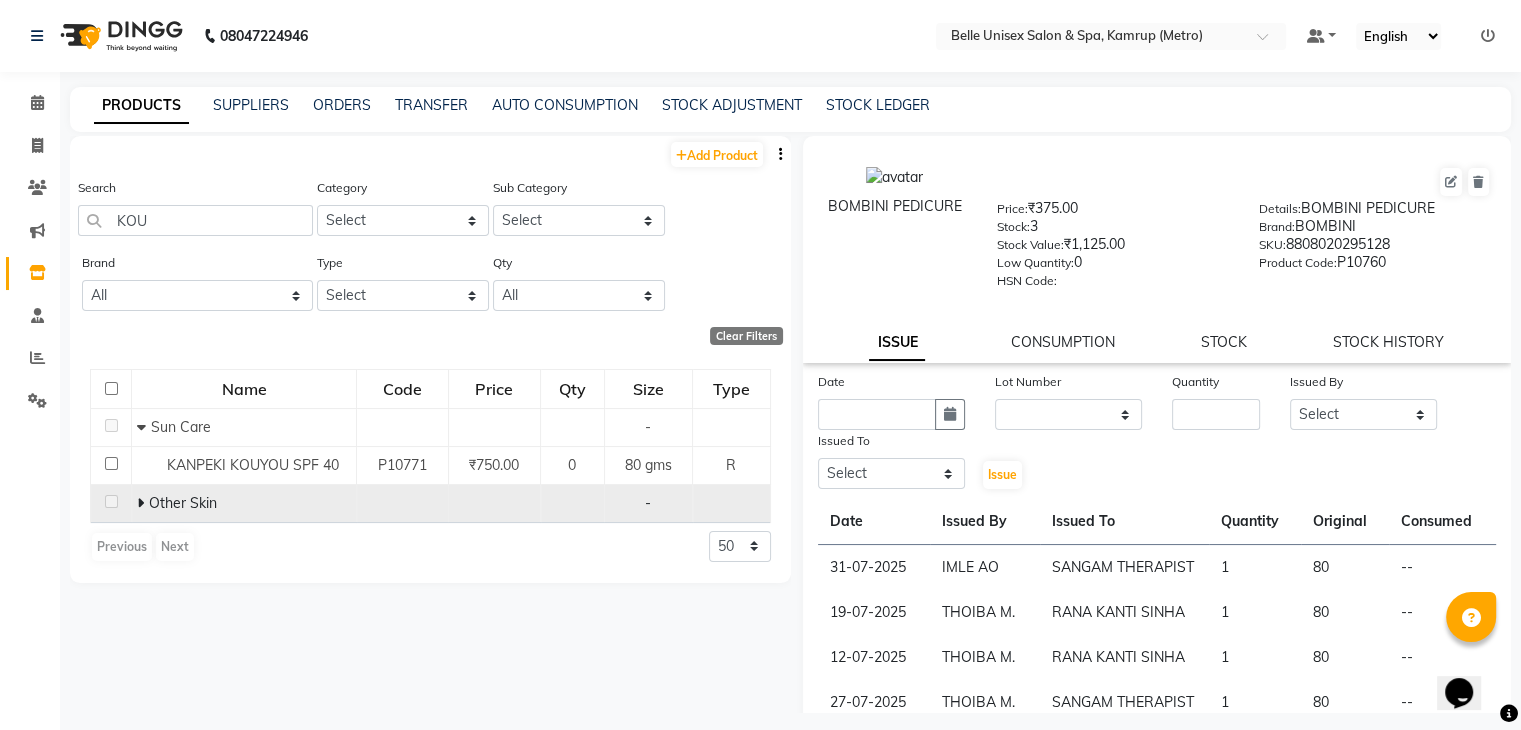 click 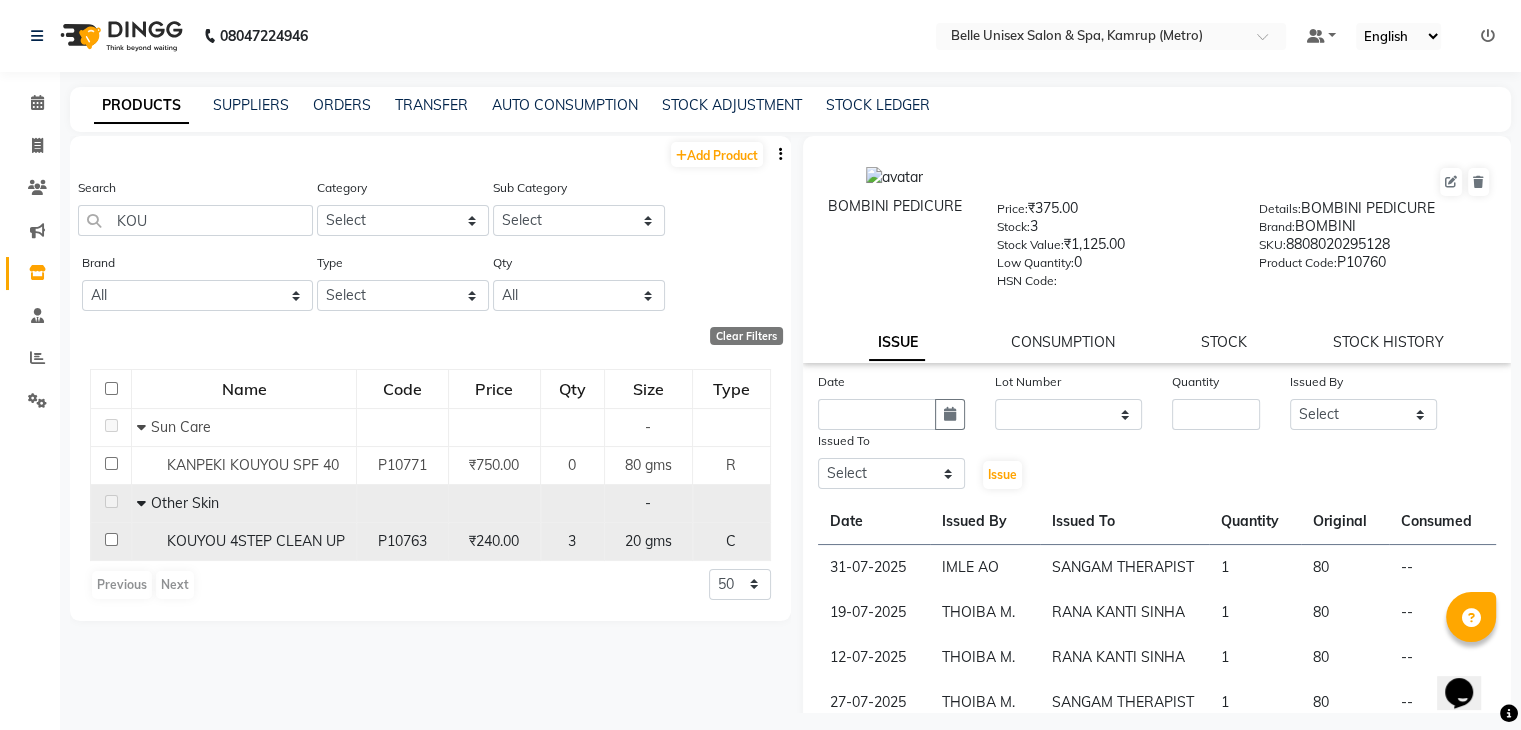 click 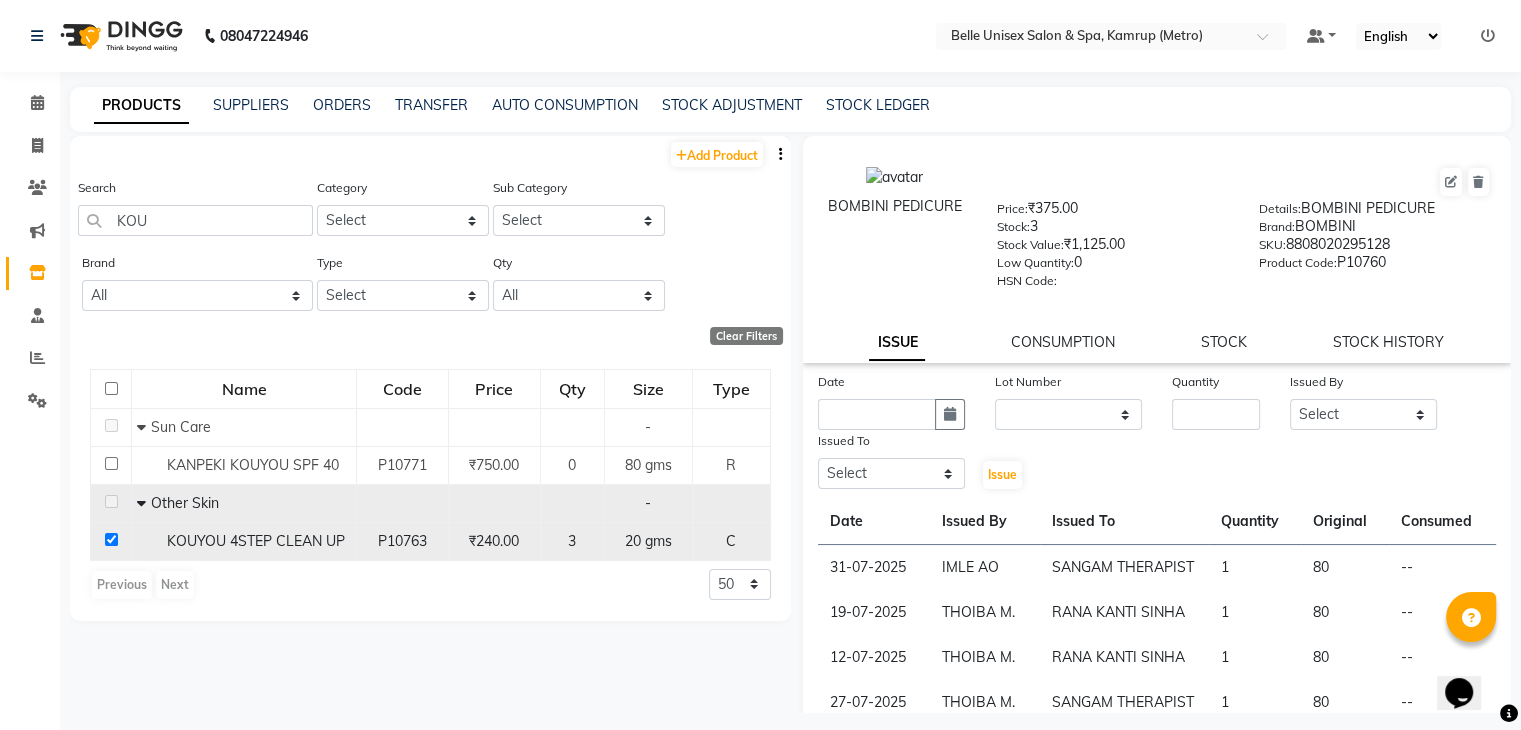 checkbox on "true" 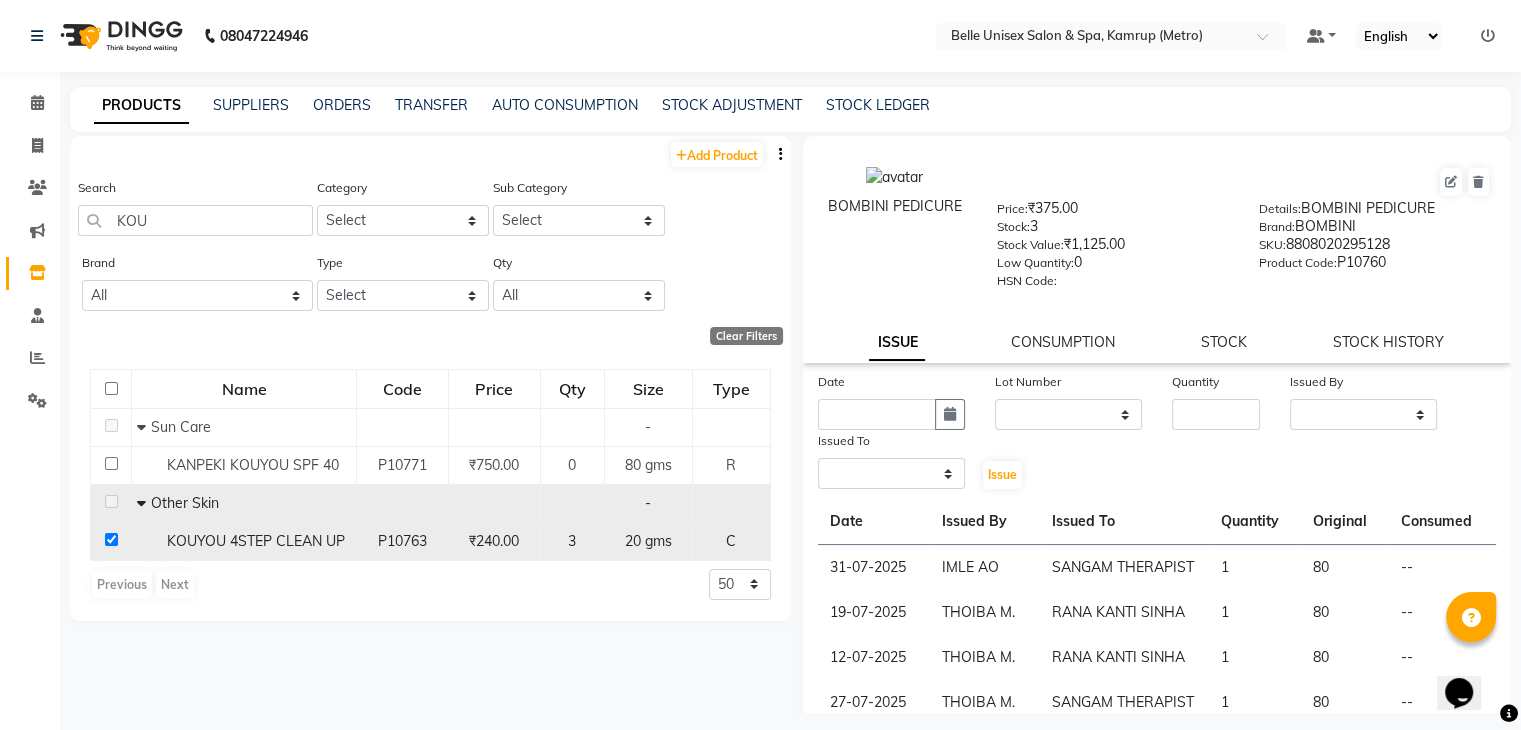 select 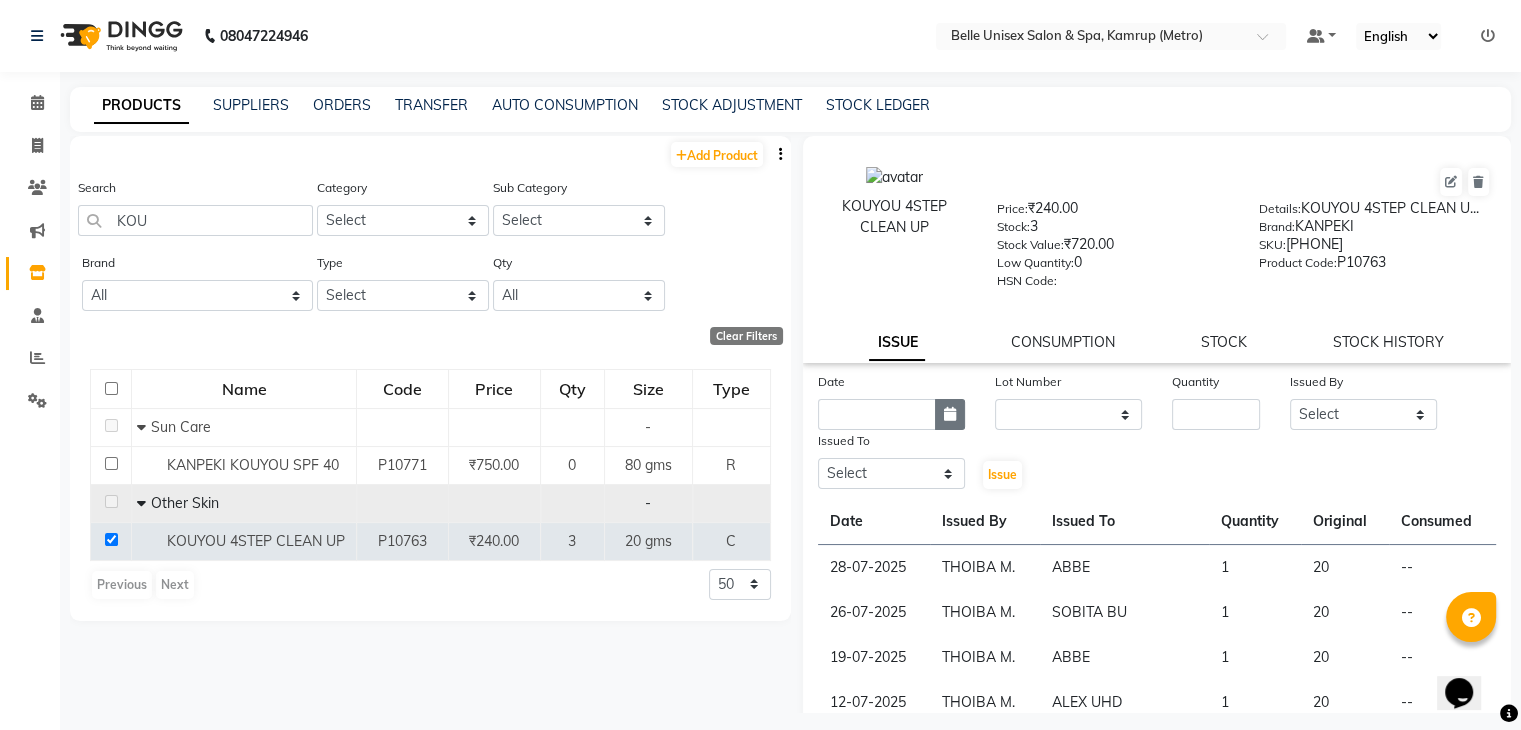 click 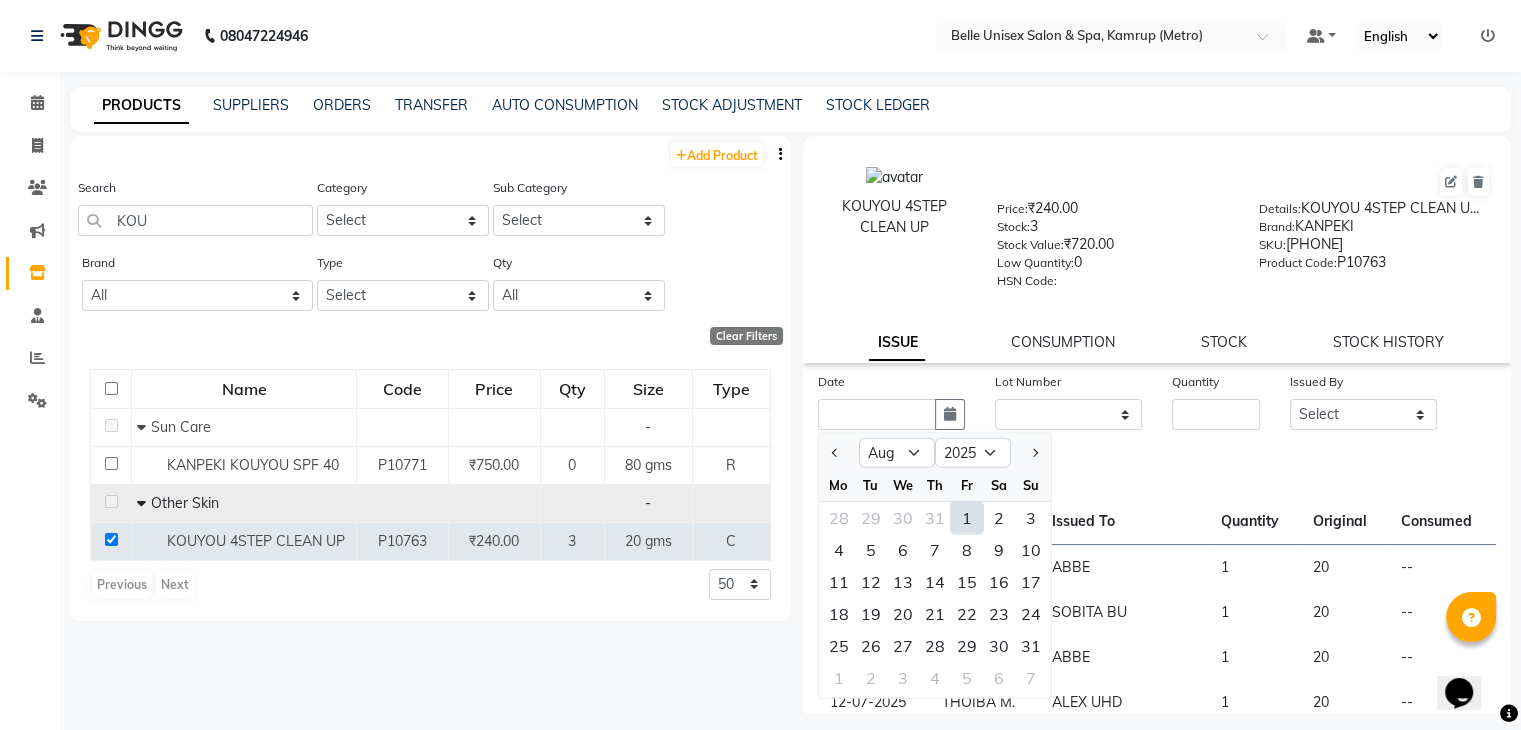 click on "1" 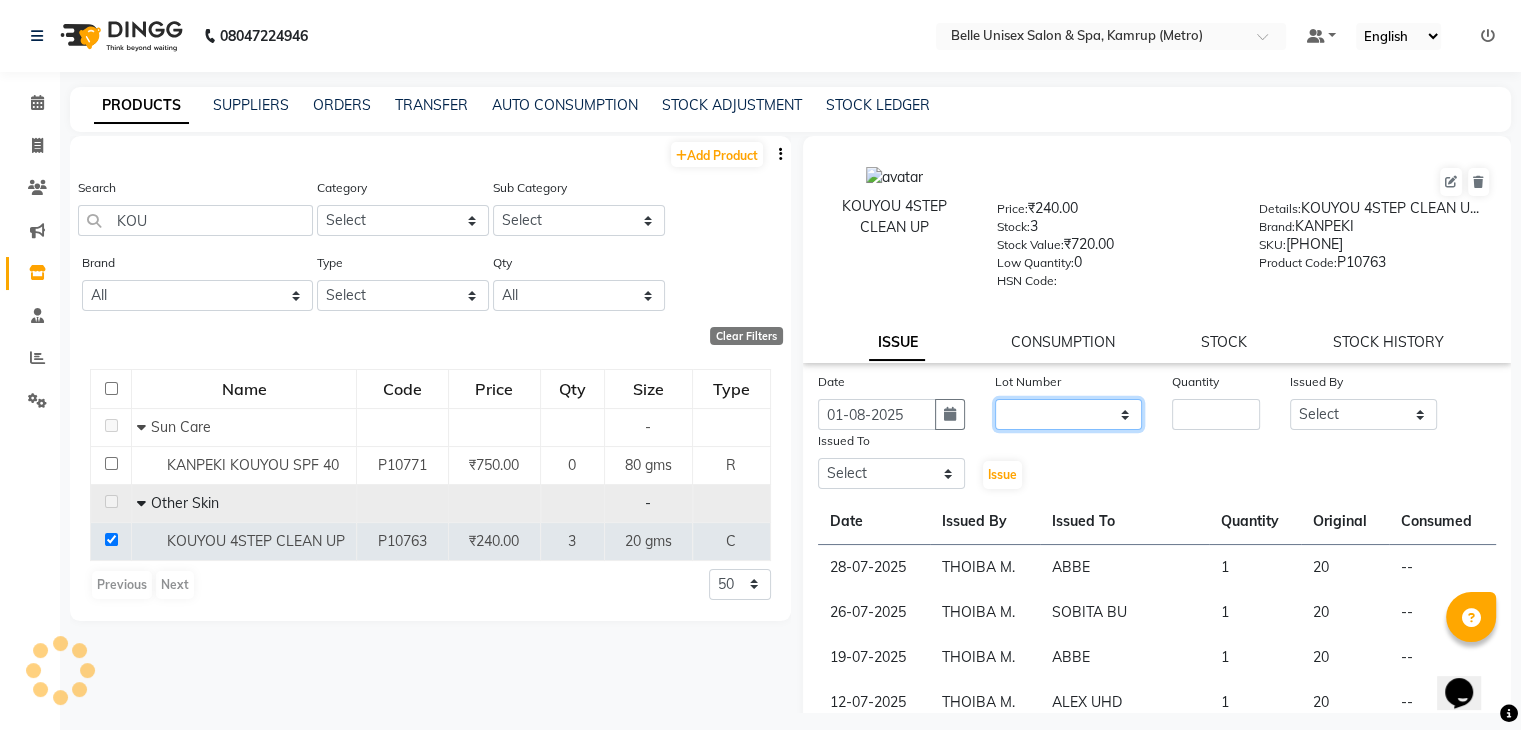 click on "None" 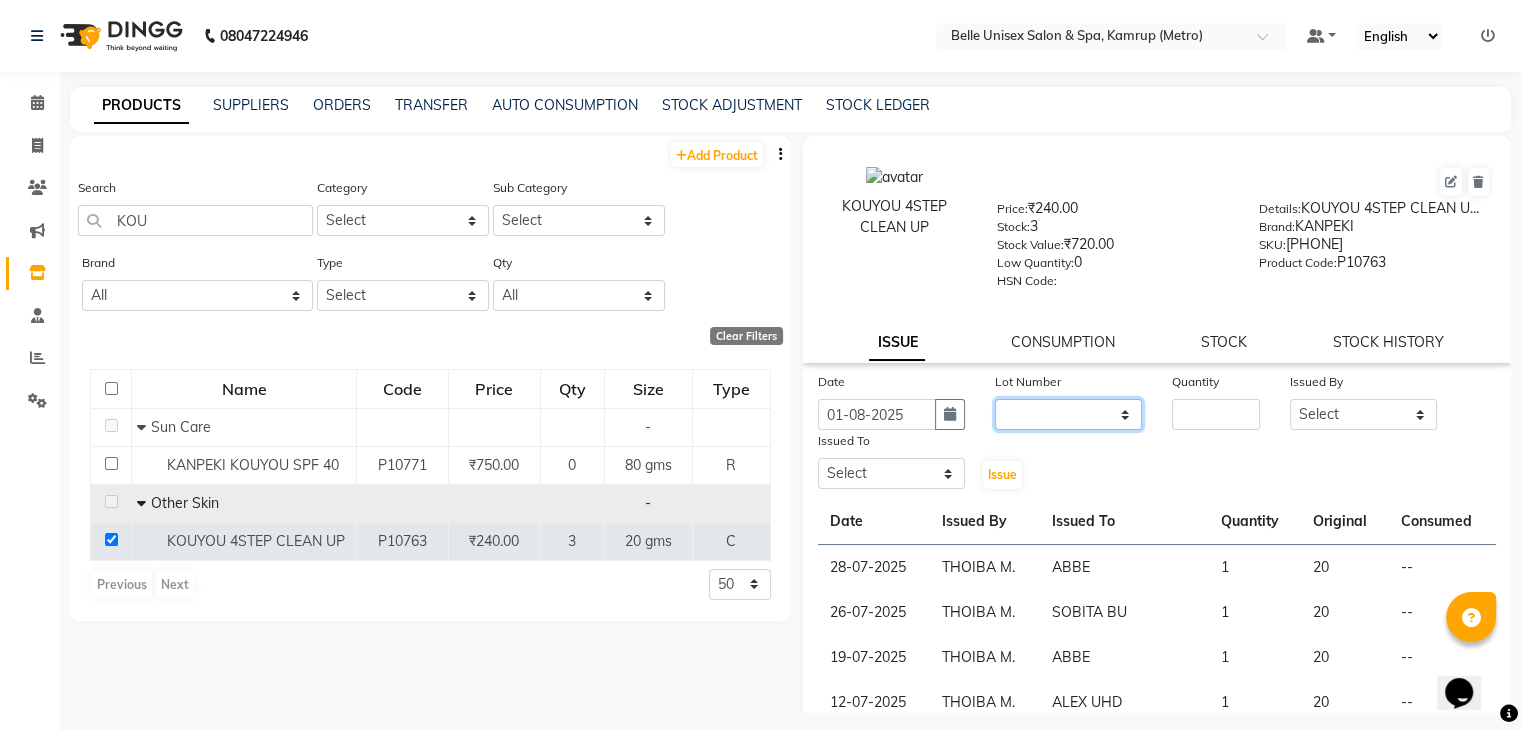 select on "0: null" 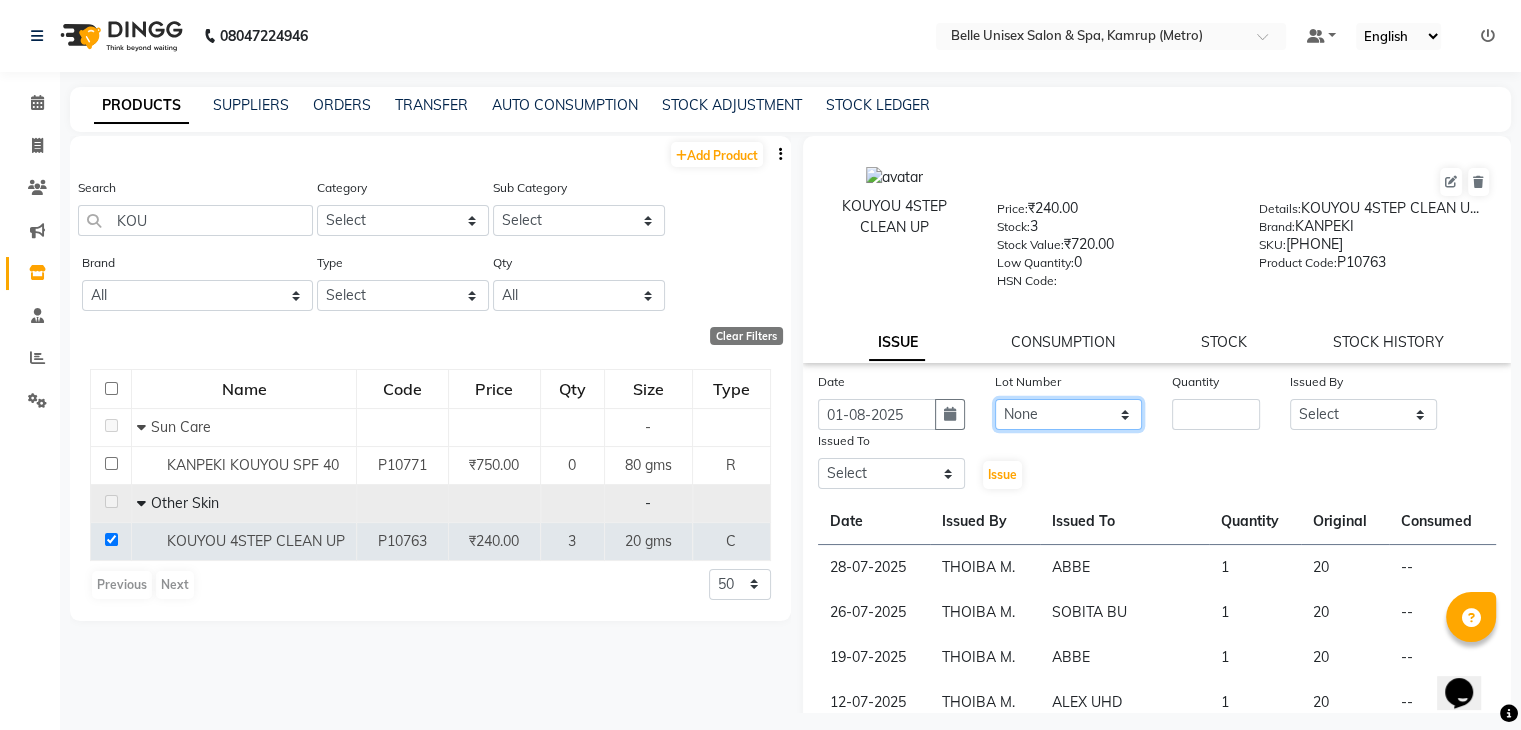 click on "None" 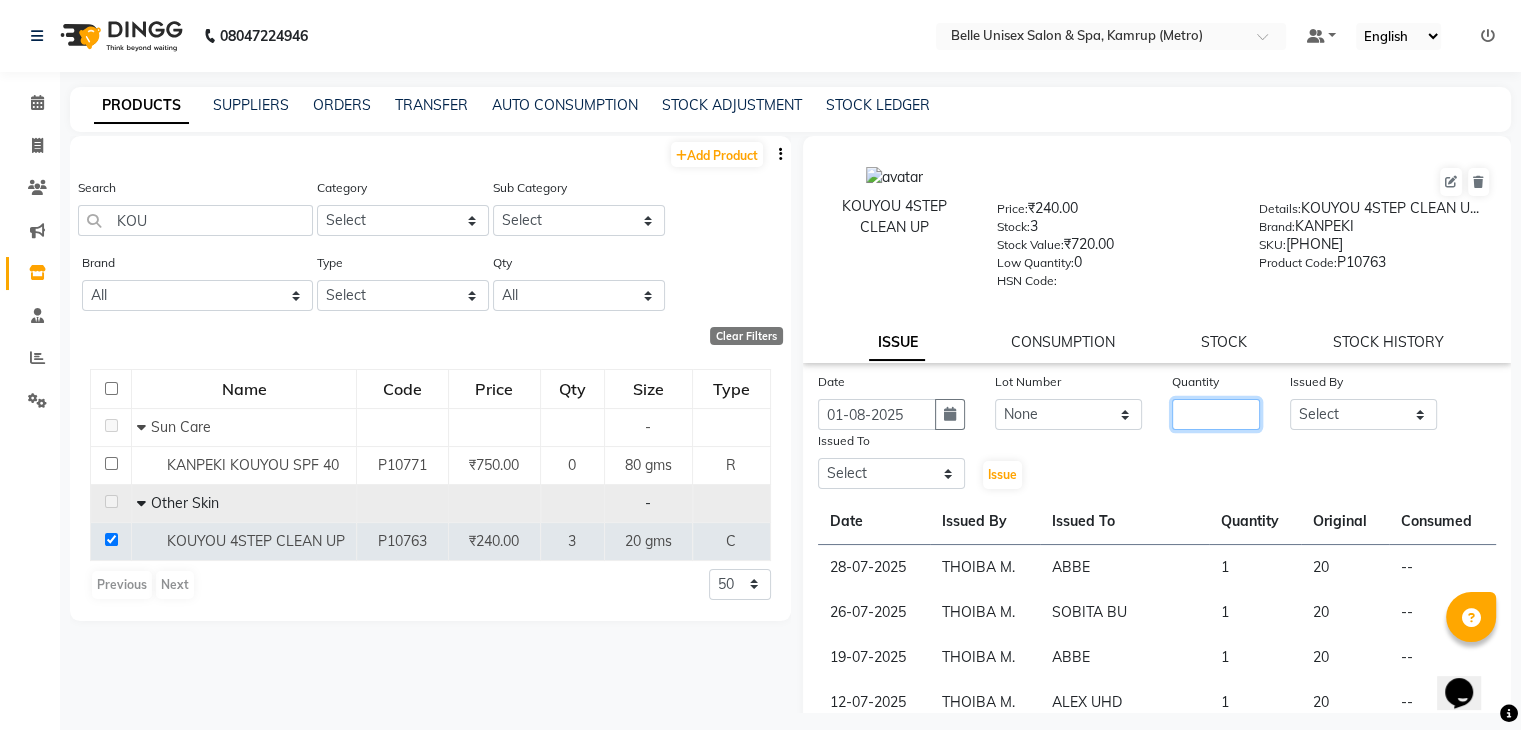 click 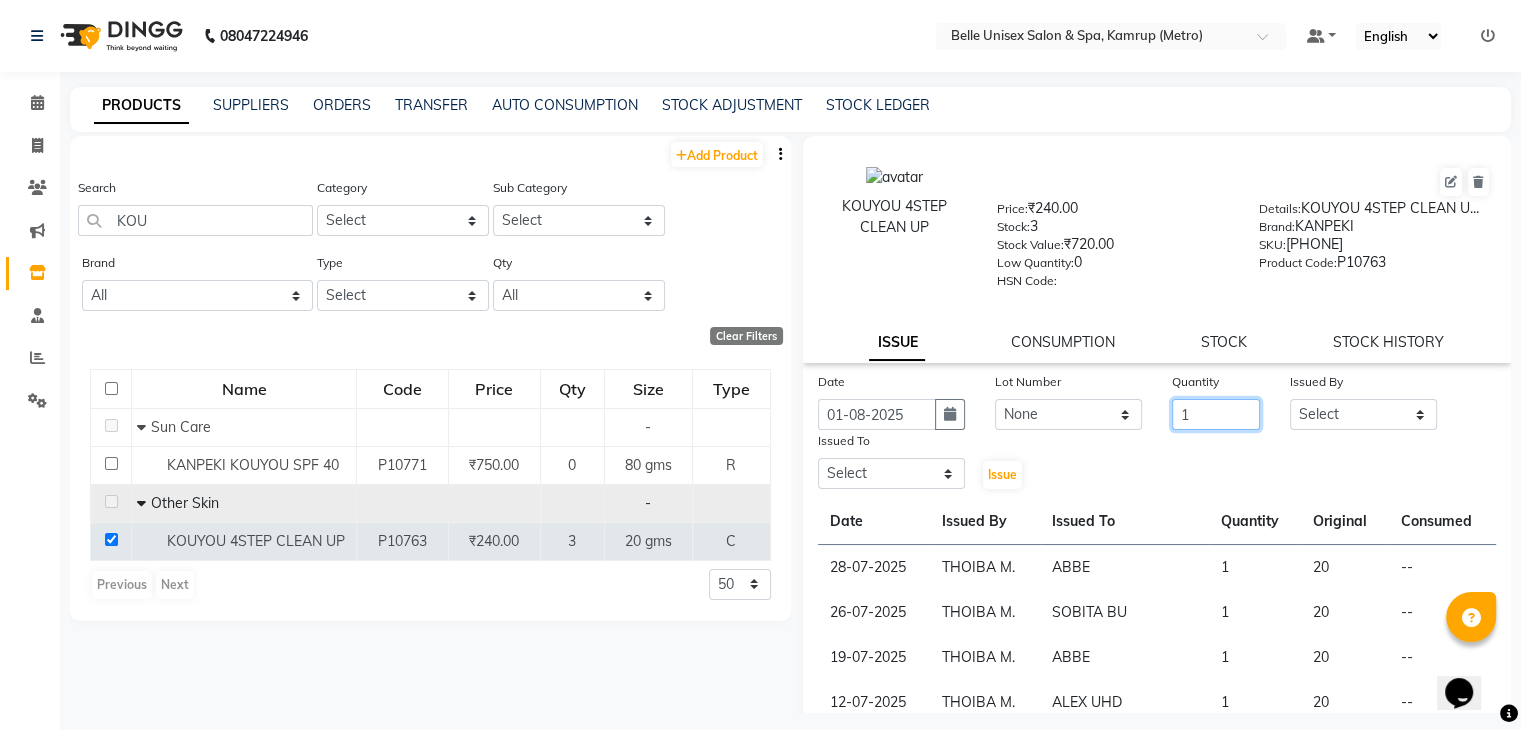 type on "1" 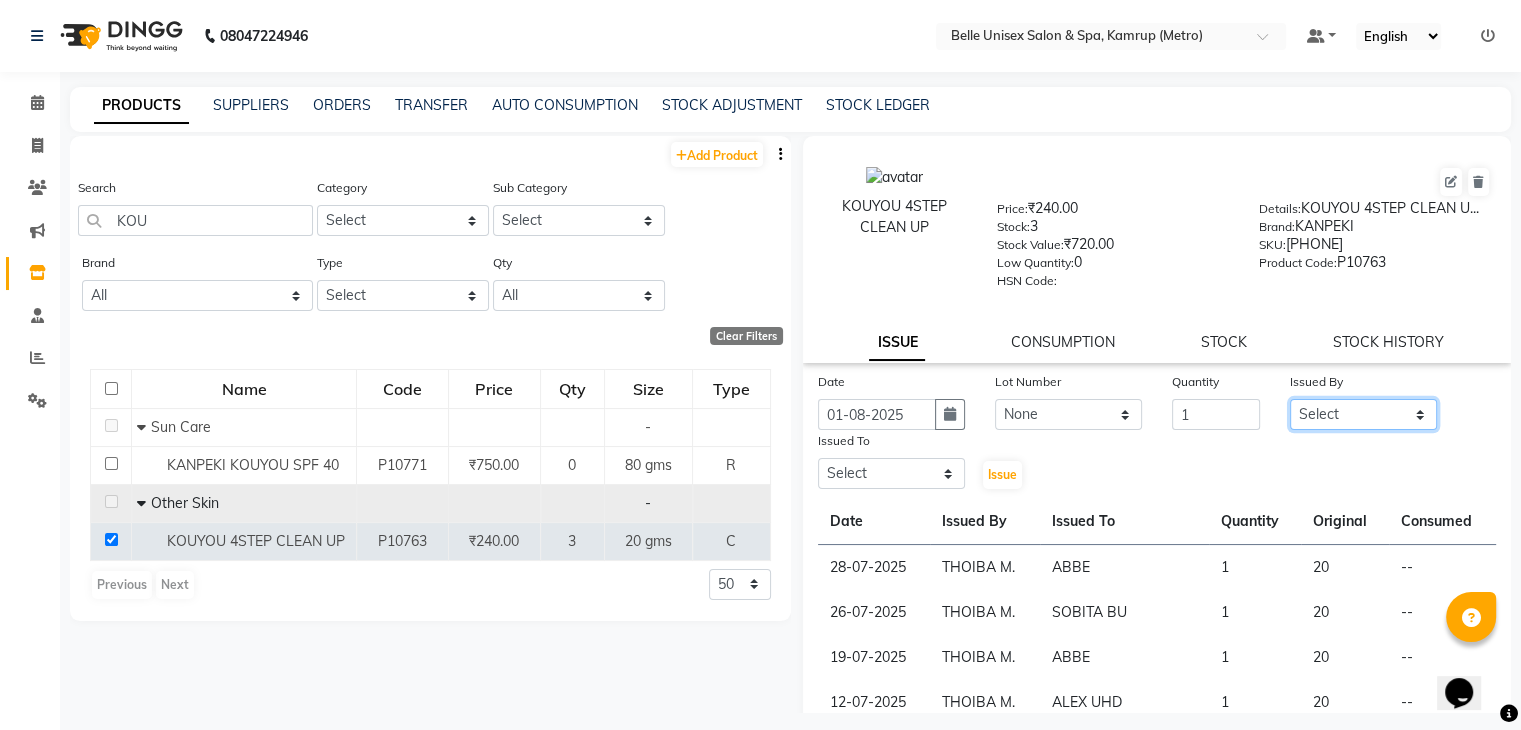 click on "Select ABBE Admin id ALEX UHD ASEM COUNTER SALE IMLE AO JUPITARA(HK) PURNIMA HK RANA KANTI [LAST] SABEHA SANGAM THERAPIST SOBITA BU THOIBA M." 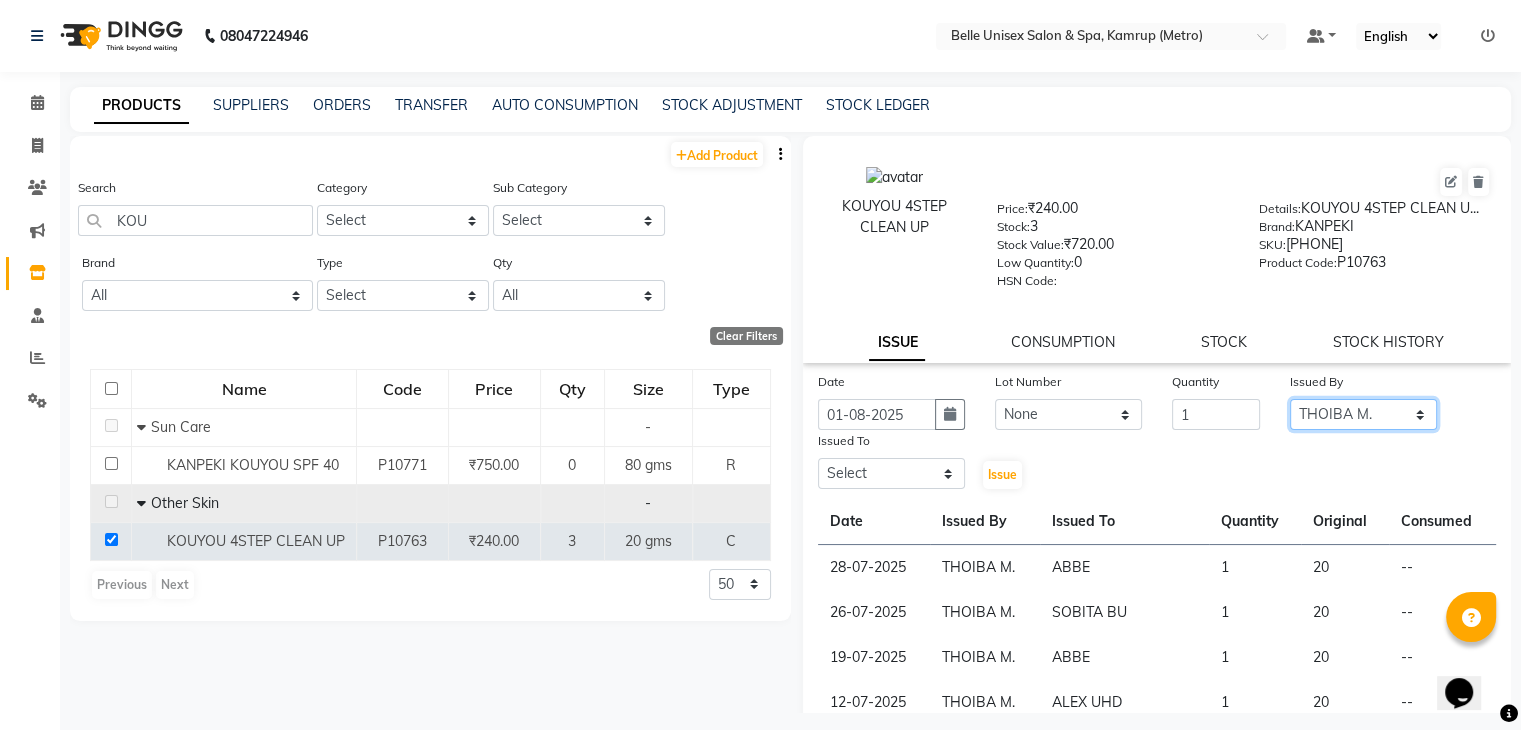 click on "Select ABBE Admin id ALEX UHD ASEM COUNTER SALE IMLE AO JUPITARA(HK) PURNIMA HK RANA KANTI [LAST] SABEHA SANGAM THERAPIST SOBITA BU THOIBA M." 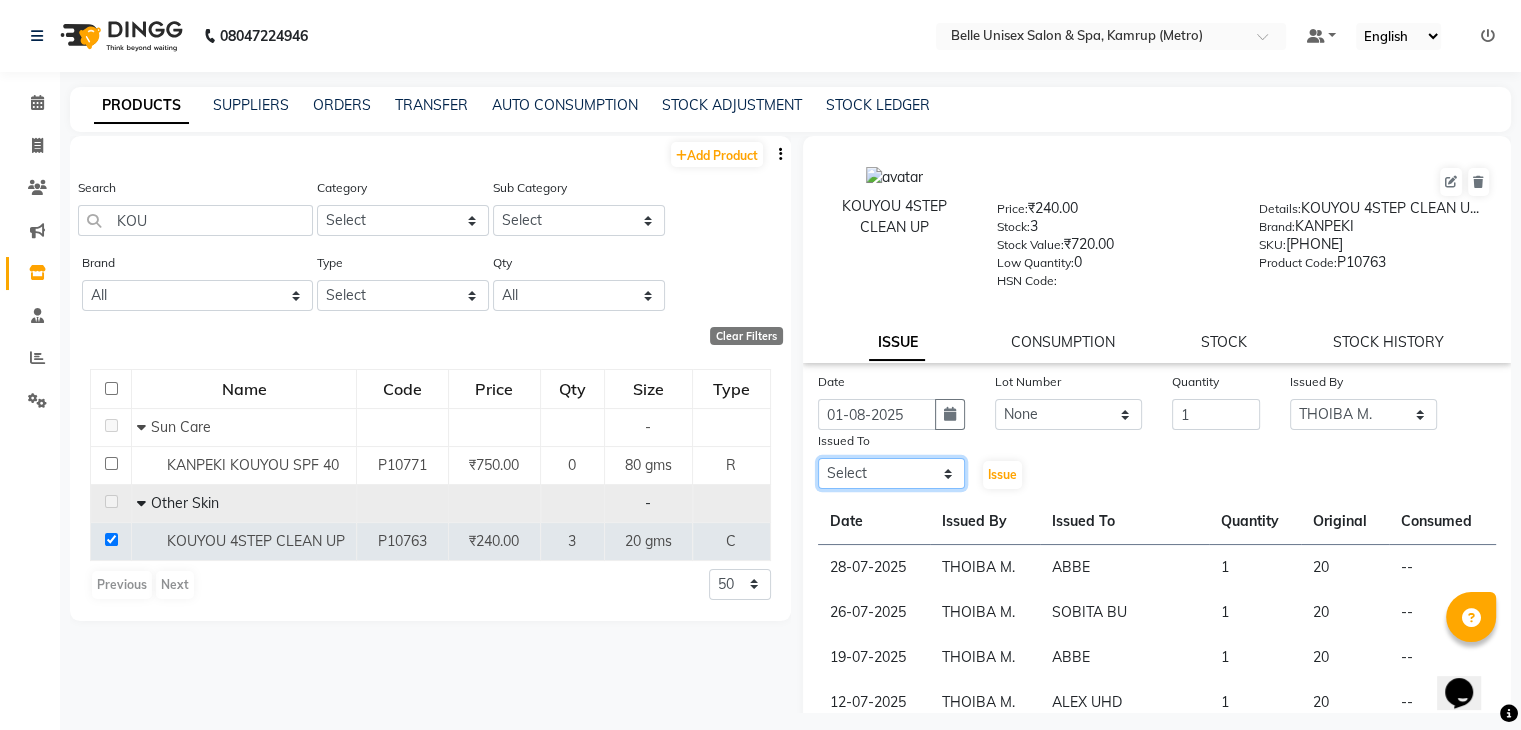 click on "Select ABBE Admin id ALEX UHD ASEM COUNTER SALE IMLE AO JUPITARA(HK) PURNIMA HK RANA KANTI [LAST] SABEHA SANGAM THERAPIST SOBITA BU THOIBA M." 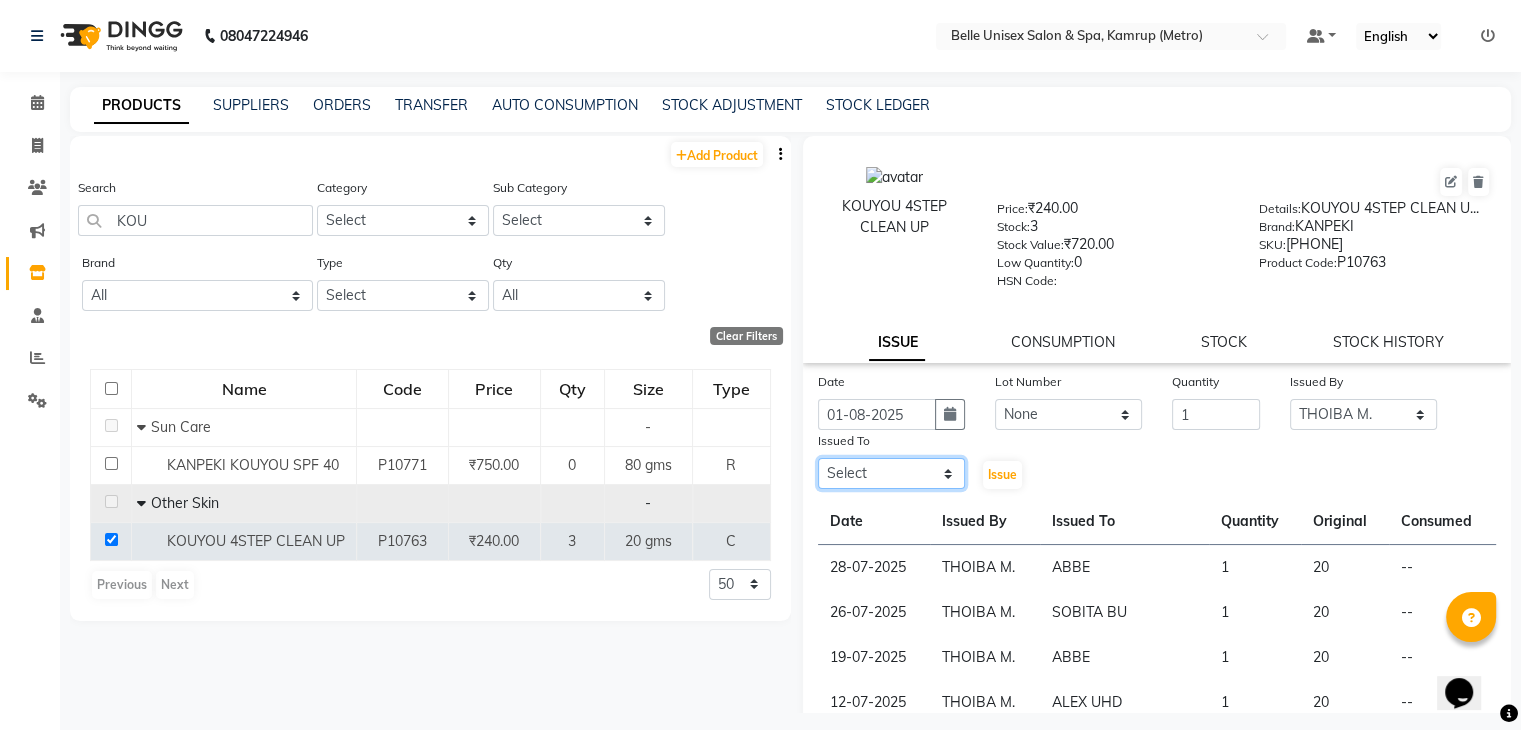 select on "83129" 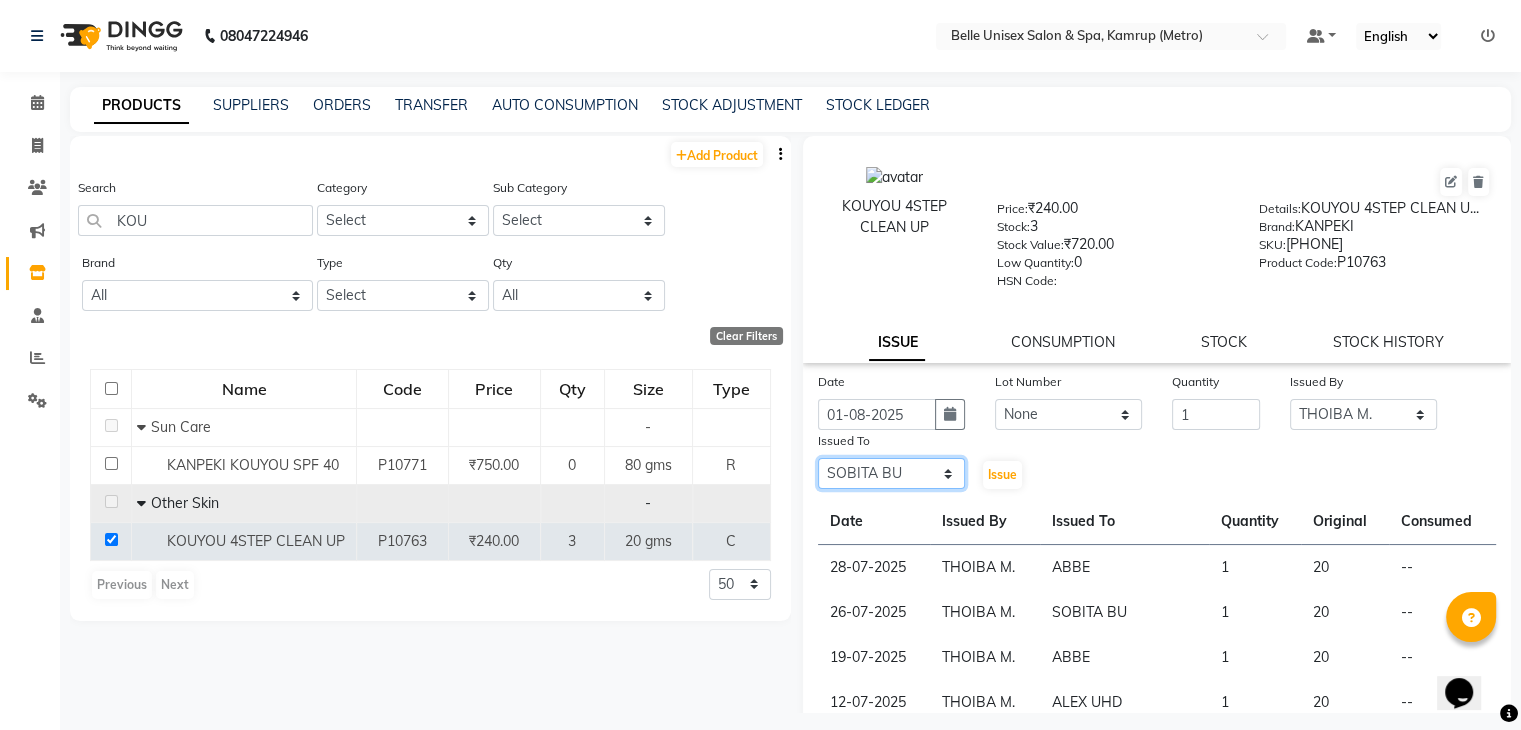 click on "Select ABBE Admin id ALEX UHD ASEM COUNTER SALE IMLE AO JUPITARA(HK) PURNIMA HK RANA KANTI [LAST] SABEHA SANGAM THERAPIST SOBITA BU THOIBA M." 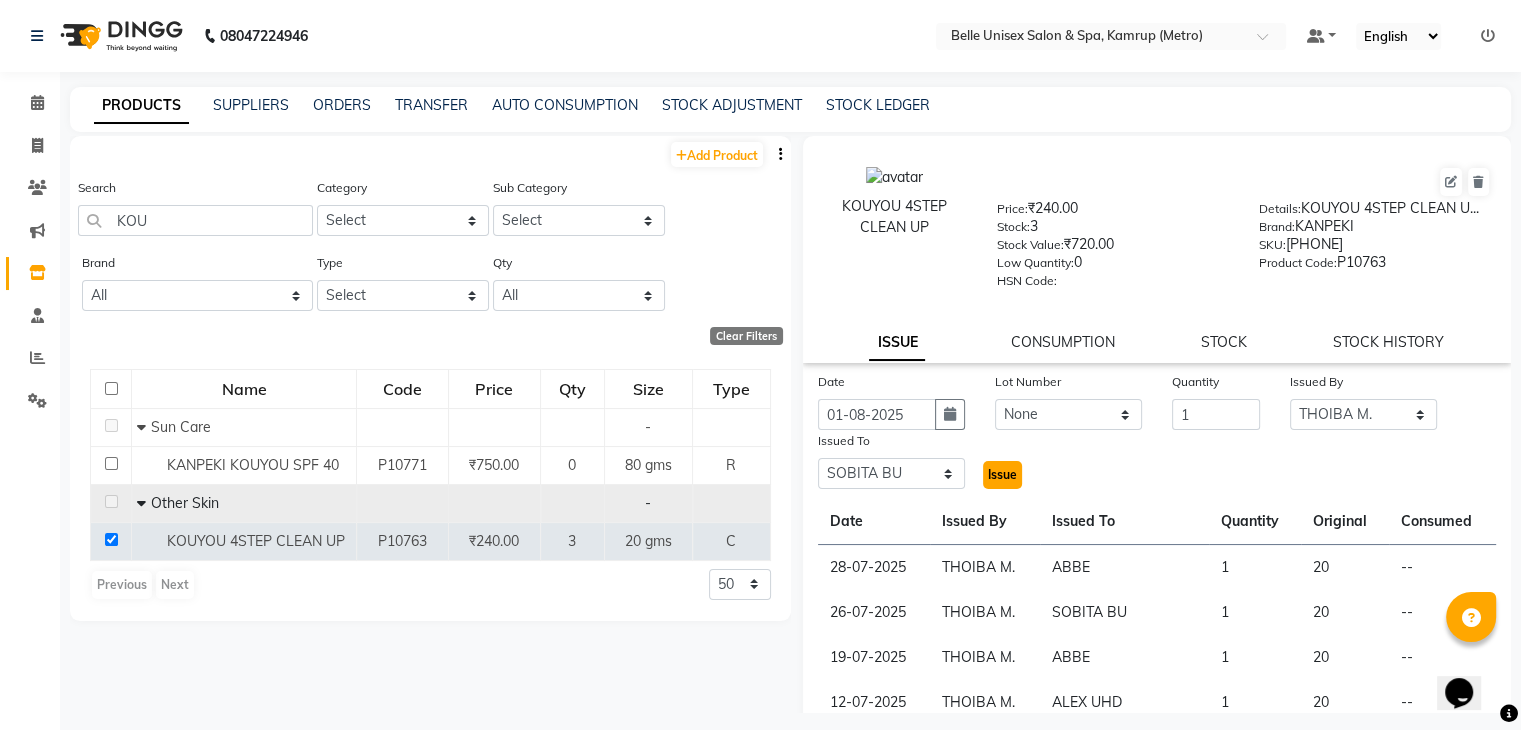 click on "Issue" 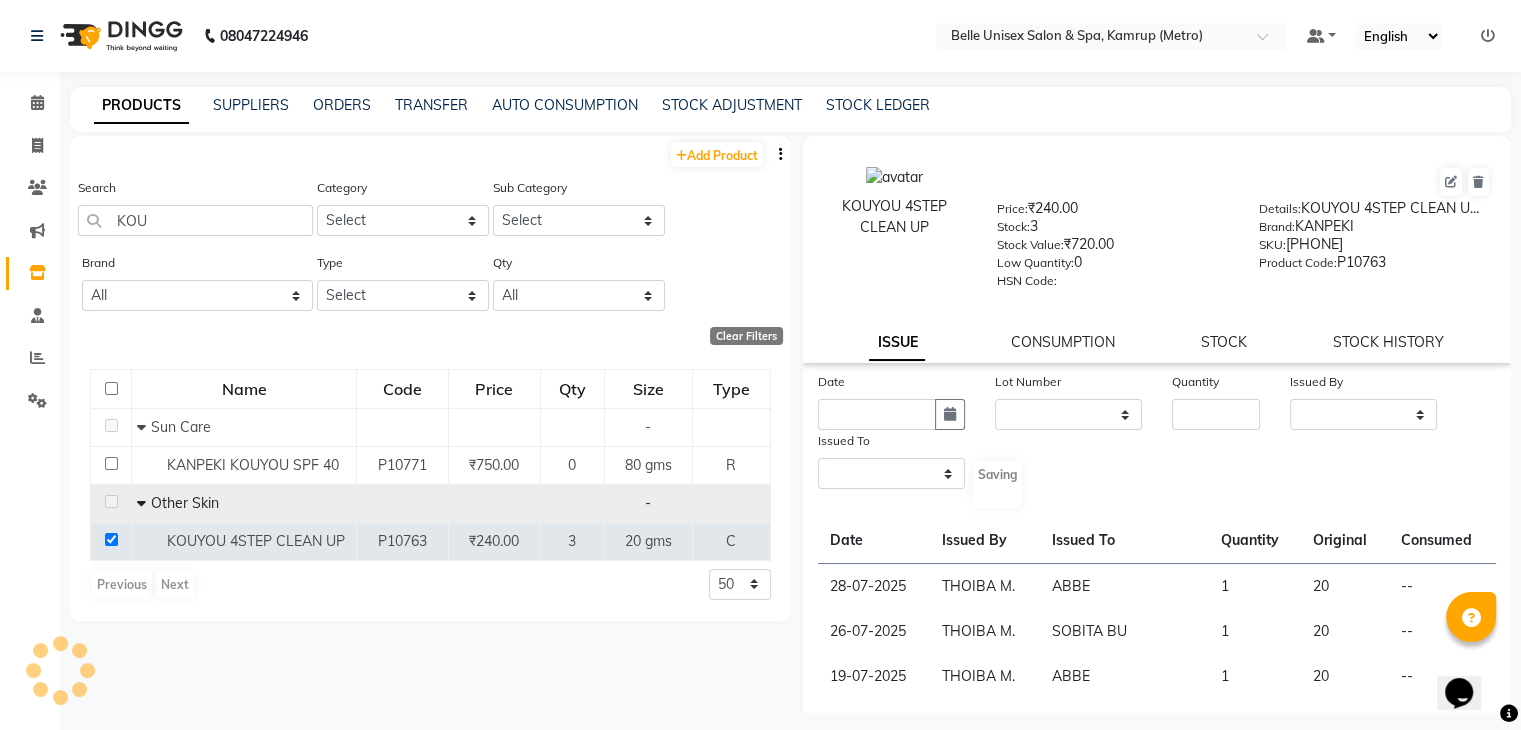 select 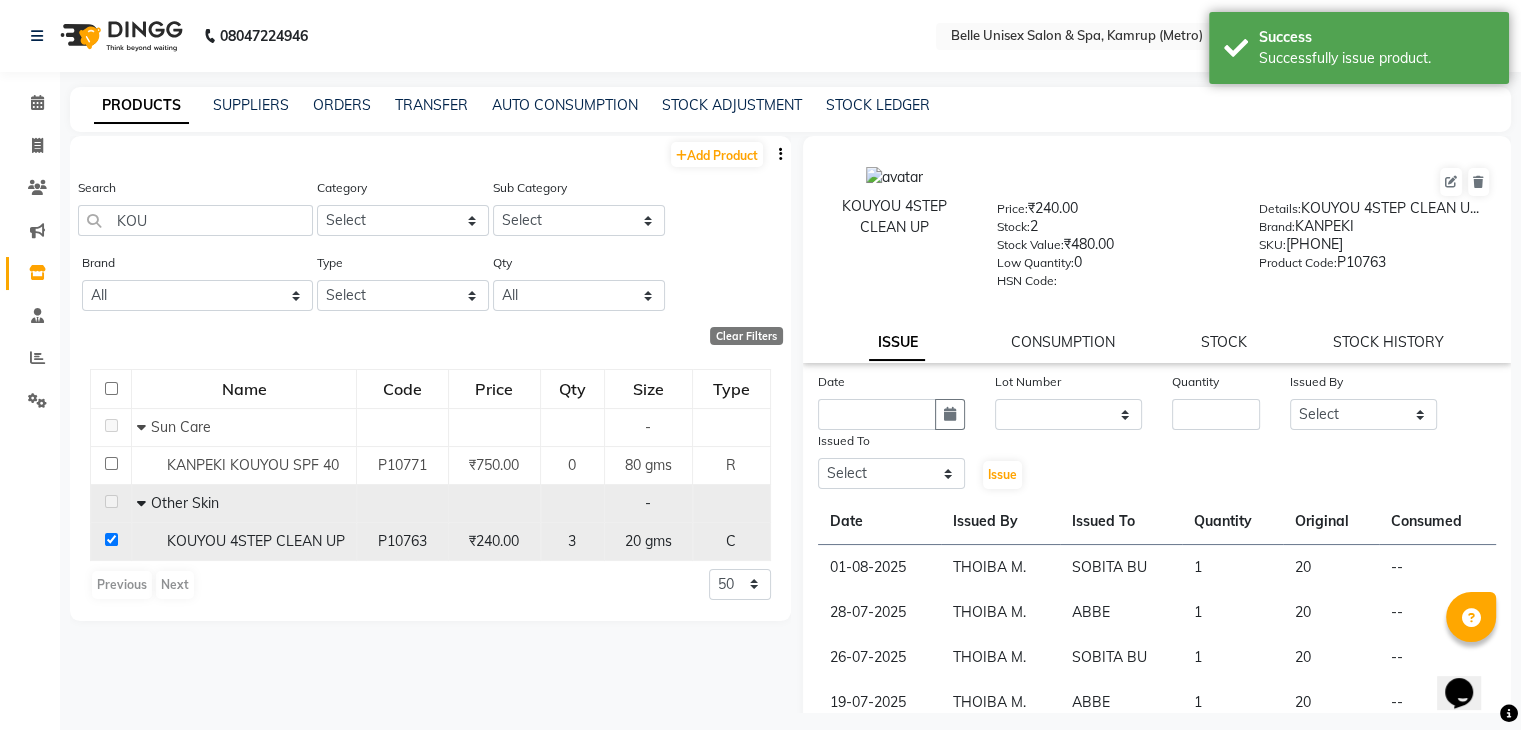 click 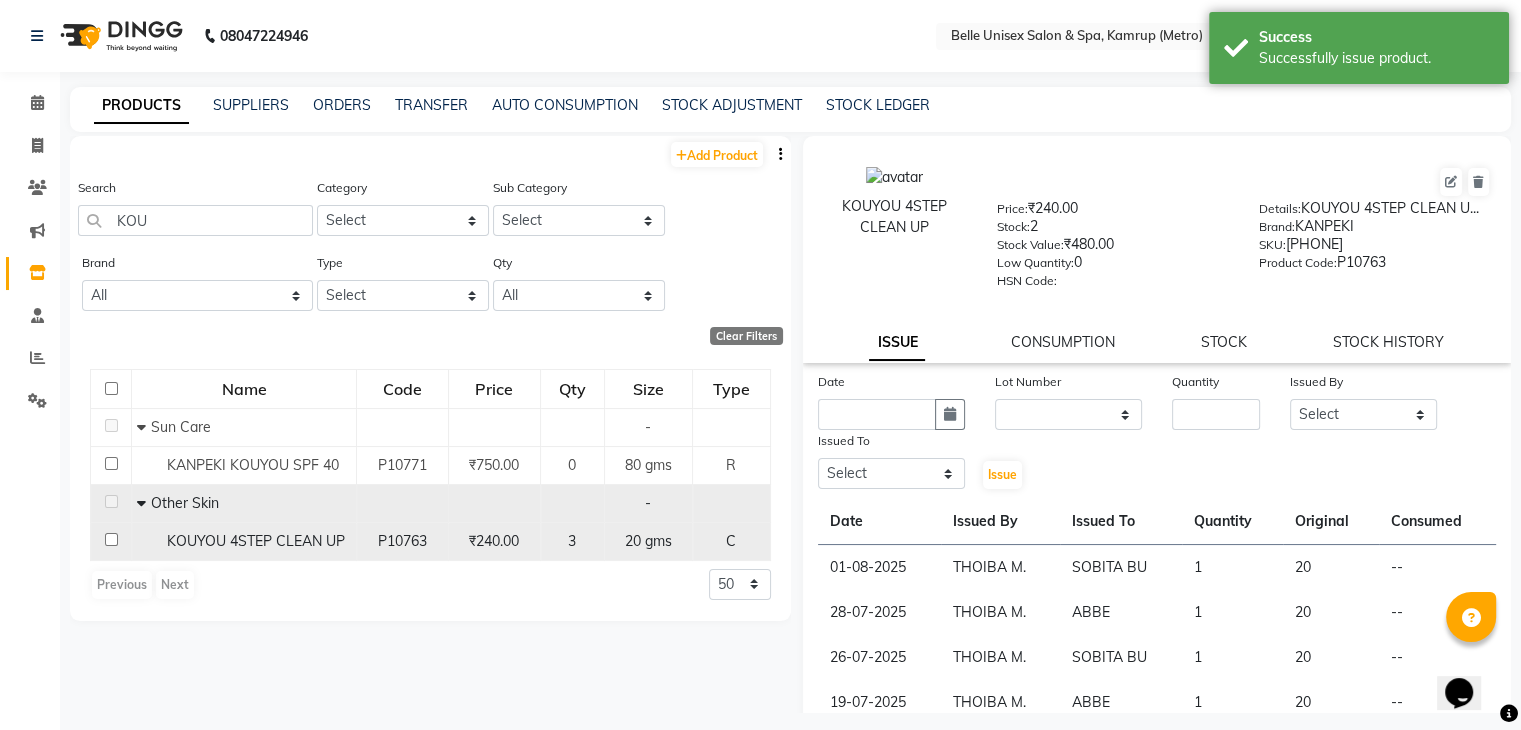 checkbox on "false" 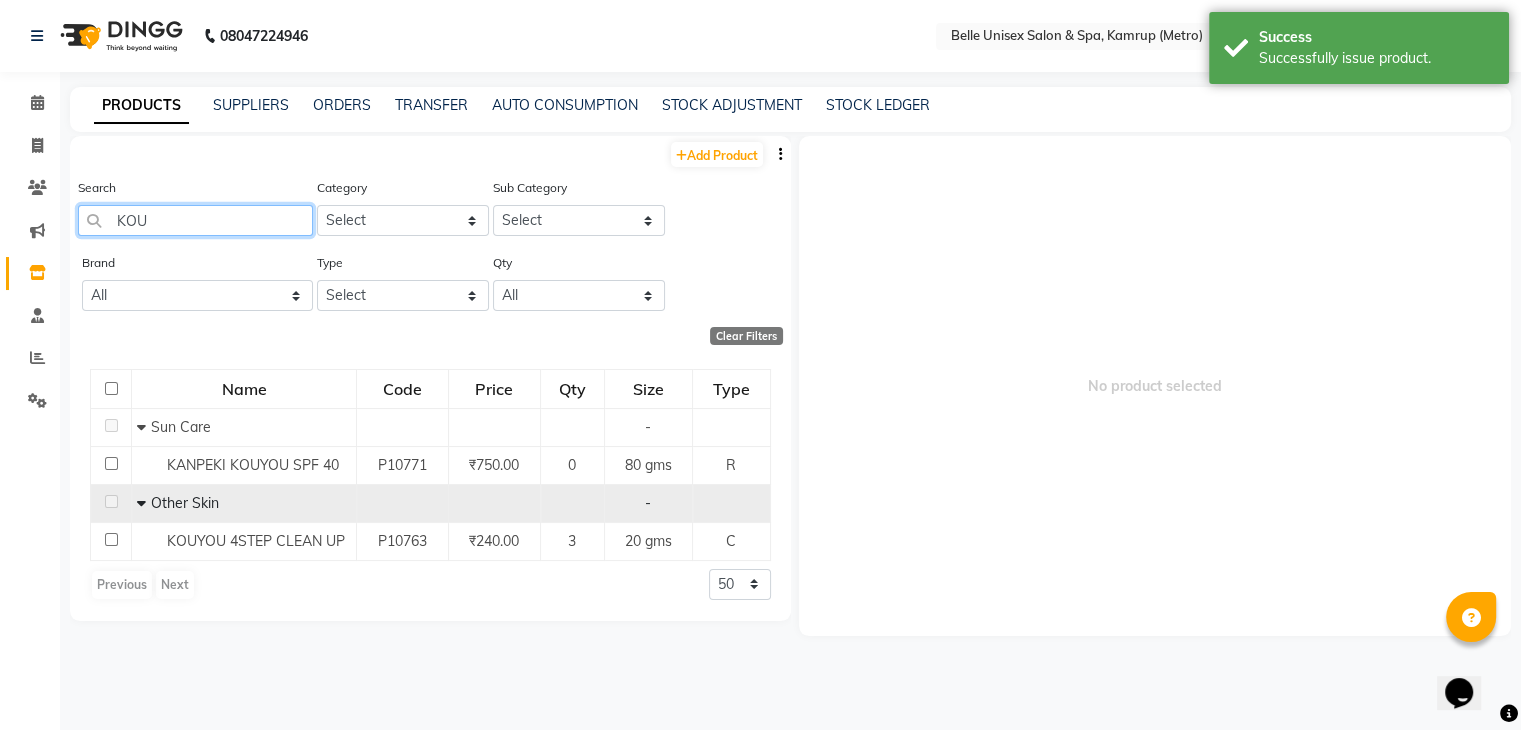 drag, startPoint x: 174, startPoint y: 221, endPoint x: 82, endPoint y: 219, distance: 92.021736 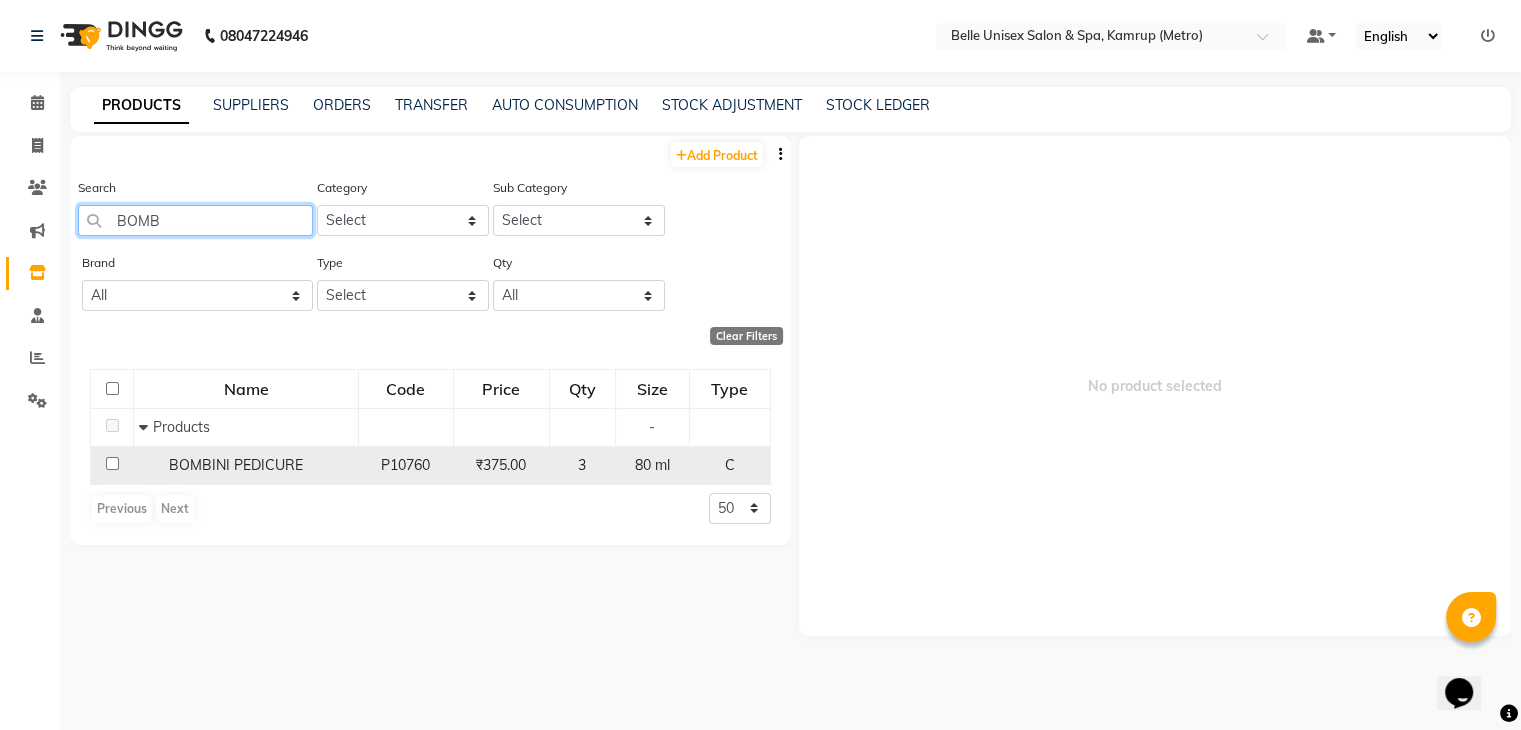 type on "BOMB" 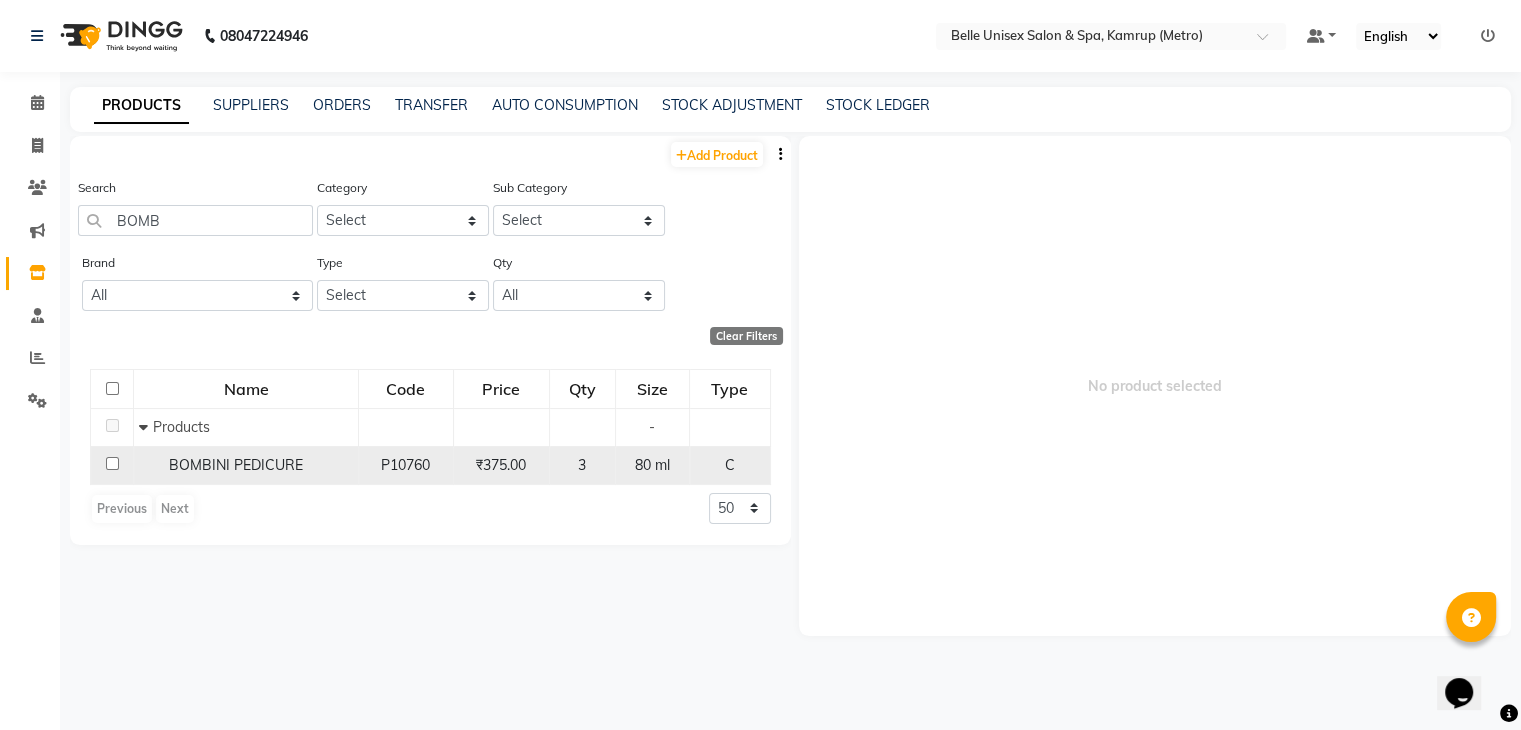 click 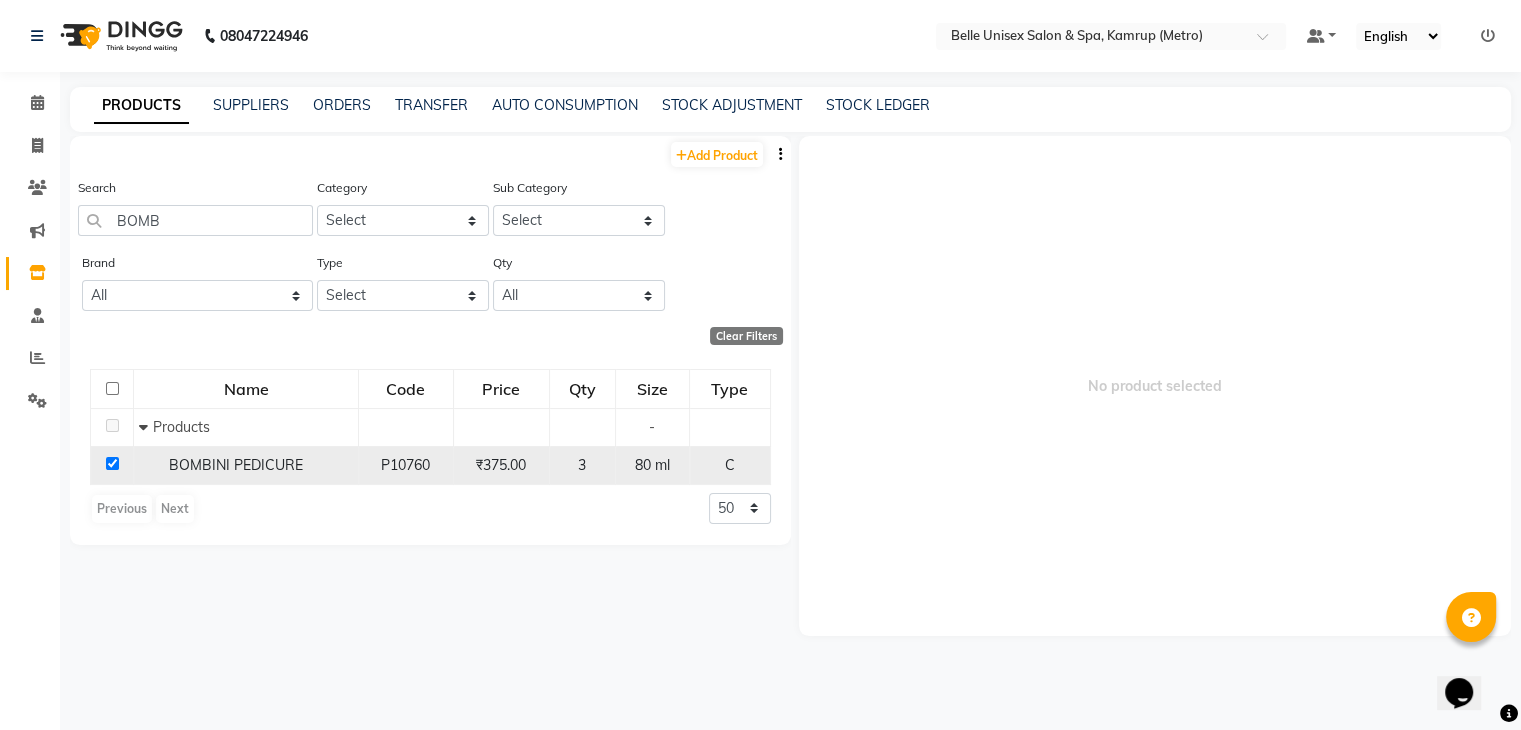 checkbox on "true" 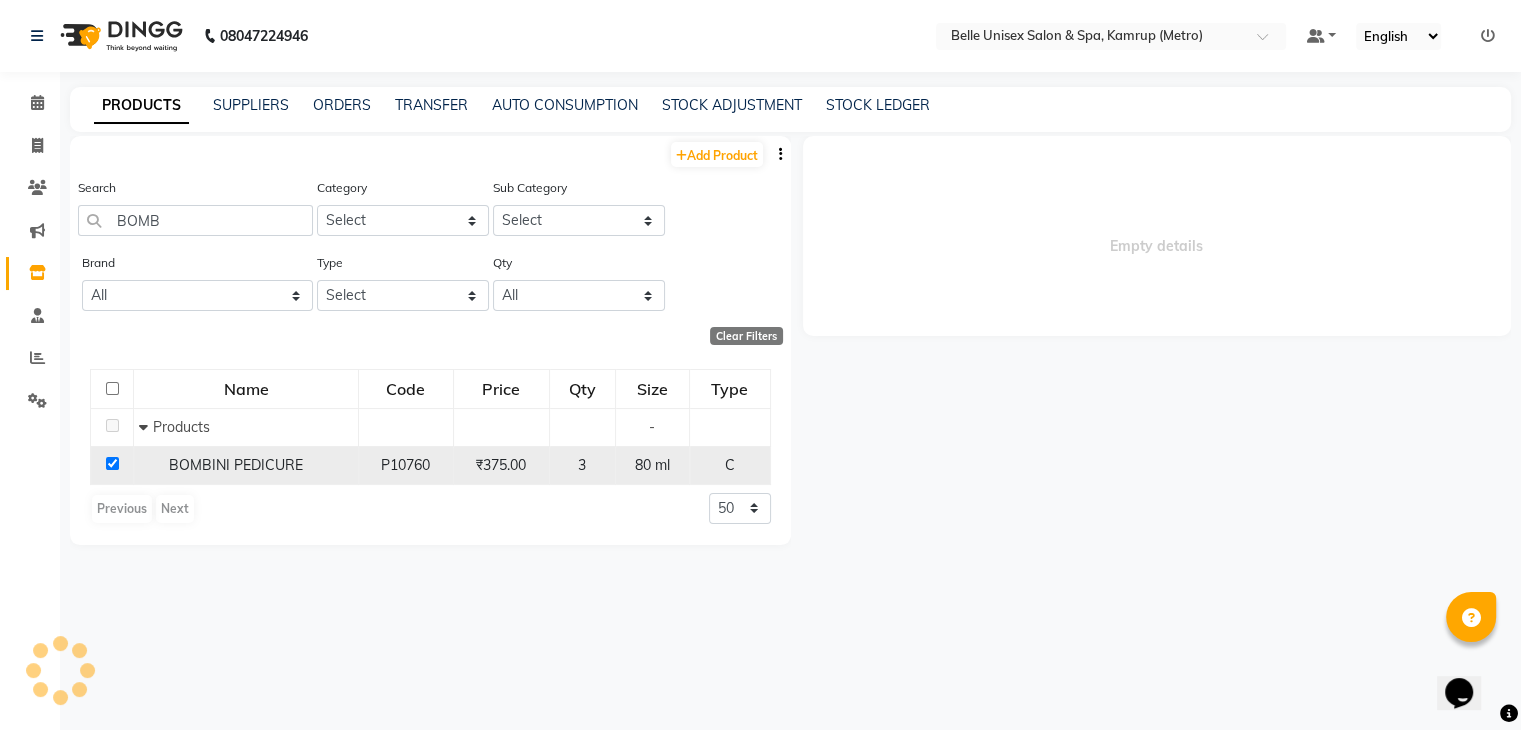 select 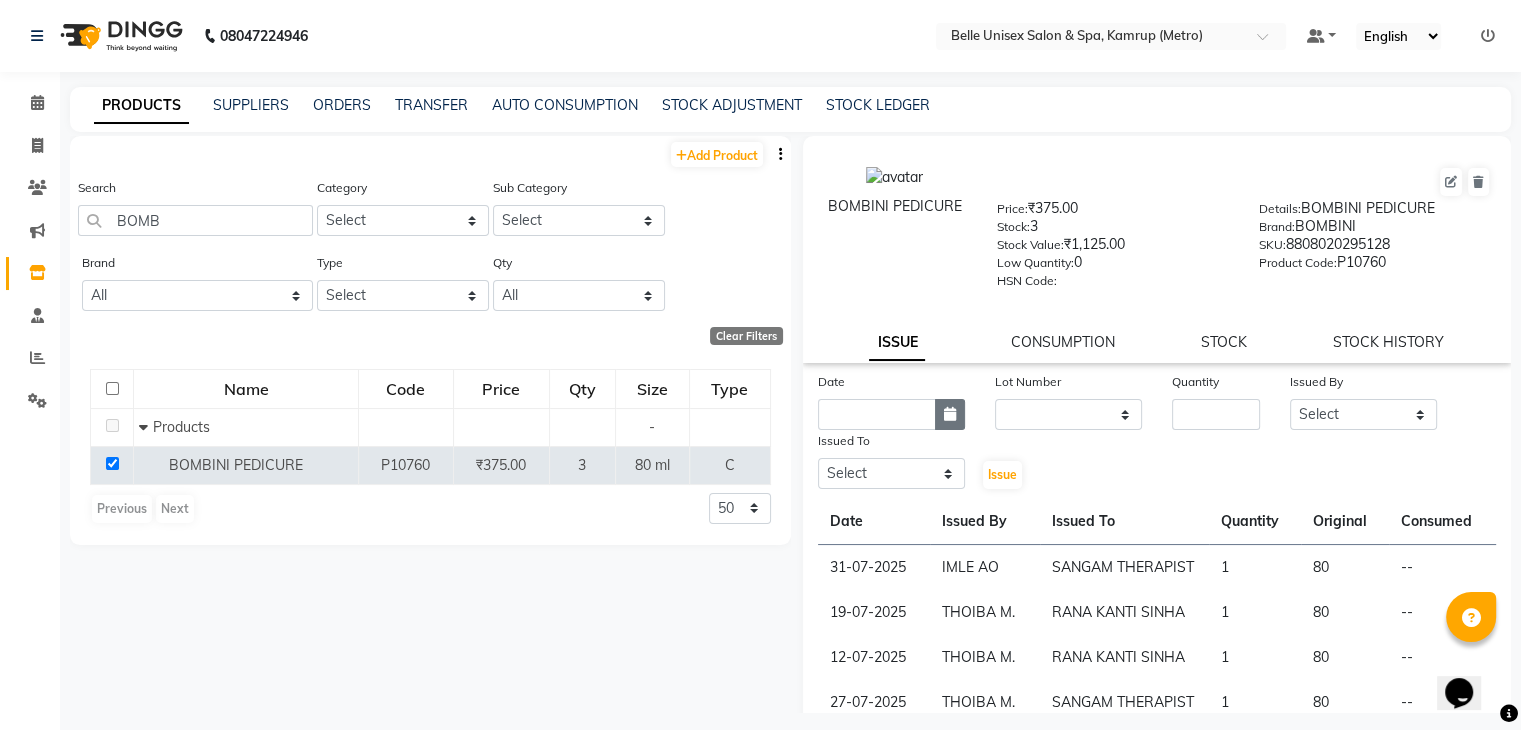 click 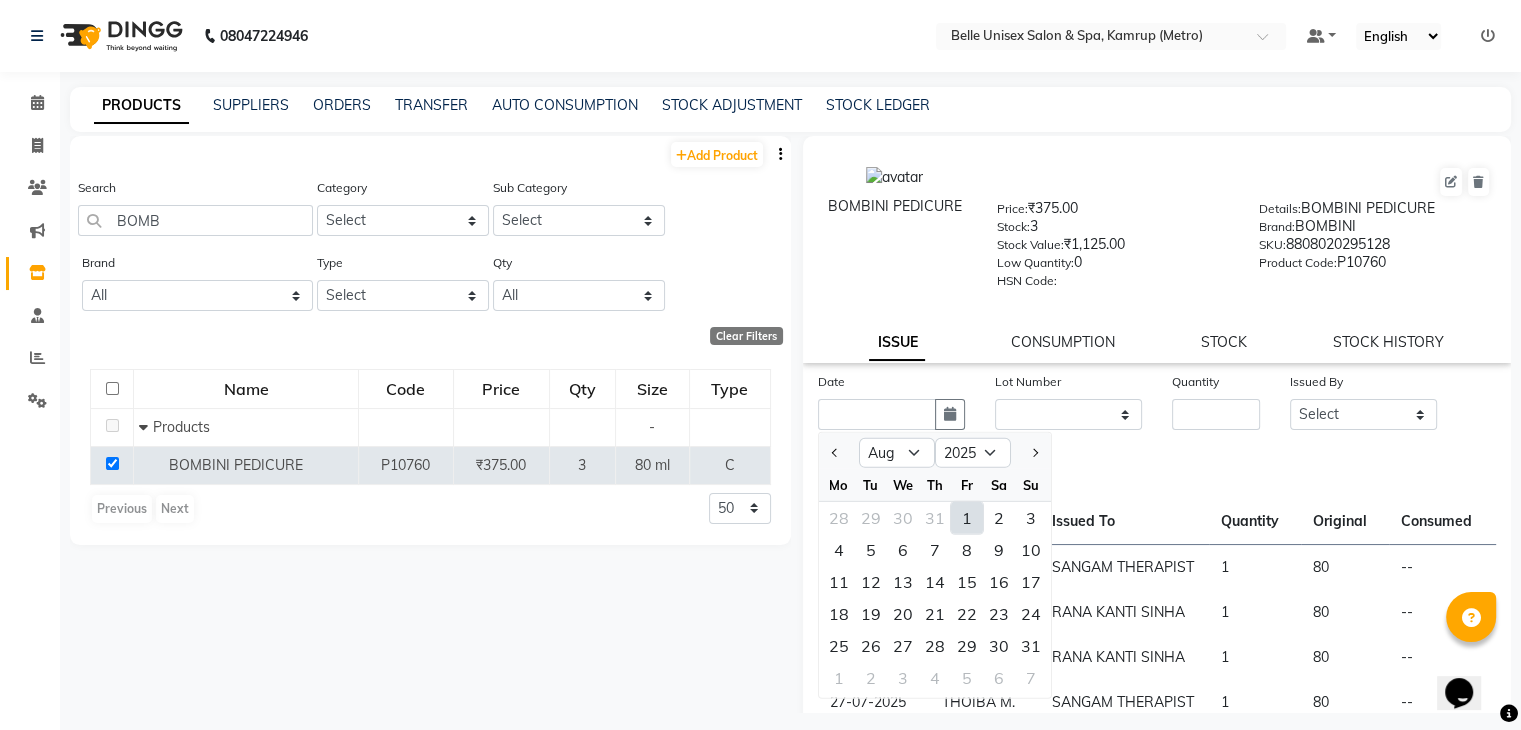 click on "1" 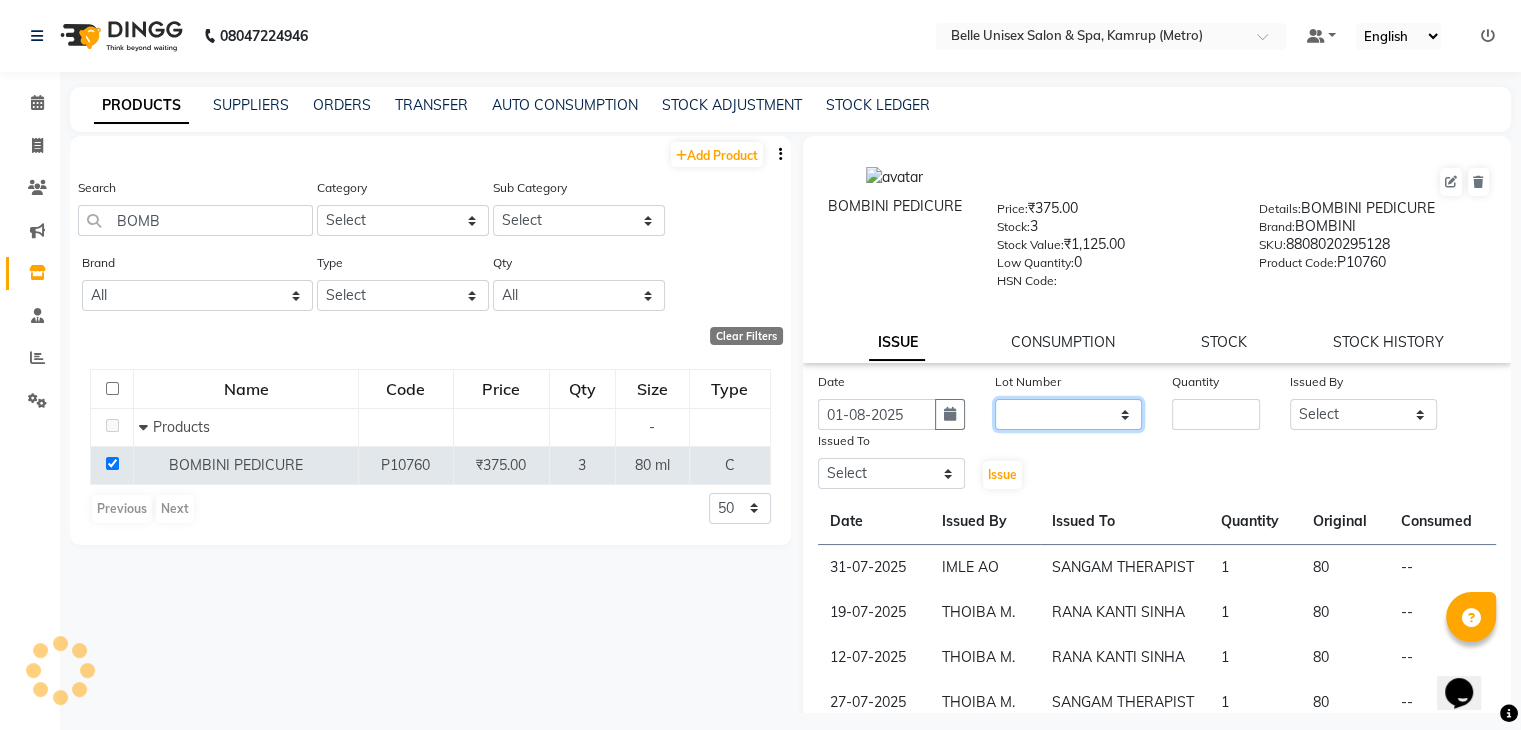 click on "None" 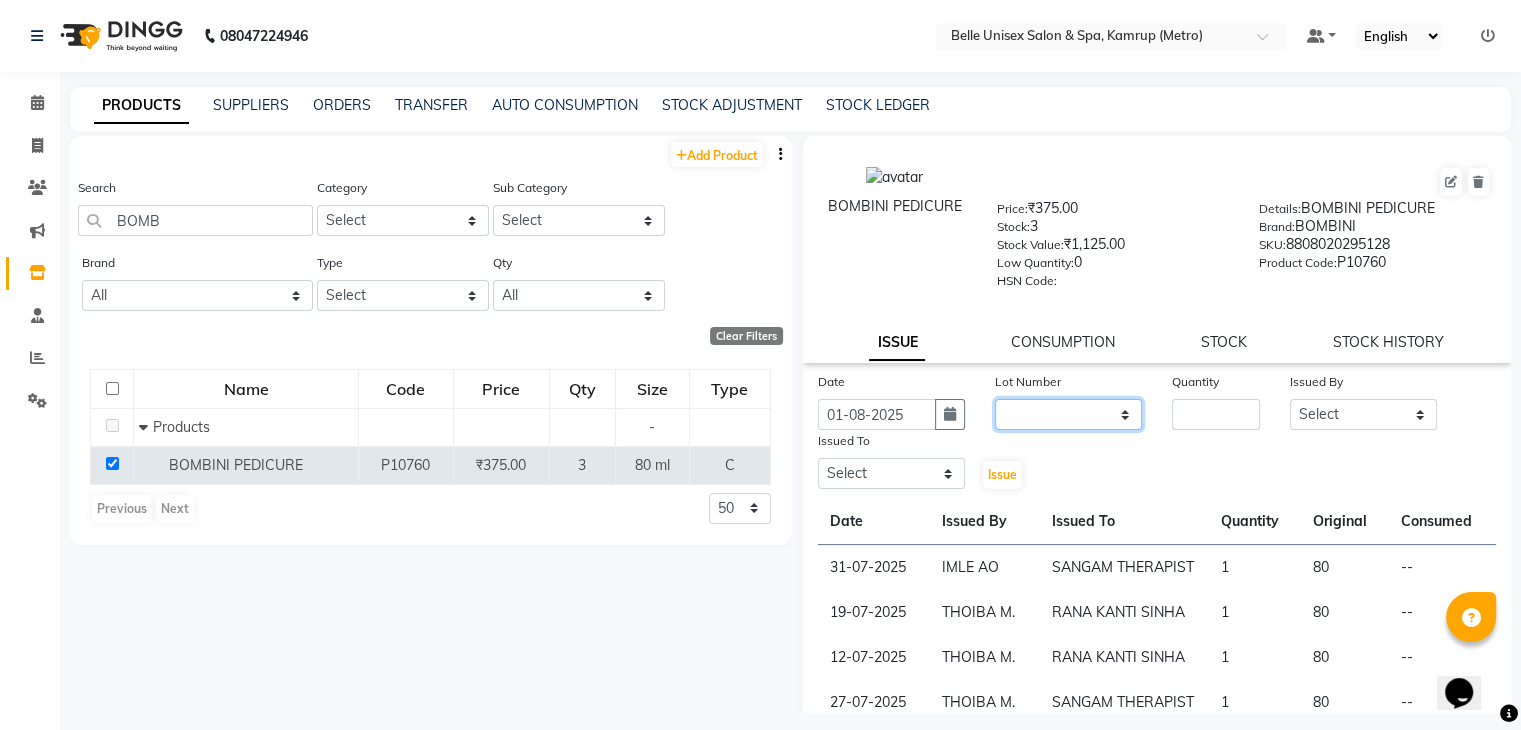 select on "0: null" 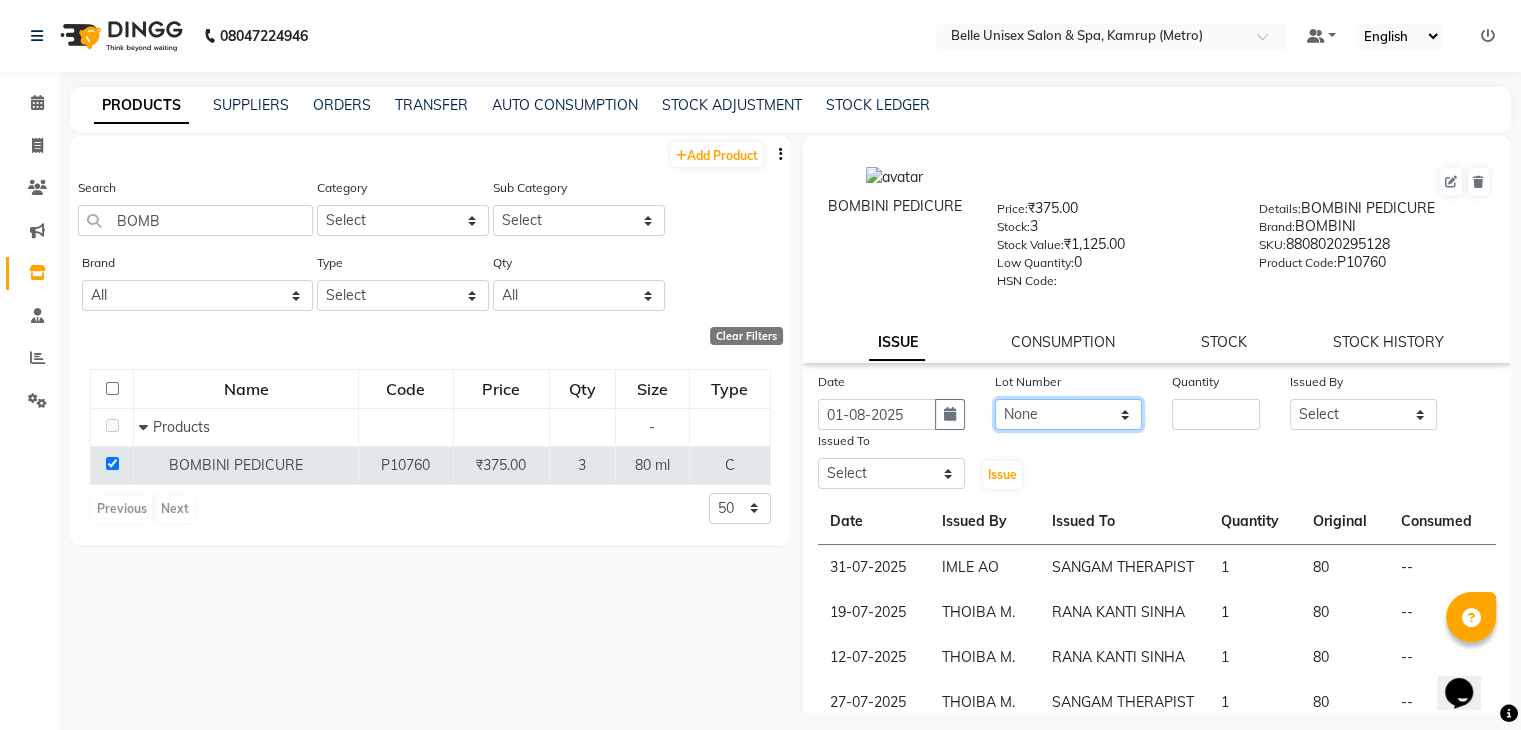click on "None" 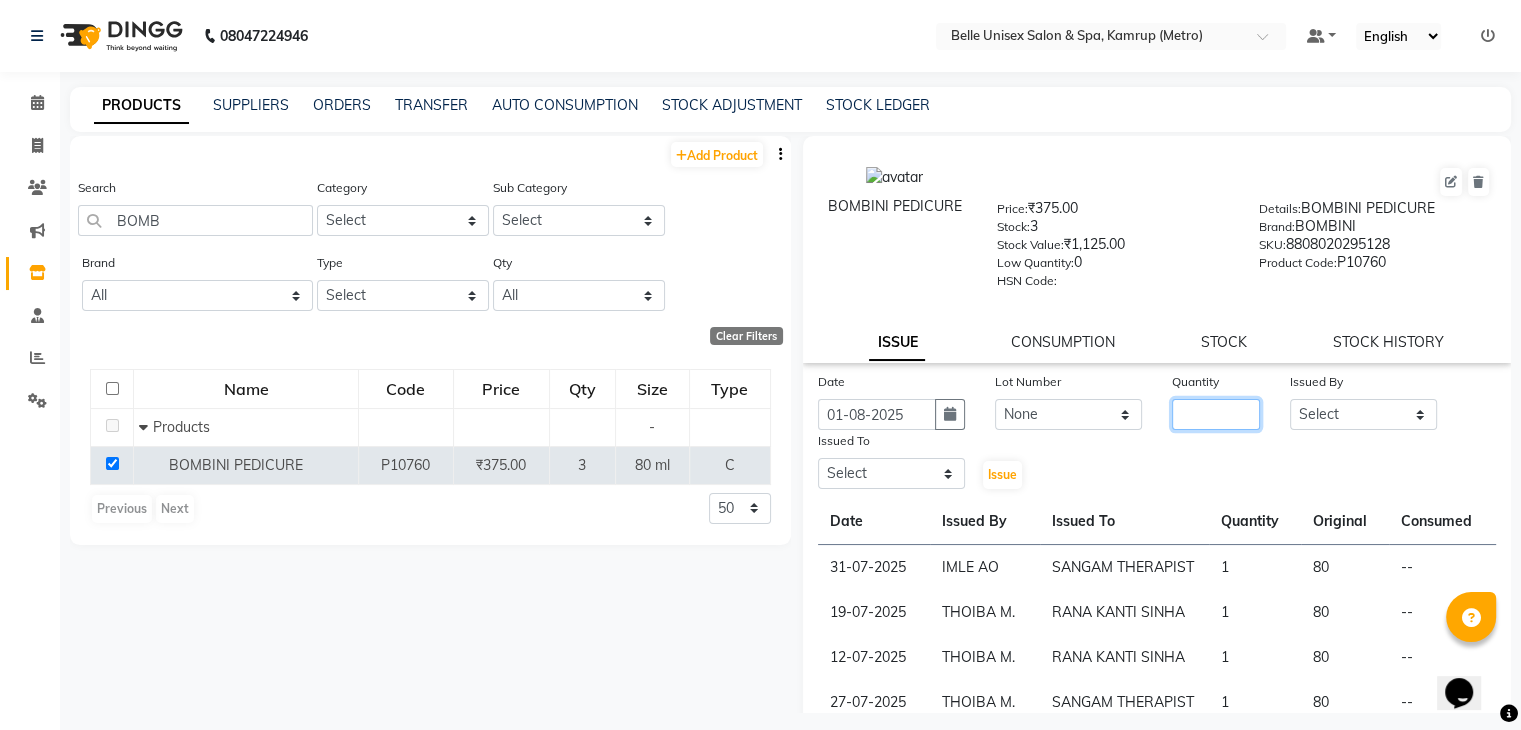 click 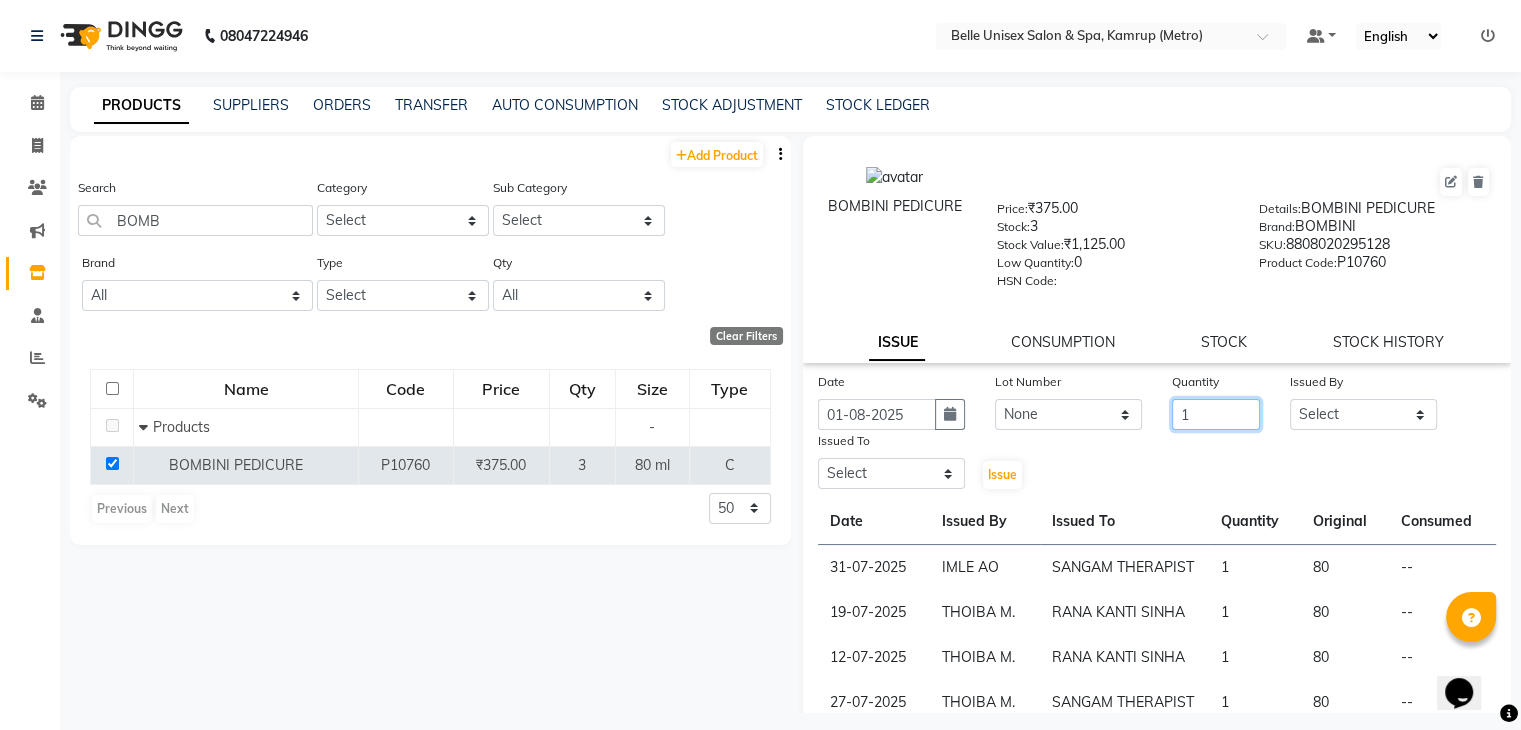 type on "1" 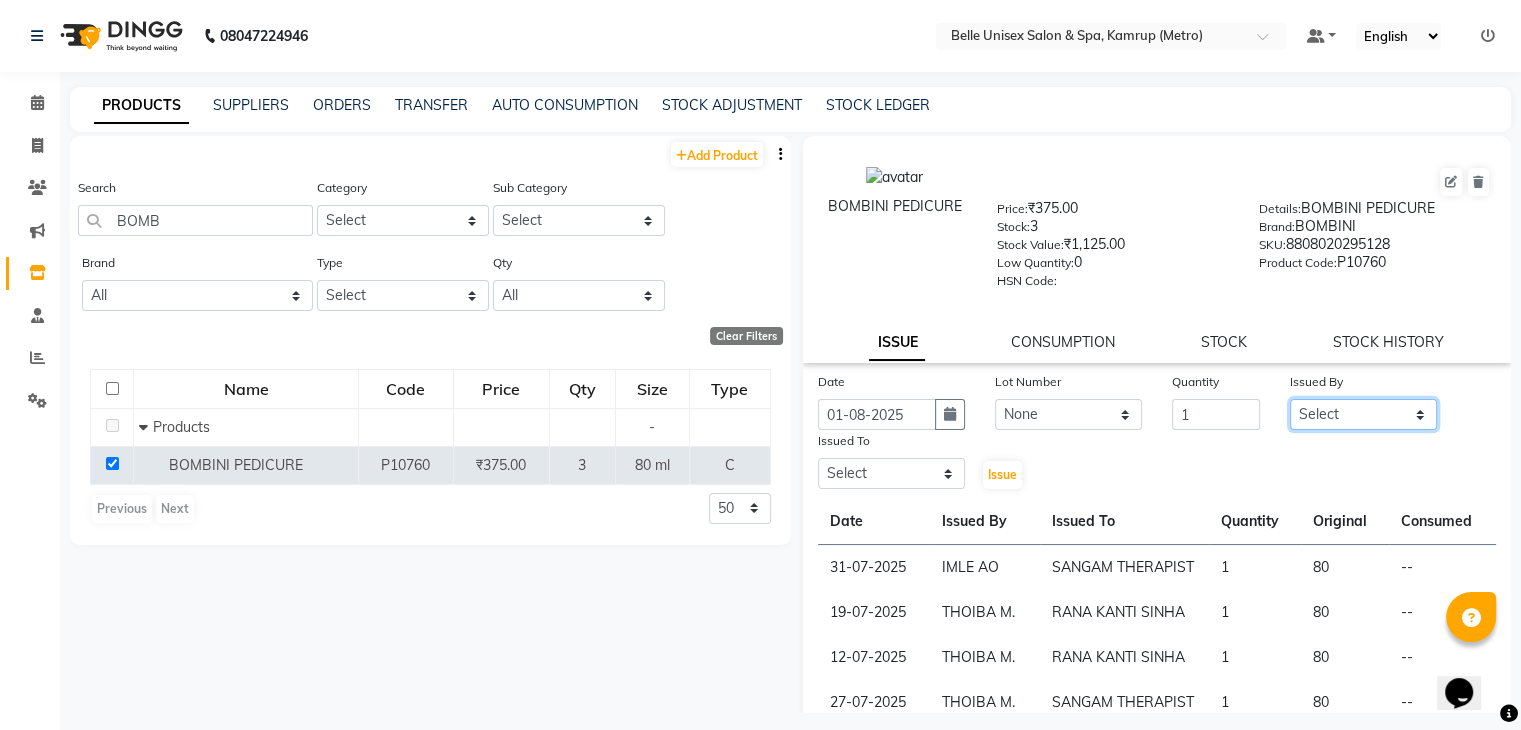click on "Select ABBE Admin id ALEX UHD  ASEM  COUNTER SALE  IMLE AO JUPITARA(HK) PURNIMA HK  RANA KANTI SINHA   SABEHA SANGAM THERAPIST SOBITA BU THOIBA M." 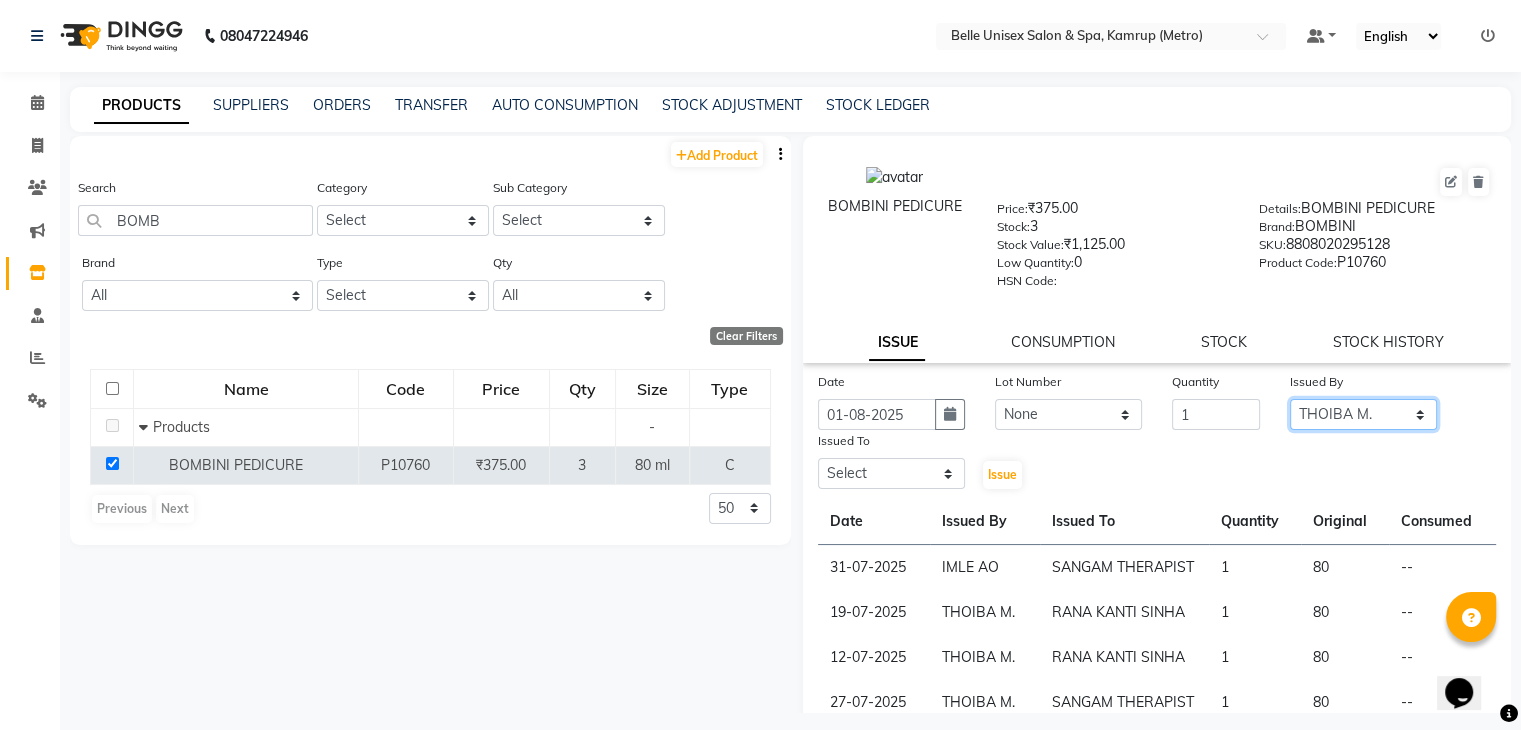 click on "Select ABBE Admin id ALEX UHD  ASEM  COUNTER SALE  IMLE AO JUPITARA(HK) PURNIMA HK  RANA KANTI SINHA   SABEHA SANGAM THERAPIST SOBITA BU THOIBA M." 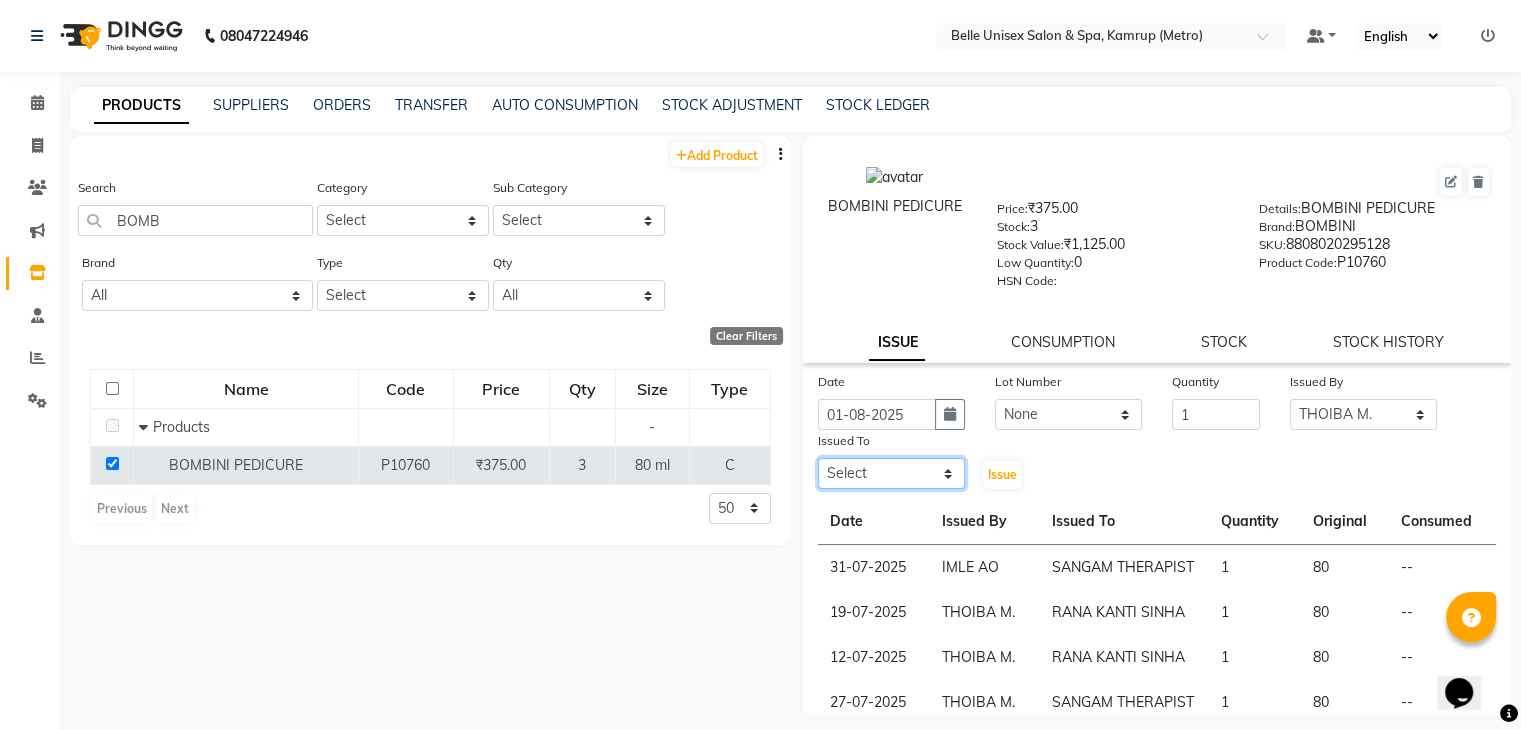 click on "Select ABBE Admin id ALEX UHD  ASEM  COUNTER SALE  IMLE AO JUPITARA(HK) PURNIMA HK  RANA KANTI SINHA   SABEHA SANGAM THERAPIST SOBITA BU THOIBA M." 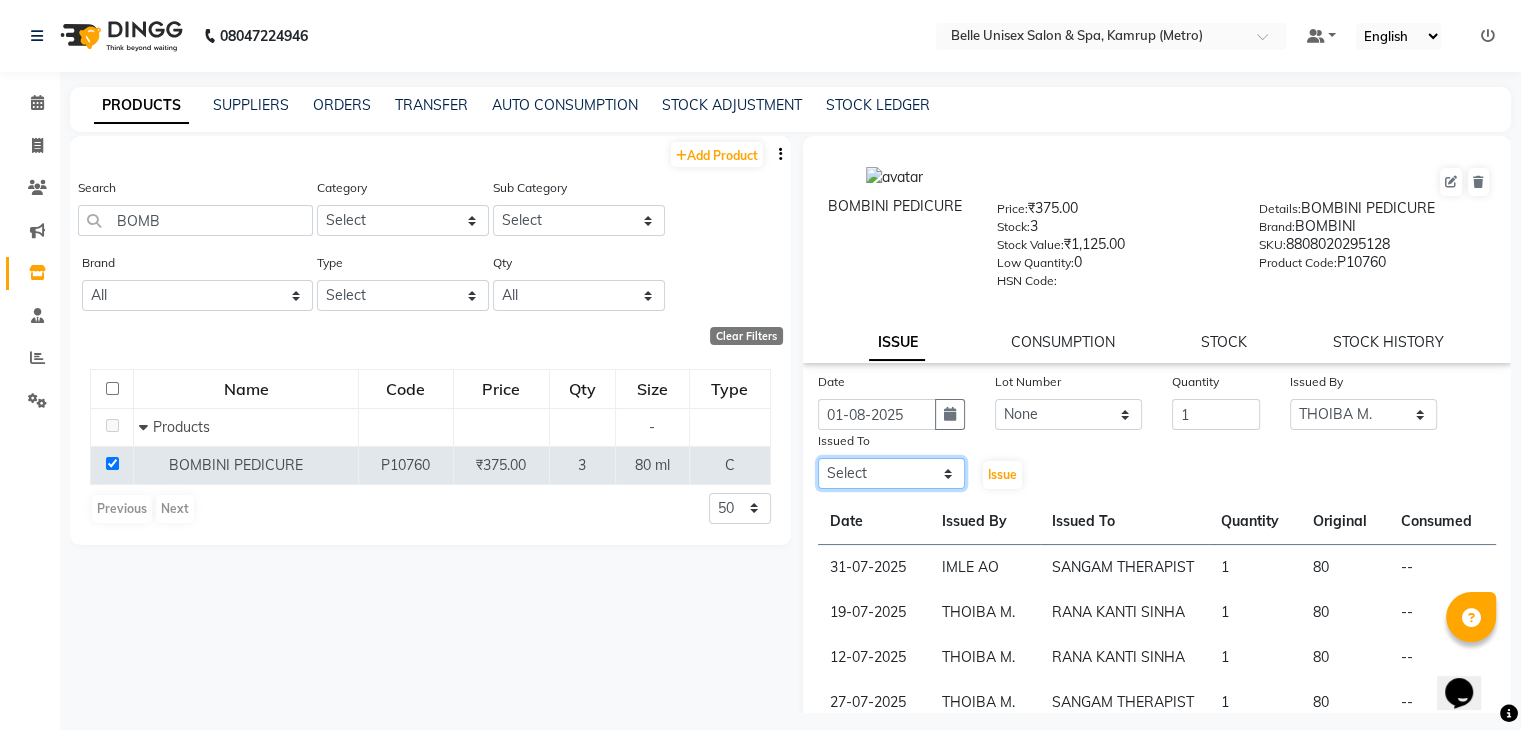 select on "75238" 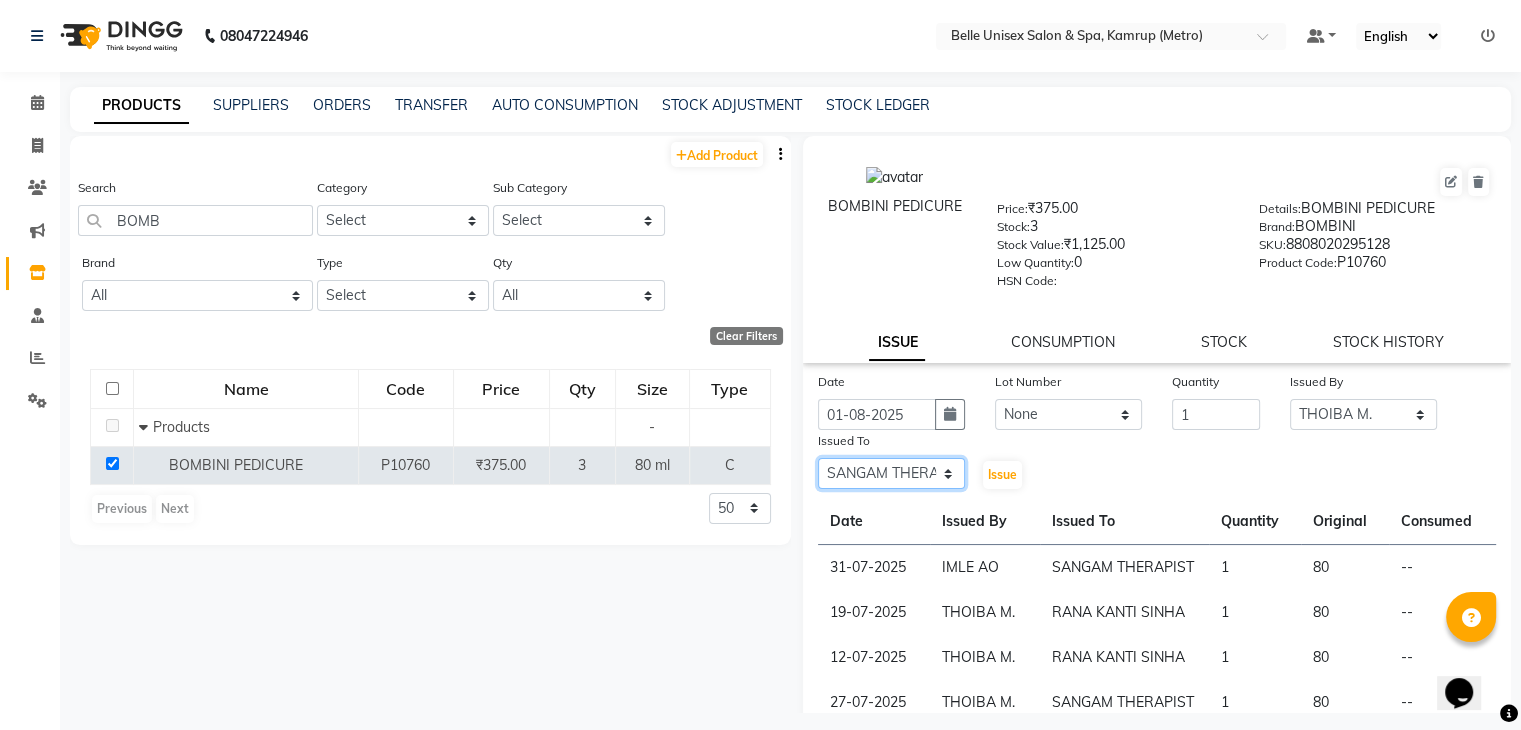 click on "Select ABBE Admin id ALEX UHD  ASEM  COUNTER SALE  IMLE AO JUPITARA(HK) PURNIMA HK  RANA KANTI SINHA   SABEHA SANGAM THERAPIST SOBITA BU THOIBA M." 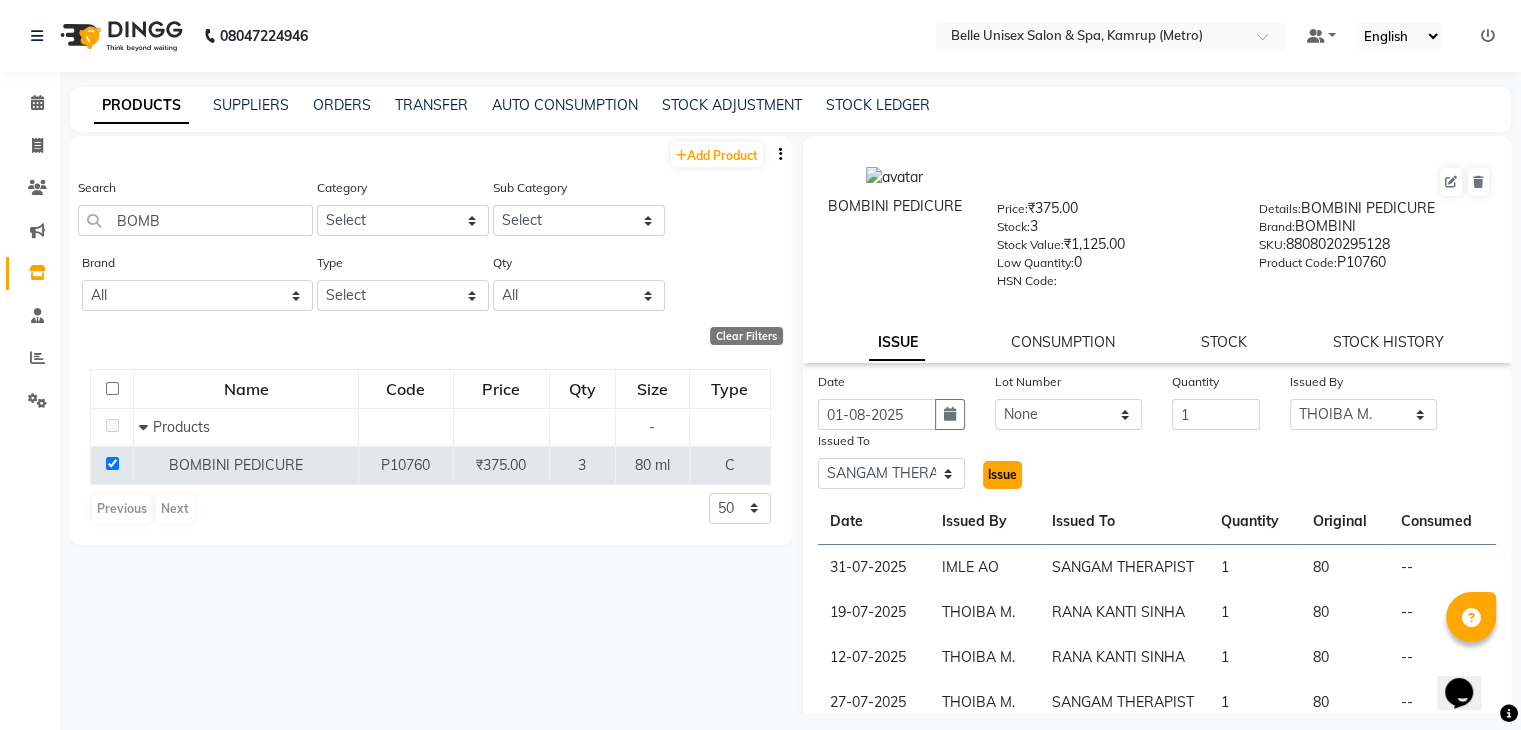 click on "Issue" 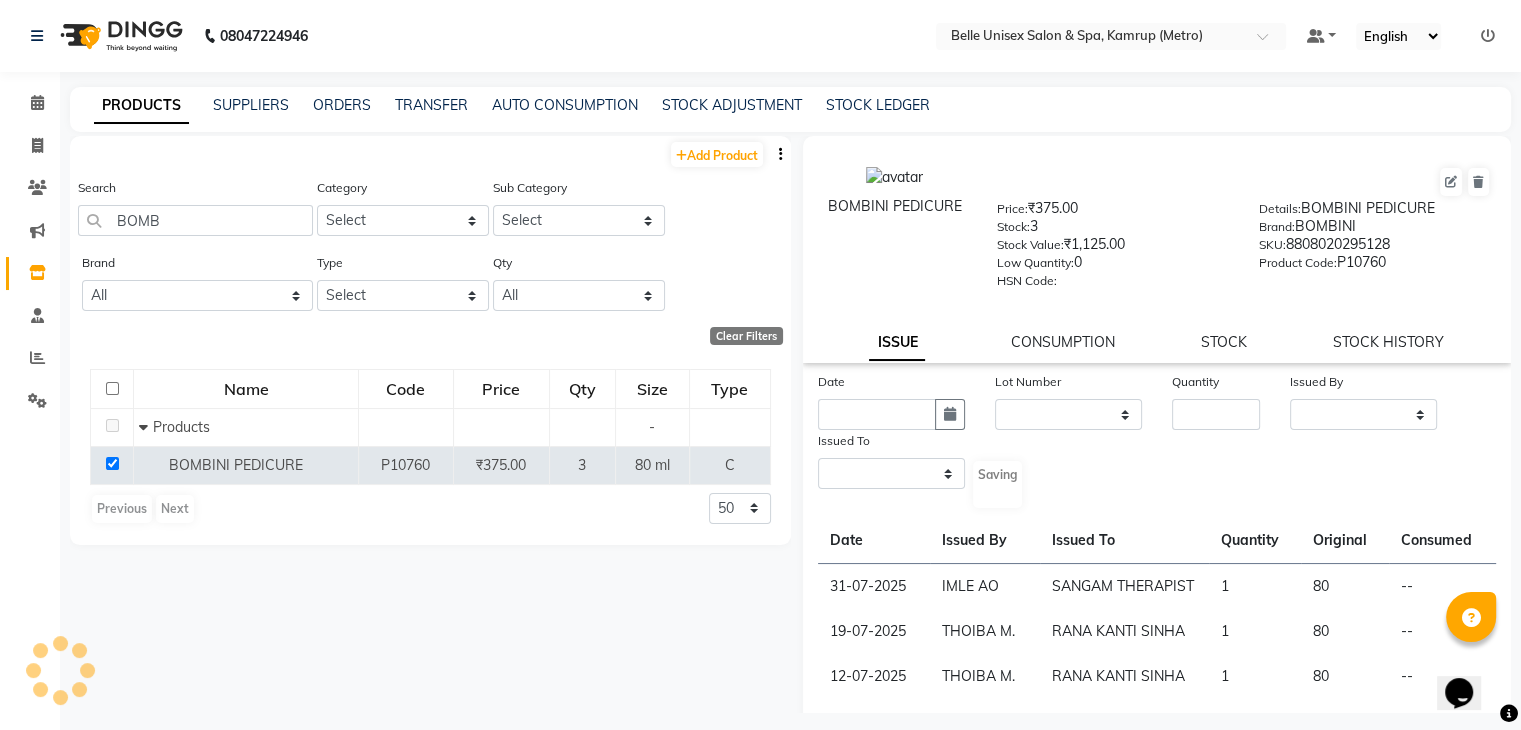 select 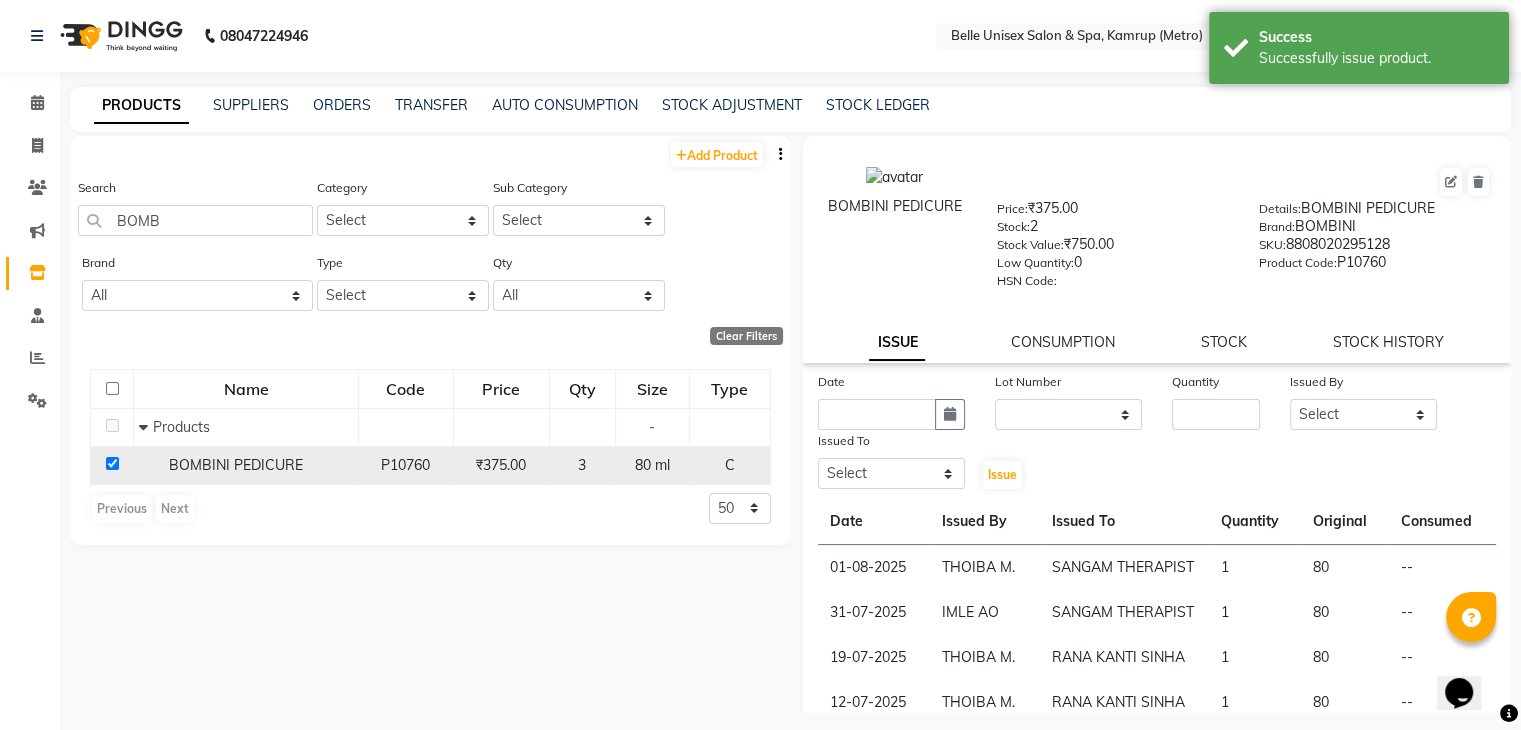 click 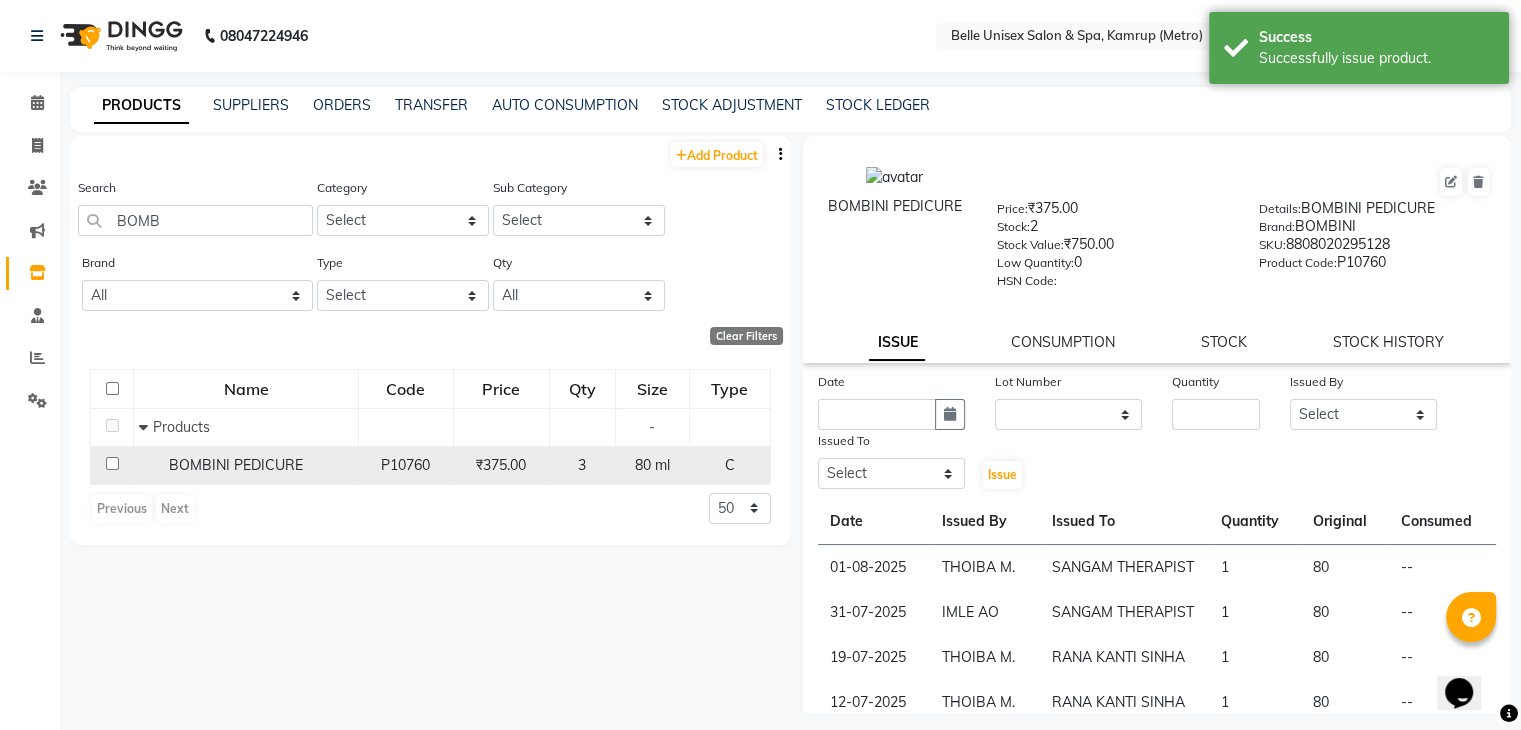 checkbox on "false" 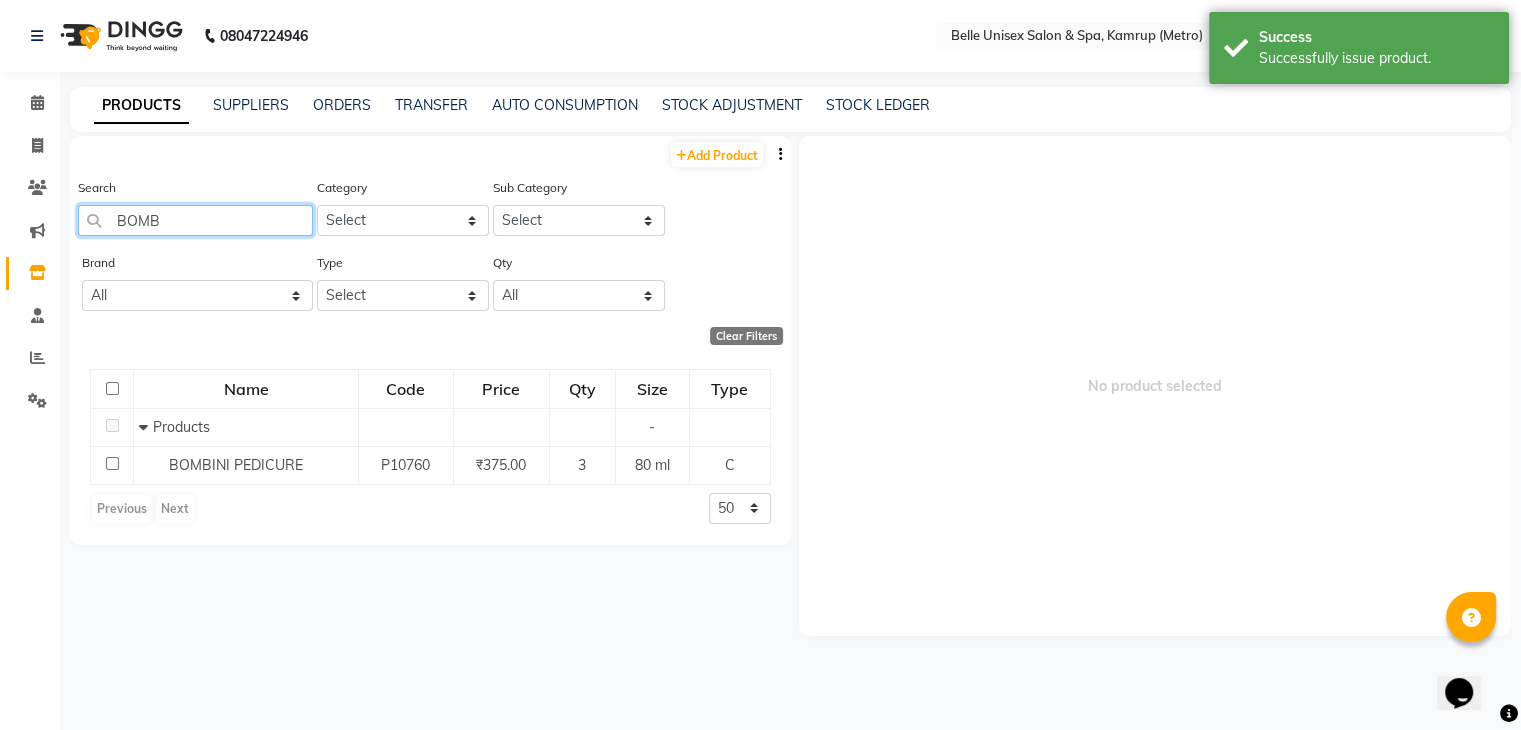drag, startPoint x: 188, startPoint y: 226, endPoint x: 0, endPoint y: 255, distance: 190.22356 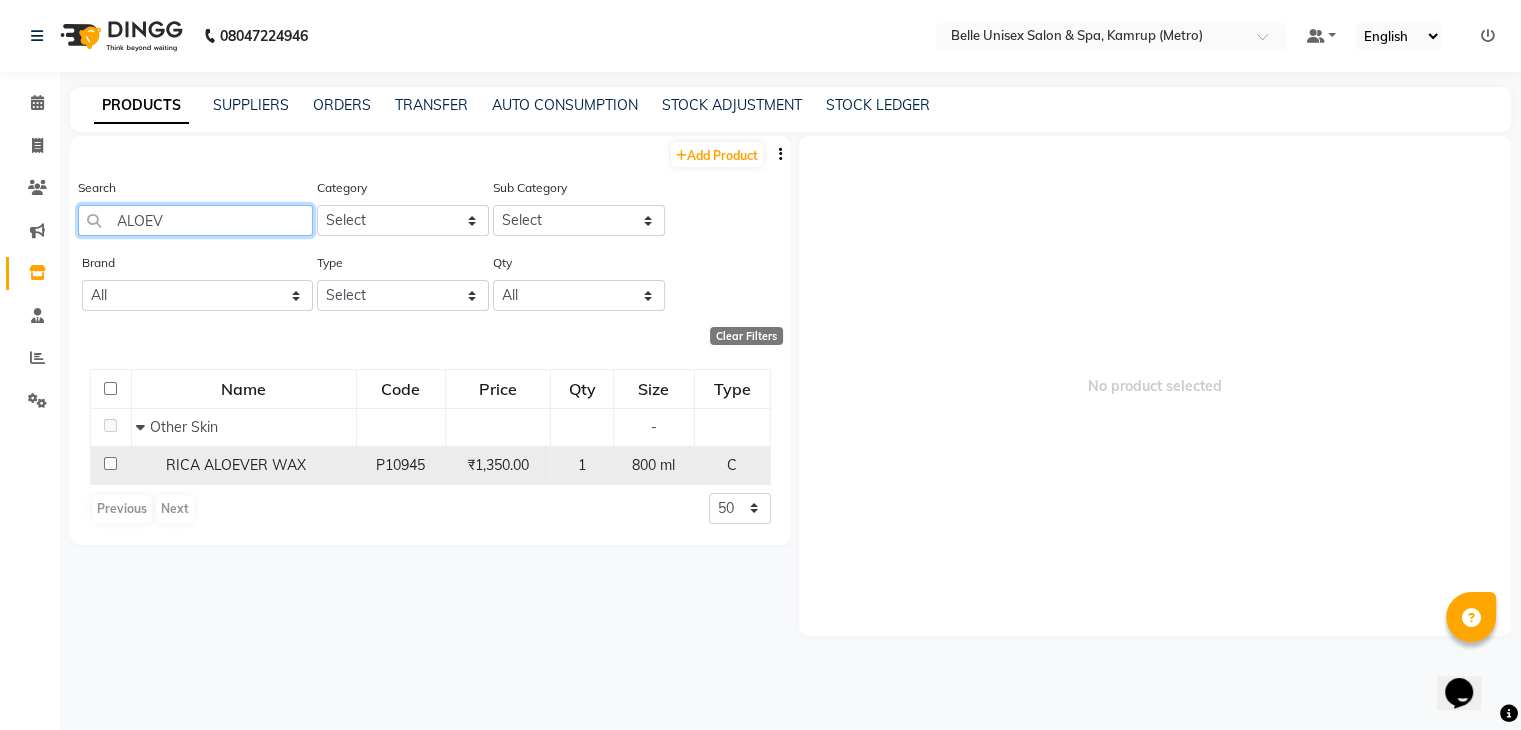 type on "ALOEV" 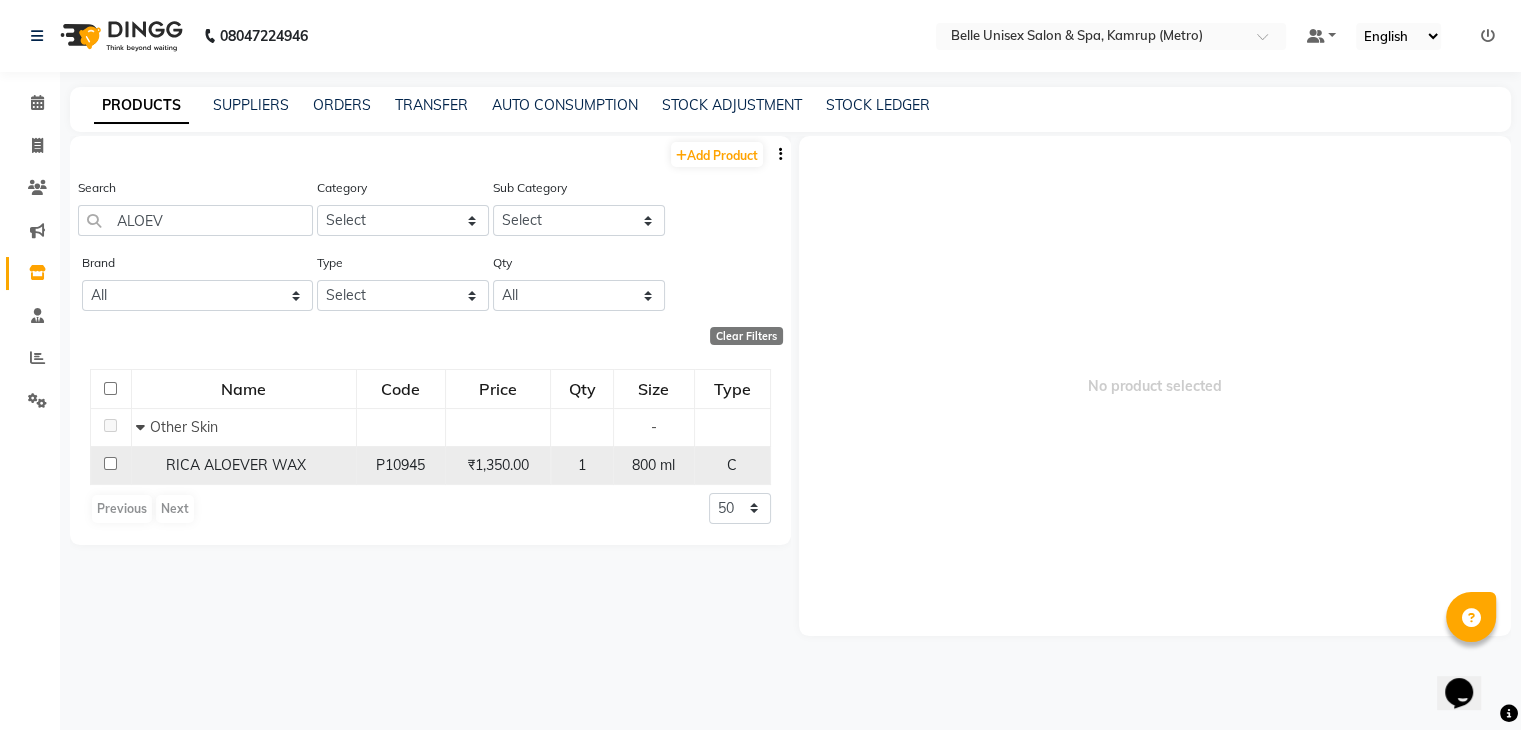 click 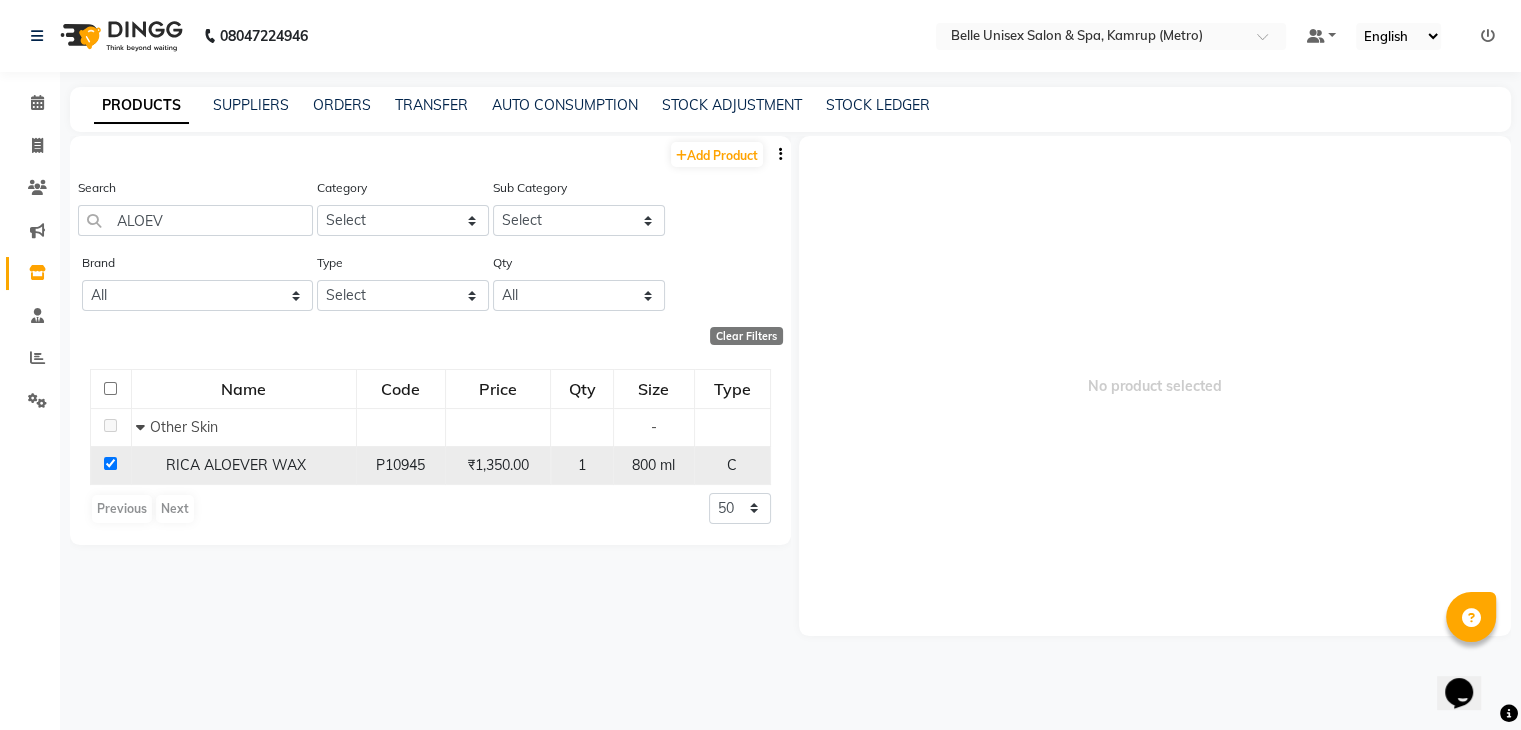 checkbox on "true" 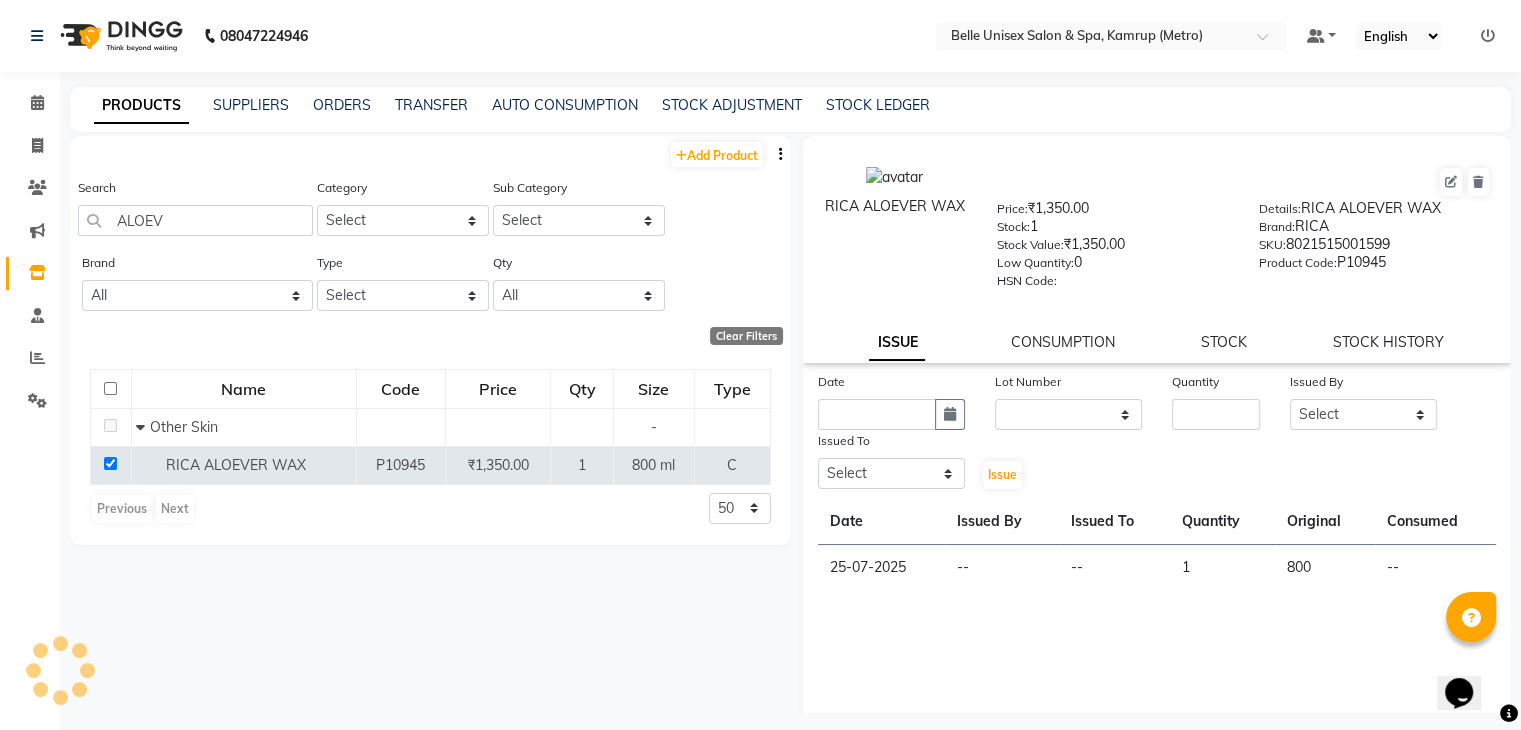 select 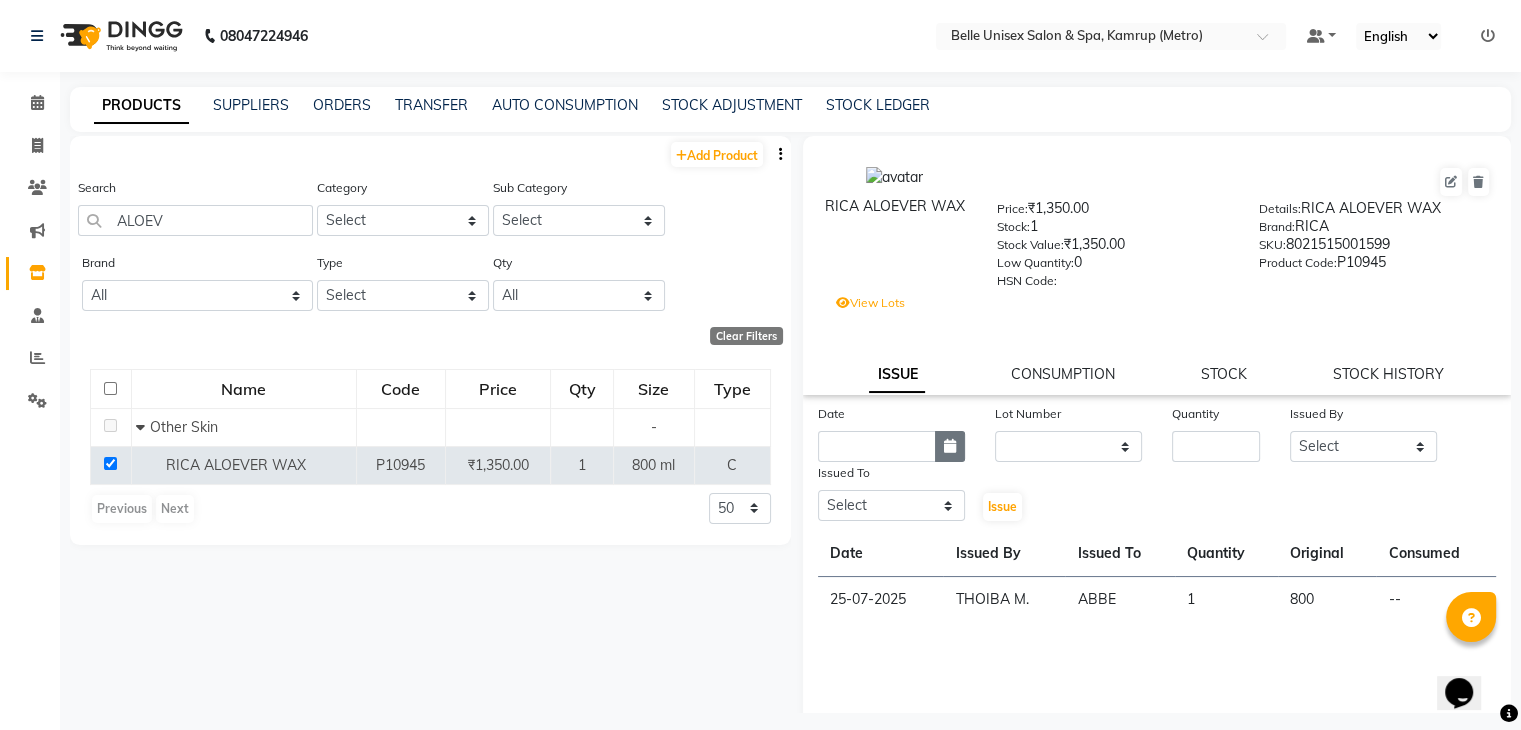 click 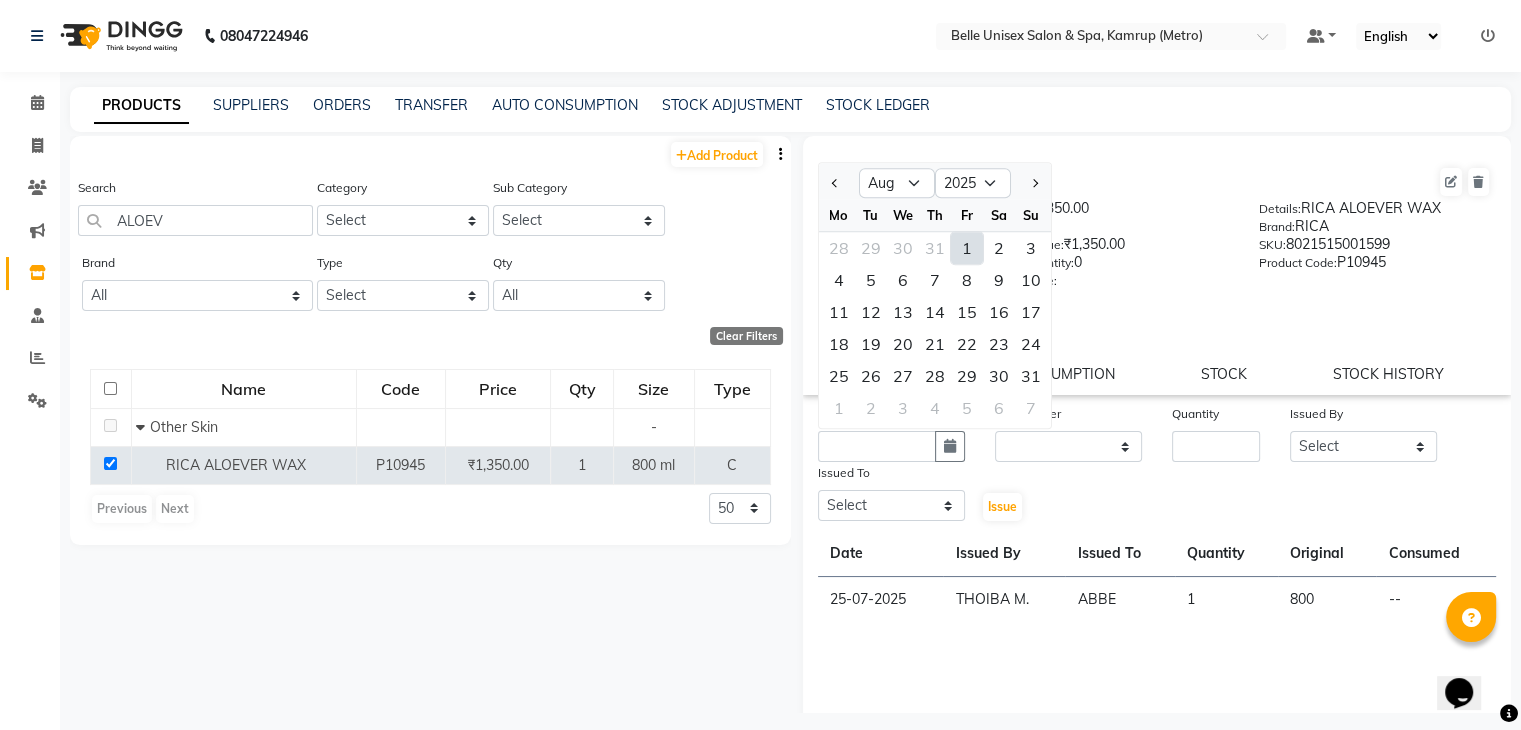 click on "1" 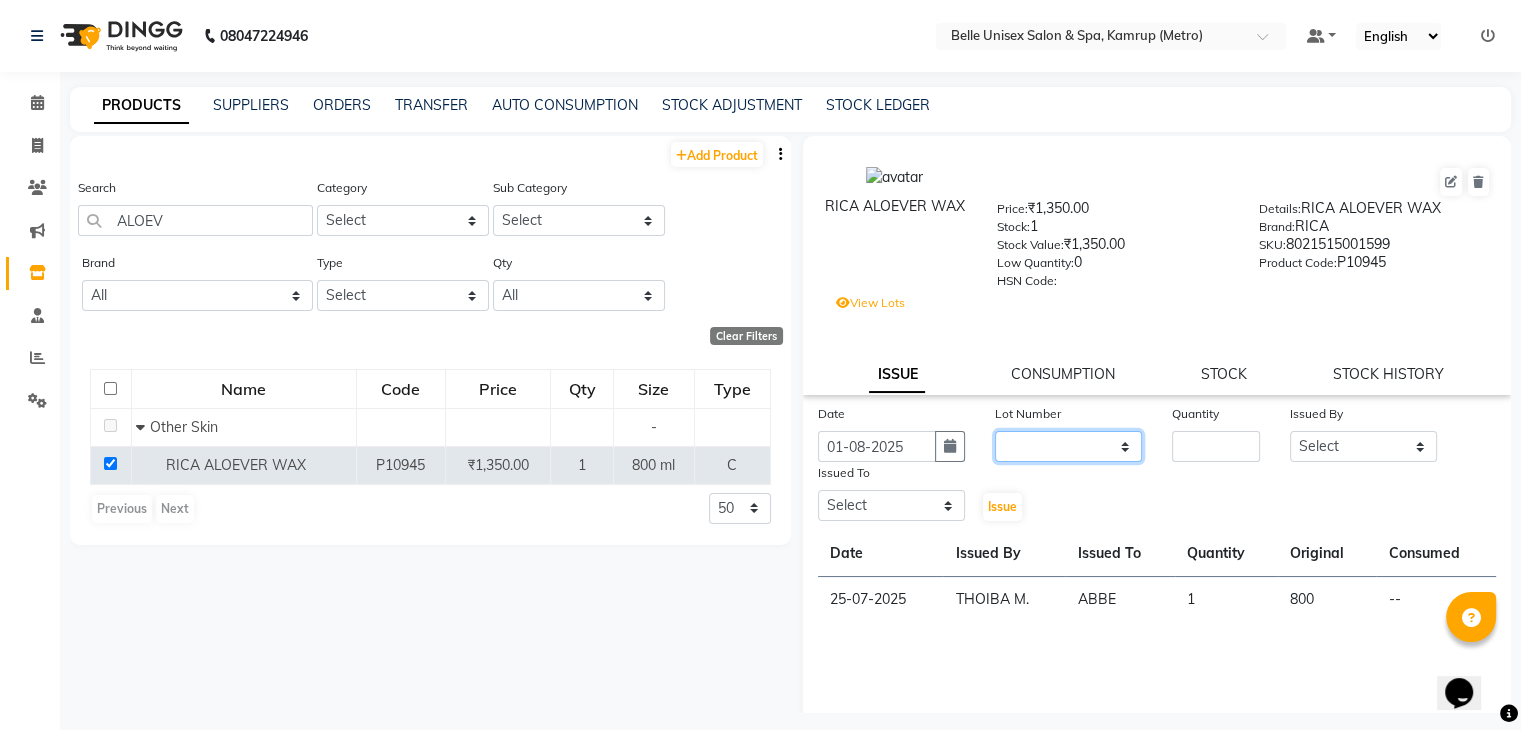 click on "None  / 2029-07-15" 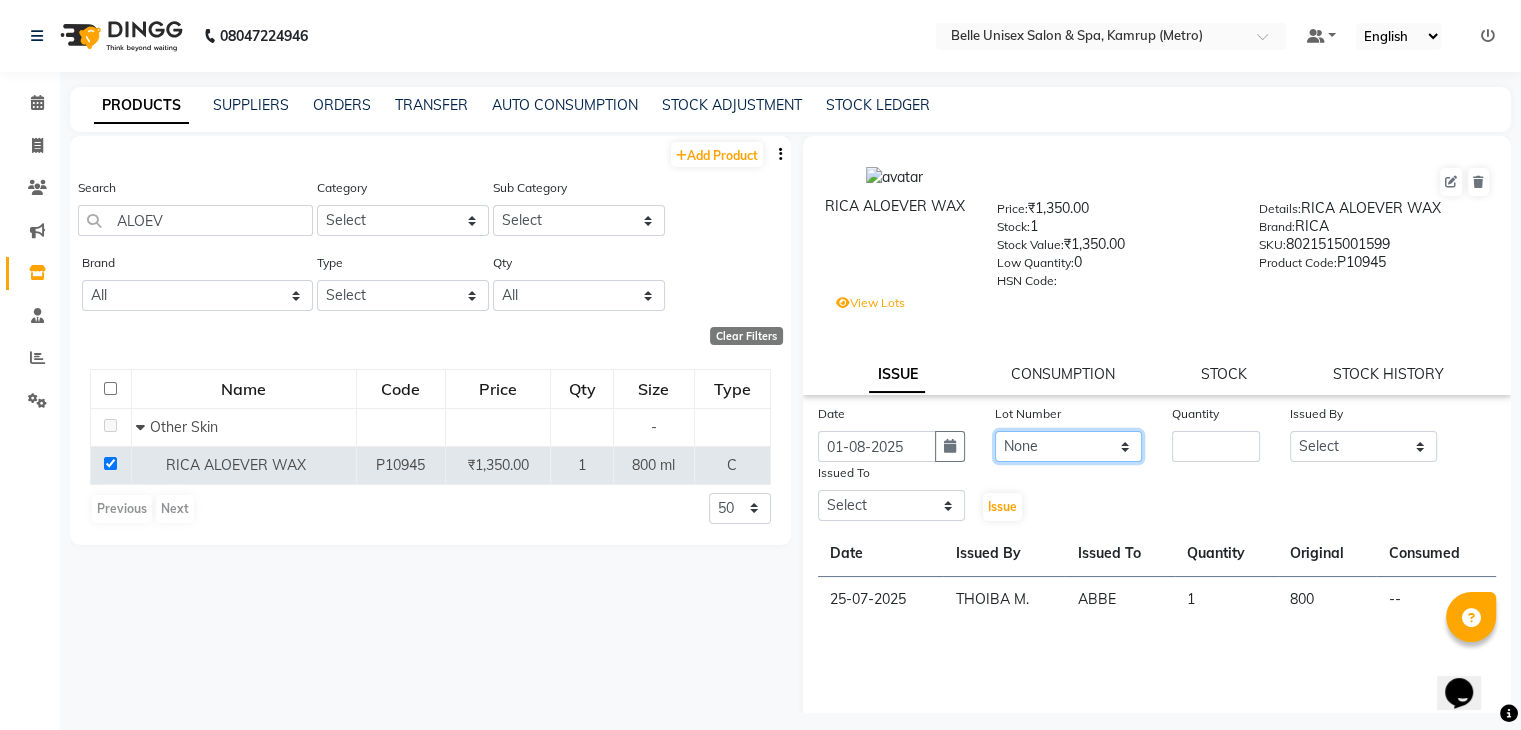 click on "None  / 2029-07-15" 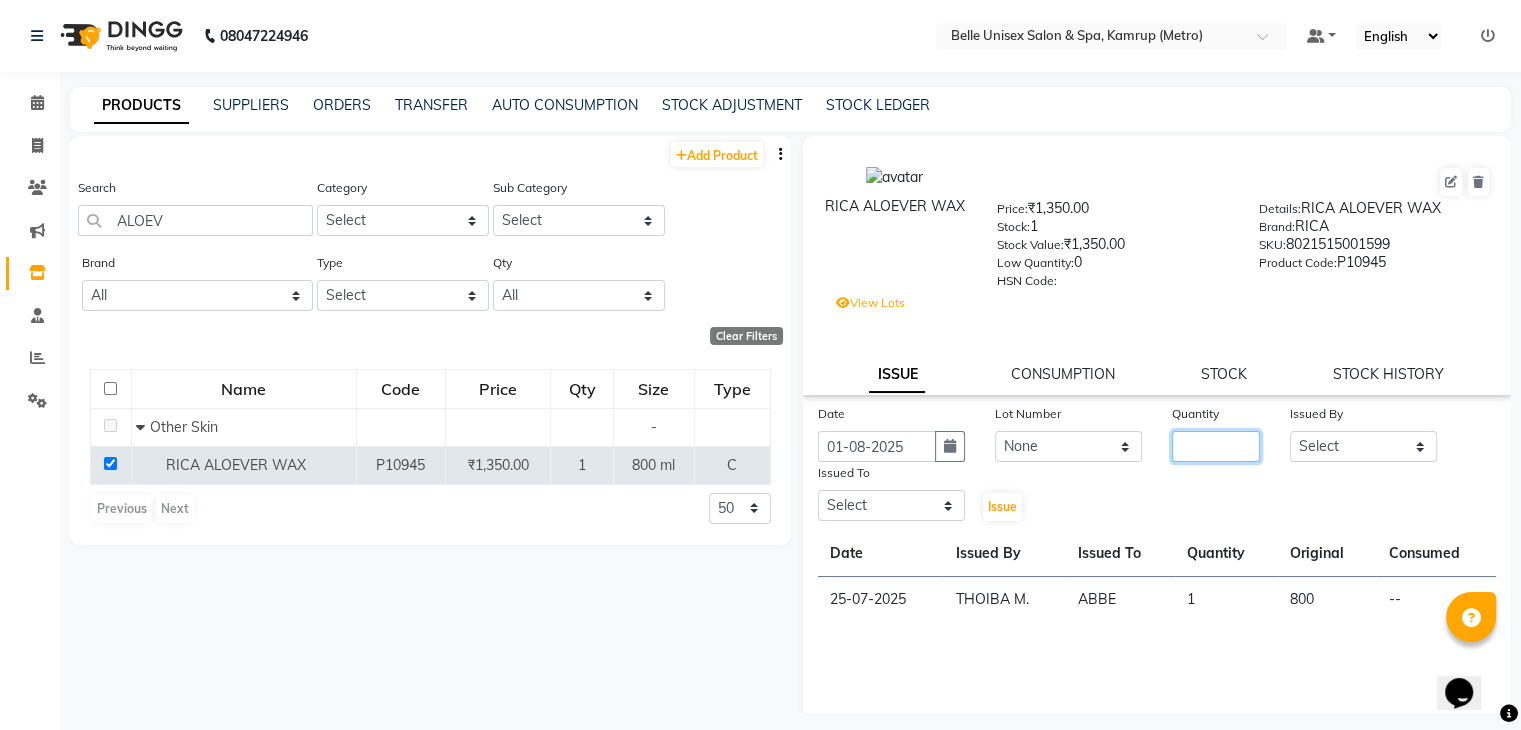 click 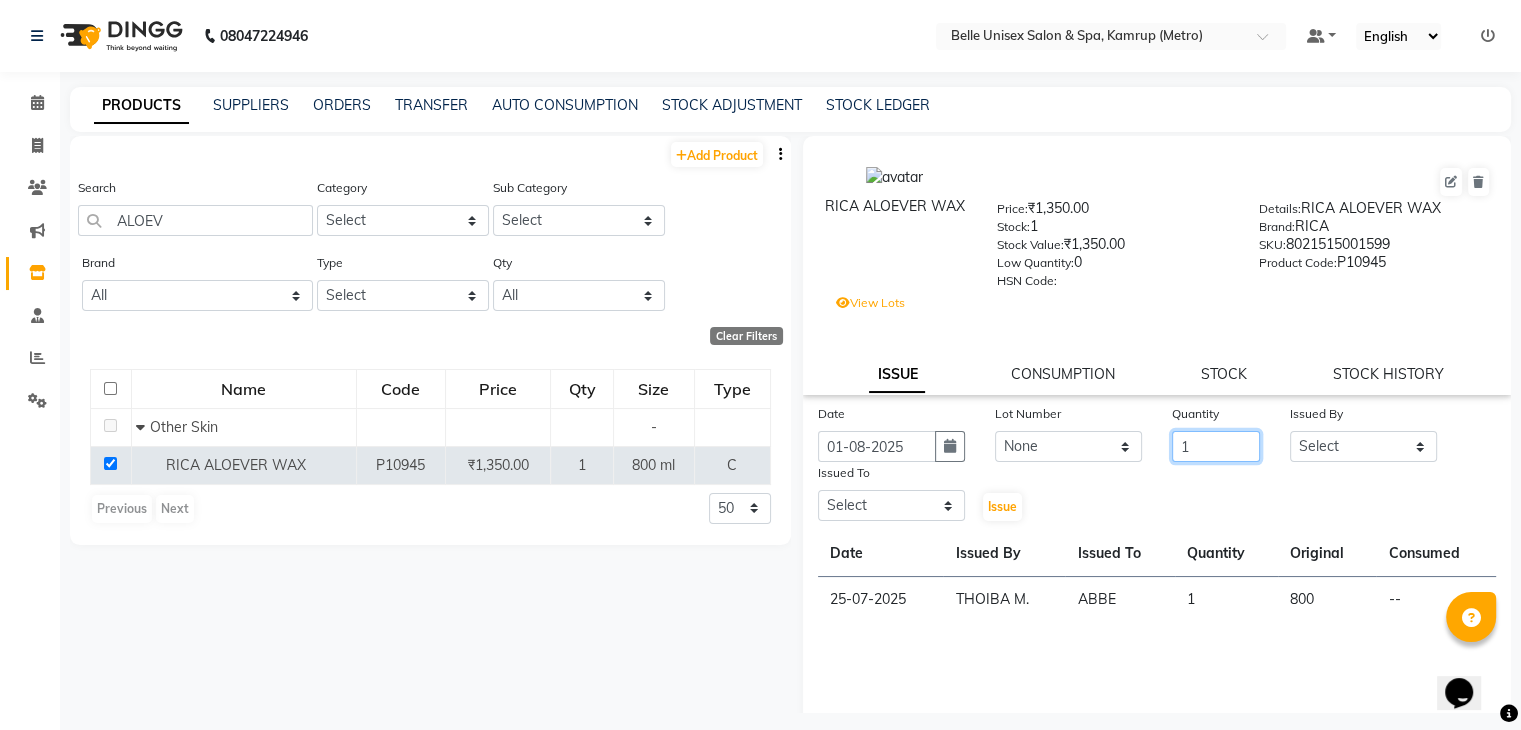 type on "1" 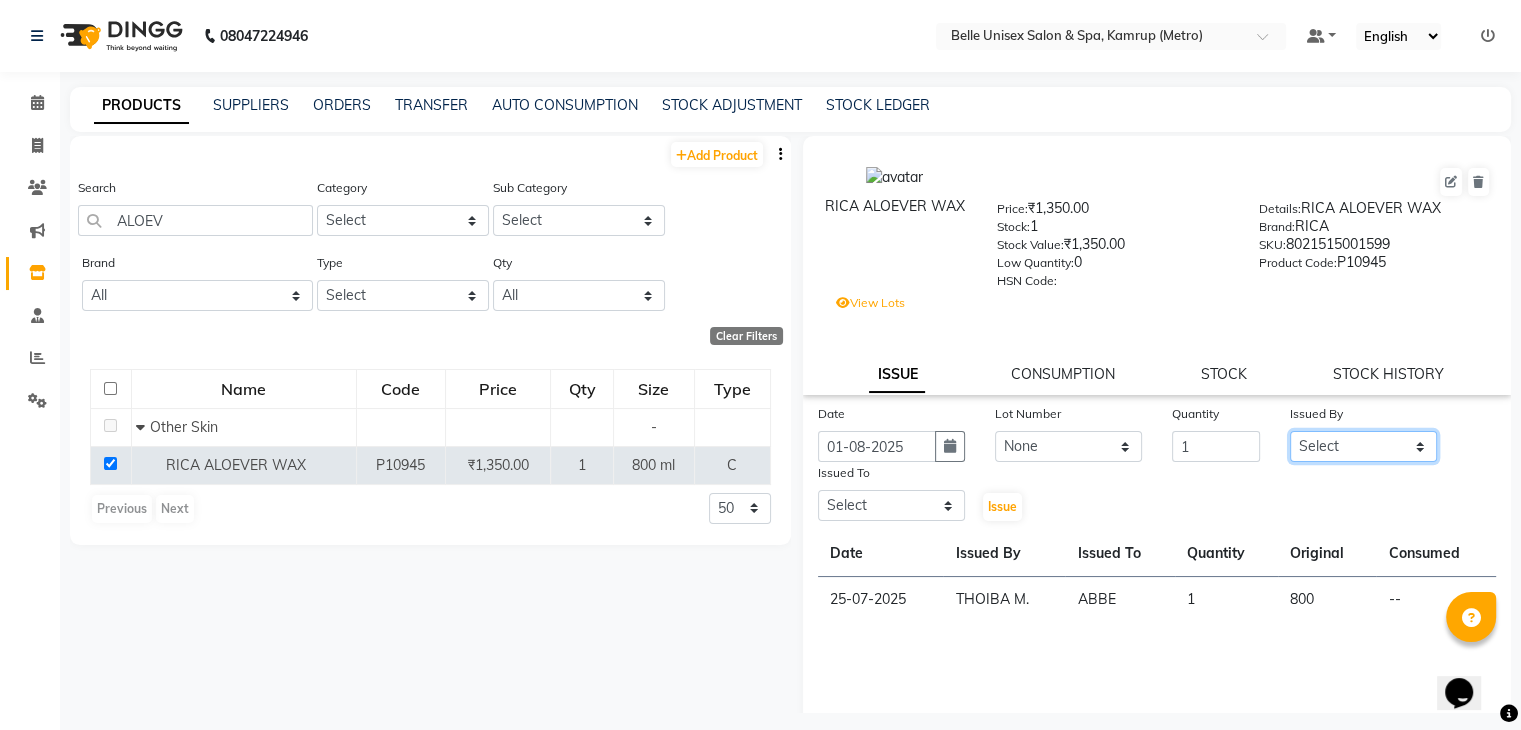 click on "Select ABBE Admin id ALEX UHD  ASEM  COUNTER SALE  IMLE AO JUPITARA(HK) PURNIMA HK  RANA KANTI SINHA   SABEHA SANGAM THERAPIST SOBITA BU THOIBA M." 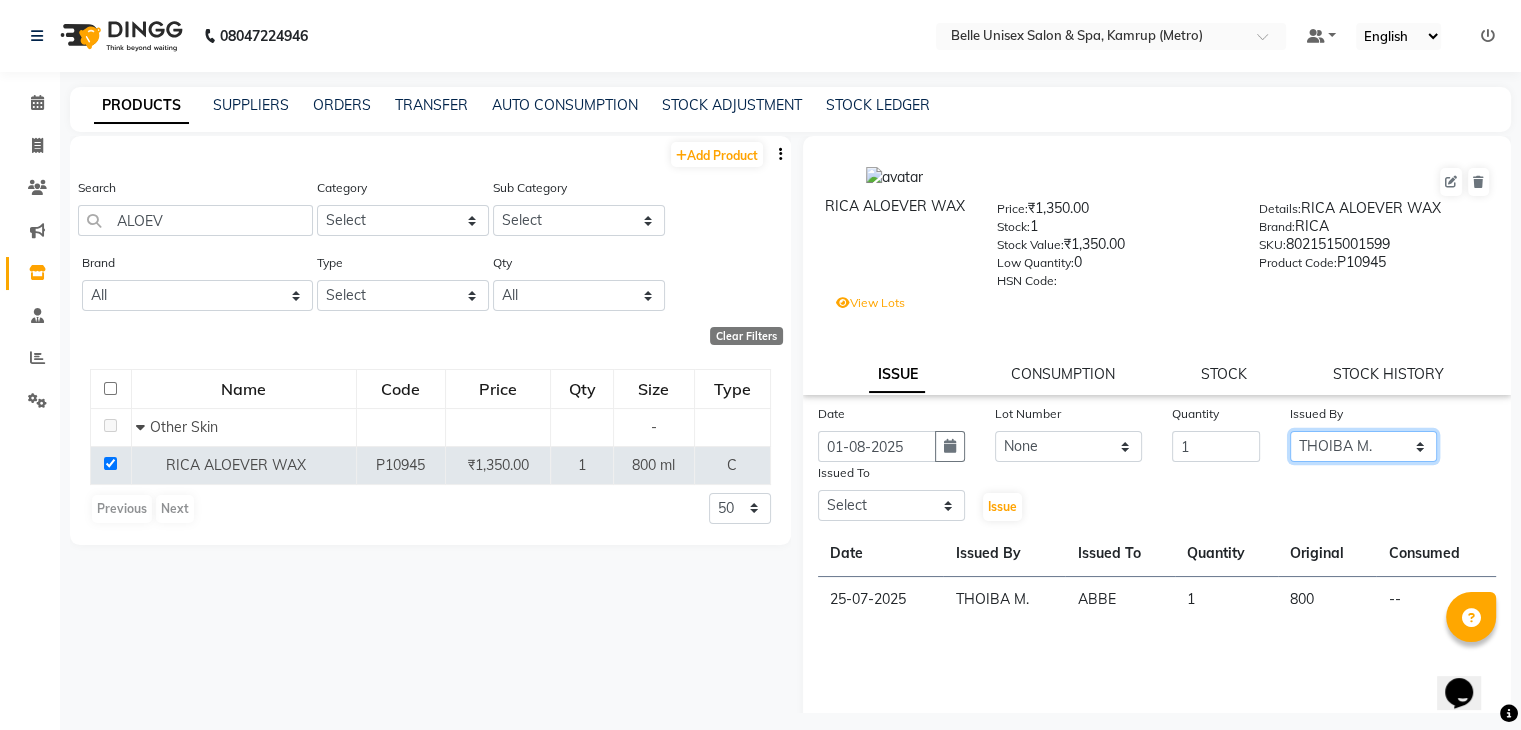 click on "Select ABBE Admin id ALEX UHD  ASEM  COUNTER SALE  IMLE AO JUPITARA(HK) PURNIMA HK  RANA KANTI SINHA   SABEHA SANGAM THERAPIST SOBITA BU THOIBA M." 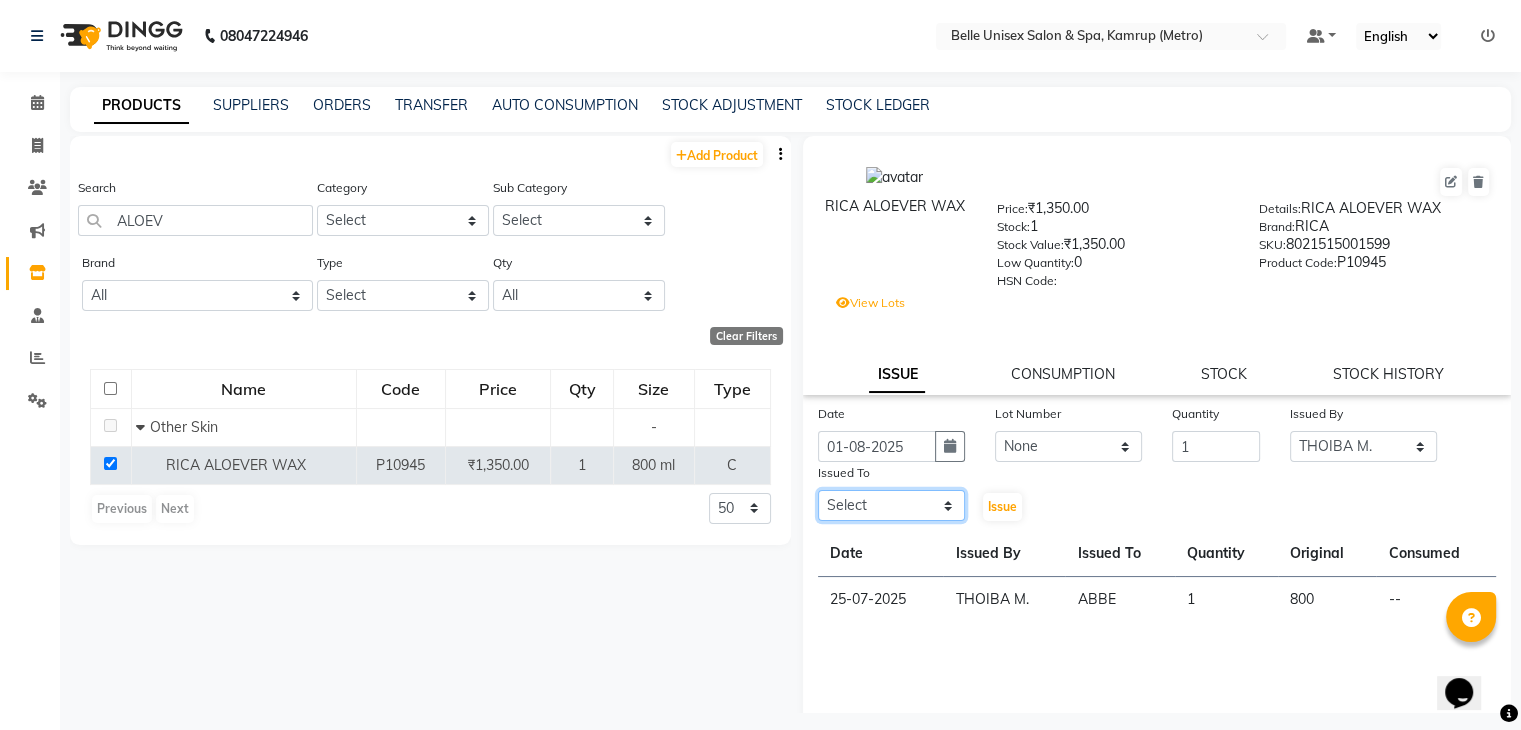 click on "Select ABBE Admin id ALEX UHD  ASEM  COUNTER SALE  IMLE AO JUPITARA(HK) PURNIMA HK  RANA KANTI SINHA   SABEHA SANGAM THERAPIST SOBITA BU THOIBA M." 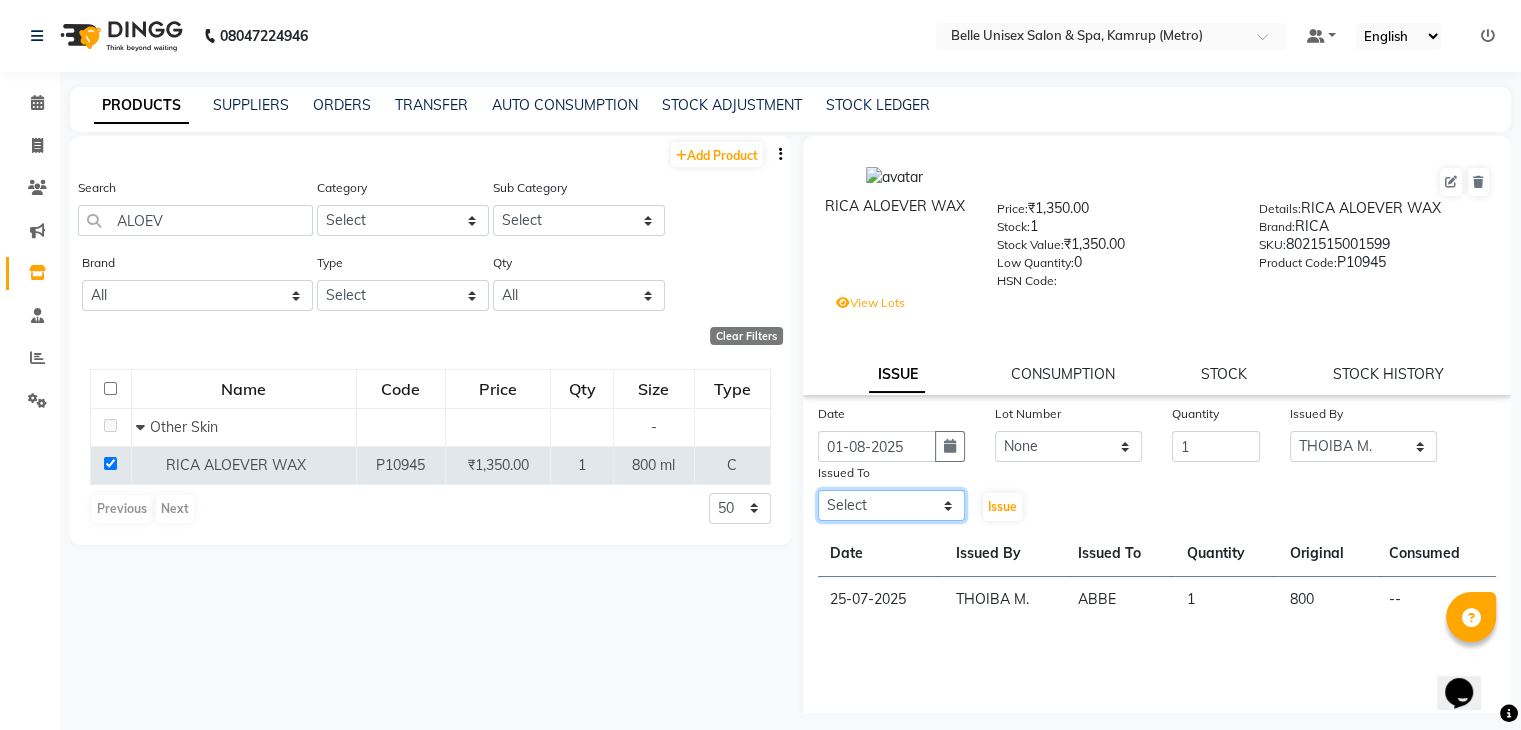 select on "83129" 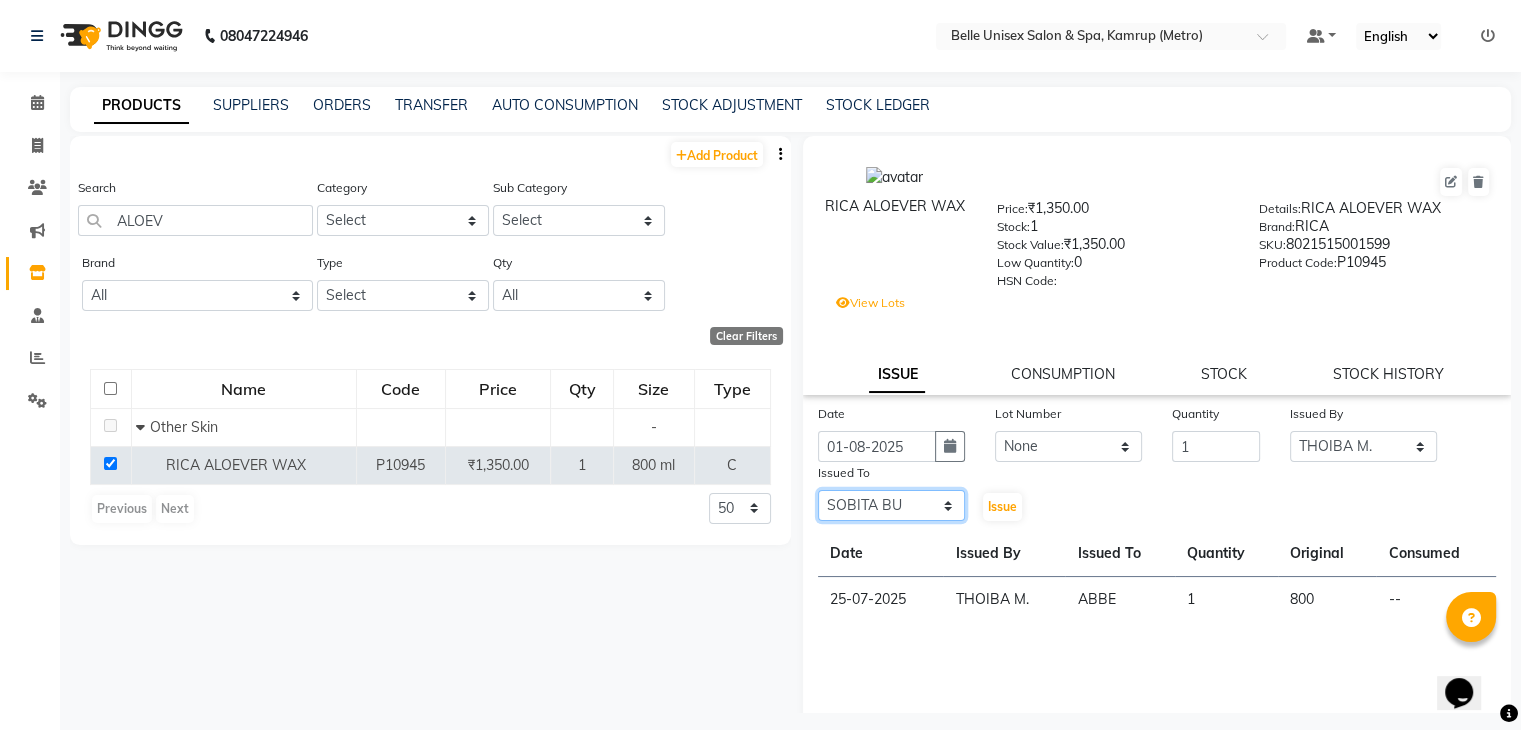 click on "Select ABBE Admin id ALEX UHD  ASEM  COUNTER SALE  IMLE AO JUPITARA(HK) PURNIMA HK  RANA KANTI SINHA   SABEHA SANGAM THERAPIST SOBITA BU THOIBA M." 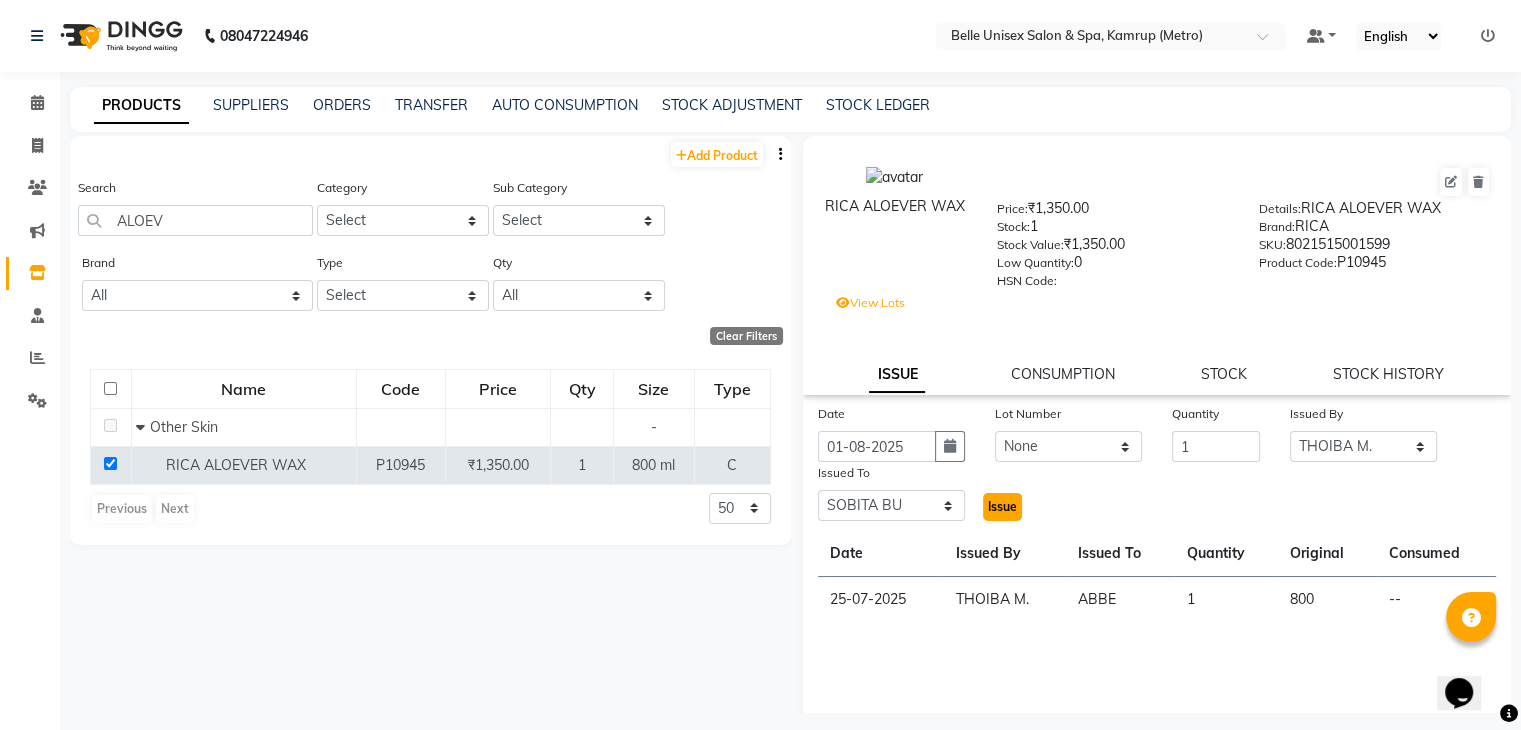 click on "Issue" 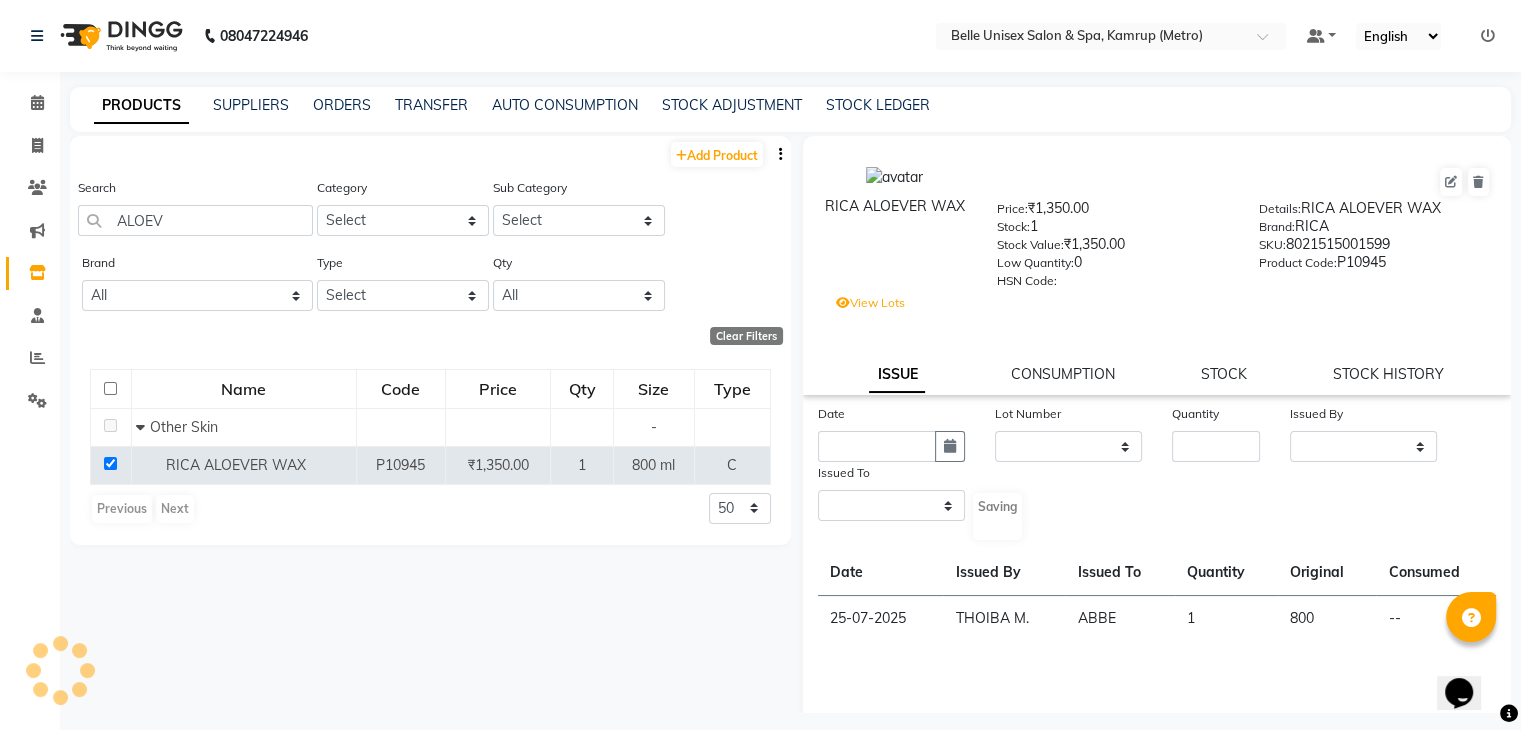 select 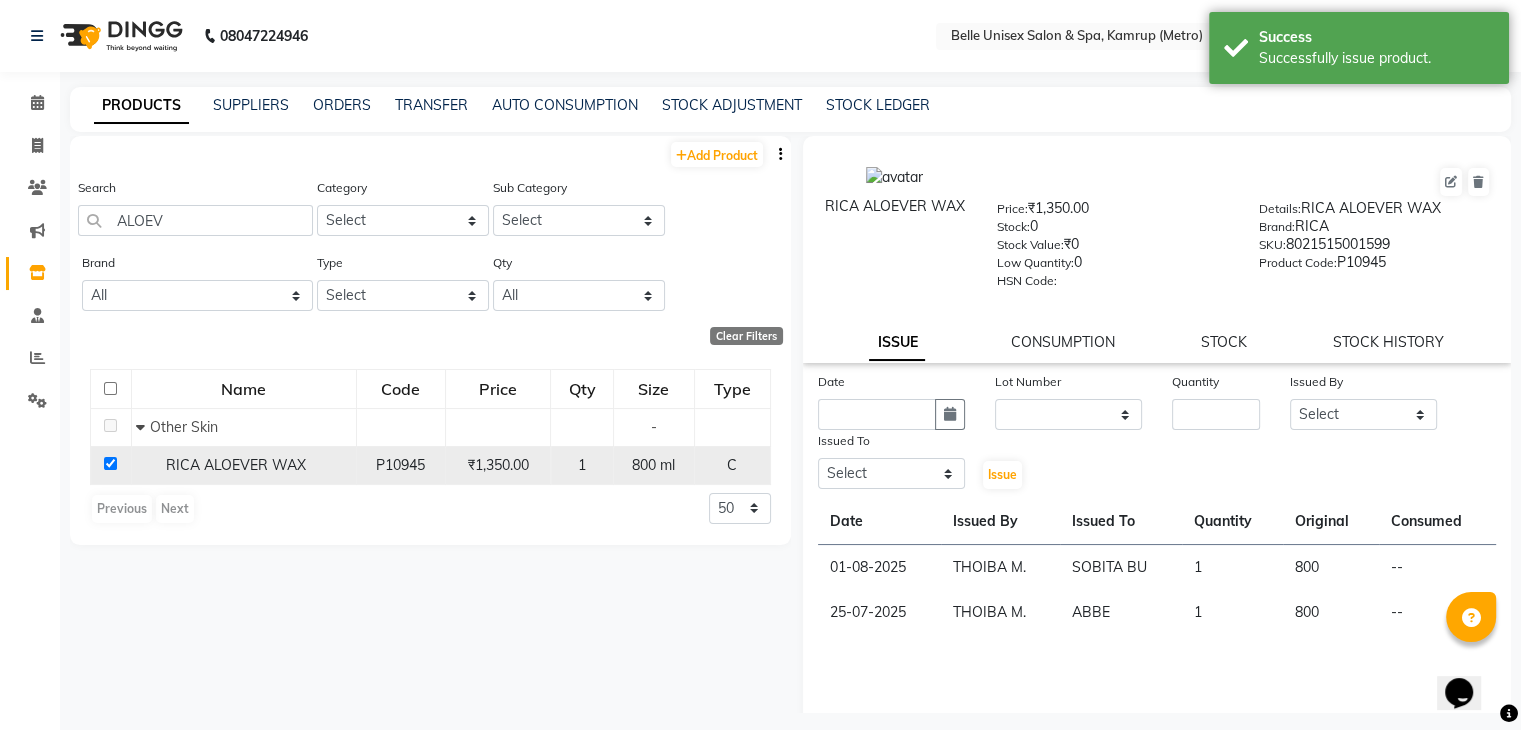 click 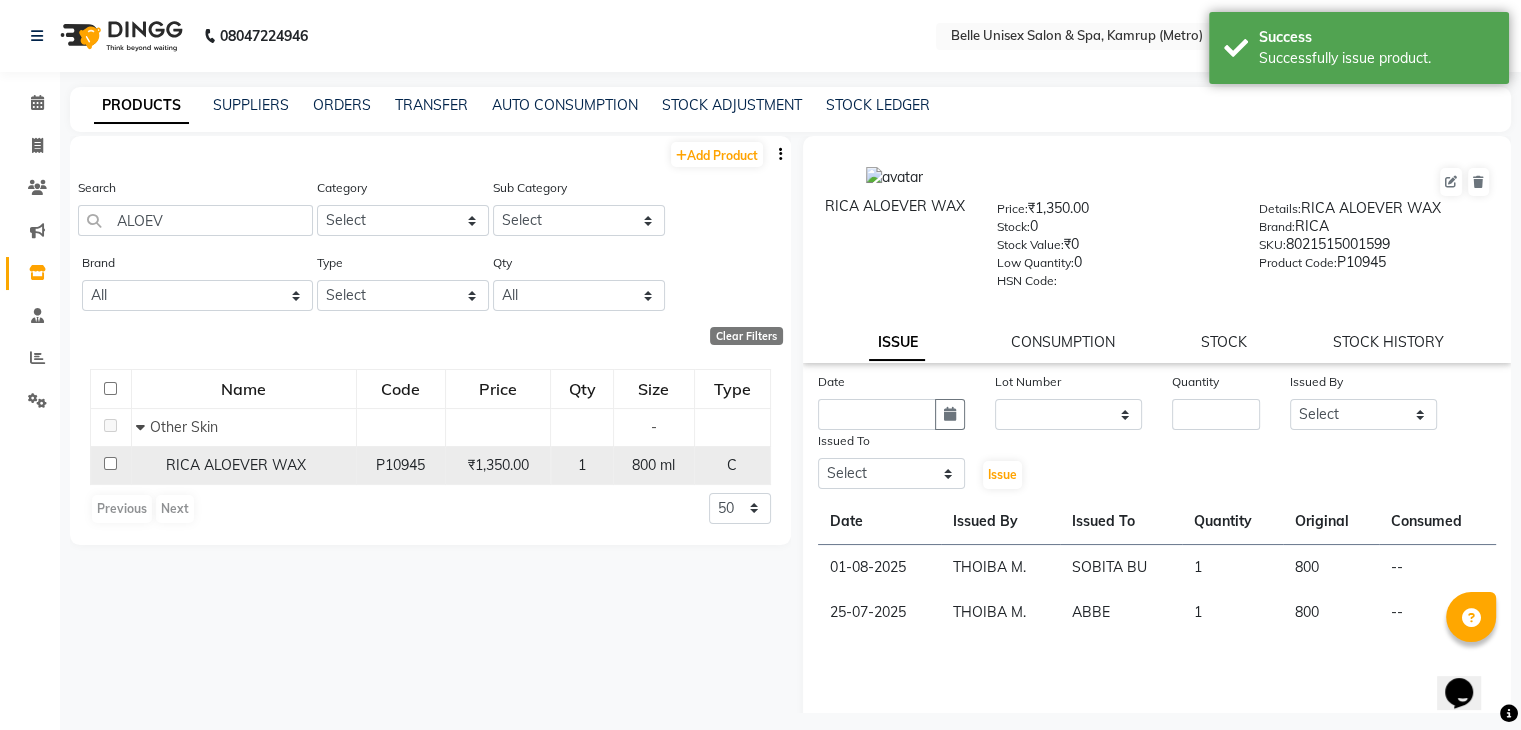 checkbox on "false" 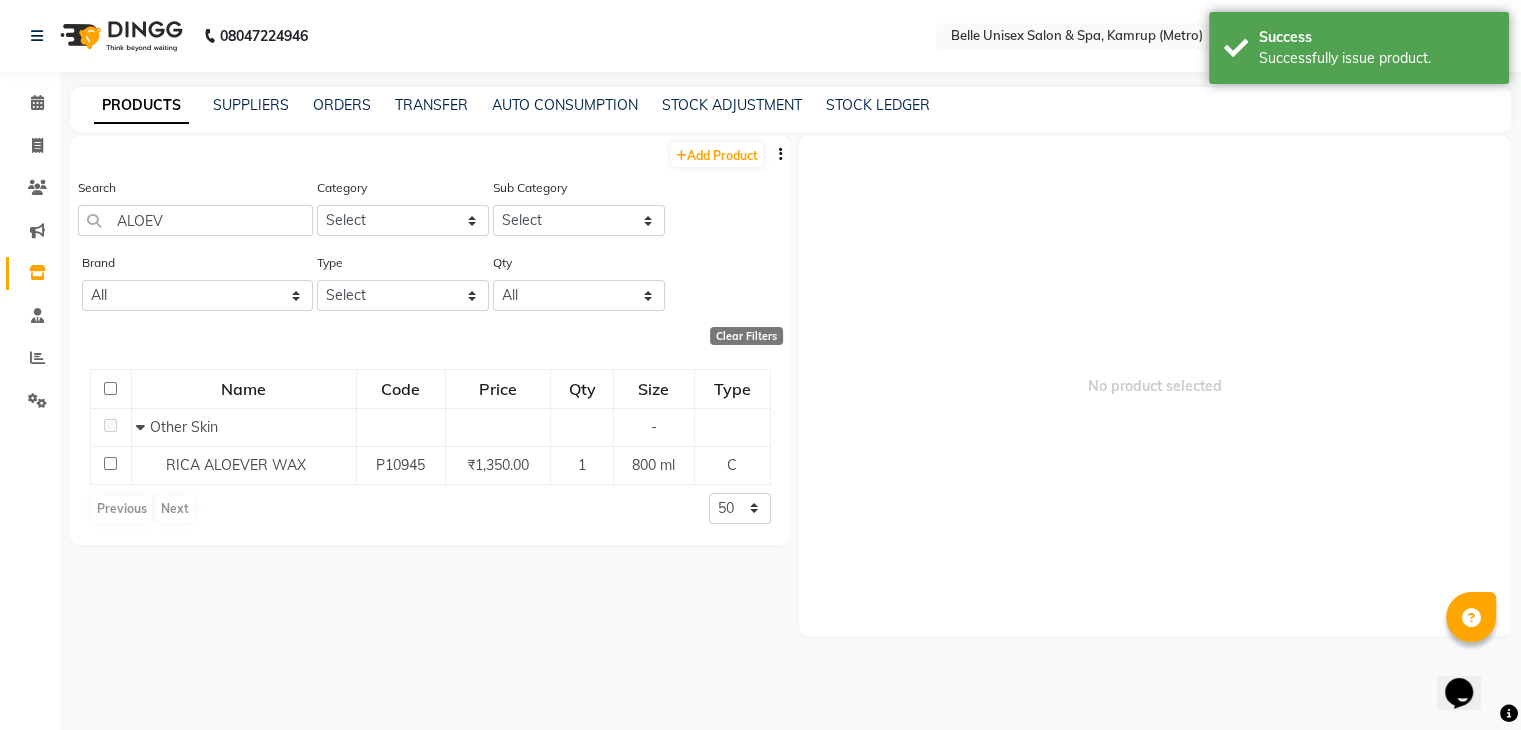click on "Search ALOEV Category Select Hair Skin Makeup Personal Care Appliances Beard Waxing Disposable Threading Hands and Feet Beauty Planet Botox Cadiveu Casmara Cheryls Loreal Olaplex cuticle oil Moroccan Repair Moroccan Hydration Other Sub Category Select" 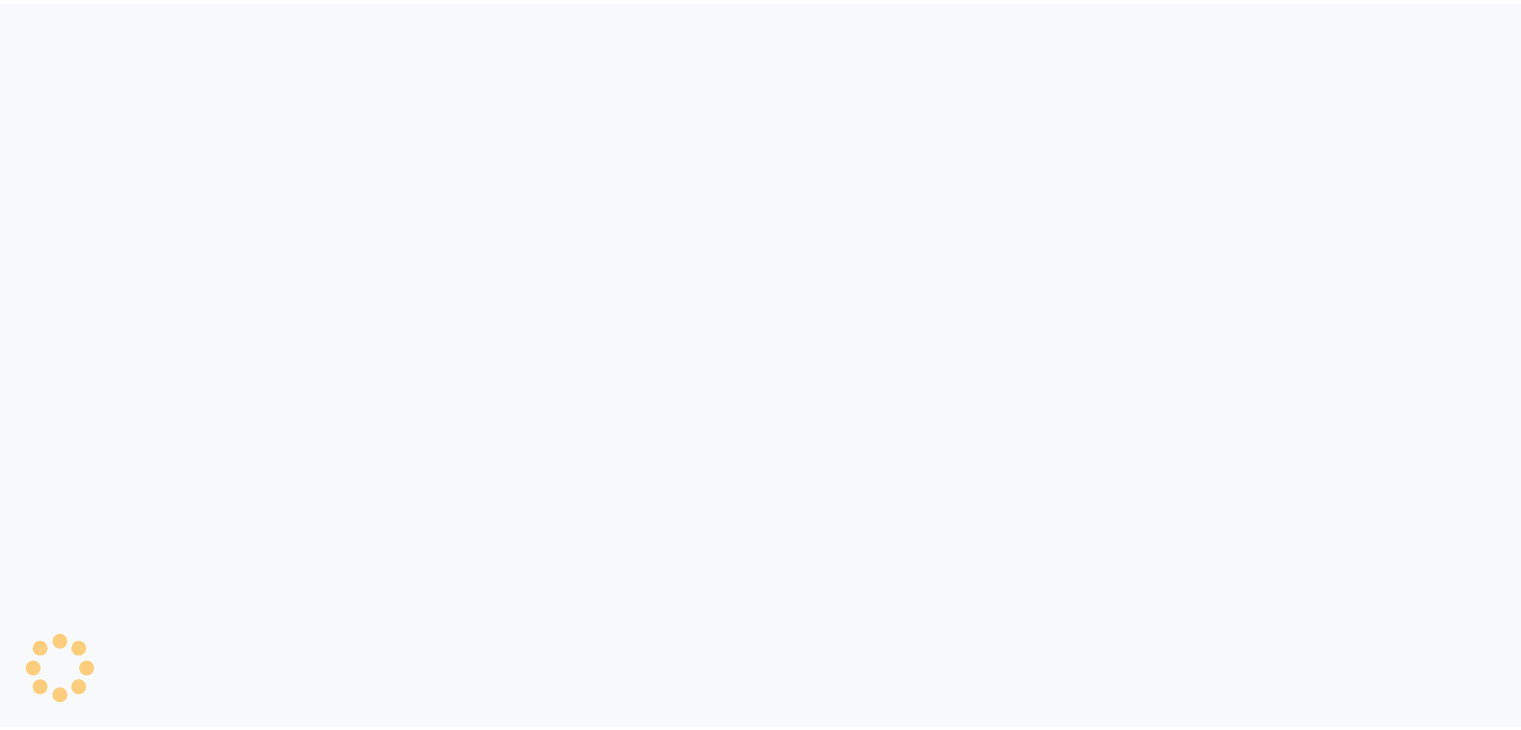 scroll, scrollTop: 0, scrollLeft: 0, axis: both 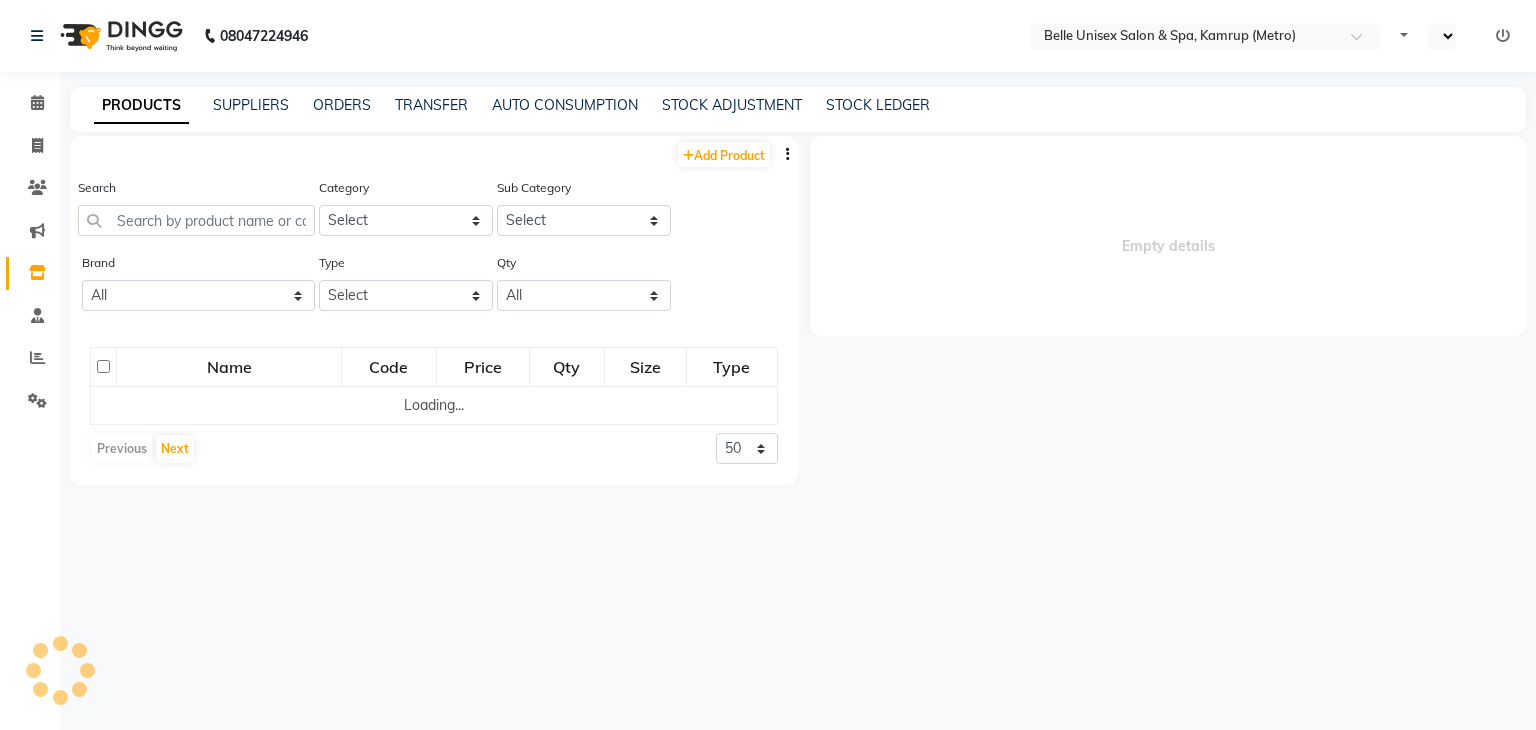 select 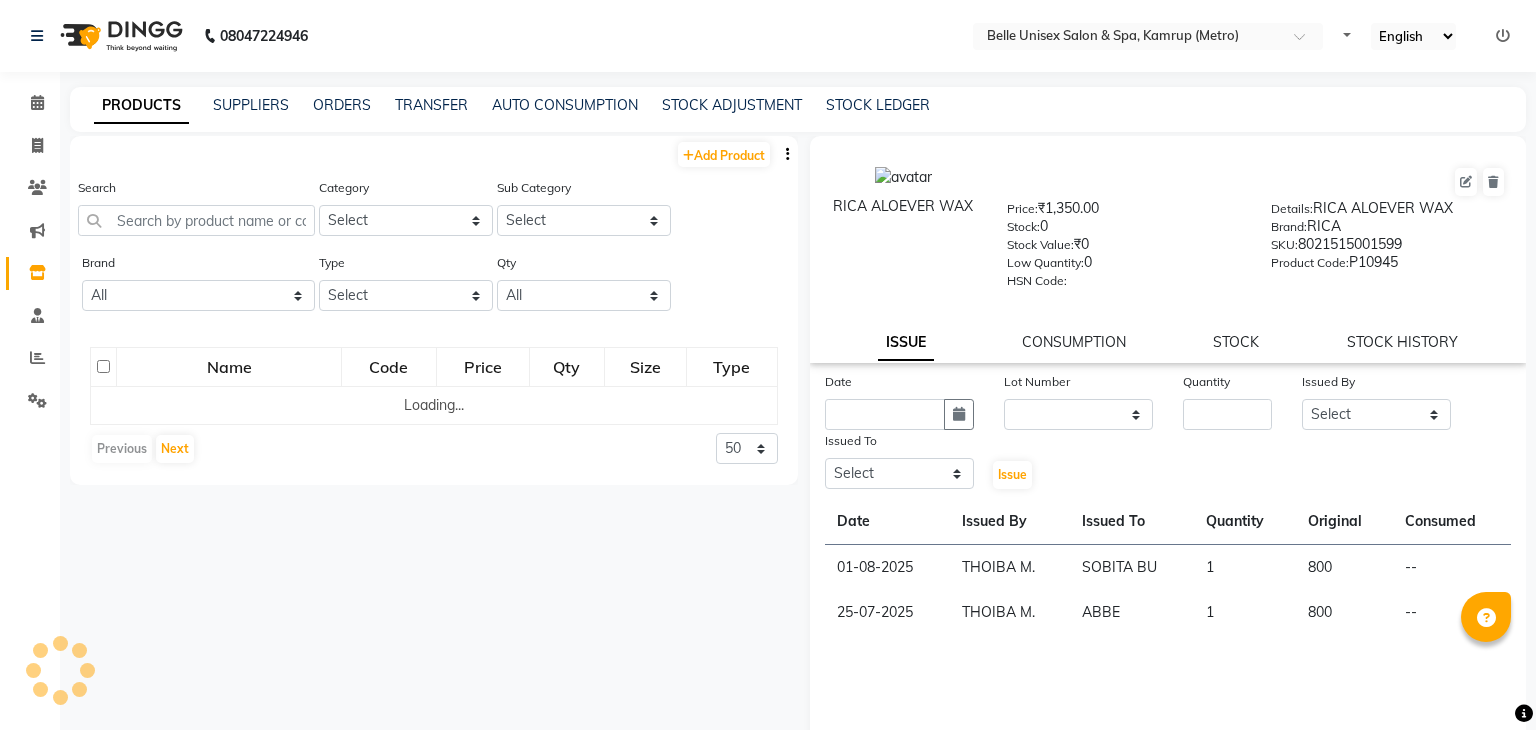 select on "en" 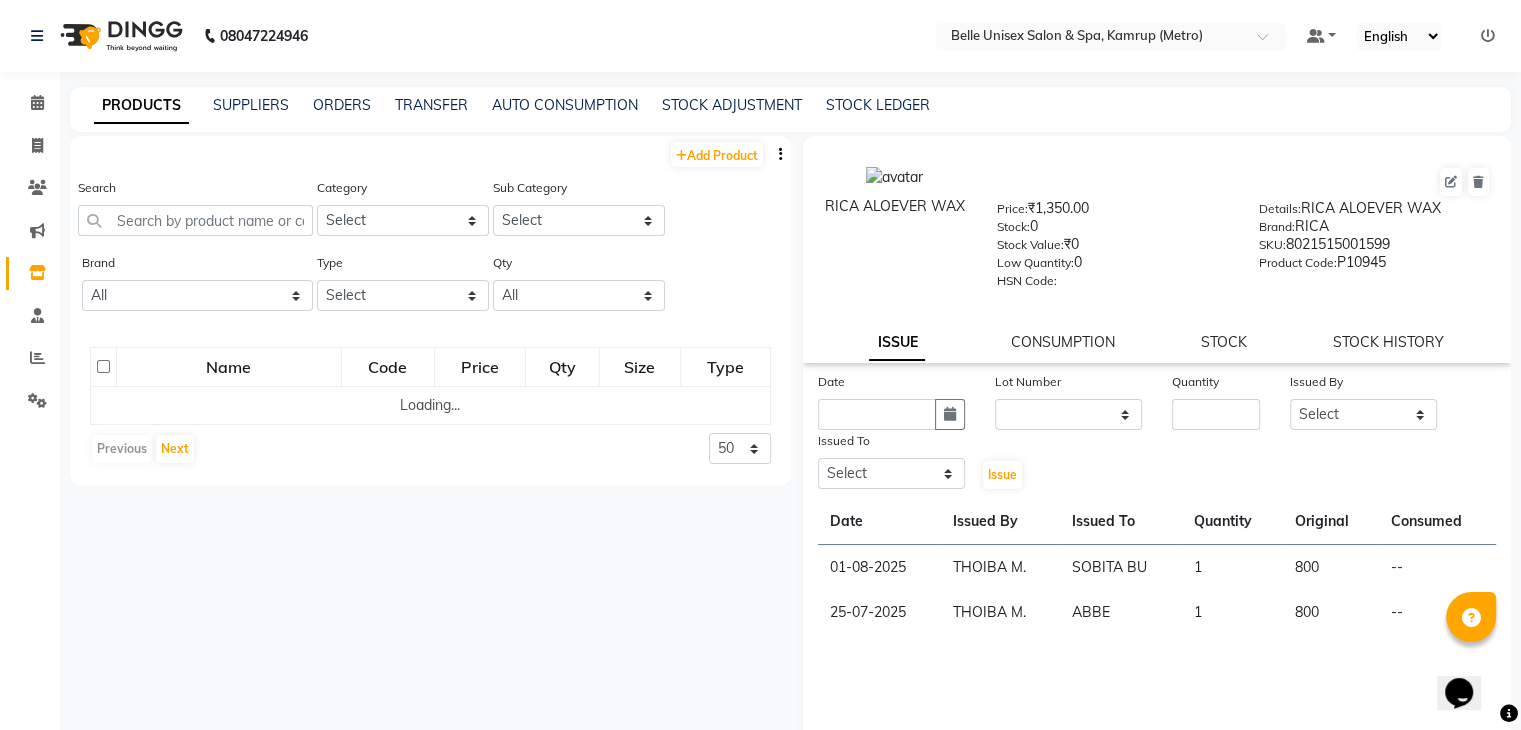 scroll, scrollTop: 0, scrollLeft: 0, axis: both 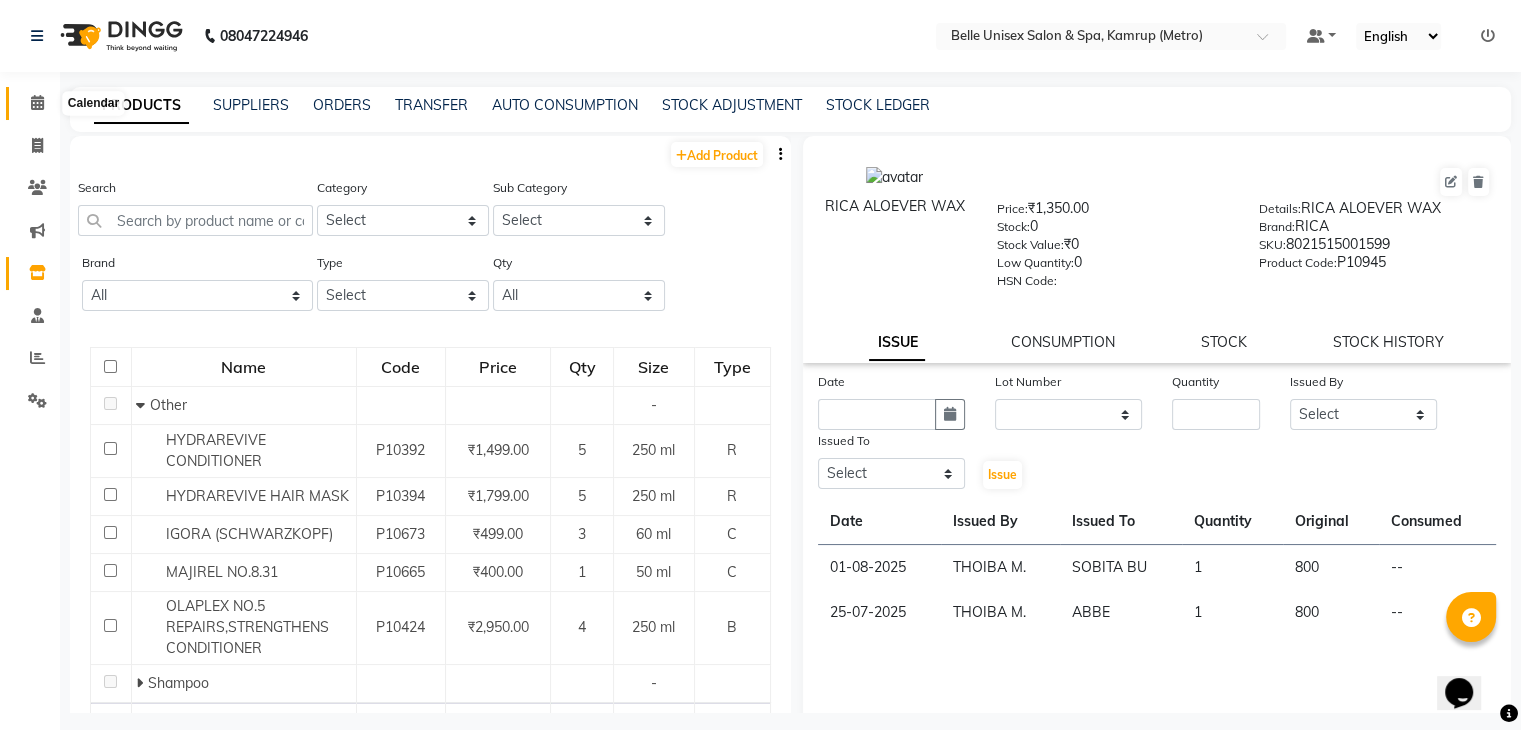 click 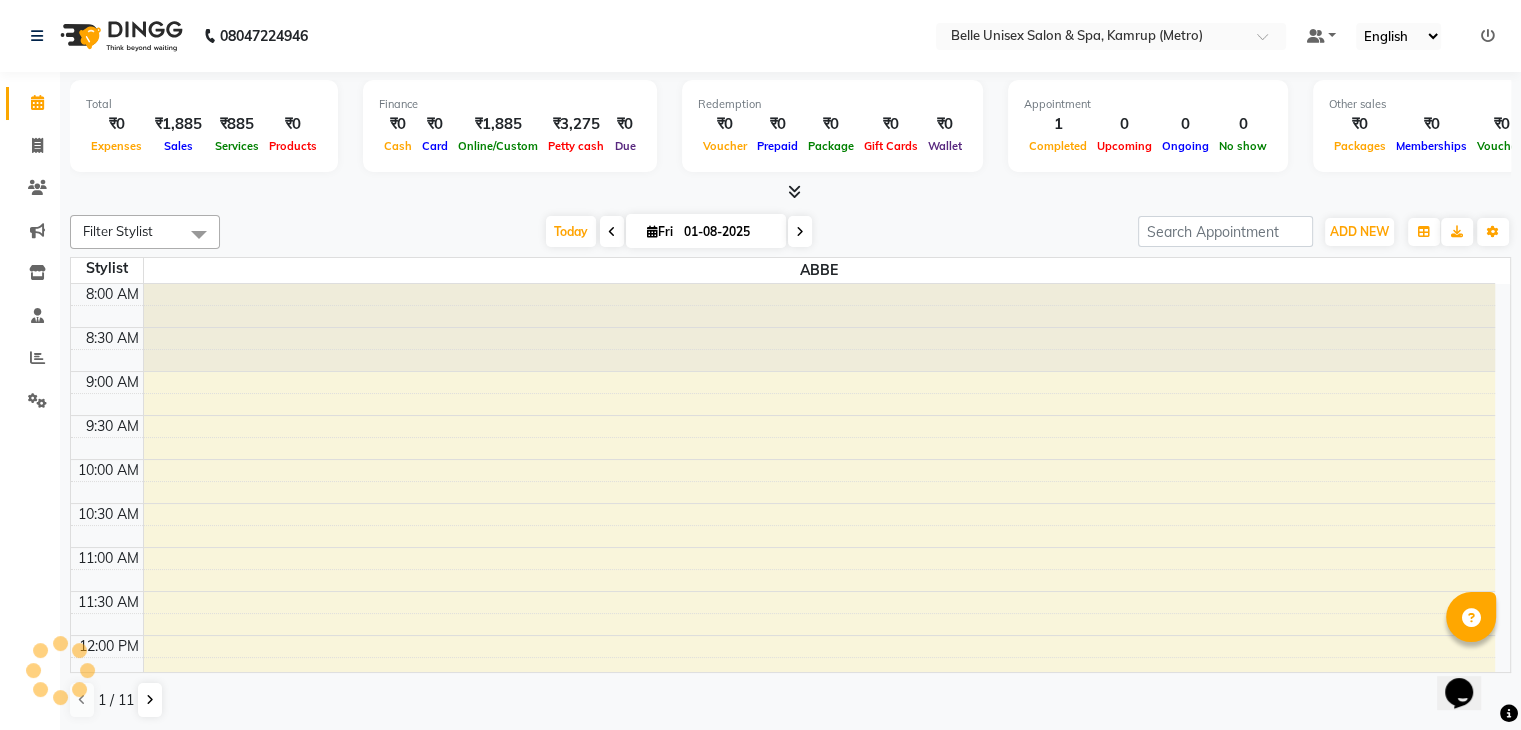 scroll, scrollTop: 705, scrollLeft: 0, axis: vertical 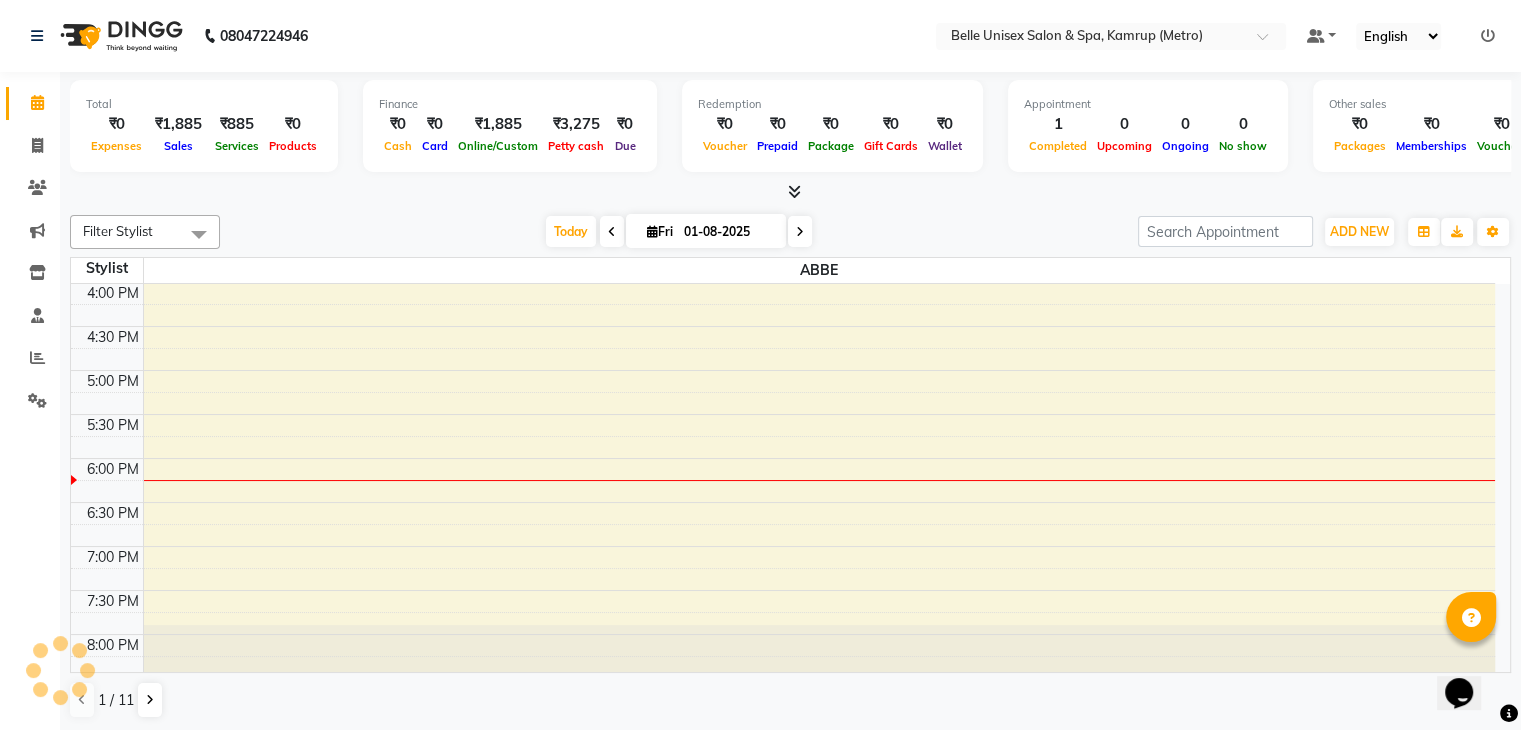 click at bounding box center [790, 192] 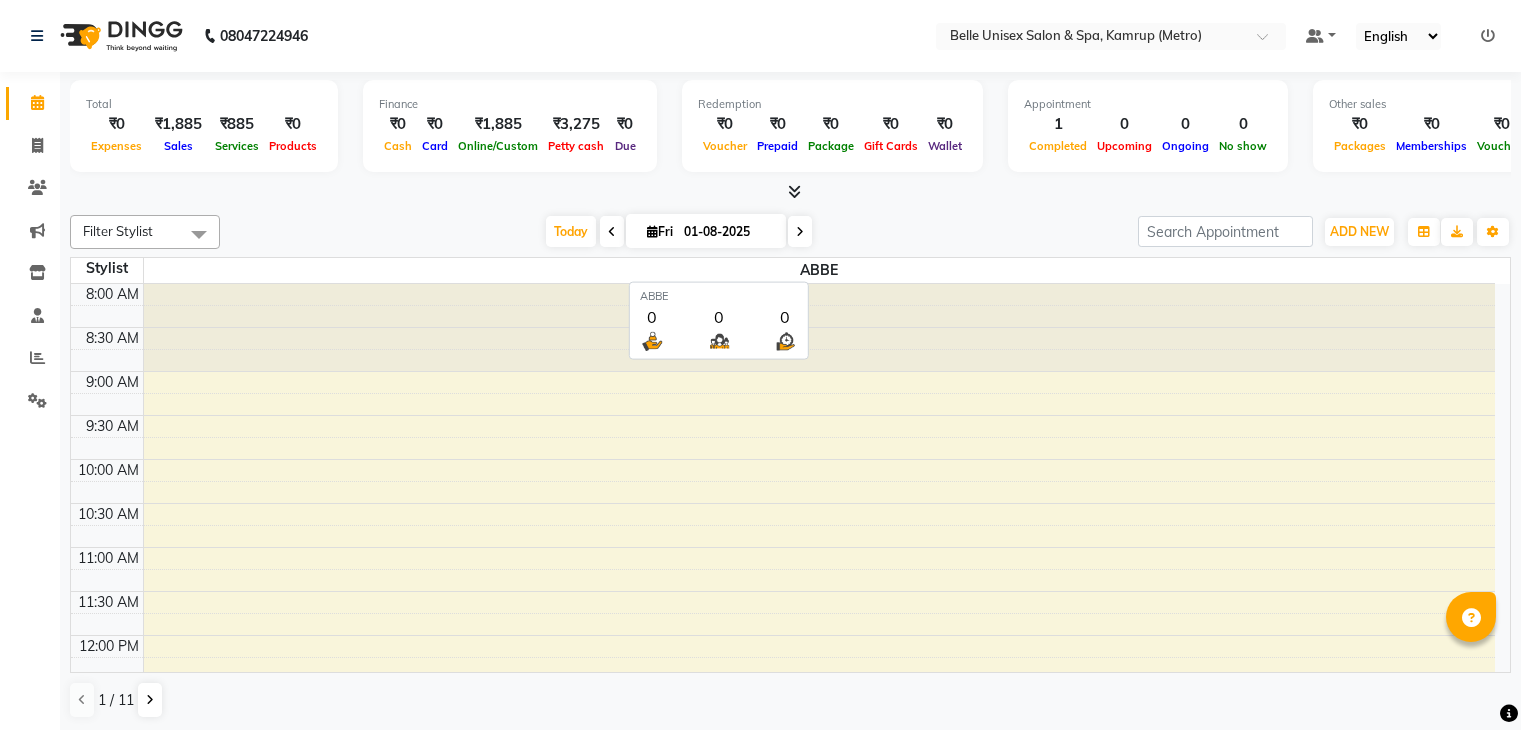 scroll, scrollTop: 0, scrollLeft: 0, axis: both 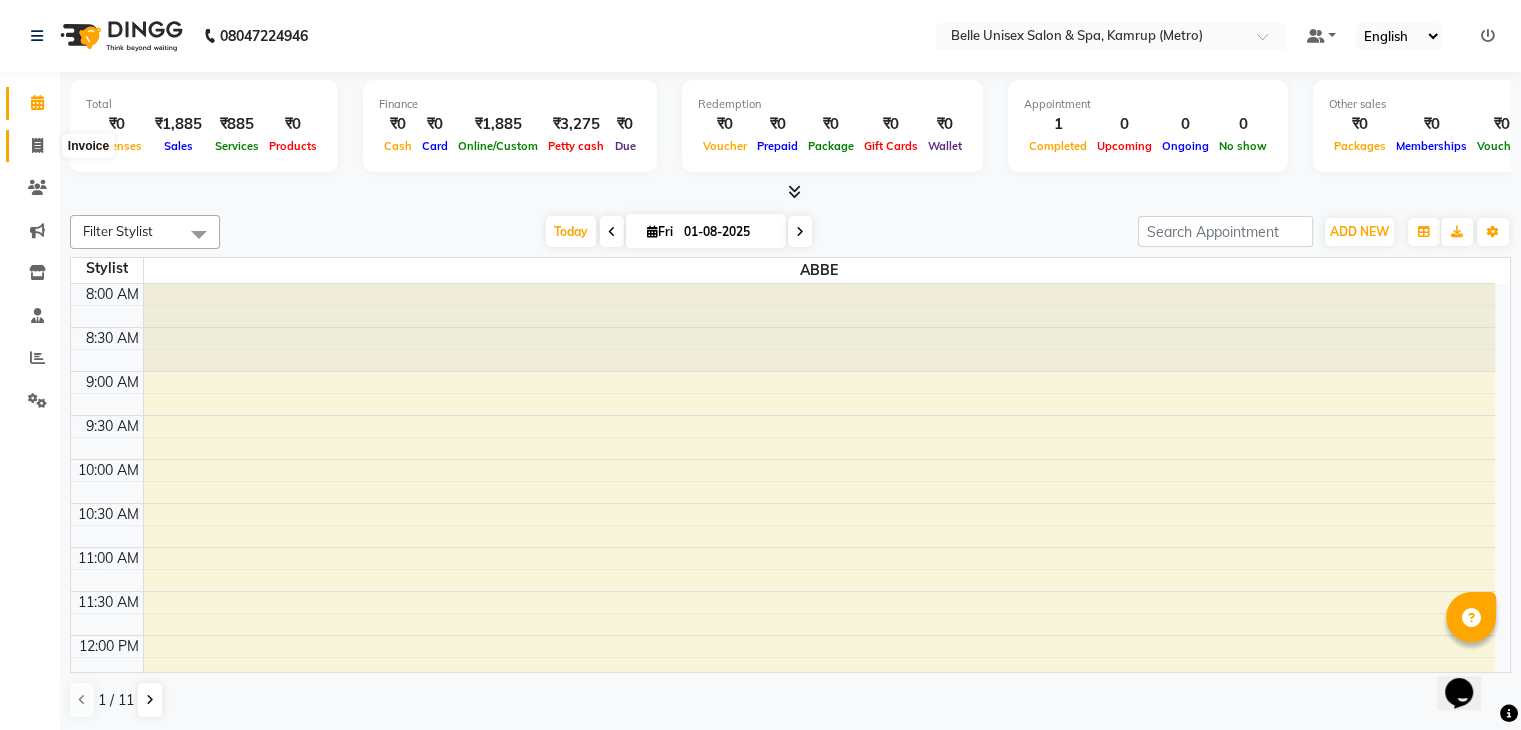 click 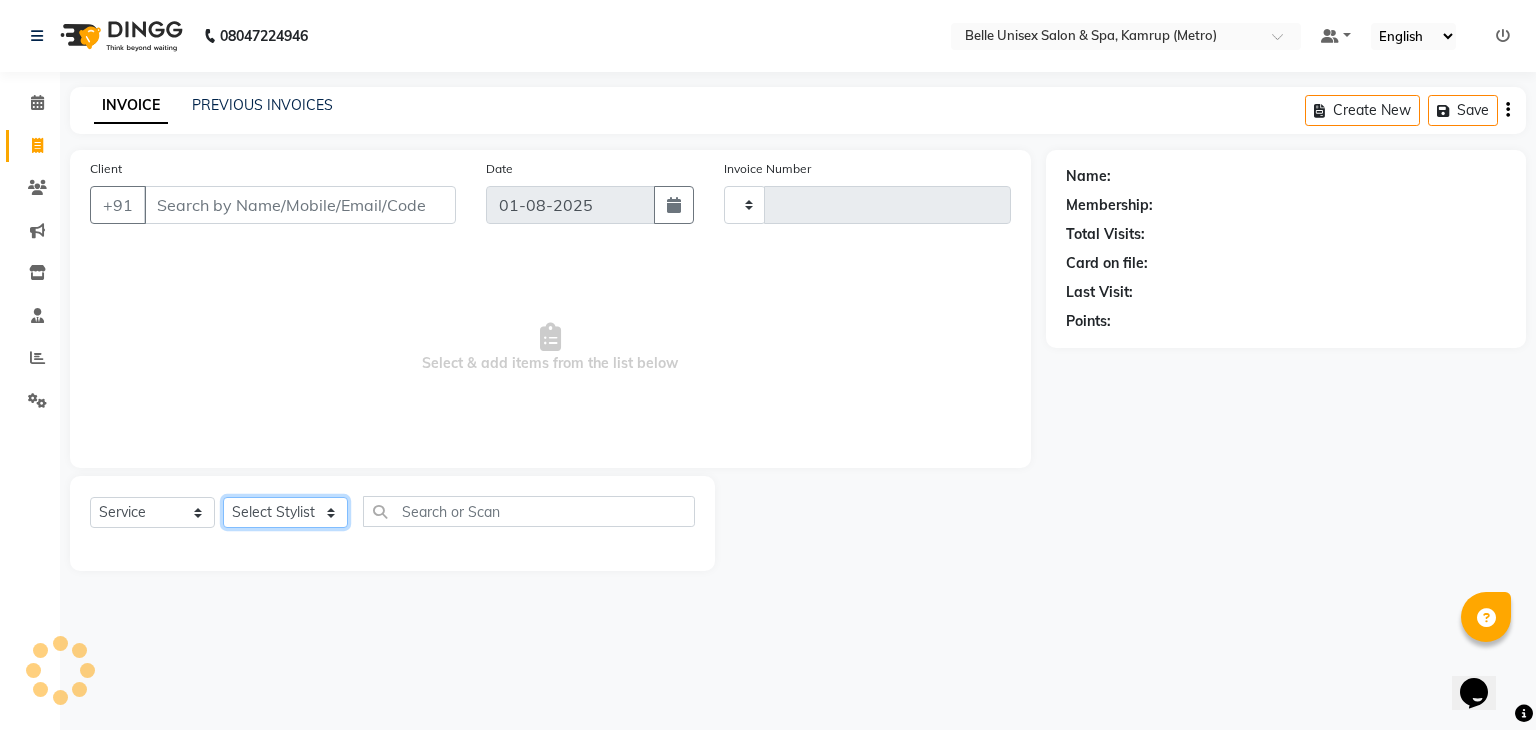 click on "Select Stylist" 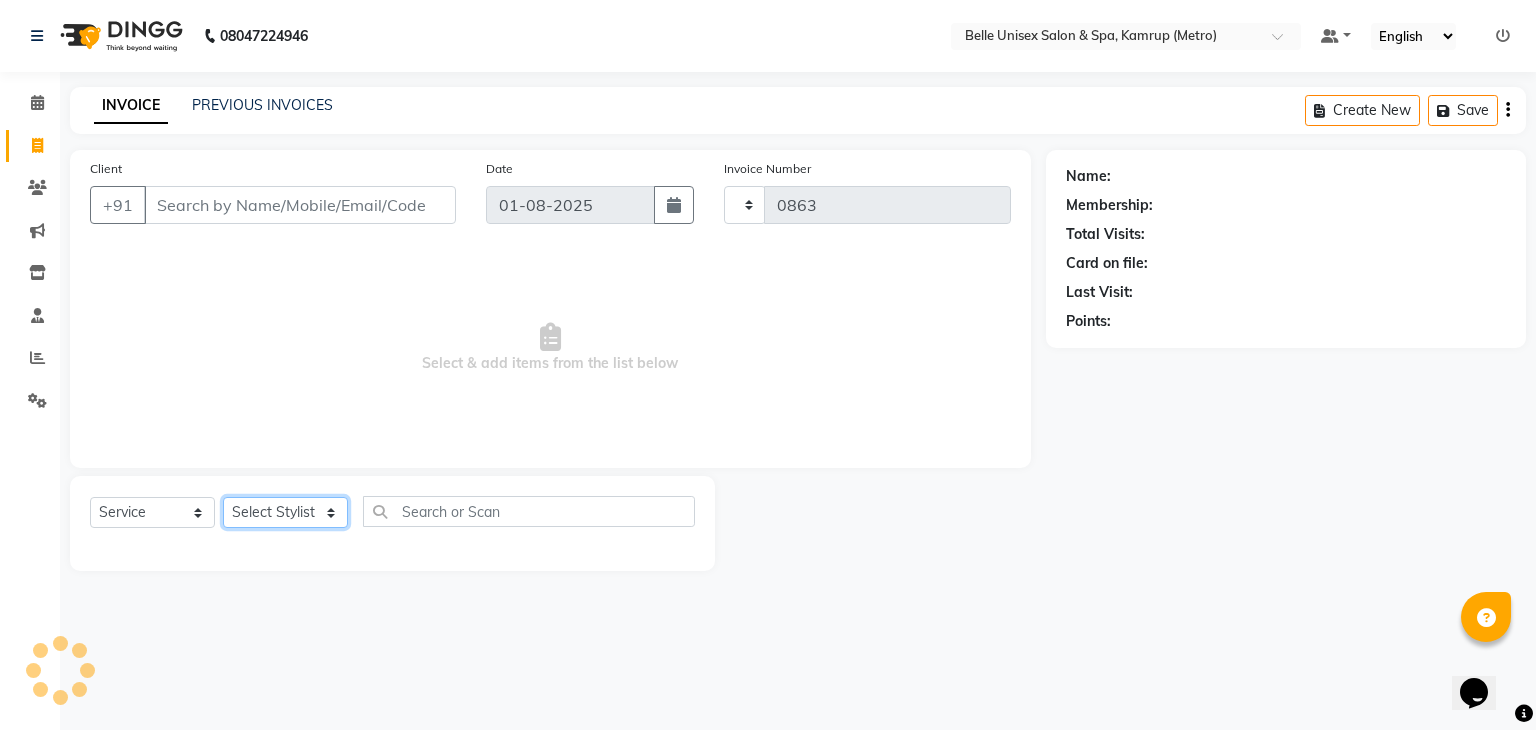 select on "7291" 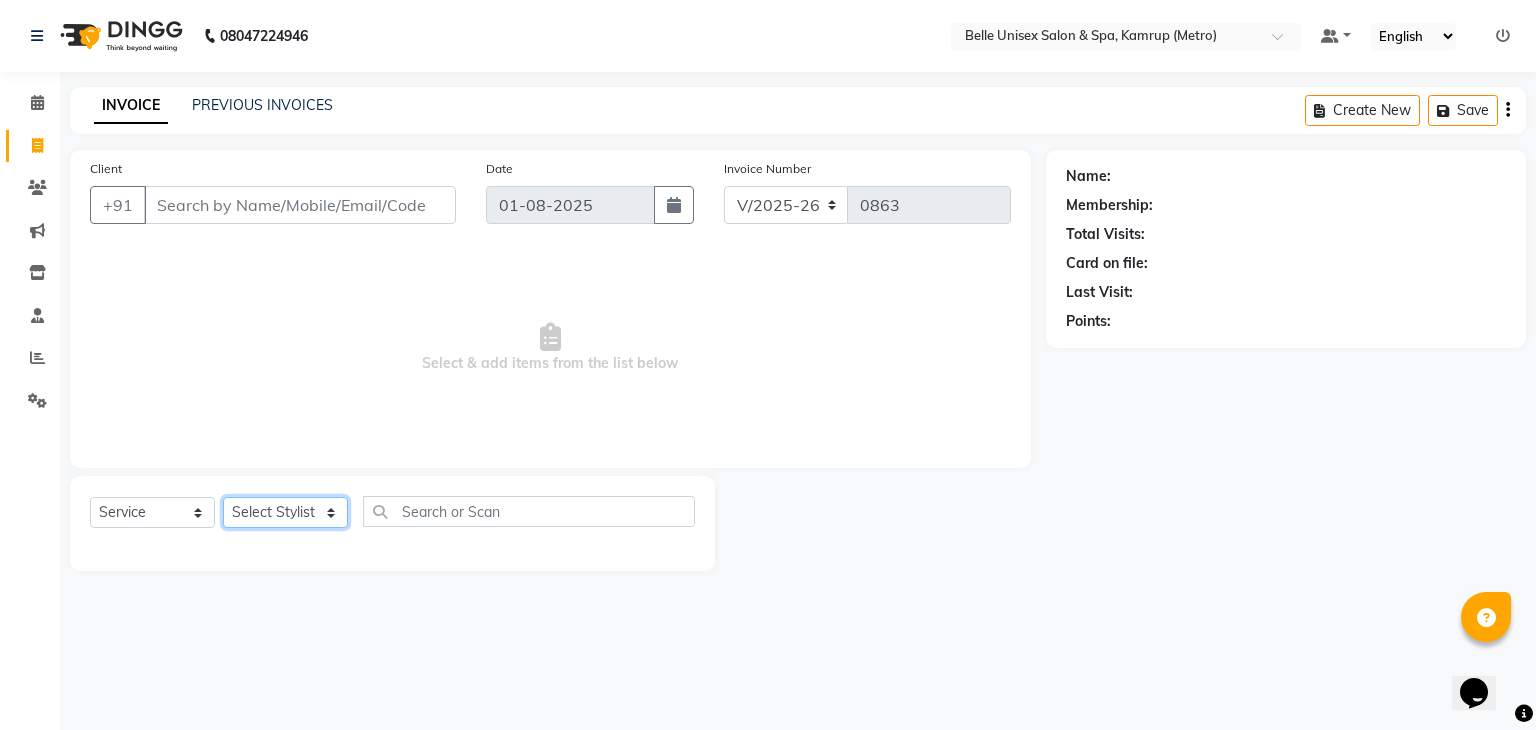 click on "Select Stylist ABBE Admin id ALEX UHD  ASEM  COUNTER SALE  IMLE AO JUPITARA(HK) PURNIMA HK  RANA KANTI SINHA   SABEHA SANGAM THERAPIST SOBITA BU THOIBA M." 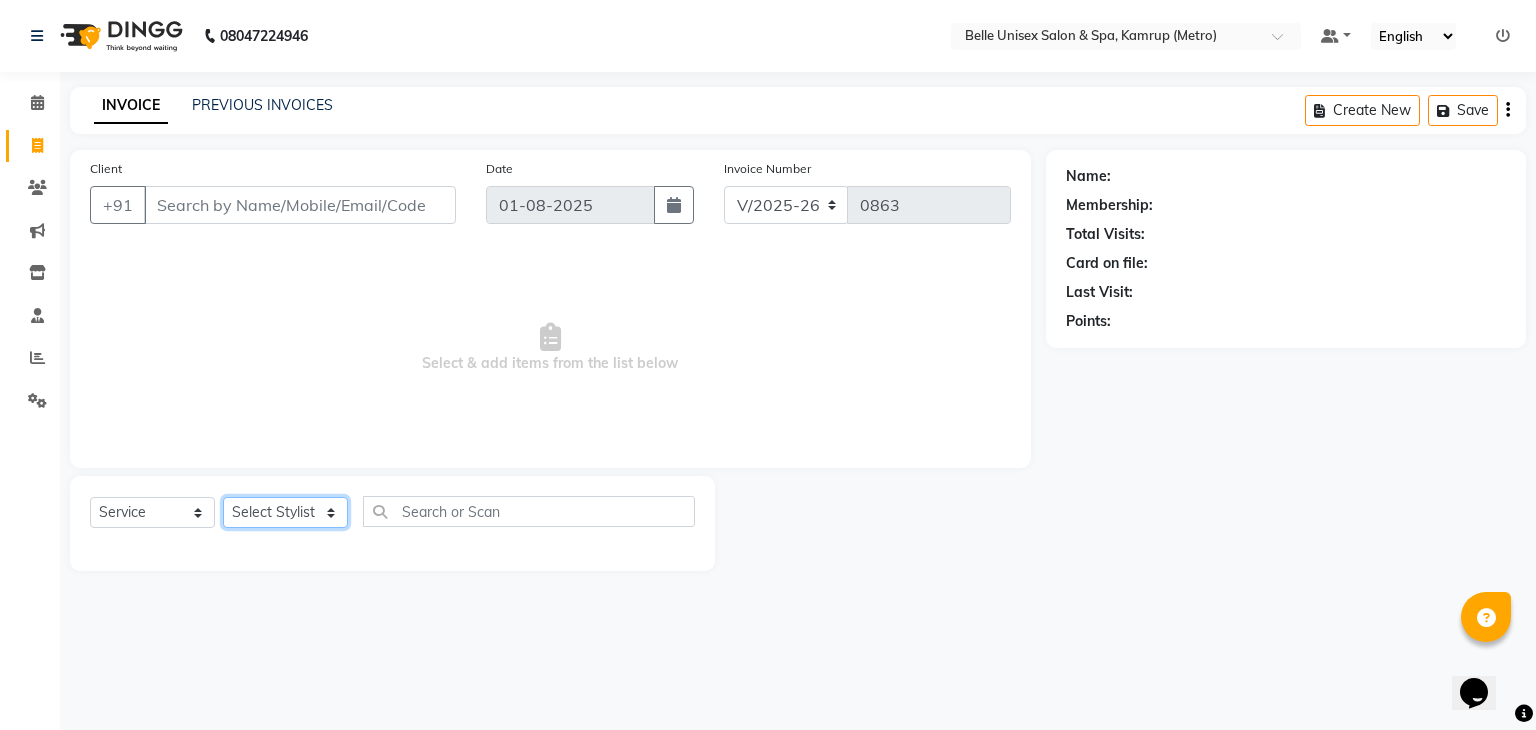 select on "83129" 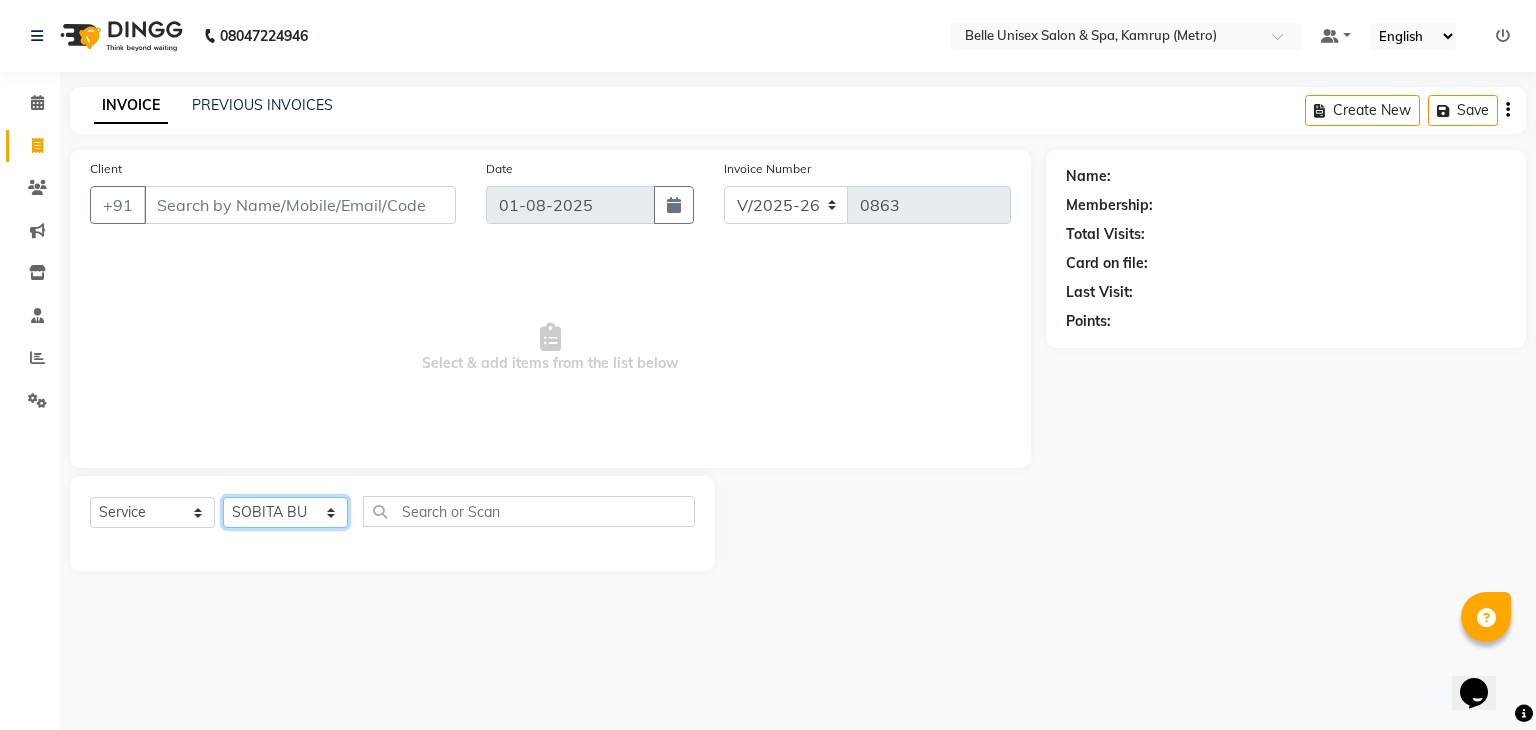 click on "Select Stylist ABBE Admin id ALEX UHD  ASEM  COUNTER SALE  IMLE AO JUPITARA(HK) PURNIMA HK  RANA KANTI SINHA   SABEHA SANGAM THERAPIST SOBITA BU THOIBA M." 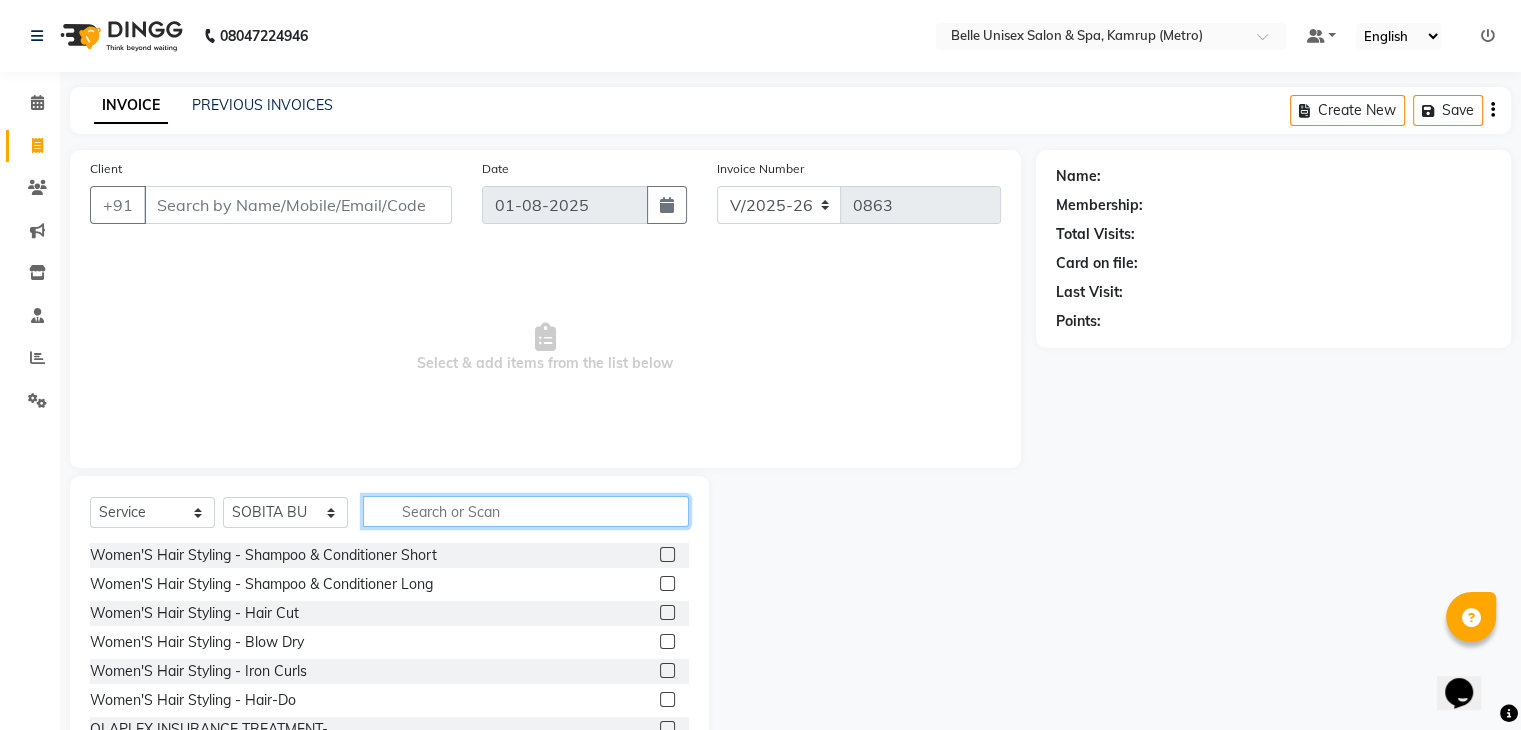 click 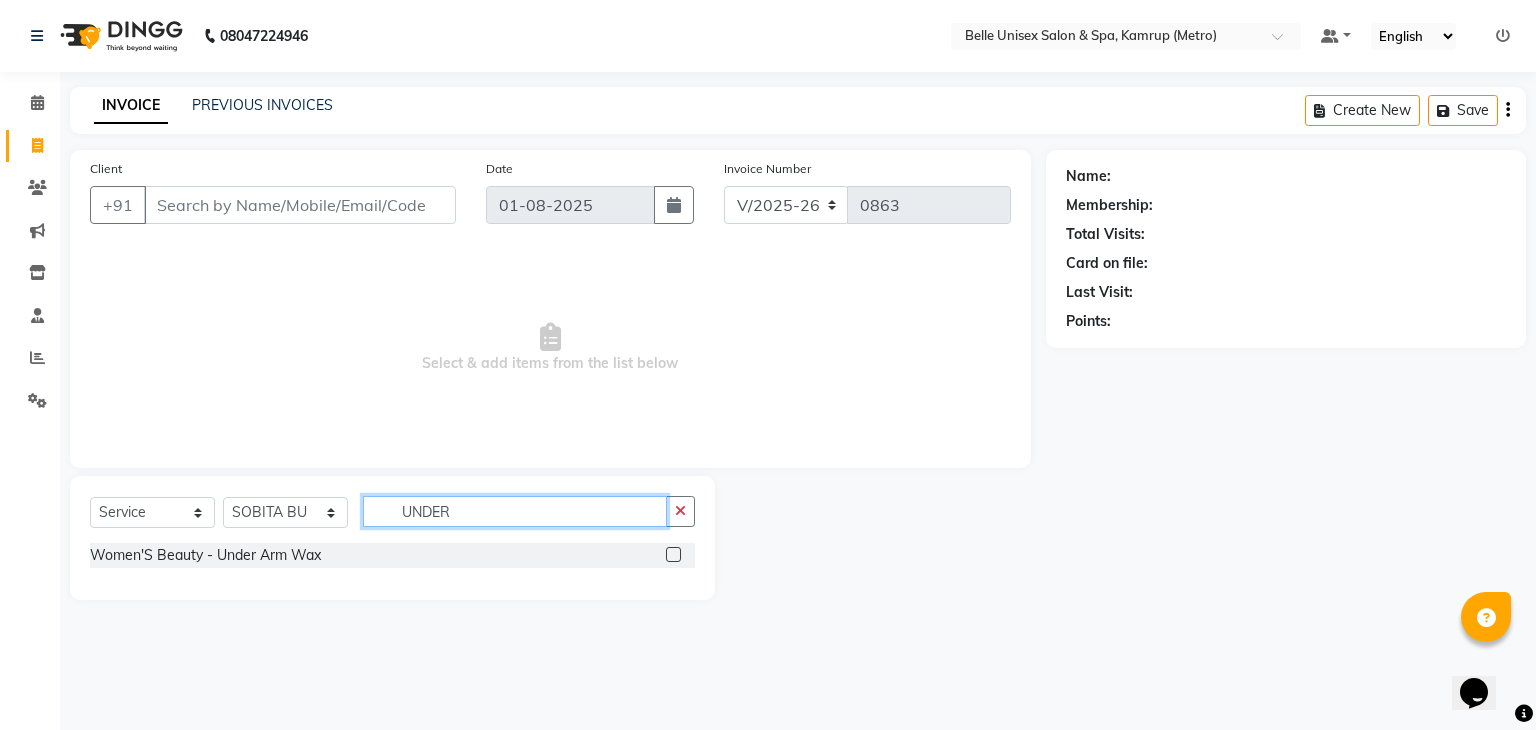 type on "UNDER" 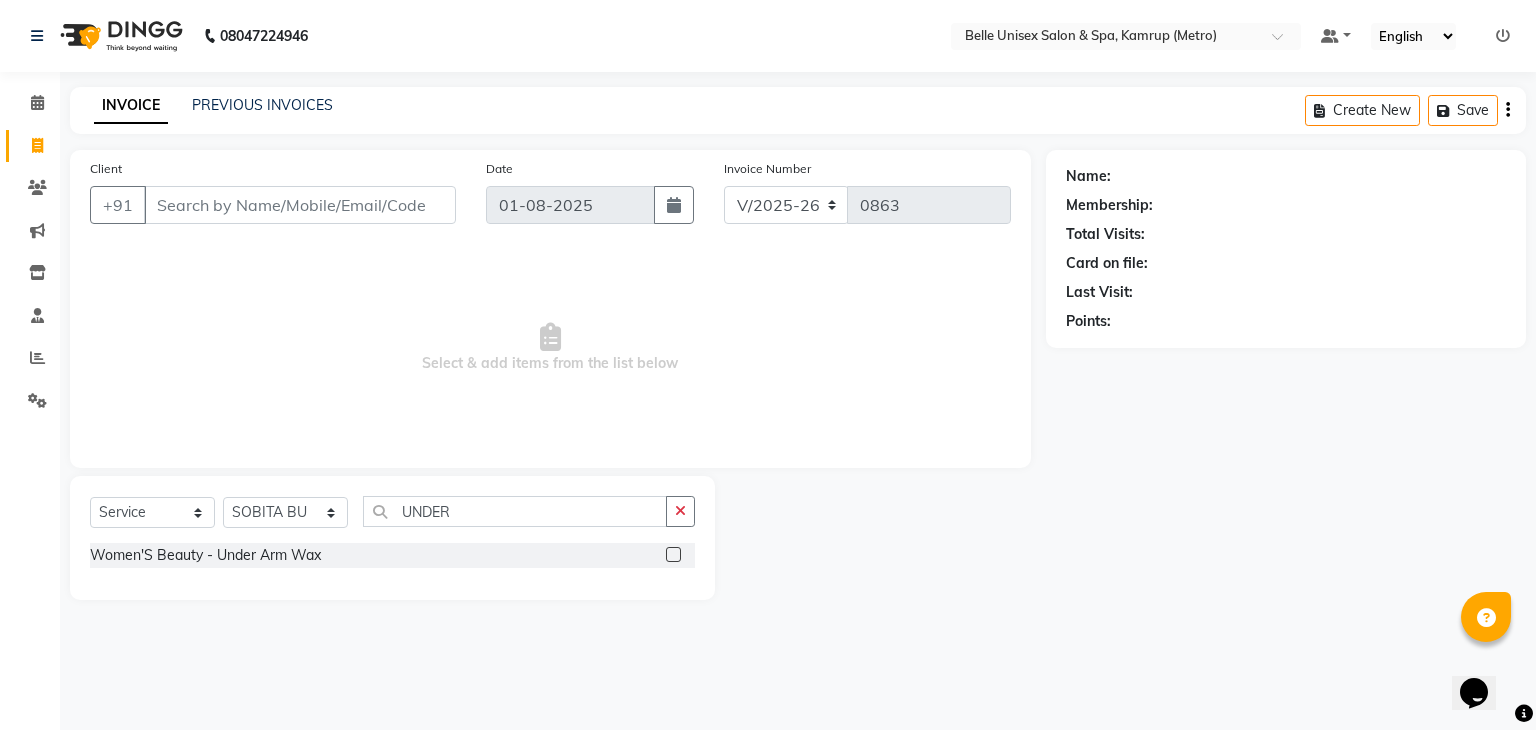 click 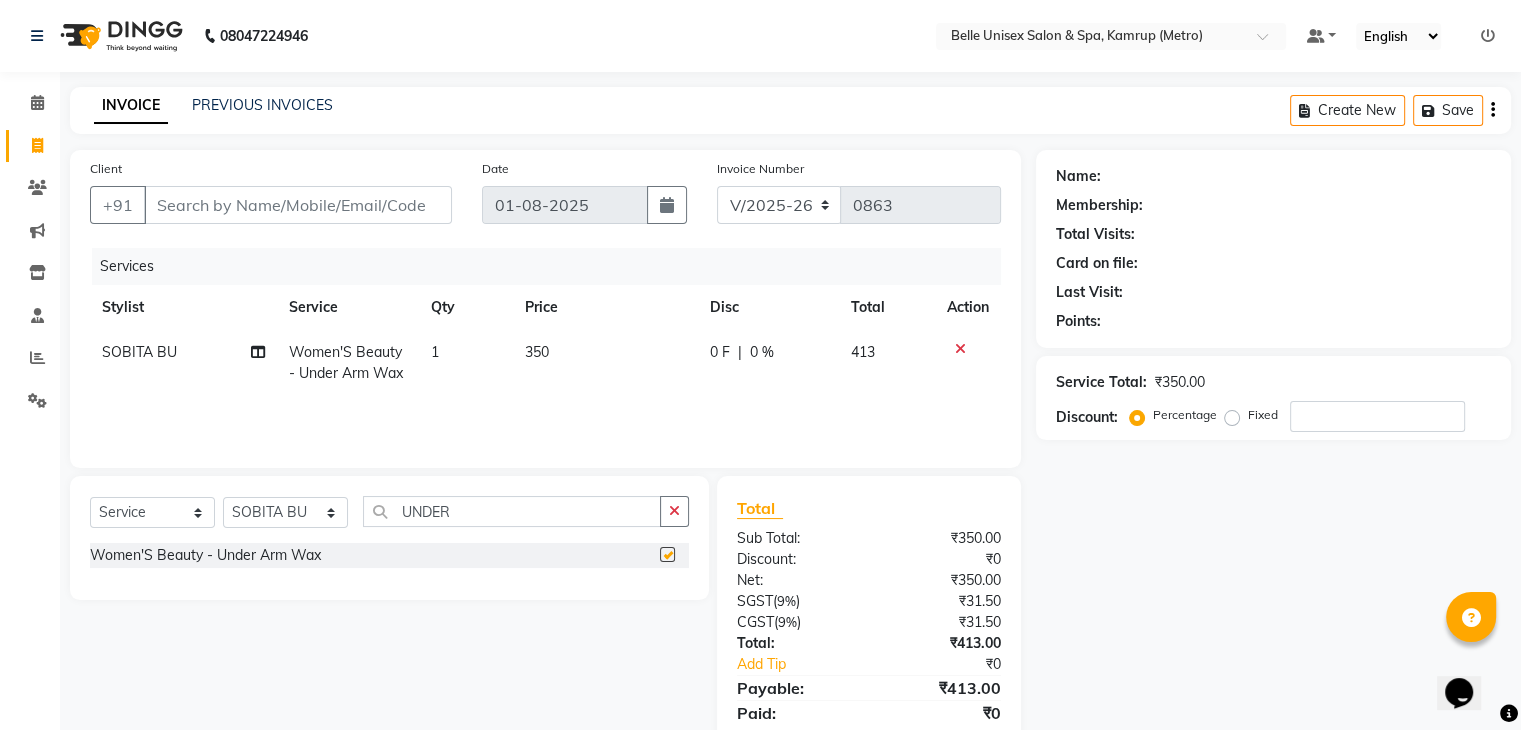 checkbox on "false" 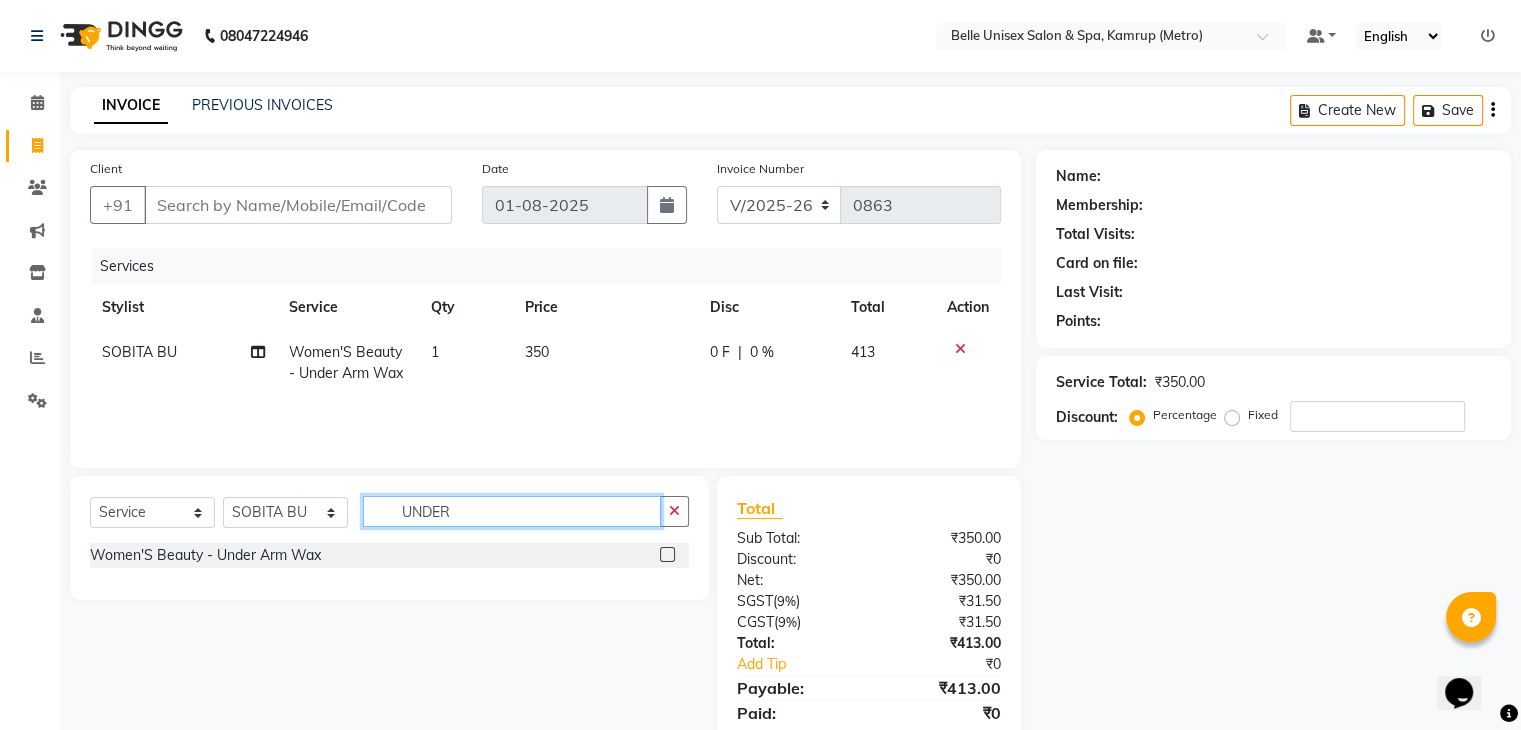 drag, startPoint x: 476, startPoint y: 502, endPoint x: 227, endPoint y: 533, distance: 250.9223 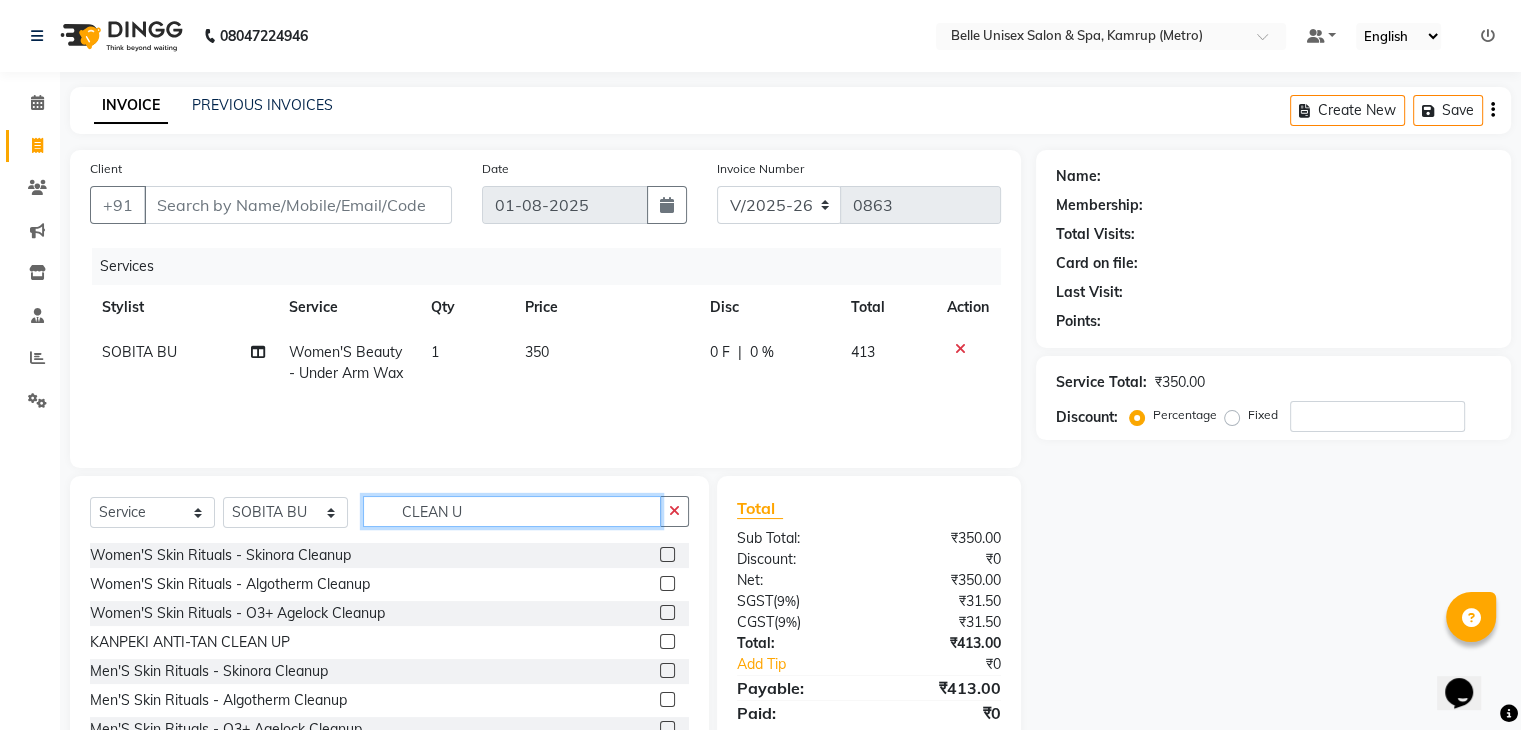type on "CLEAN U" 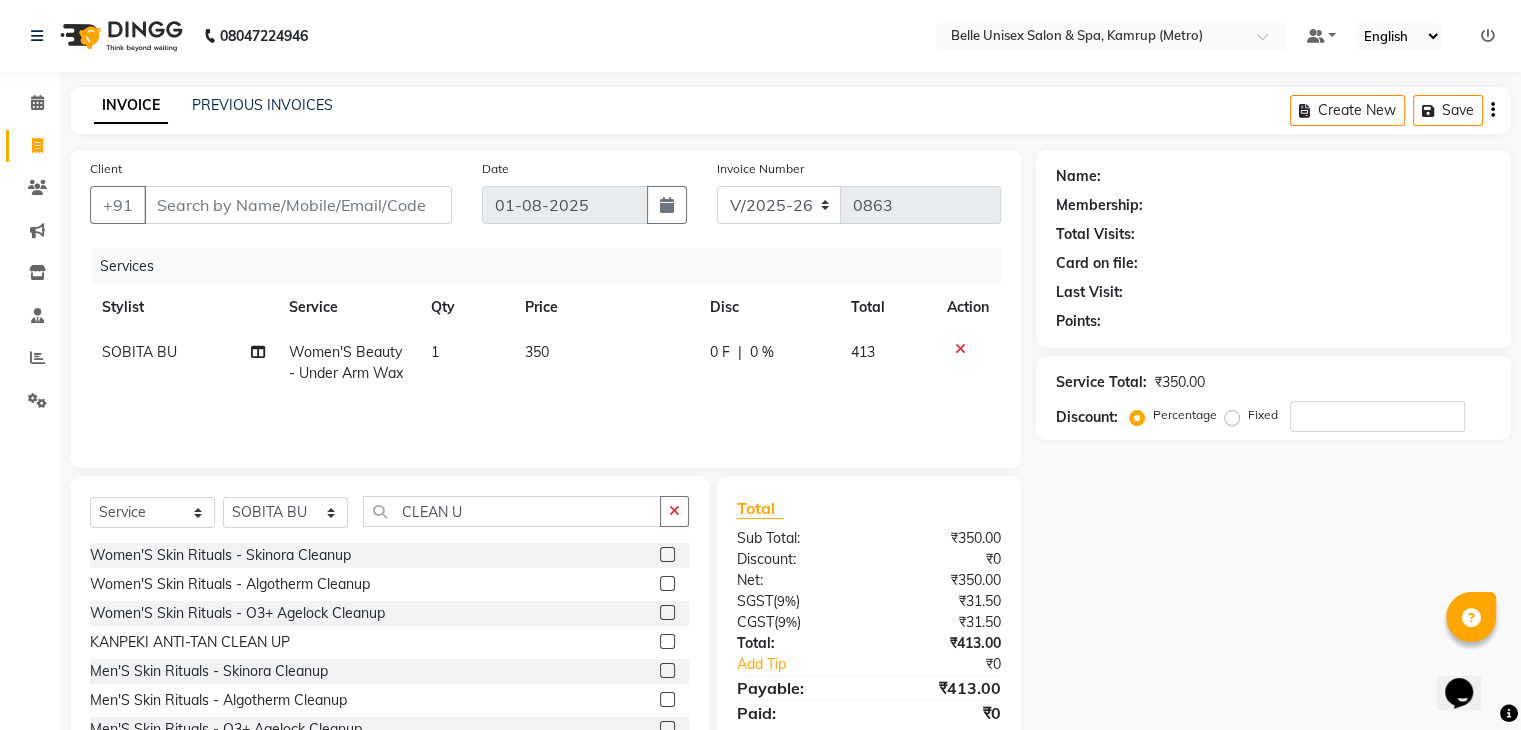 click 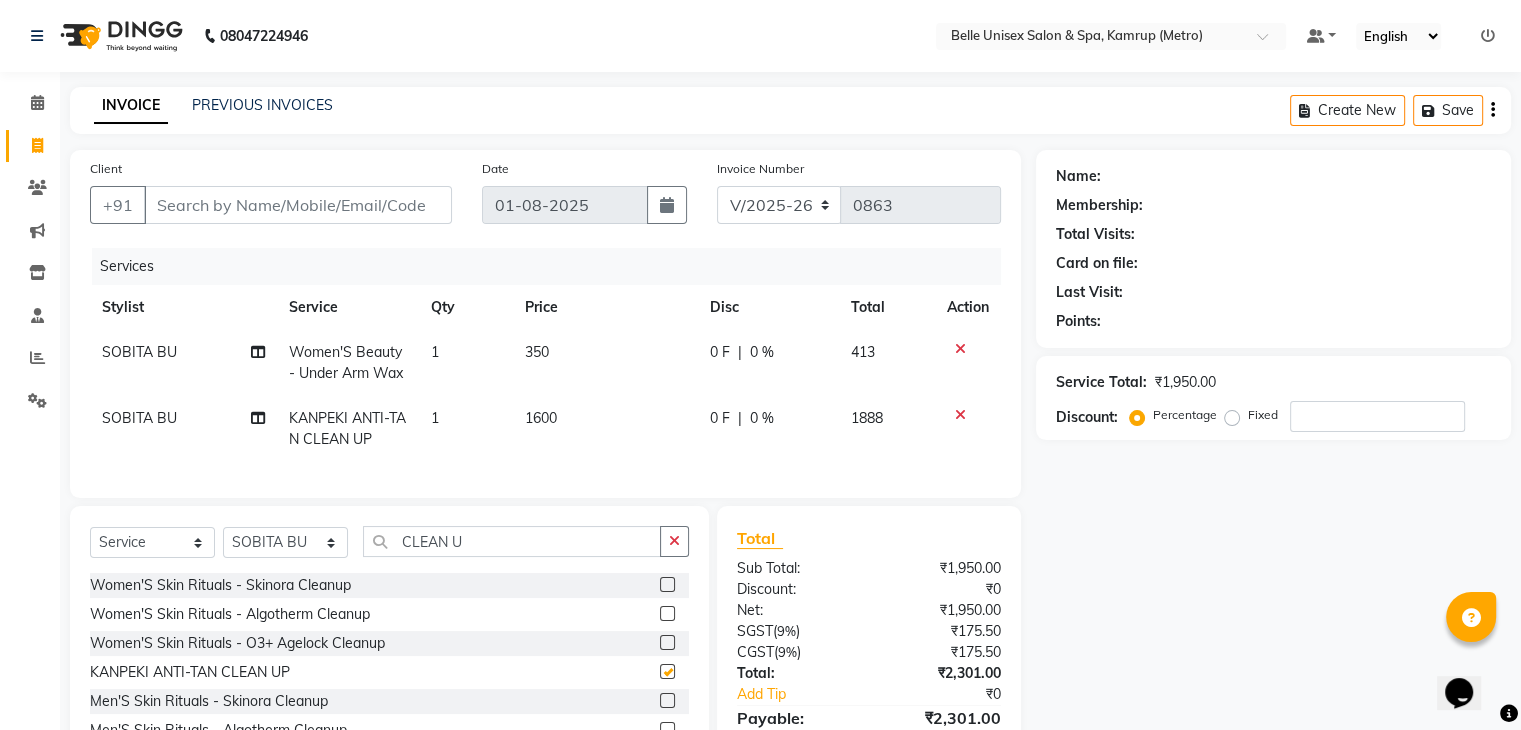 checkbox on "false" 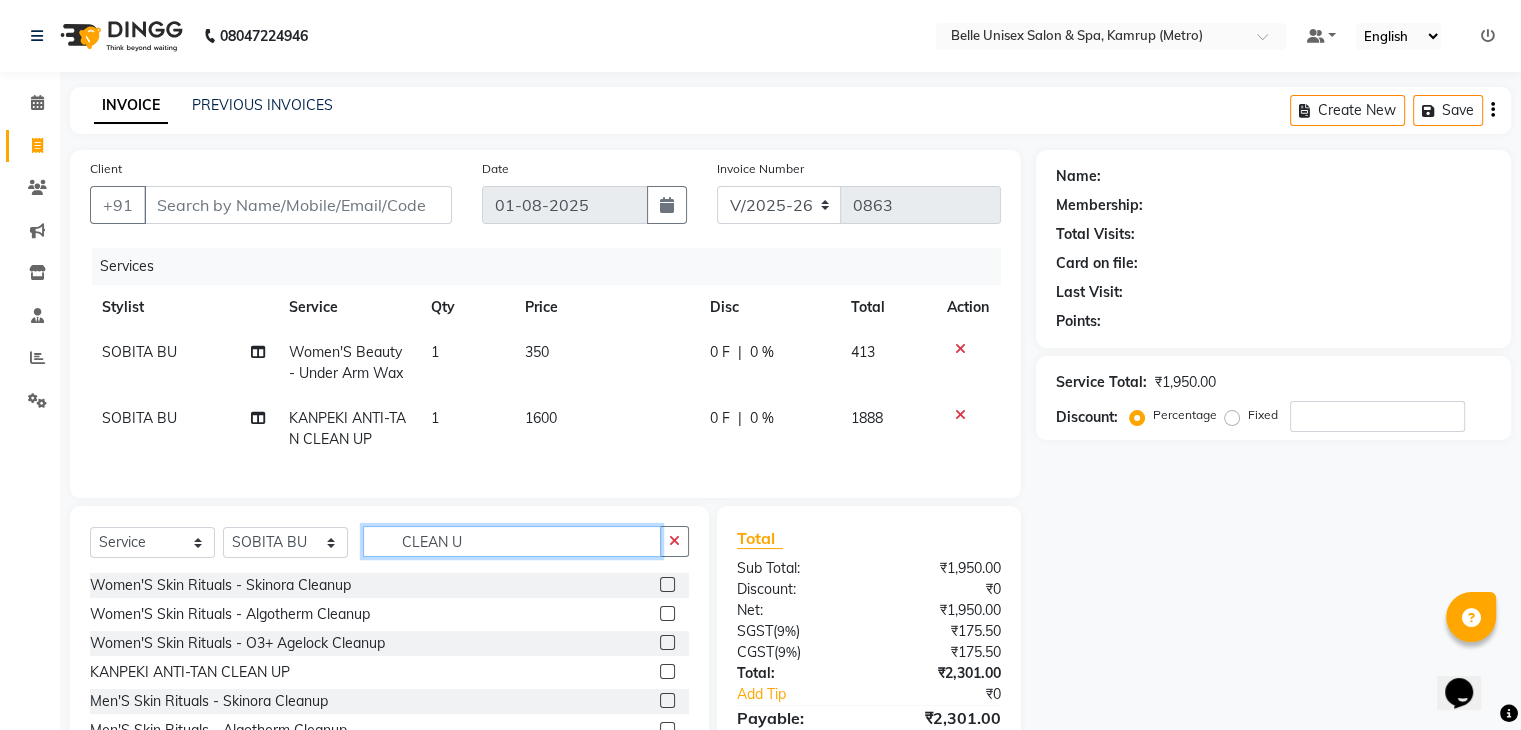 drag, startPoint x: 495, startPoint y: 553, endPoint x: 217, endPoint y: 577, distance: 279.03406 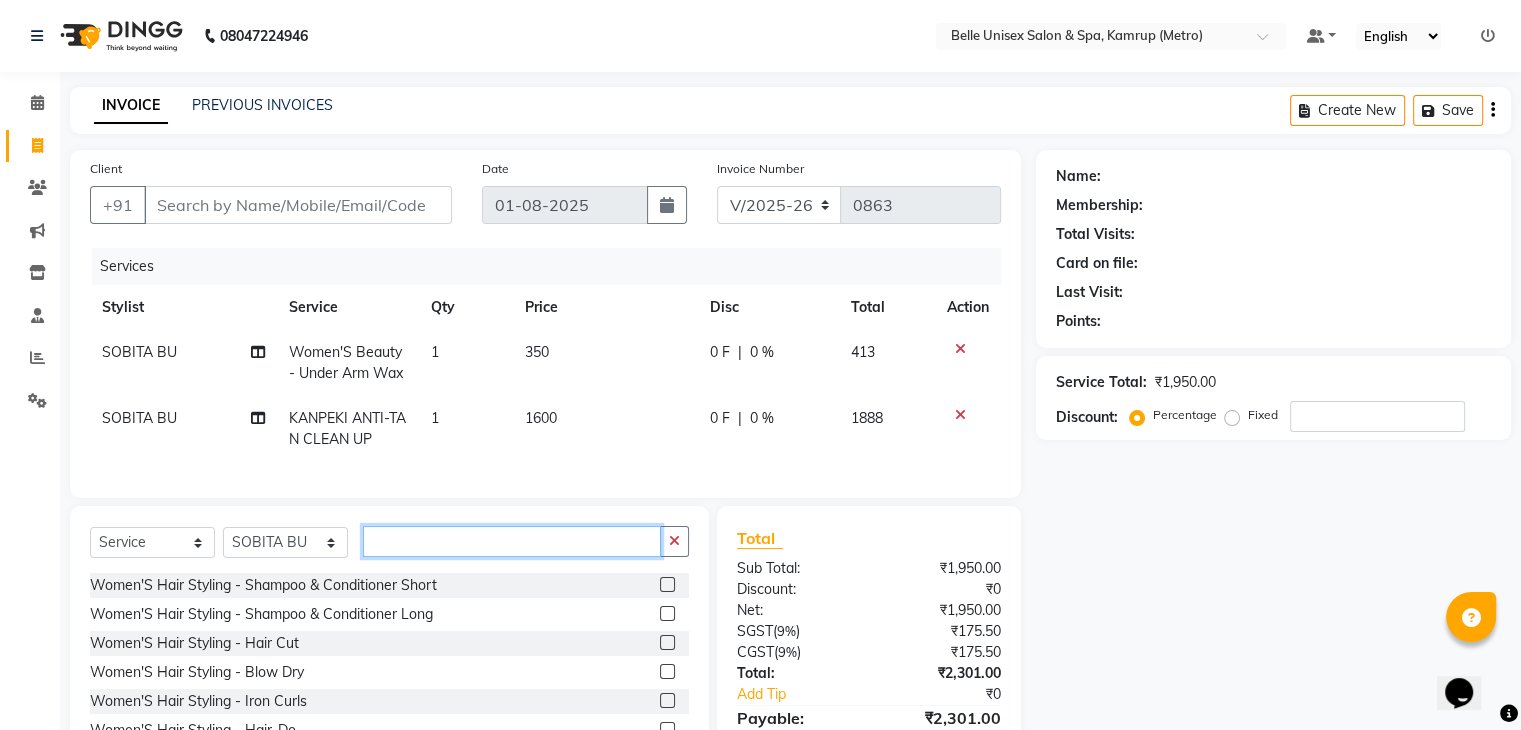 type 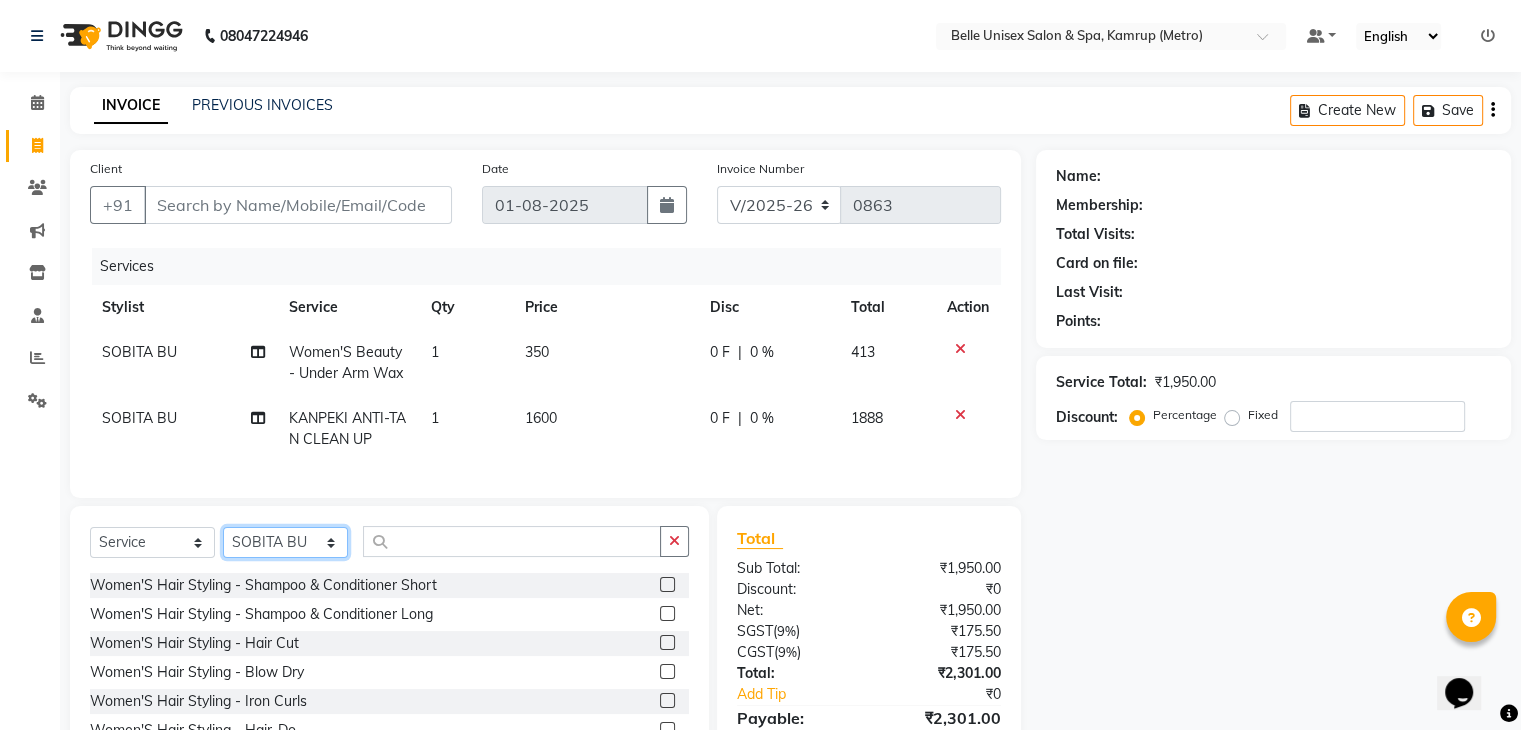 click on "Select Stylist ABBE Admin id ALEX UHD  ASEM  COUNTER SALE  IMLE AO JUPITARA(HK) PURNIMA HK  RANA KANTI SINHA   SABEHA SANGAM THERAPIST SOBITA BU THOIBA M." 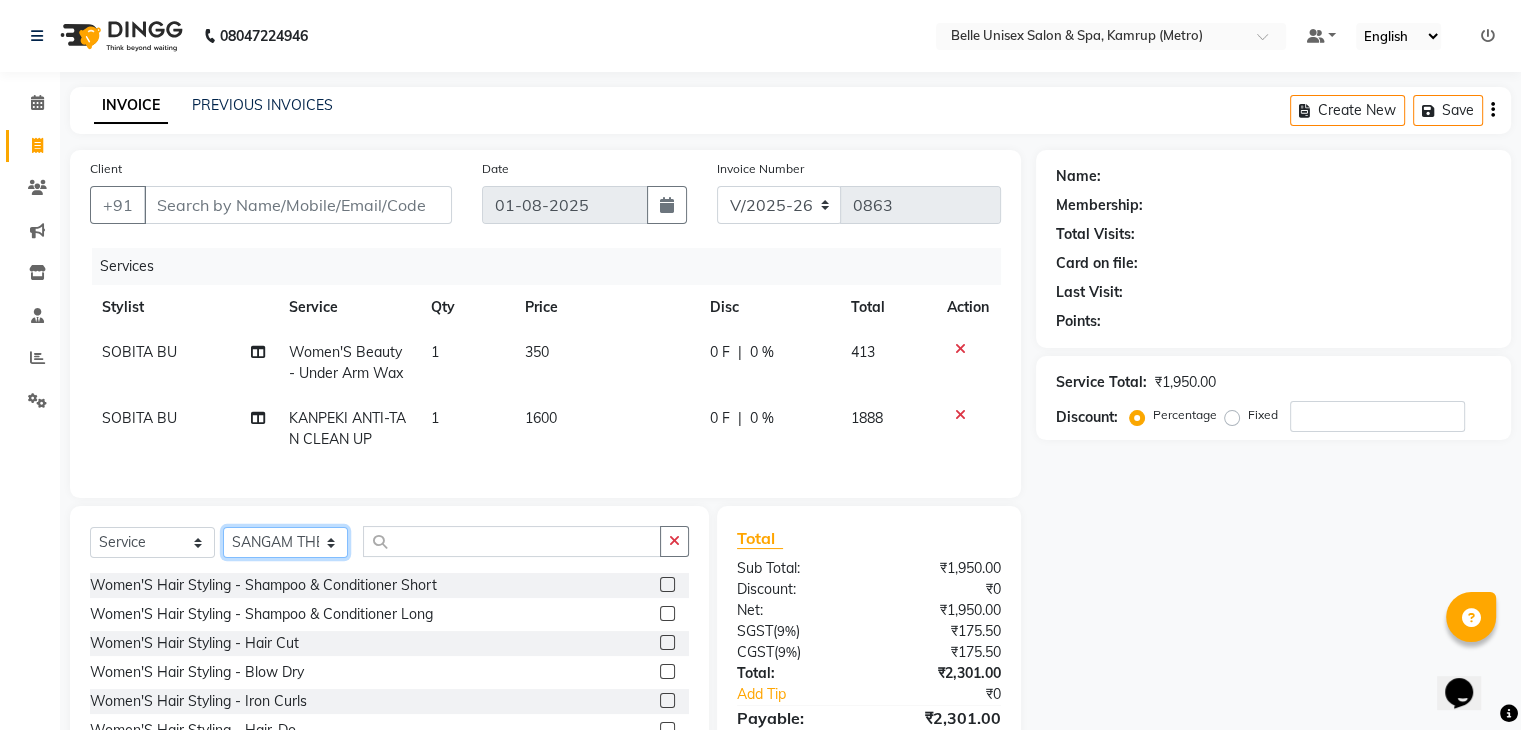 click on "Select Stylist ABBE Admin id ALEX UHD  ASEM  COUNTER SALE  IMLE AO JUPITARA(HK) PURNIMA HK  RANA KANTI SINHA   SABEHA SANGAM THERAPIST SOBITA BU THOIBA M." 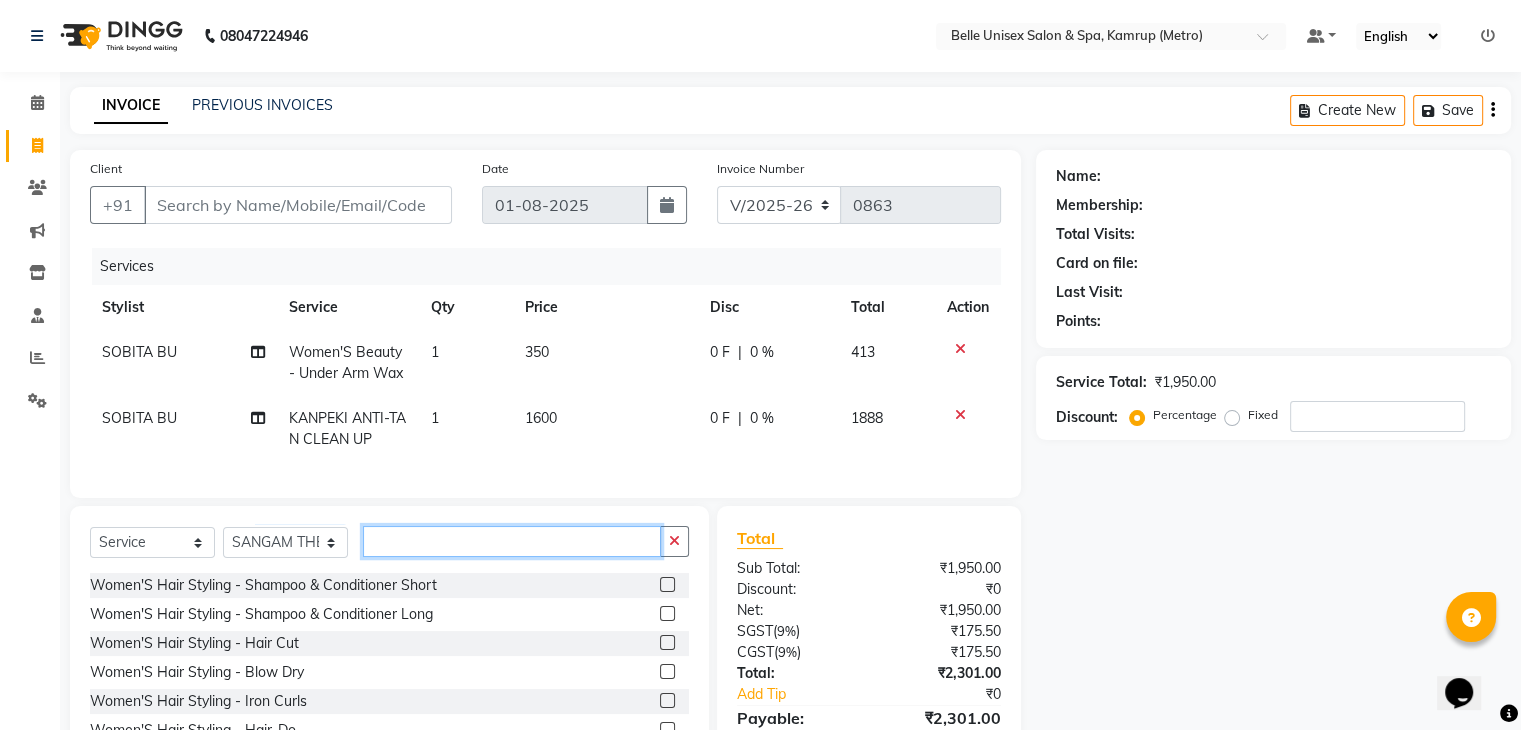 click 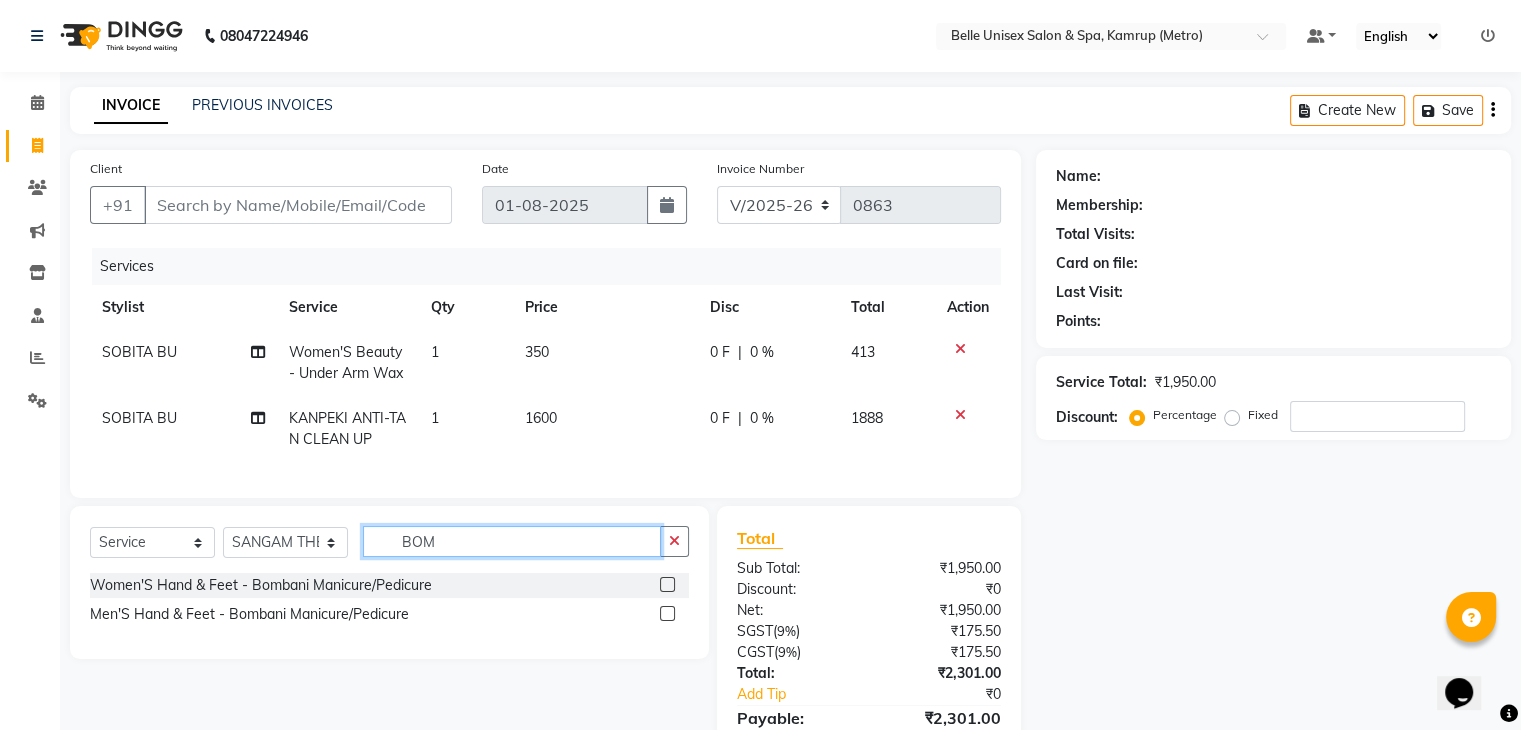 type on "BOM" 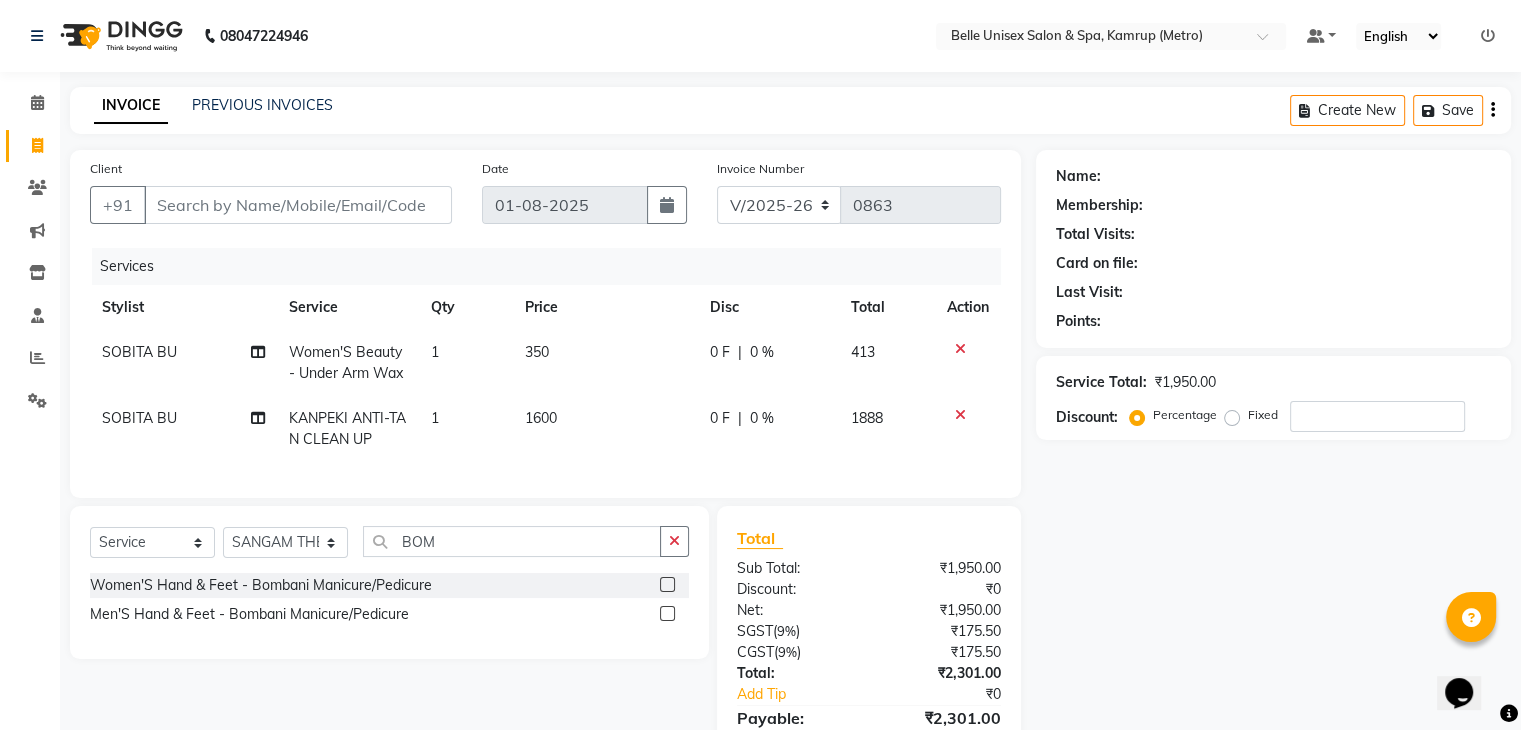 click 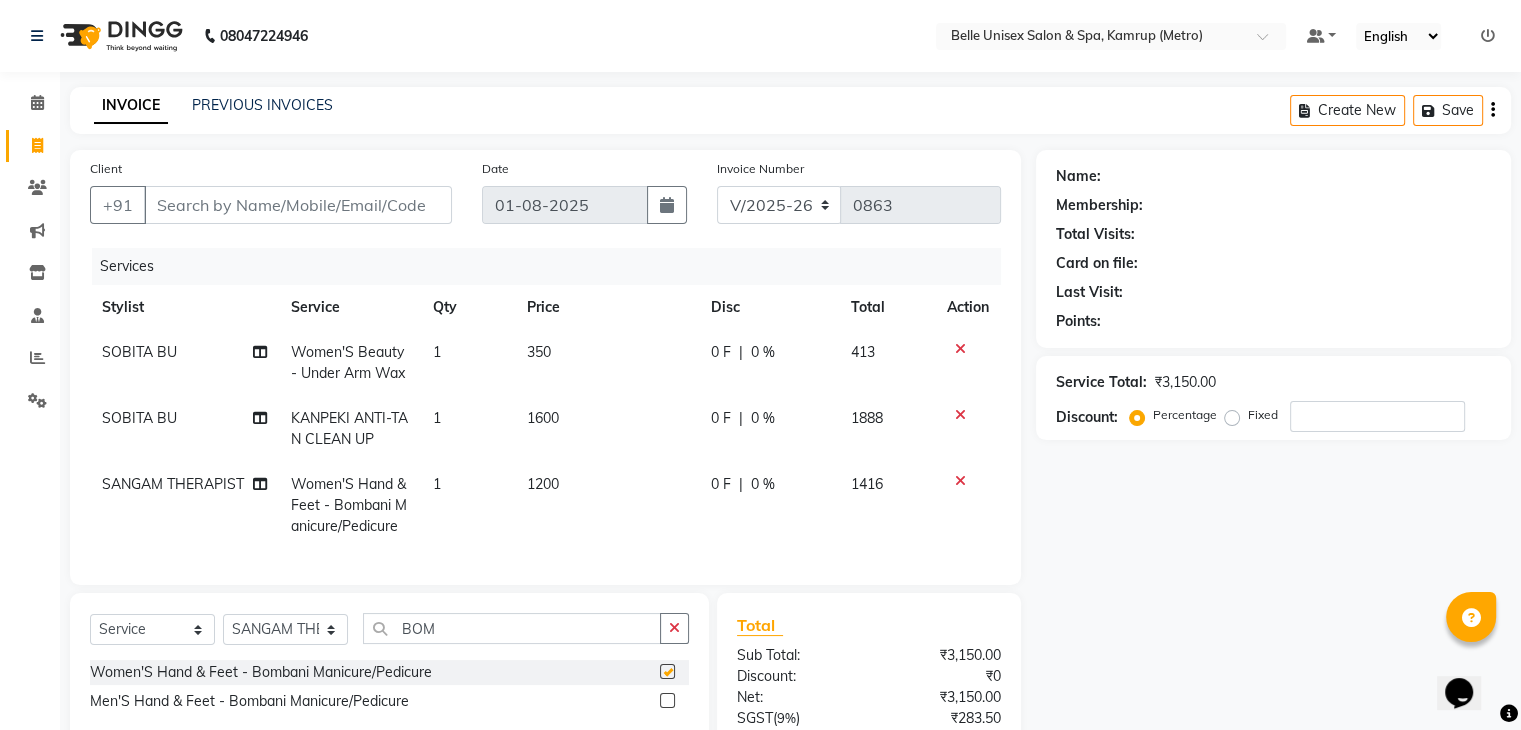 checkbox on "false" 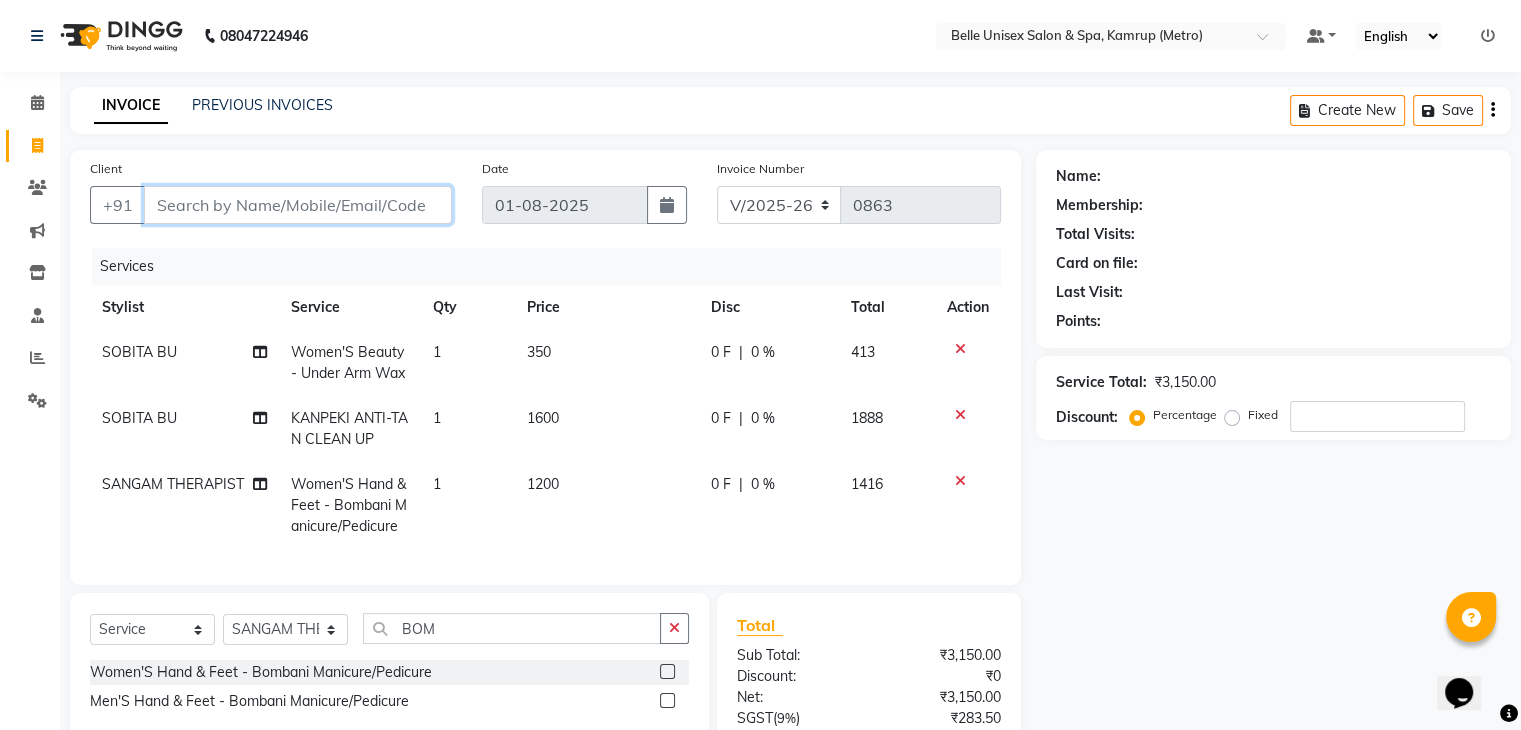 click on "Client" at bounding box center (298, 205) 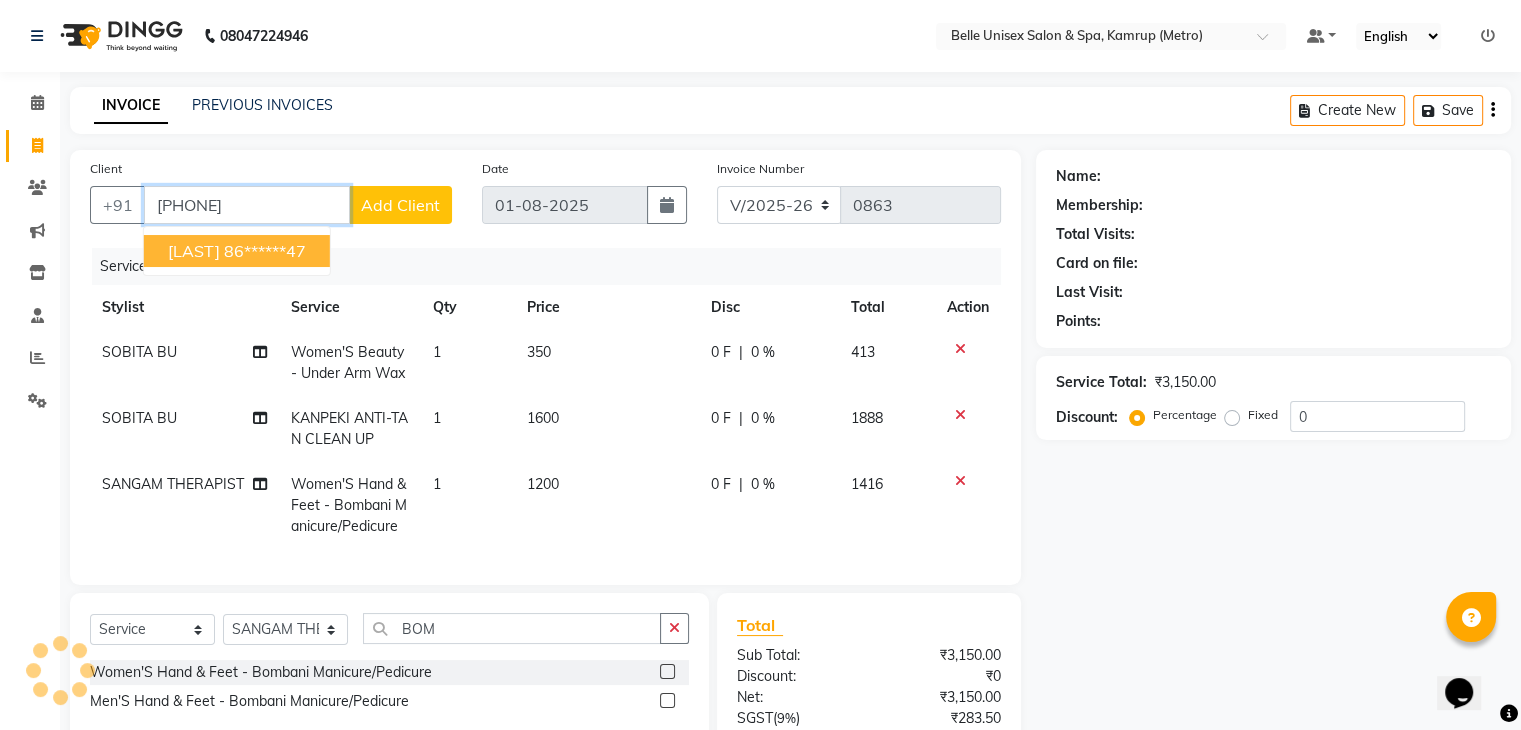 click on "RITUPORNA" at bounding box center (194, 251) 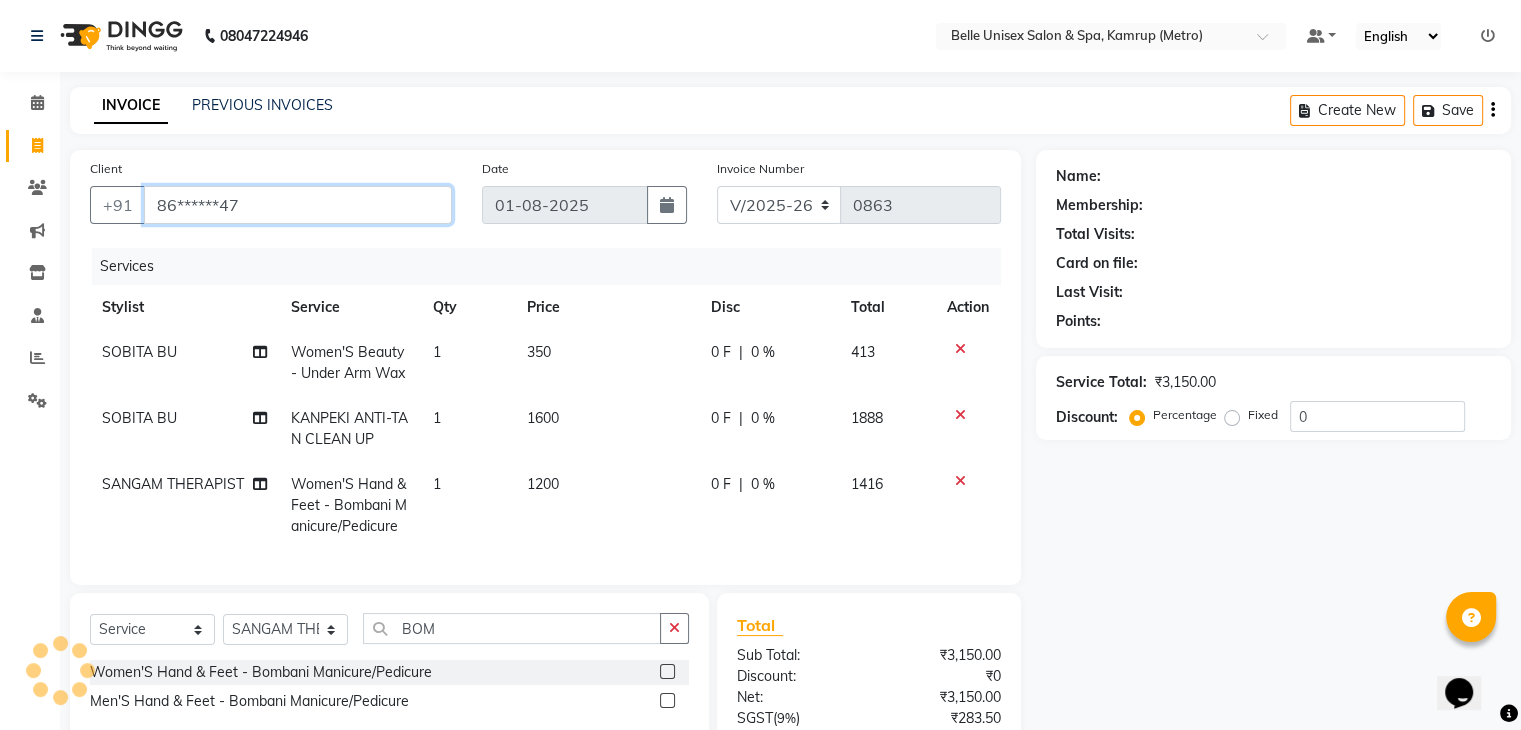 type on "86******47" 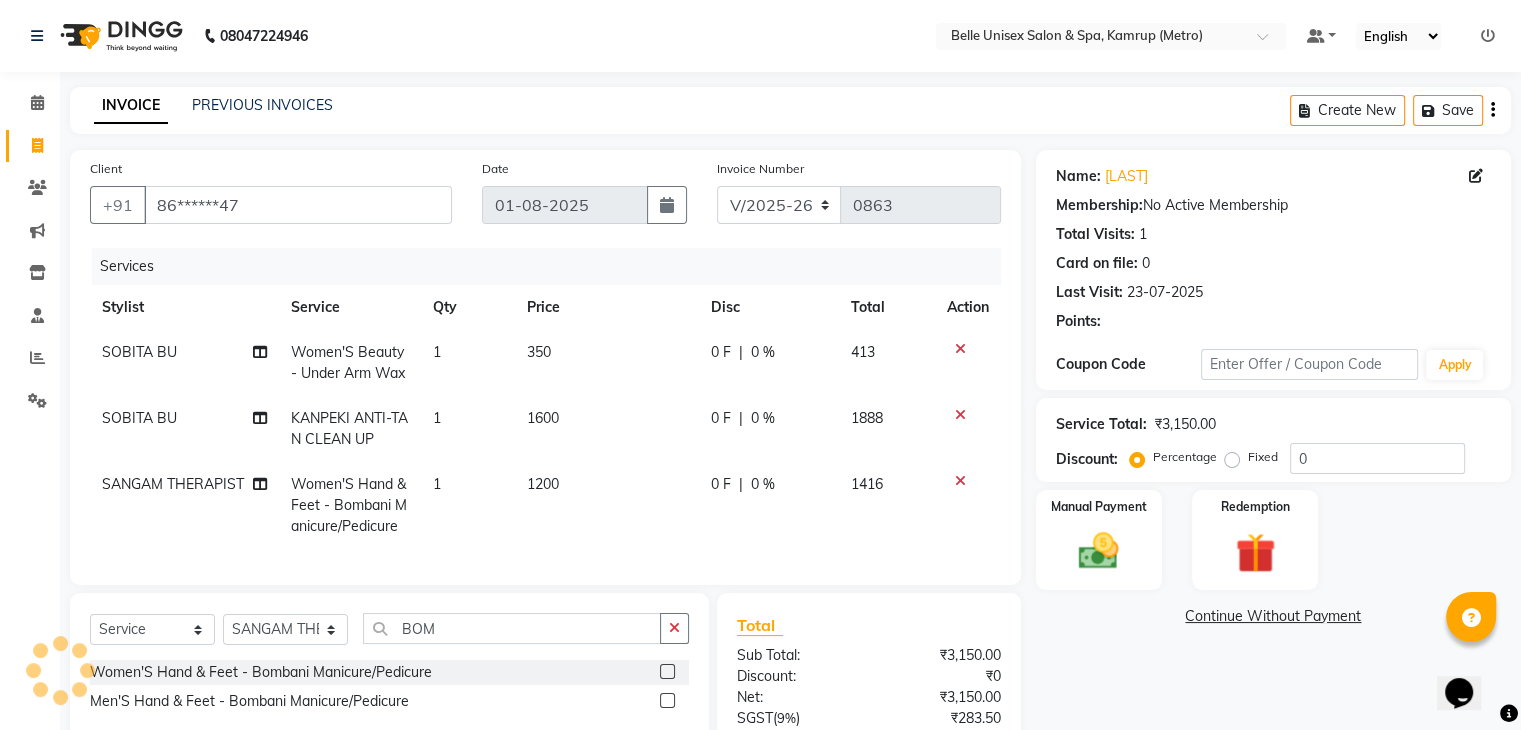 scroll, scrollTop: 203, scrollLeft: 0, axis: vertical 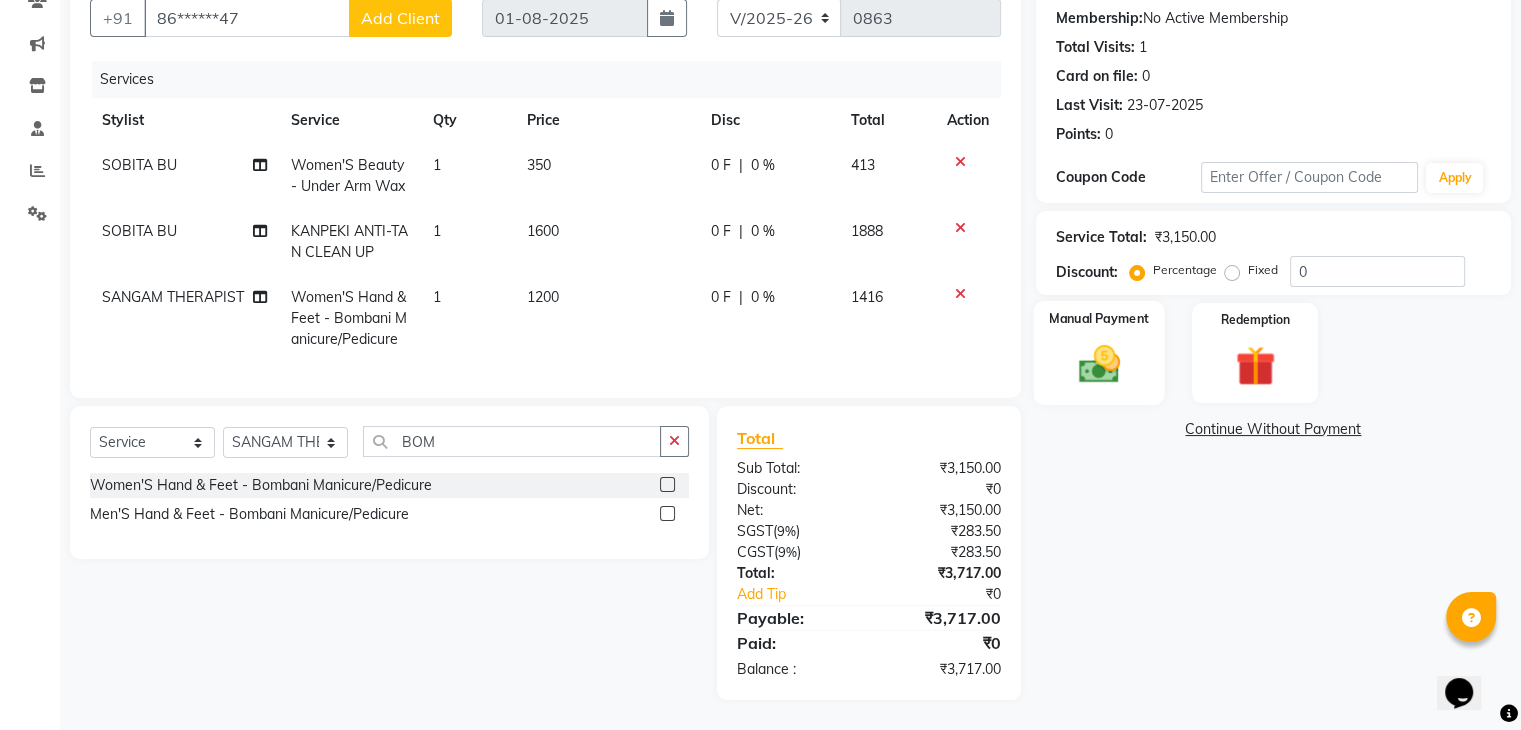 click on "Manual Payment" 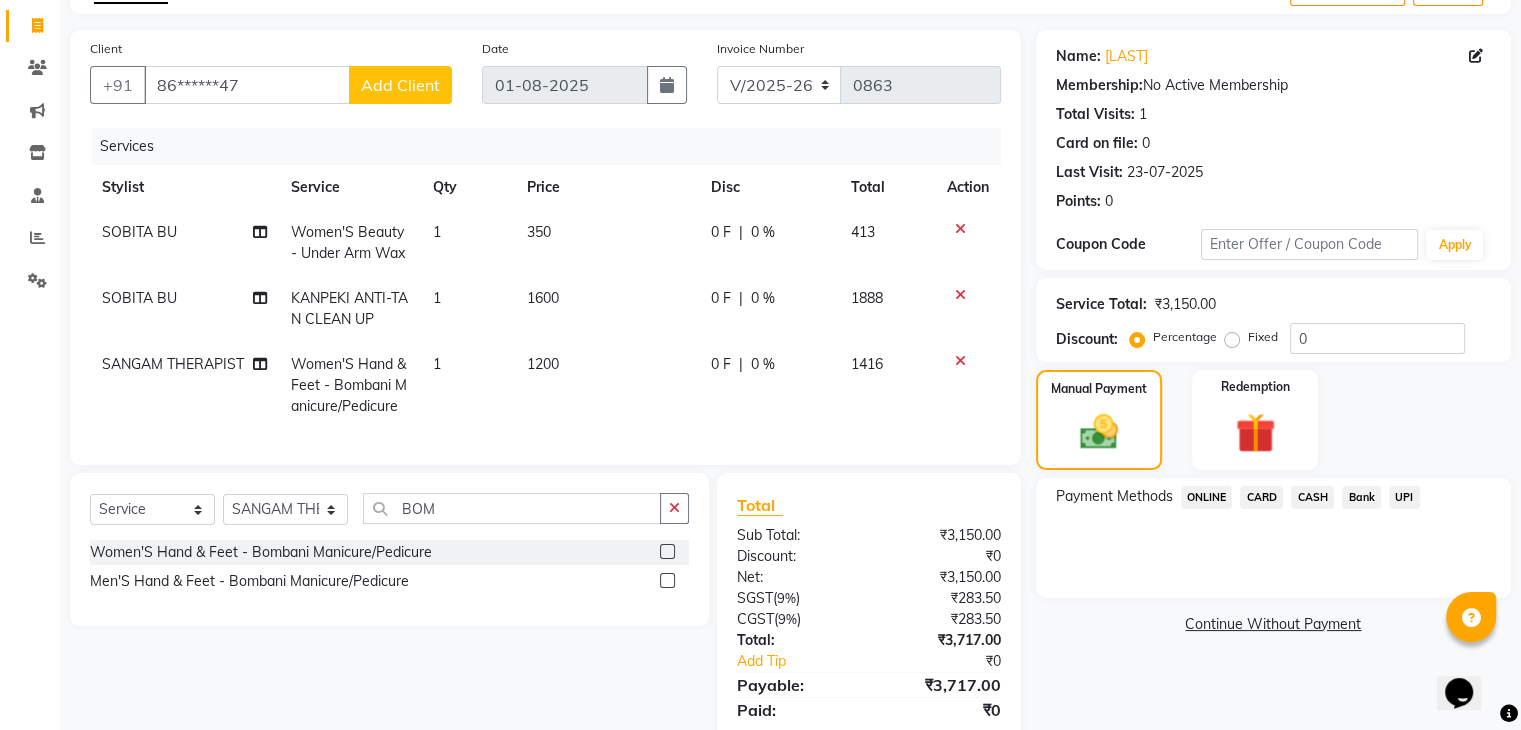 scroll, scrollTop: 203, scrollLeft: 0, axis: vertical 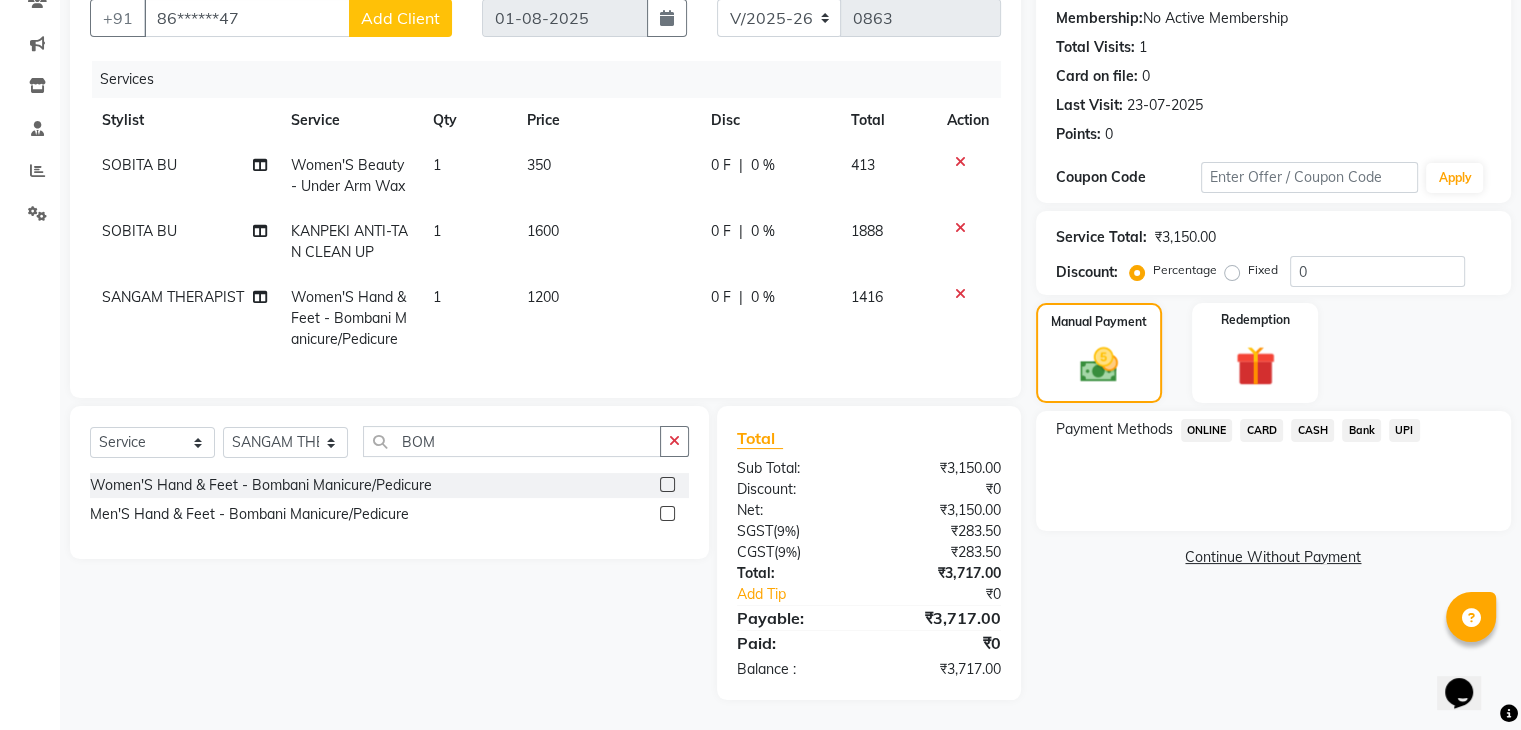 click on "ONLINE" 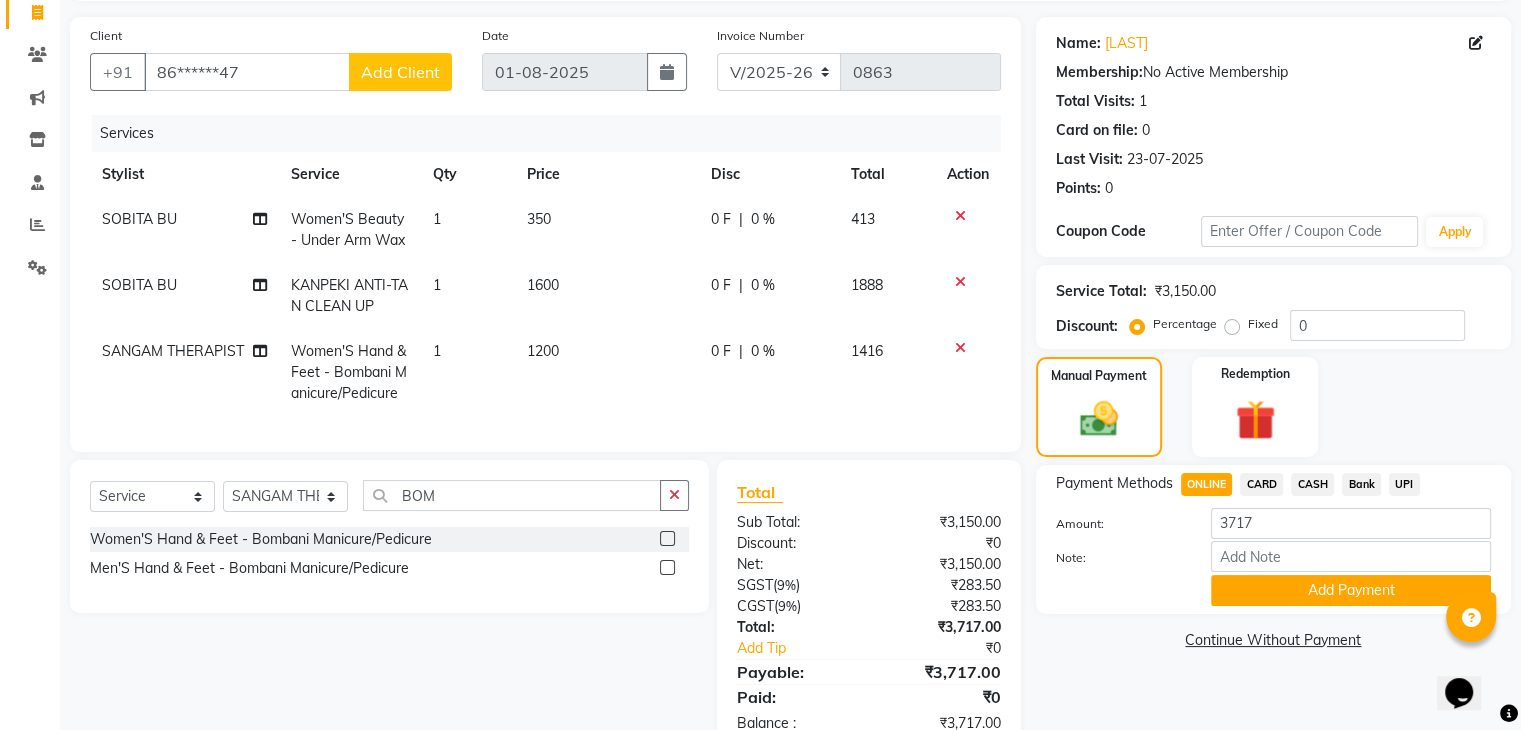 scroll, scrollTop: 203, scrollLeft: 0, axis: vertical 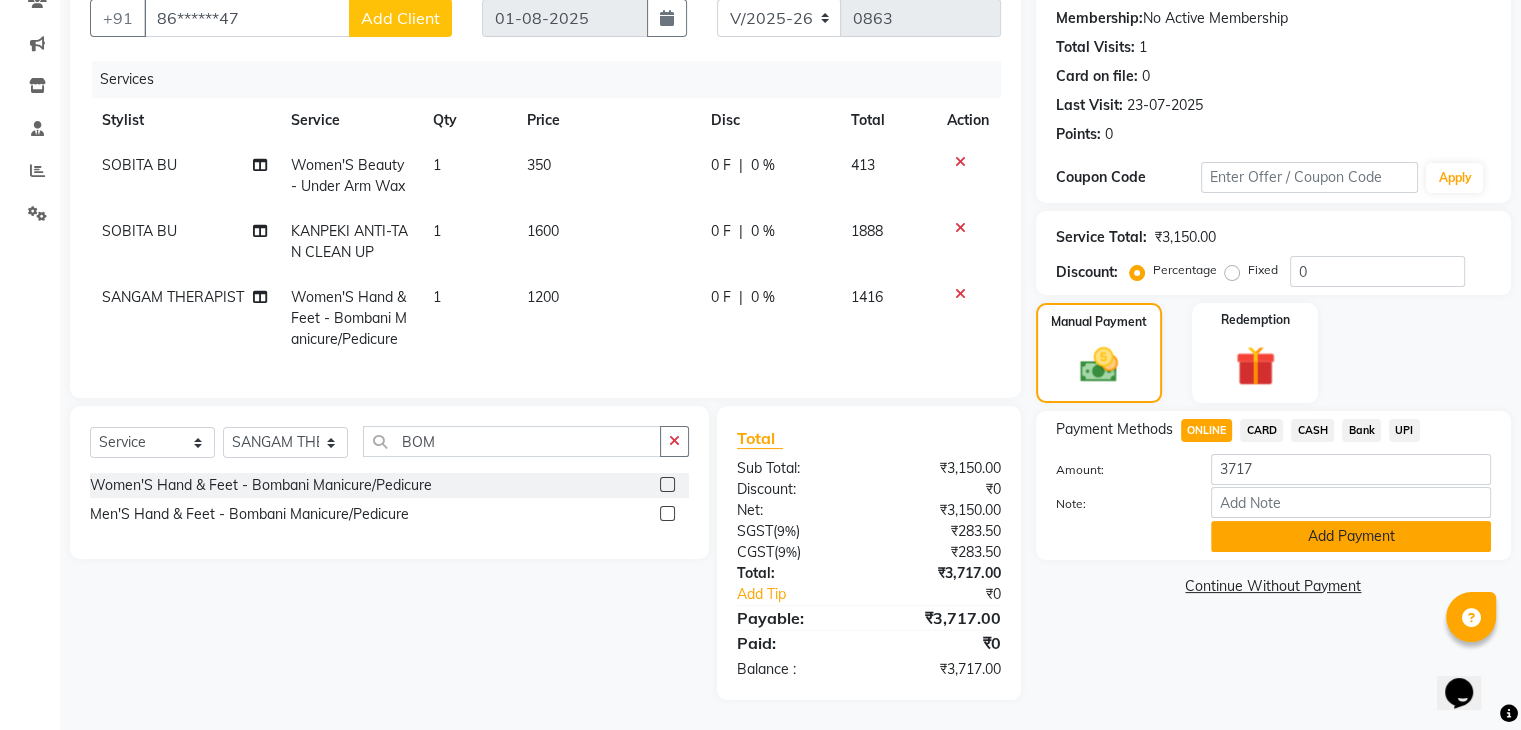 click on "Add Payment" 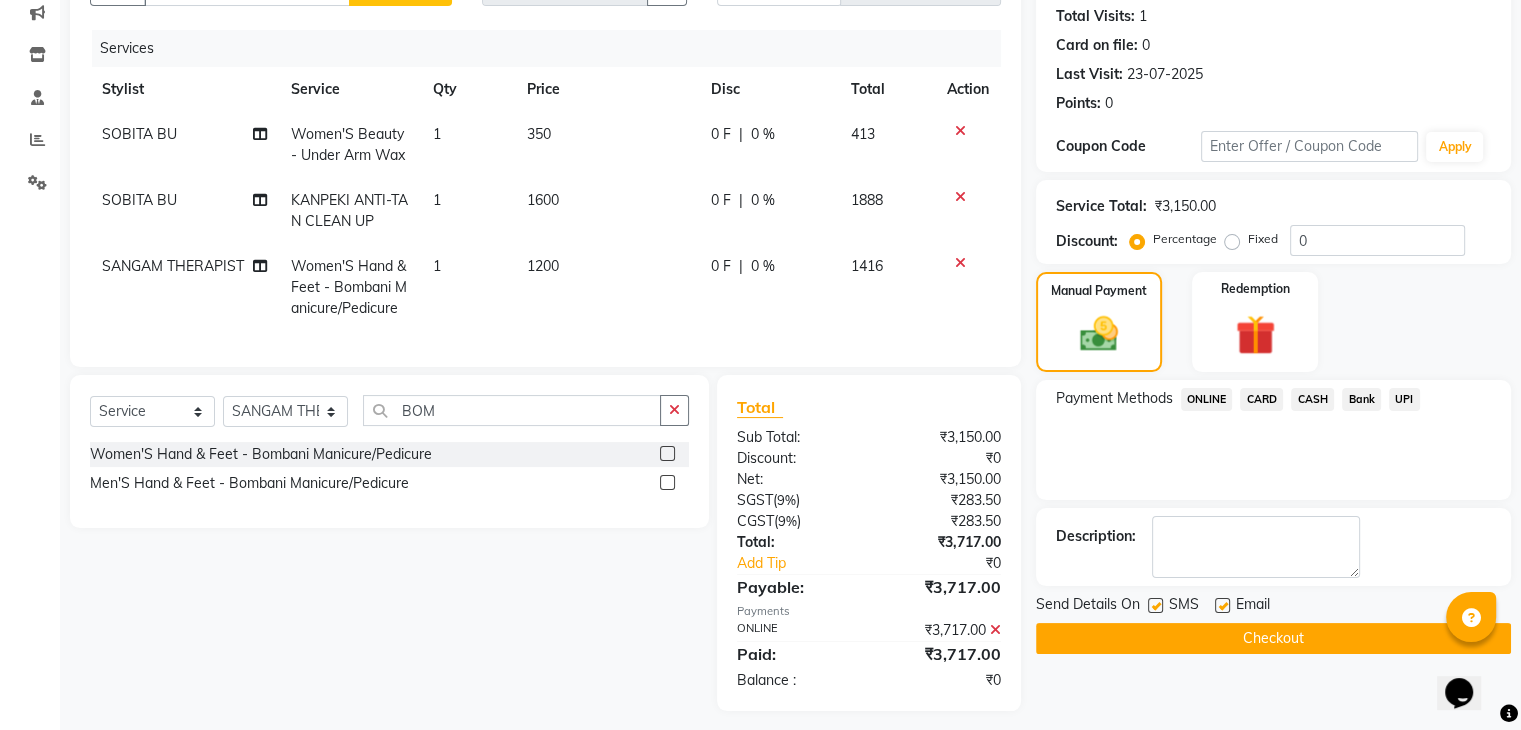 scroll, scrollTop: 244, scrollLeft: 0, axis: vertical 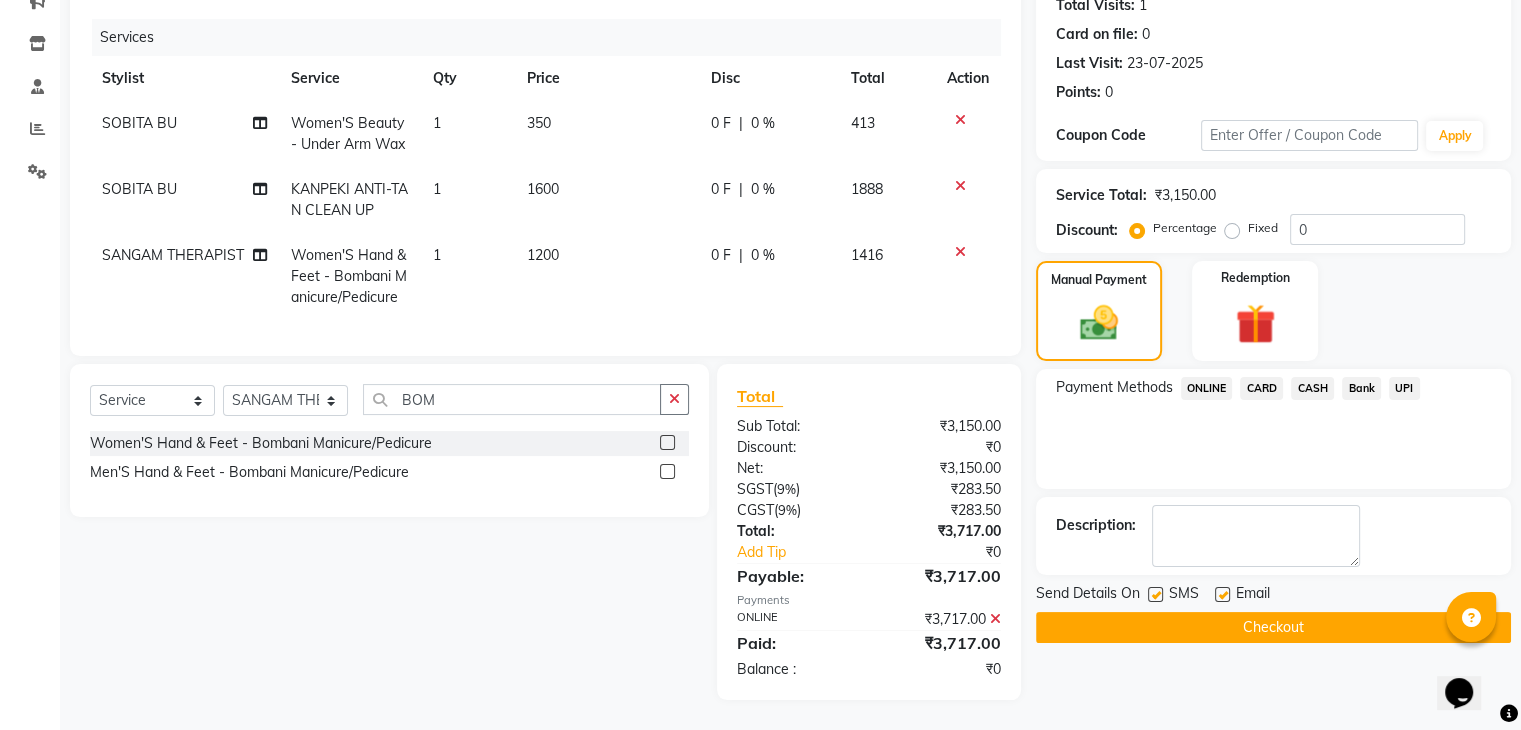 click on "Checkout" 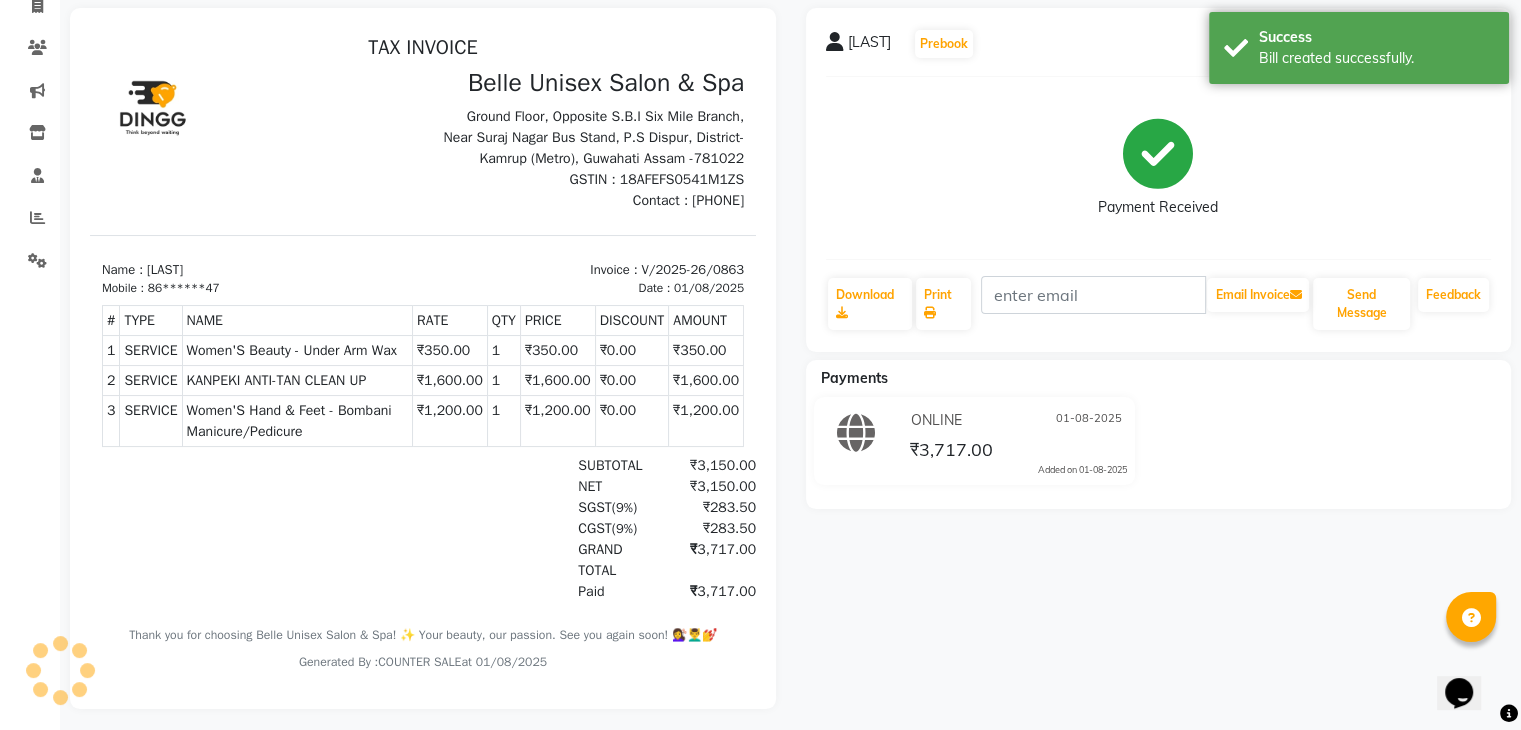 scroll, scrollTop: 164, scrollLeft: 0, axis: vertical 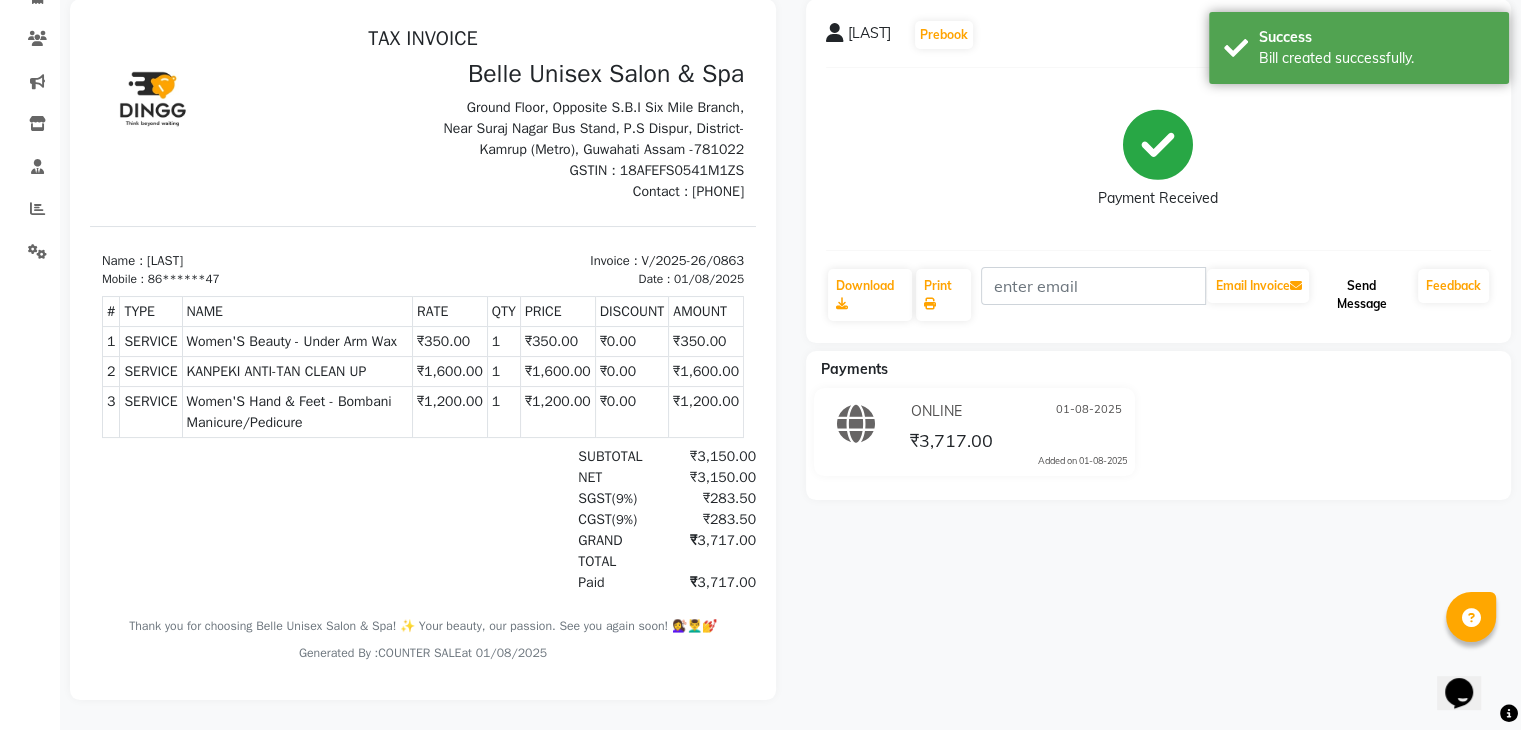click on "Send Message" 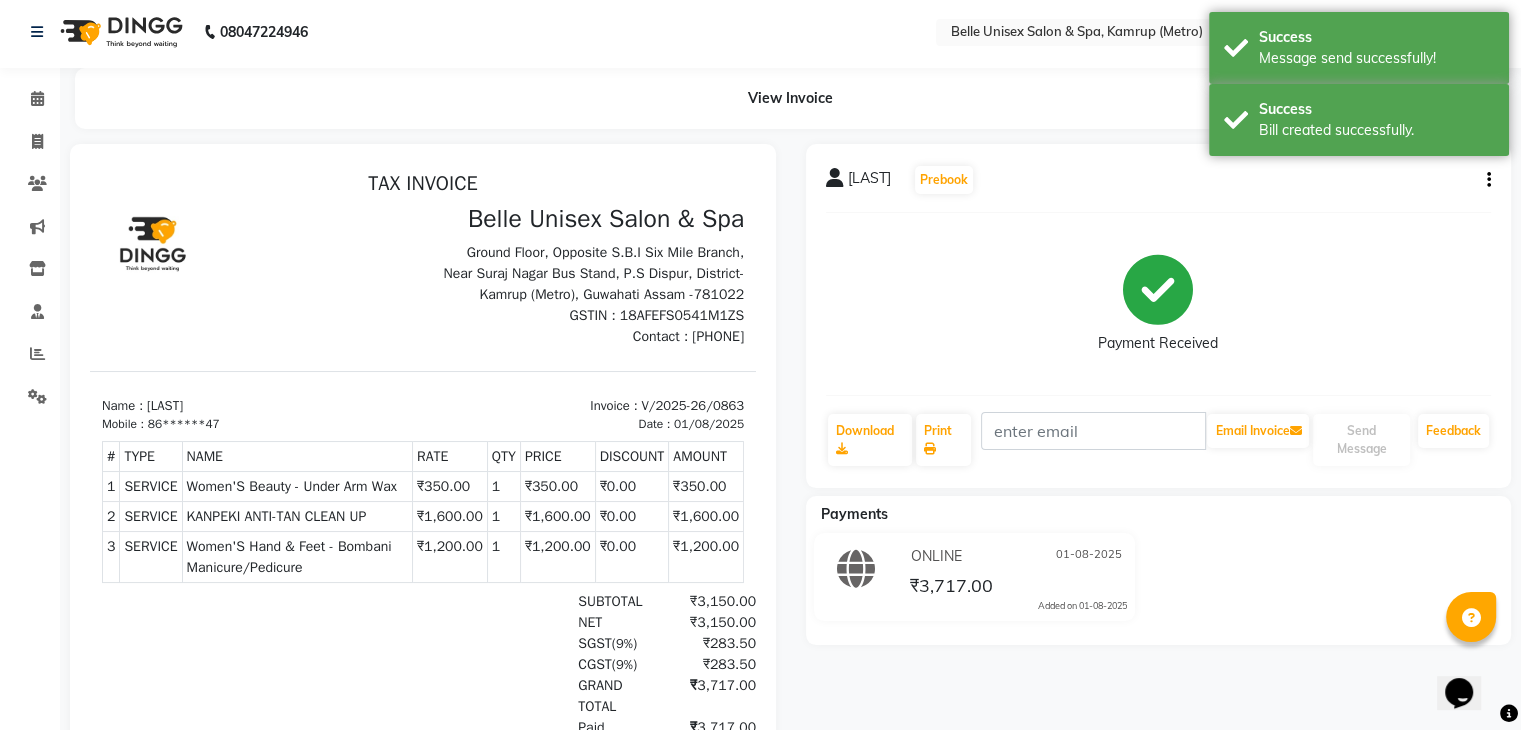 scroll, scrollTop: 0, scrollLeft: 0, axis: both 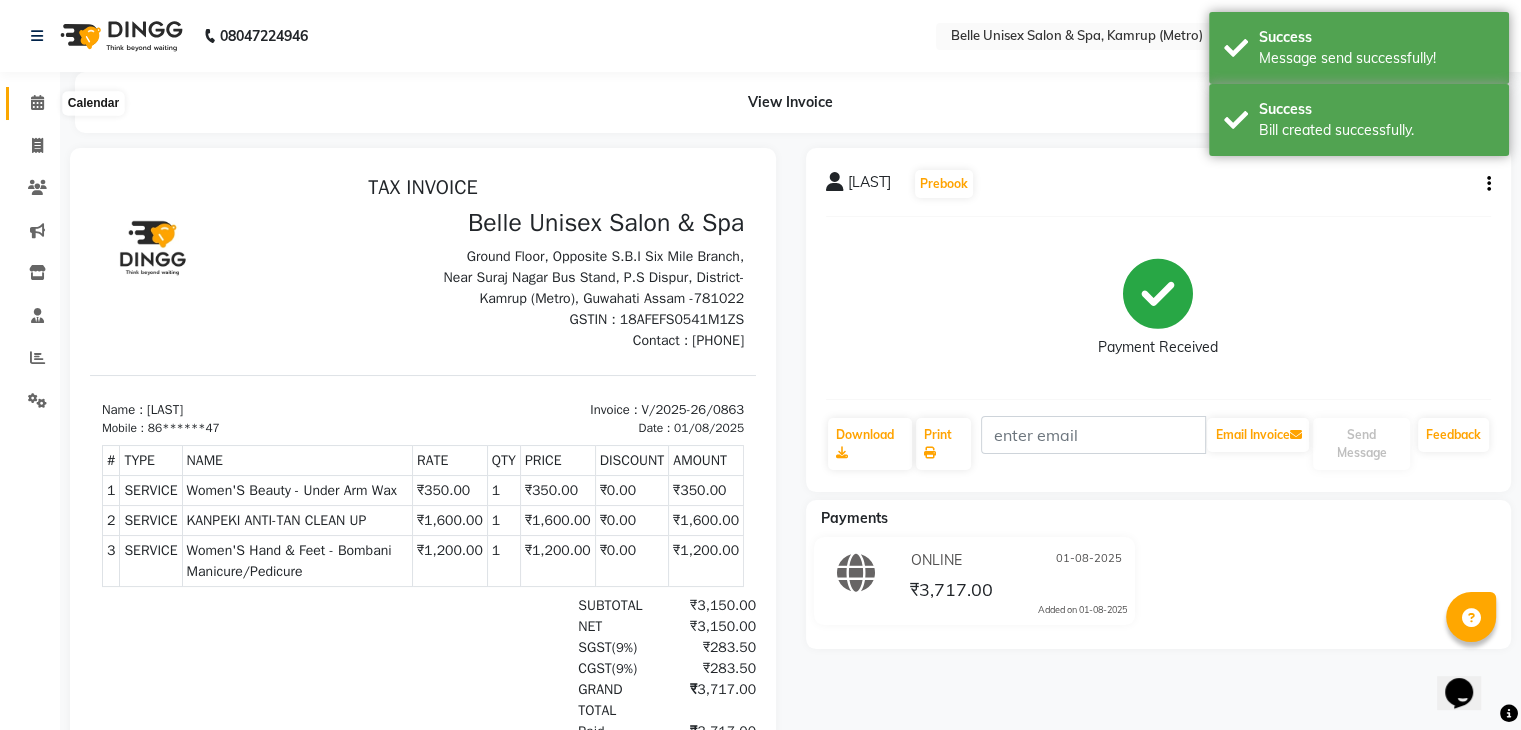 click 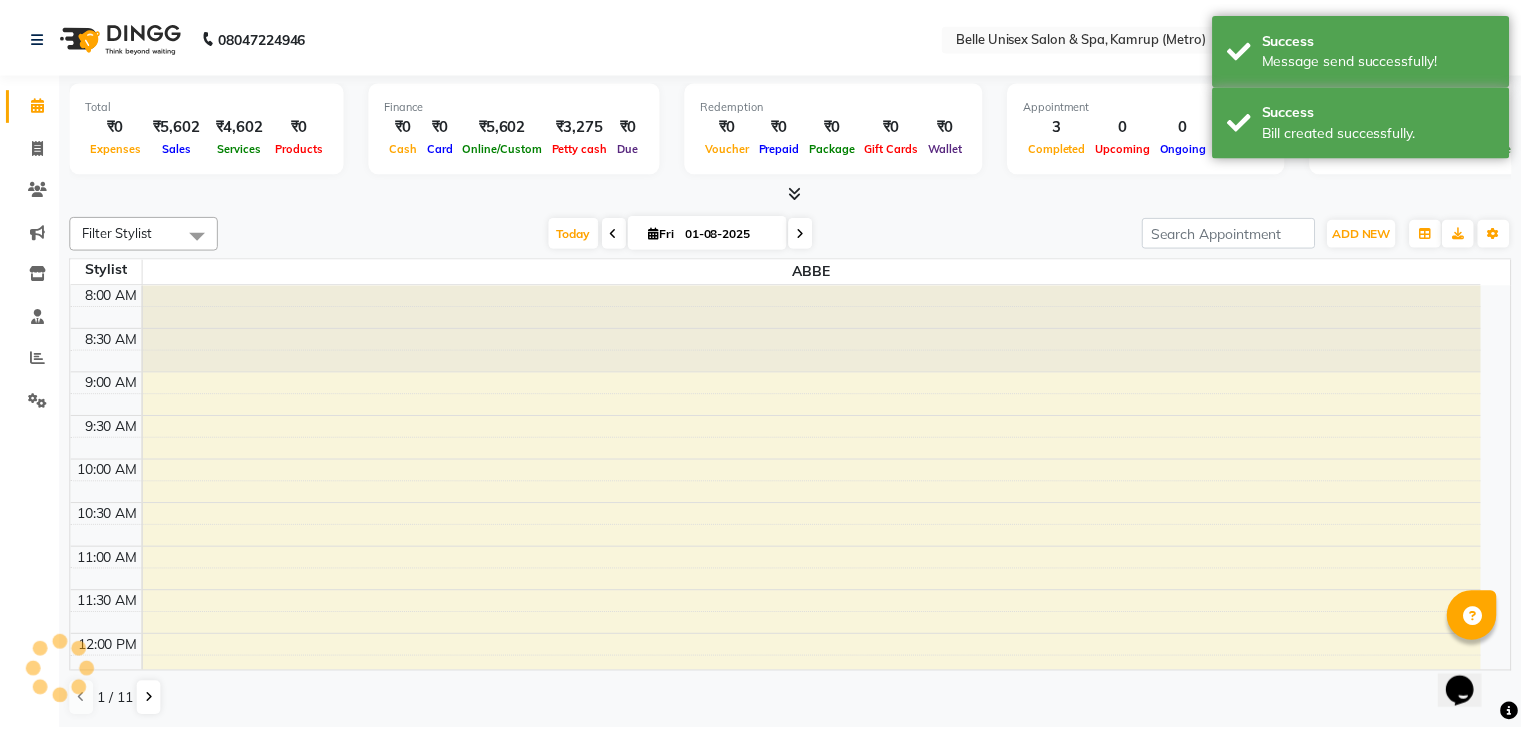 scroll, scrollTop: 0, scrollLeft: 0, axis: both 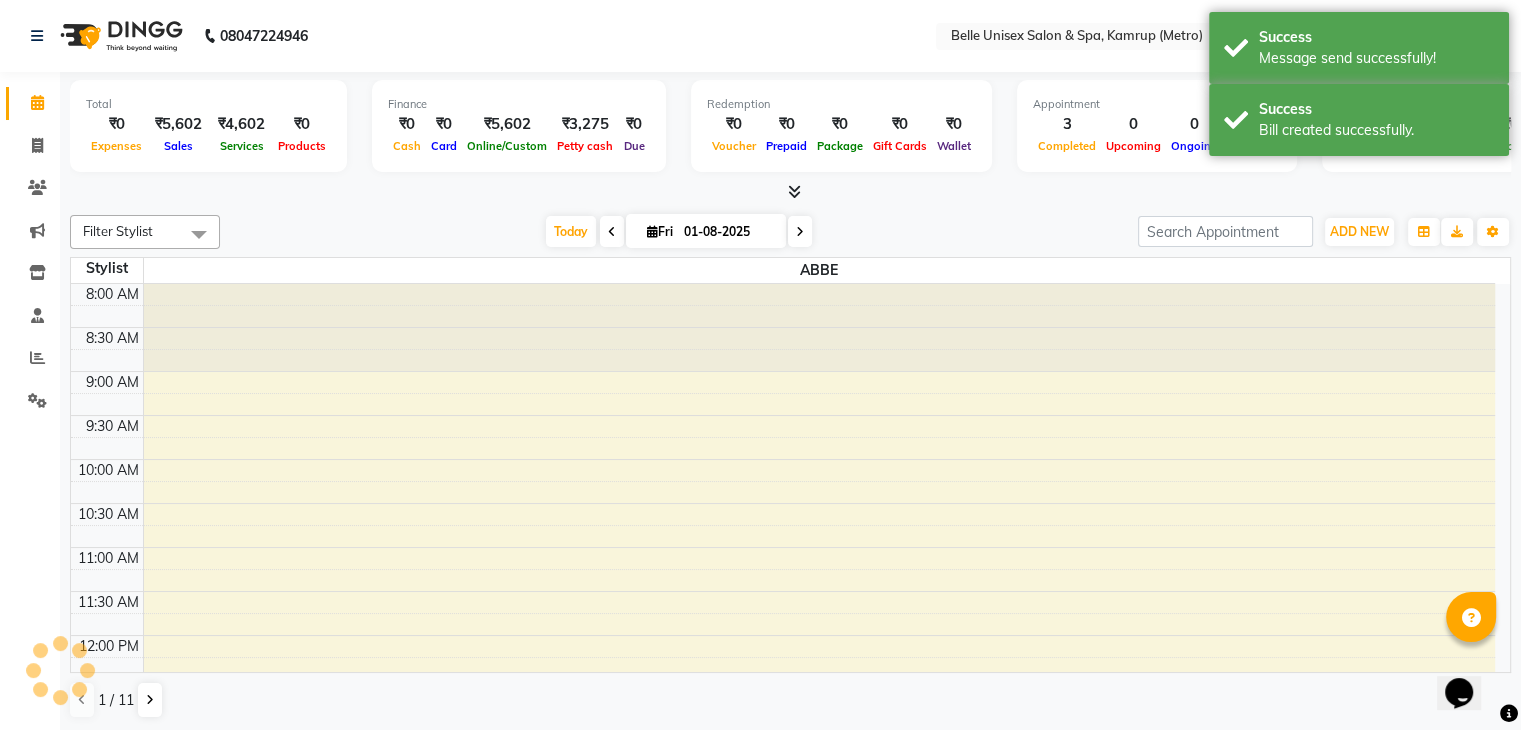 click at bounding box center [790, 192] 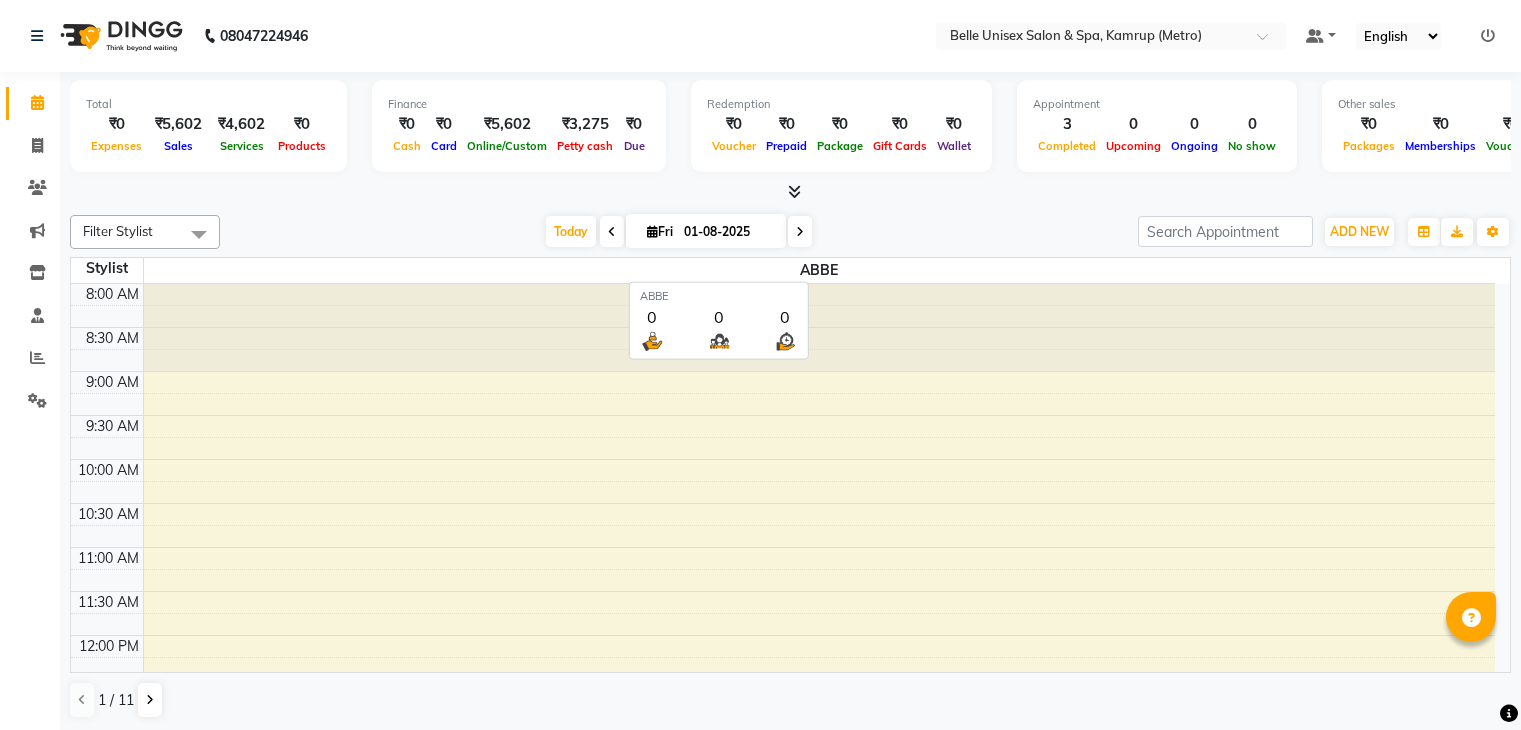 scroll, scrollTop: 0, scrollLeft: 0, axis: both 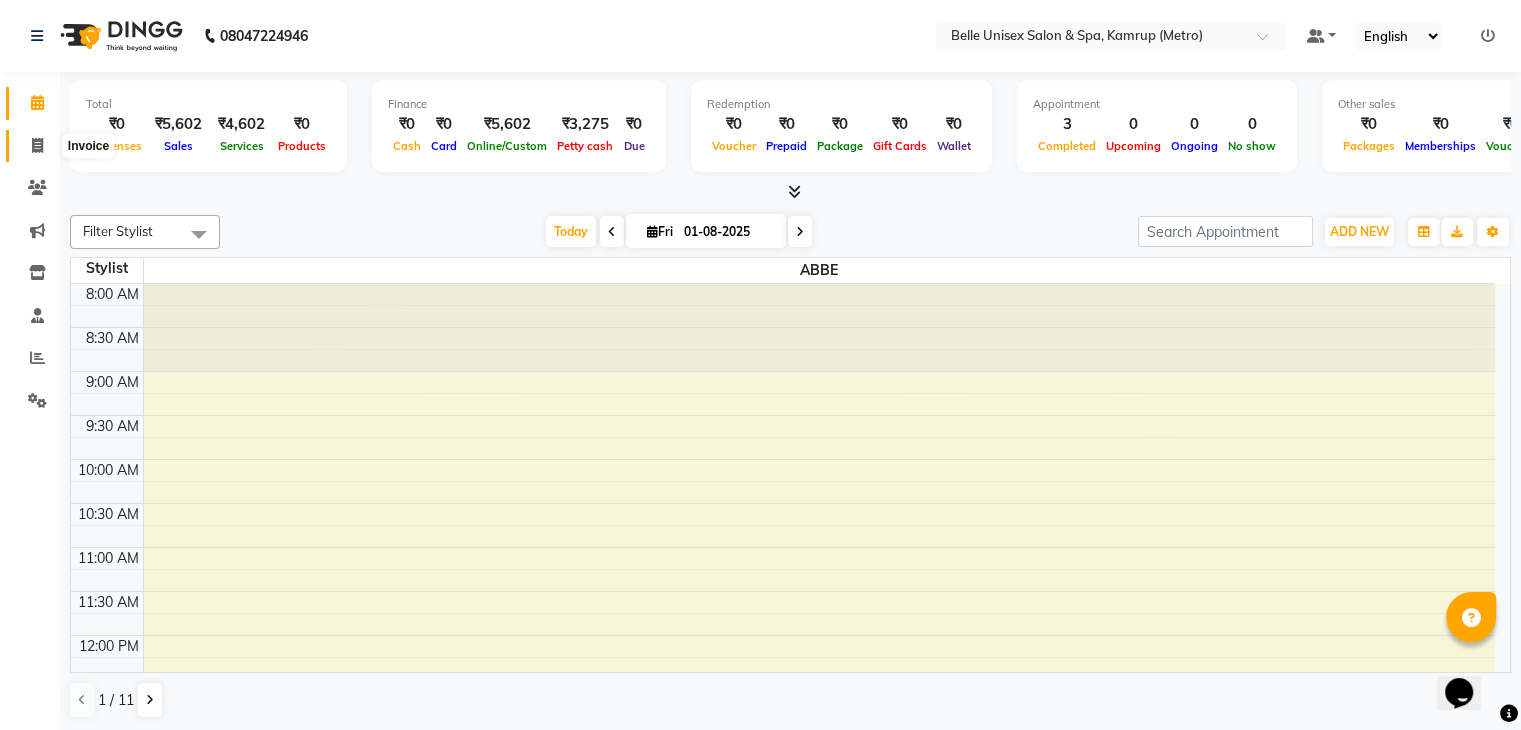click 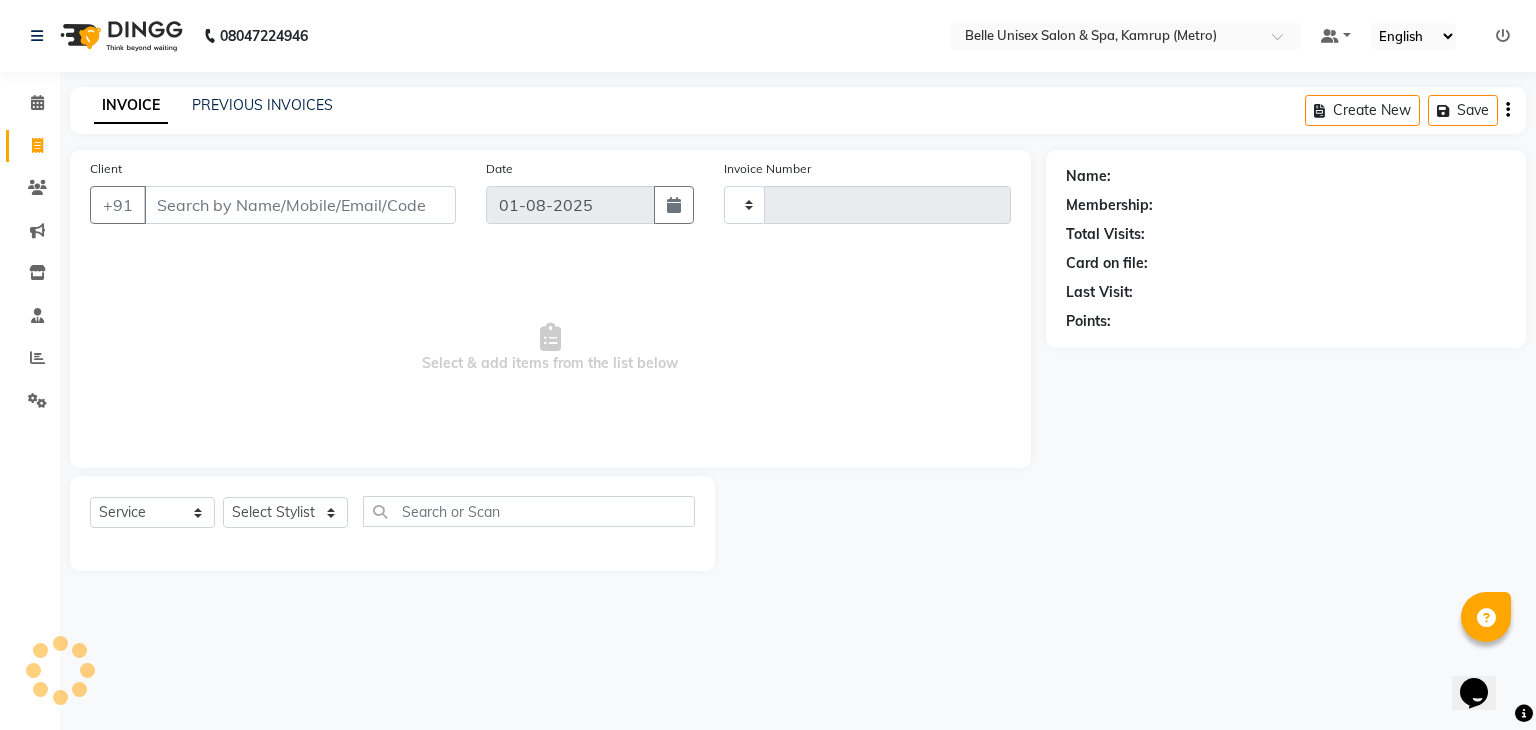 type on "0864" 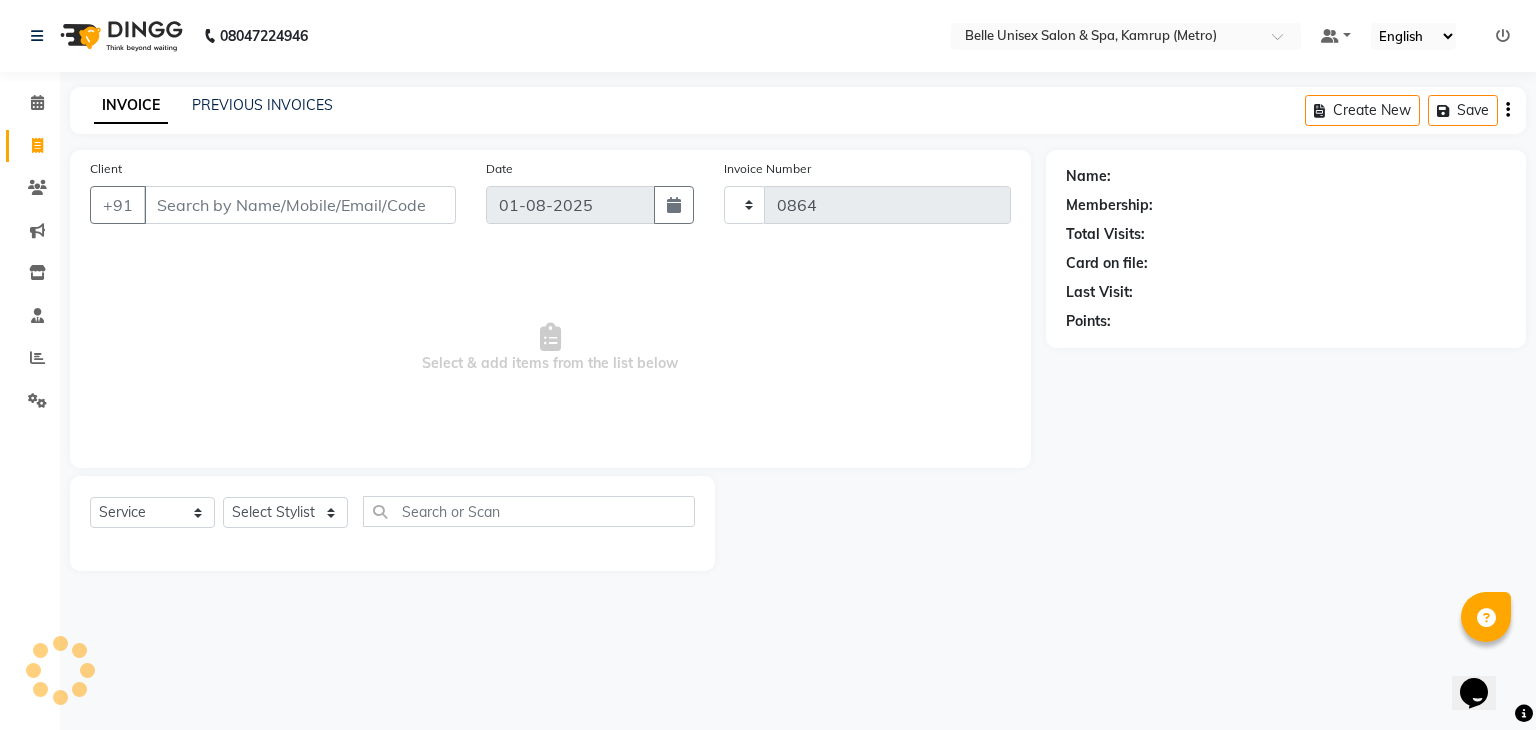 select on "7291" 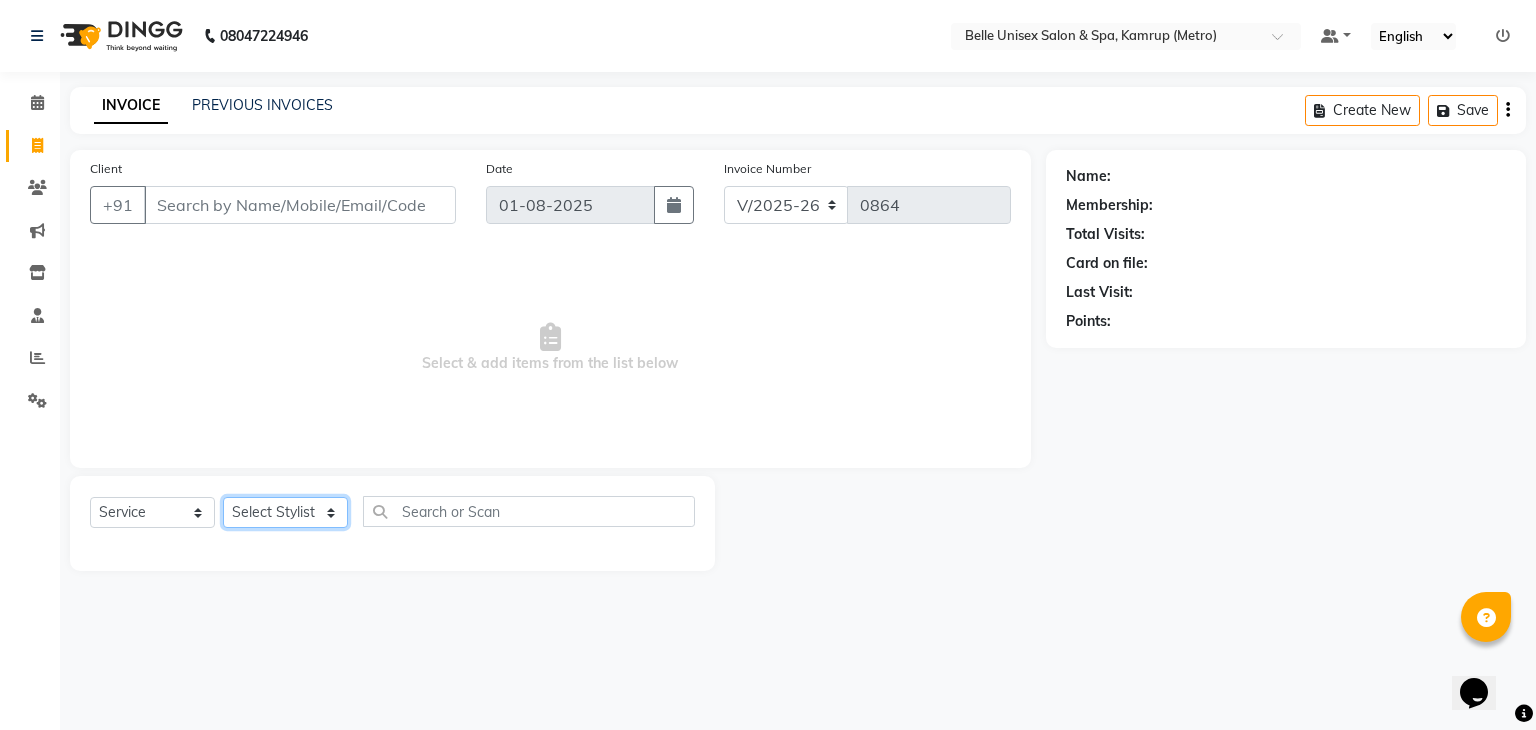 click on "Select Stylist ABBE Admin id ALEX UHD  ASEM  COUNTER SALE  IMLE AO JUPITARA(HK) PURNIMA HK  RANA KANTI SINHA   SABEHA SANGAM THERAPIST SOBITA BU THOIBA M." 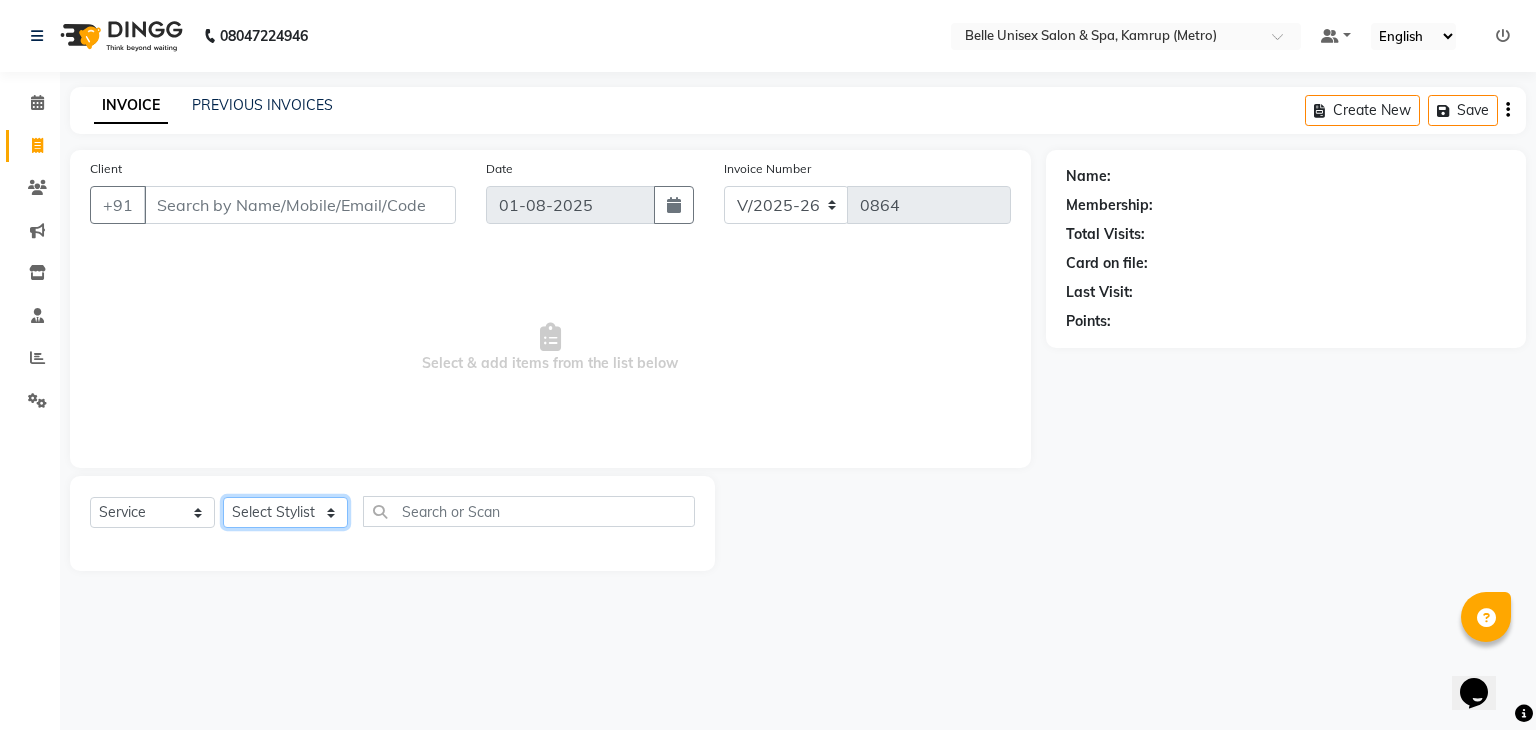 select on "82274" 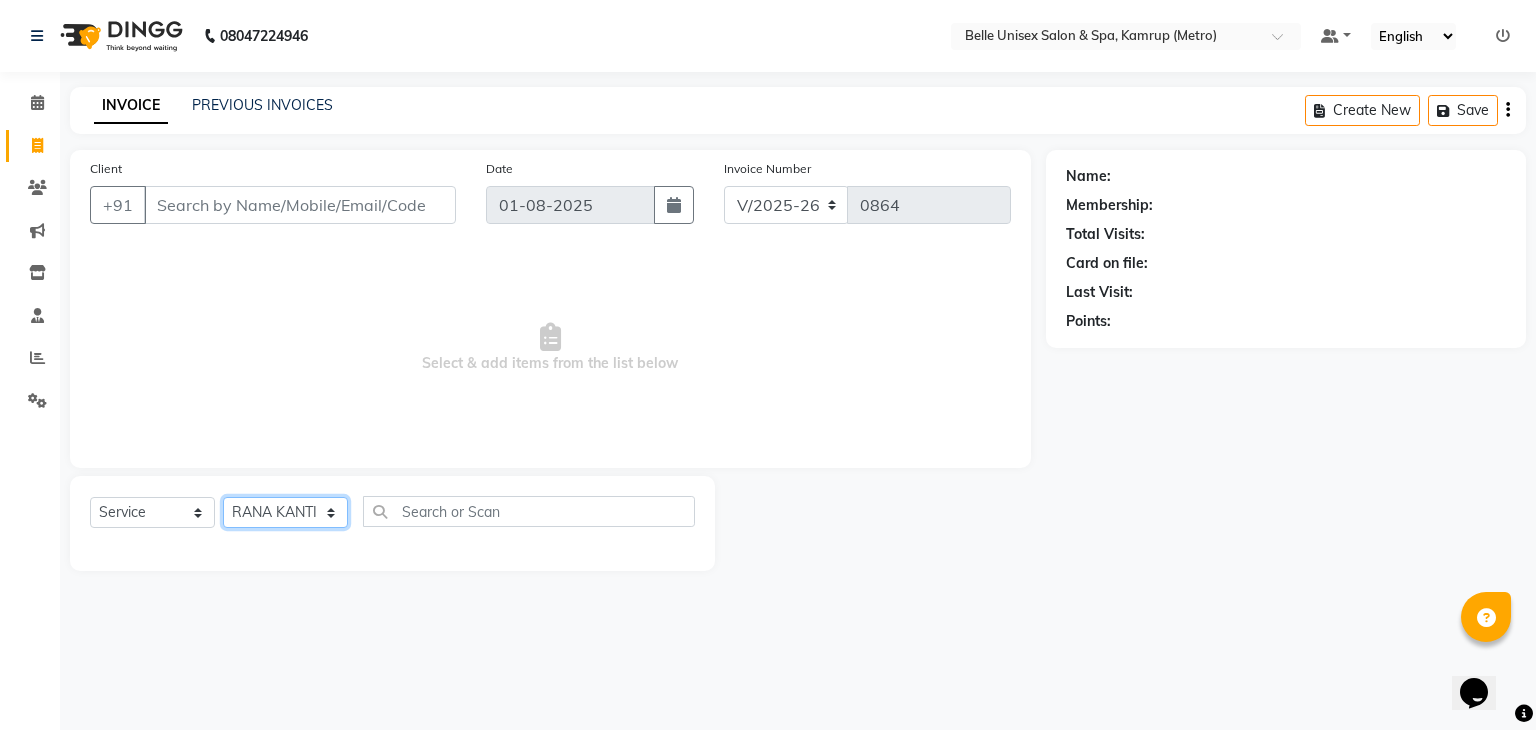click on "Select Stylist ABBE Admin id ALEX UHD  ASEM  COUNTER SALE  IMLE AO JUPITARA(HK) PURNIMA HK  RANA KANTI SINHA   SABEHA SANGAM THERAPIST SOBITA BU THOIBA M." 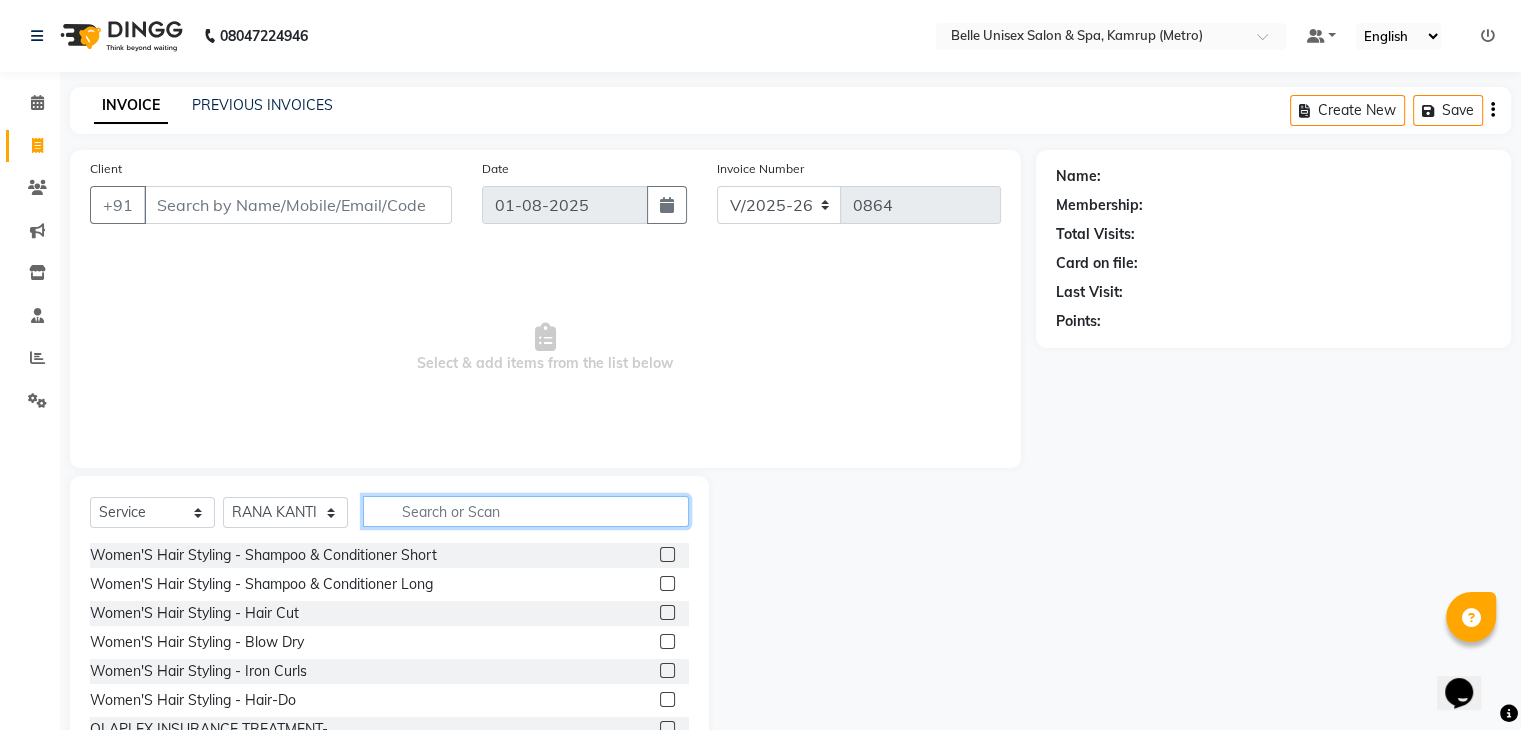 click 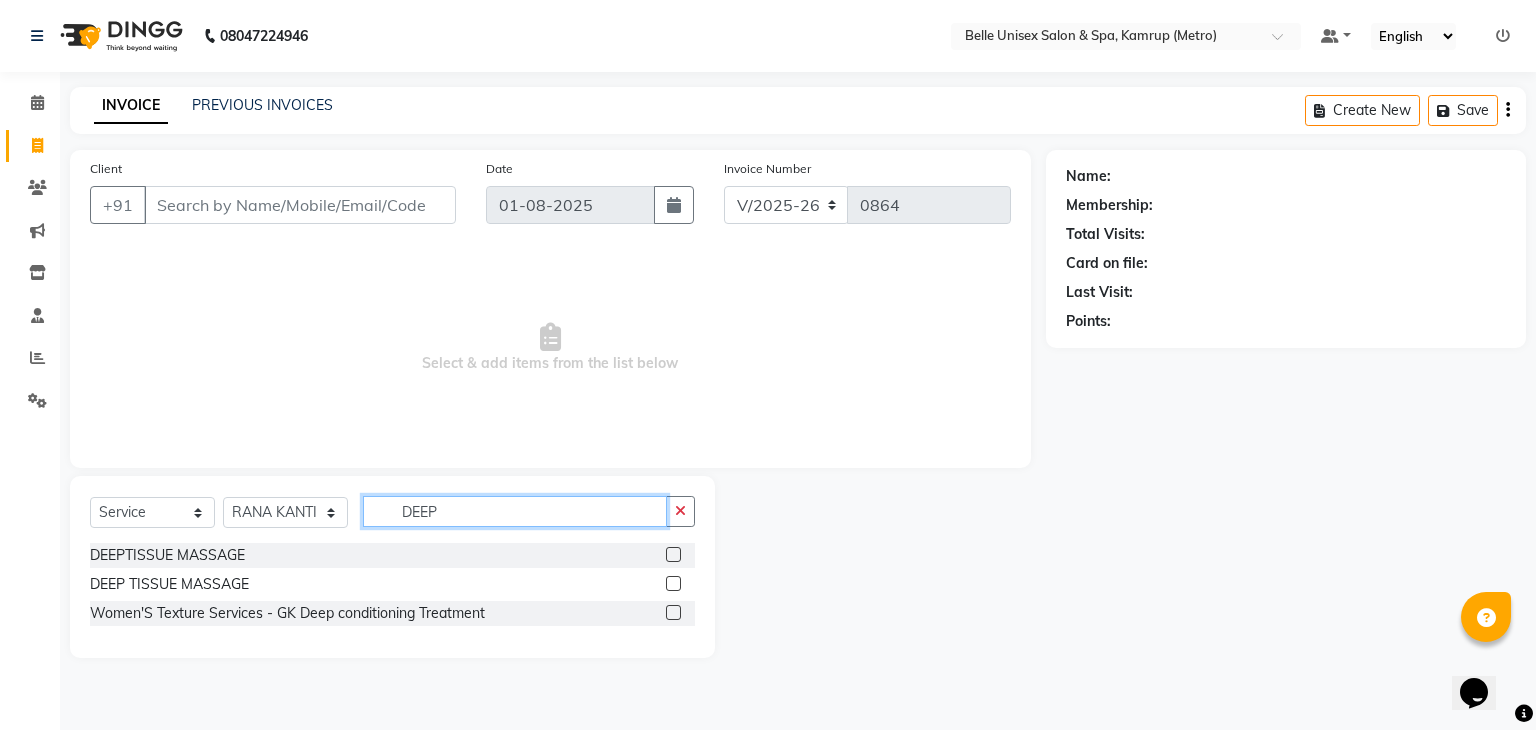 type on "DEEP" 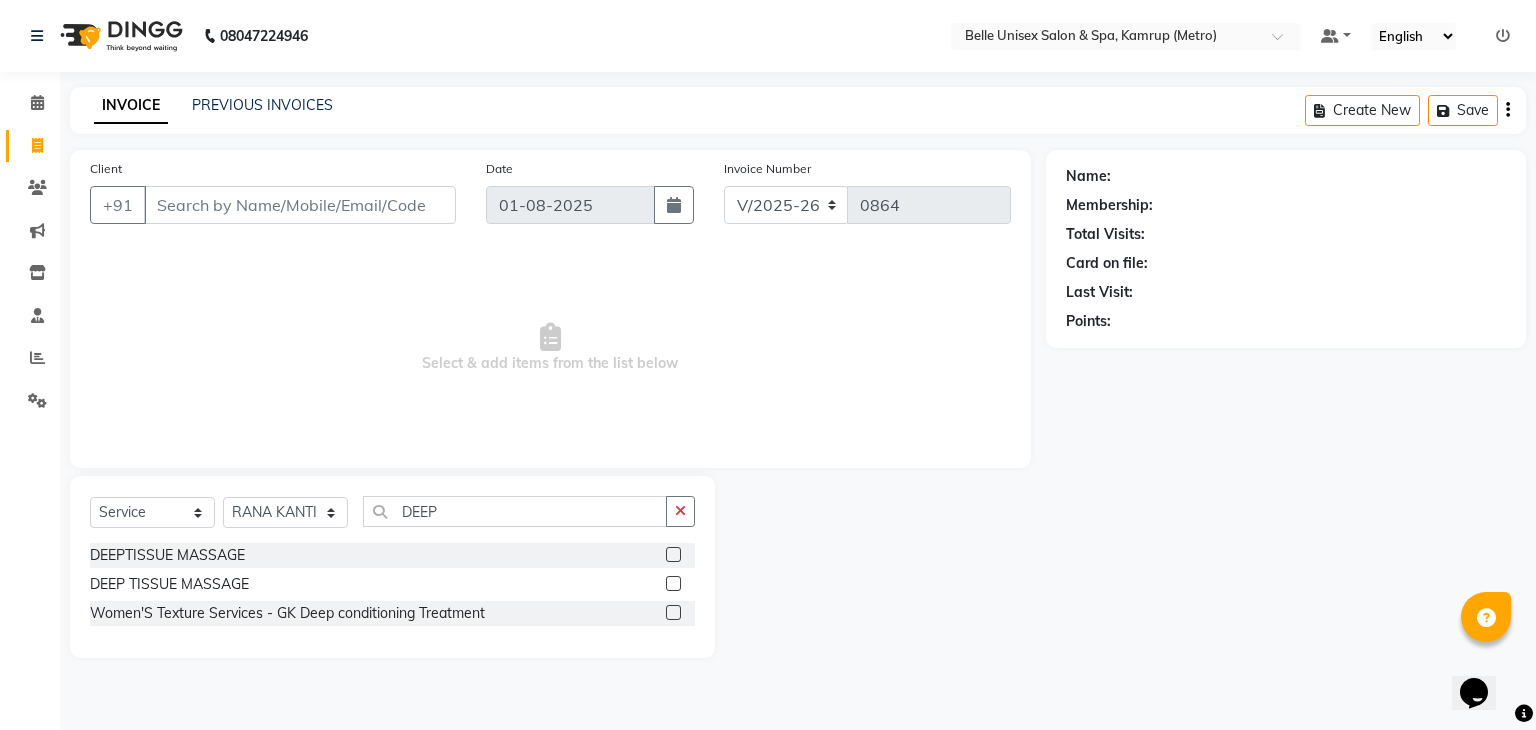 click 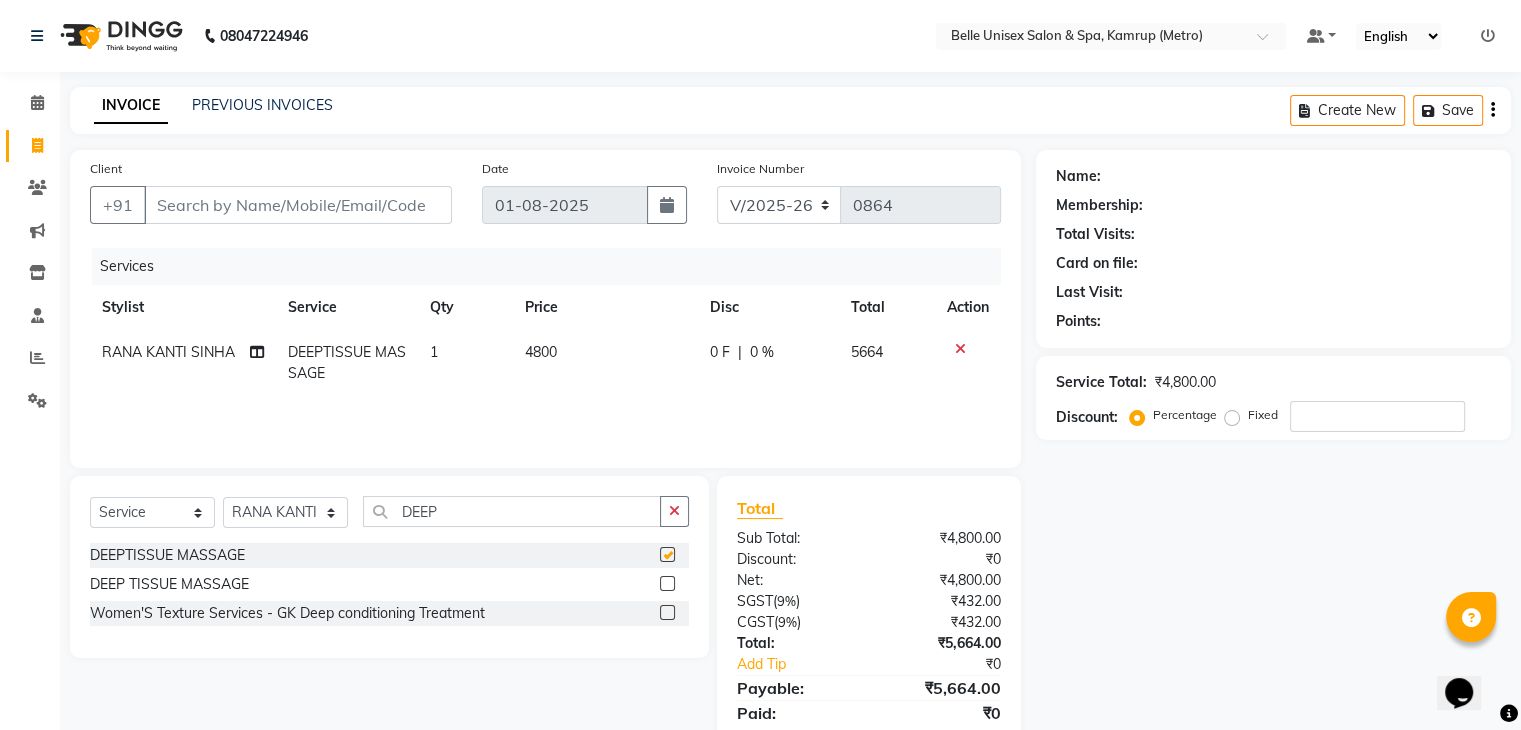 checkbox on "false" 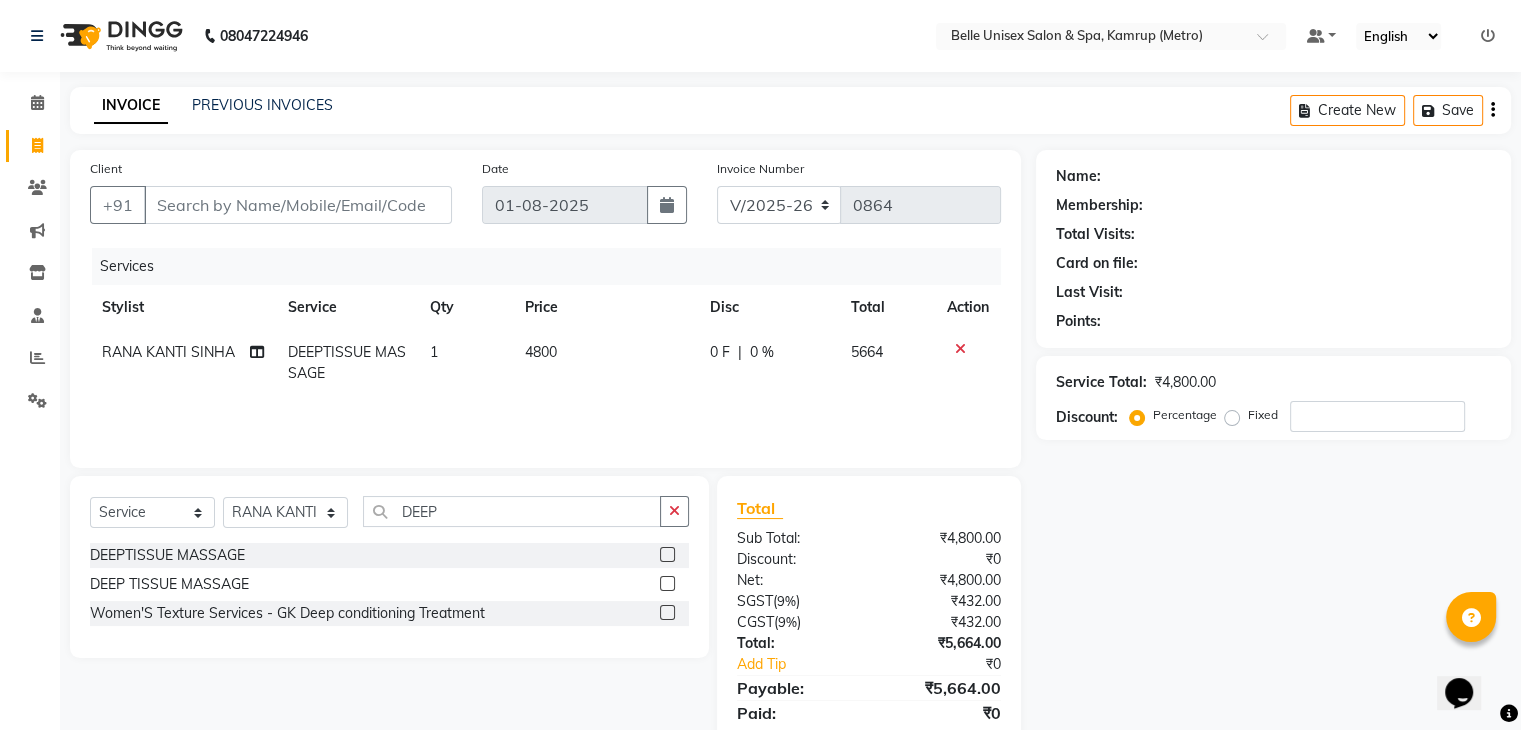 click on "4800" 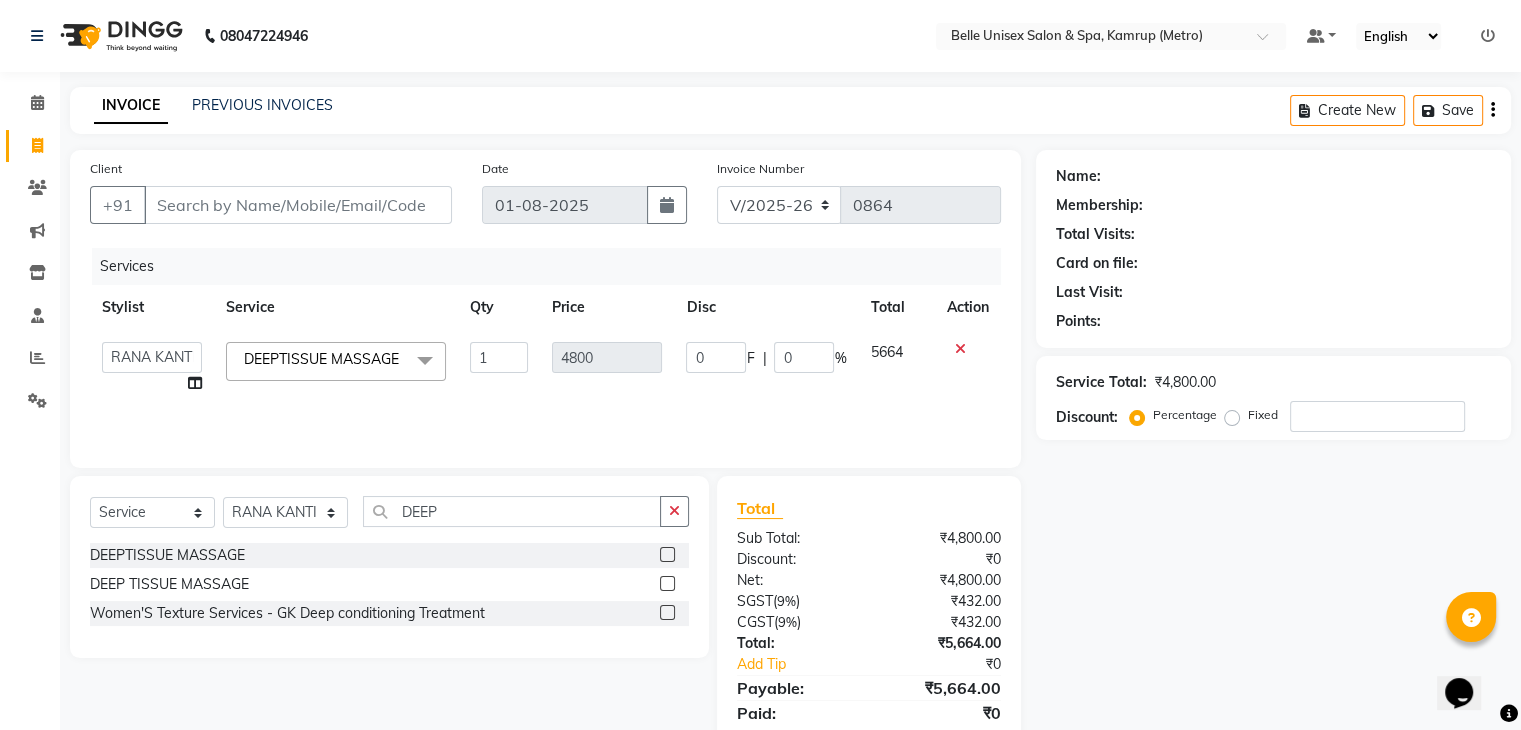 click on "[FIRST] [LAST]   Admin id   [FIRST] [LAST]    [FIRST] [LAST]    [FIRST] [LAST]    [FIRST] [LAST]   [FIRST] [LAST]   [FIRST] [LAST]    [FIRST] [LAST]   [FIRST] [LAST] THERAPIST [FIRST] [LAST]   [FIRST] [LAST] [FIRST] [LAST] [FIRST] [LAST] [FIRST] [LAST] MASSAGE  x Women'S Hair Styling - Shampoo & Conditioner Short Women'S Hair Styling - Shampoo & Conditioner Long Women'S Hair Styling - Hair Cut Women'S Hair Styling - Blow Dry Women'S Hair Styling - Iron Curls Women'S Hair Styling - Hair-Do OLAPLEX INSURANCE TREATMENT- DEEPTISSUE MASSAGE DEEP TISSUE MASSAGE BELLYNESS MASSAGE SWEDISH  SAREEDRAPING KANPEKI PAPAYA MARSHMELLOW KANPEKI GINGER WALLNUT JAMAICAN SORELL BLANCH FACIAL KANPEKI UPENDICE KANPEKI SENSI ACE FACIAL  KANPEKI SAVE THE DATE BRIDAL FACIAL  KANPEKI PRO HYDRA FACIAL  KANPEKI PRO MATTE FACIAL  KANPEKI PRO MERGE FACIAL KANPEKI FRUITSHU CHOCOLATE FACIAL  KANPEKI FRUITSHU QUINAO WHITENING FACIAL  CASMARA RGNERIM TREATMENT  CASMARA SKIN SENSATION TREATMENT  CASMARA GOJI TREATMENT  CASMARA OCEAN MIRACLE TREATMENT  CASMARA NACAR TREATMENT  CASMARA AGE DEFENCE TREATMENT  1 4800 0" 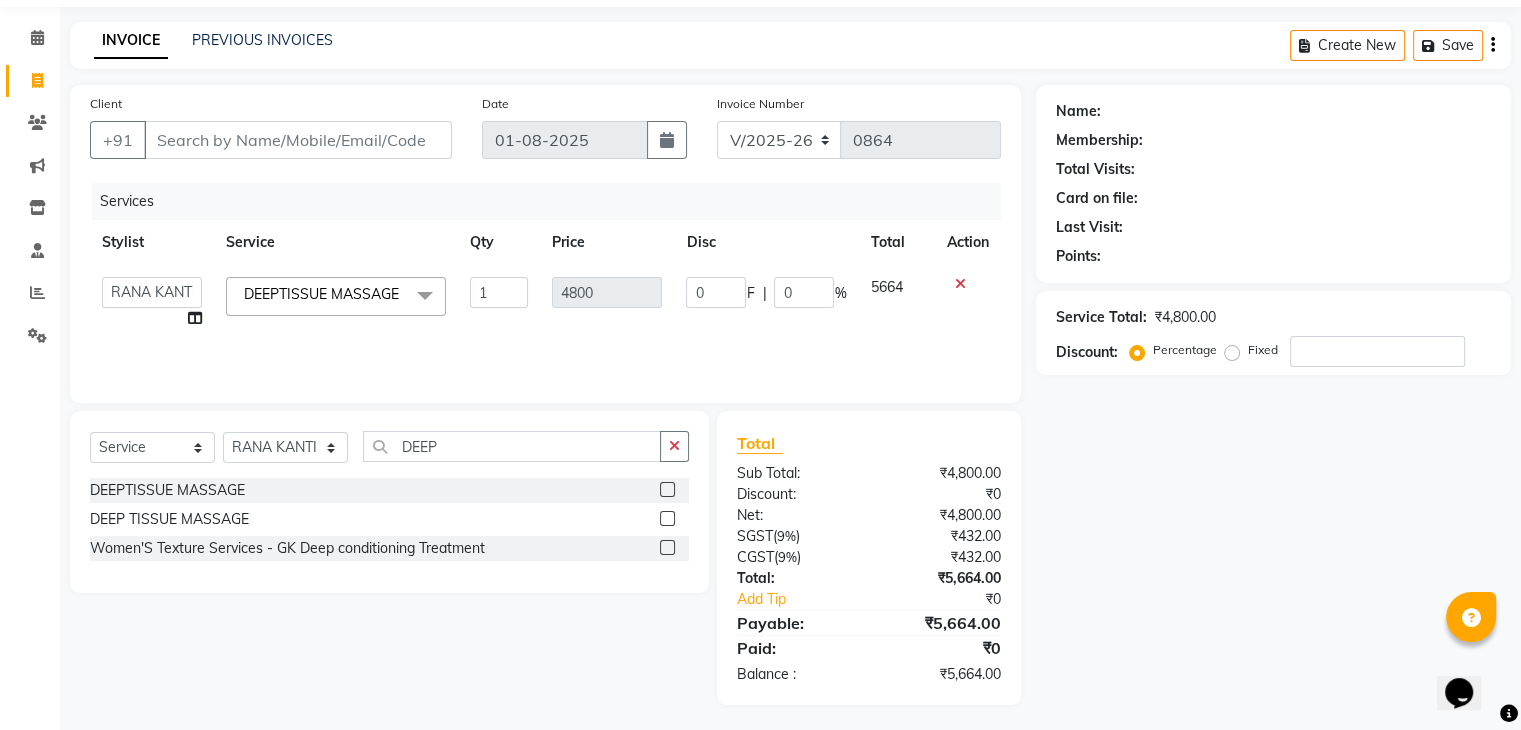 scroll, scrollTop: 71, scrollLeft: 0, axis: vertical 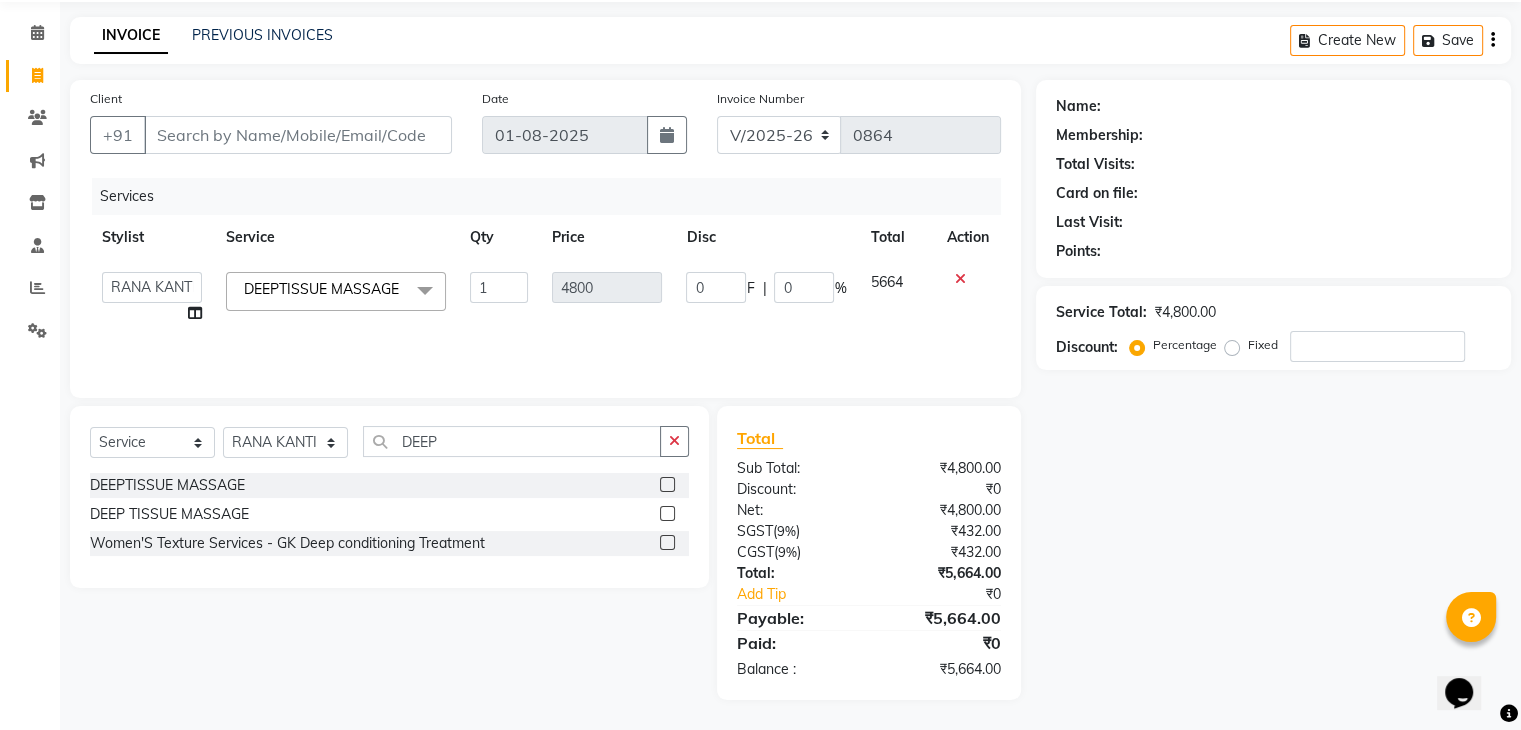 click on "4800" 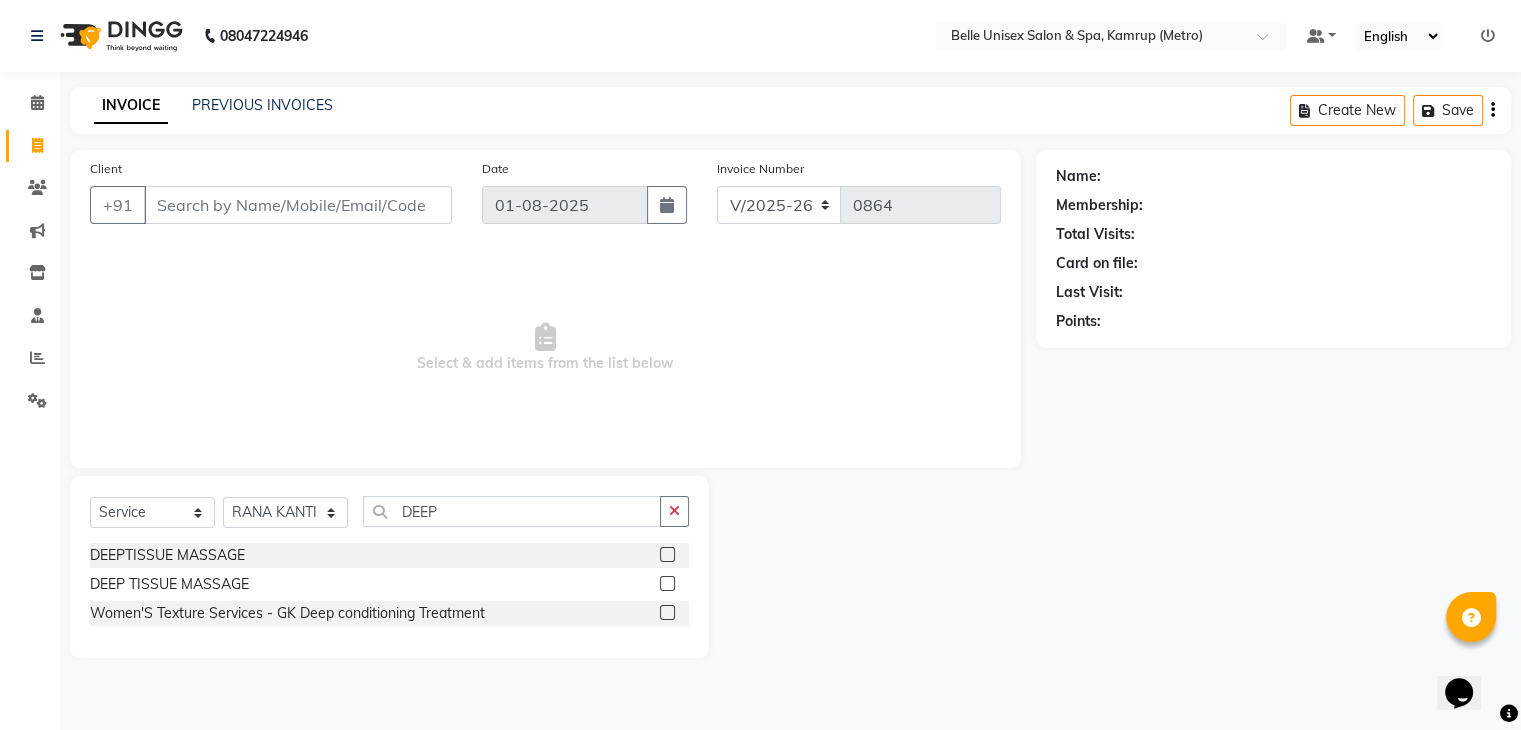 scroll, scrollTop: 0, scrollLeft: 0, axis: both 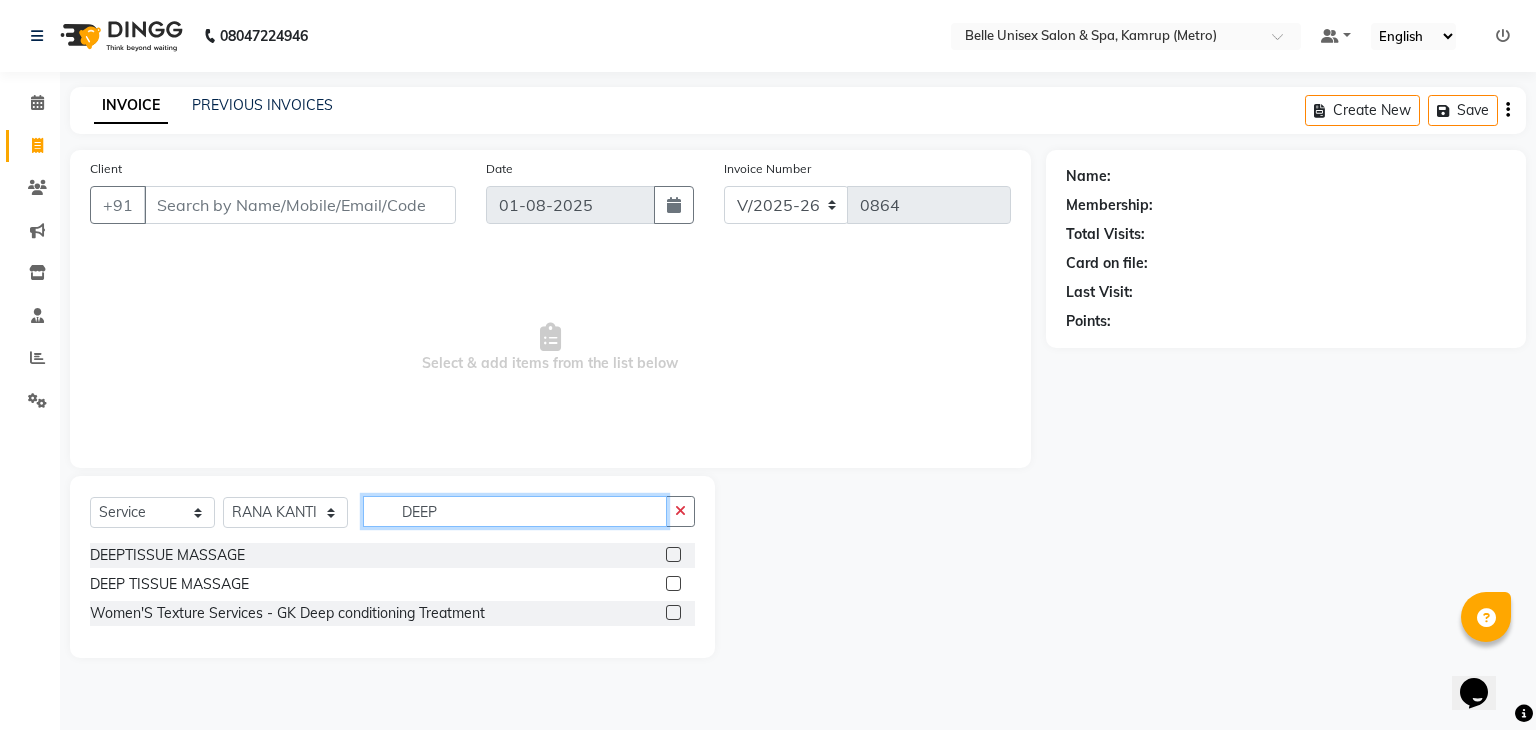 drag, startPoint x: 489, startPoint y: 517, endPoint x: 192, endPoint y: 526, distance: 297.13632 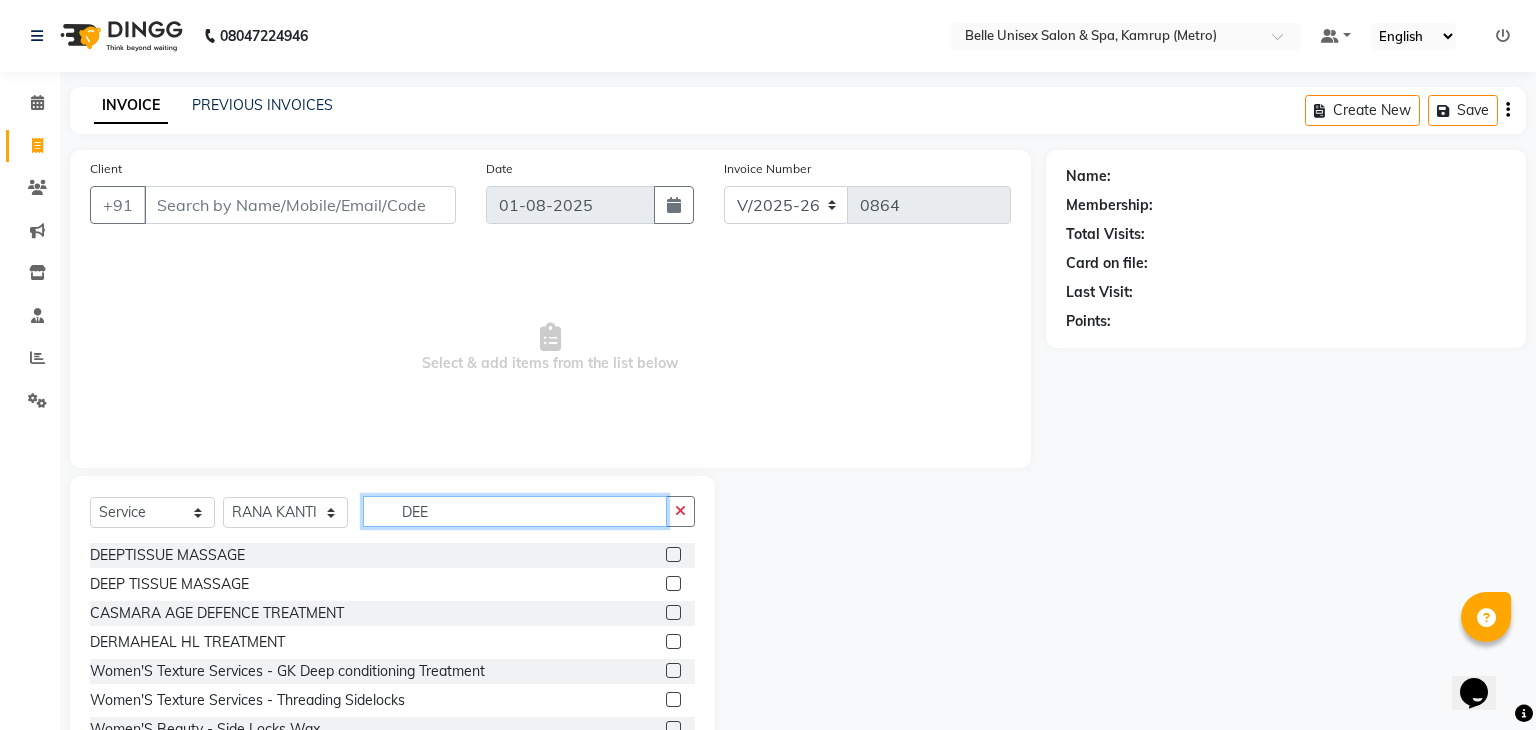 type on "DEEP" 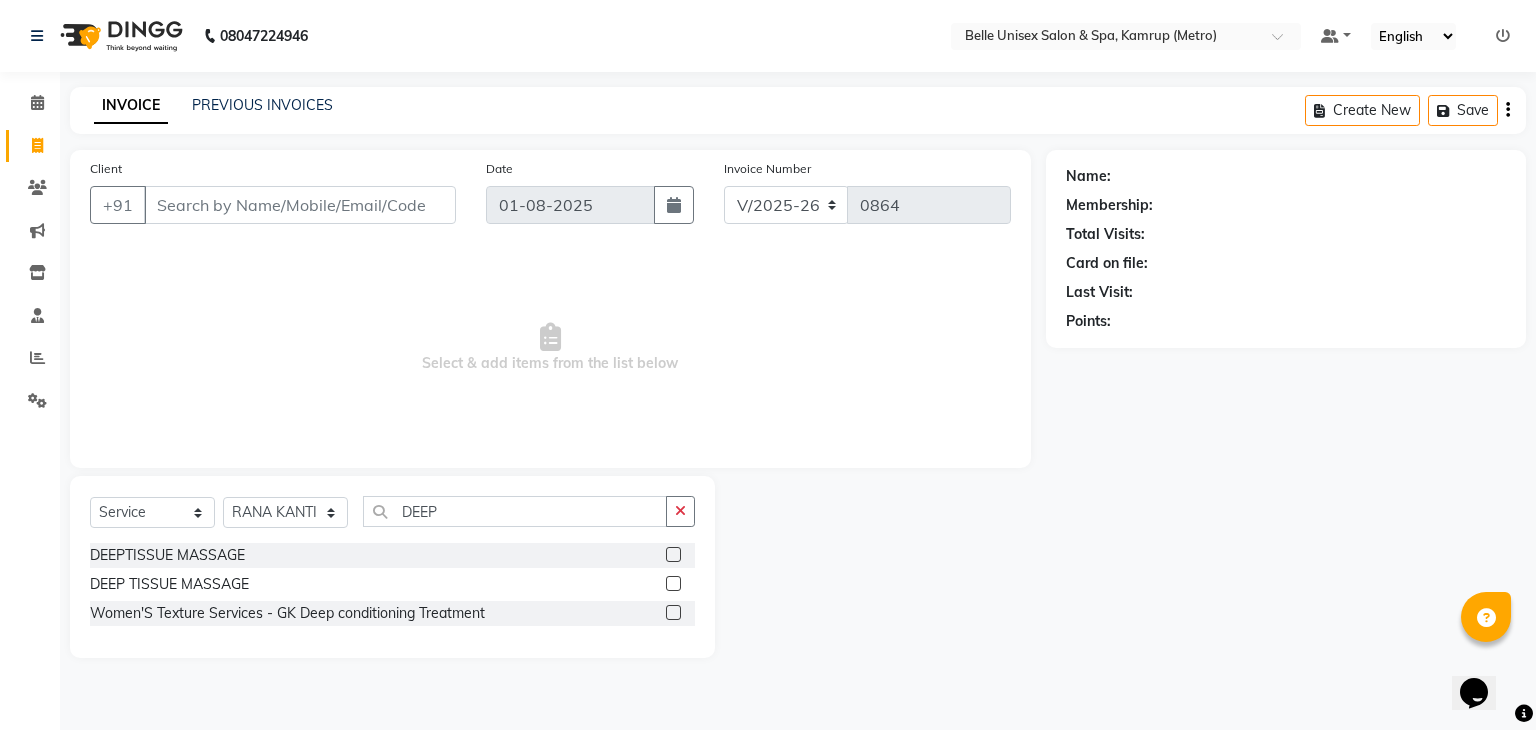 click 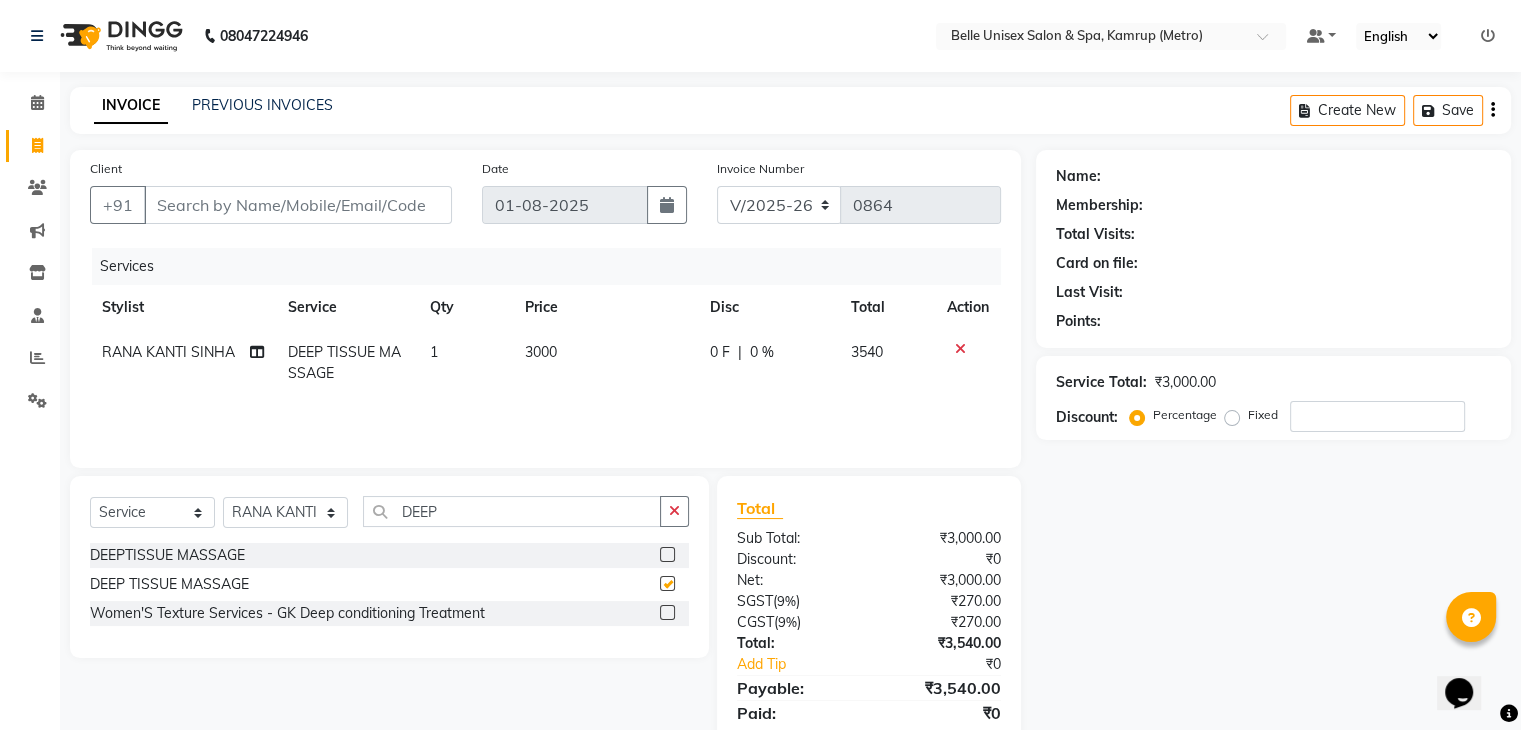 checkbox on "false" 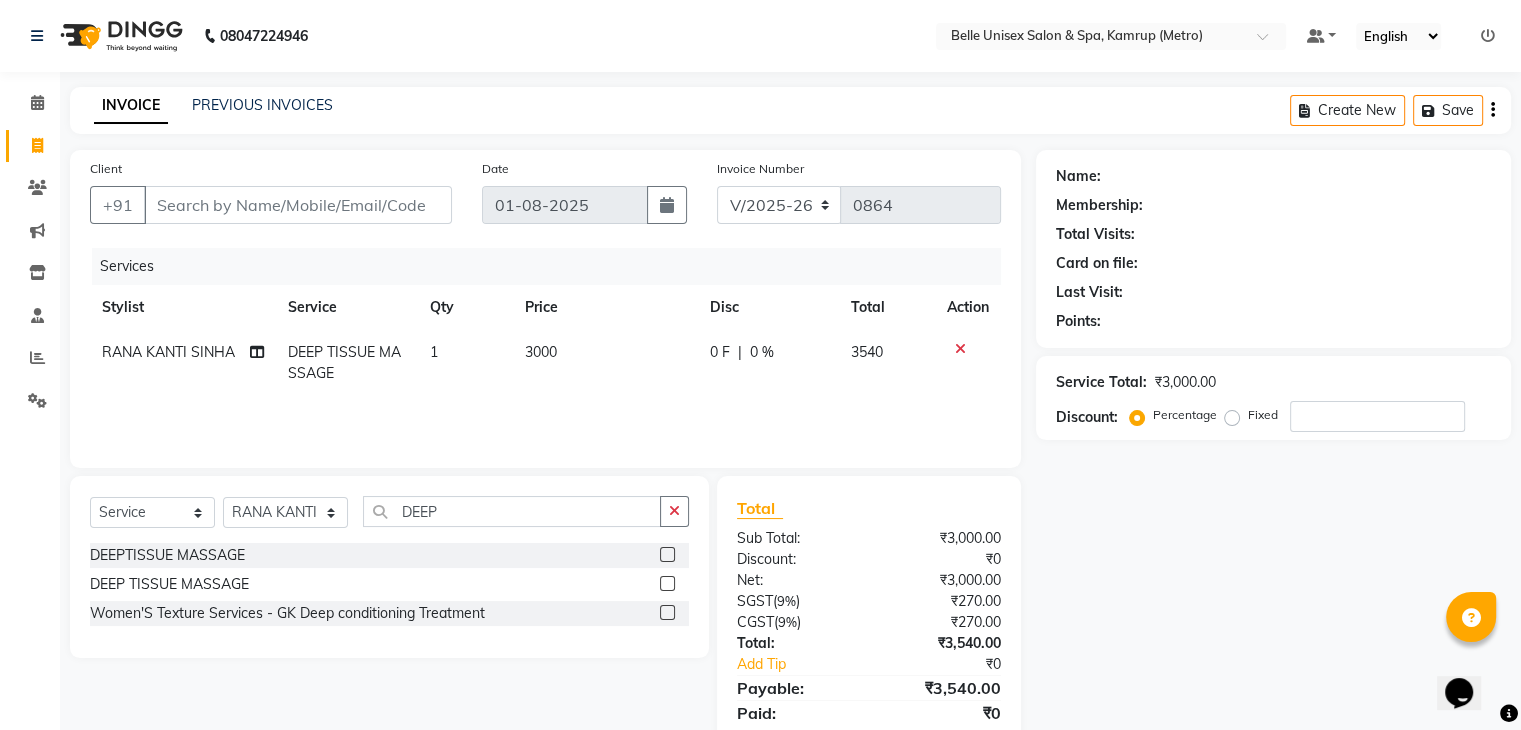 click 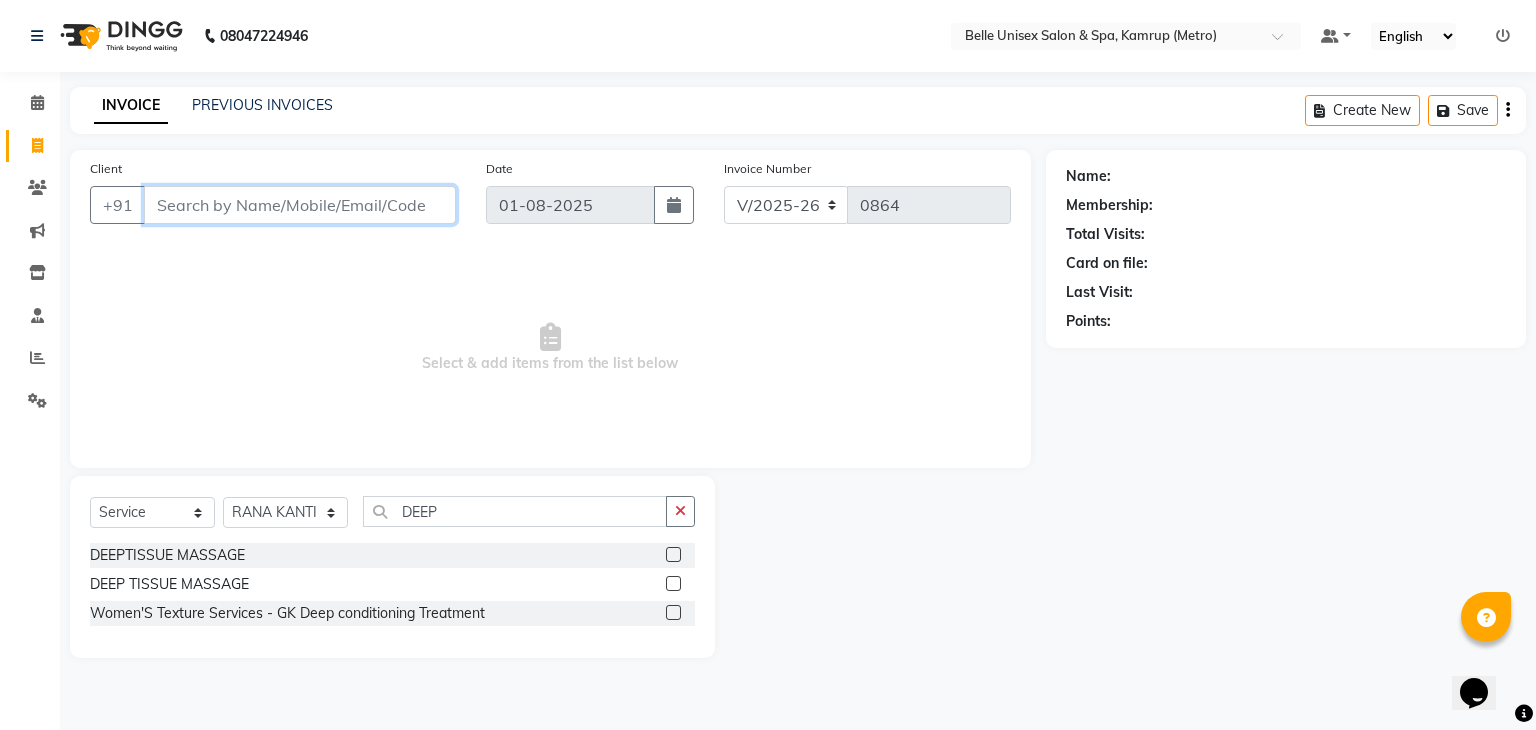 click on "Client" at bounding box center [300, 205] 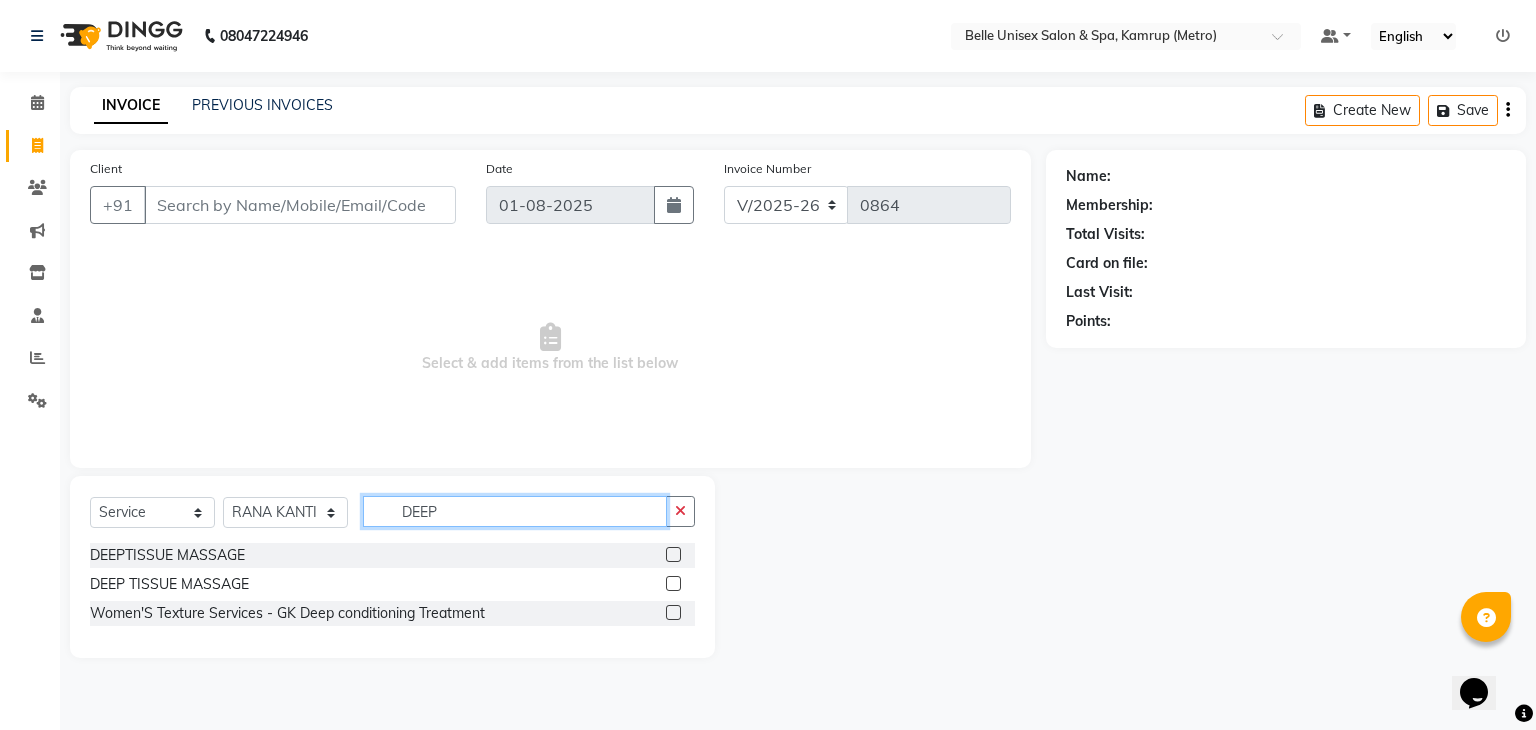 drag, startPoint x: 453, startPoint y: 514, endPoint x: 136, endPoint y: 532, distance: 317.51062 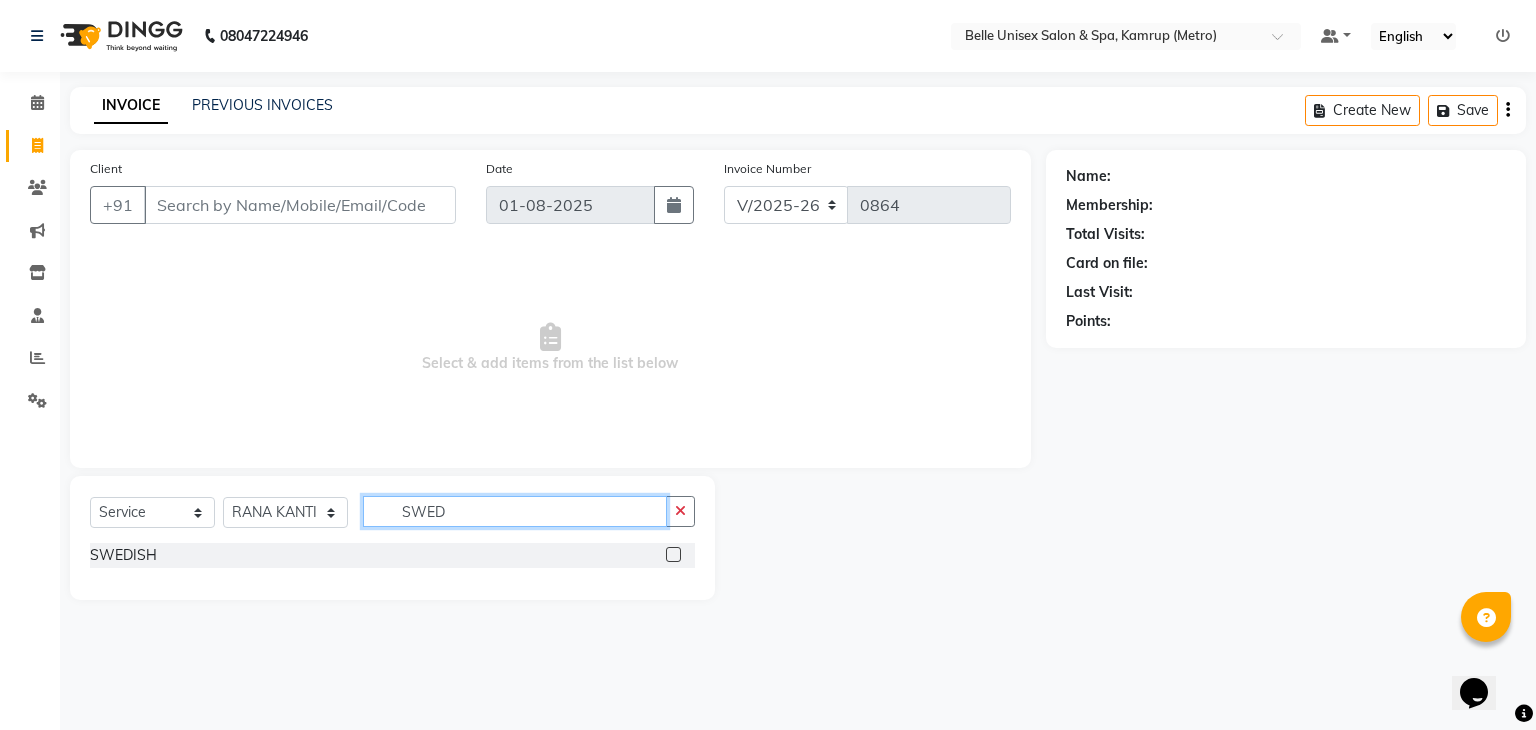 type on "SWED" 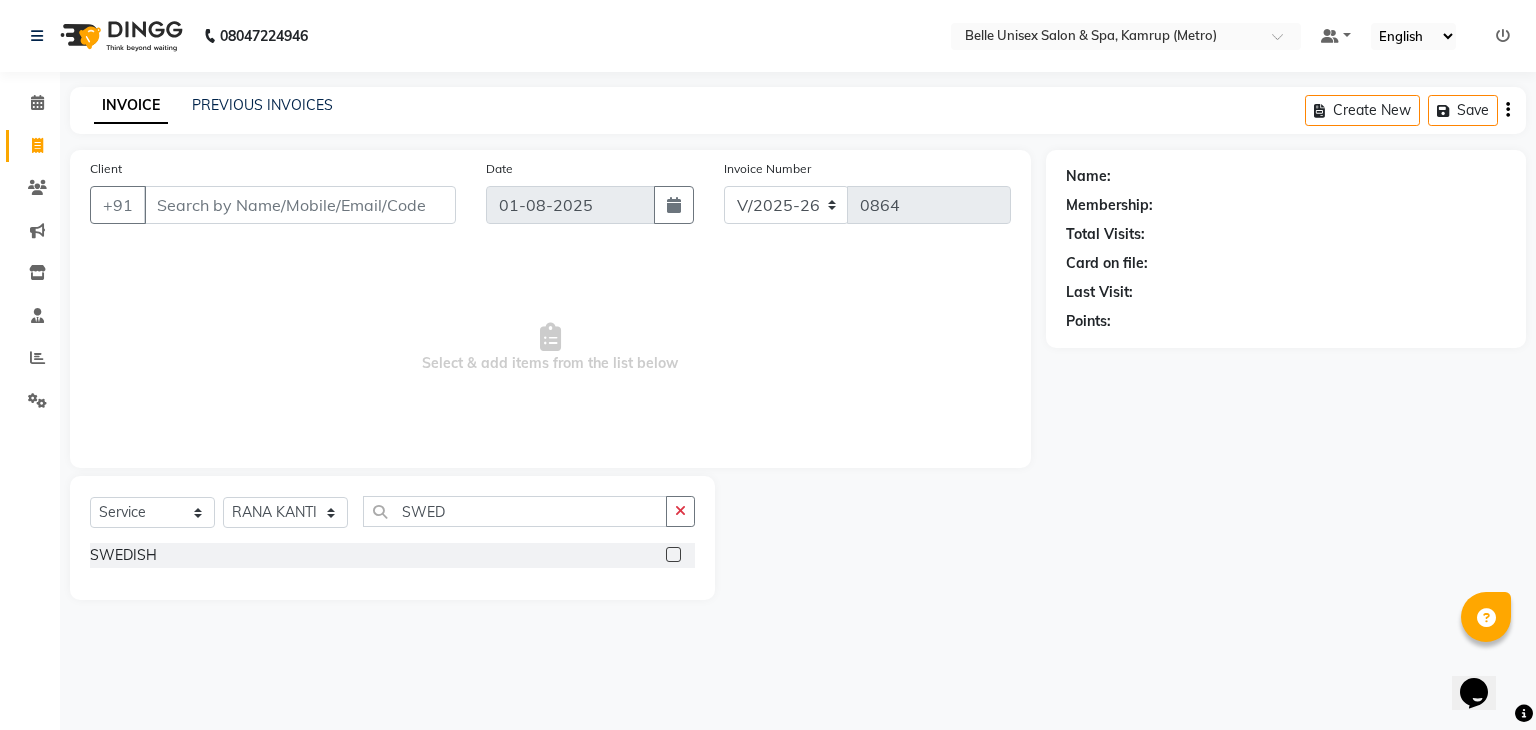 click 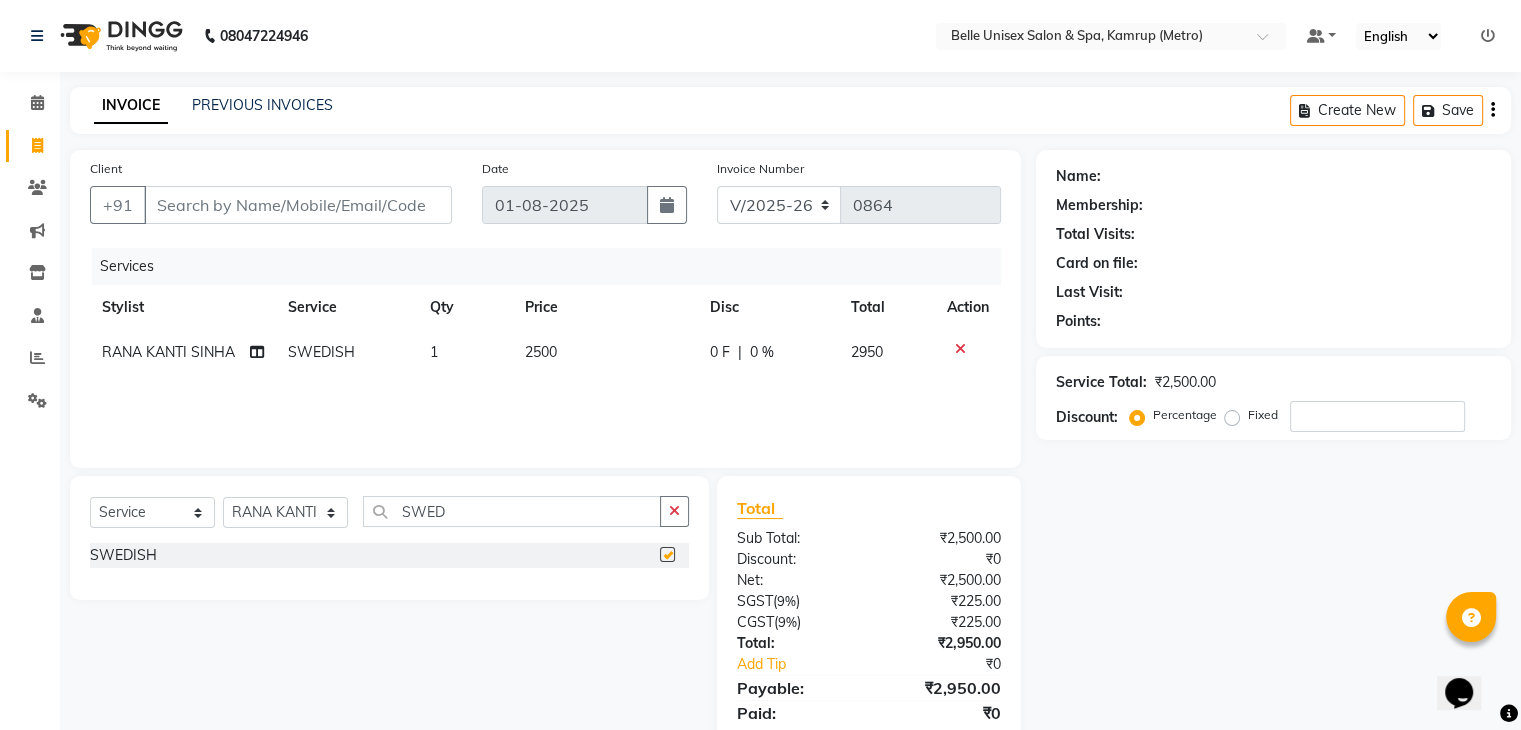 checkbox on "false" 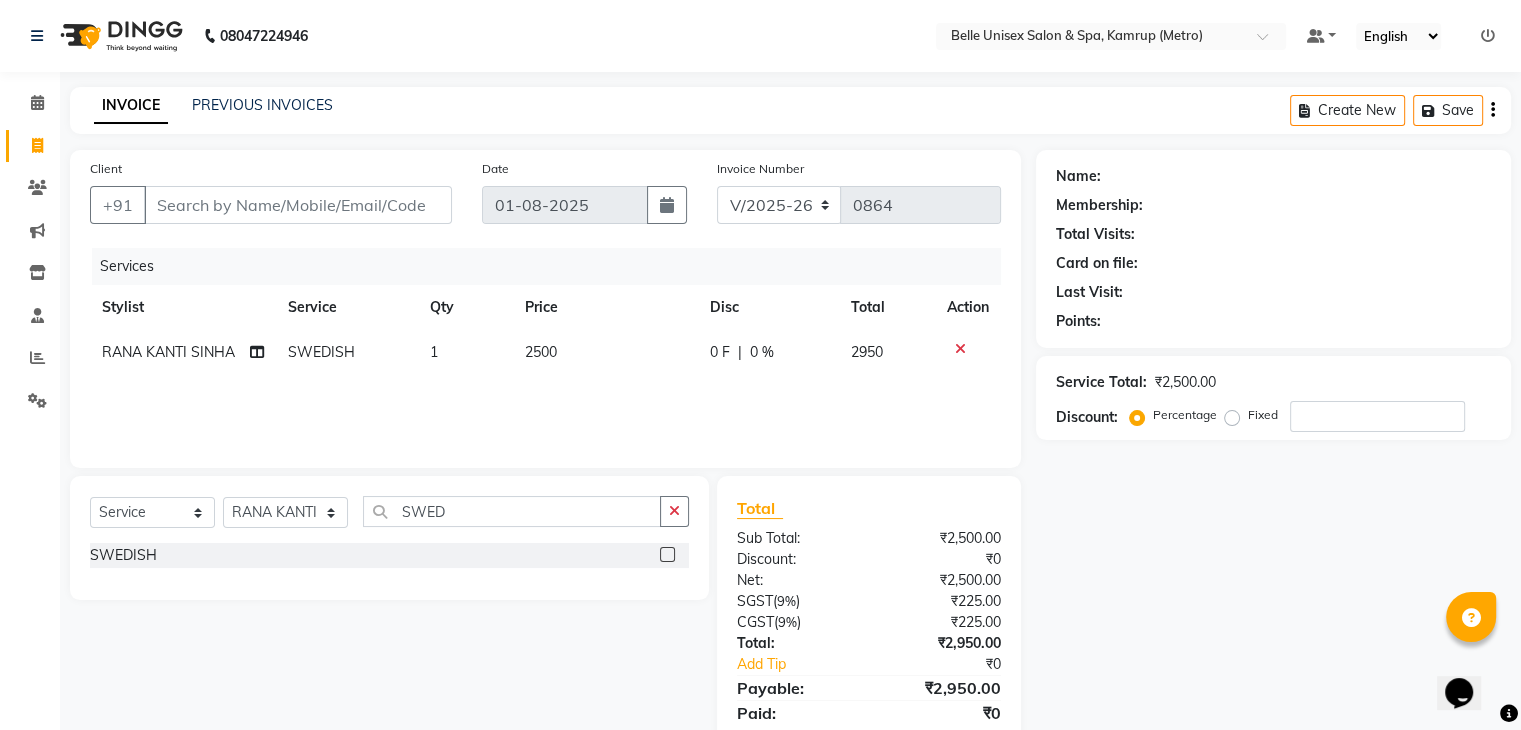 scroll, scrollTop: 71, scrollLeft: 0, axis: vertical 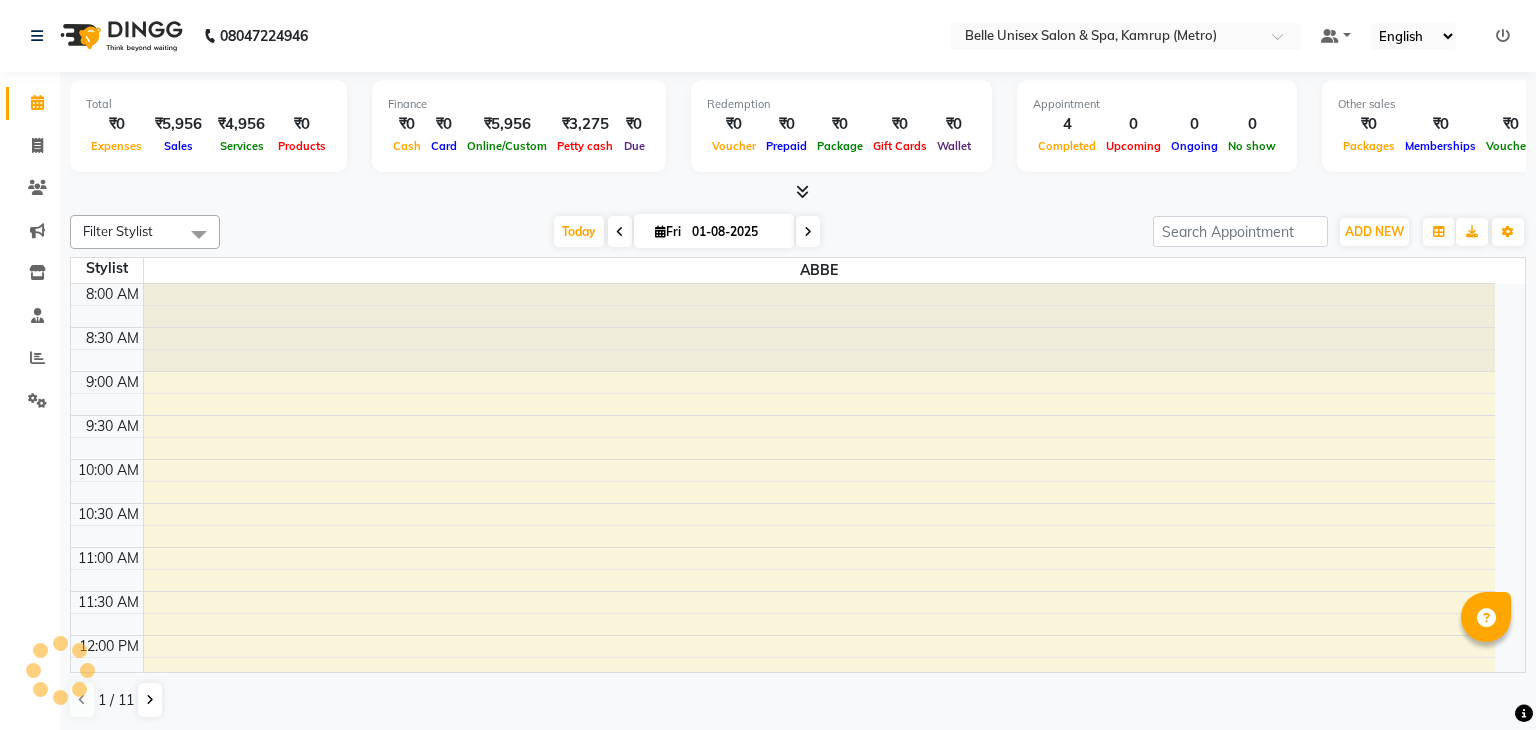 select on "en" 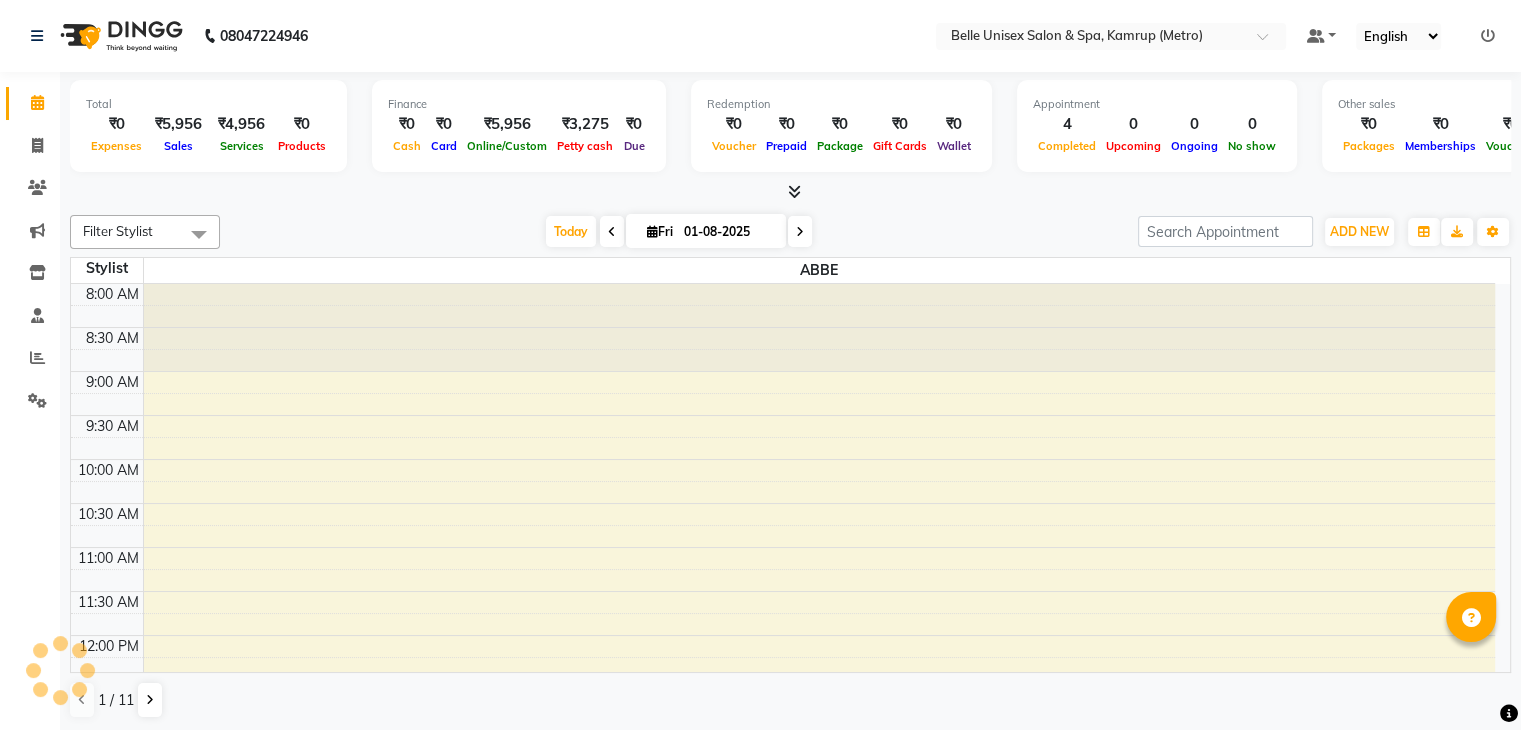 scroll, scrollTop: 0, scrollLeft: 0, axis: both 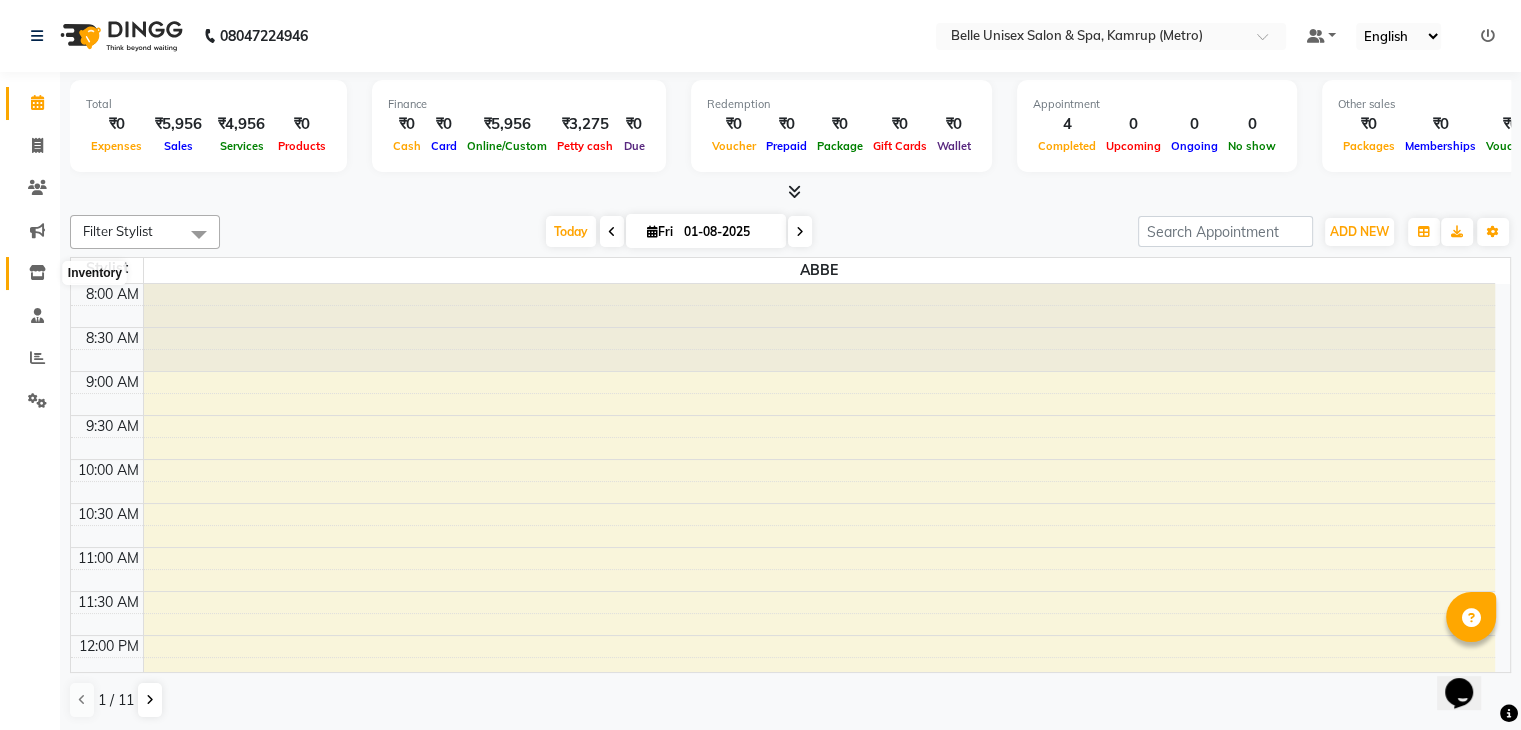 click 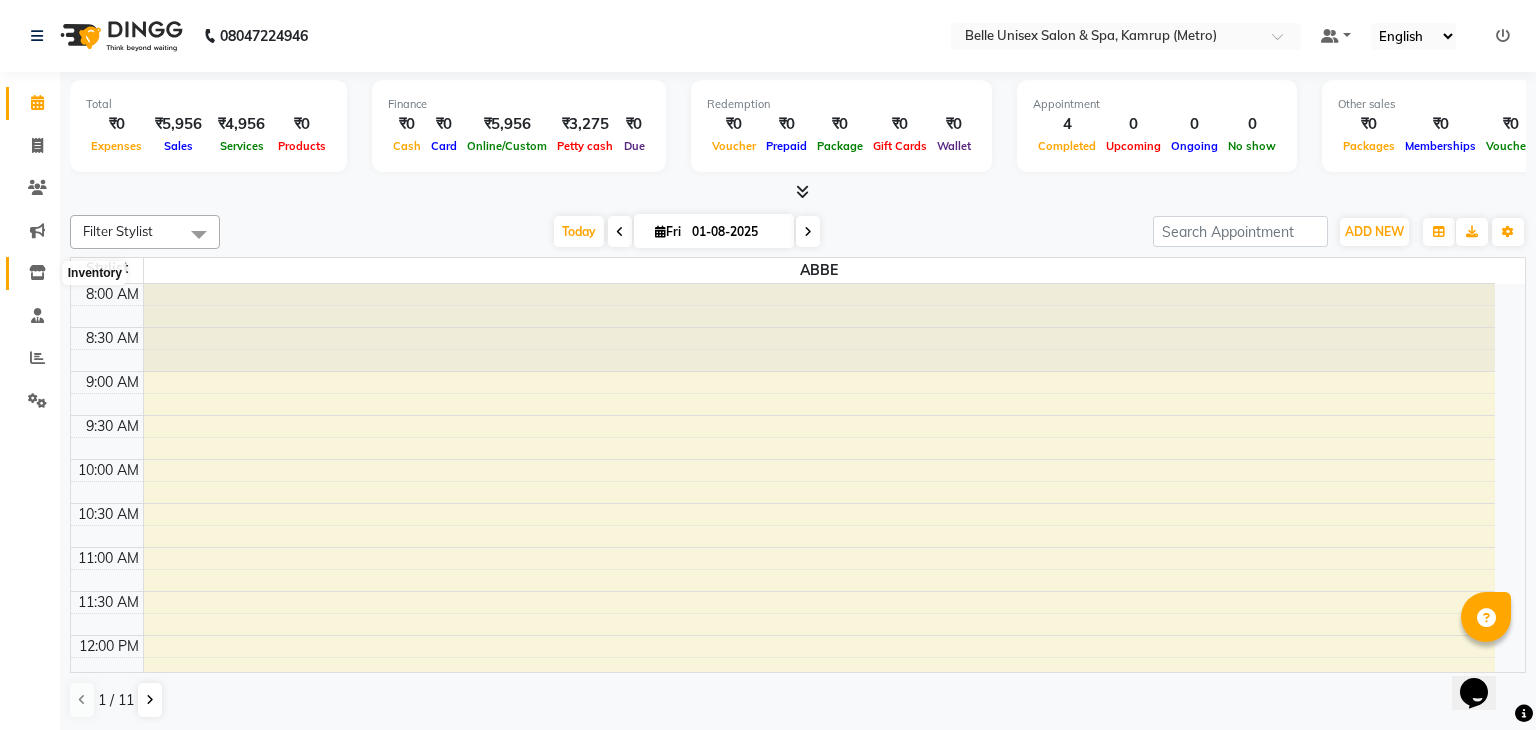 select 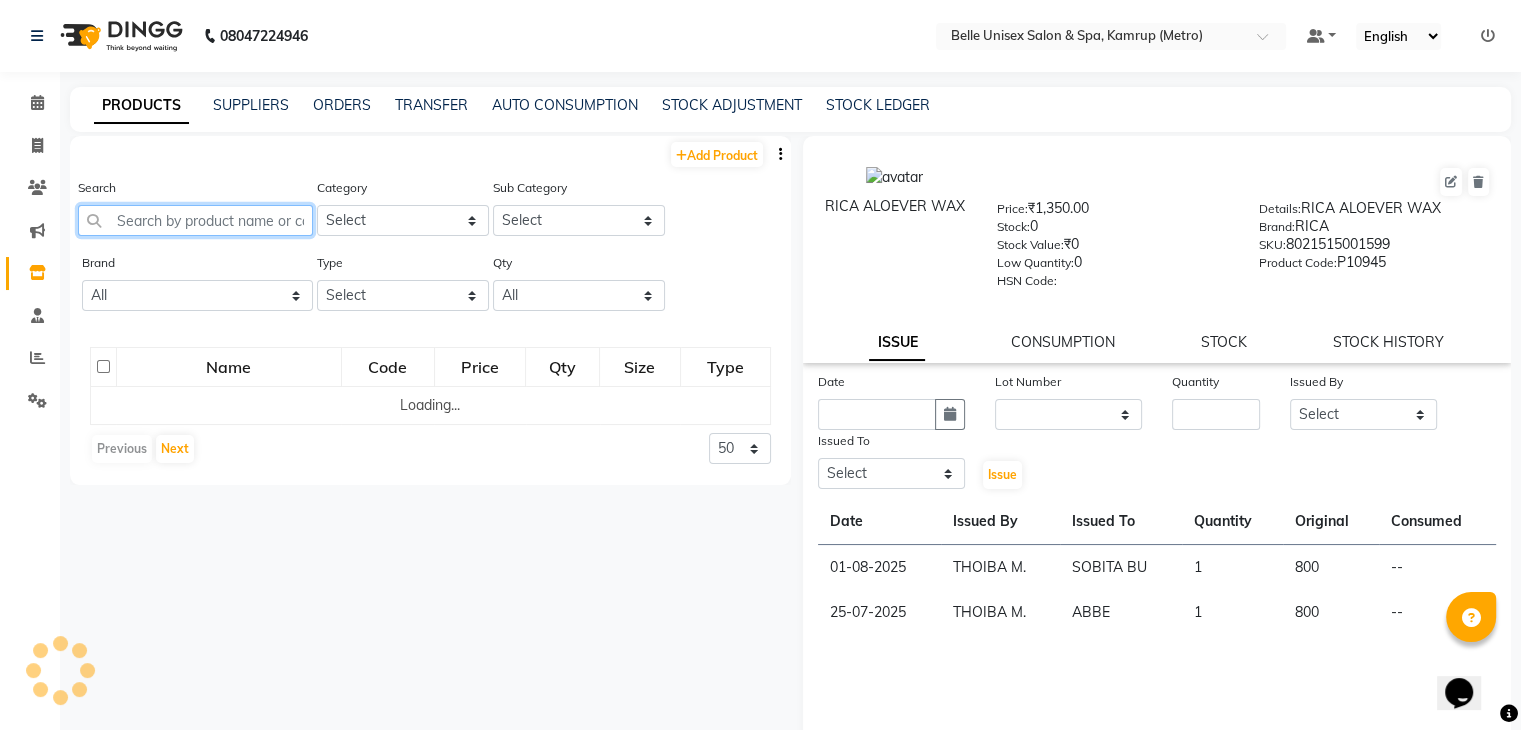 click 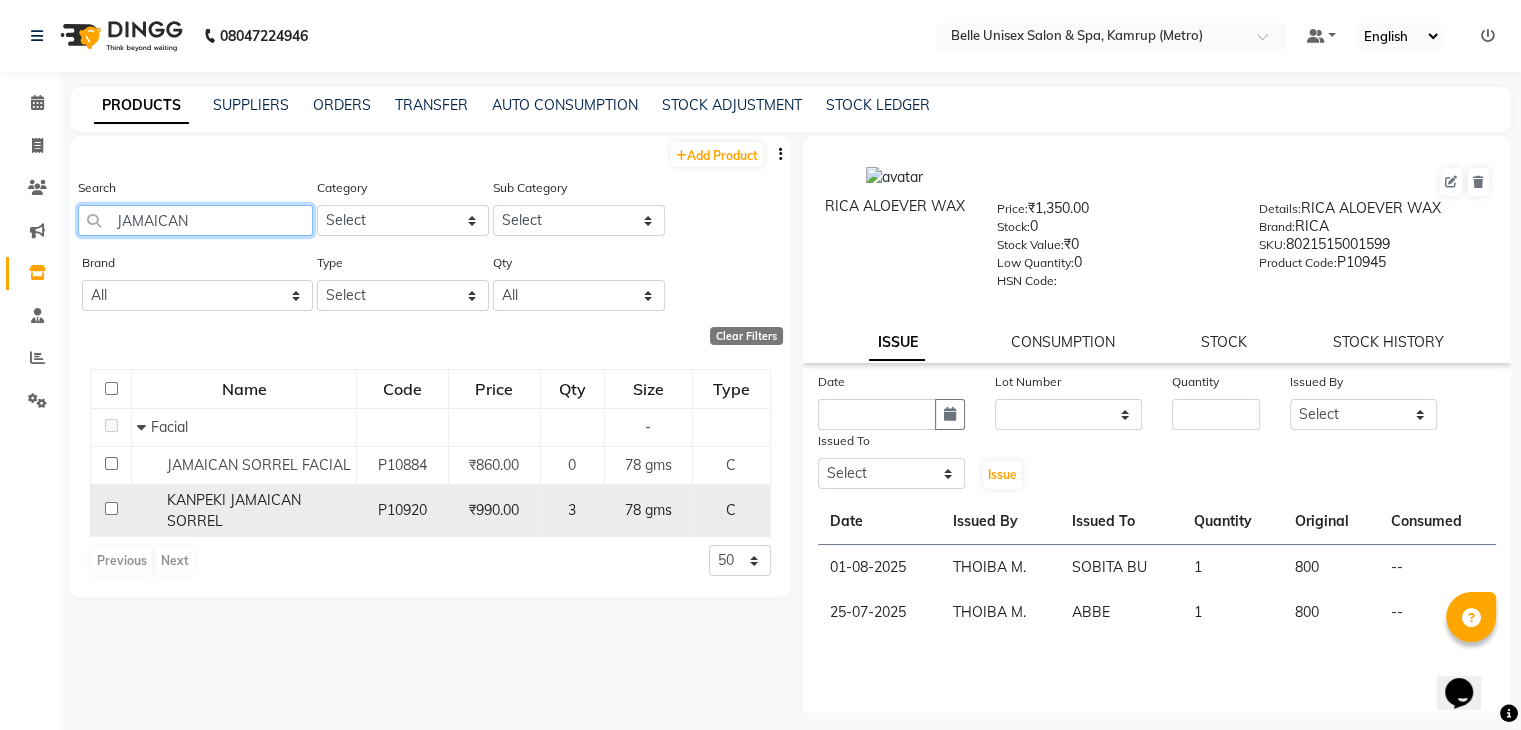 type on "JAMAICAN" 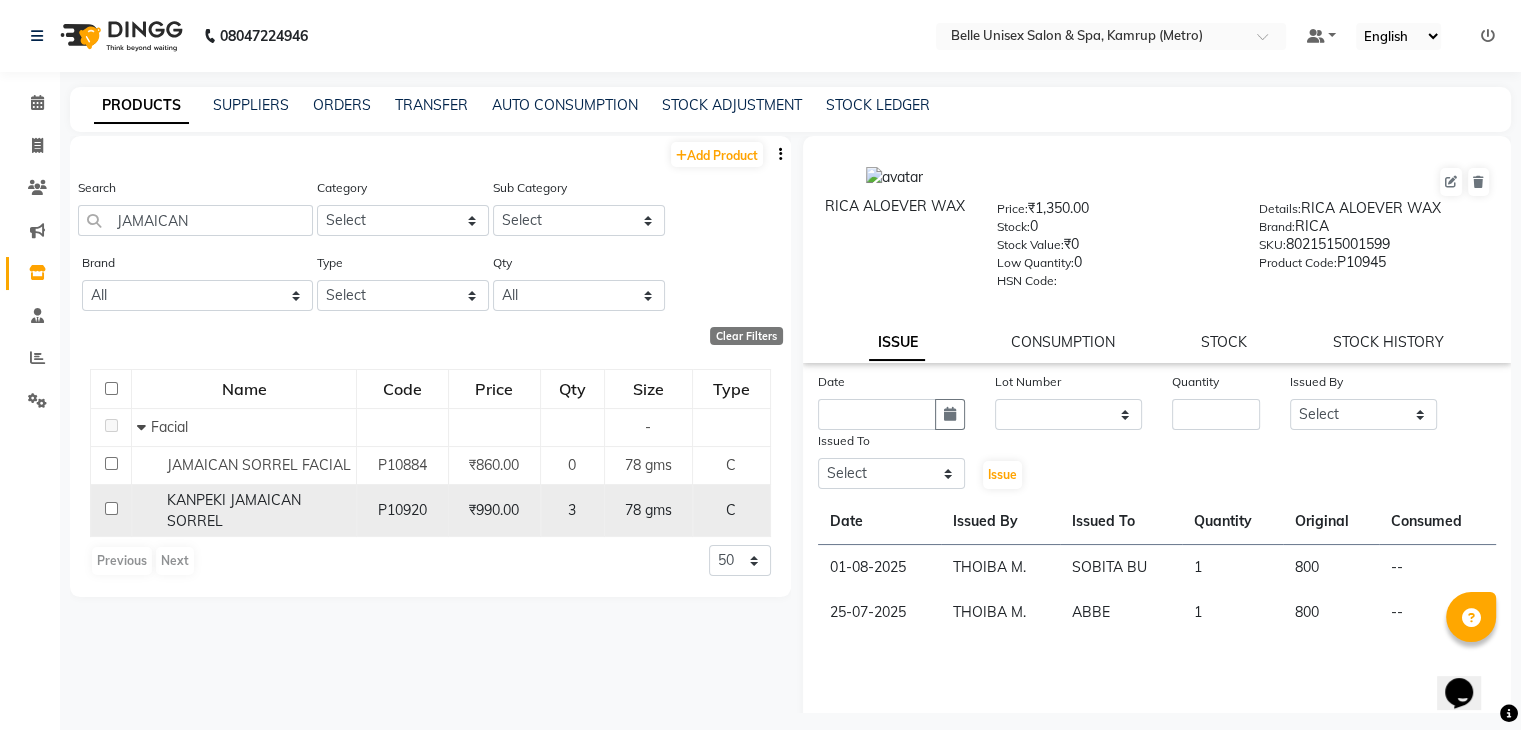 click 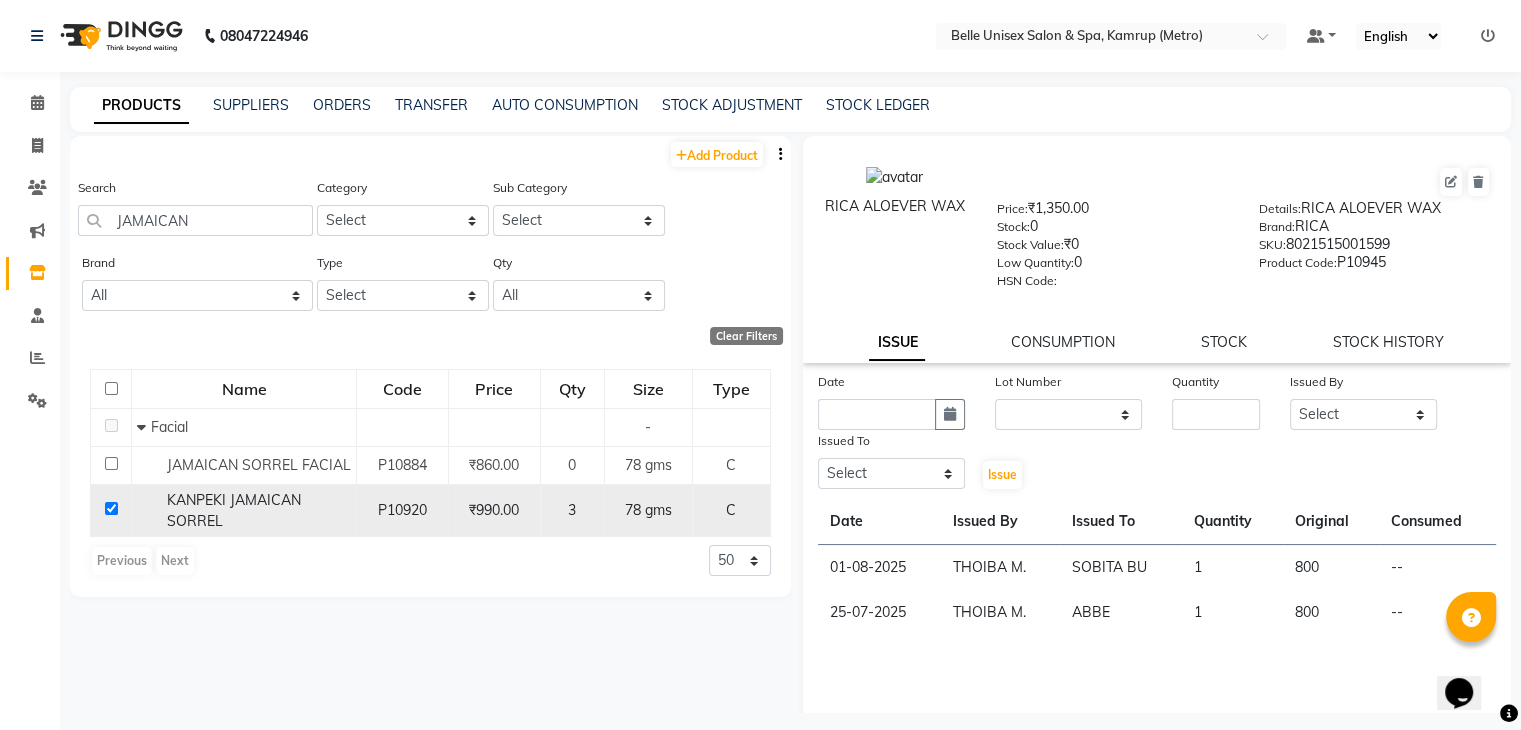 checkbox on "true" 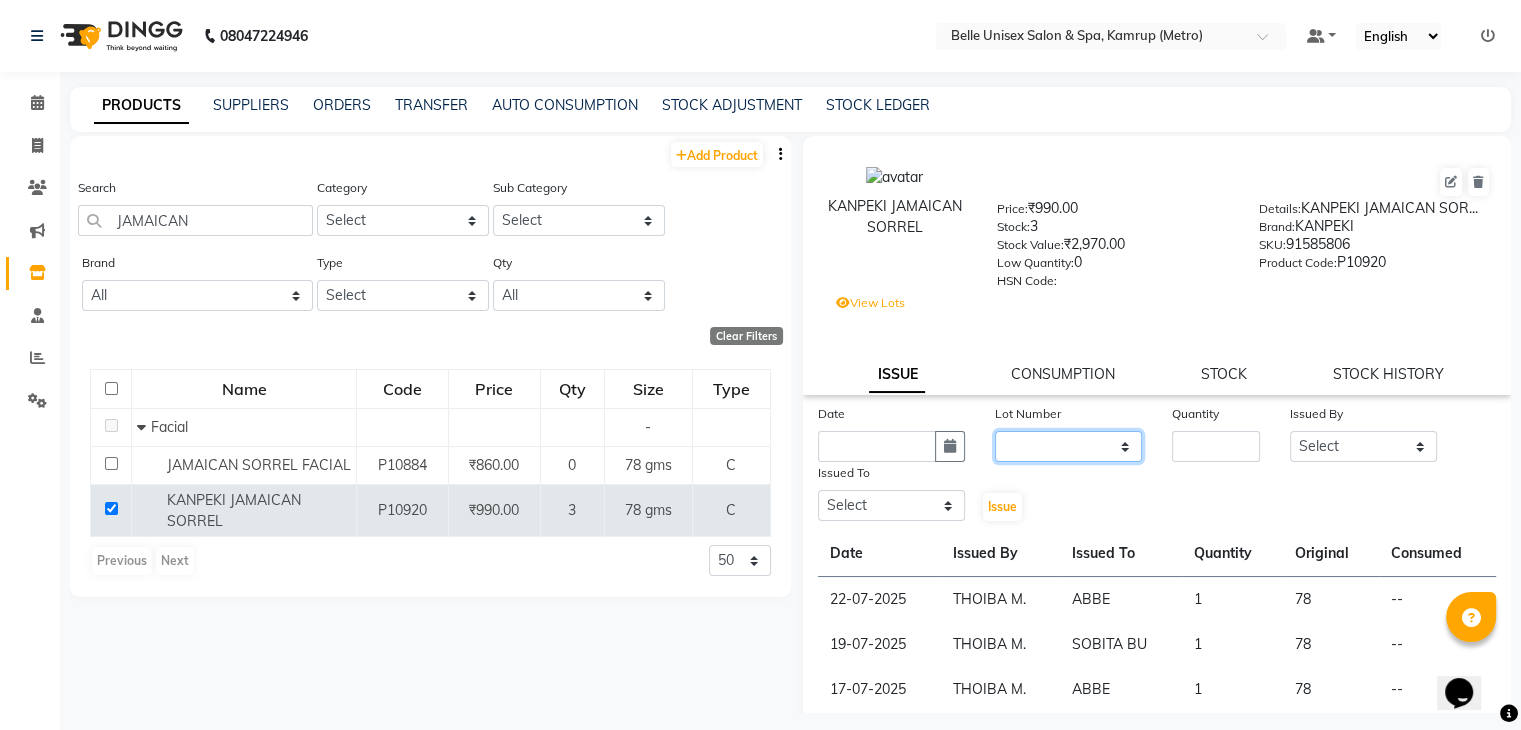 click on "None / [DATE]" 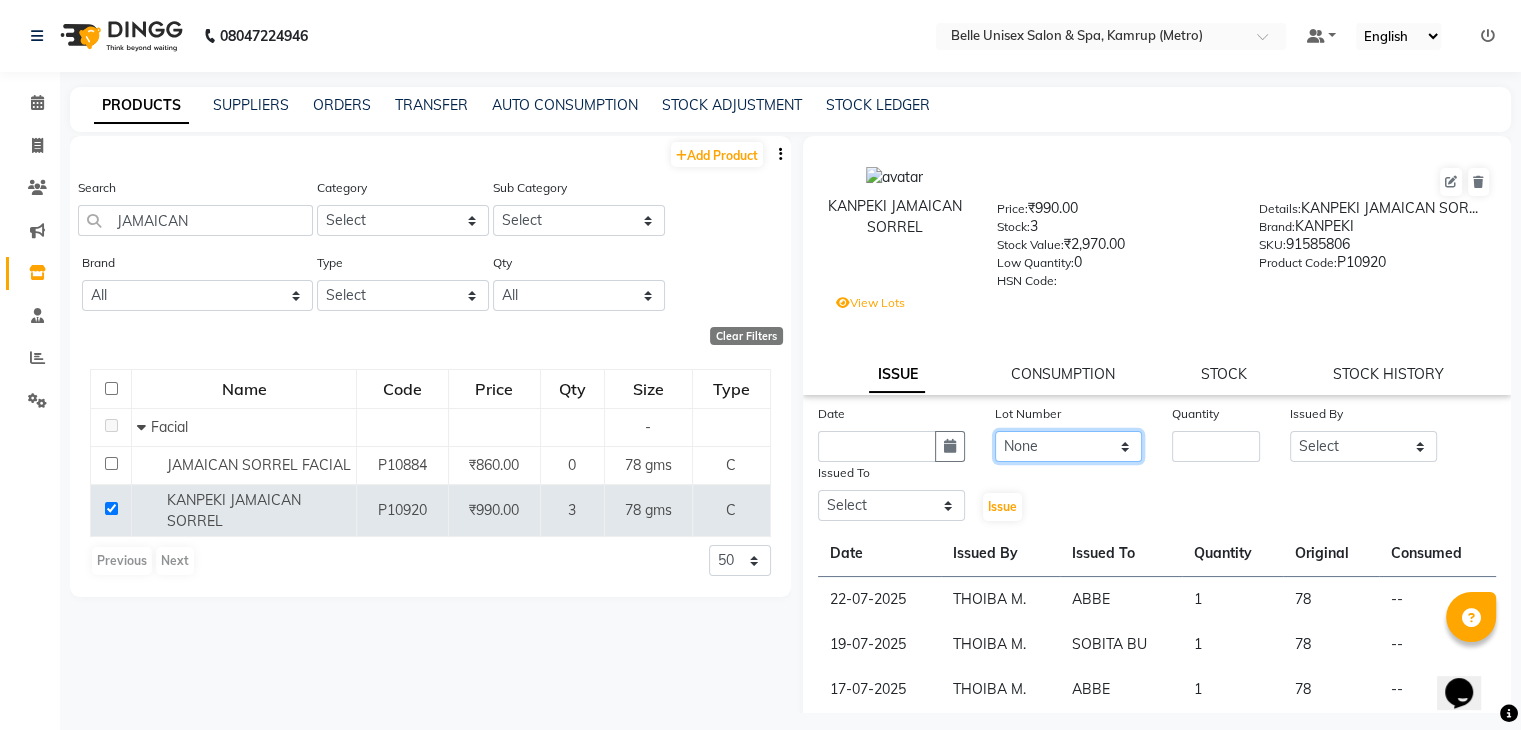 click on "None / [DATE]" 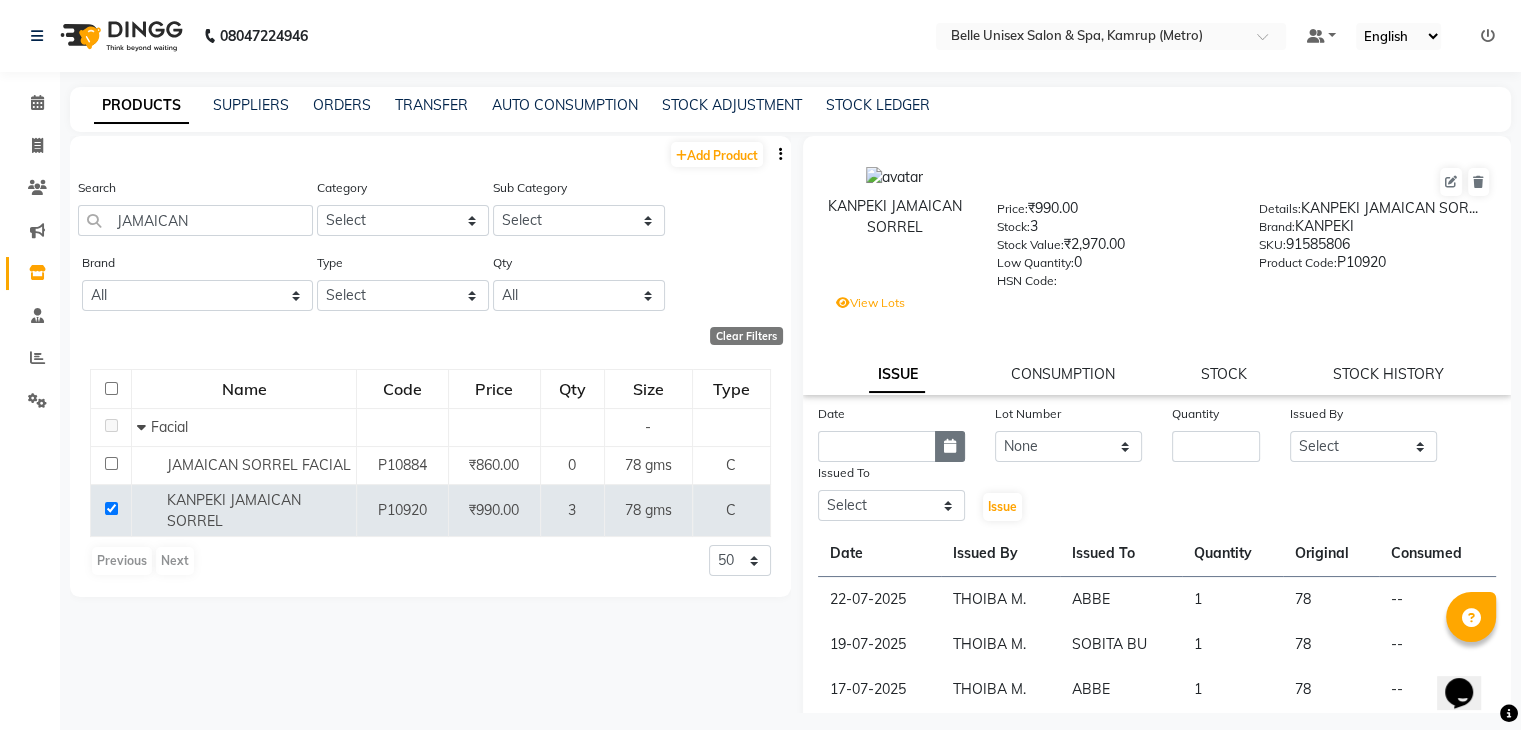 click 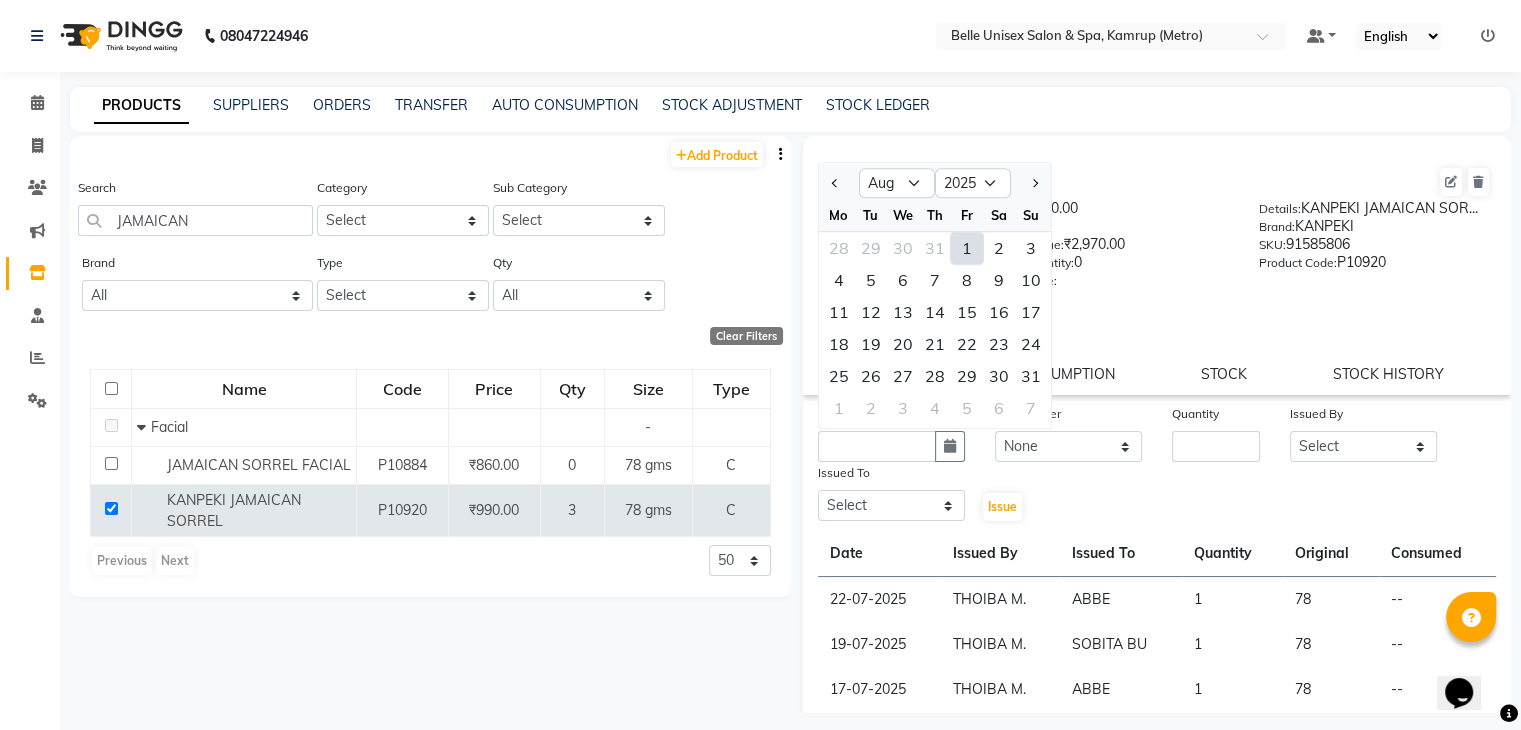 click on "1" 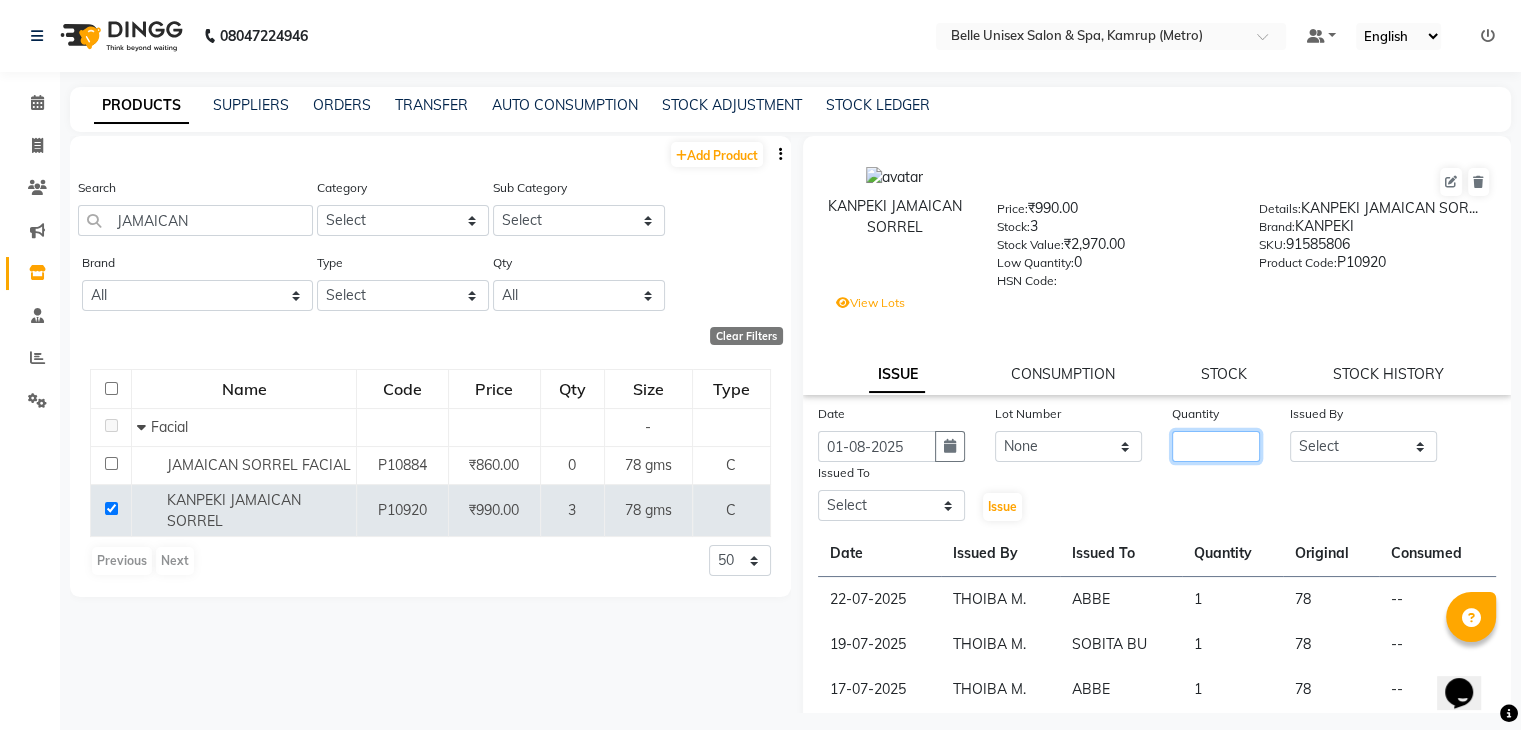 click 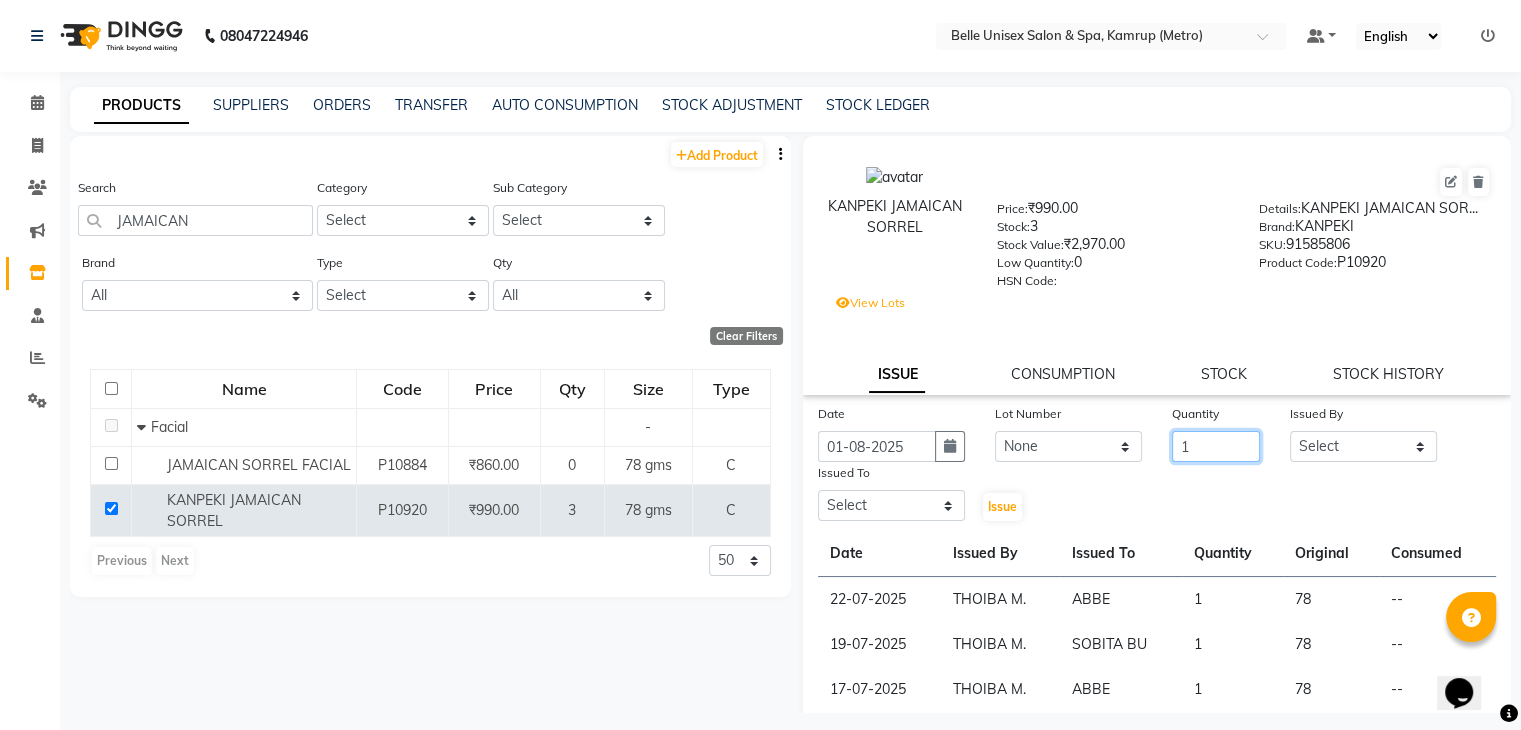 type on "1" 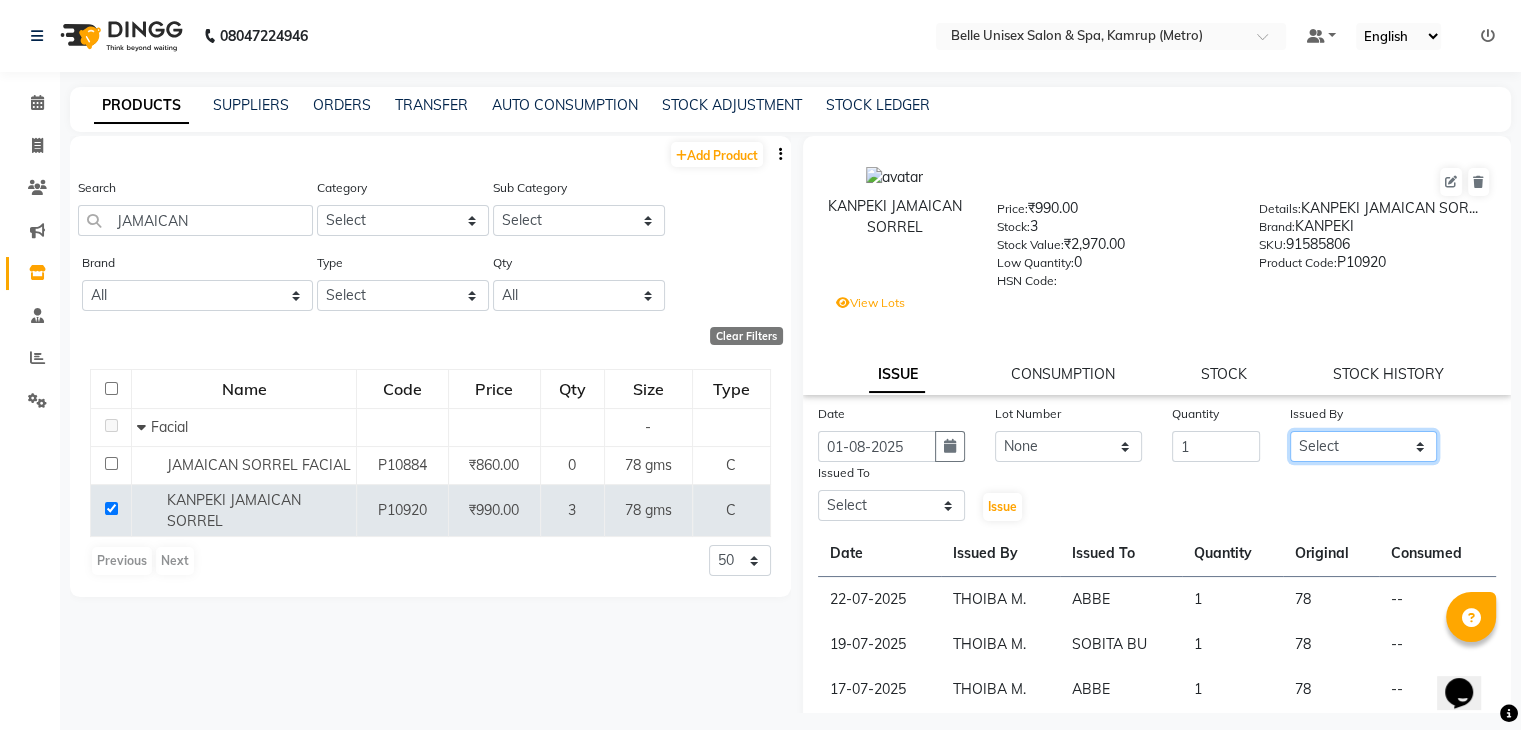 click on "Select ABBE Admin id [PERSON] UHD ASEM COUNTER SALE IMLE AO JUPITARA(HK) [PERSON] HK RANA KANTI SINHA SABEHA SANGAM THERAPIST [PERSON] BU THOIBA M." 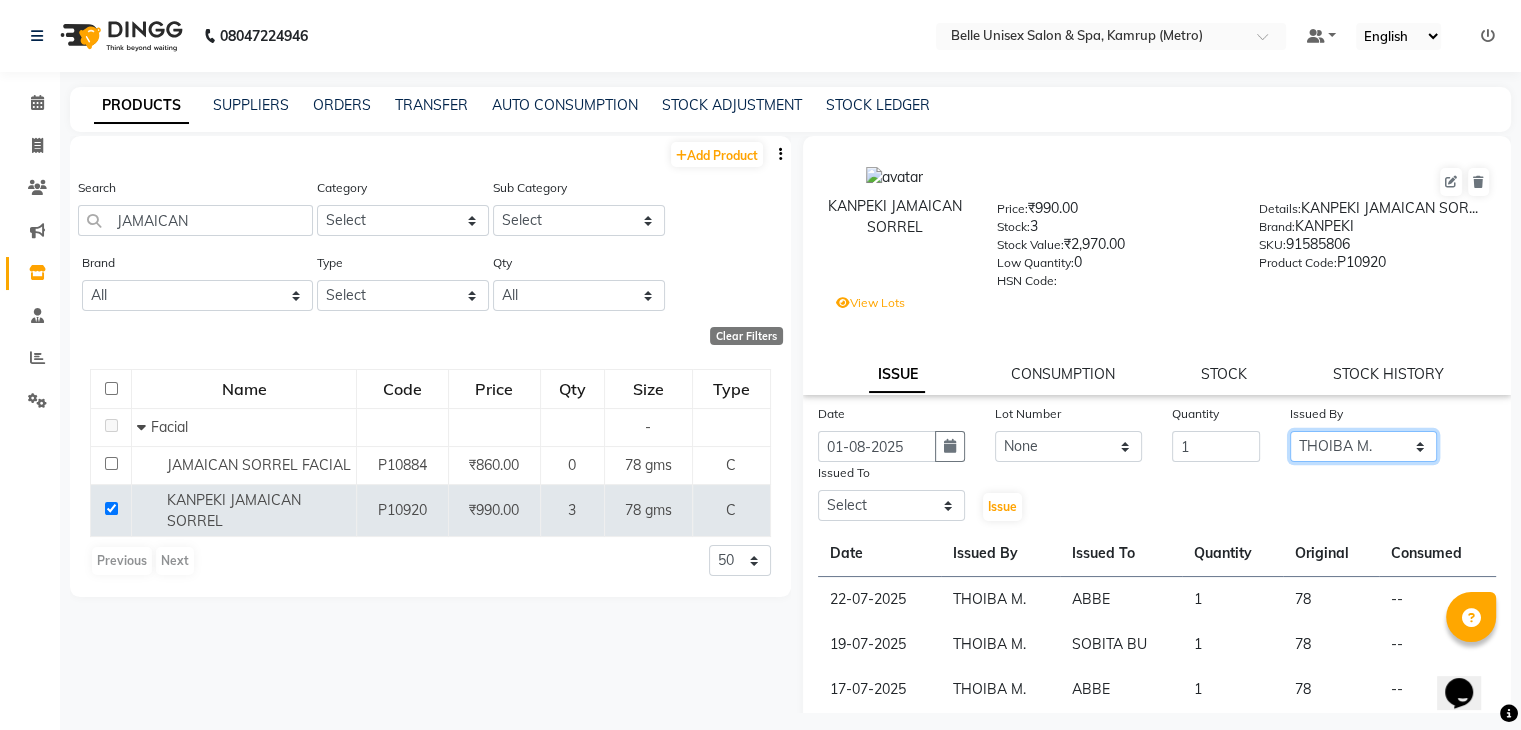 click on "Select ABBE Admin id [PERSON] UHD ASEM COUNTER SALE IMLE AO JUPITARA(HK) [PERSON] HK RANA KANTI SINHA SABEHA SANGAM THERAPIST [PERSON] BU THOIBA M." 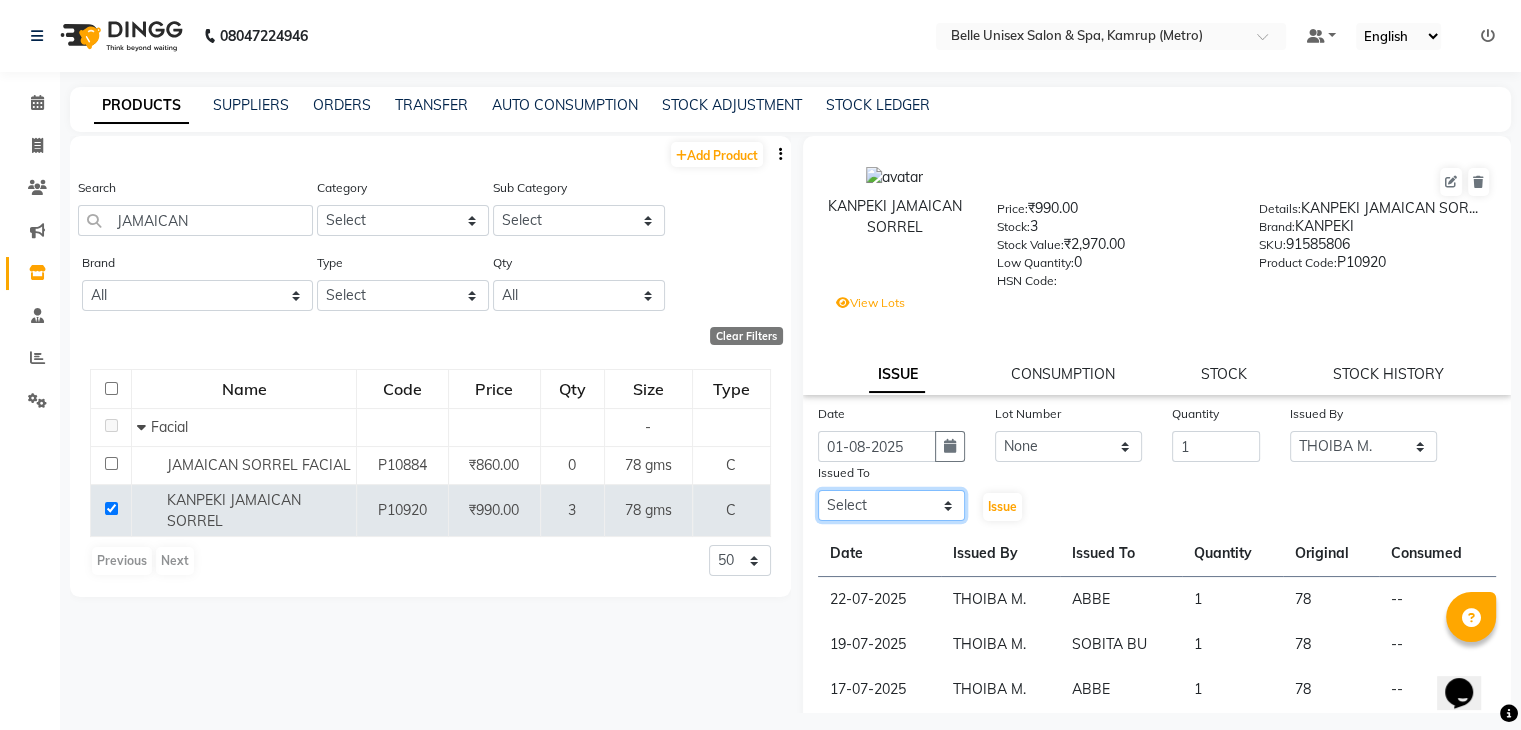 click on "Select ABBE Admin id [PERSON] UHD ASEM COUNTER SALE IMLE AO JUPITARA(HK) [PERSON] HK RANA KANTI SINHA SABEHA SANGAM THERAPIST [PERSON] BU THOIBA M." 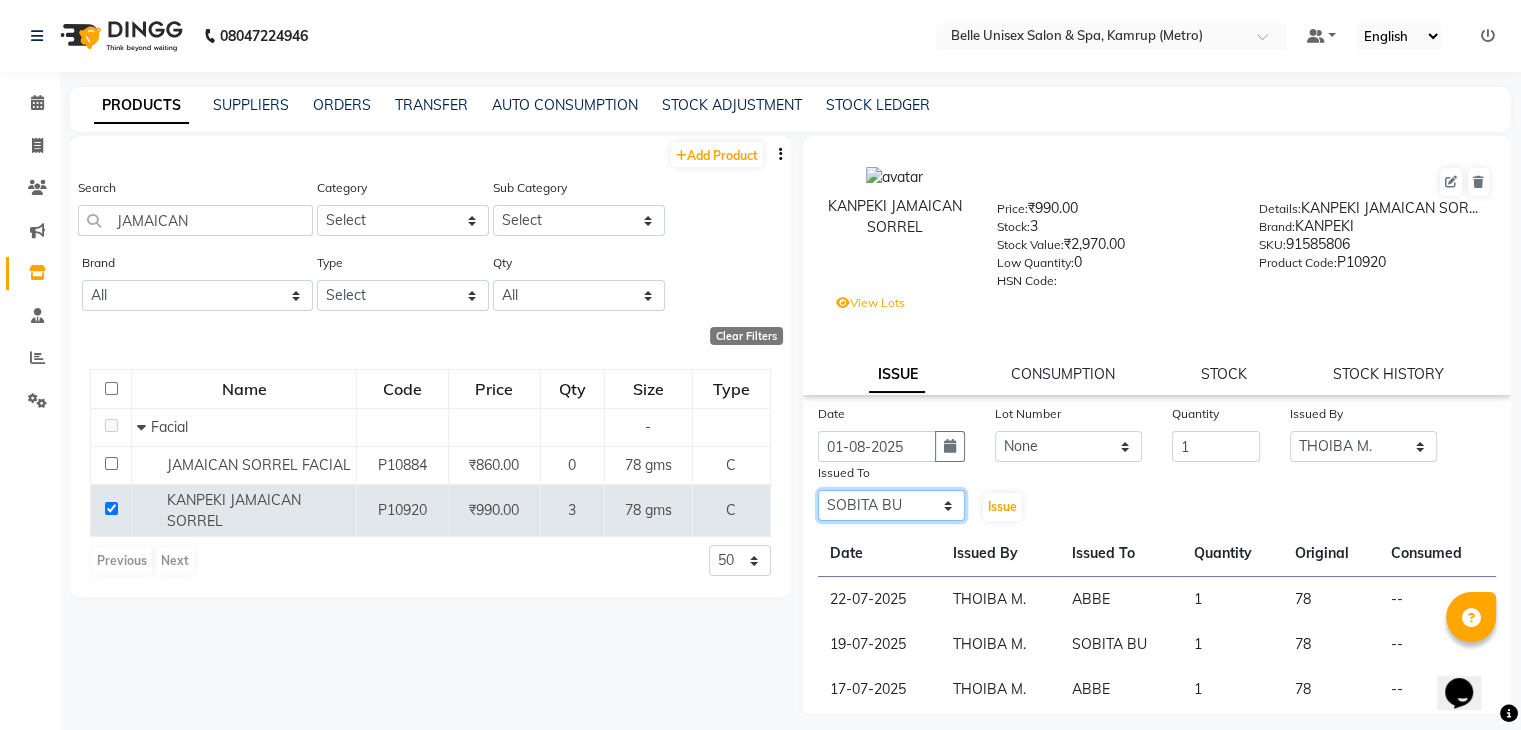 click on "Select ABBE Admin id [PERSON] UHD ASEM COUNTER SALE IMLE AO JUPITARA(HK) [PERSON] HK RANA KANTI SINHA SABEHA SANGAM THERAPIST [PERSON] BU THOIBA M." 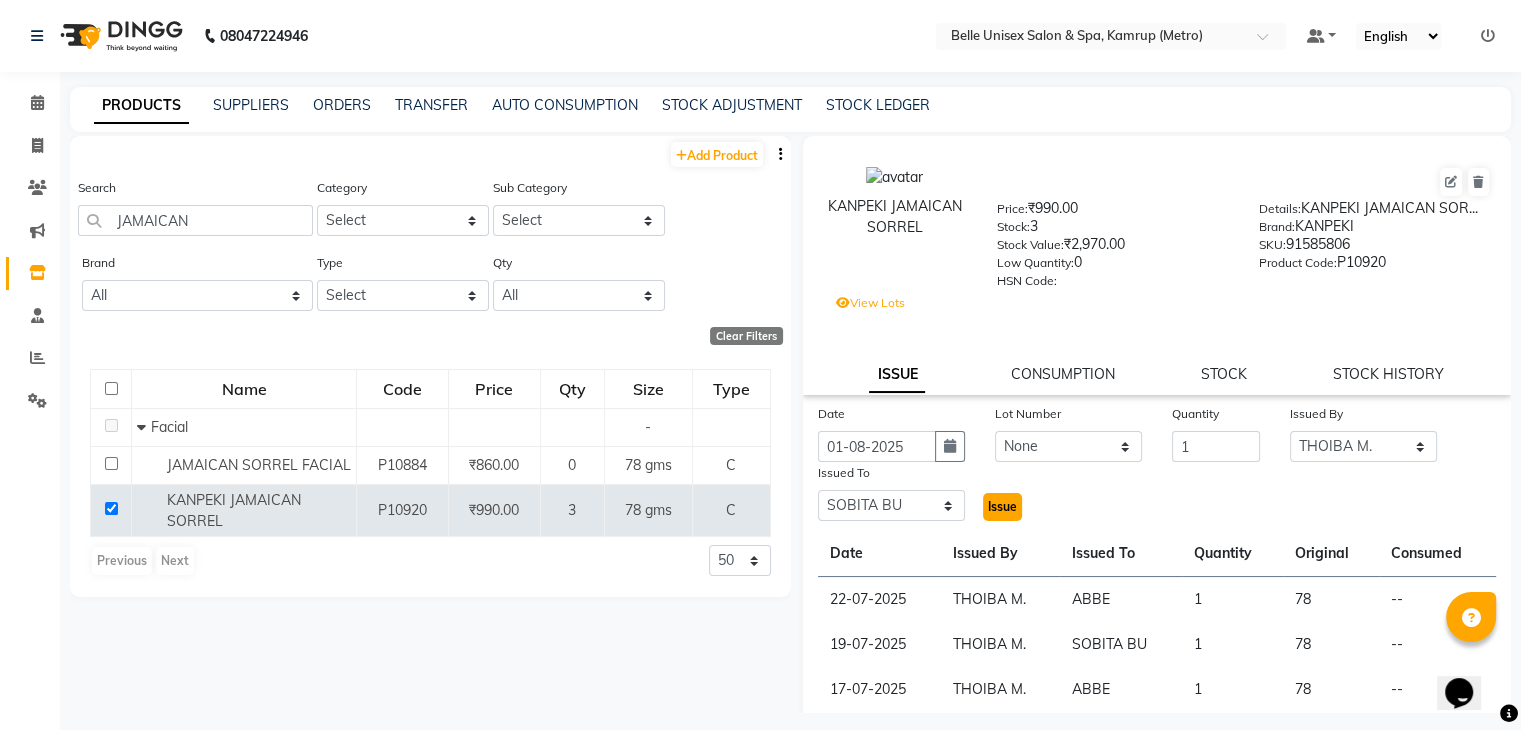 click on "Issue" 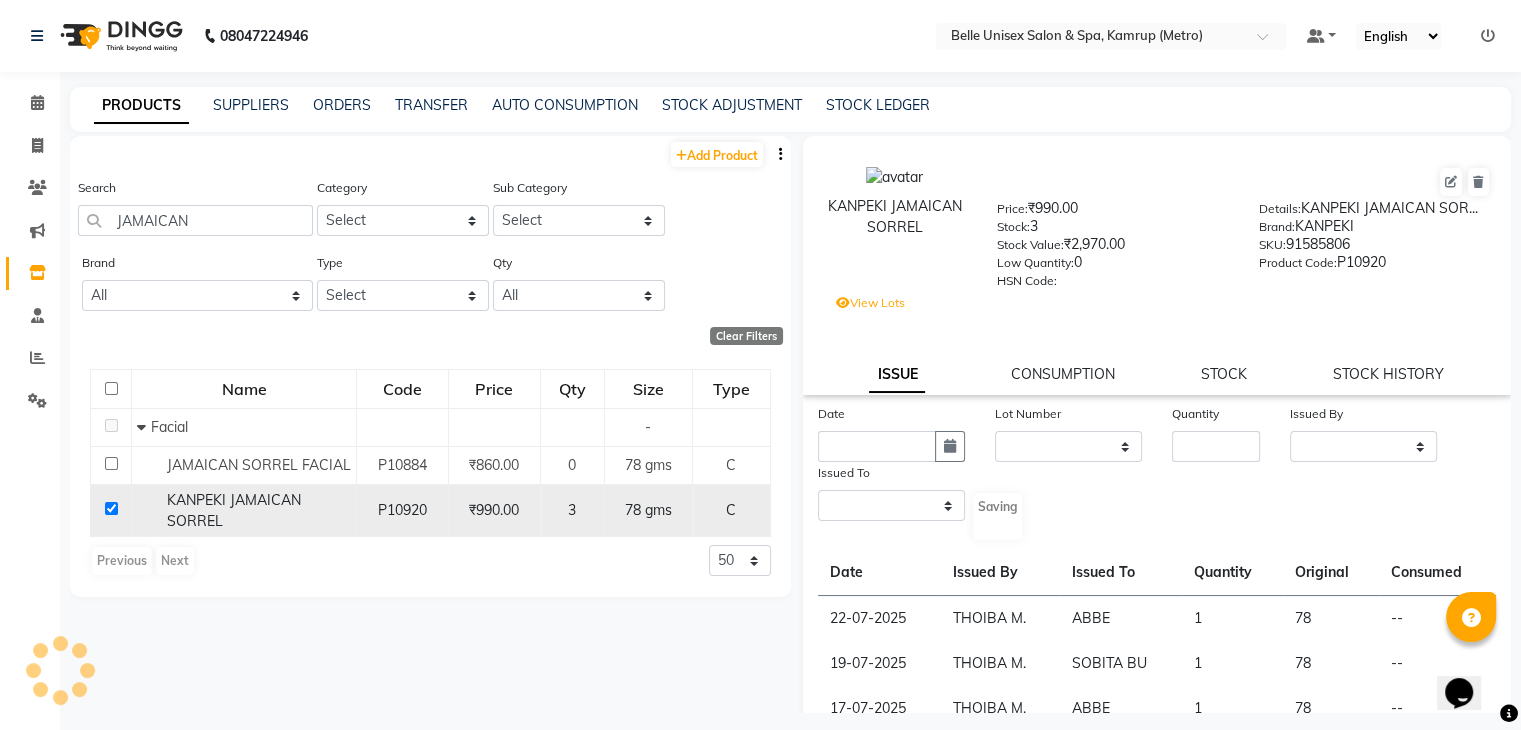 select 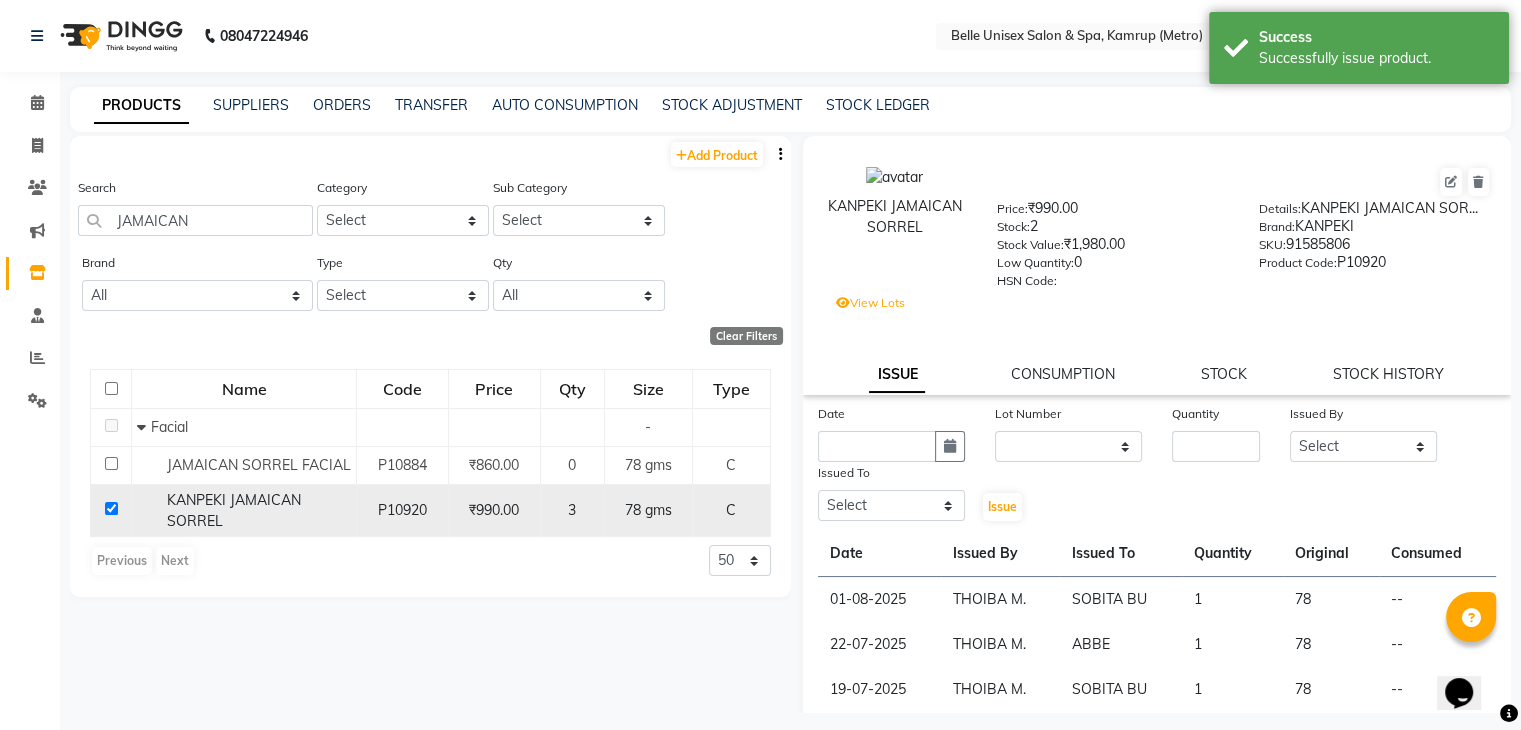 click 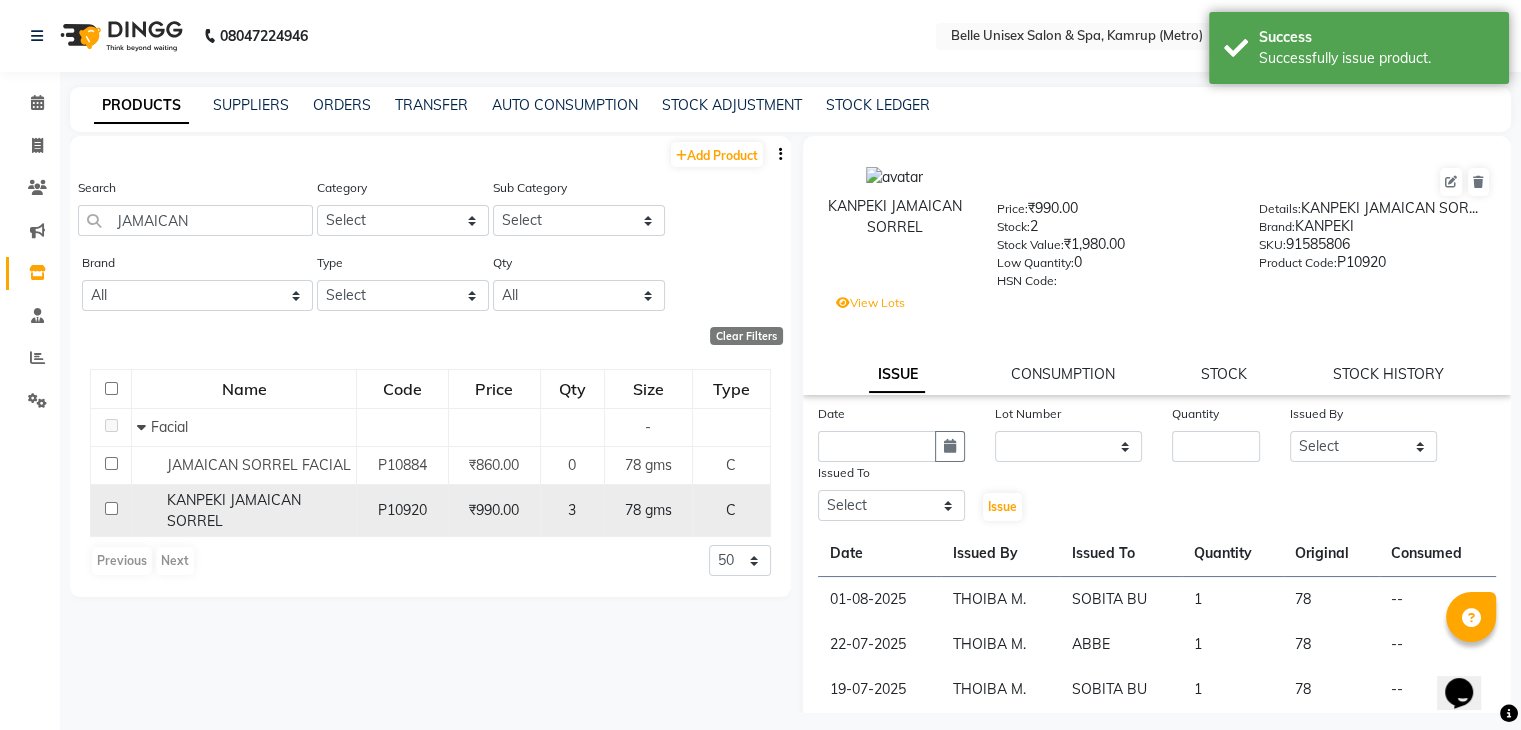 checkbox on "false" 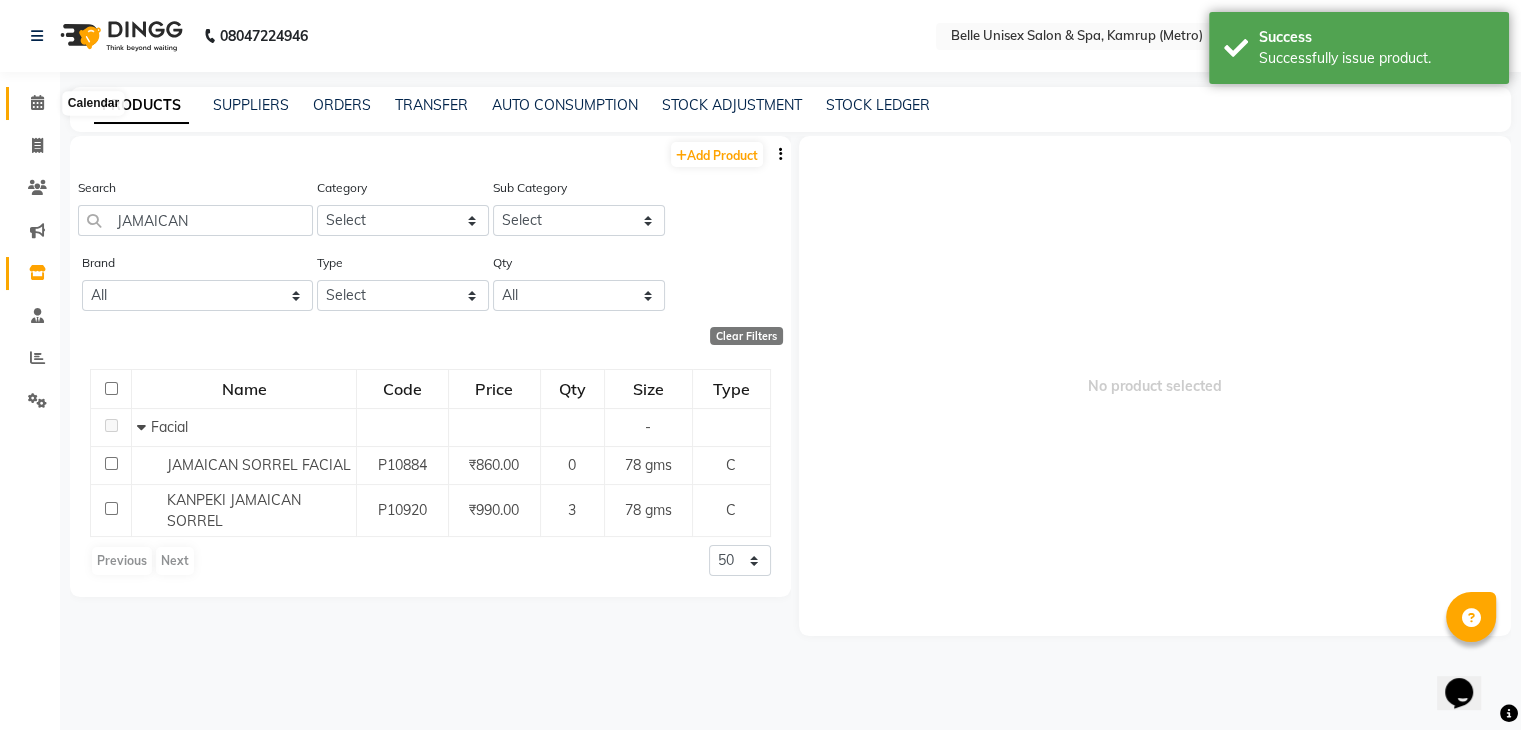 click 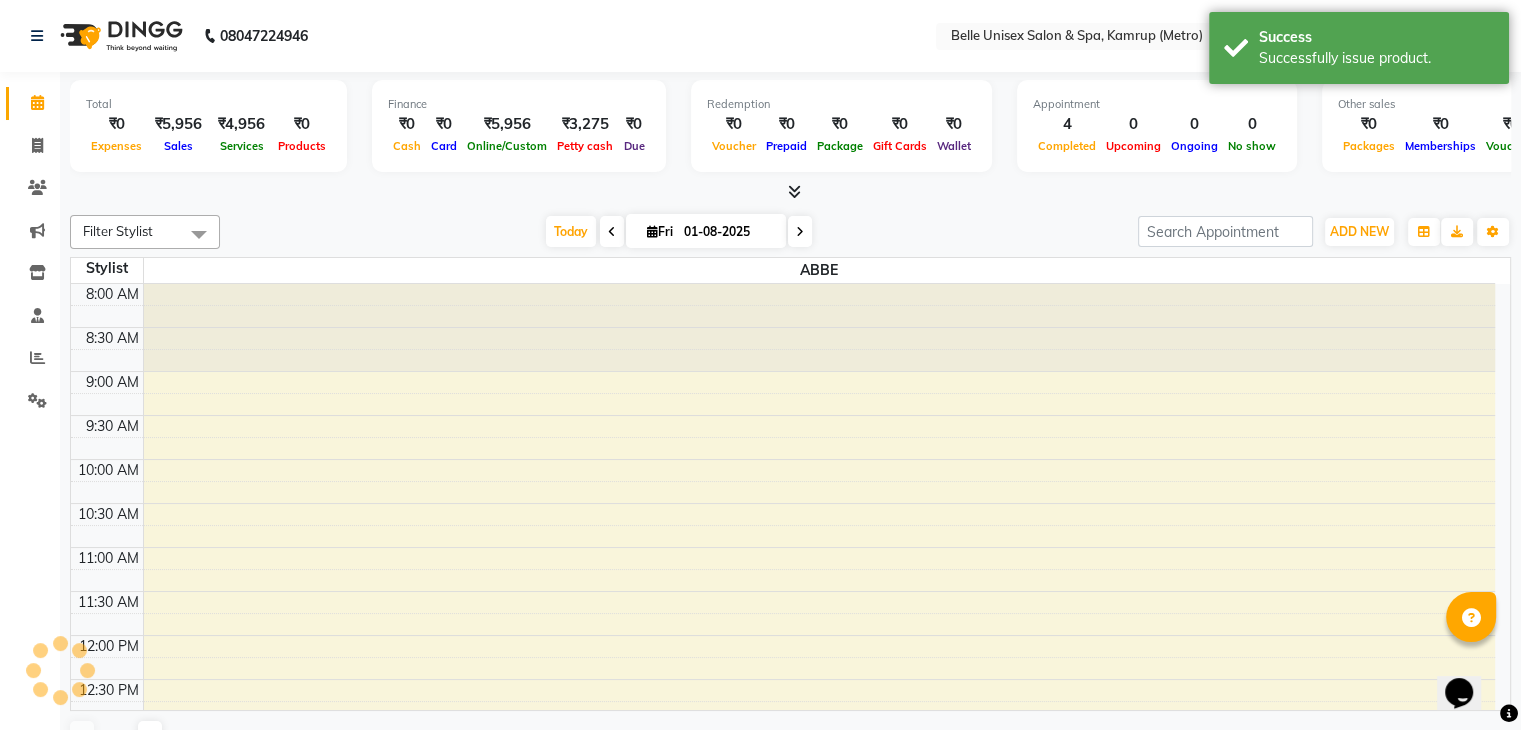 scroll, scrollTop: 705, scrollLeft: 0, axis: vertical 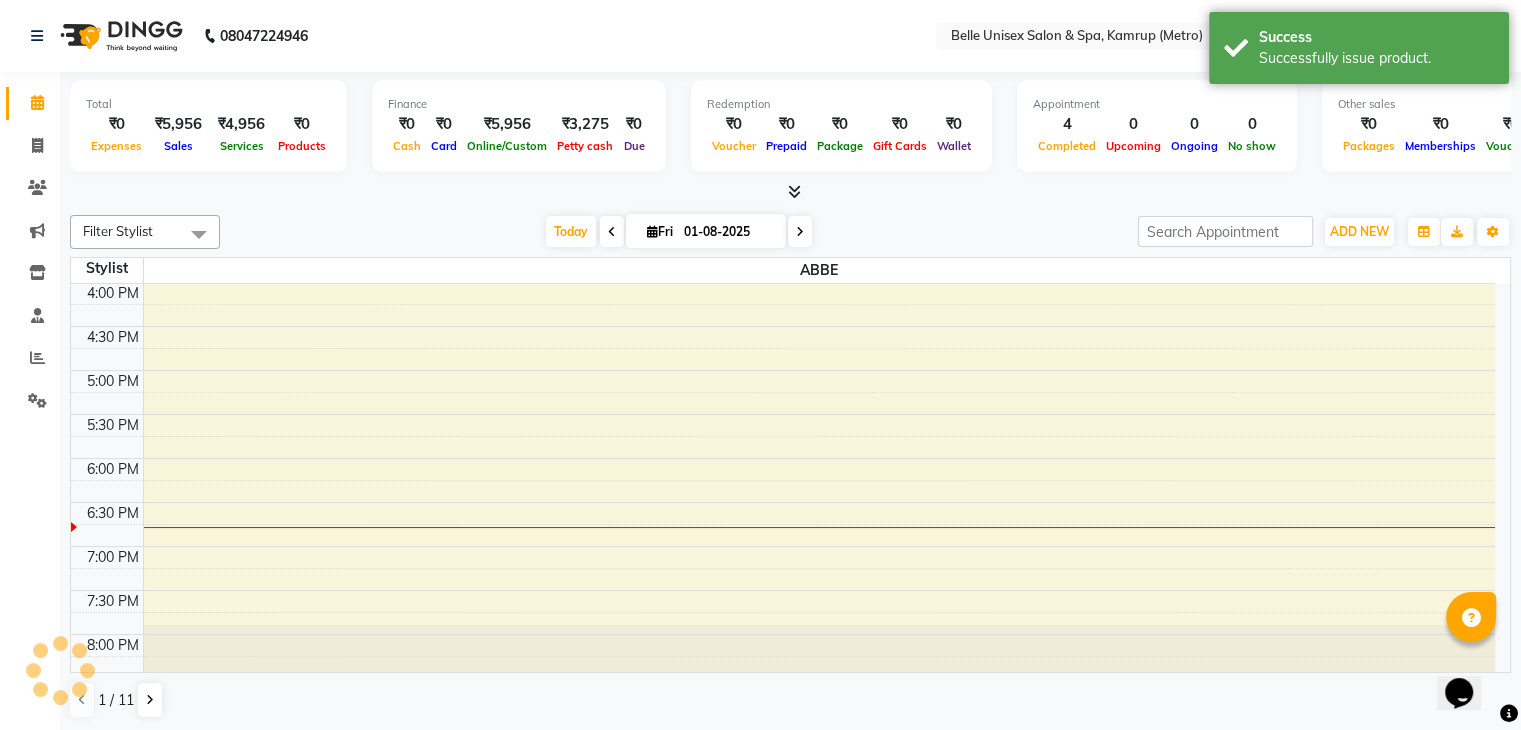 drag, startPoint x: 336, startPoint y: 196, endPoint x: 317, endPoint y: 185, distance: 21.954498 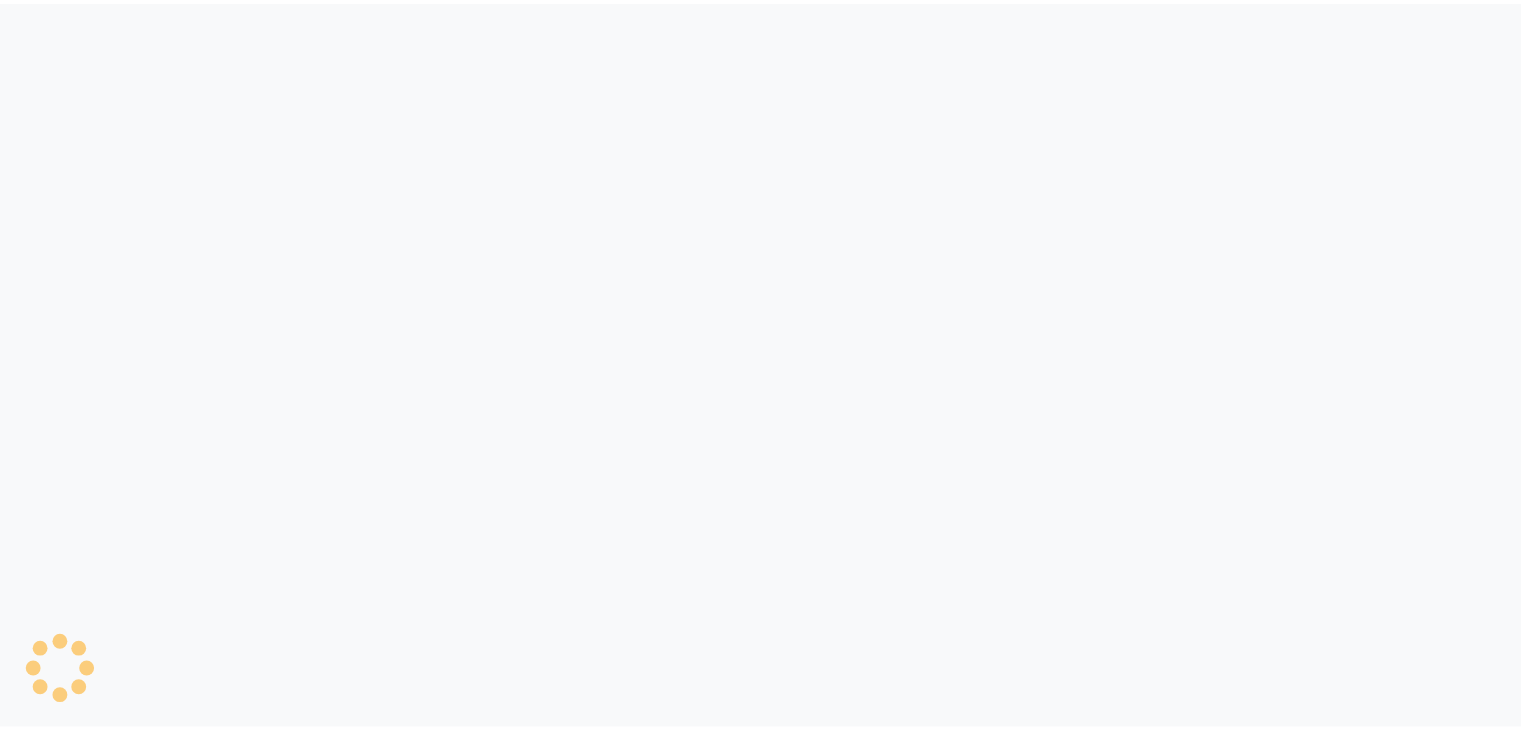 scroll, scrollTop: 0, scrollLeft: 0, axis: both 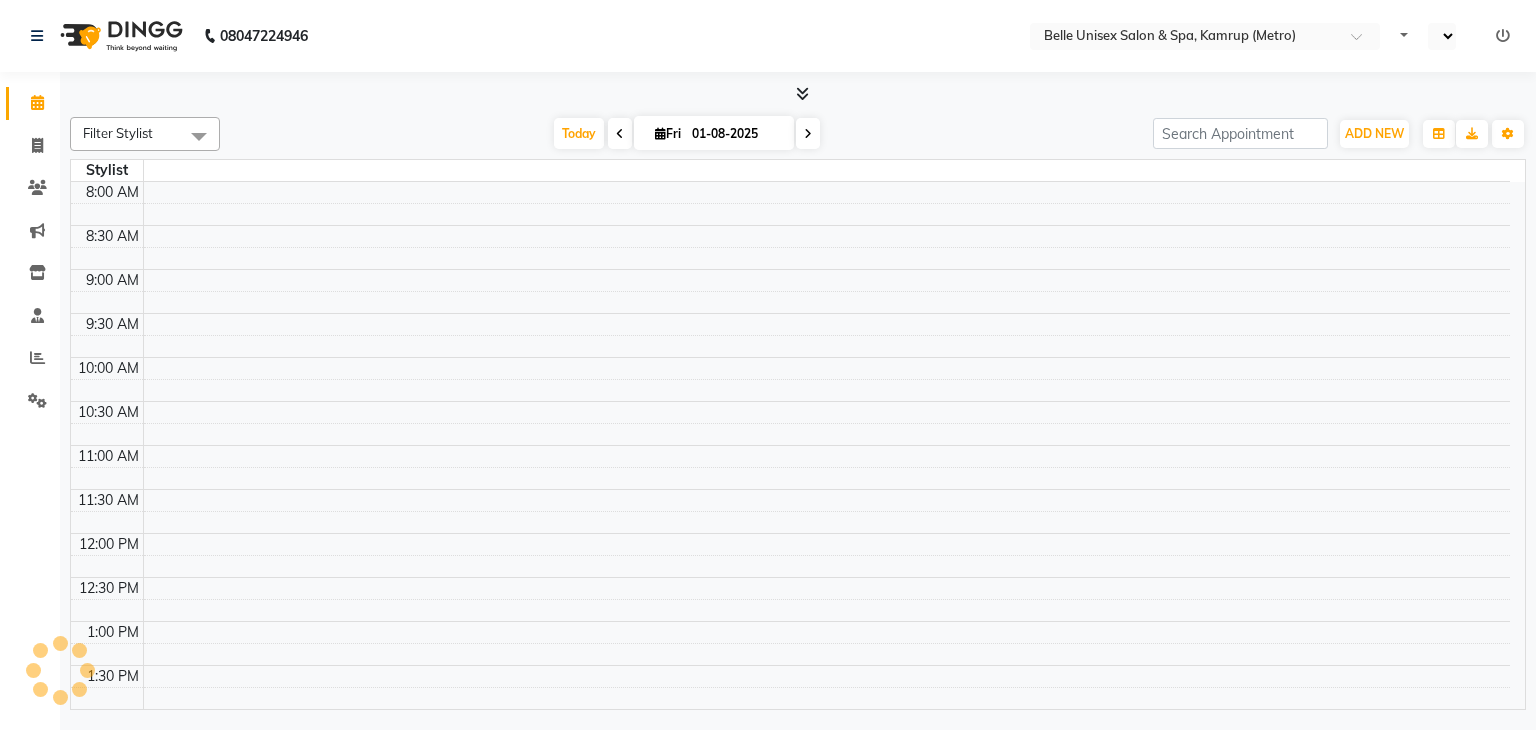 select on "en" 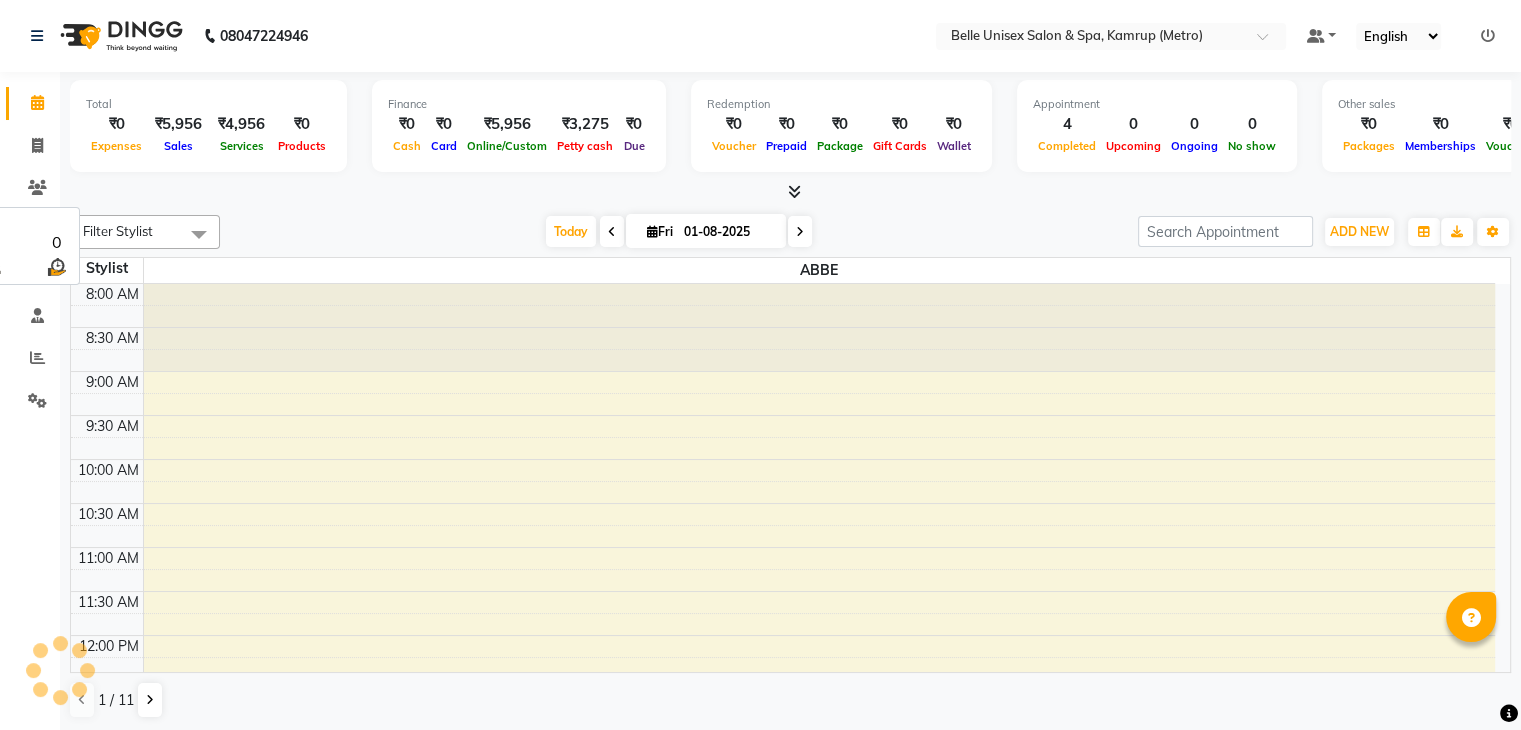 scroll, scrollTop: 0, scrollLeft: 0, axis: both 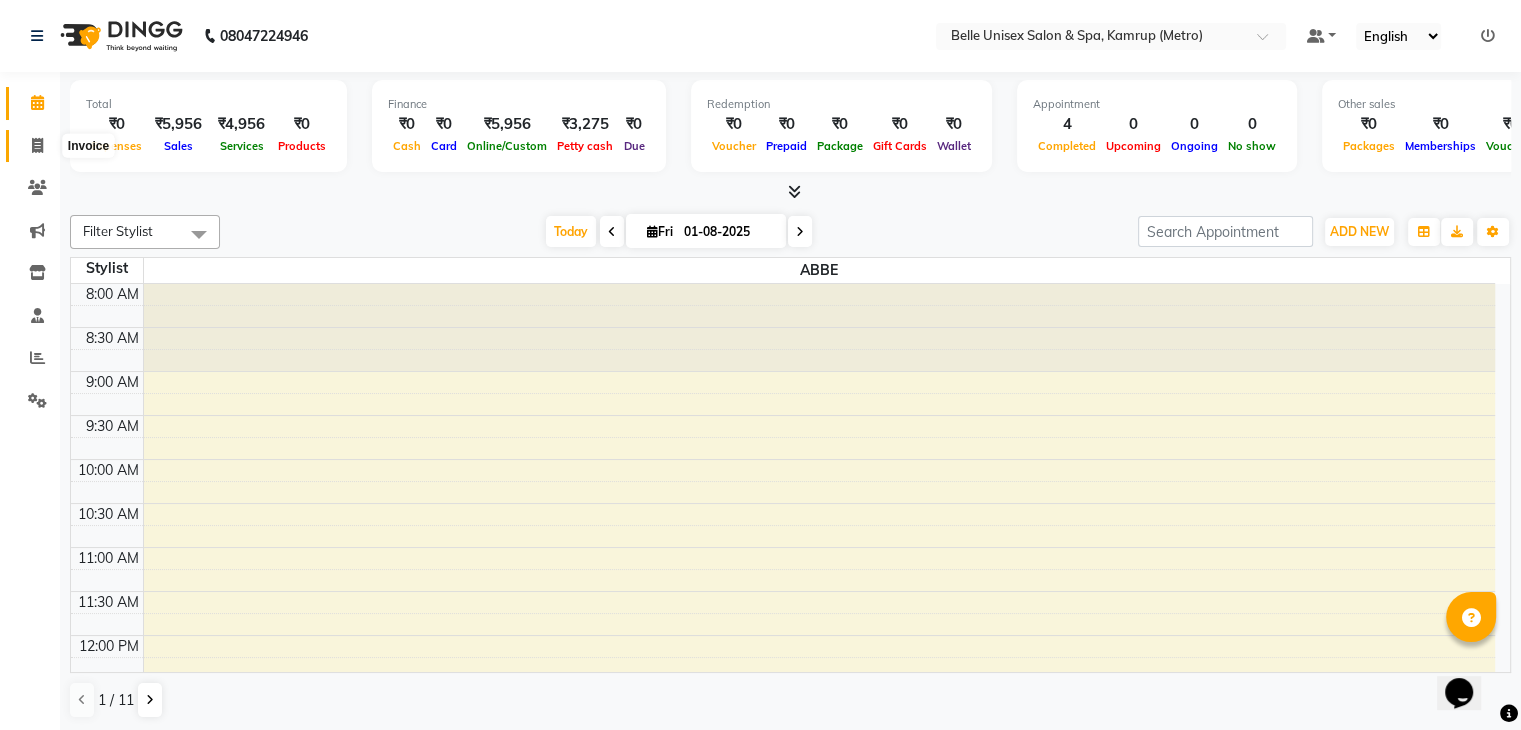 click 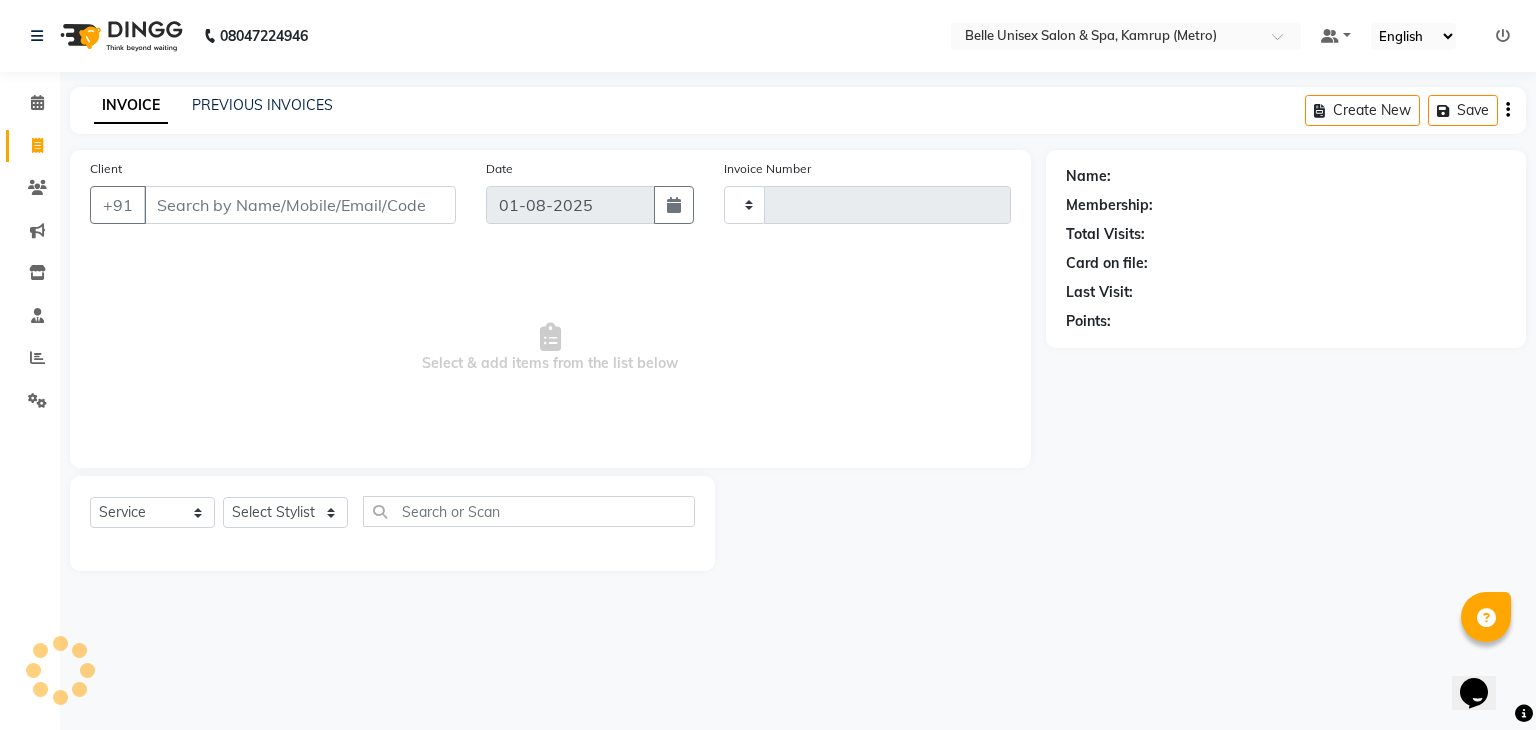 type on "0865" 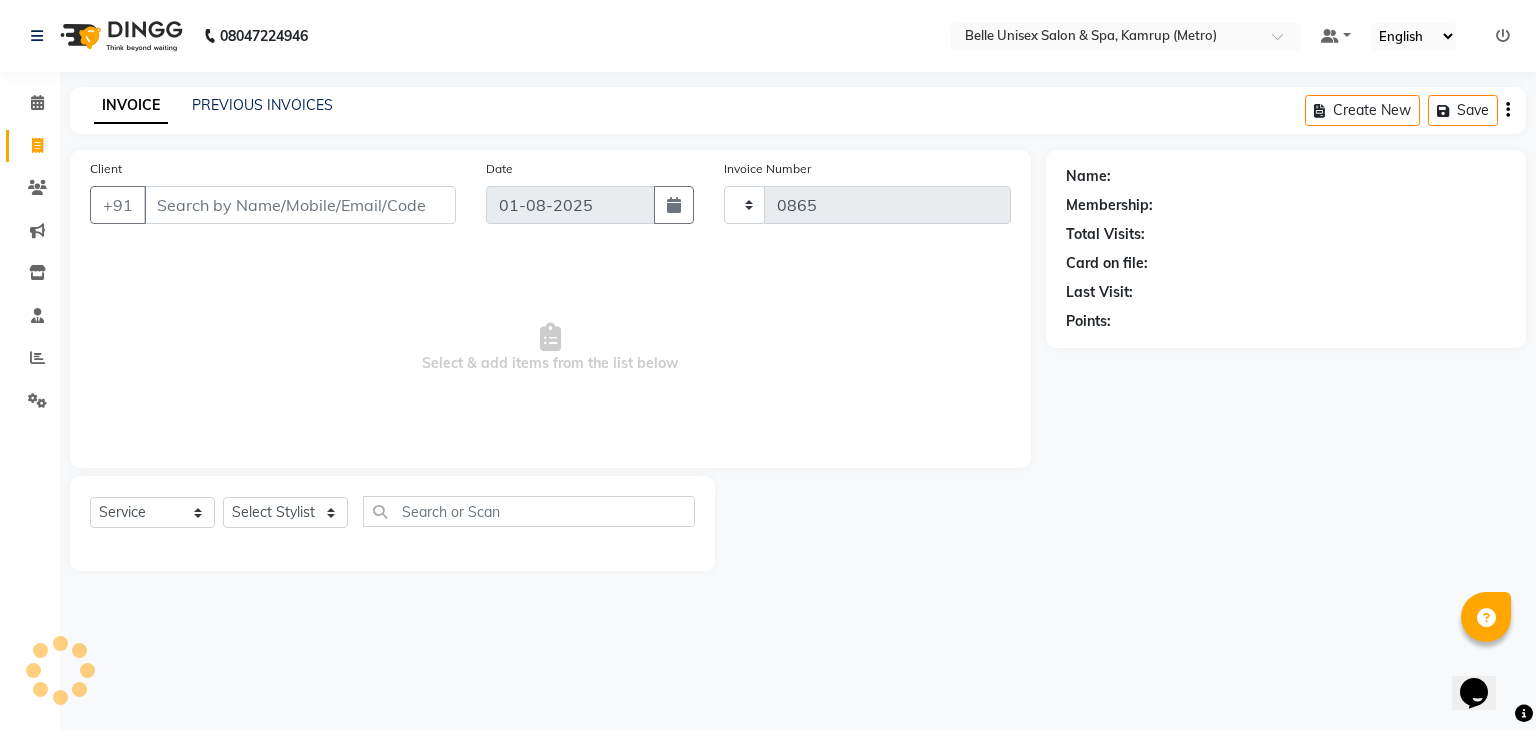 select on "7291" 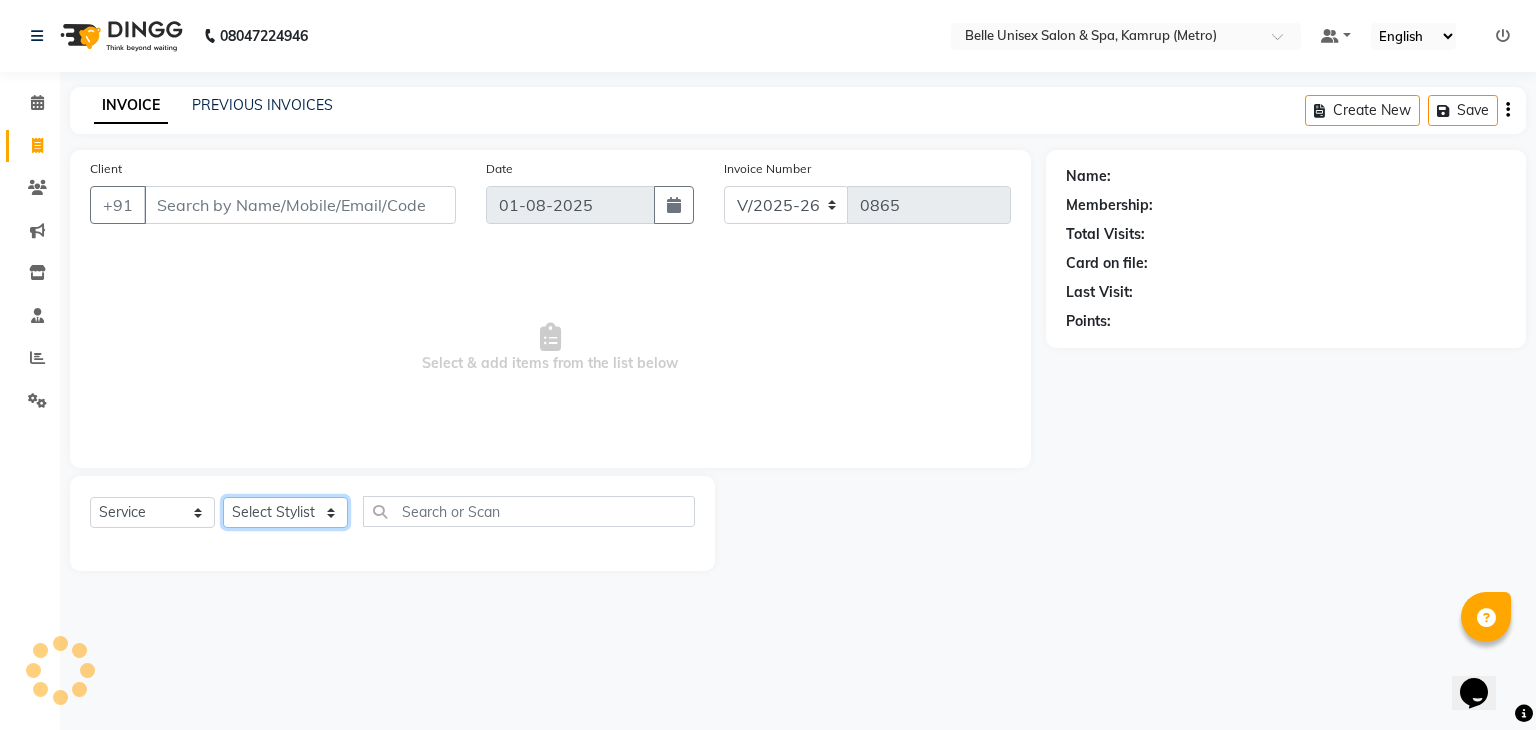 click on "Select Stylist ABBE Admin id ALEX UHD  ASEM  COUNTER SALE  IMLE AO JUPITARA(HK) PURNIMA HK  RANA KANTI SINHA   SABEHA SANGAM THERAPIST SOBITA BU THOIBA M." 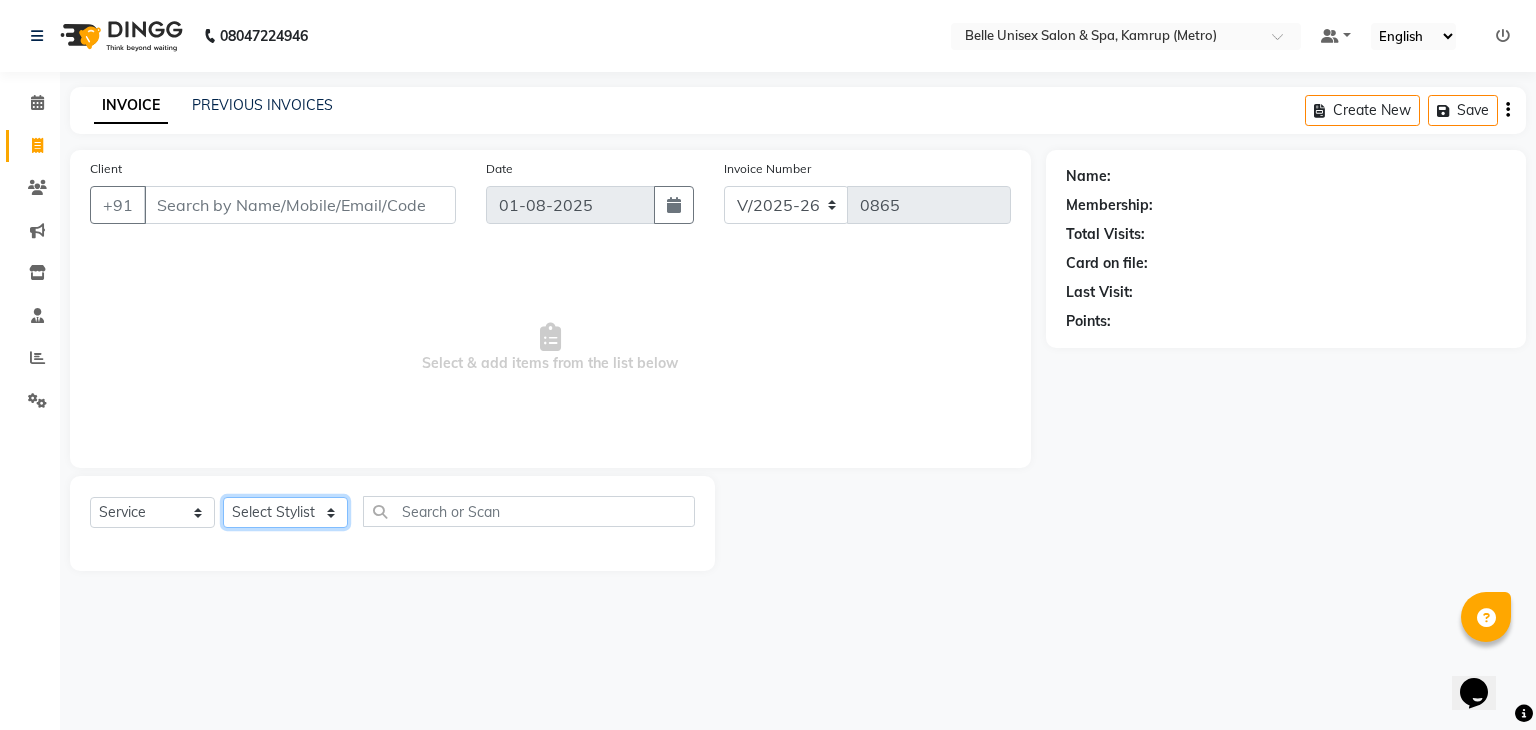 select on "82274" 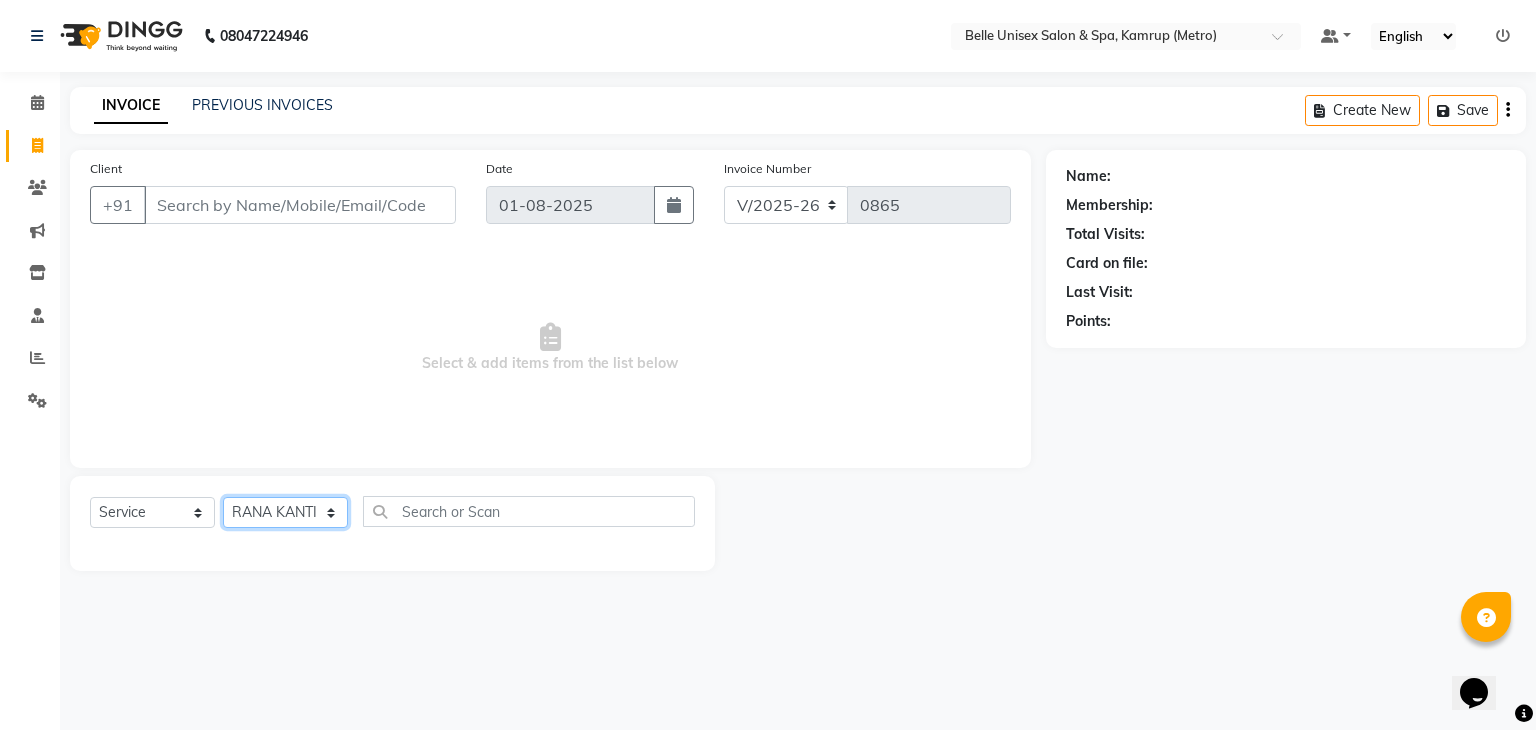 click on "Select Stylist ABBE Admin id ALEX UHD  ASEM  COUNTER SALE  IMLE AO JUPITARA(HK) PURNIMA HK  RANA KANTI SINHA   SABEHA SANGAM THERAPIST SOBITA BU THOIBA M." 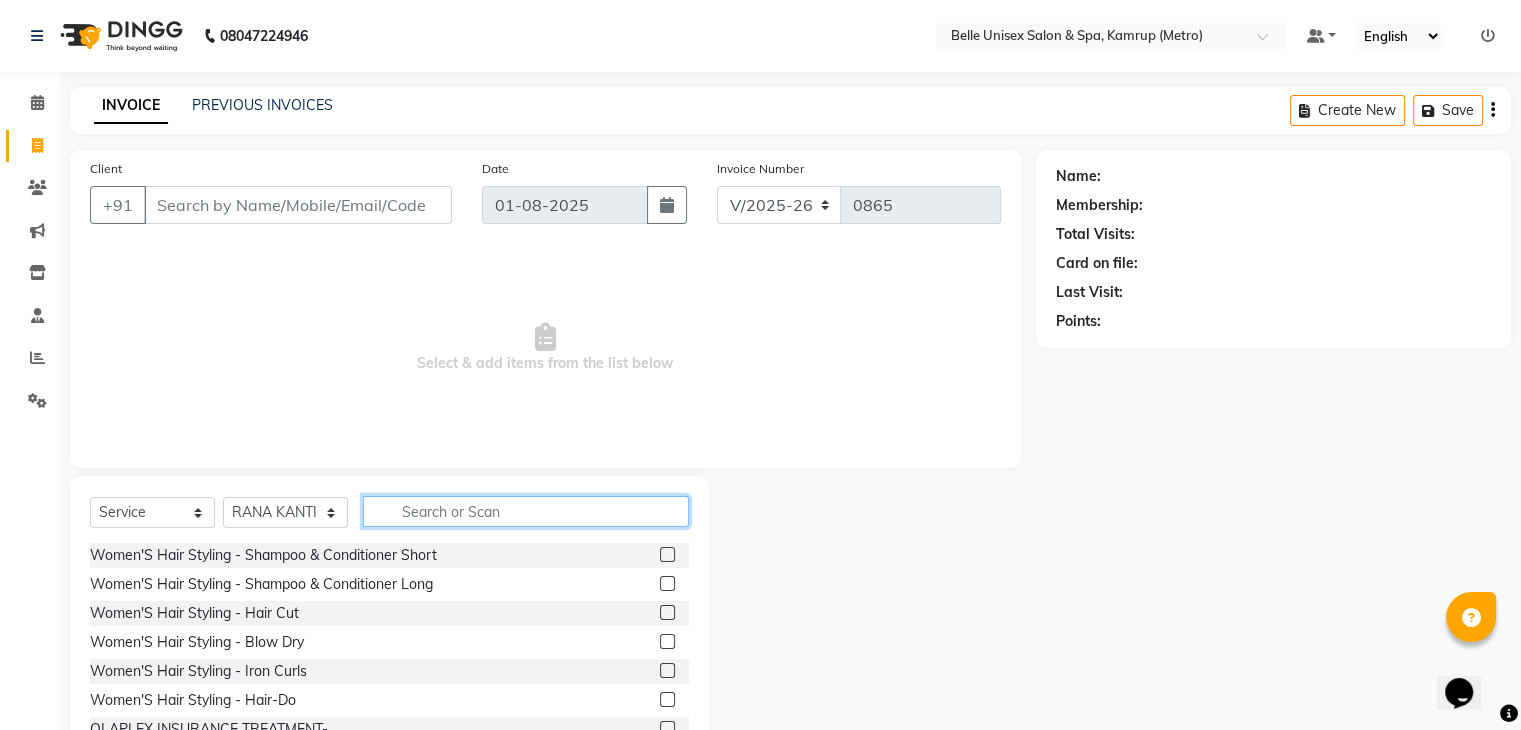 click 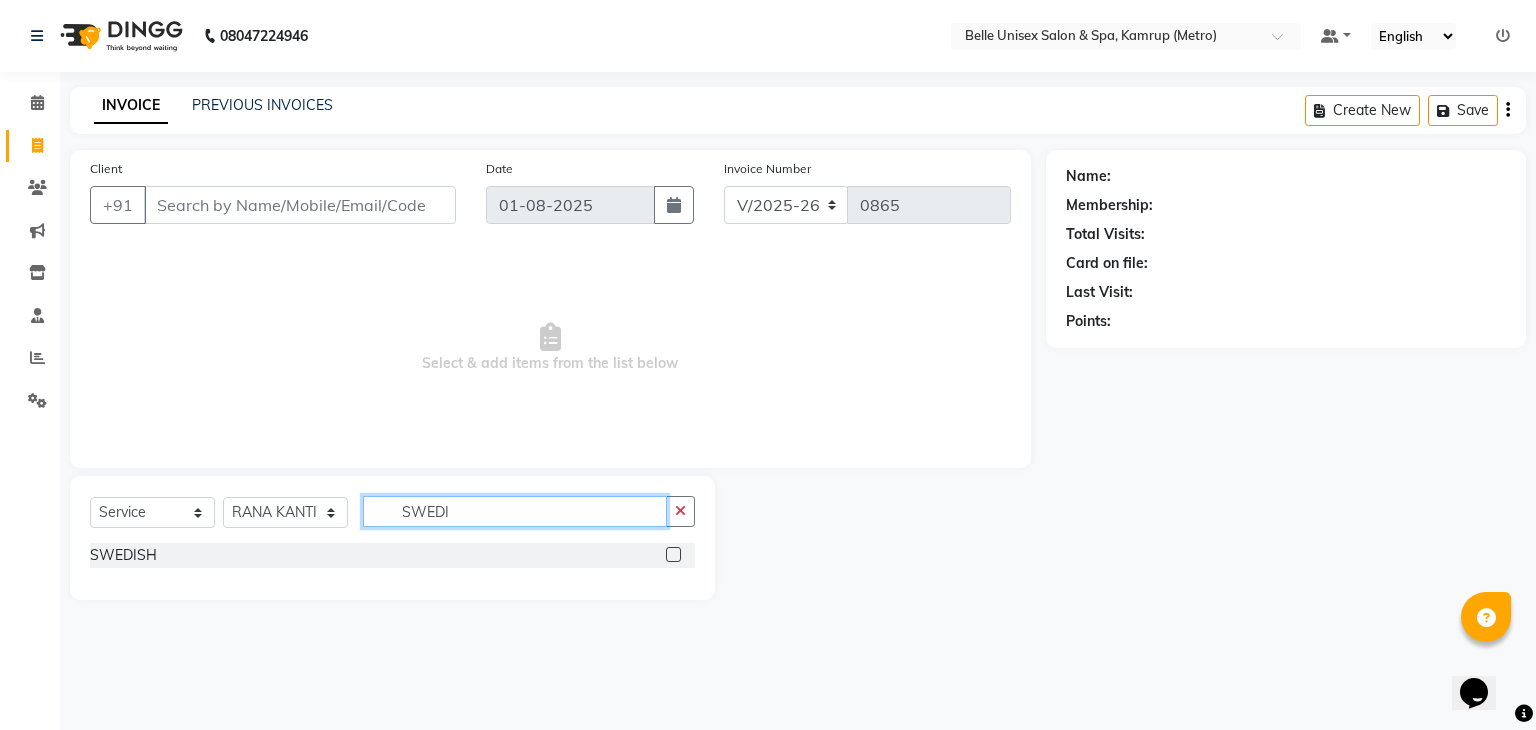 type on "SWEDI" 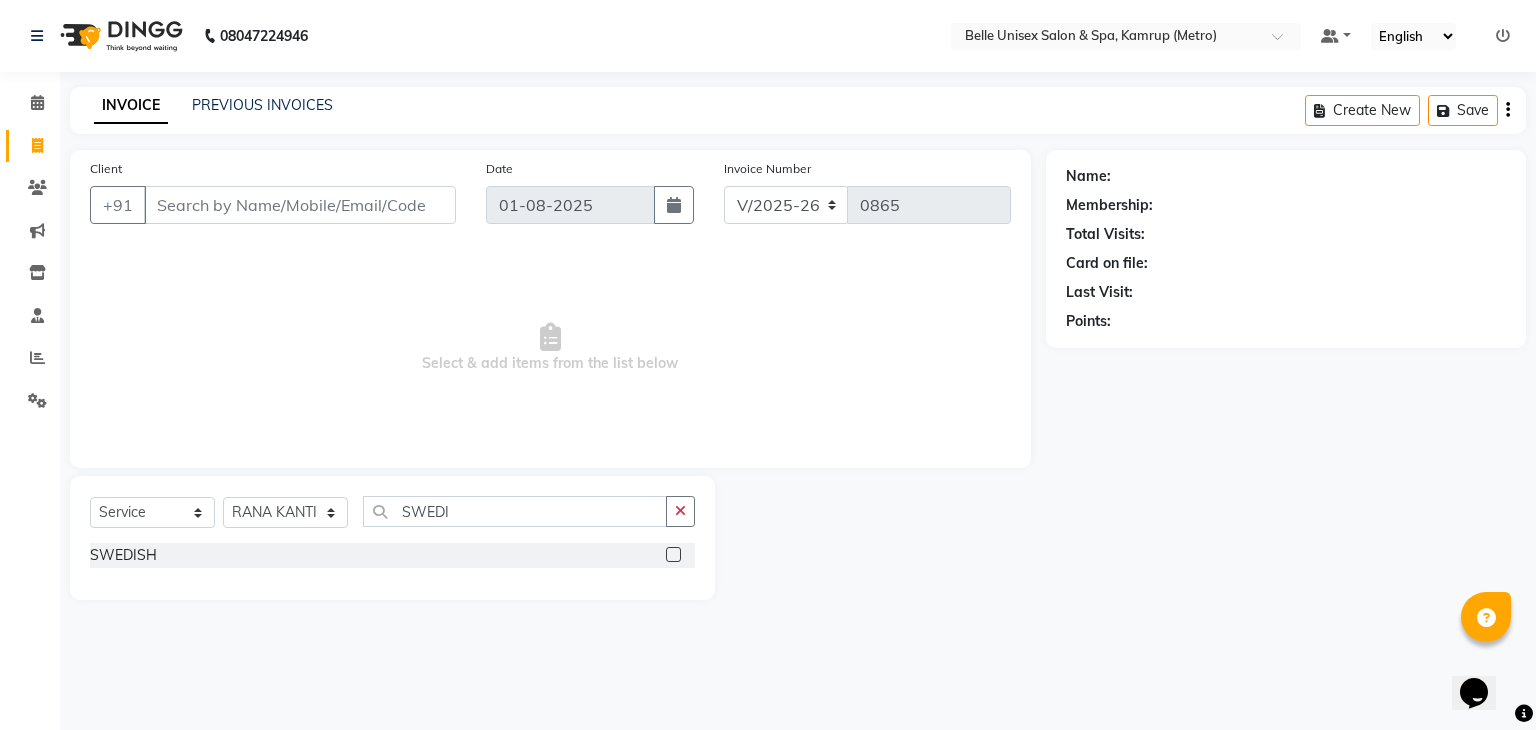 click 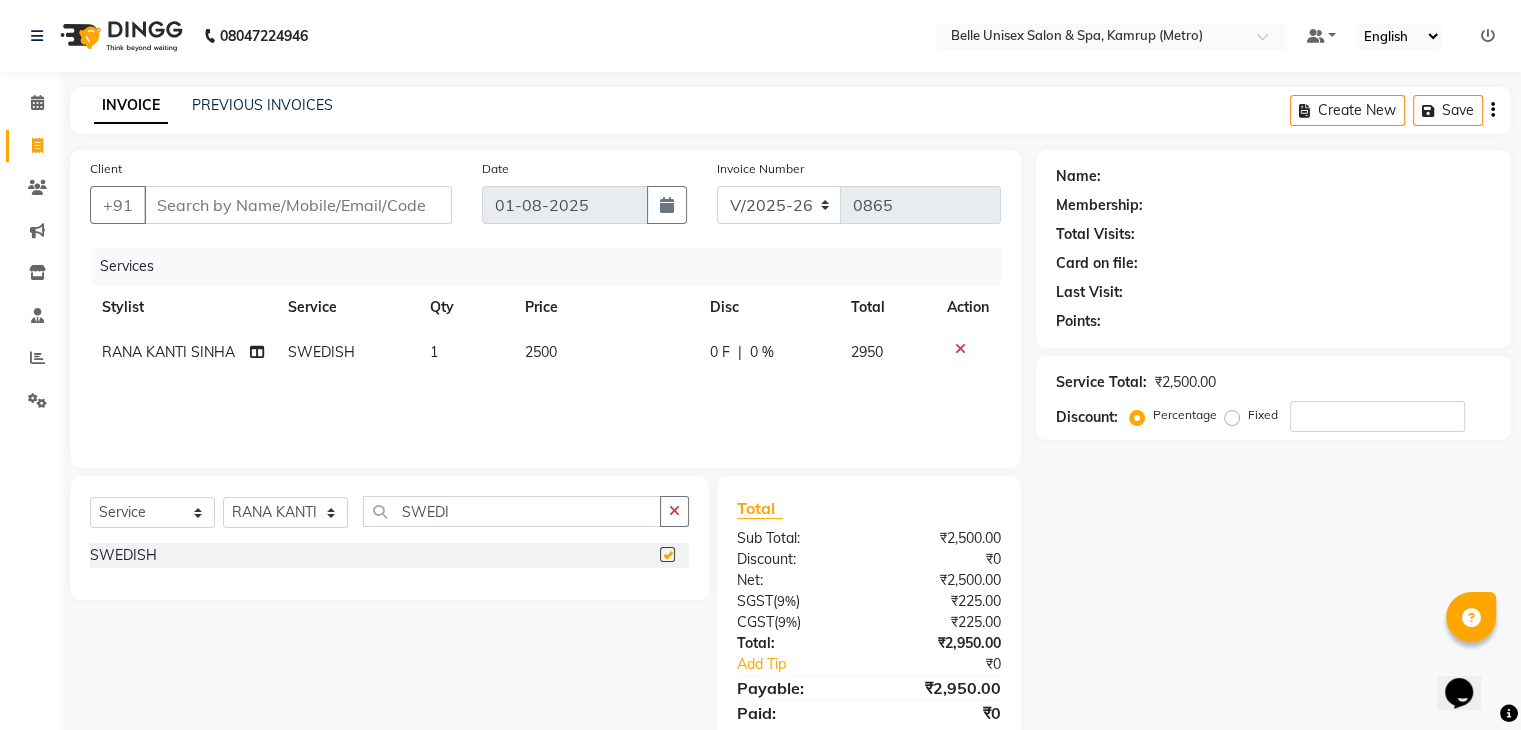 checkbox on "false" 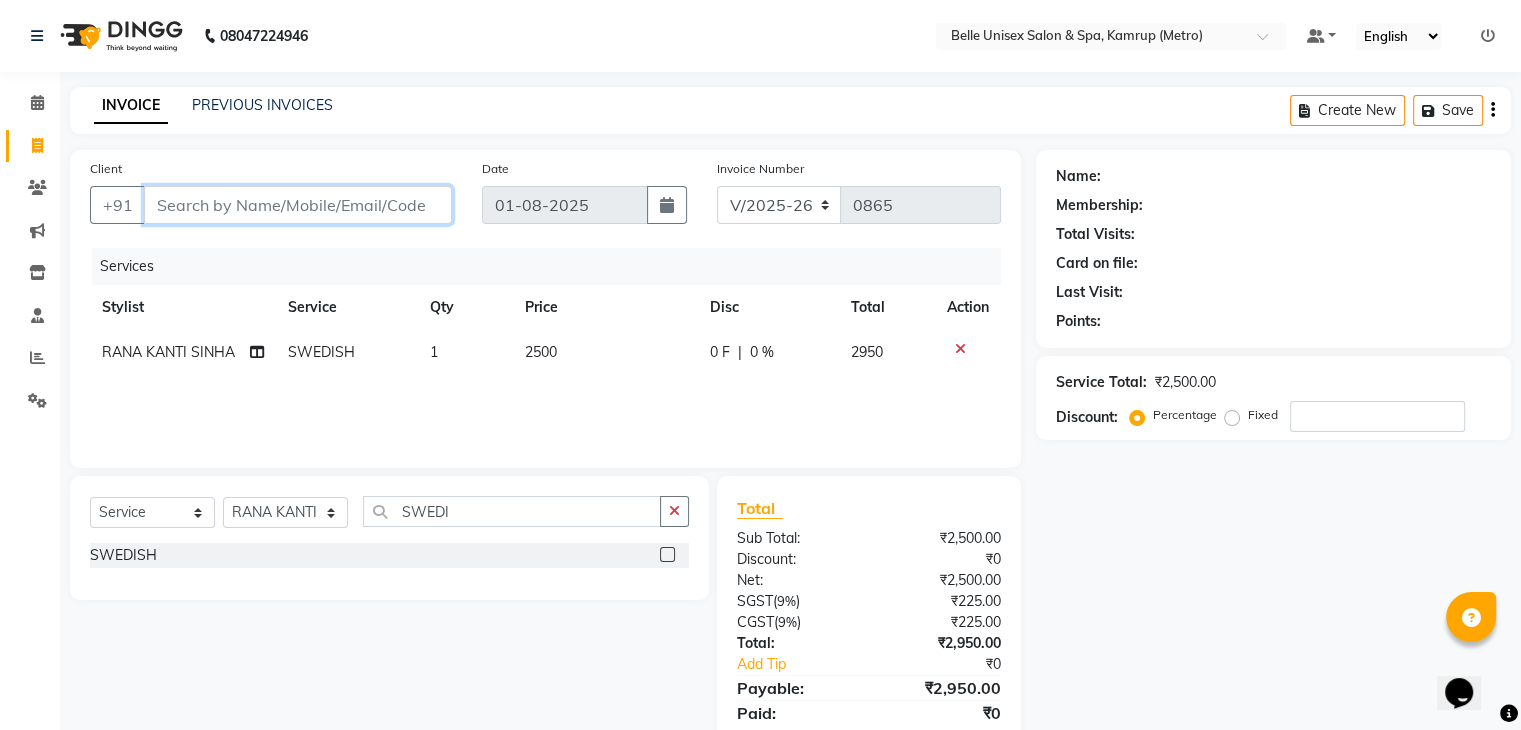 click on "Client" at bounding box center (298, 205) 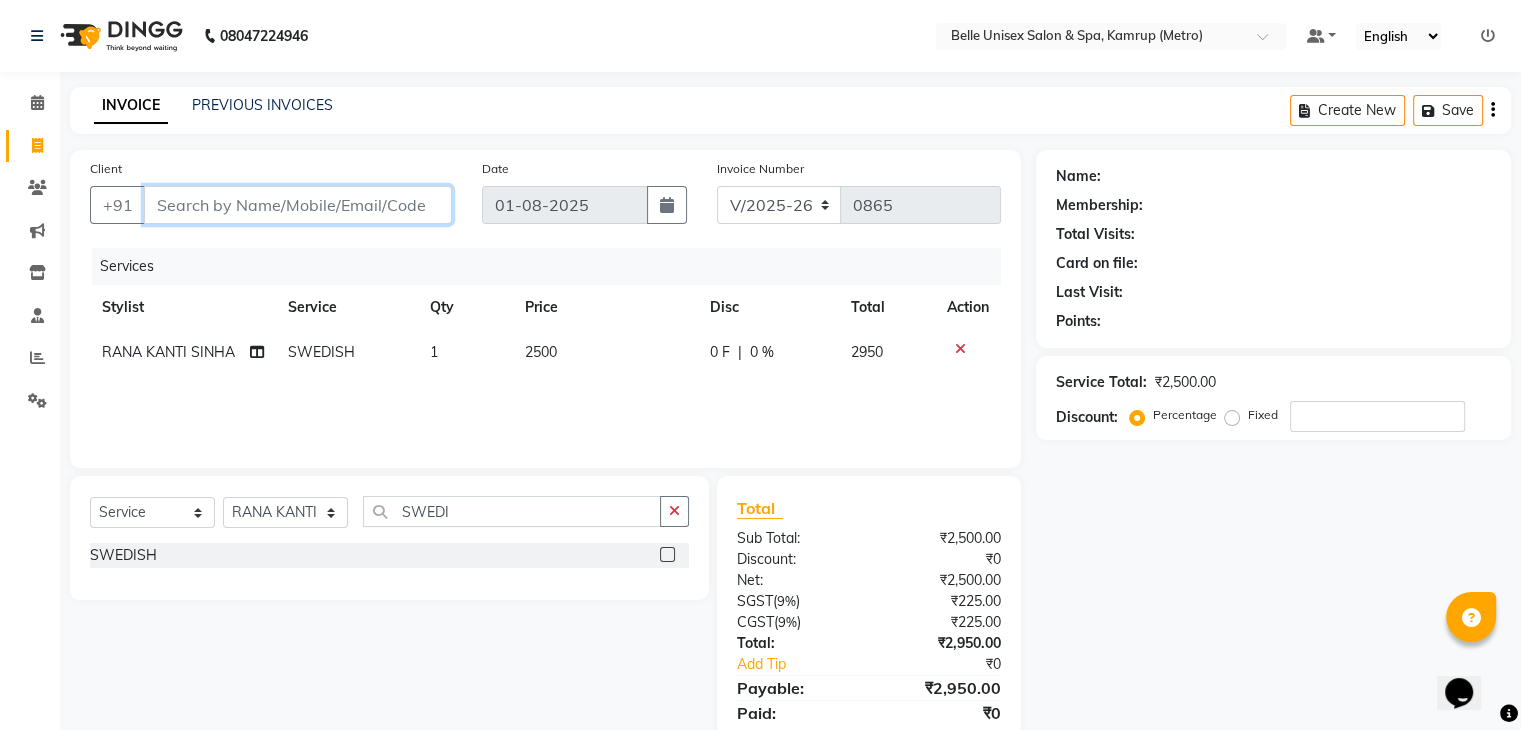 type on "8" 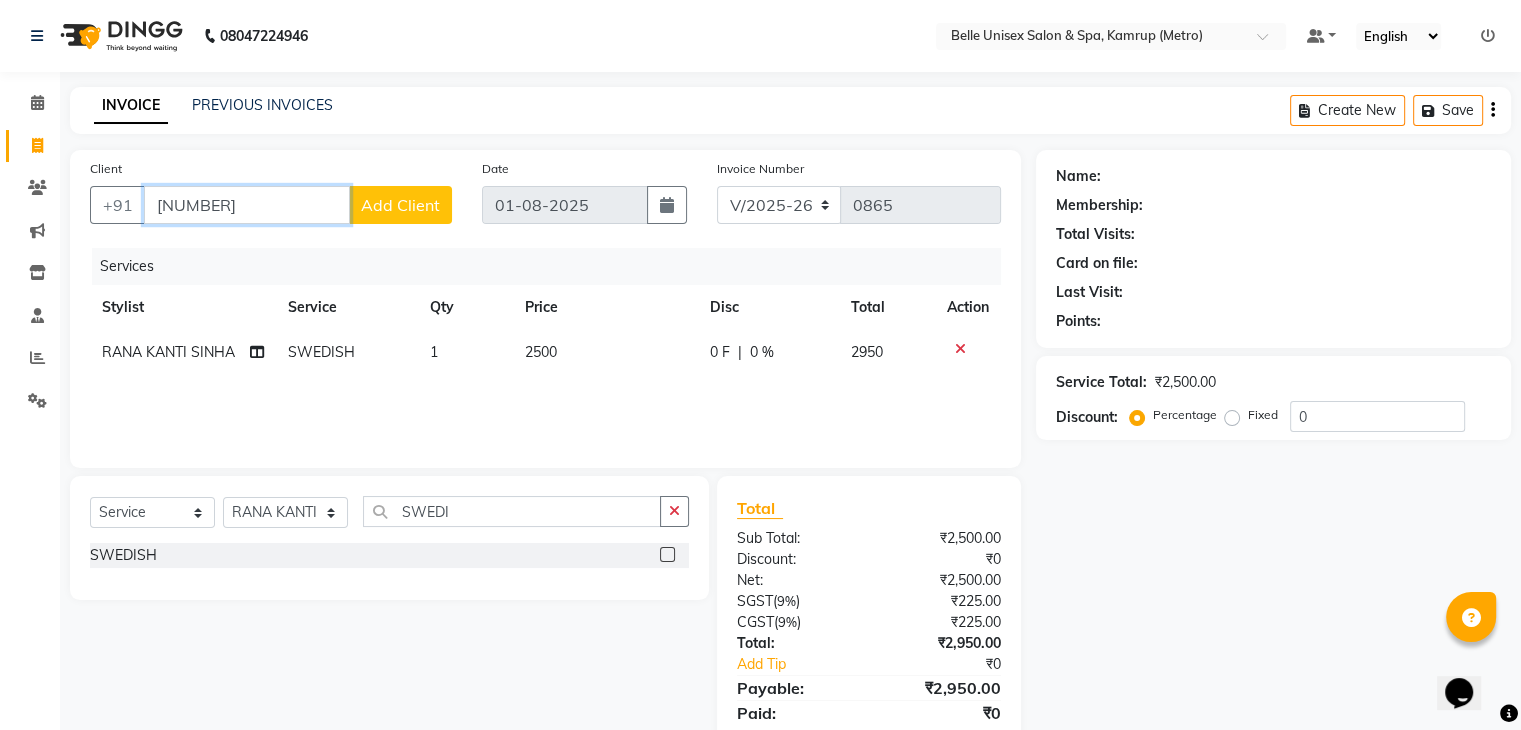 type on "8811026160" 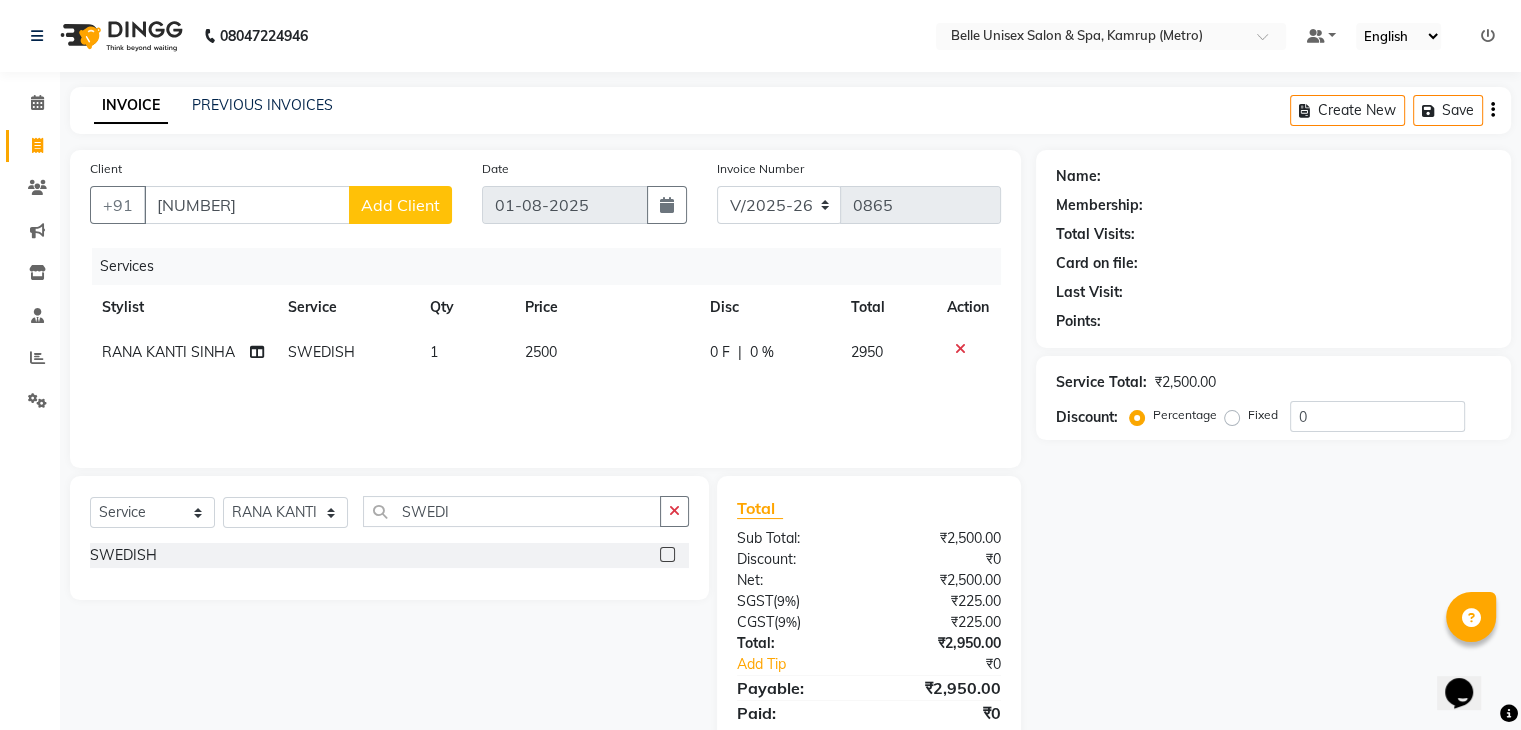 click on "Add Client" 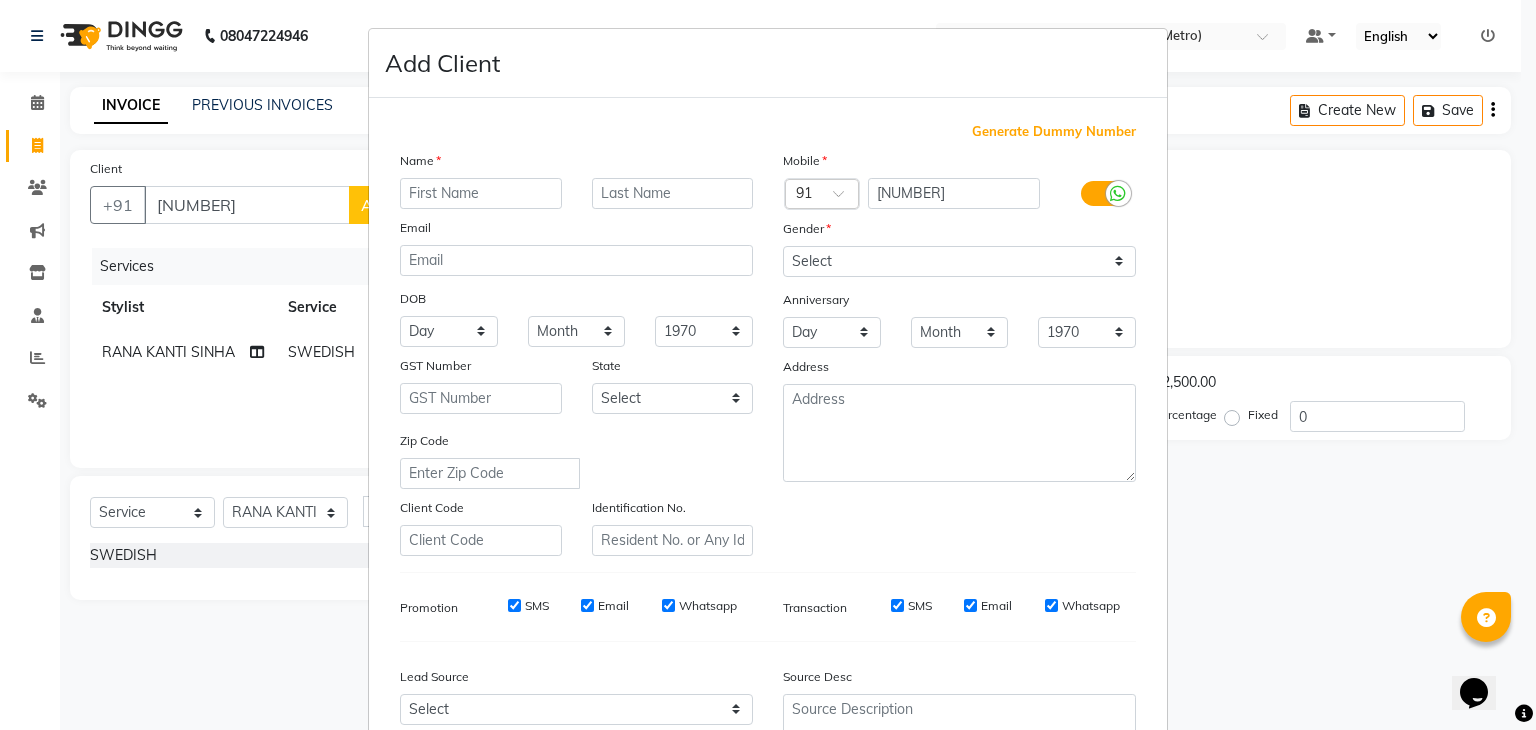 click at bounding box center [481, 193] 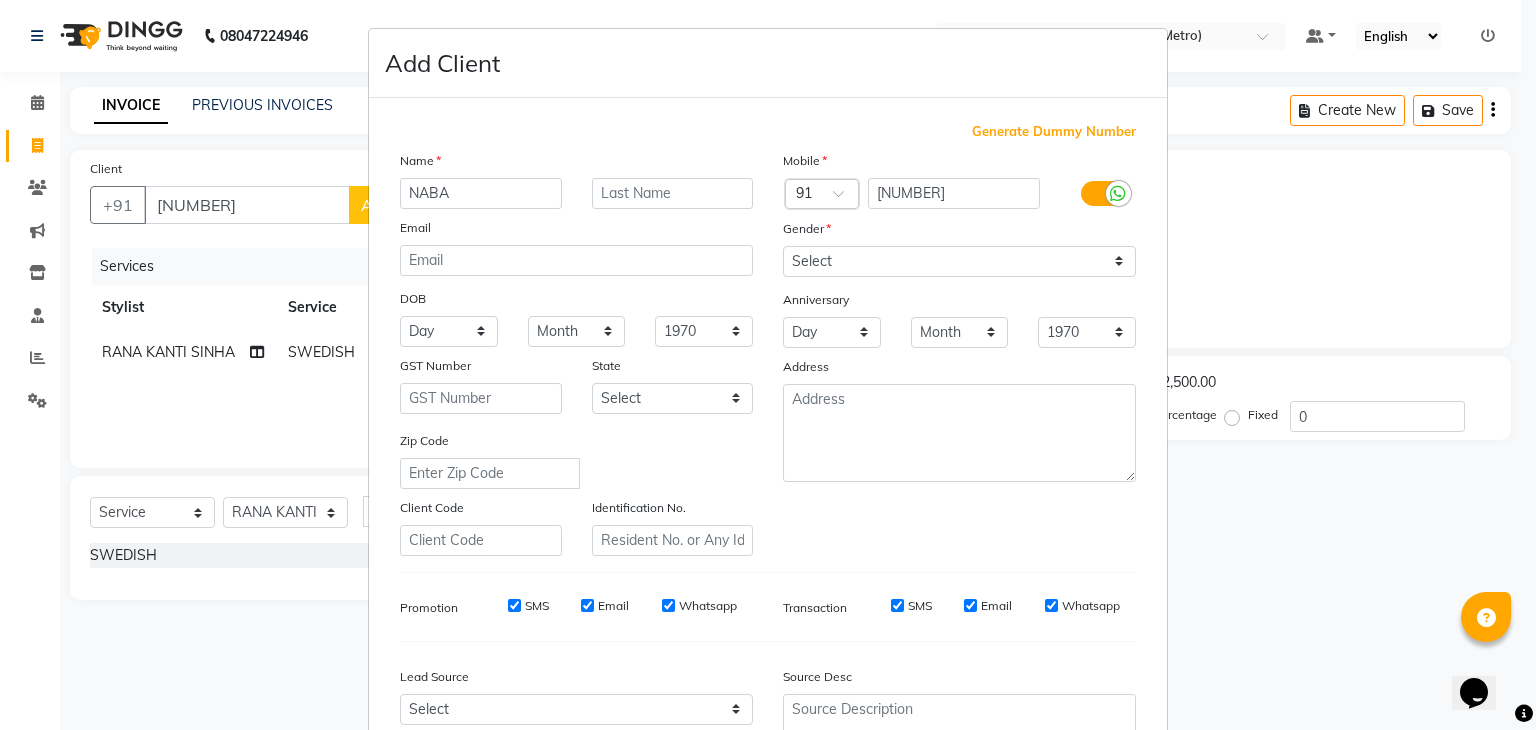 type on "NABA" 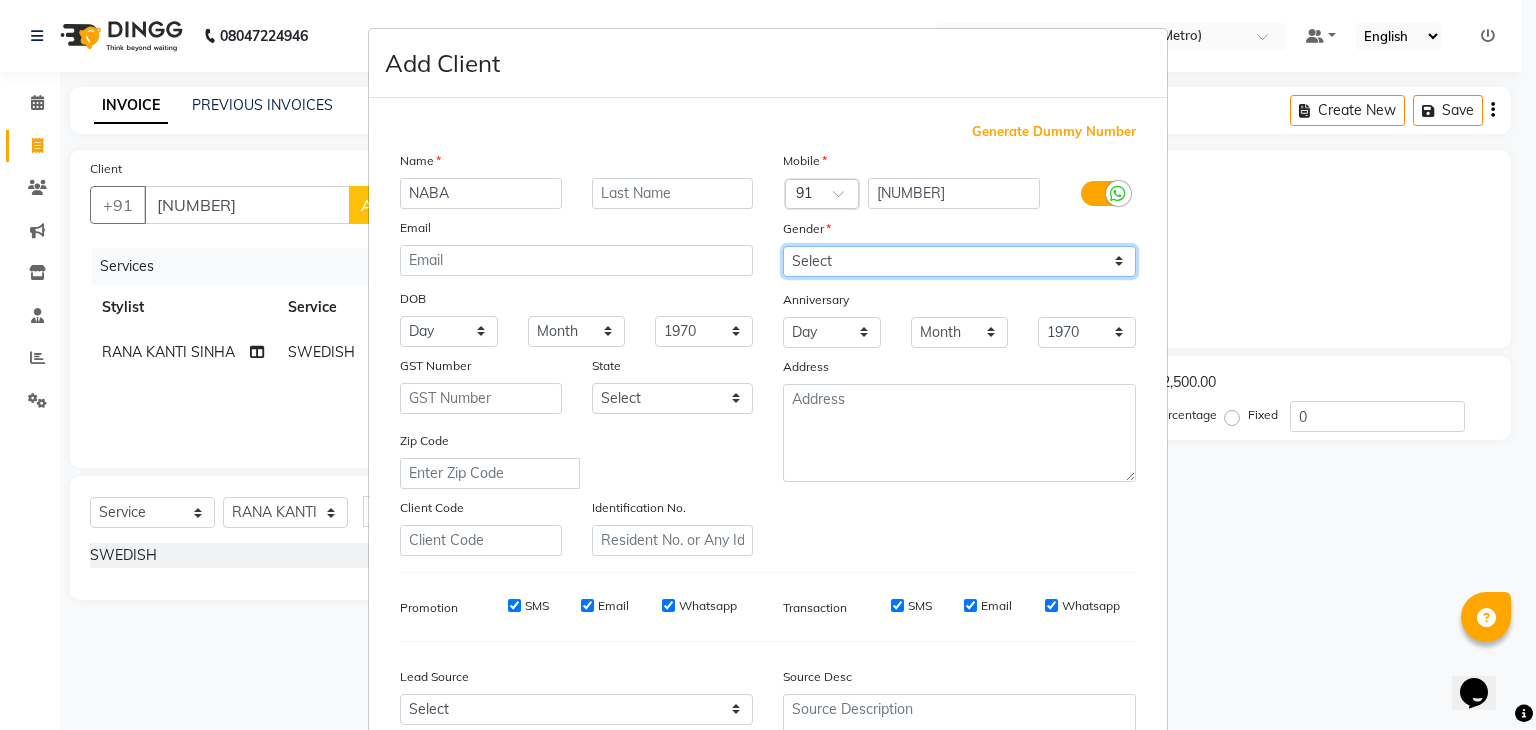 click on "Select Male Female Other Prefer Not To Say" at bounding box center [959, 261] 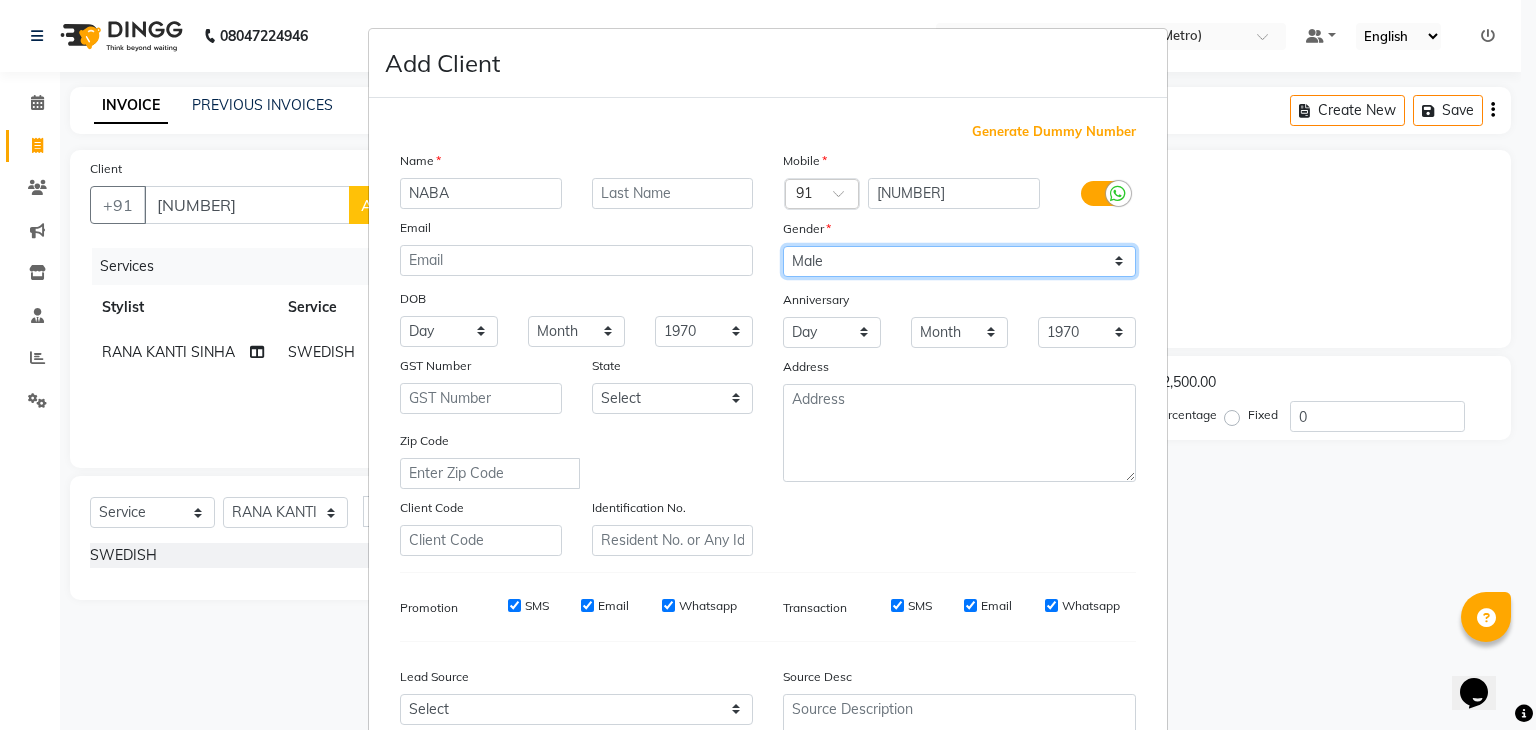 click on "Select Male Female Other Prefer Not To Say" at bounding box center [959, 261] 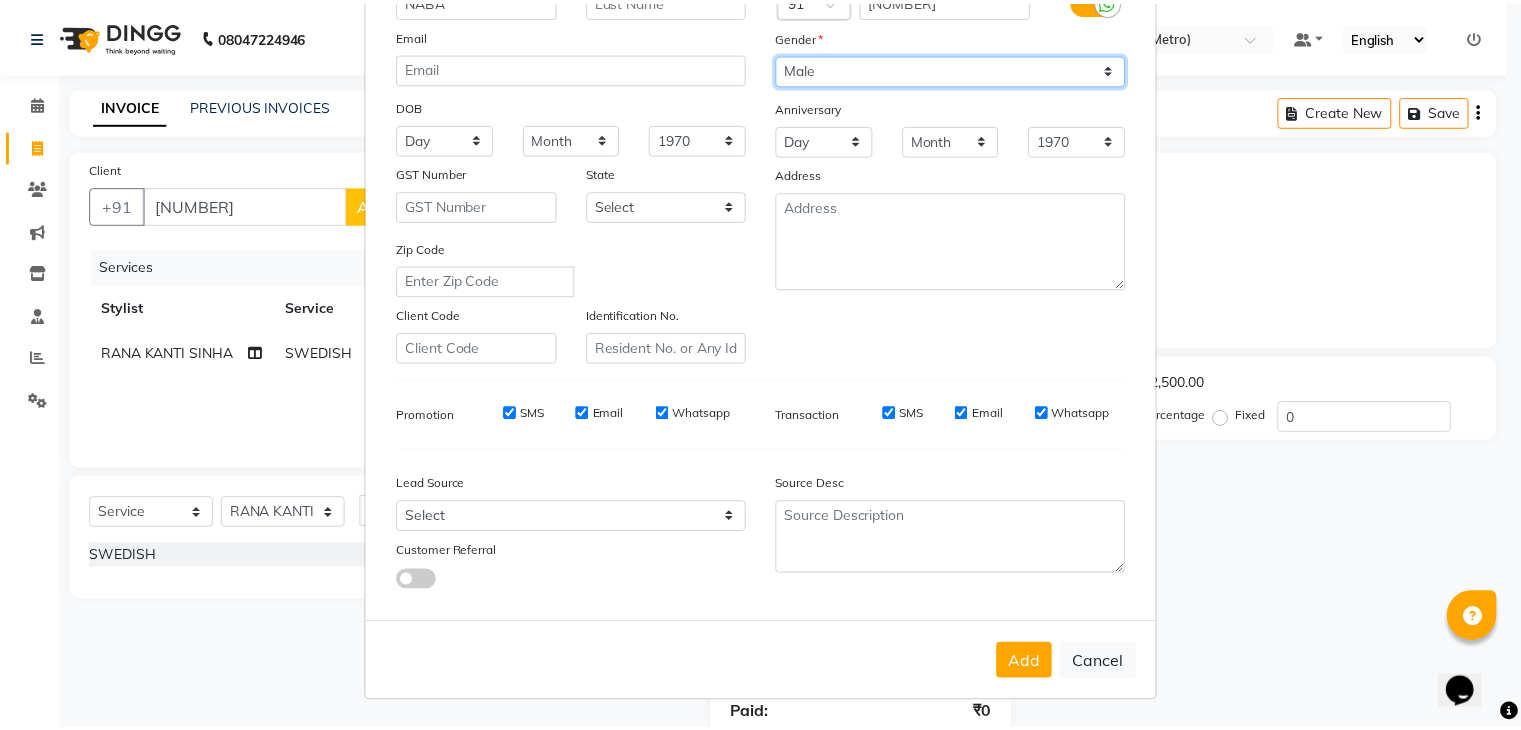 scroll, scrollTop: 203, scrollLeft: 0, axis: vertical 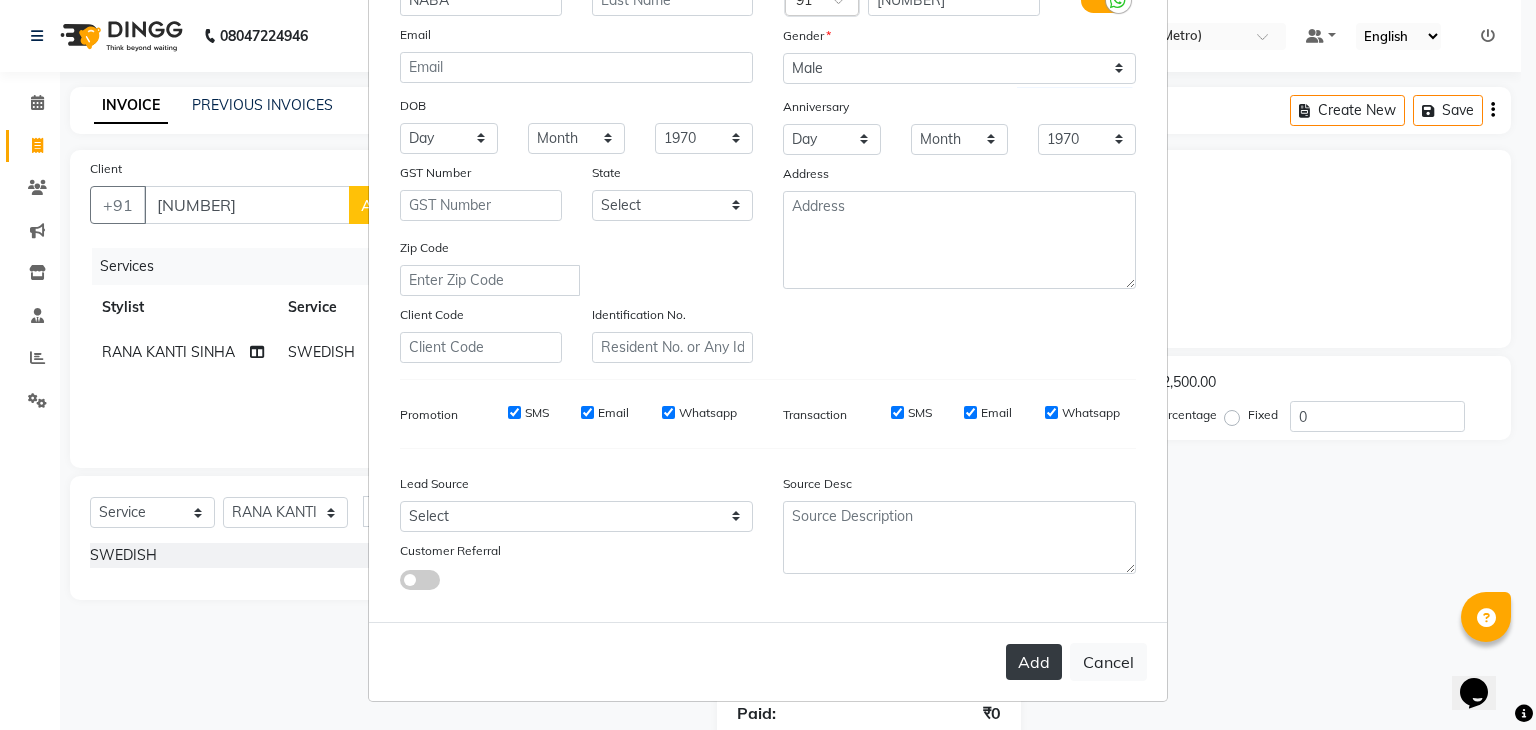 click on "Add" at bounding box center (1034, 662) 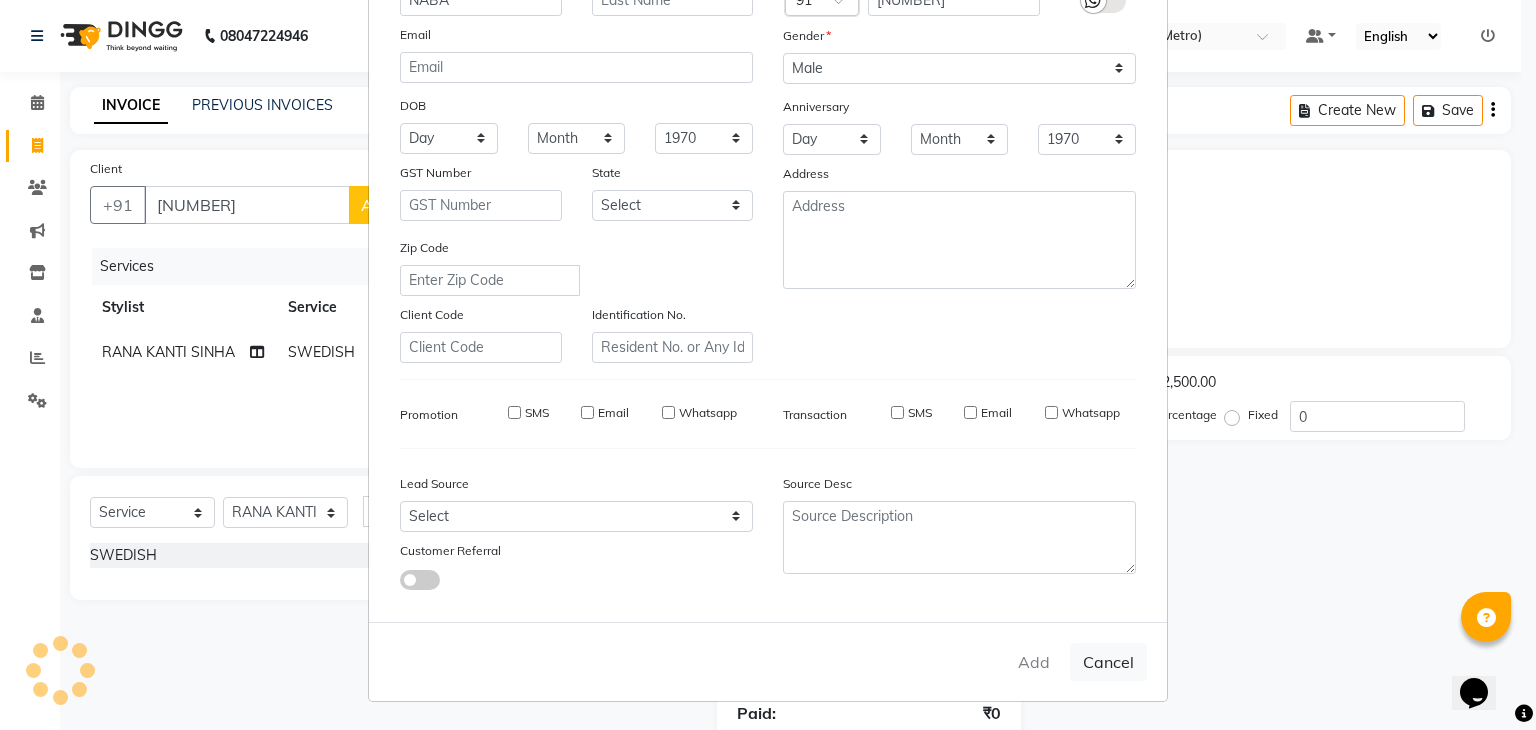 type on "88******60" 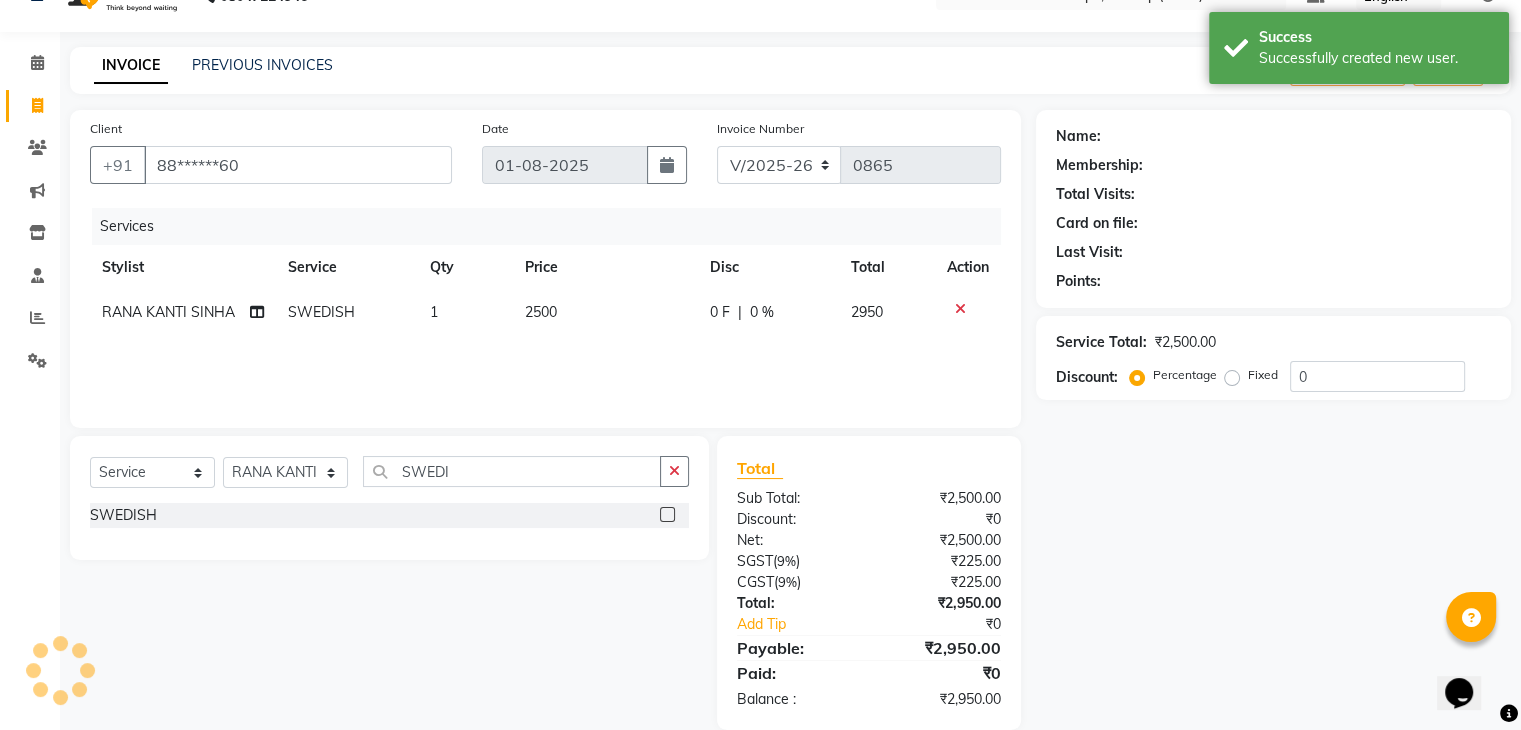 scroll, scrollTop: 71, scrollLeft: 0, axis: vertical 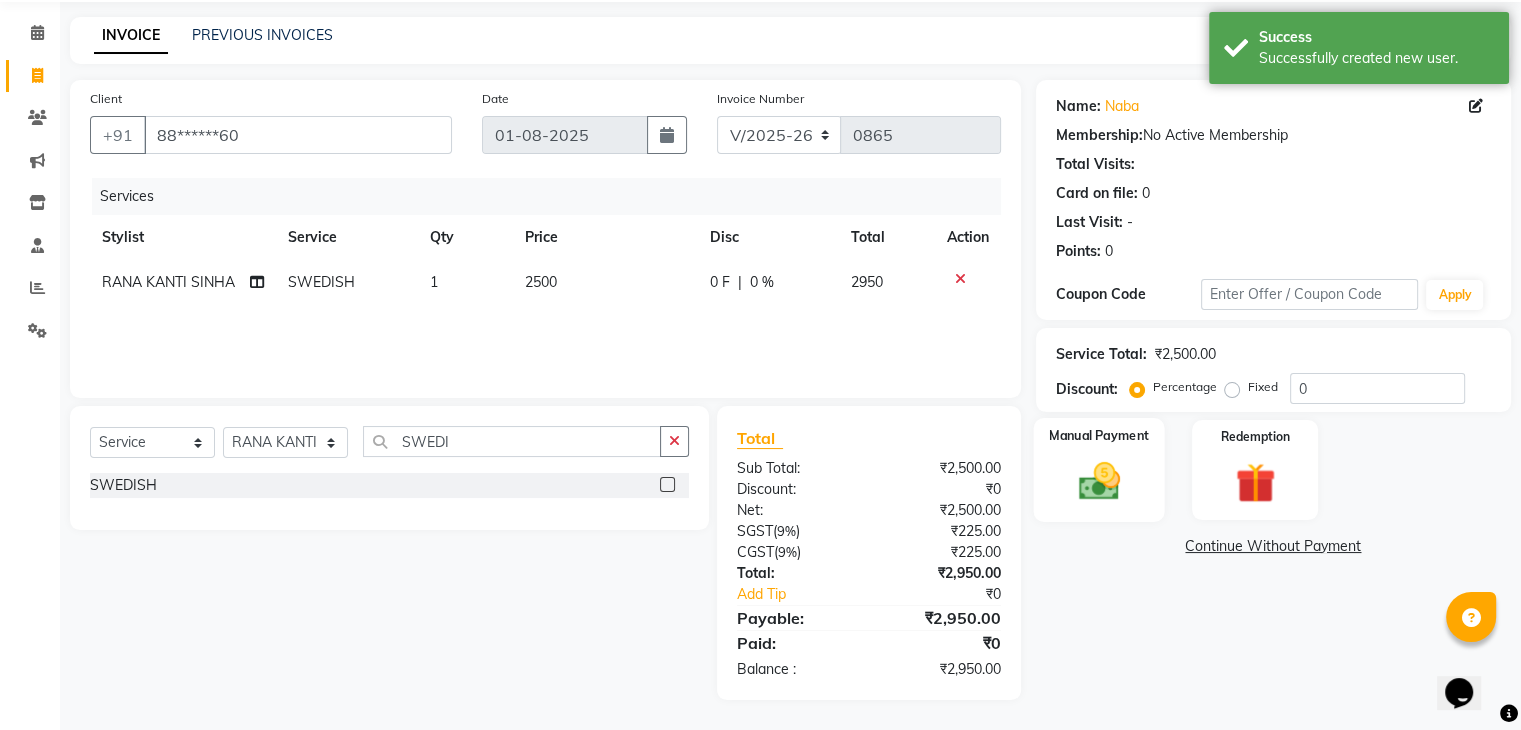 click 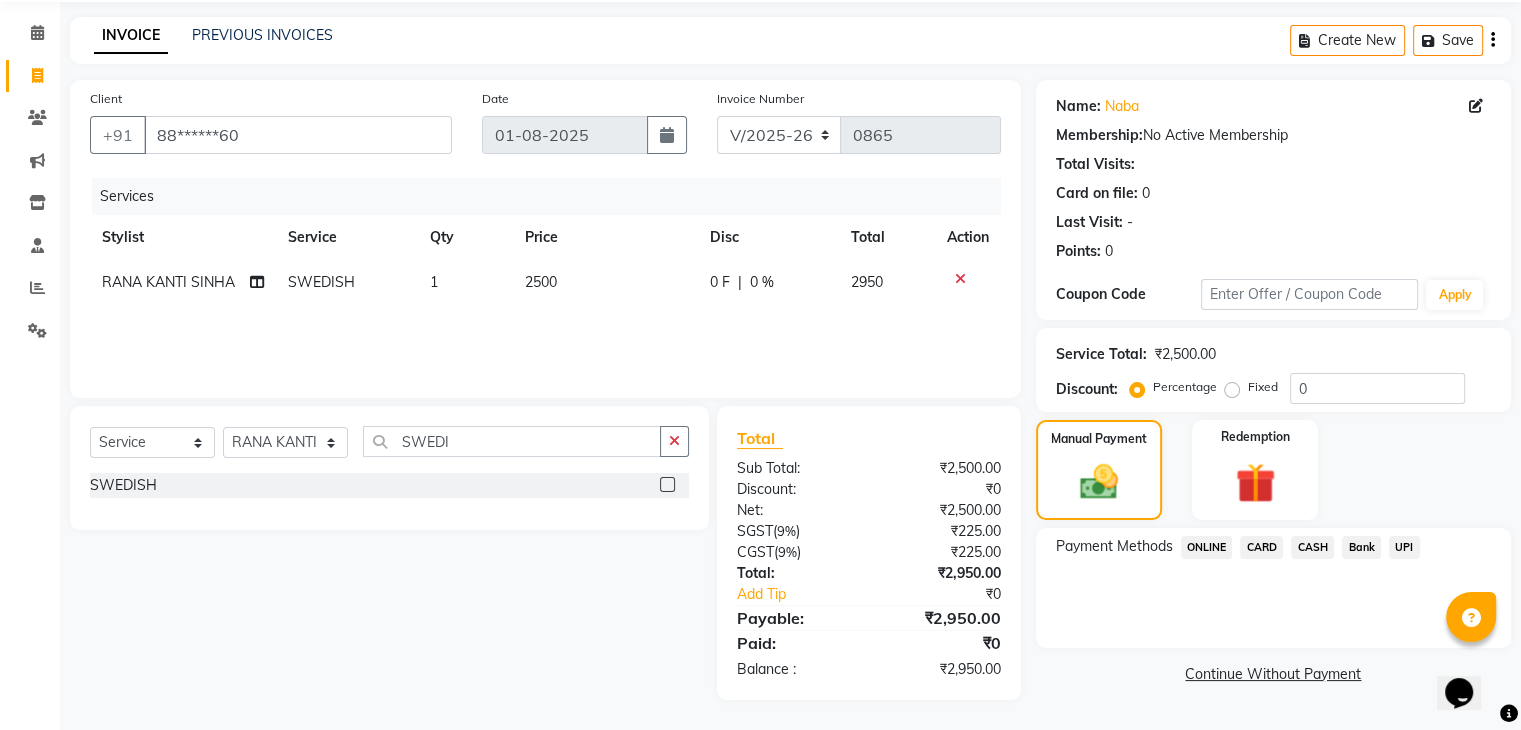 click on "CASH" 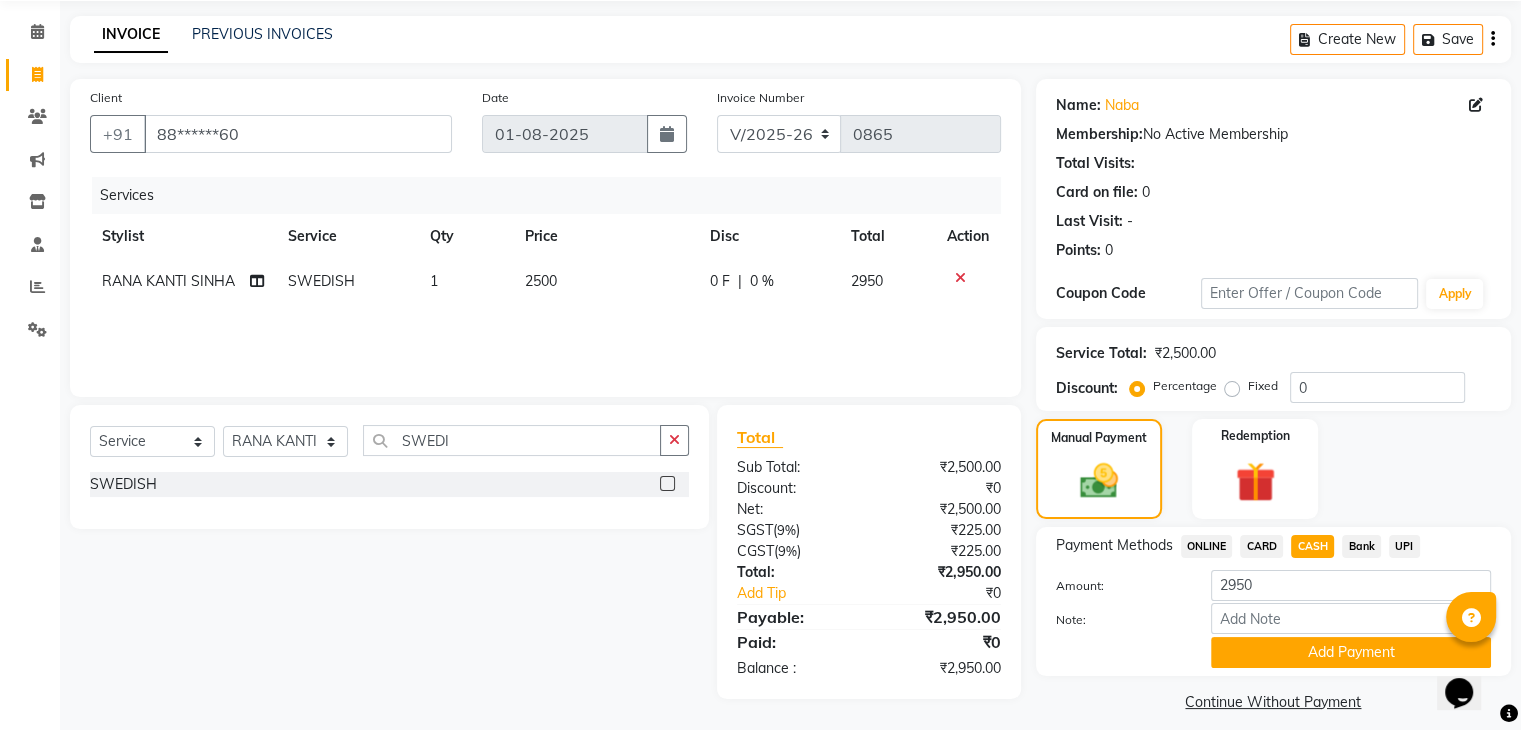 scroll, scrollTop: 89, scrollLeft: 0, axis: vertical 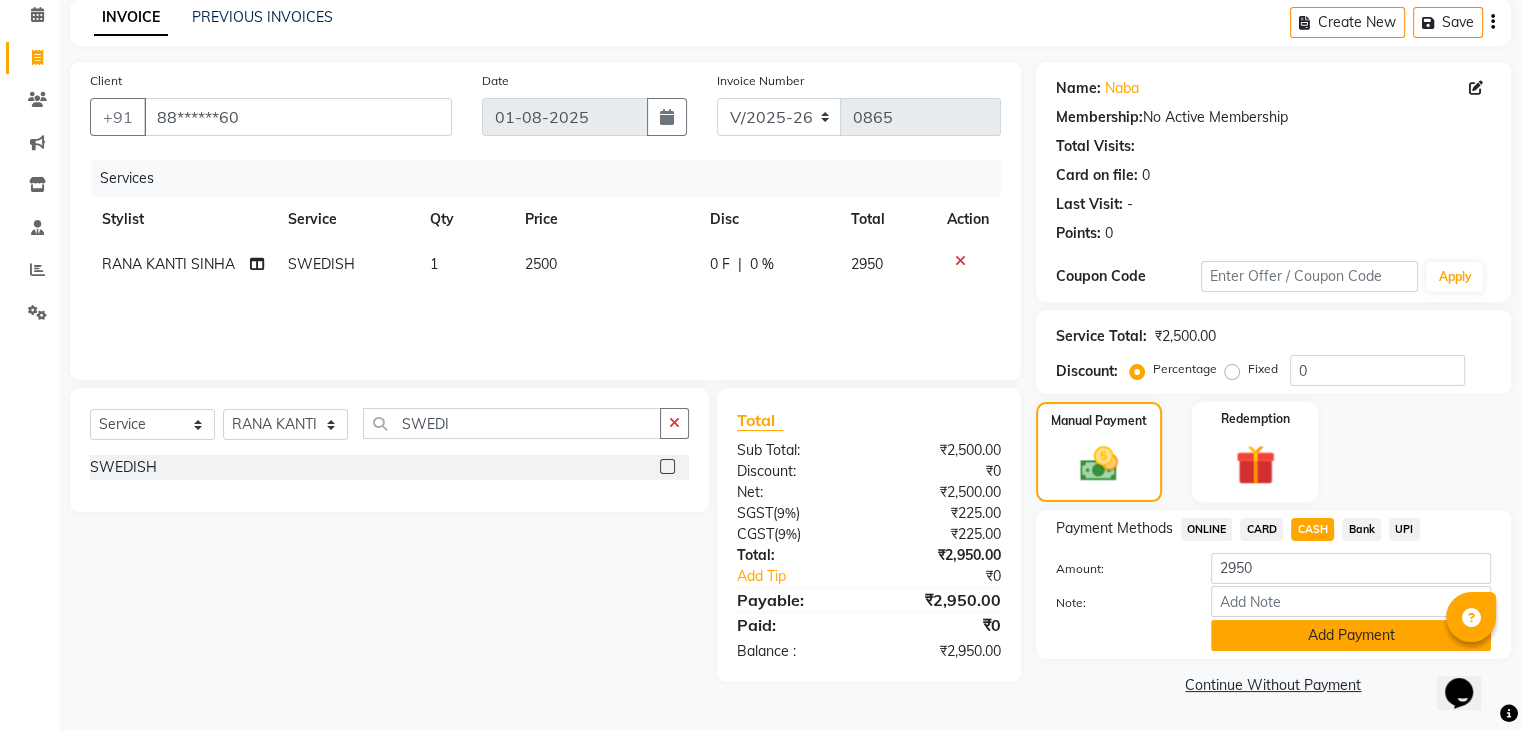 click on "Add Payment" 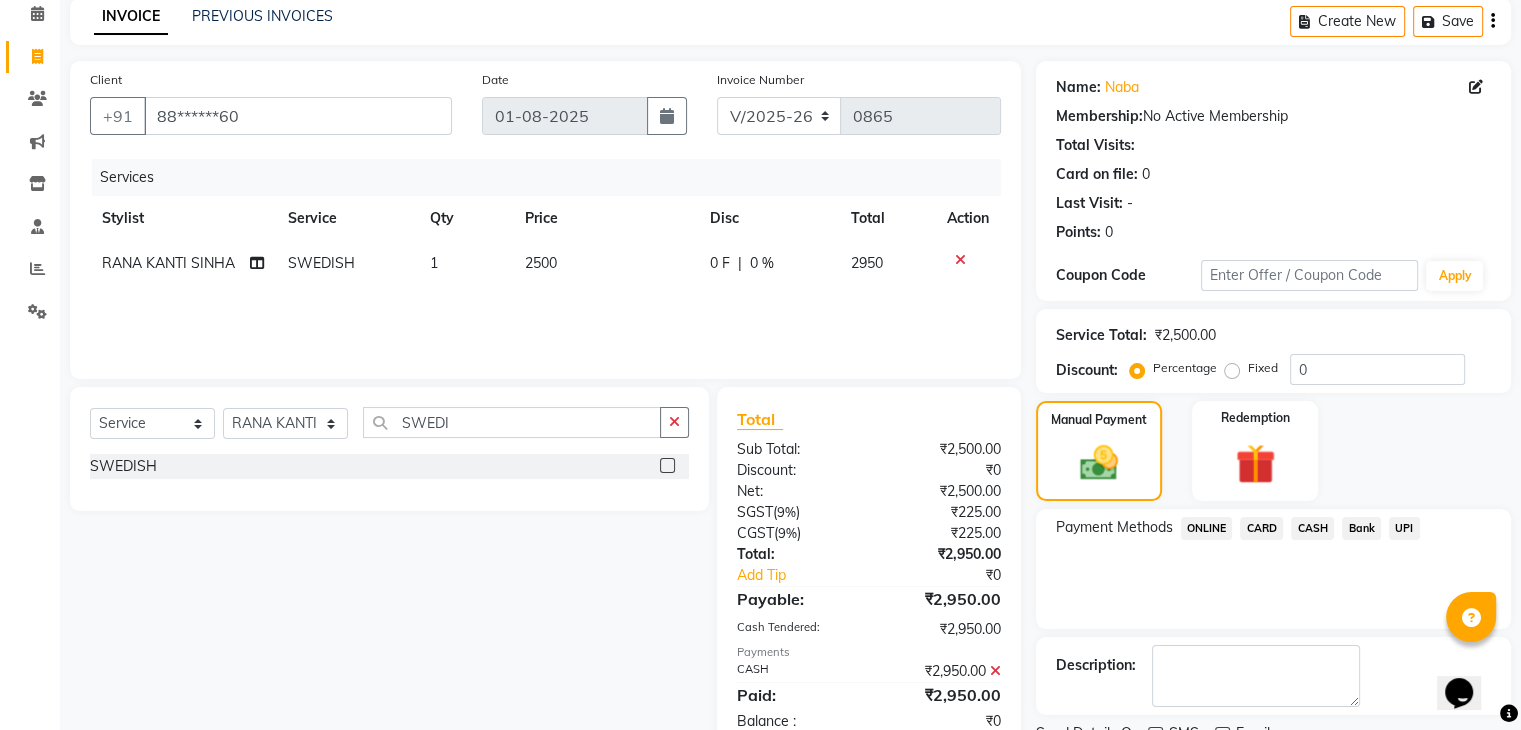 scroll, scrollTop: 171, scrollLeft: 0, axis: vertical 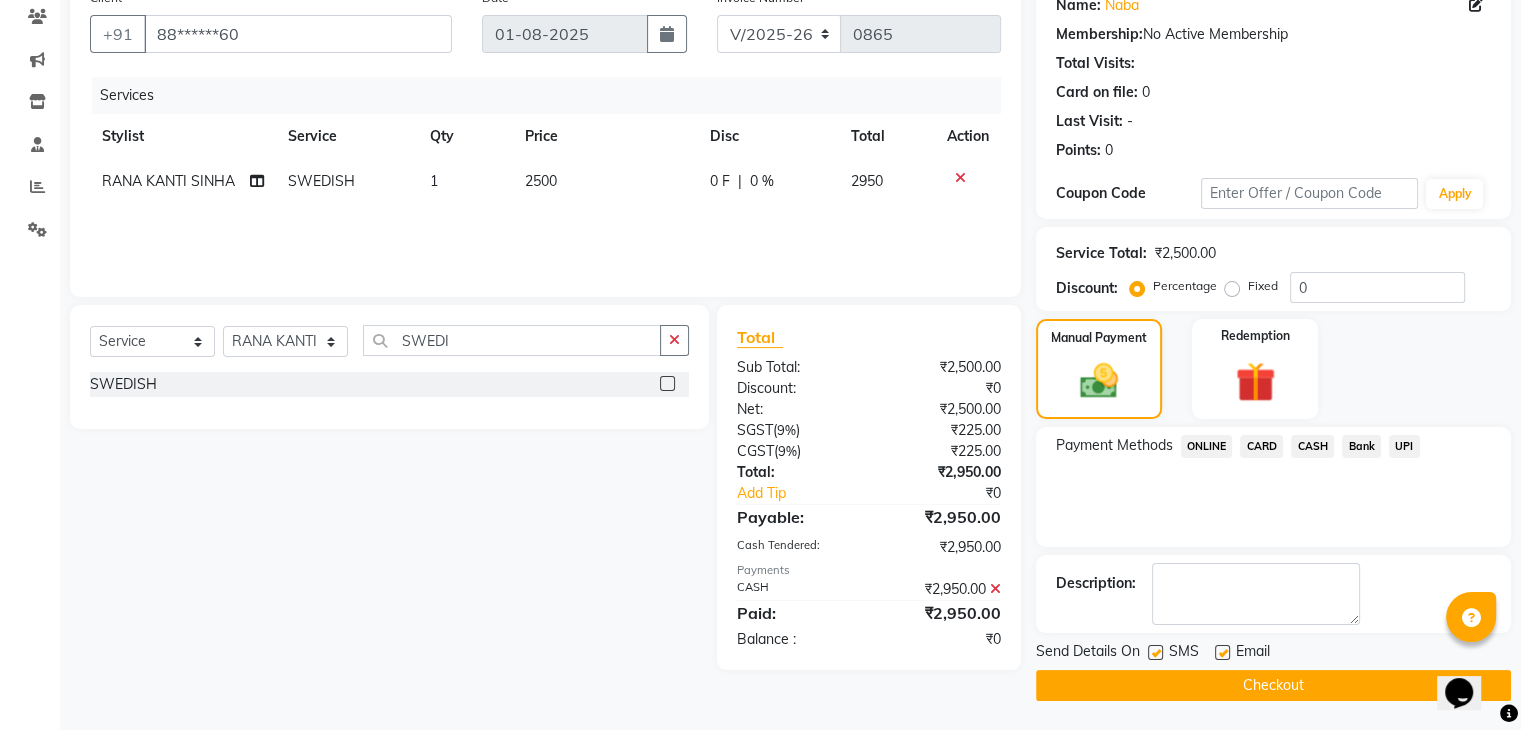 click on "Checkout" 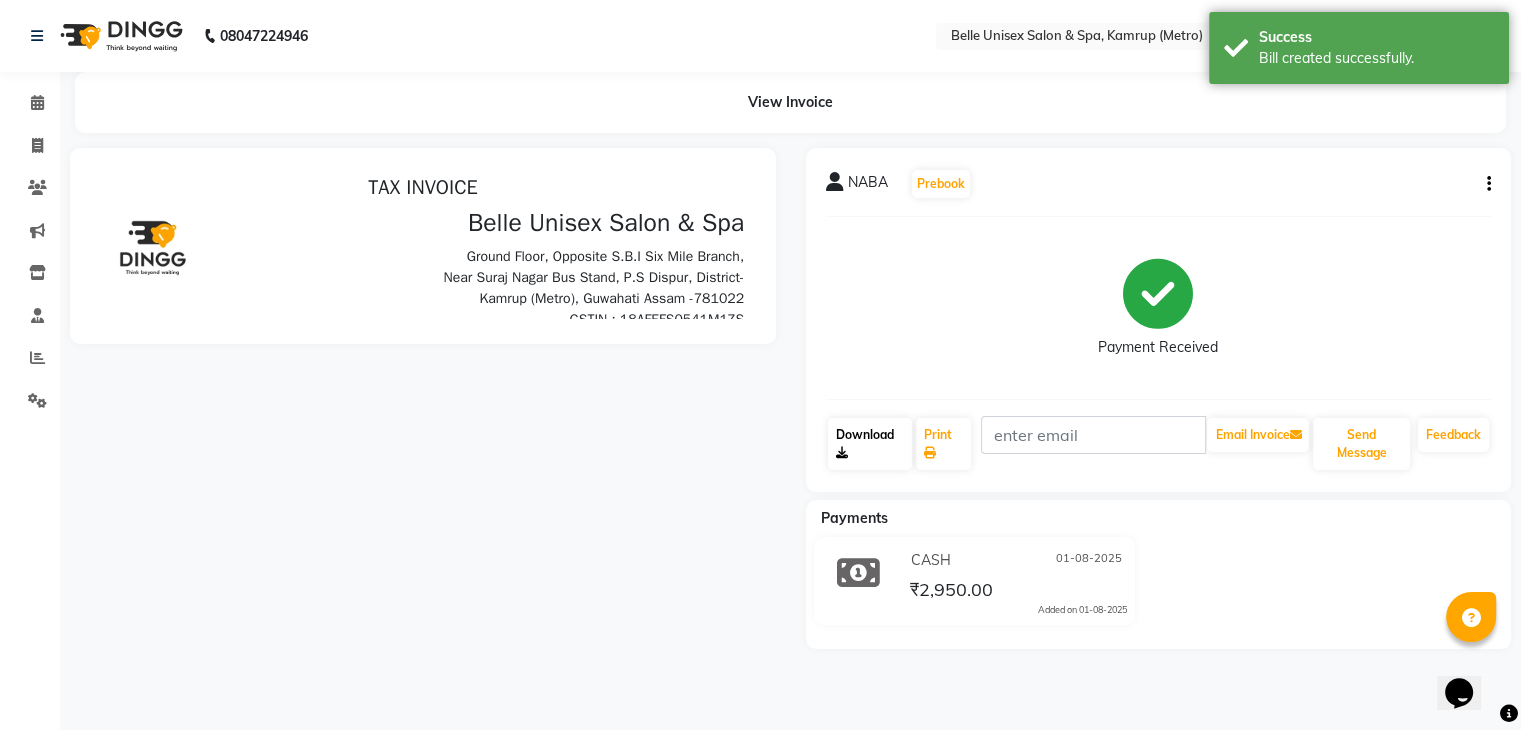 scroll, scrollTop: 0, scrollLeft: 0, axis: both 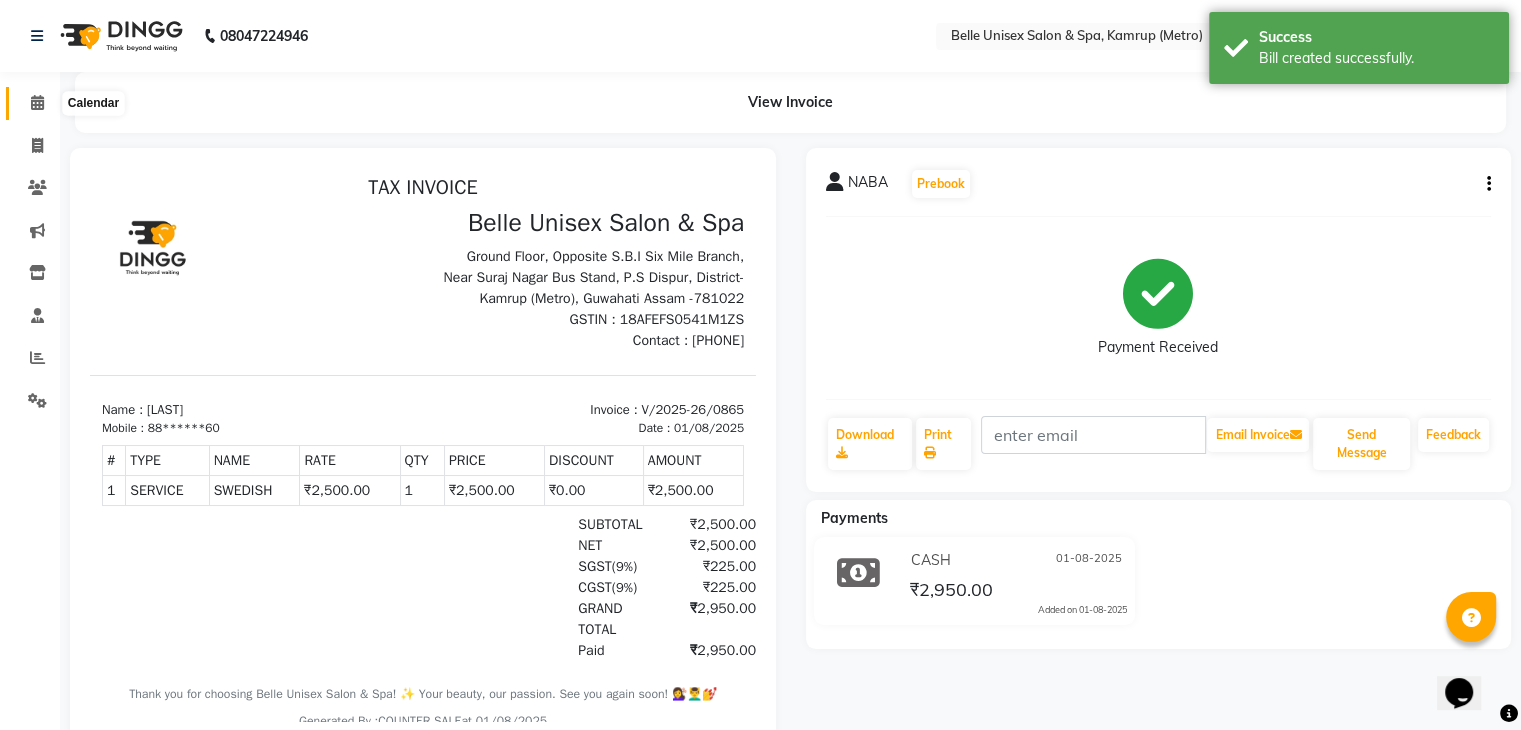 click 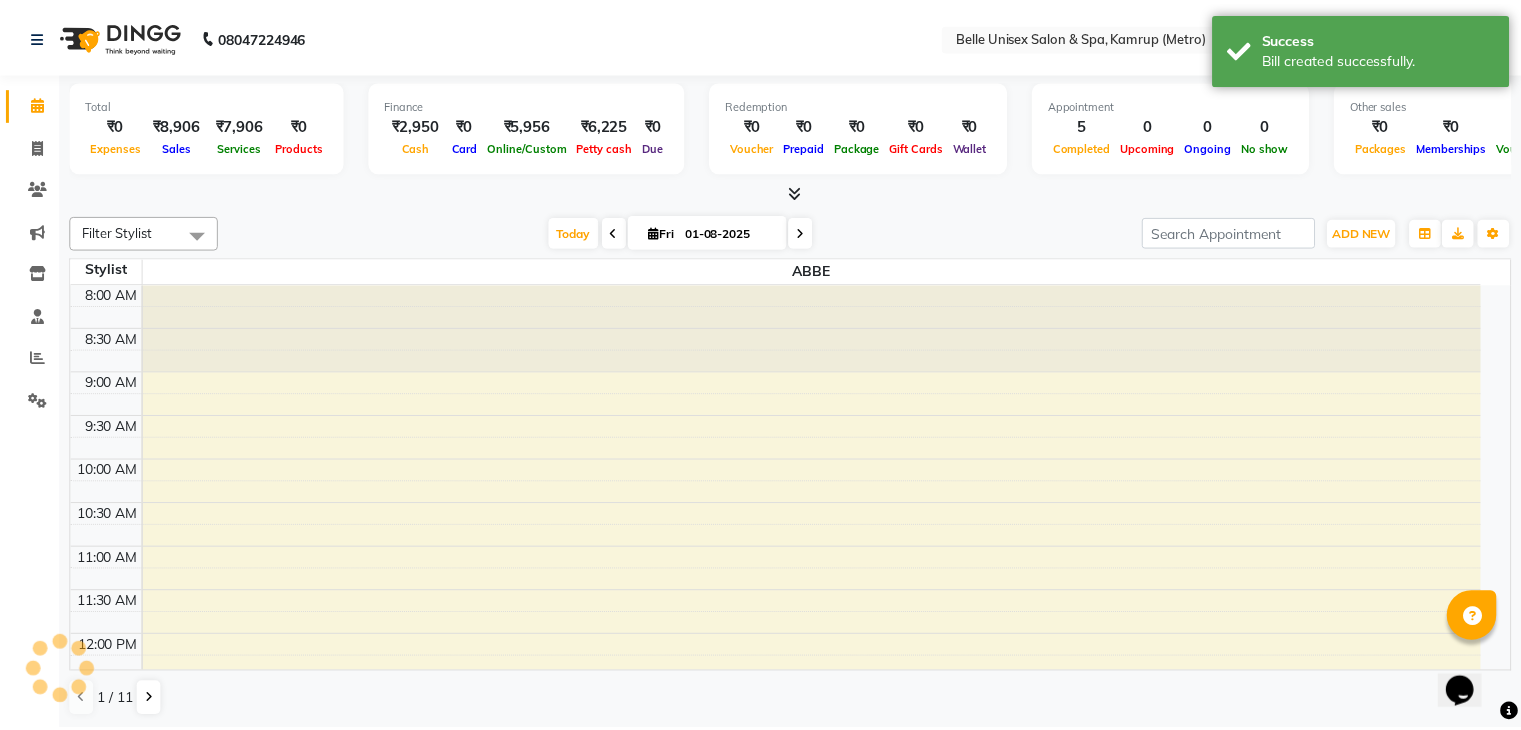 scroll, scrollTop: 0, scrollLeft: 0, axis: both 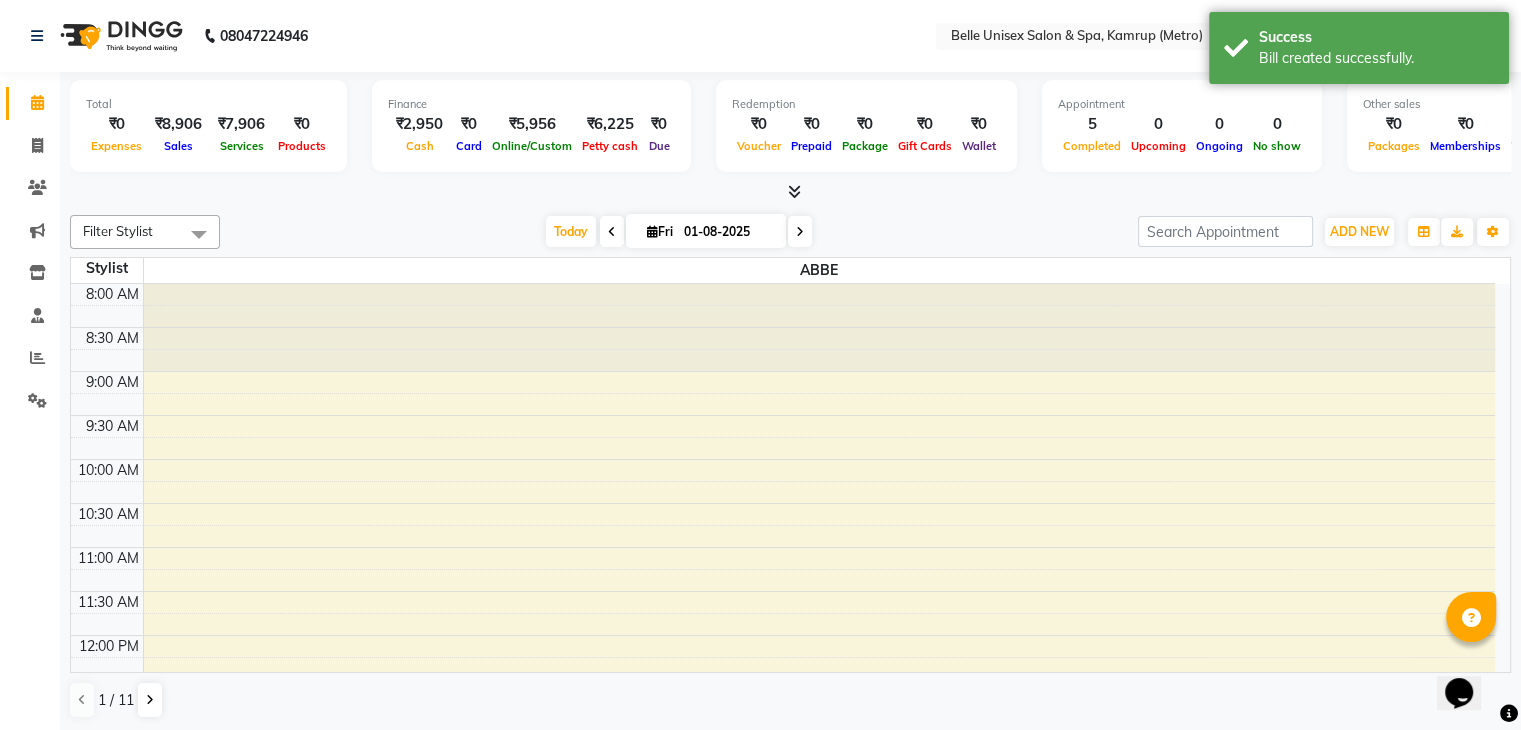 click on "Total  ₹0  Expenses ₹8,906  Sales ₹7,906  Services ₹0  Products Finance  ₹2,950  Cash ₹0  Card ₹5,956  Online/Custom ₹6,225 Petty cash ₹0 Due  Redemption  ₹0 Voucher ₹0 Prepaid ₹0 Package ₹0  Gift Cards ₹0  Wallet  Appointment  5 Completed 0 Upcoming 0 Ongoing 0 No show  Other sales  ₹0  Packages ₹0  Memberships ₹0  Vouchers ₹0  Prepaids ₹0  Gift Cards" at bounding box center (790, 137) 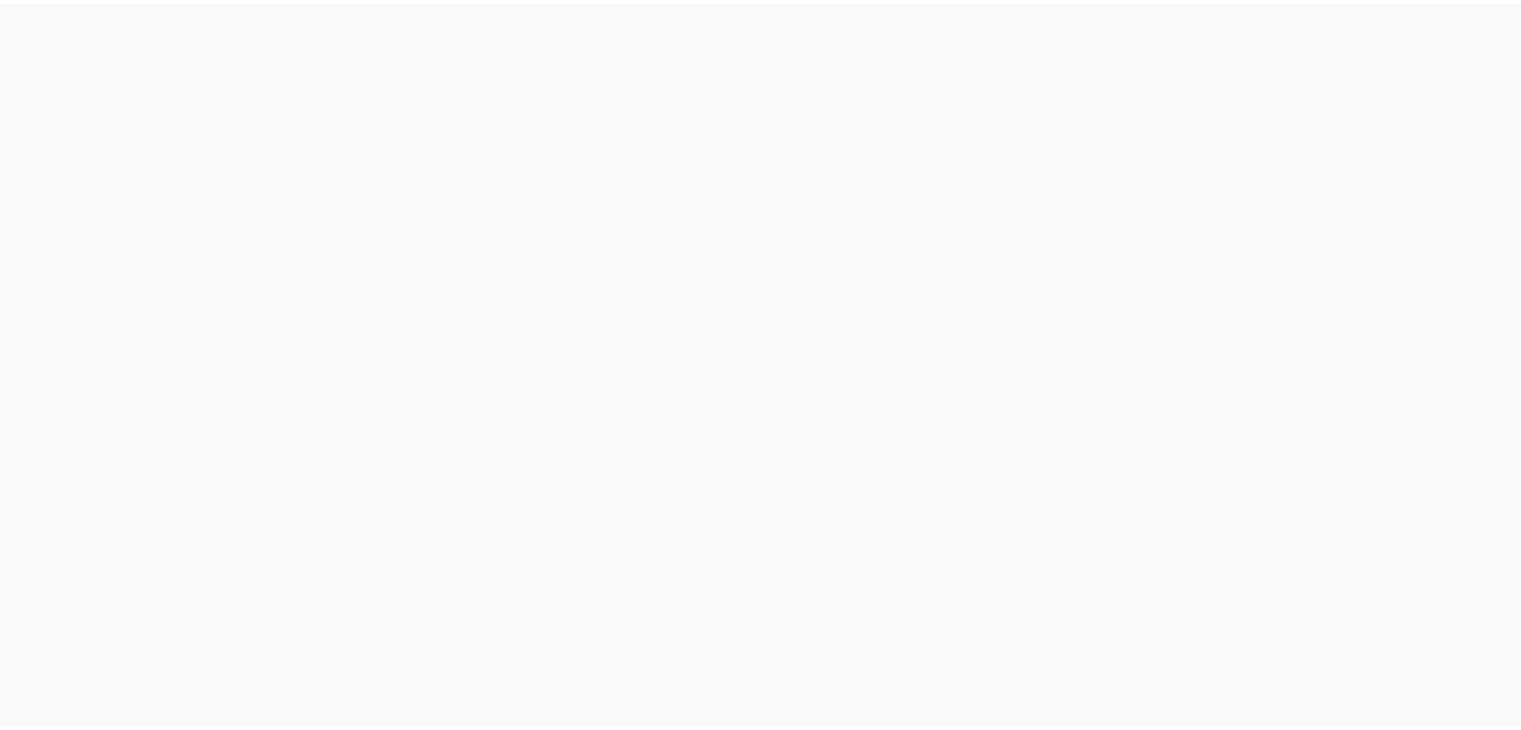 scroll, scrollTop: 0, scrollLeft: 0, axis: both 